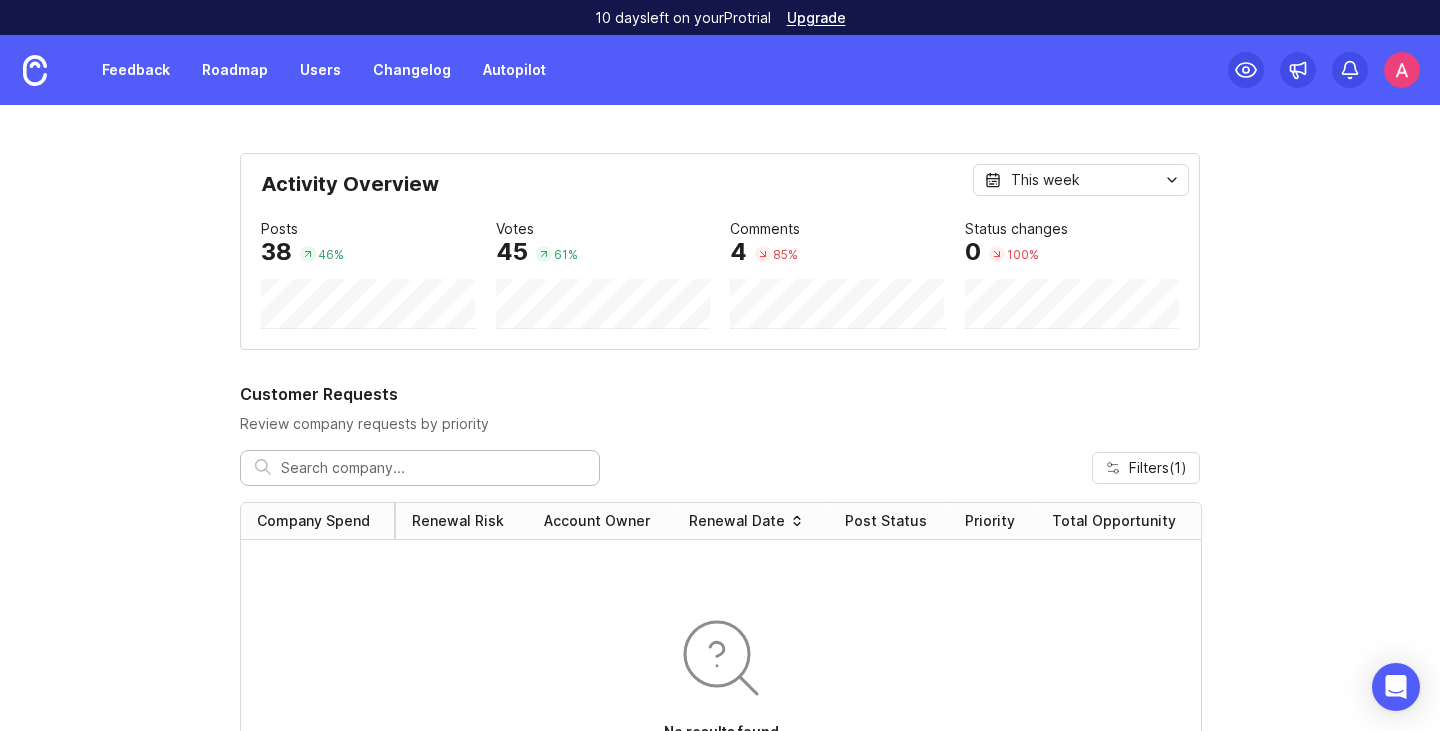 scroll, scrollTop: 0, scrollLeft: 0, axis: both 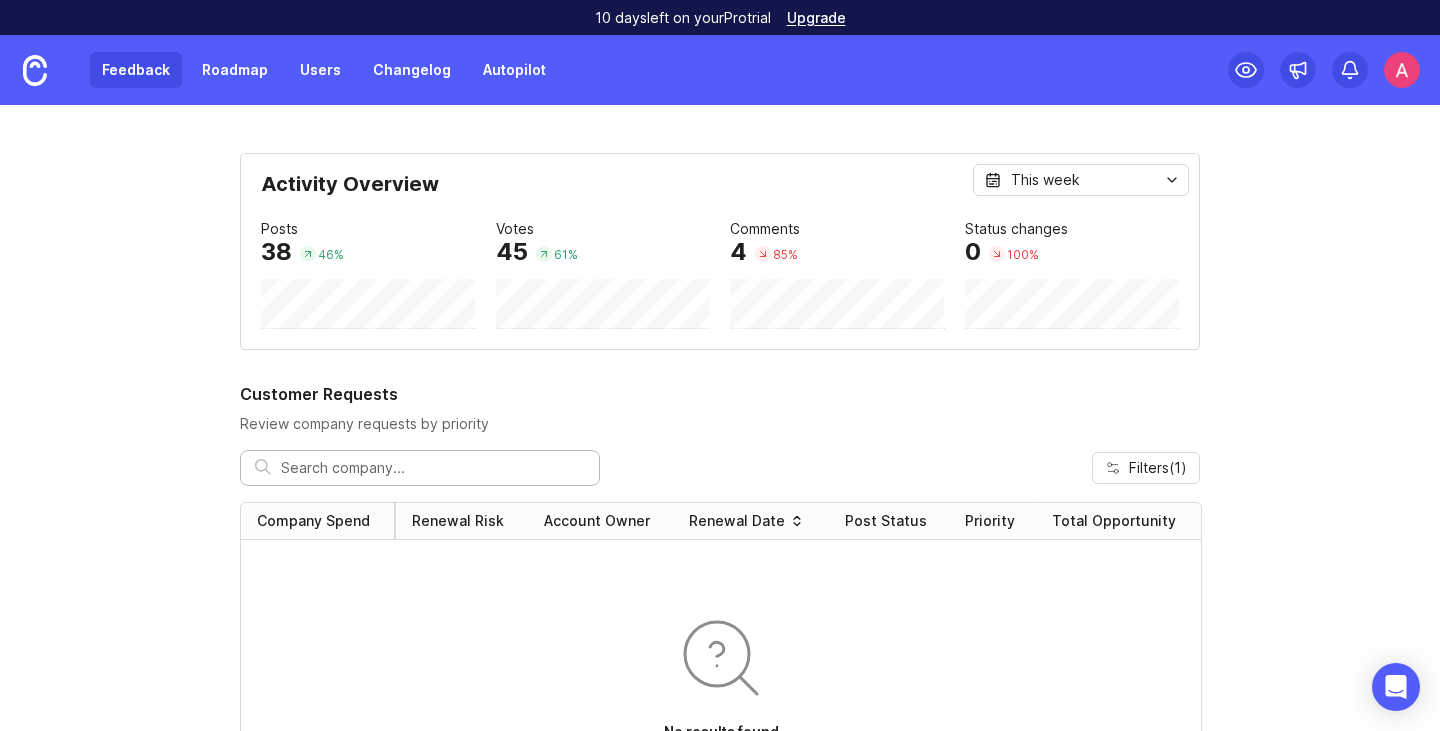 click on "Feedback" at bounding box center [136, 70] 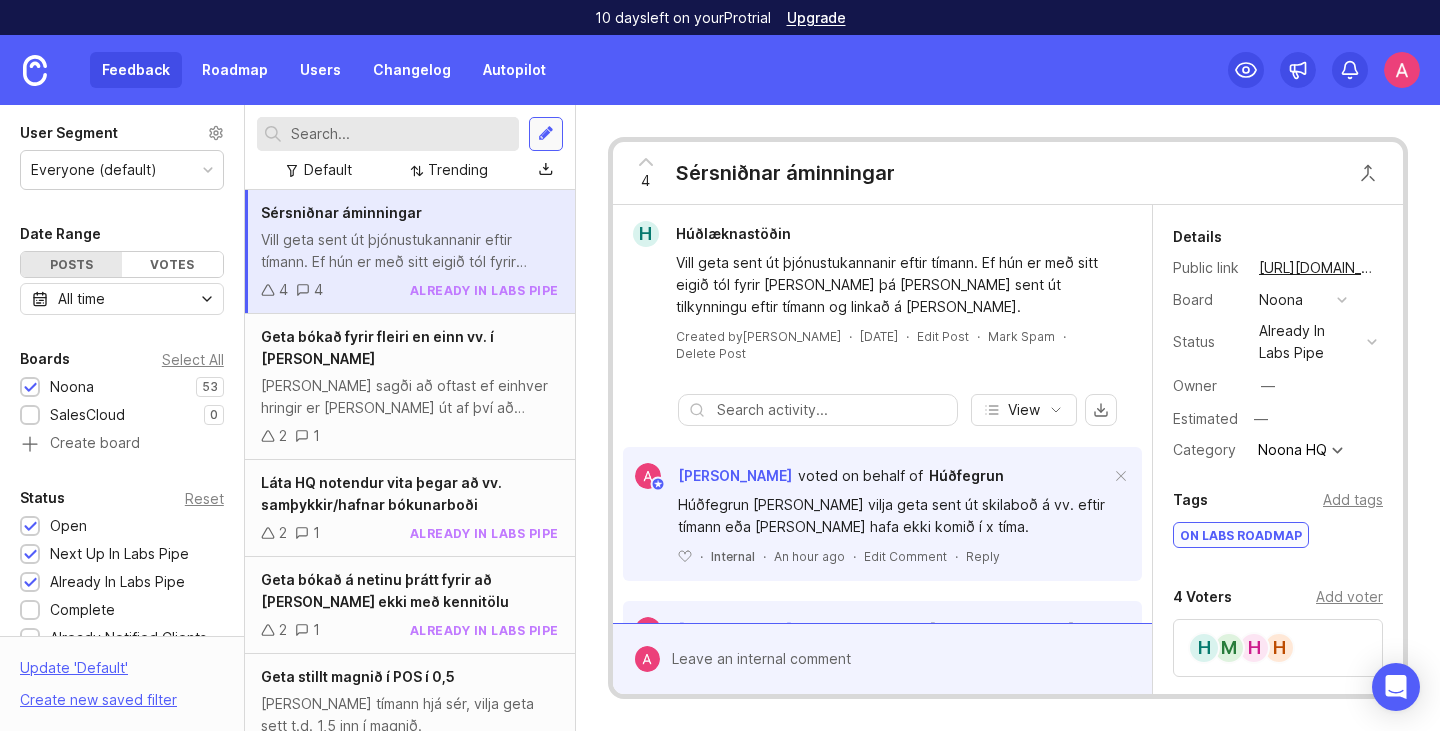 click at bounding box center (546, 134) 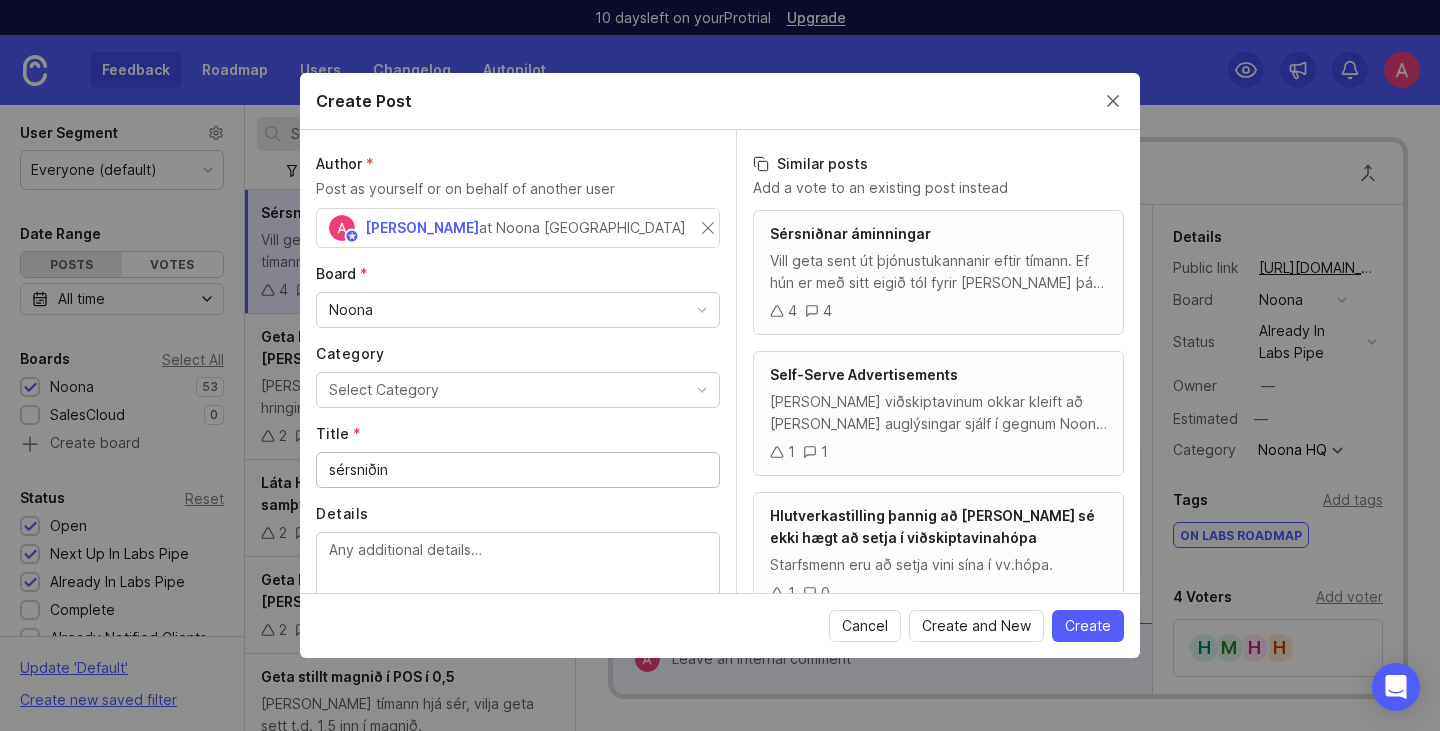 click on "Author * Post as yourself or on behalf of another user Arna Dís Arnþórsdóttir  at Noona Iceland Board * Noona Category Select Category Title * sérsniðin Details" at bounding box center [518, 361] 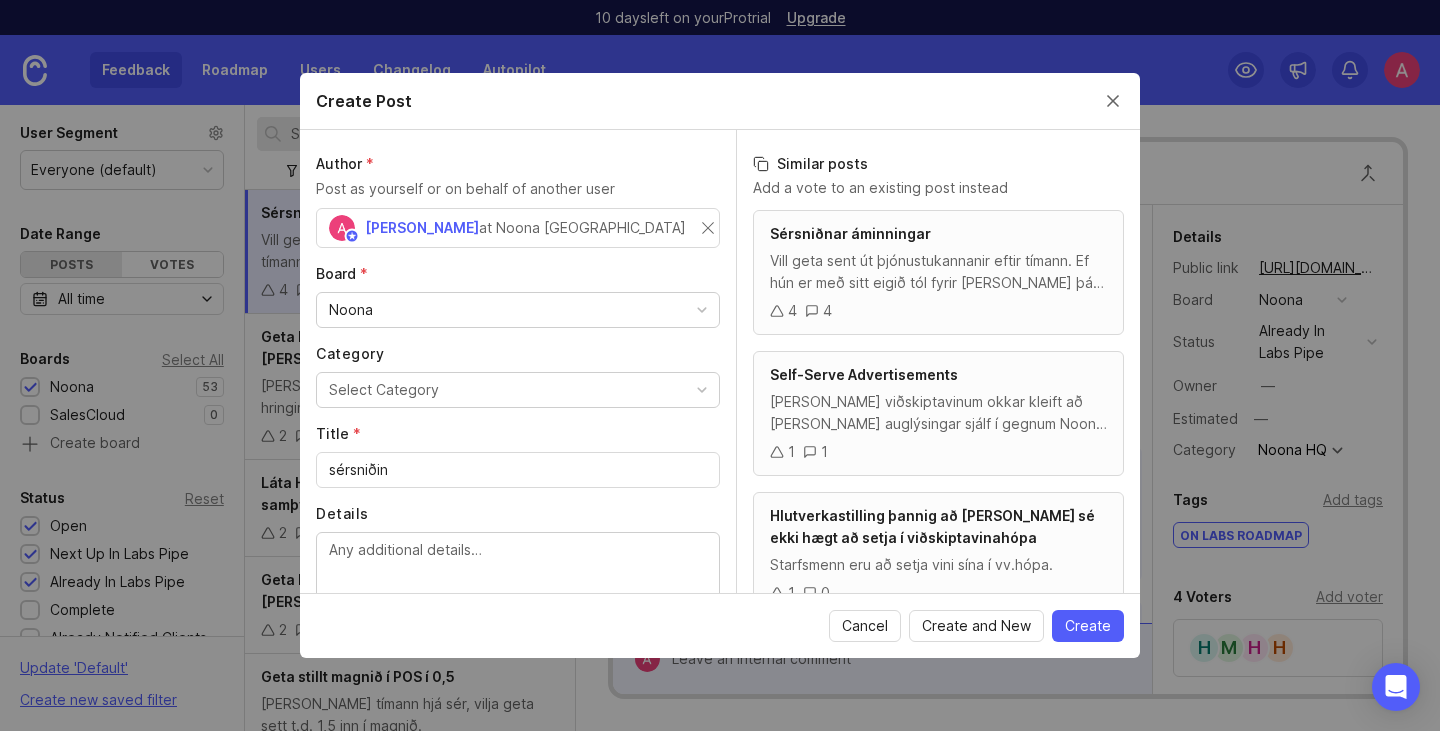 click on "Noona" at bounding box center [518, 310] 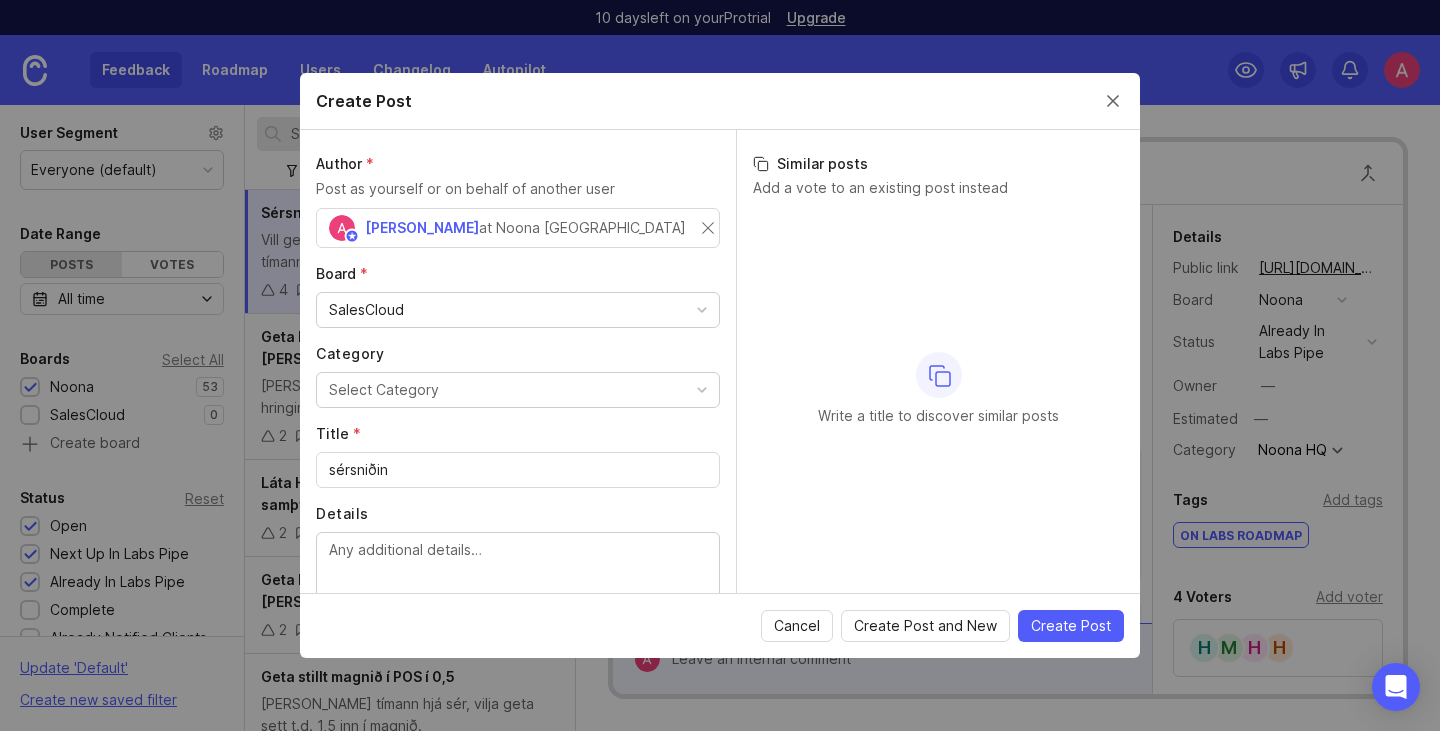 click on "Select Category" at bounding box center (518, 390) 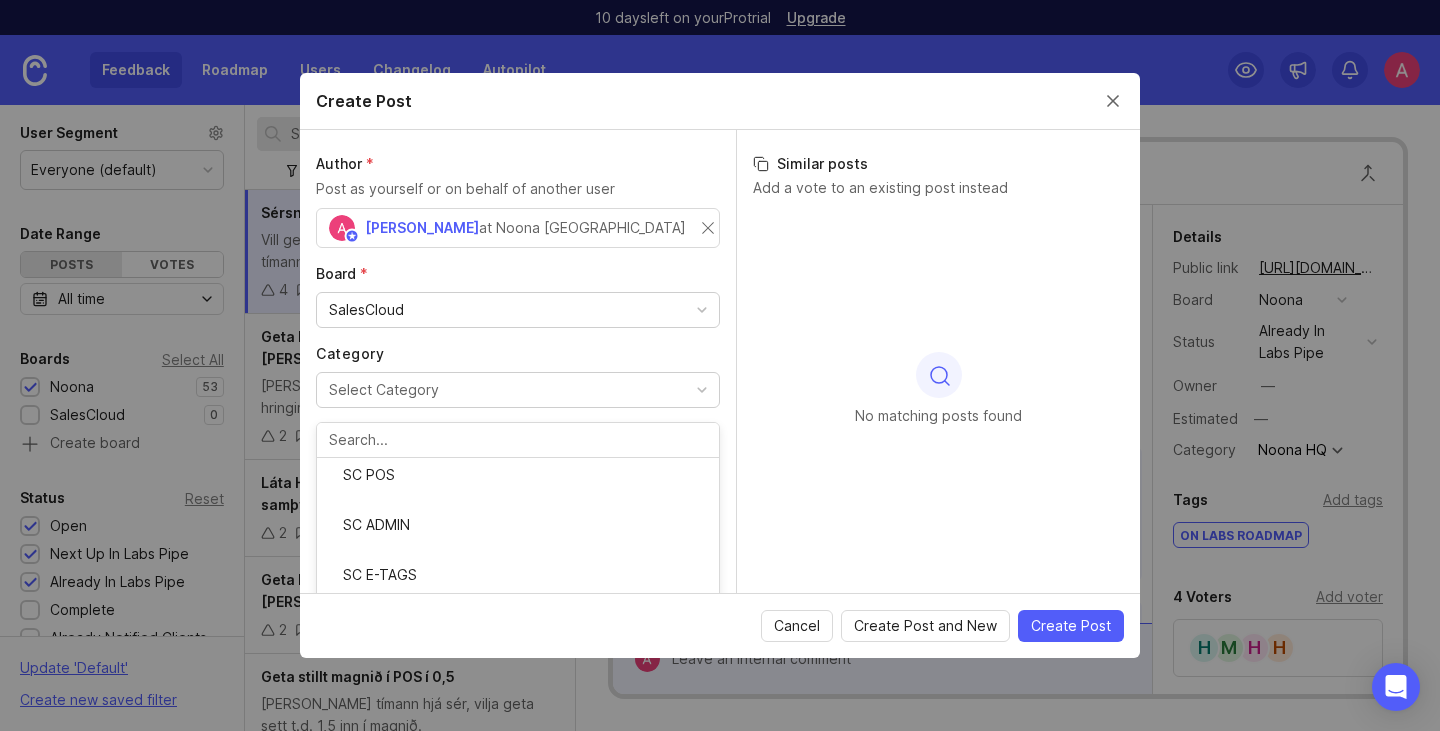 scroll, scrollTop: 95, scrollLeft: 0, axis: vertical 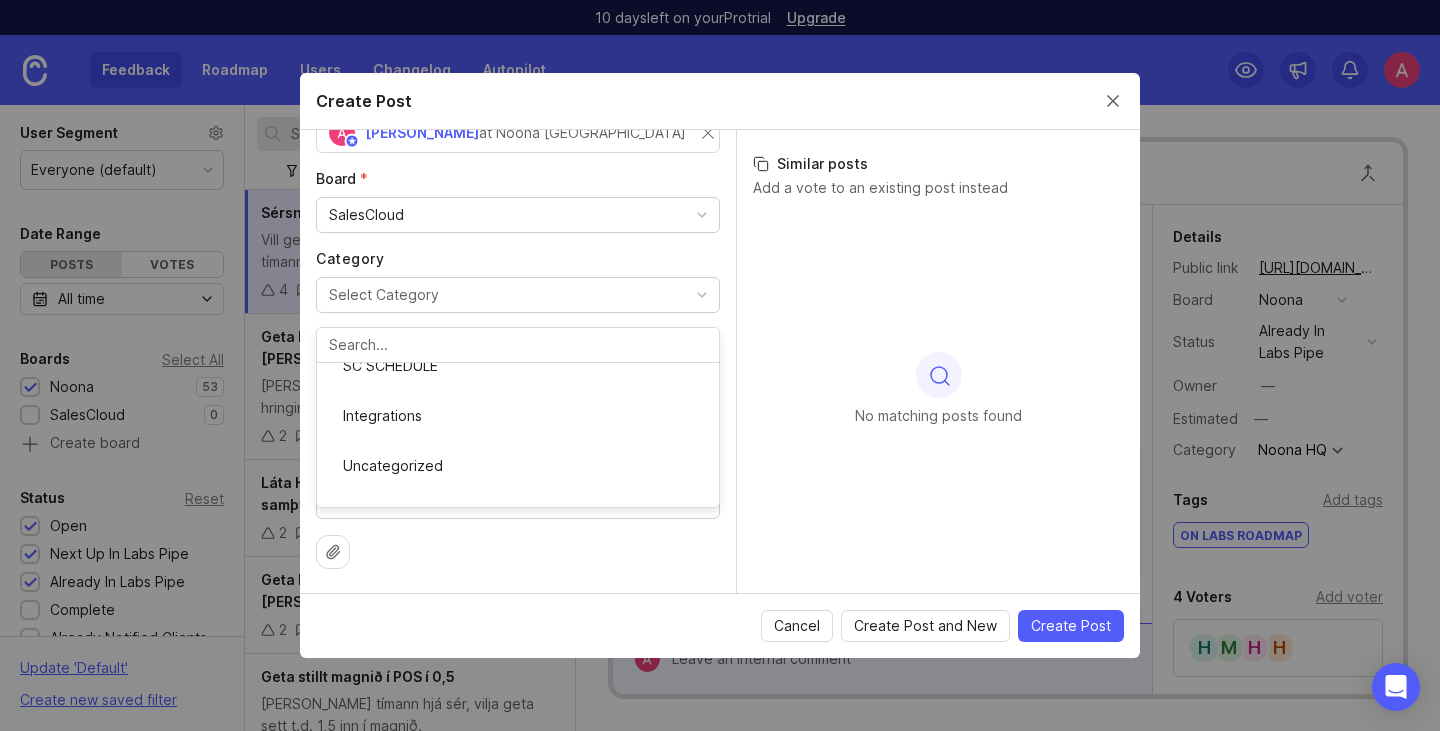 click on "Author * Post as yourself or on behalf of another user Arna Dís Arnþórsdóttir  at Noona Iceland Board * SalesCloud Category Select Category SC POS SC ADMIN SC E-TAGS SC KIOSK SC STORE SC SCHEDULE Integrations Uncategorized Title * sérsniðin Details" at bounding box center [518, 361] 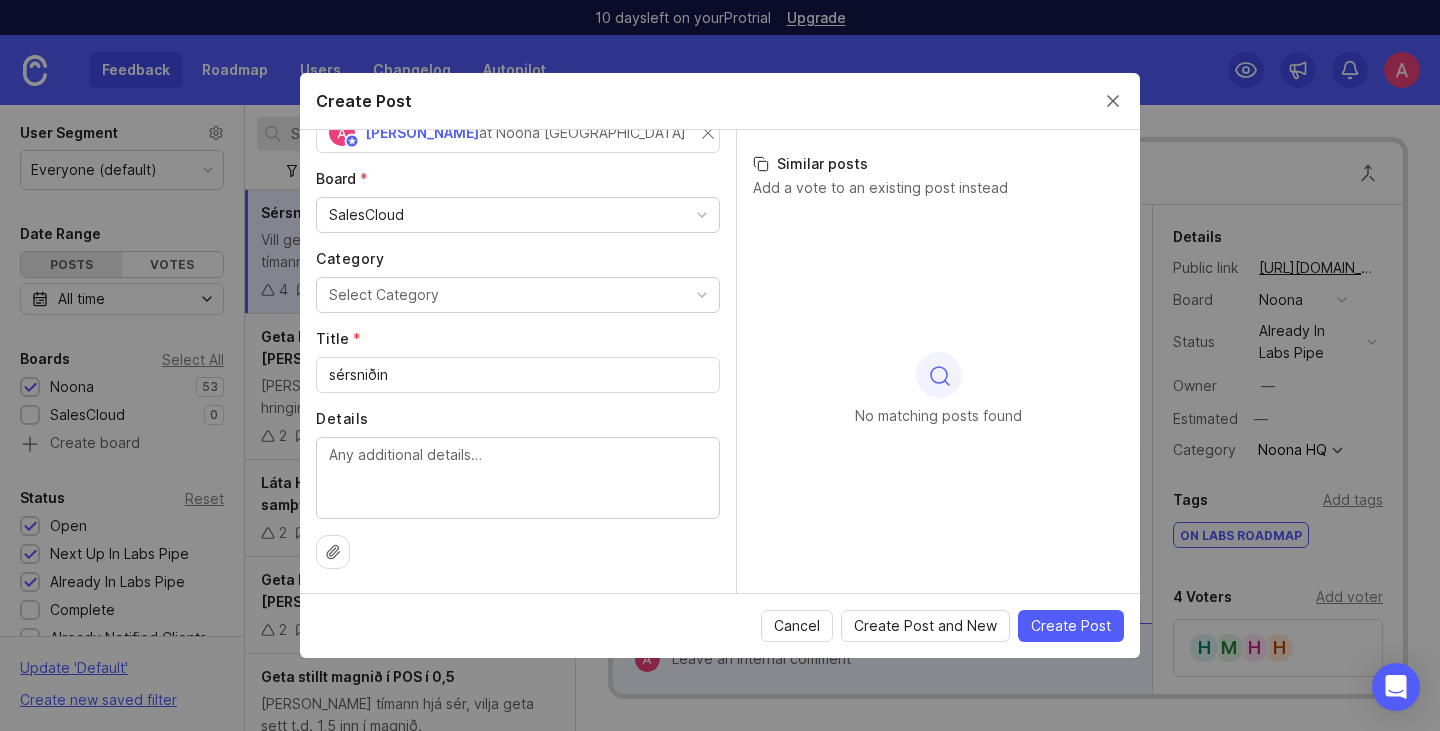 click on "sérsniðin" at bounding box center [518, 375] 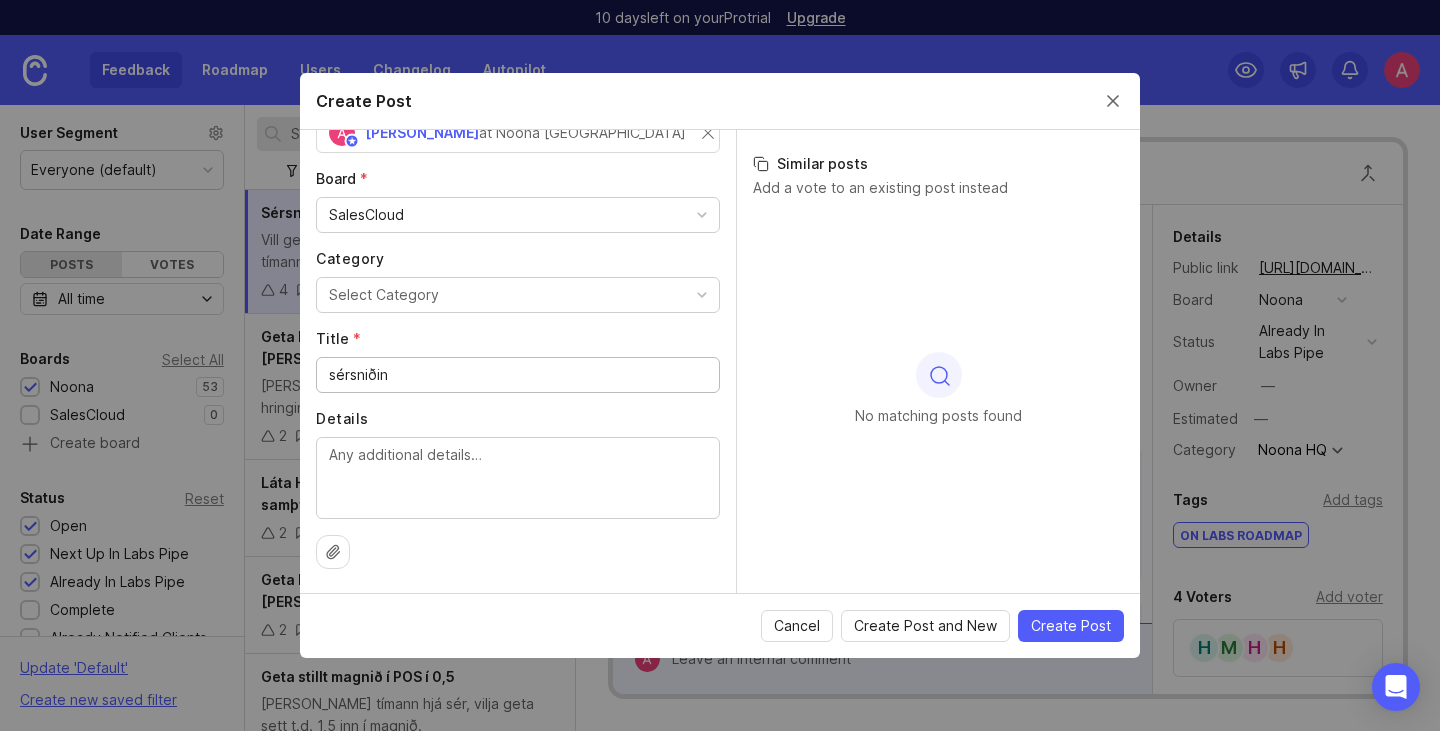 click on "sérsniðin" at bounding box center (518, 375) 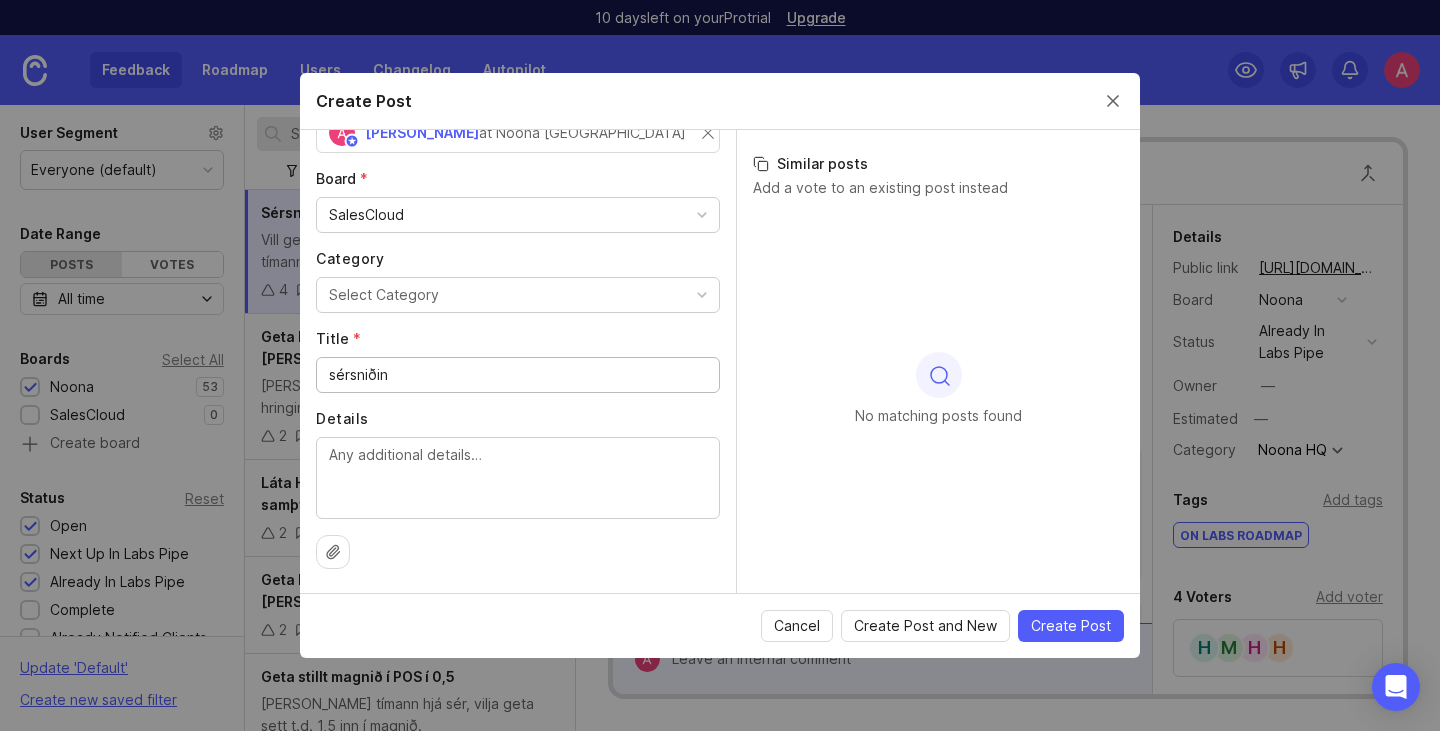 paste on "Google wallet" 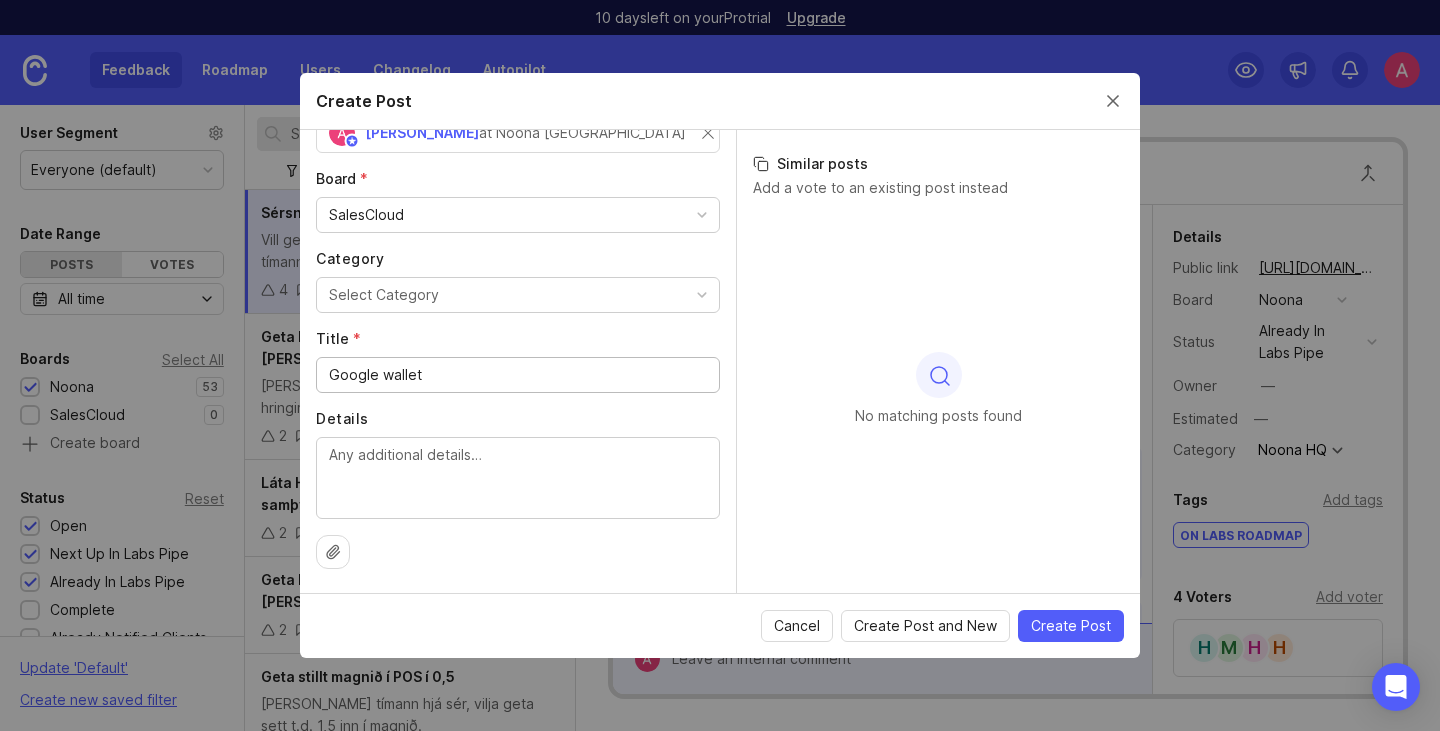 scroll, scrollTop: 0, scrollLeft: 0, axis: both 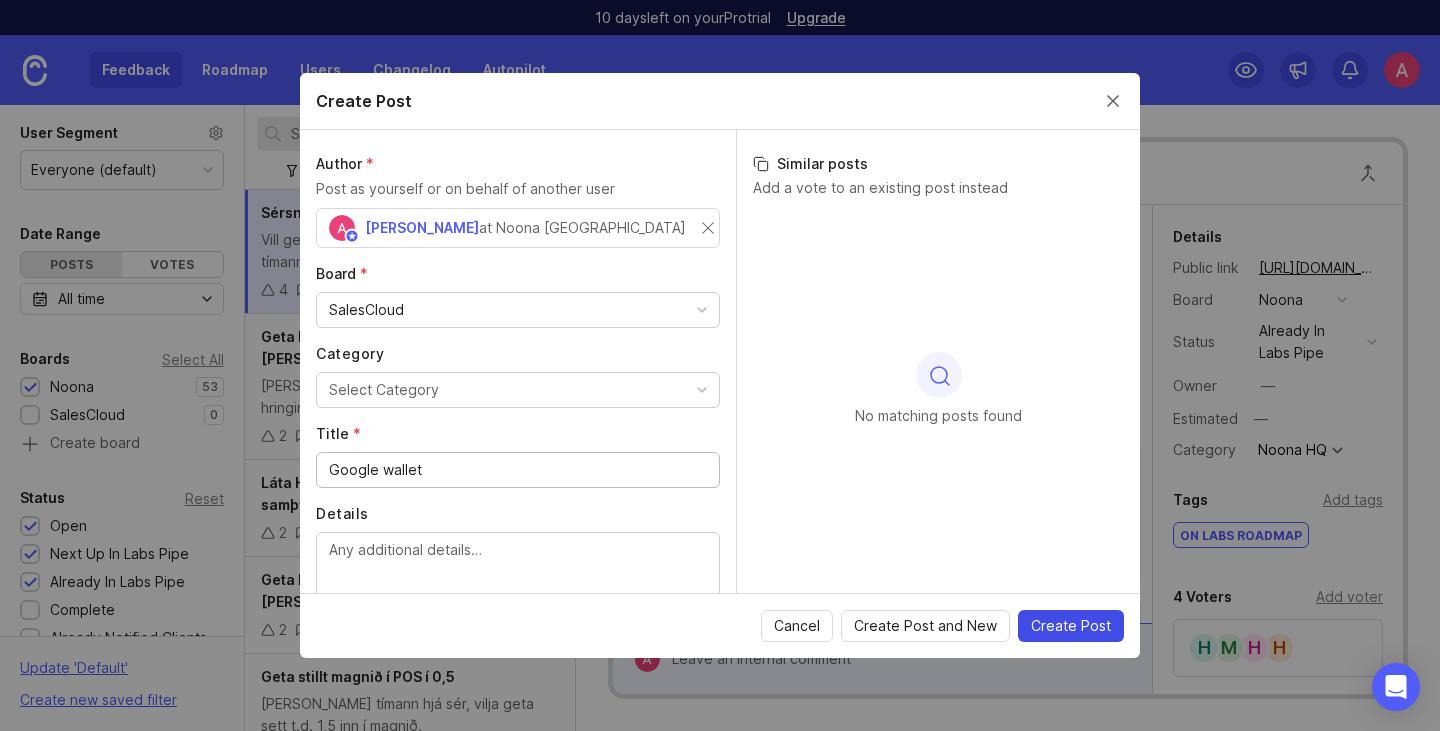 type on "Google wallet" 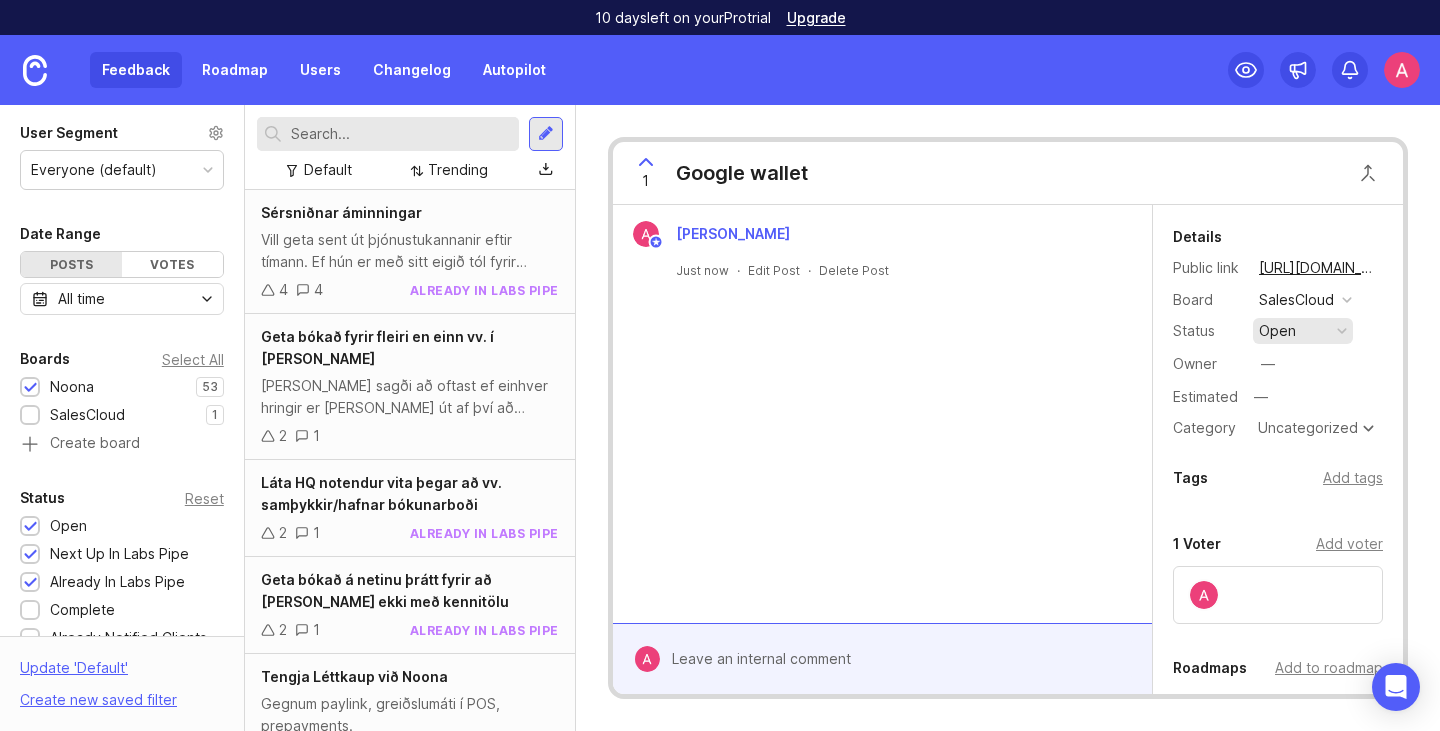click on "open" at bounding box center (1303, 331) 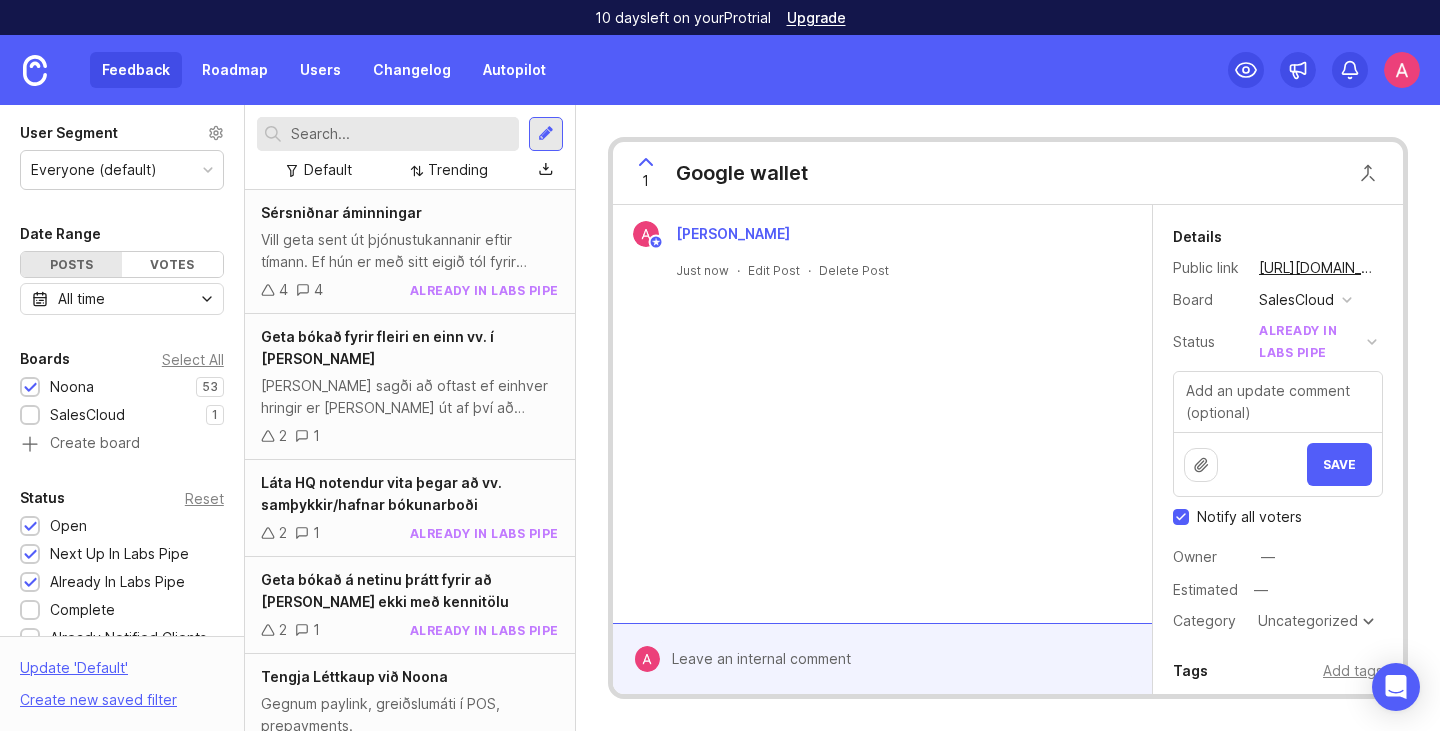 drag, startPoint x: 1315, startPoint y: 471, endPoint x: 1341, endPoint y: 384, distance: 90.80198 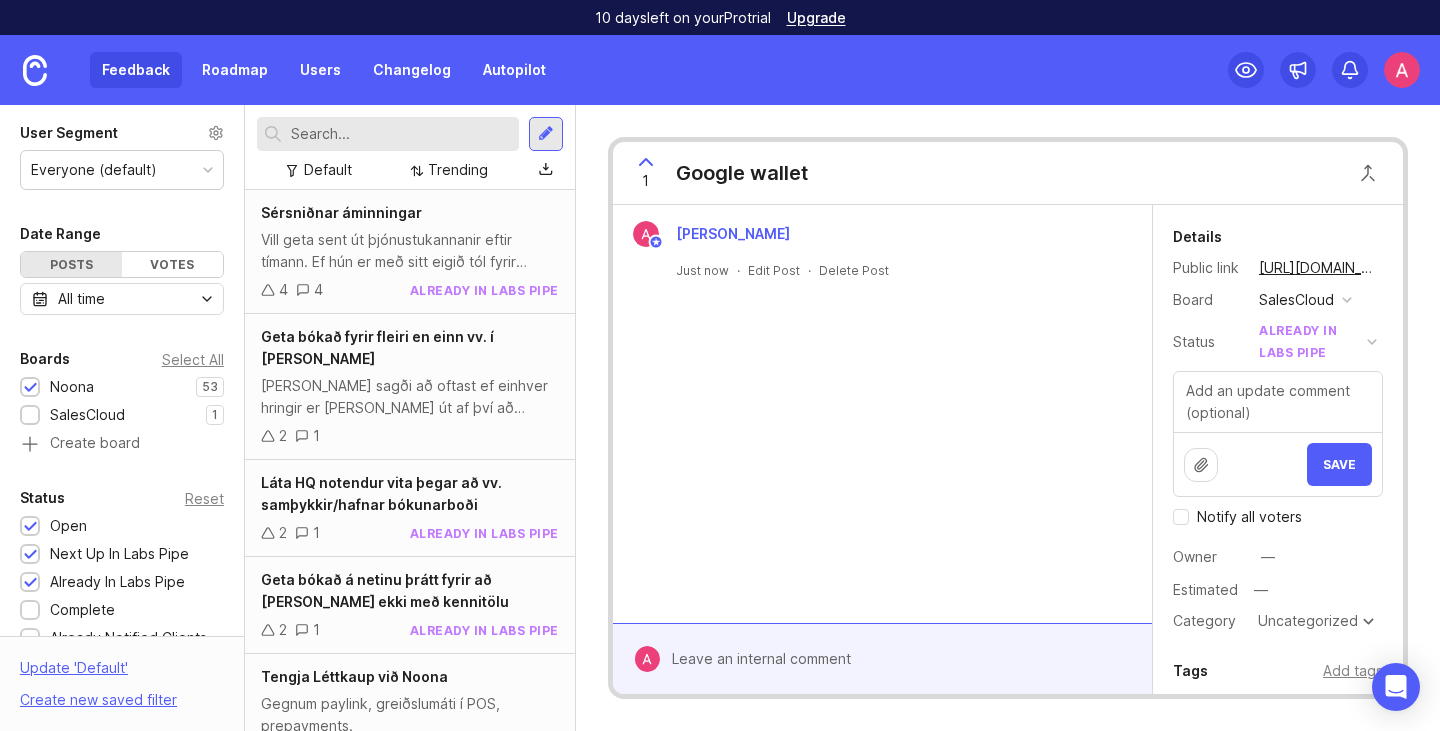 checkbox on "false" 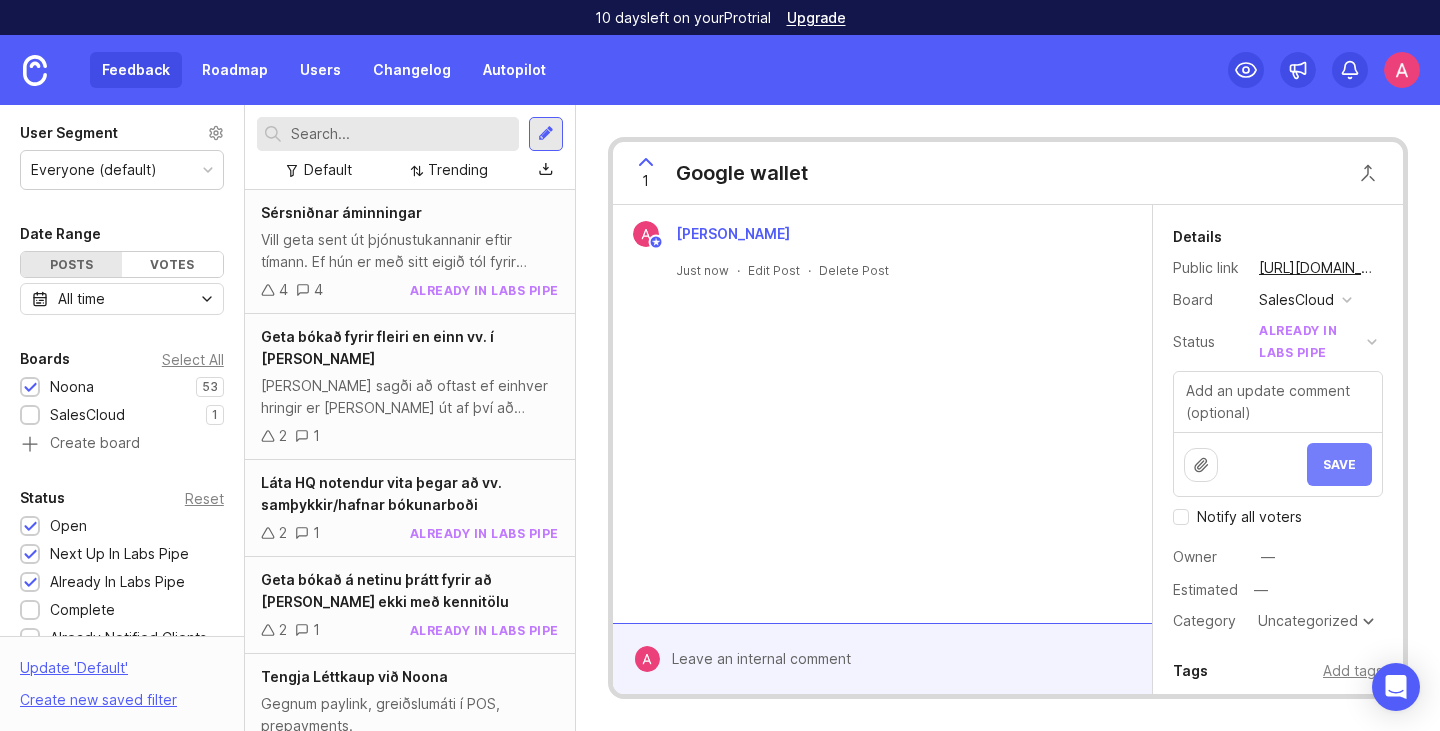 click on "Save" at bounding box center [1339, 464] 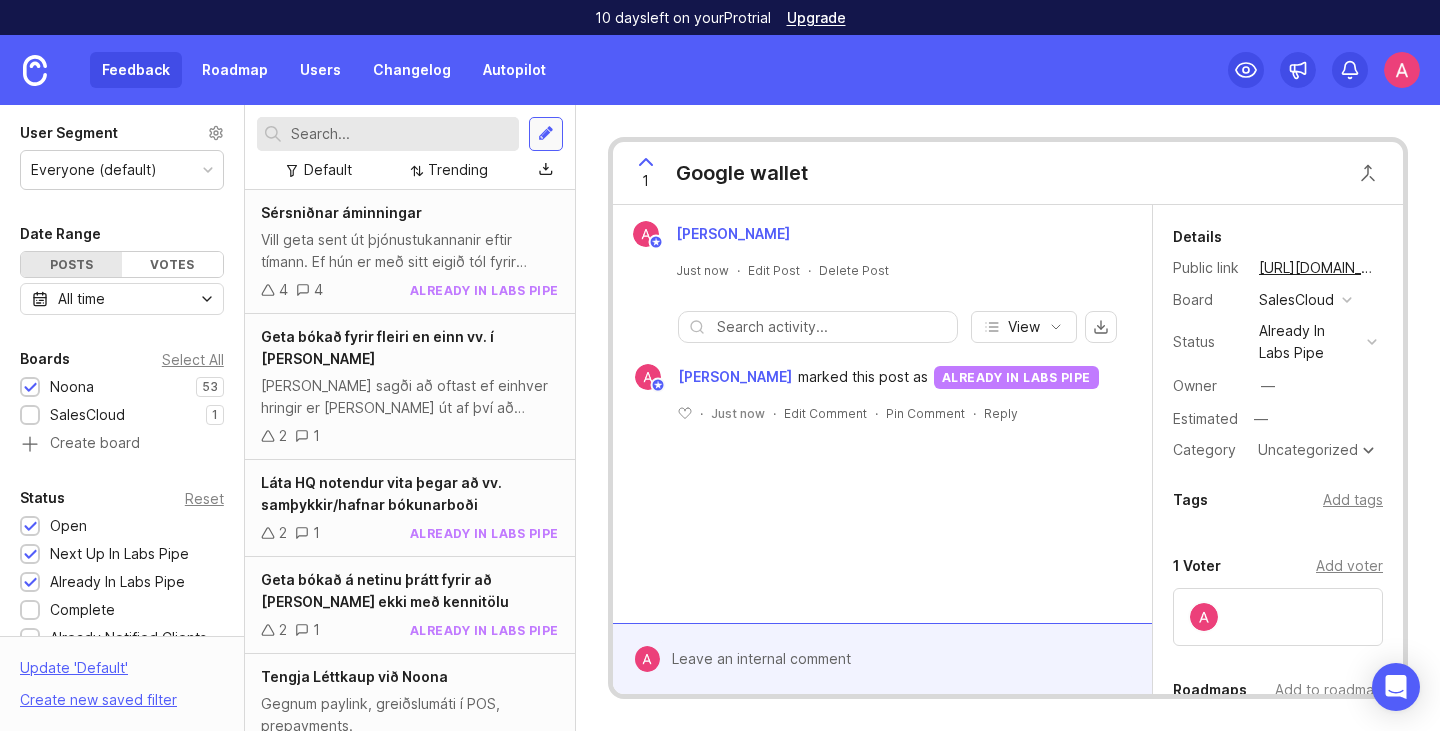 click at bounding box center (546, 134) 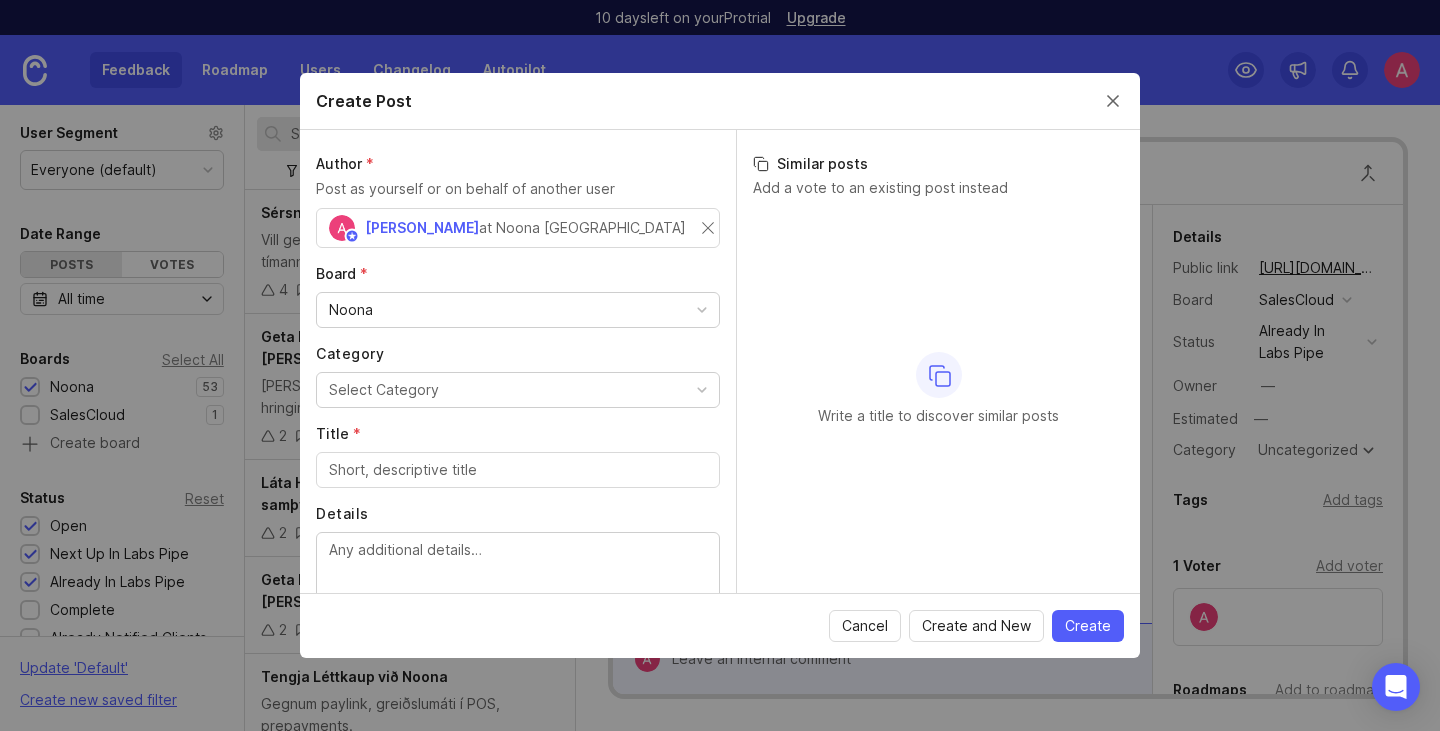 click on "Noona" at bounding box center [518, 310] 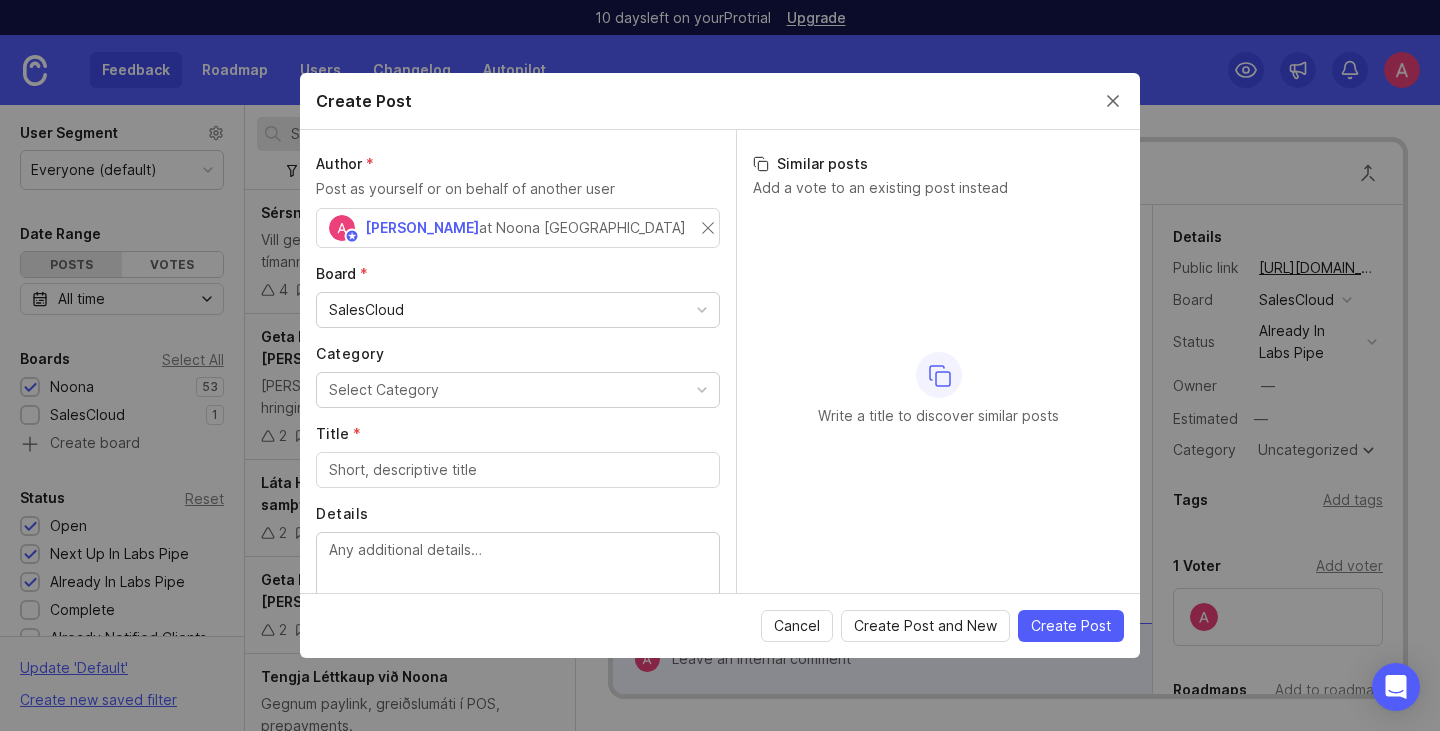 click on "Select Category" at bounding box center [384, 390] 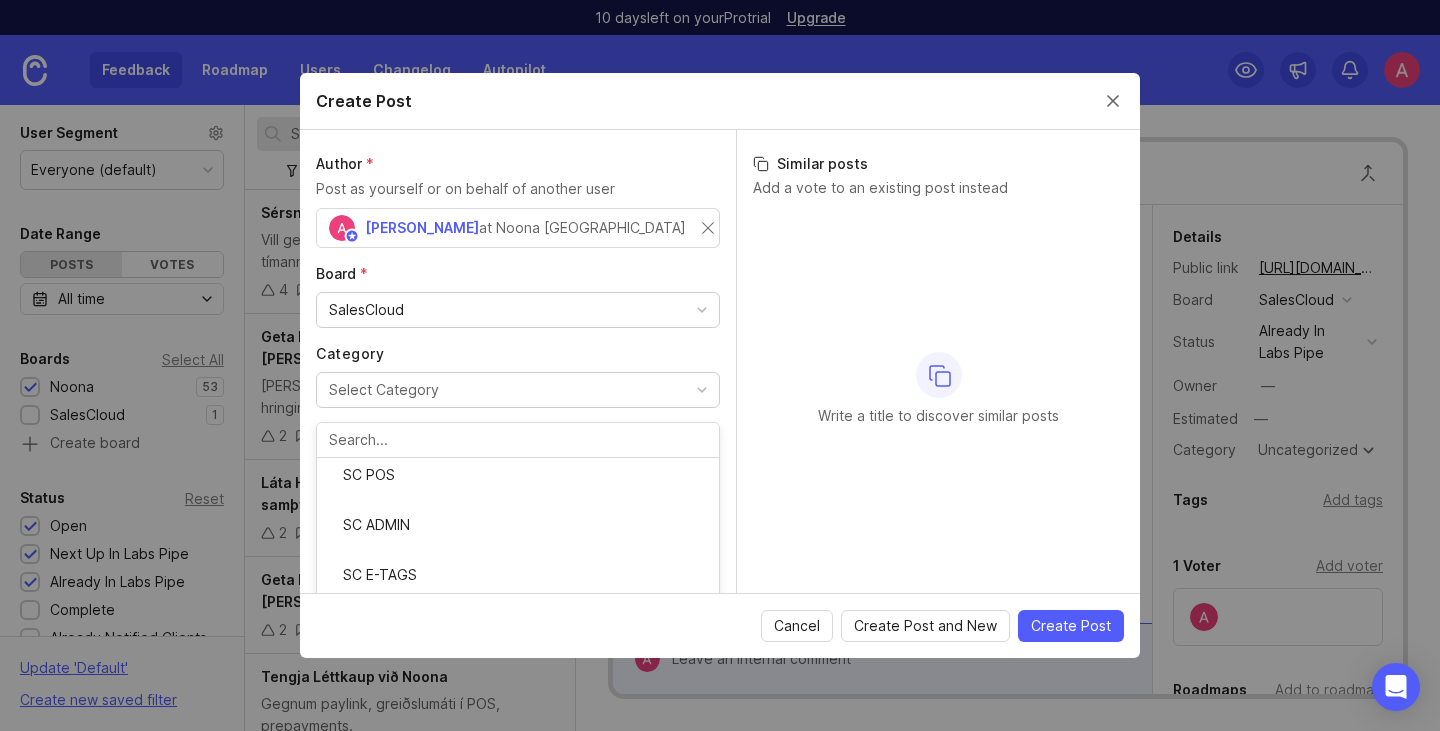 click on "Select Category" at bounding box center (518, 390) 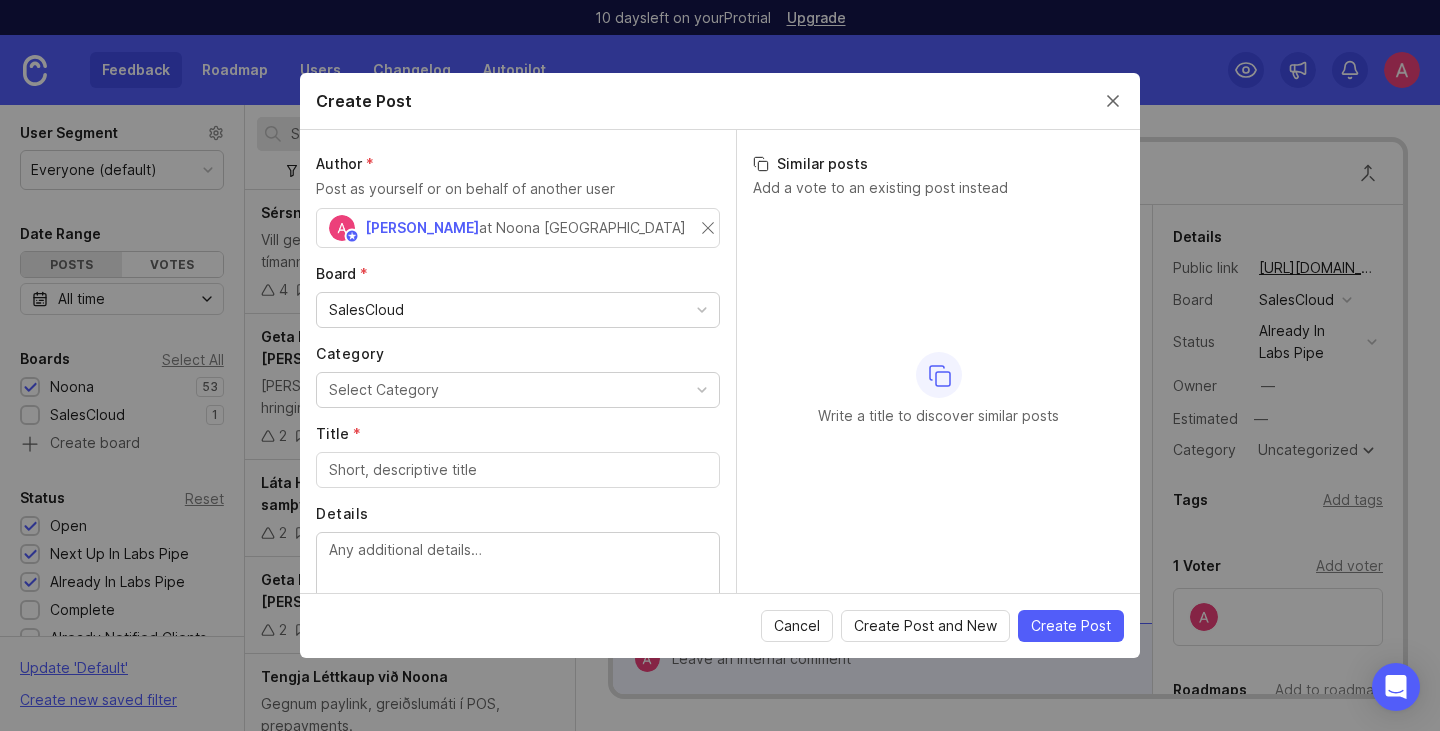click on "Title *" at bounding box center [518, 470] 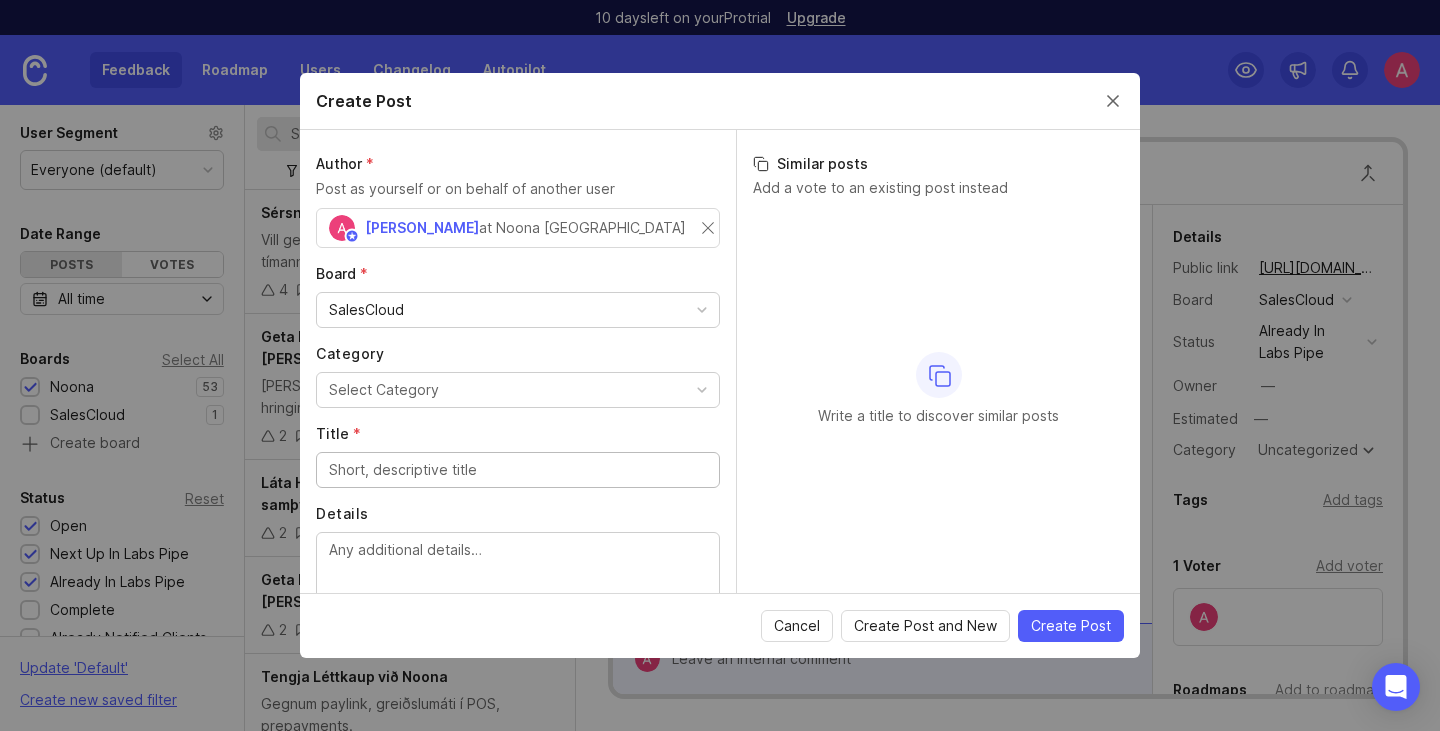paste on "Kvittanir í Síminn Pay" 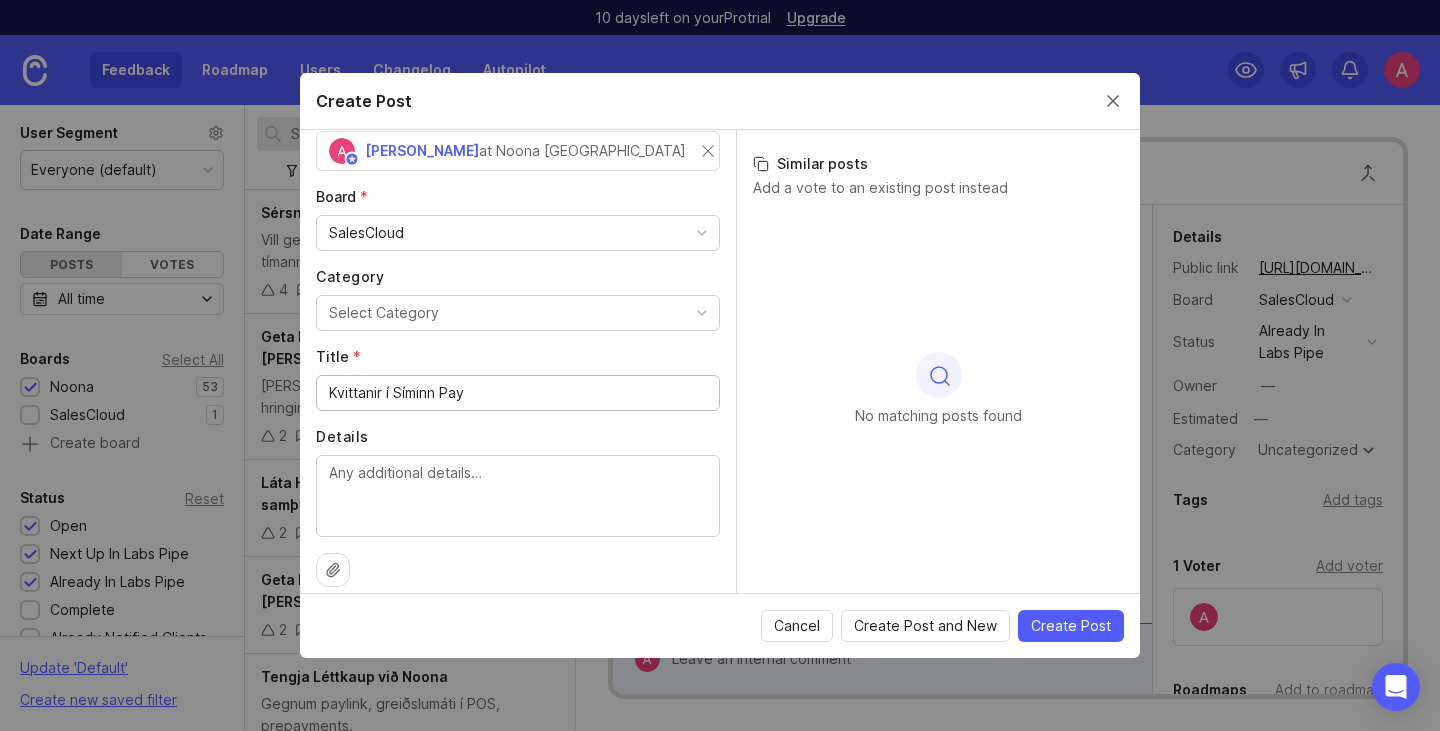 scroll, scrollTop: 95, scrollLeft: 0, axis: vertical 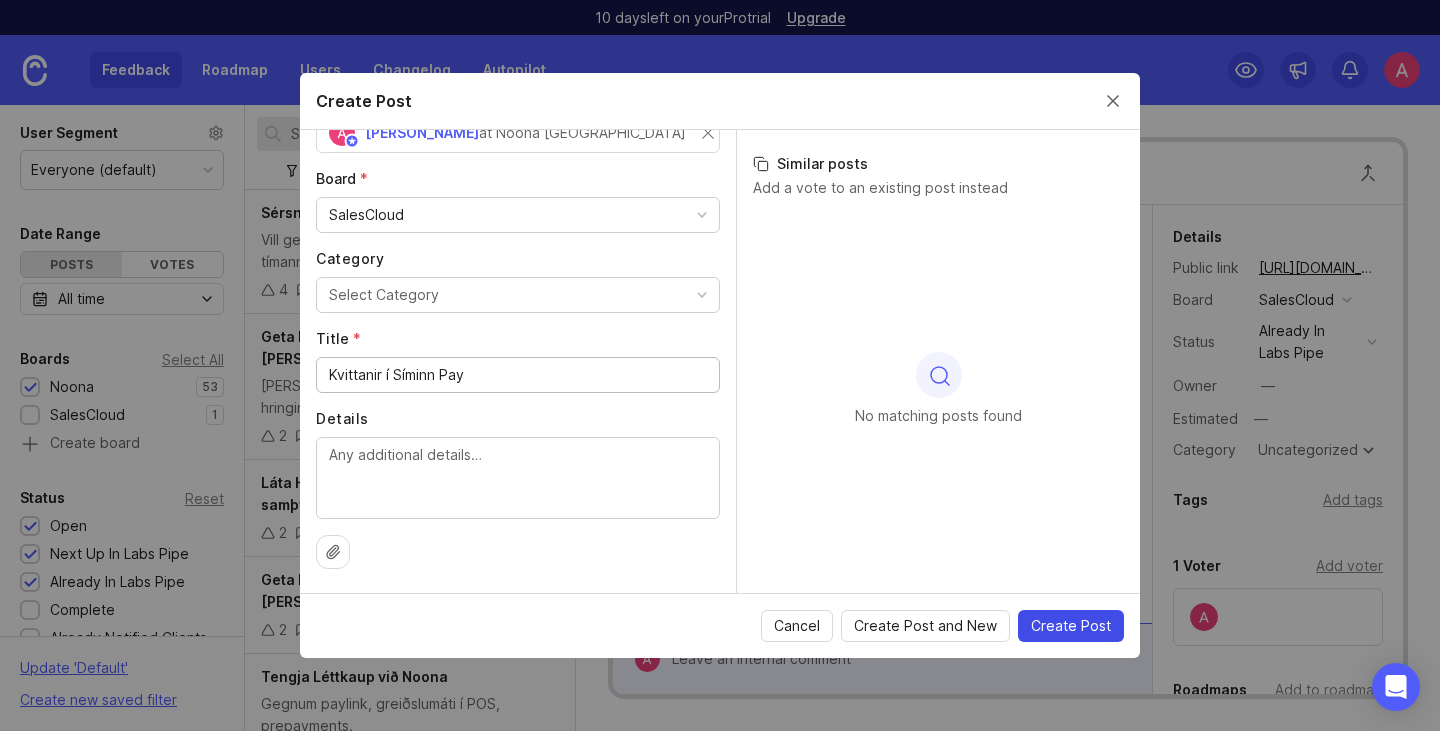type on "Kvittanir í Síminn Pay" 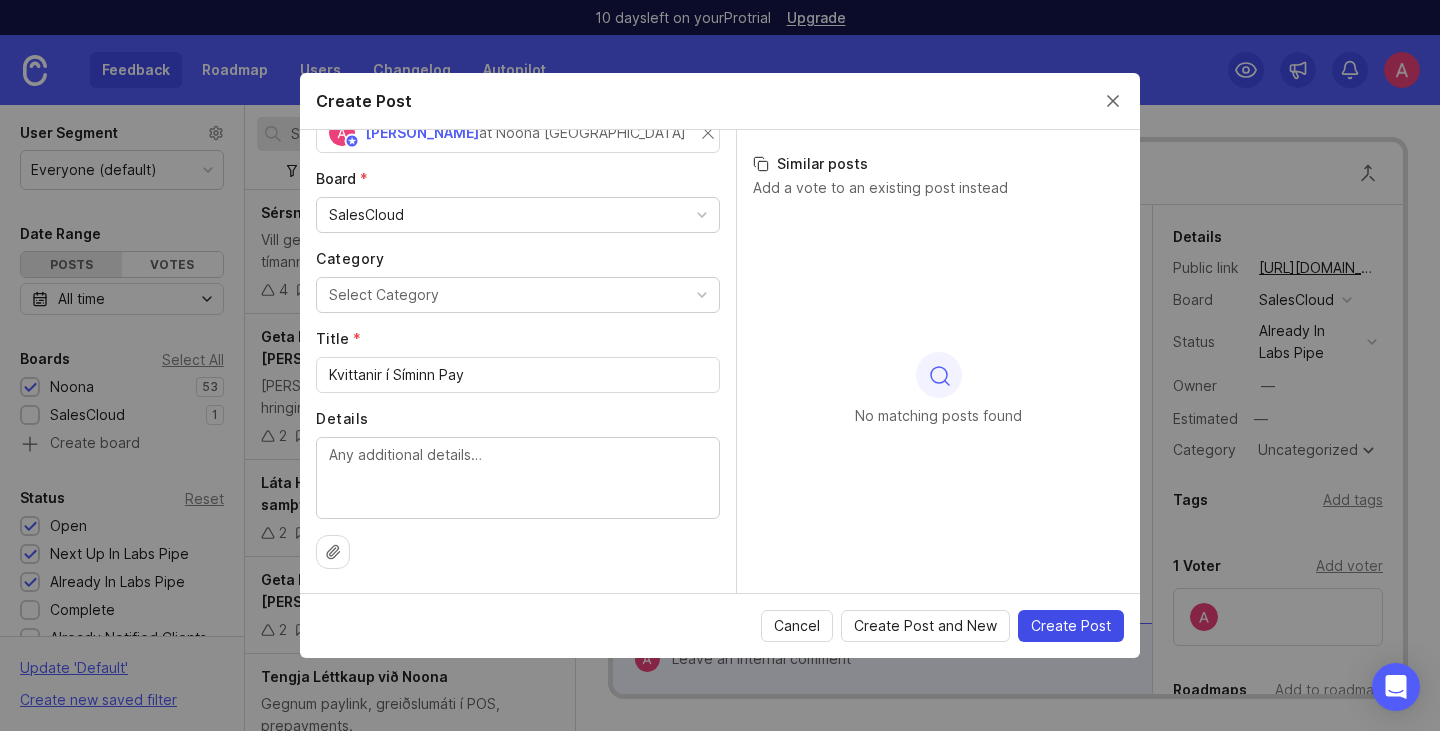 click on "Create Post" at bounding box center (1071, 626) 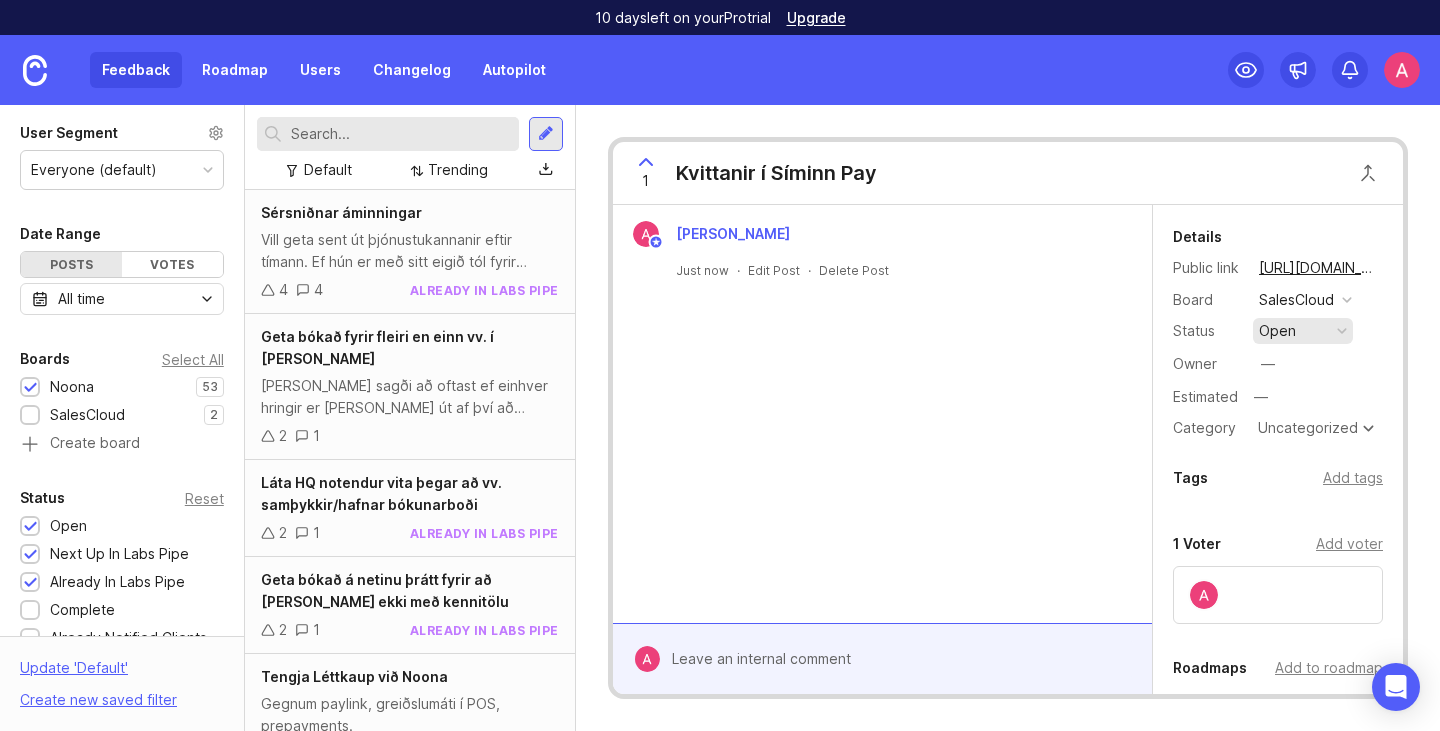 click on "open" at bounding box center (1303, 331) 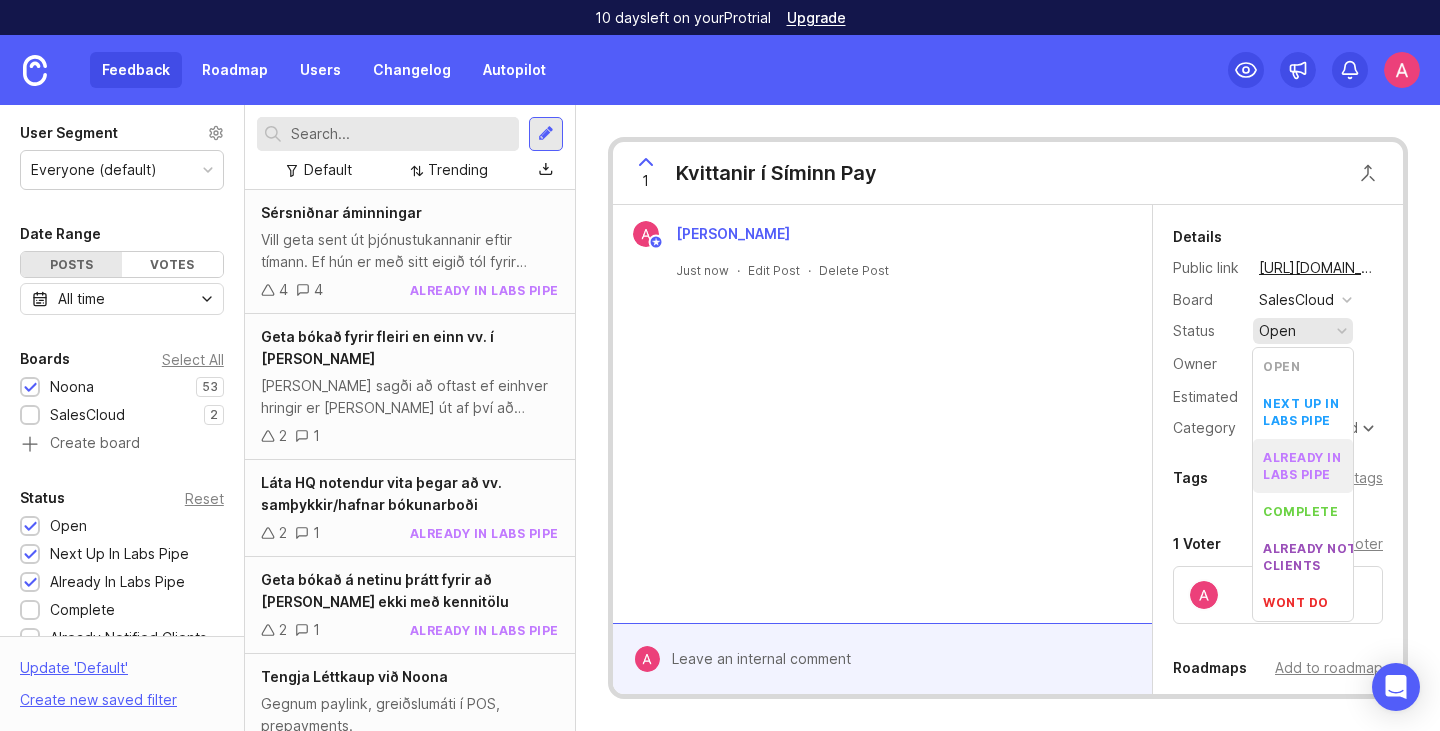 click on "already in labs pipe" at bounding box center [1303, 466] 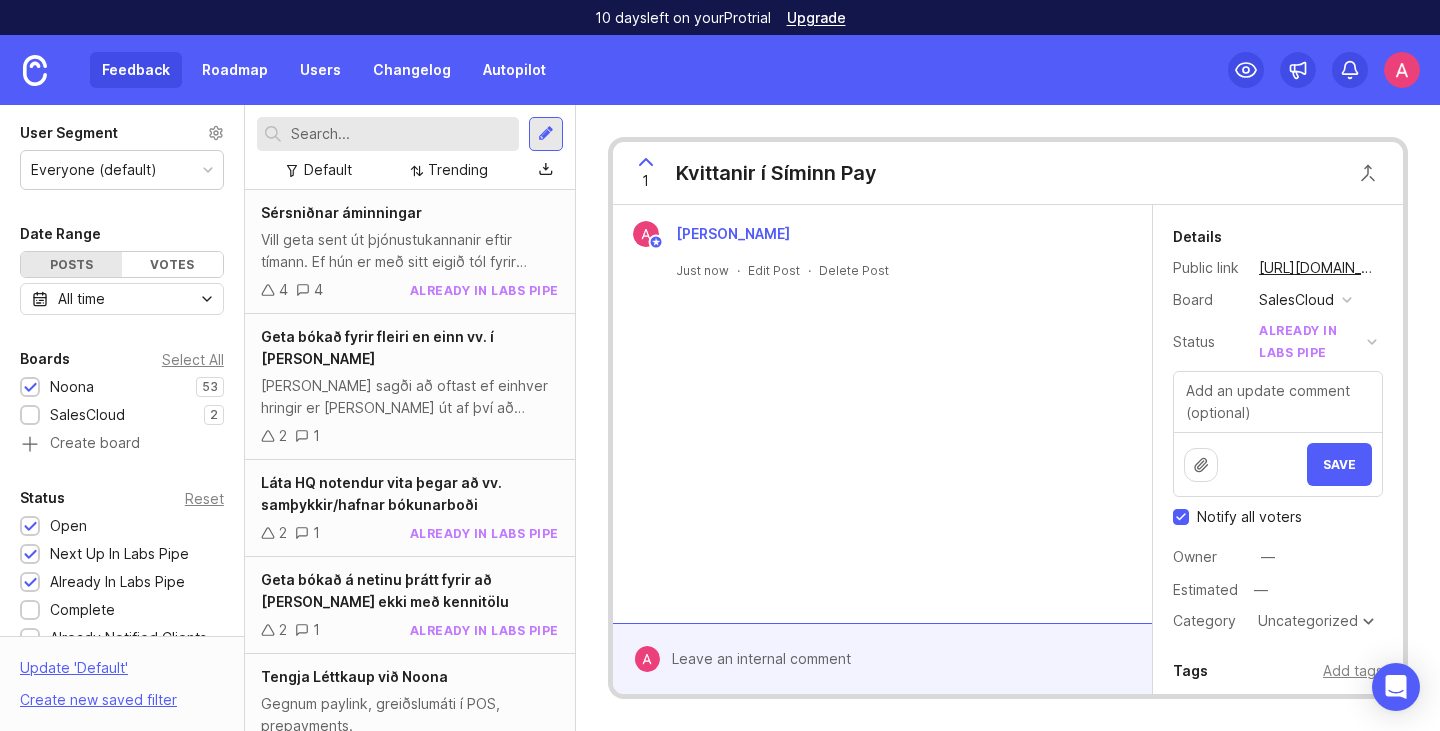 click on "Notify all voters" at bounding box center [1249, 517] 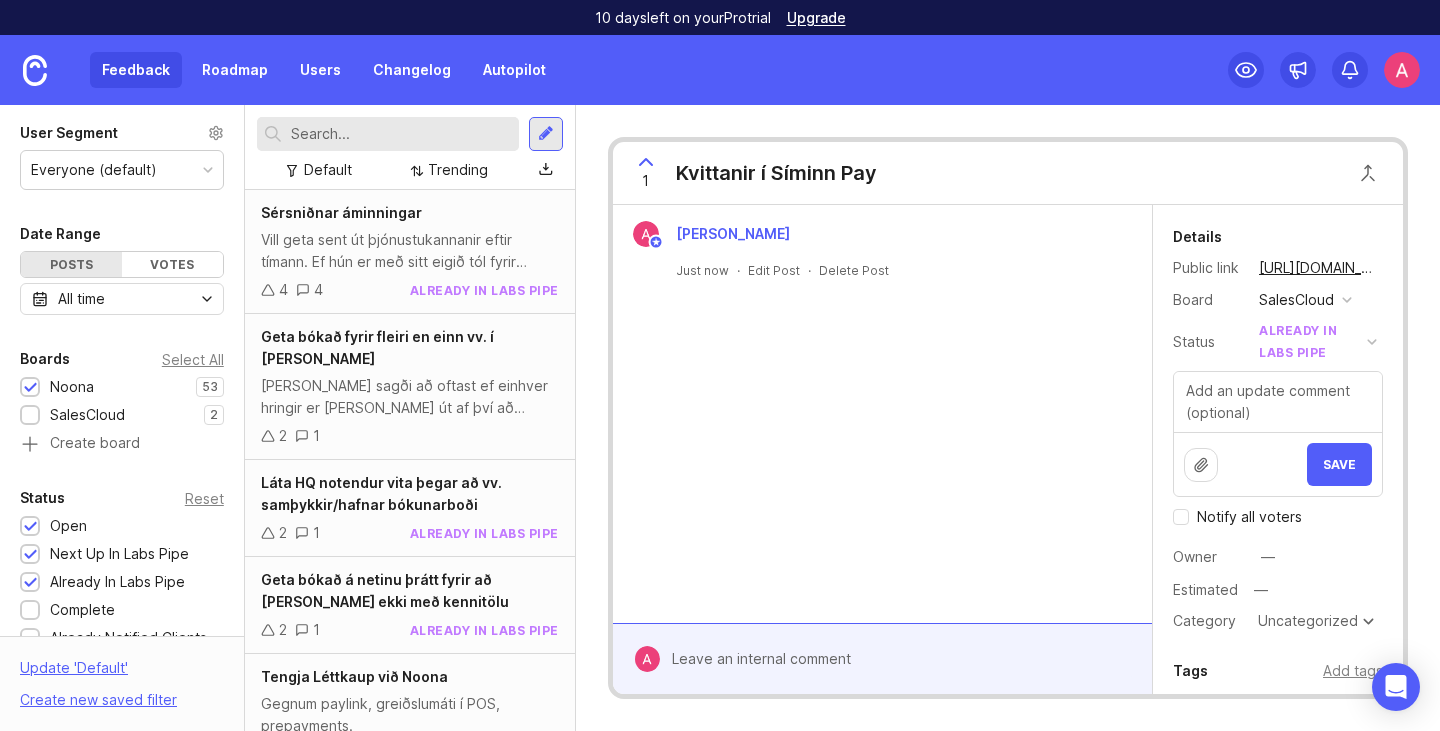 checkbox on "false" 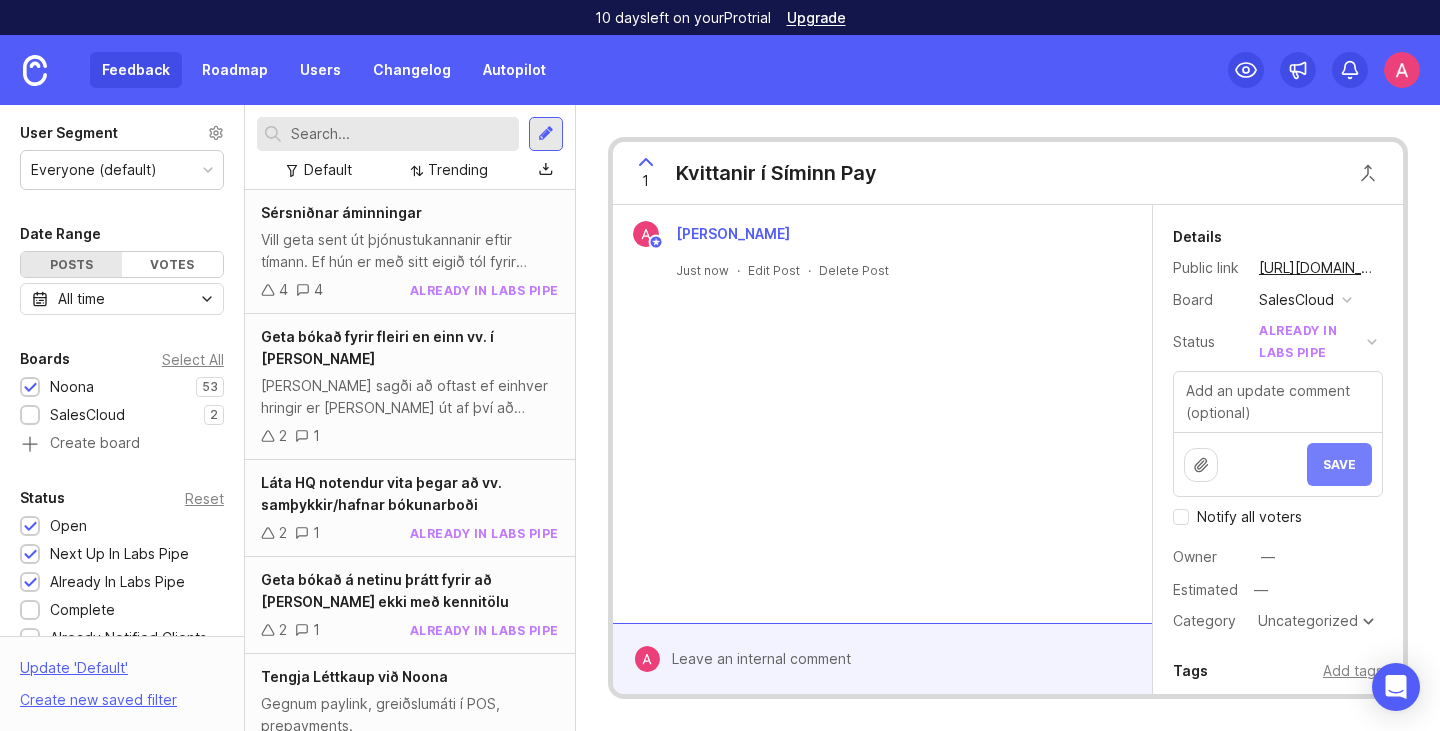 click on "Save" at bounding box center [1339, 464] 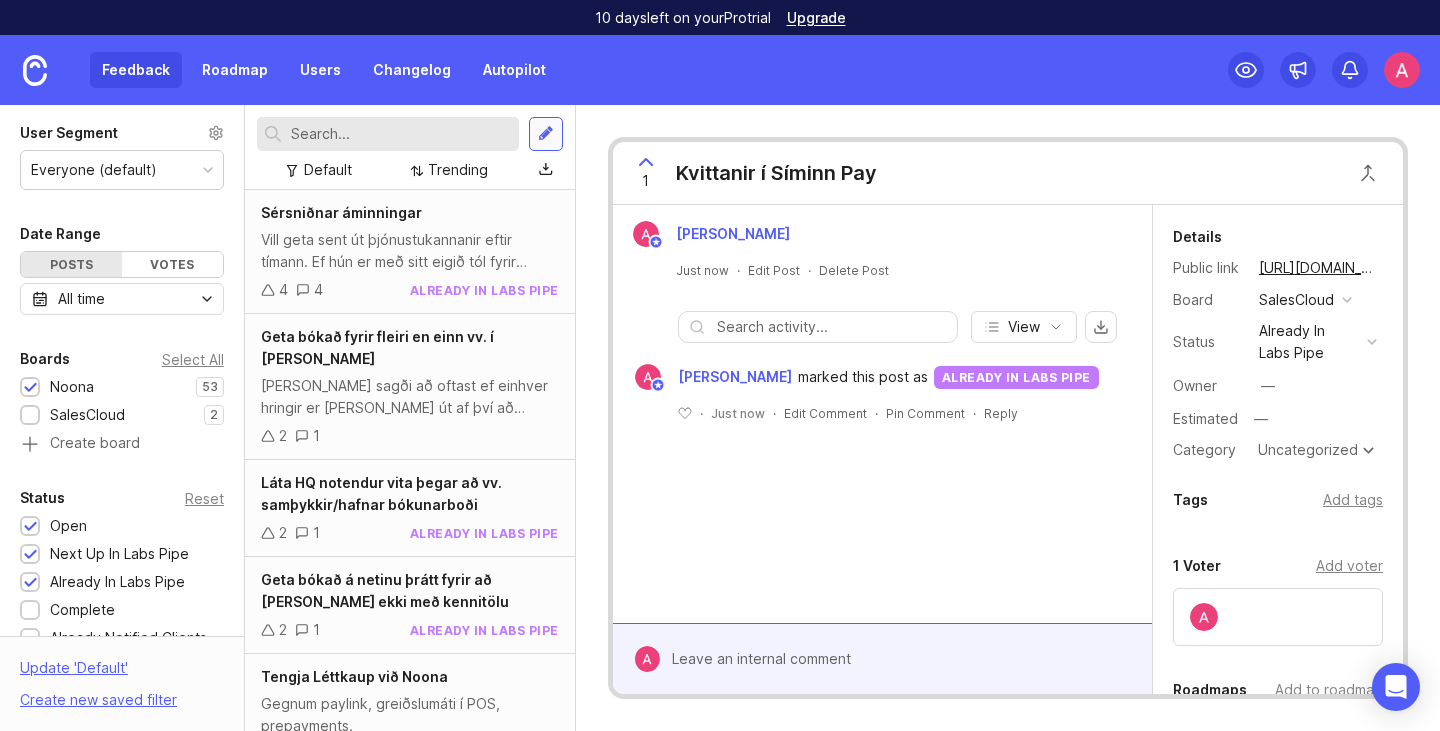 drag, startPoint x: 951, startPoint y: 725, endPoint x: 543, endPoint y: 135, distance: 717.3312 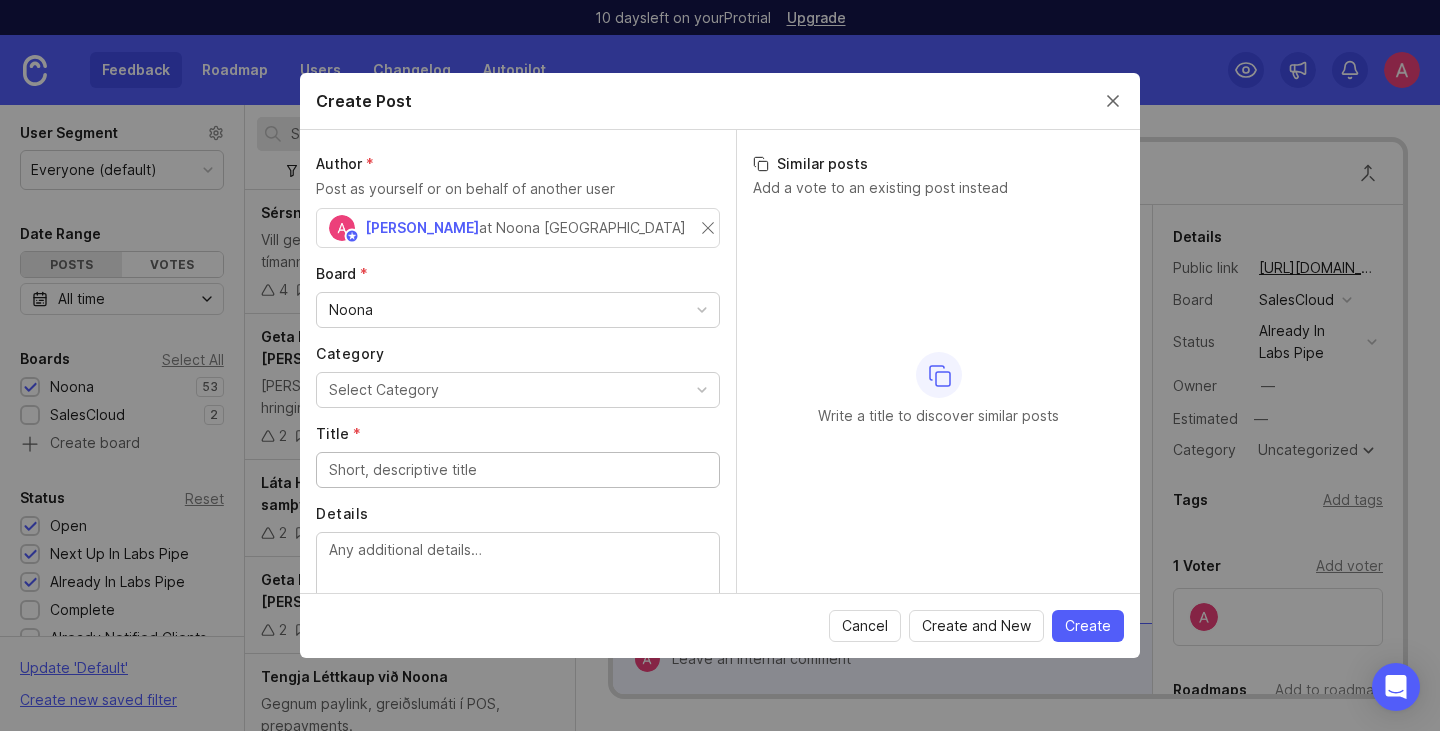 click on "Noona" at bounding box center [518, 310] 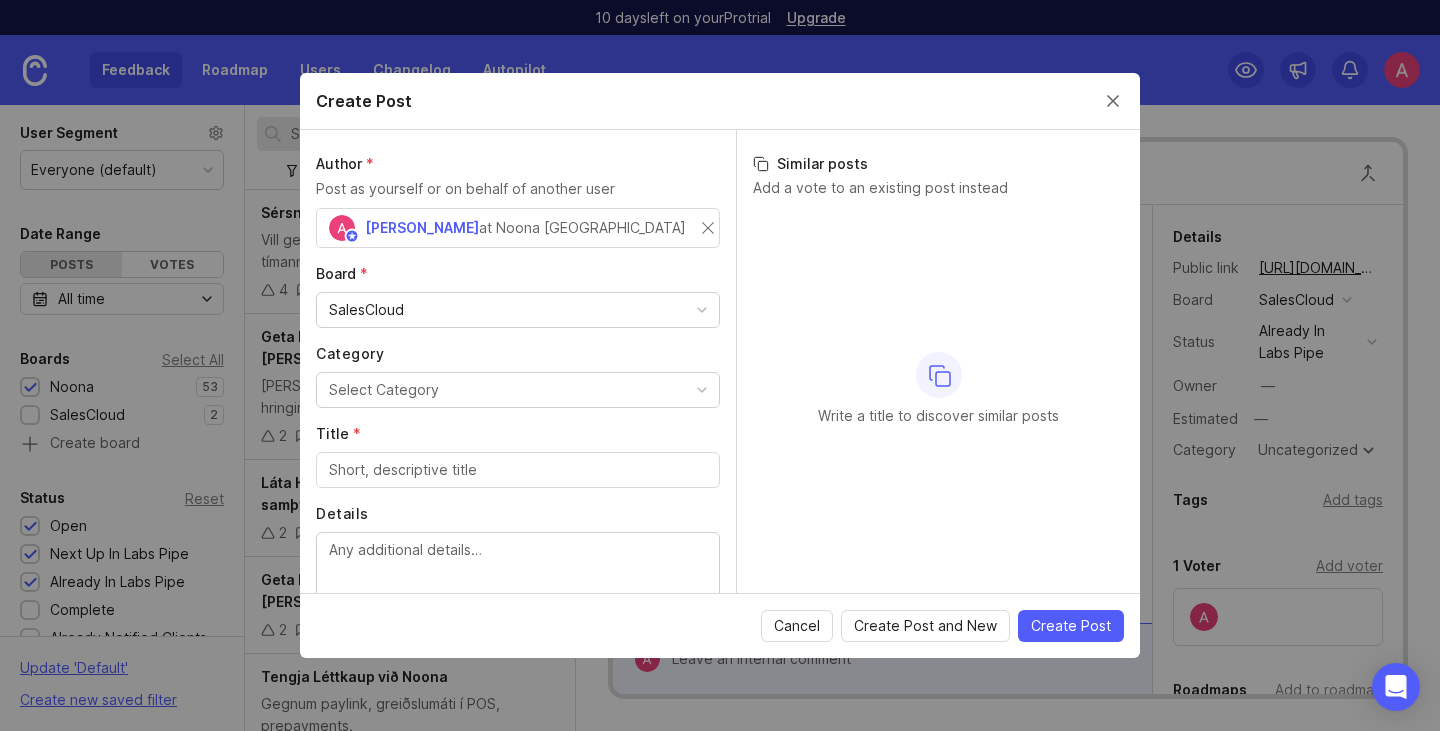 click on "Select Category" at bounding box center [384, 390] 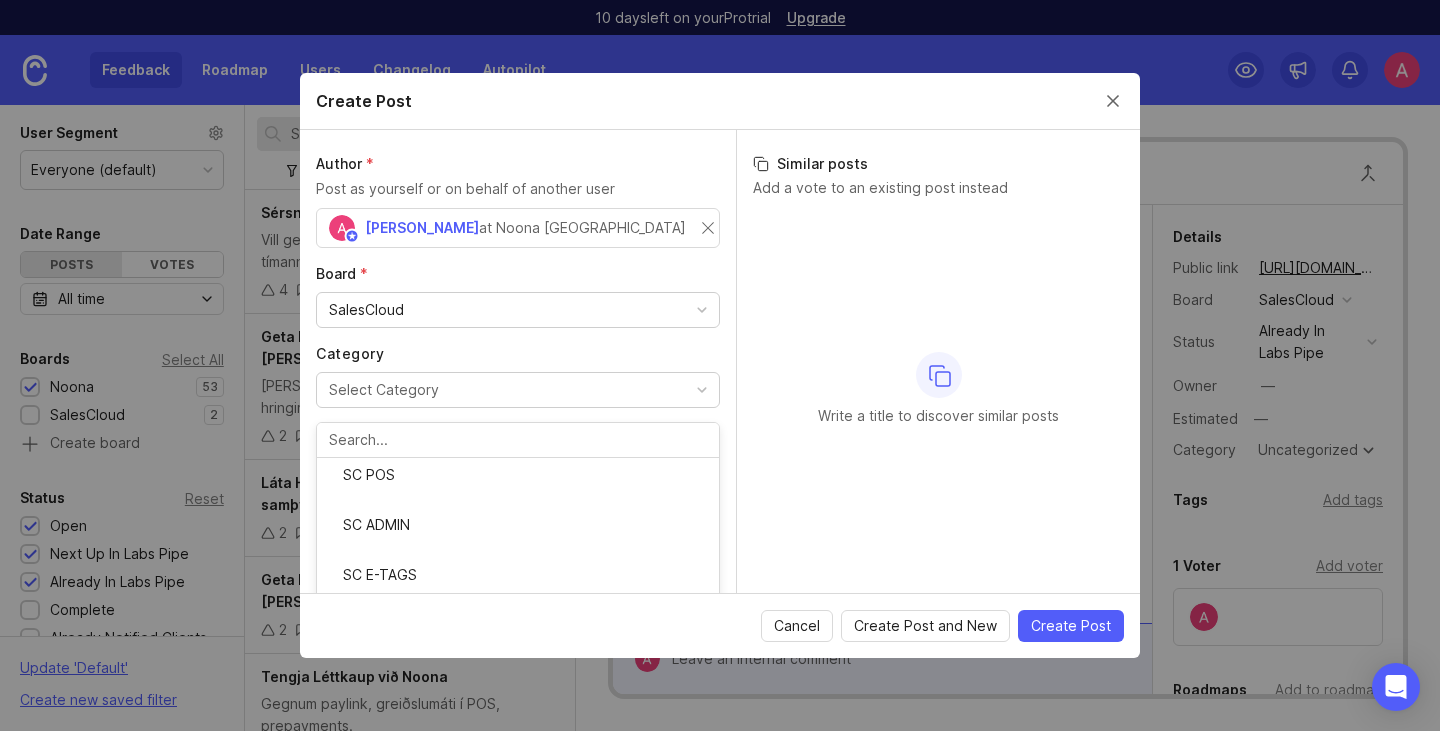click on "Select Category" at bounding box center [384, 390] 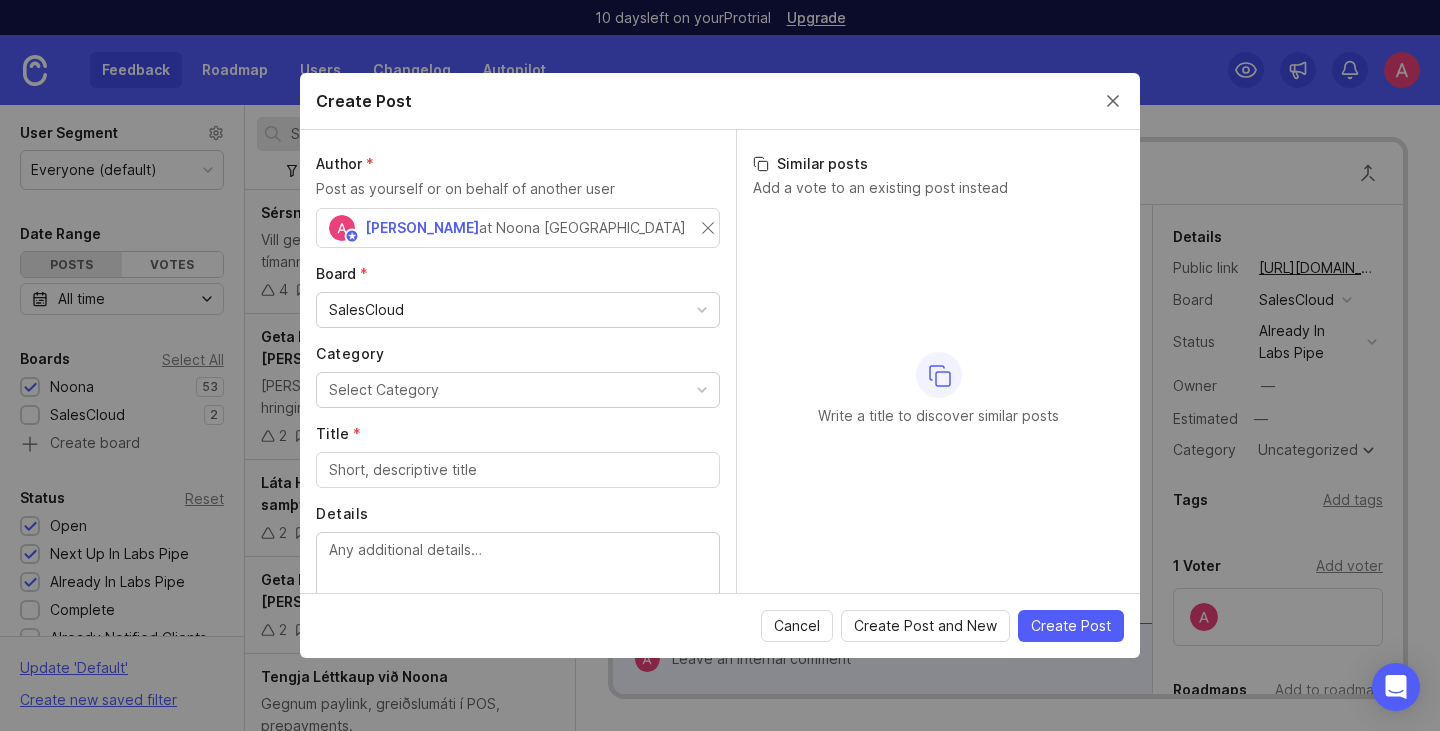 click on "Title *" at bounding box center (518, 470) 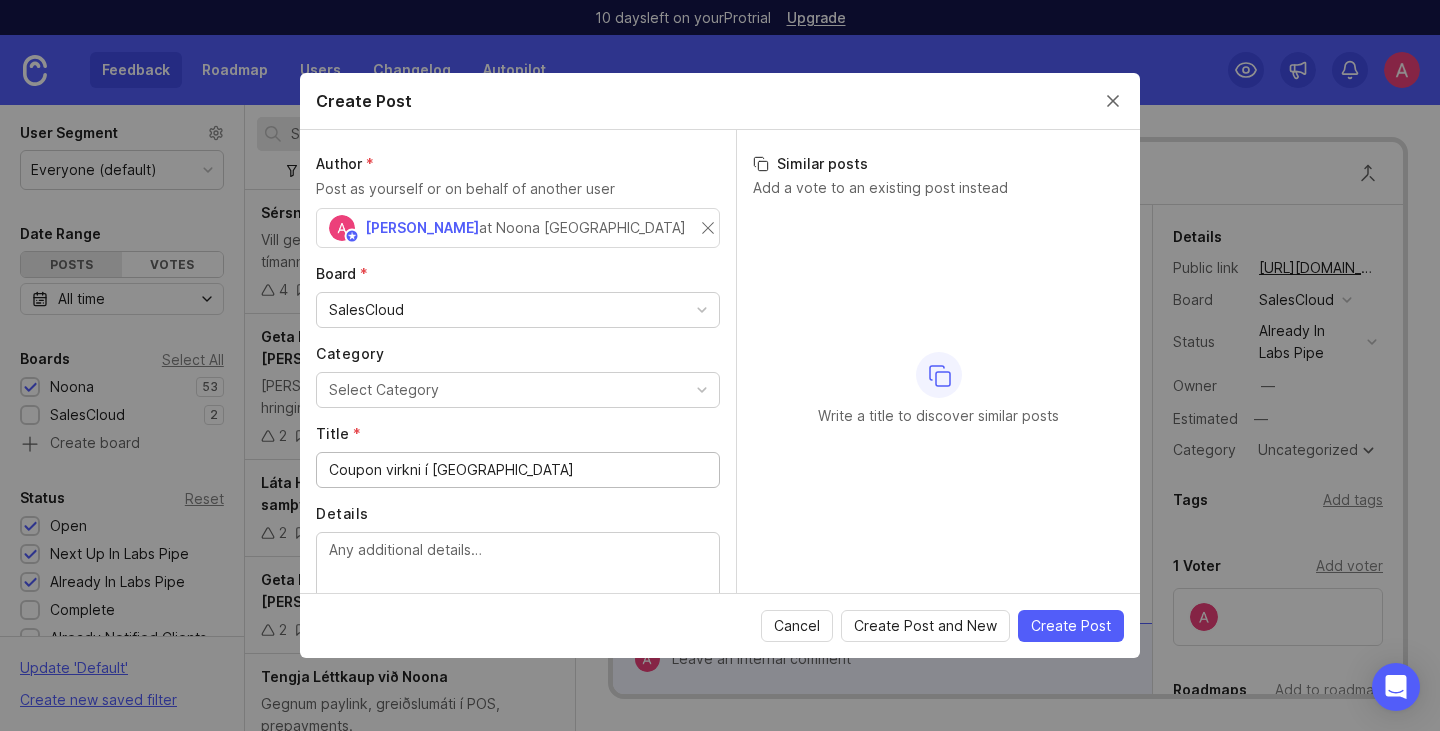 type on "Coupon virkni í [GEOGRAPHIC_DATA]" 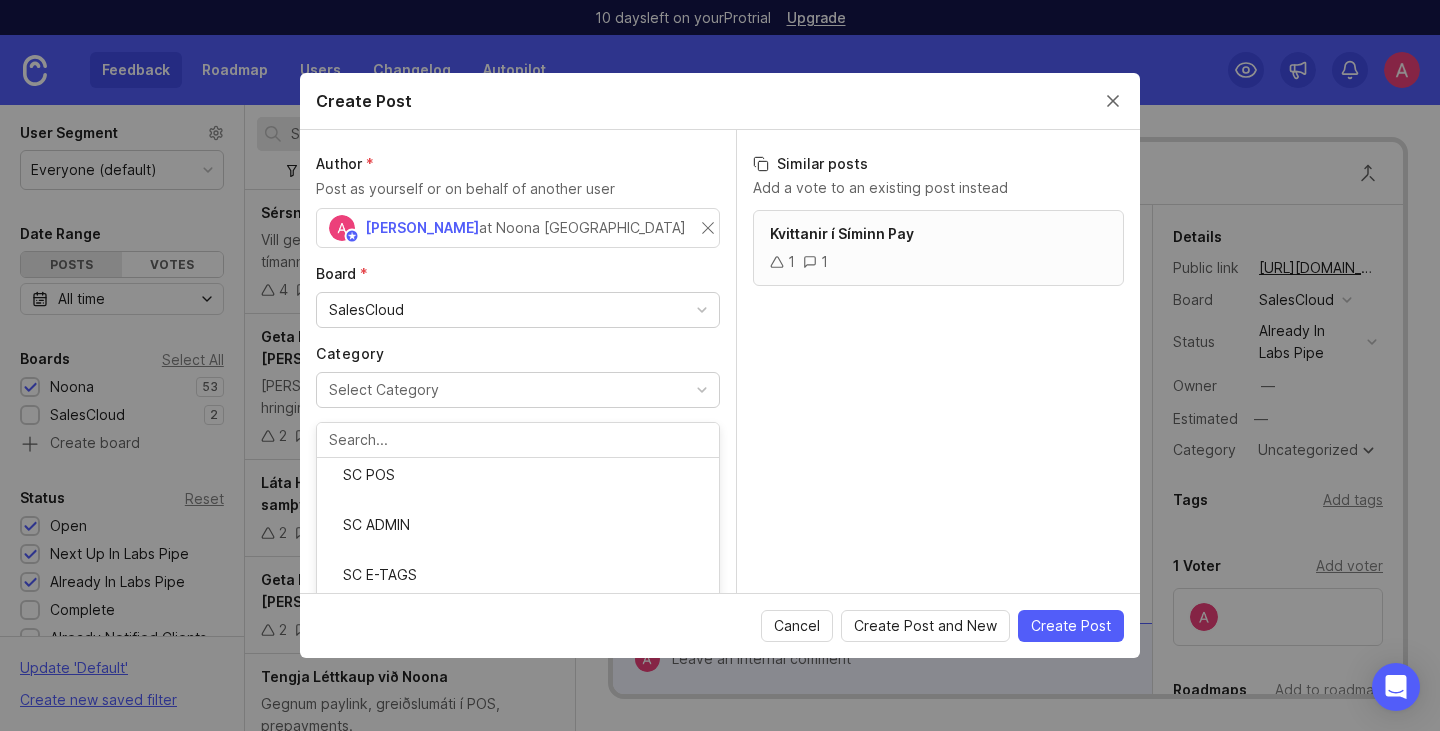 click on "Select Category" at bounding box center [518, 390] 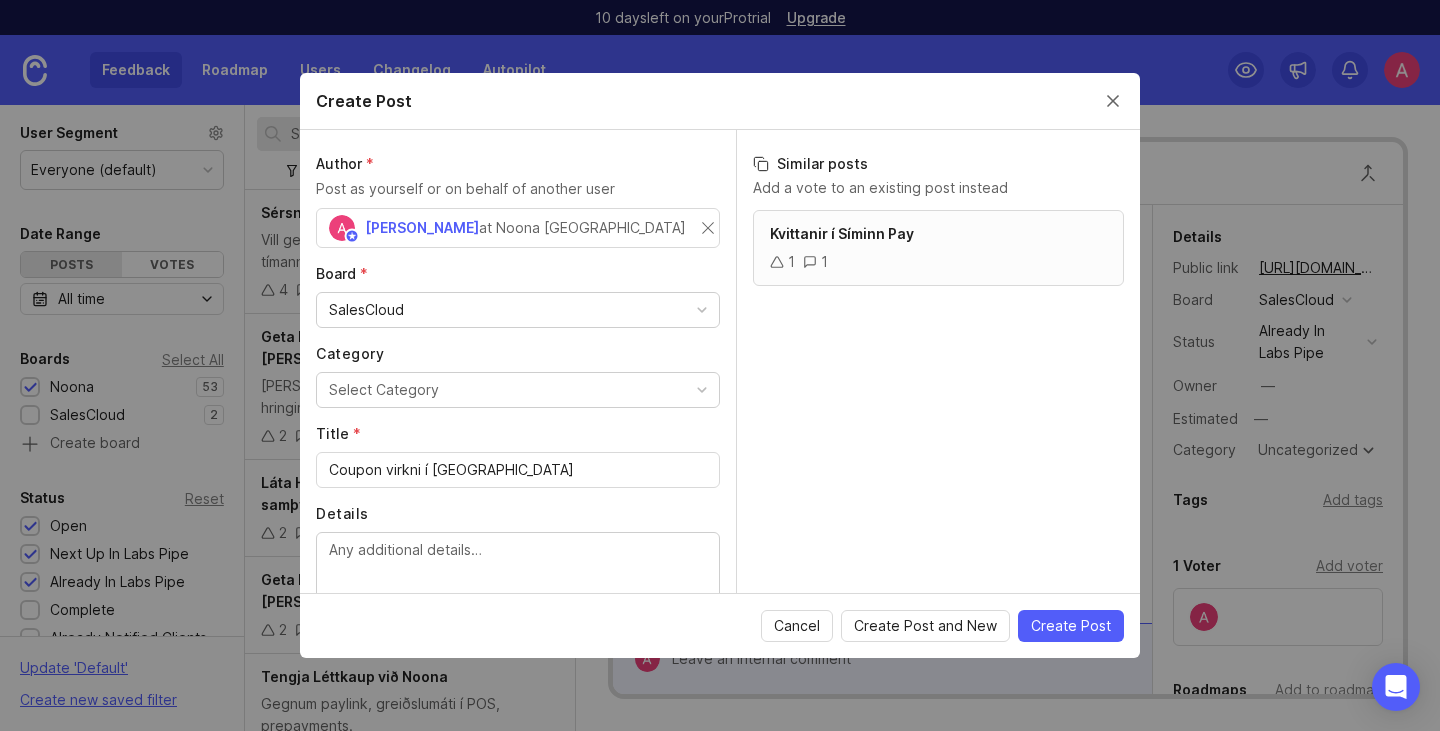 click on "Select Category" at bounding box center [518, 390] 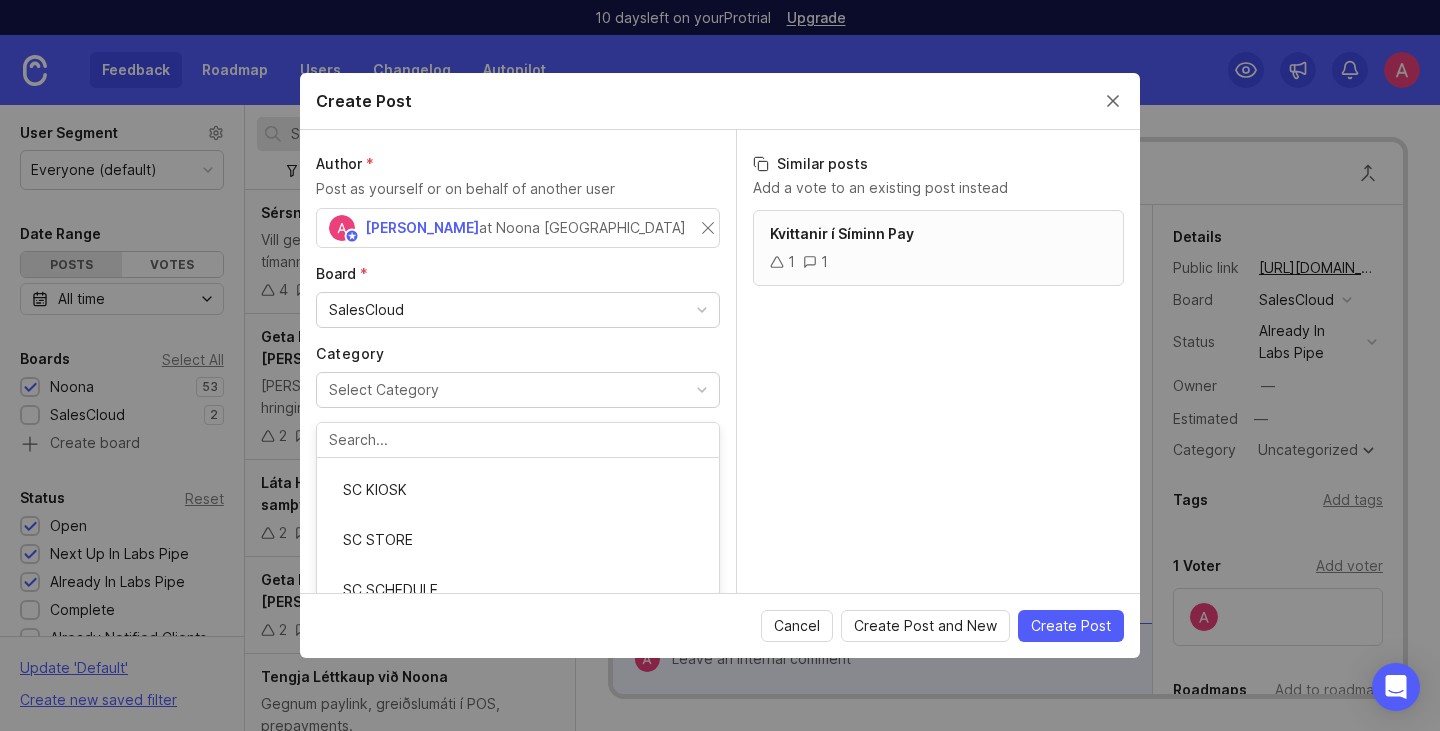 scroll, scrollTop: 140, scrollLeft: 0, axis: vertical 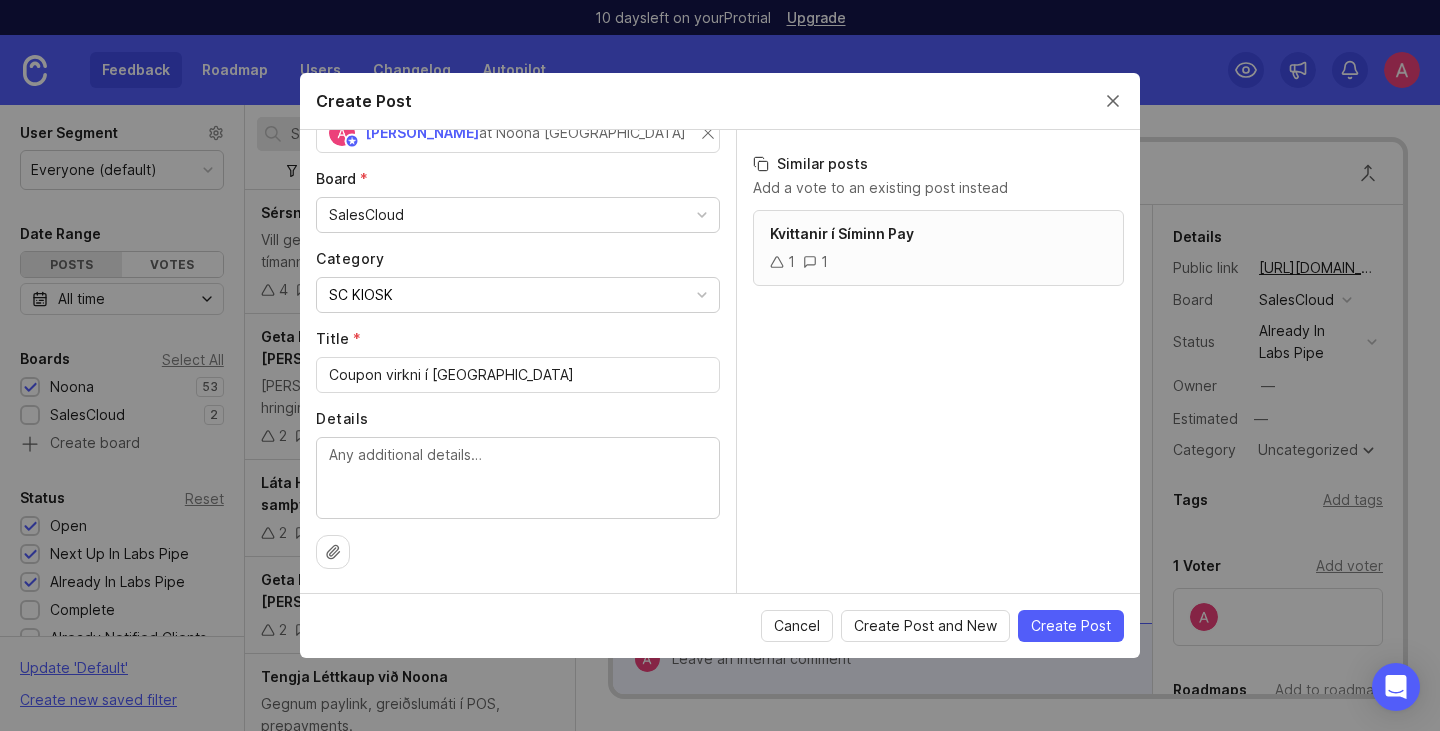 click on "Details" at bounding box center [518, 477] 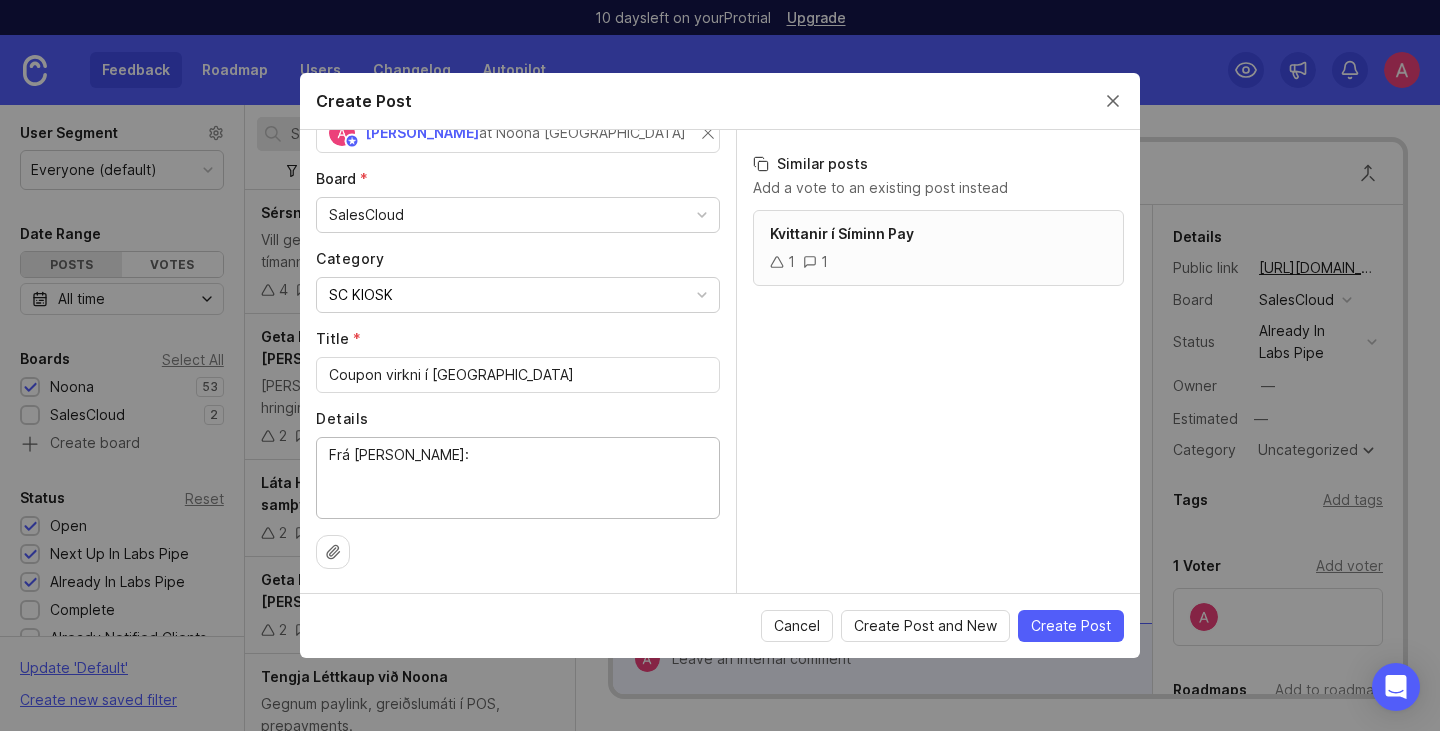 paste on "Það væri alveg hrikalega næs ef að hægt væri að bæta við coupon reit í kaupferlið í Kiosknum
Til að hindra ekki þetta æðislega ferli sem er komið að greiðsla fer beint í Kiosk eftir að smellt er á PAY þá sjáum við fyrir okkur að coupon hnapp sé bætt við þetta mengi hér sem liggur neðst vinstra megin á skjánum." 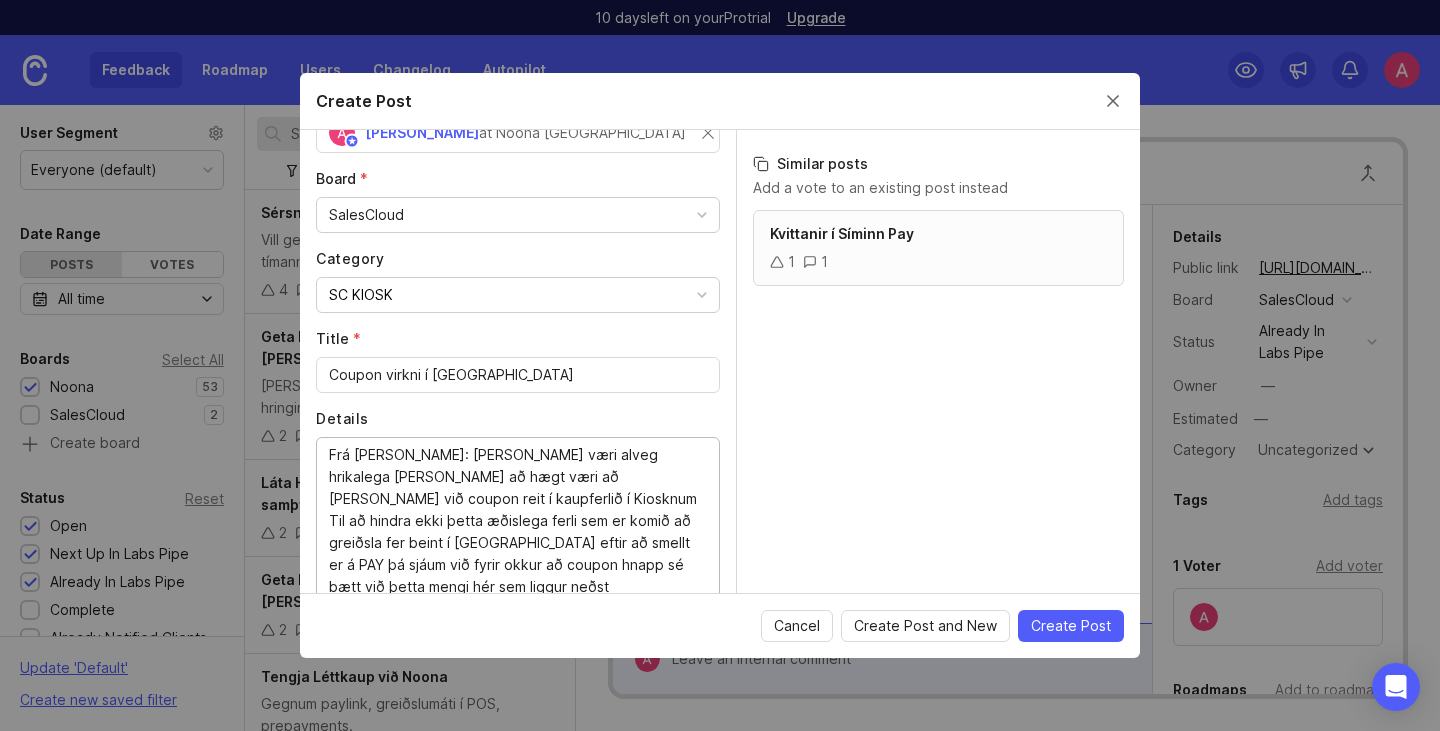 scroll, scrollTop: 98, scrollLeft: 0, axis: vertical 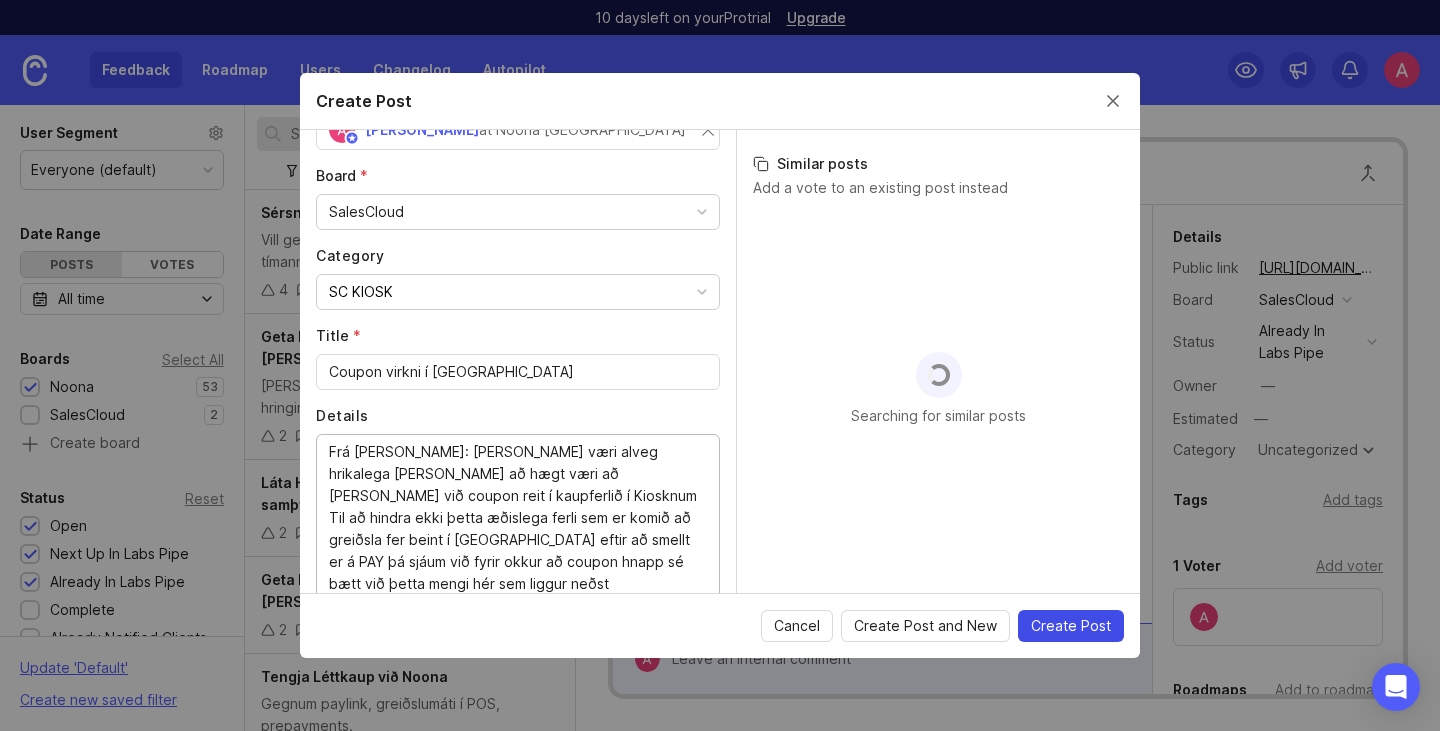 type on "Frá Tinnu: Það væri alveg hrikalega næs ef að hægt væri að bæta við coupon reit í kaupferlið í Kiosknum
Til að hindra ekki þetta æðislega ferli sem er komið að greiðsla fer beint í Kiosk eftir að smellt er á PAY þá sjáum við fyrir okkur að coupon hnapp sé bætt við þetta mengi hér sem liggur neðst vinstra megin á skjánum." 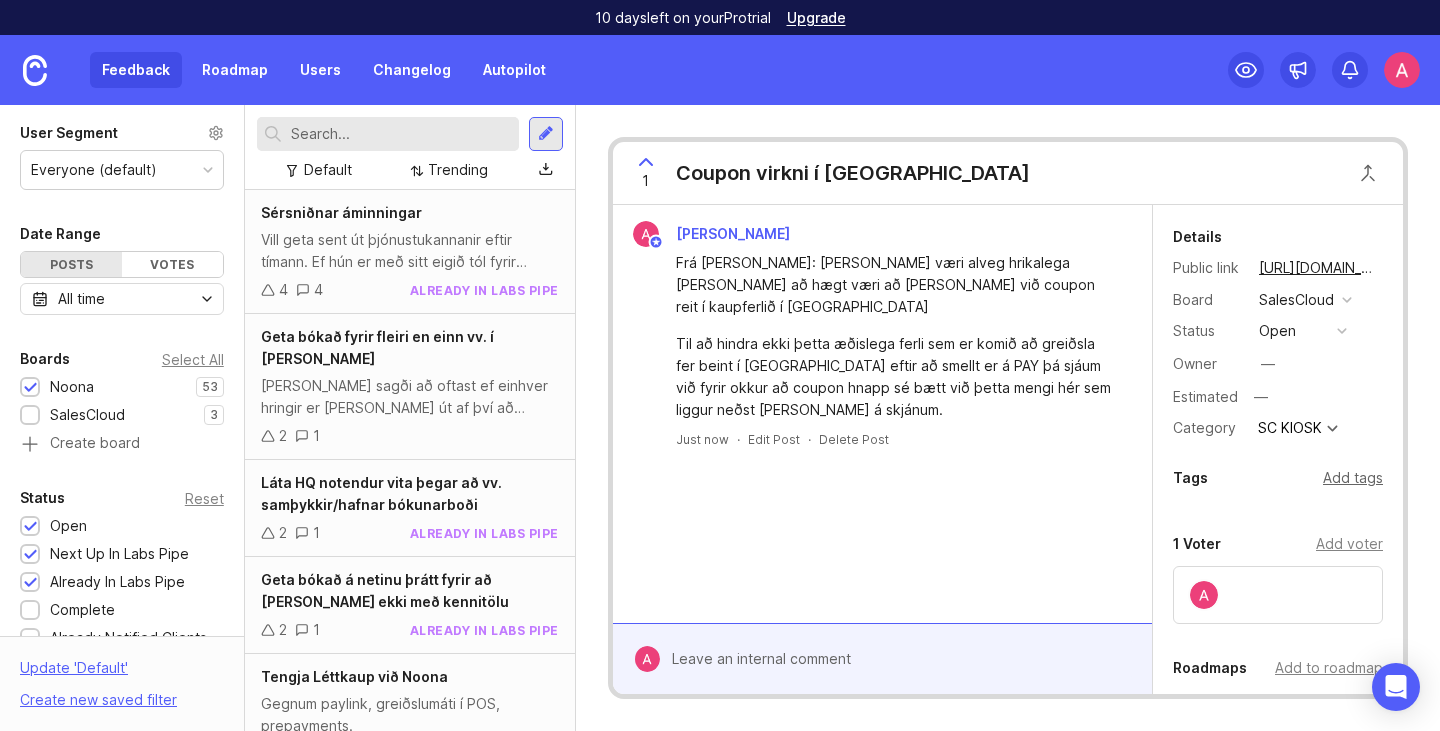 click on "Add tags" at bounding box center [1353, 478] 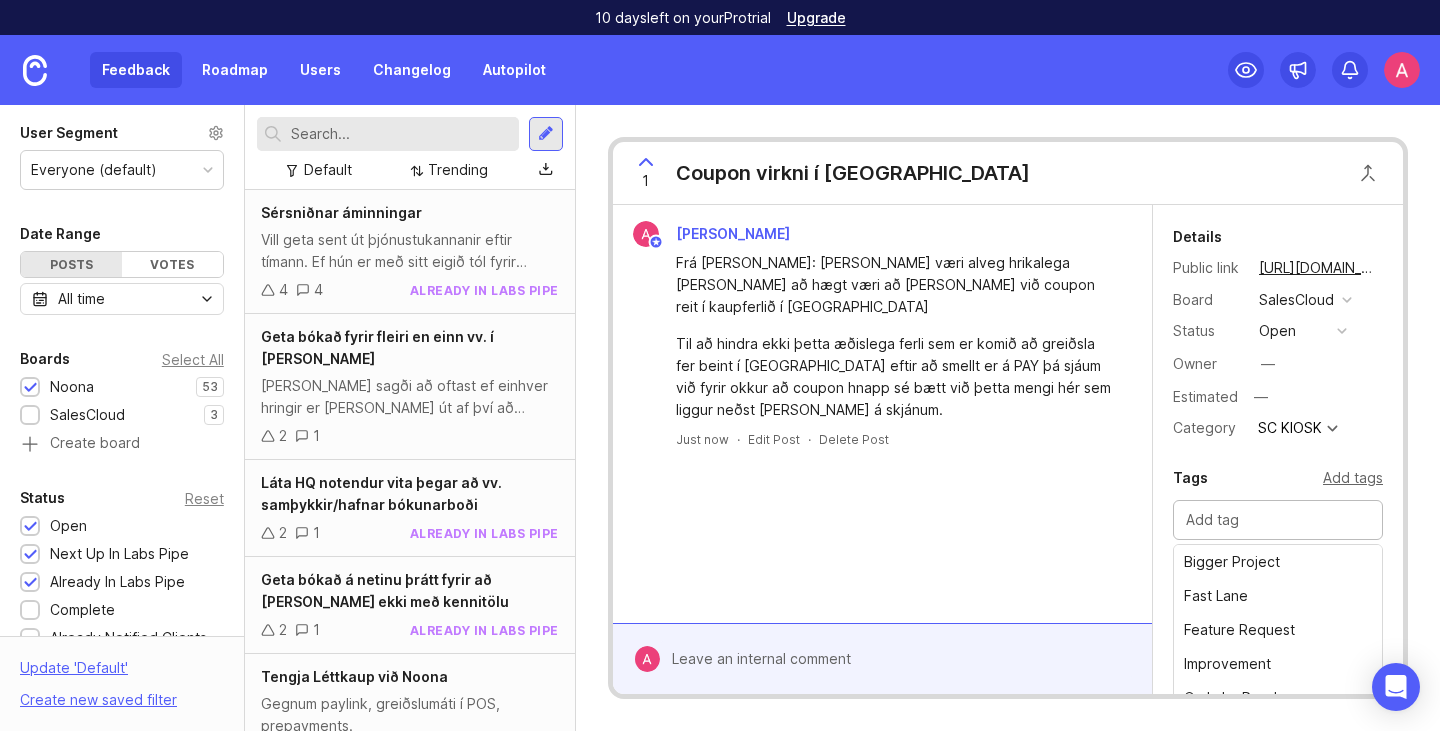 click on "Add tags" at bounding box center (1353, 478) 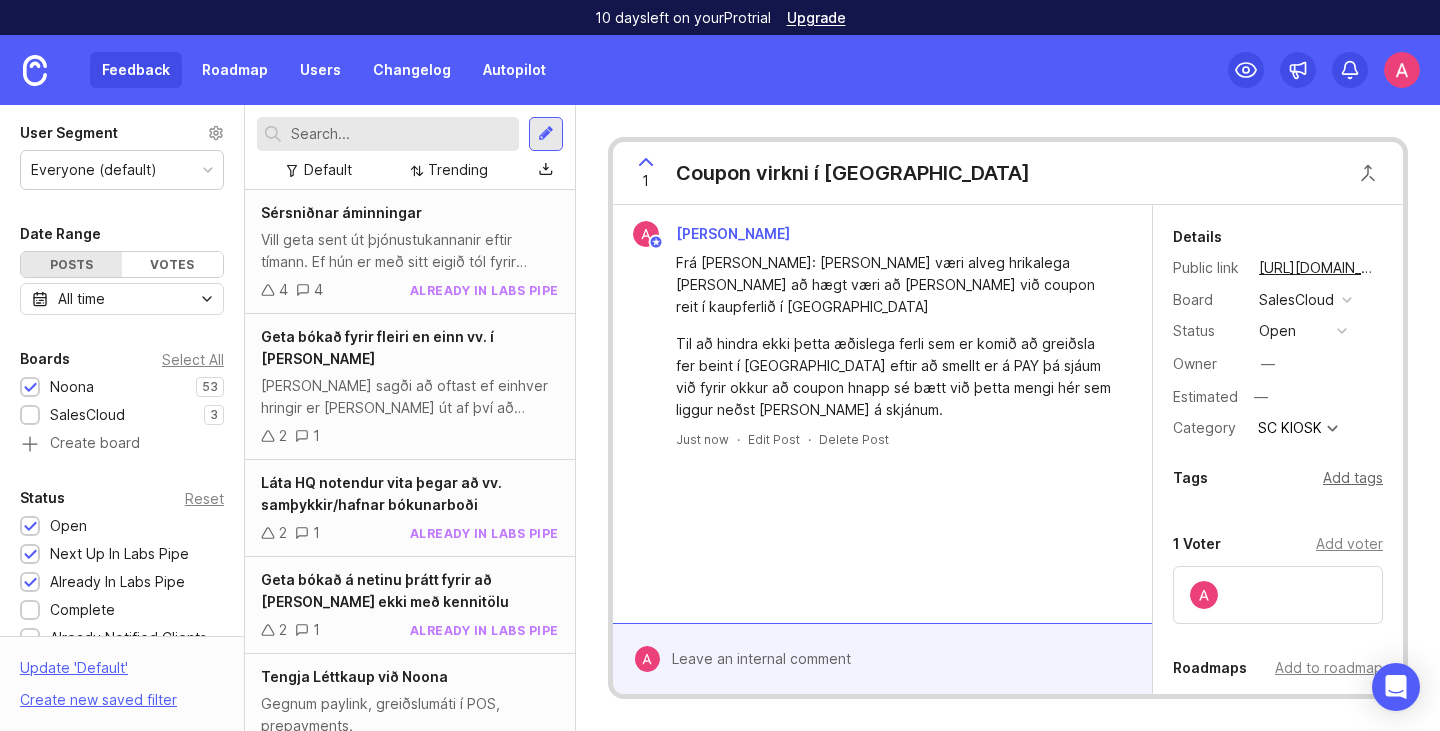 click on "Add tags" at bounding box center [1353, 478] 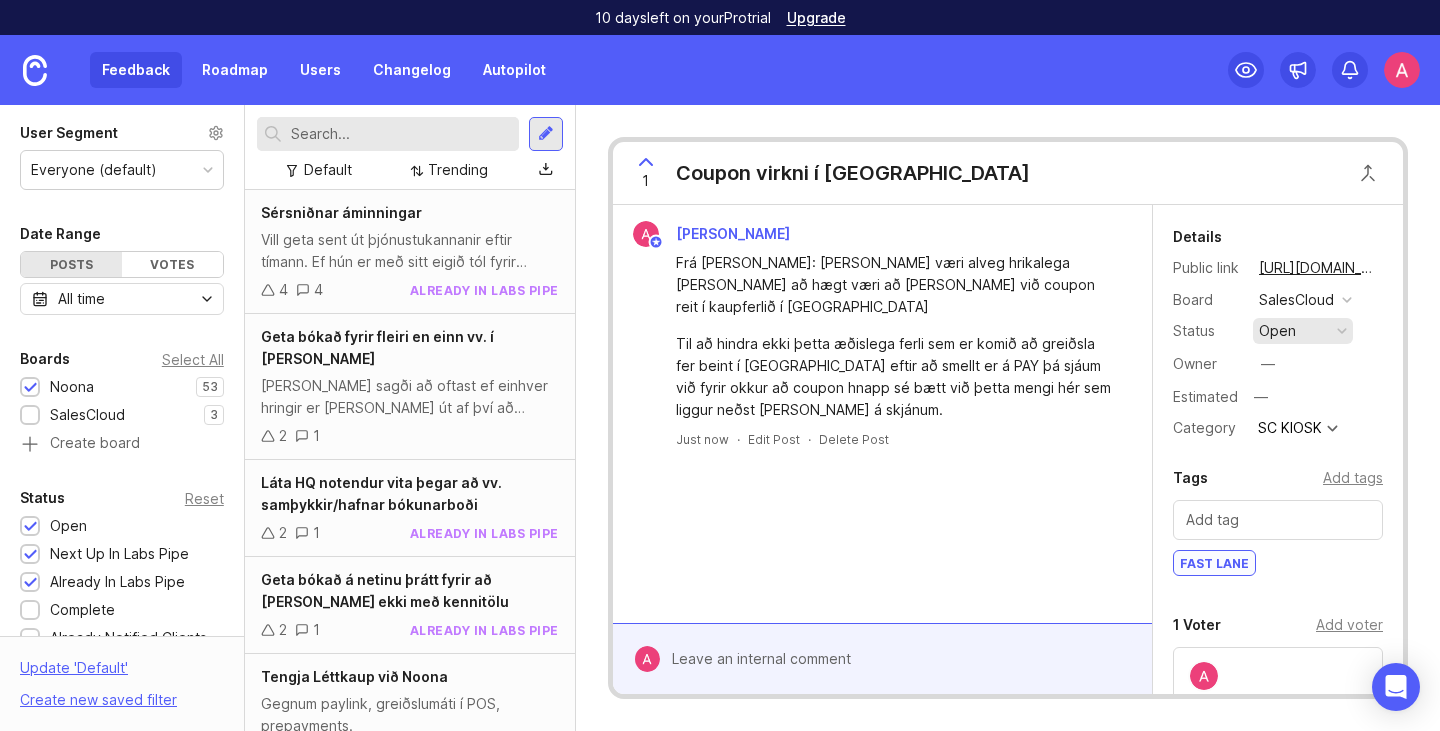 click on "open" at bounding box center (1303, 331) 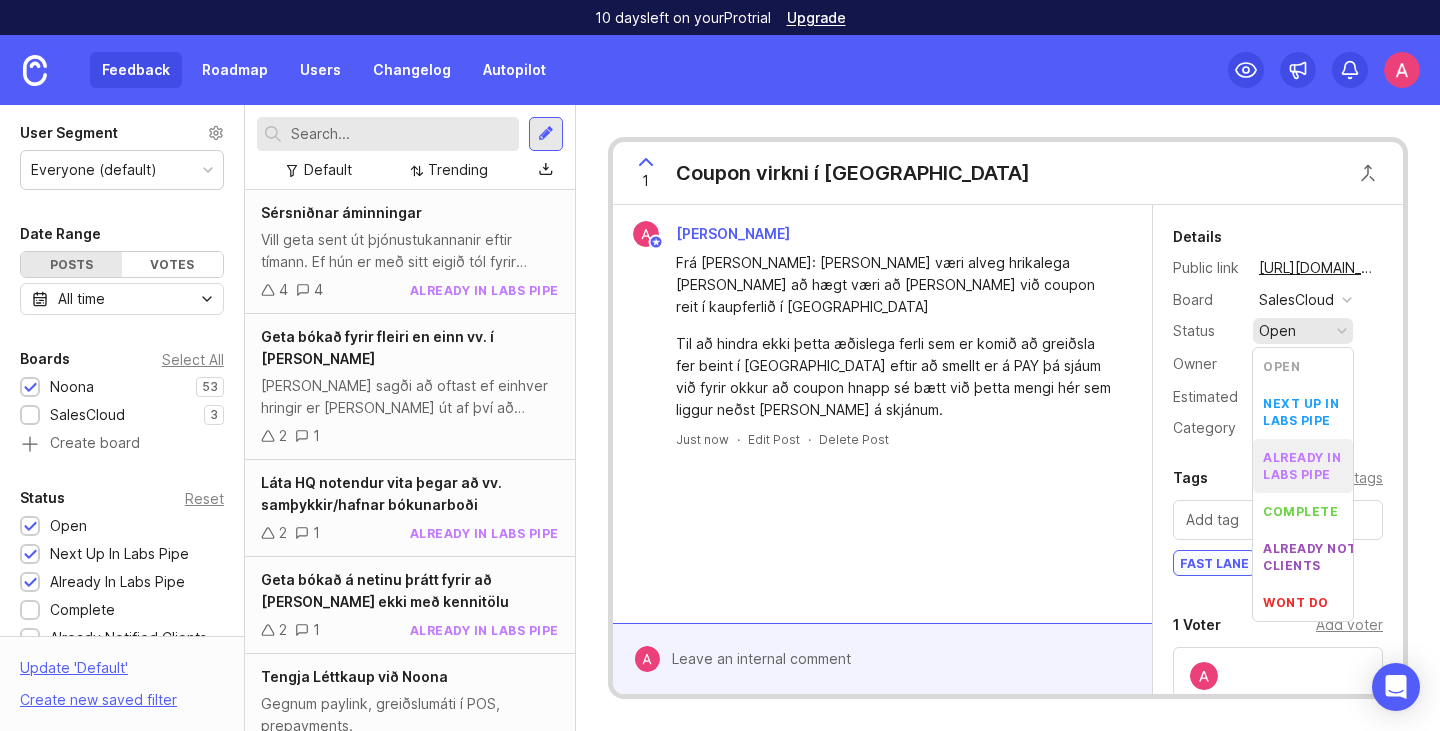 click on "already in labs pipe" at bounding box center [1303, 466] 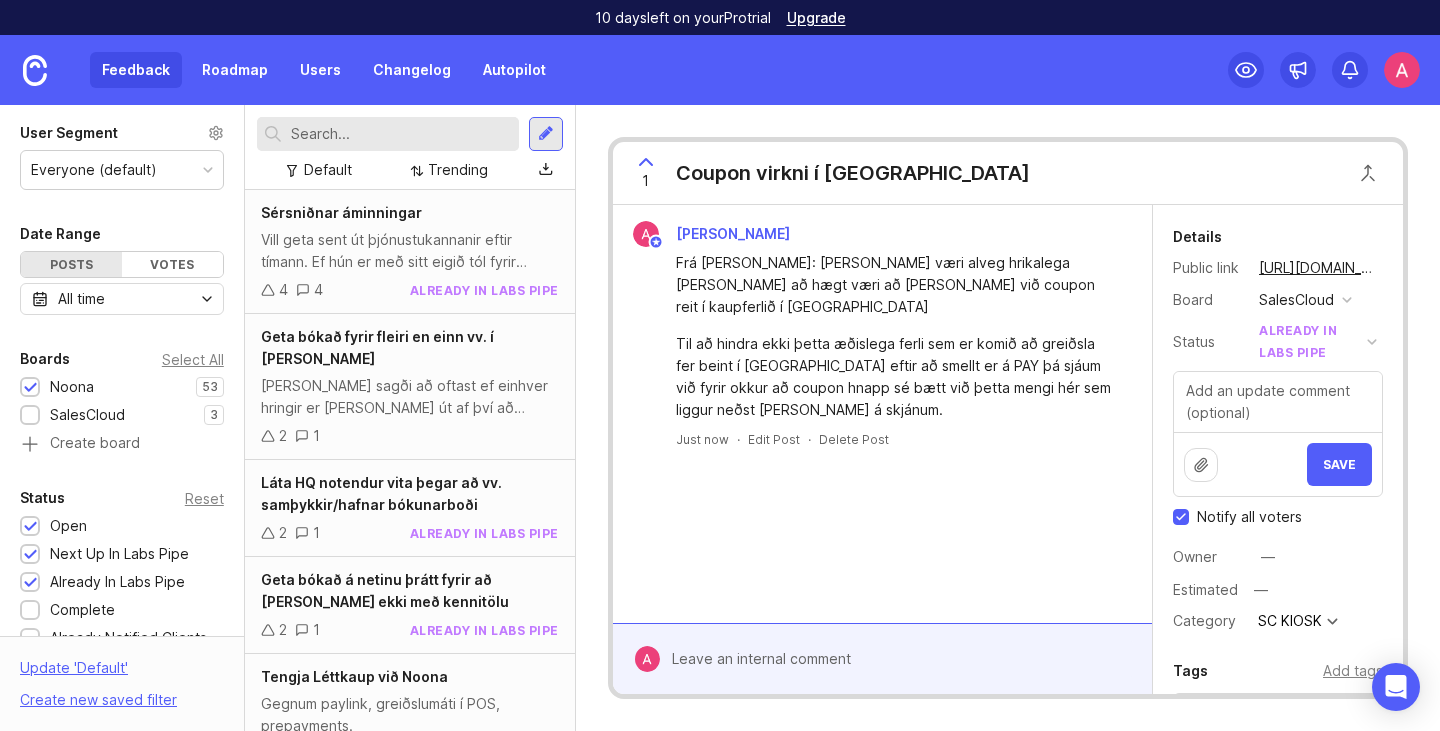 click on "Notify all voters" at bounding box center (1237, 517) 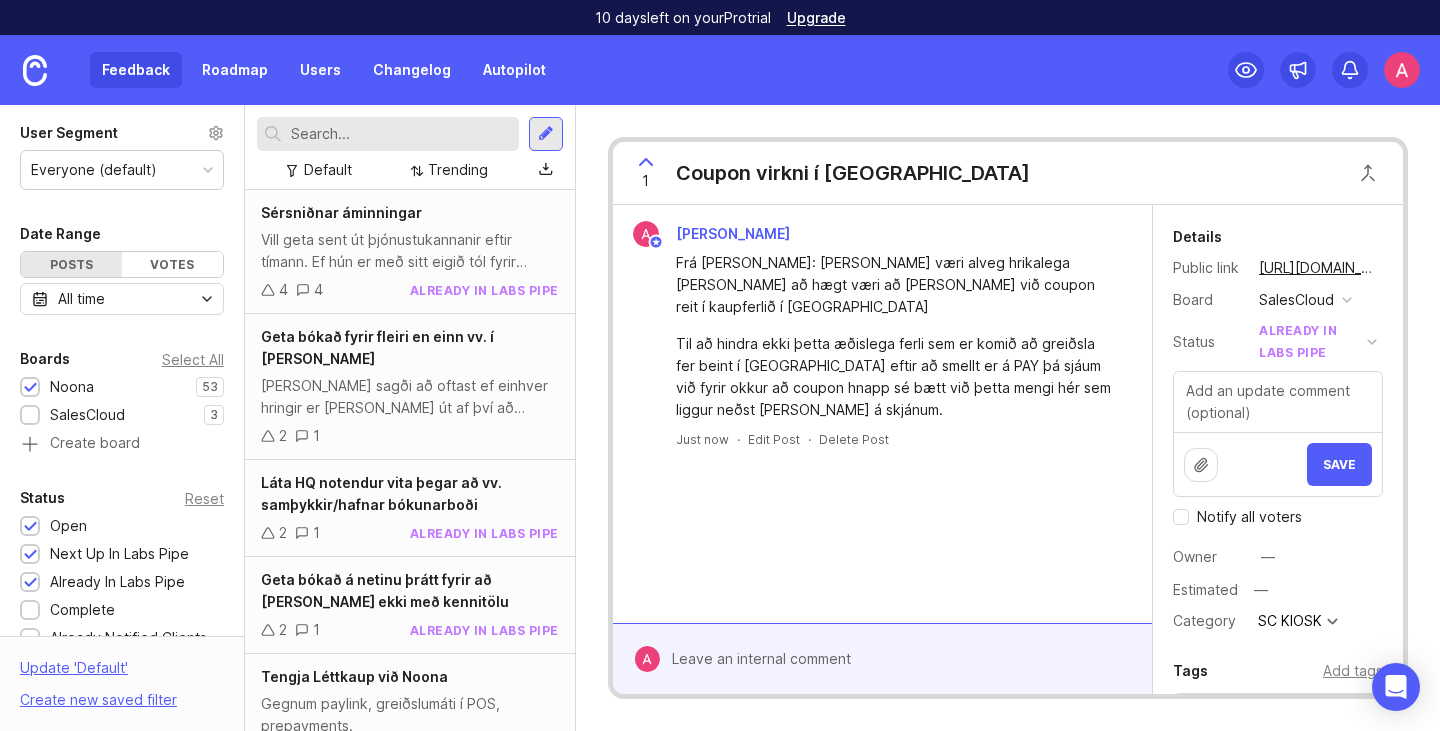 checkbox on "false" 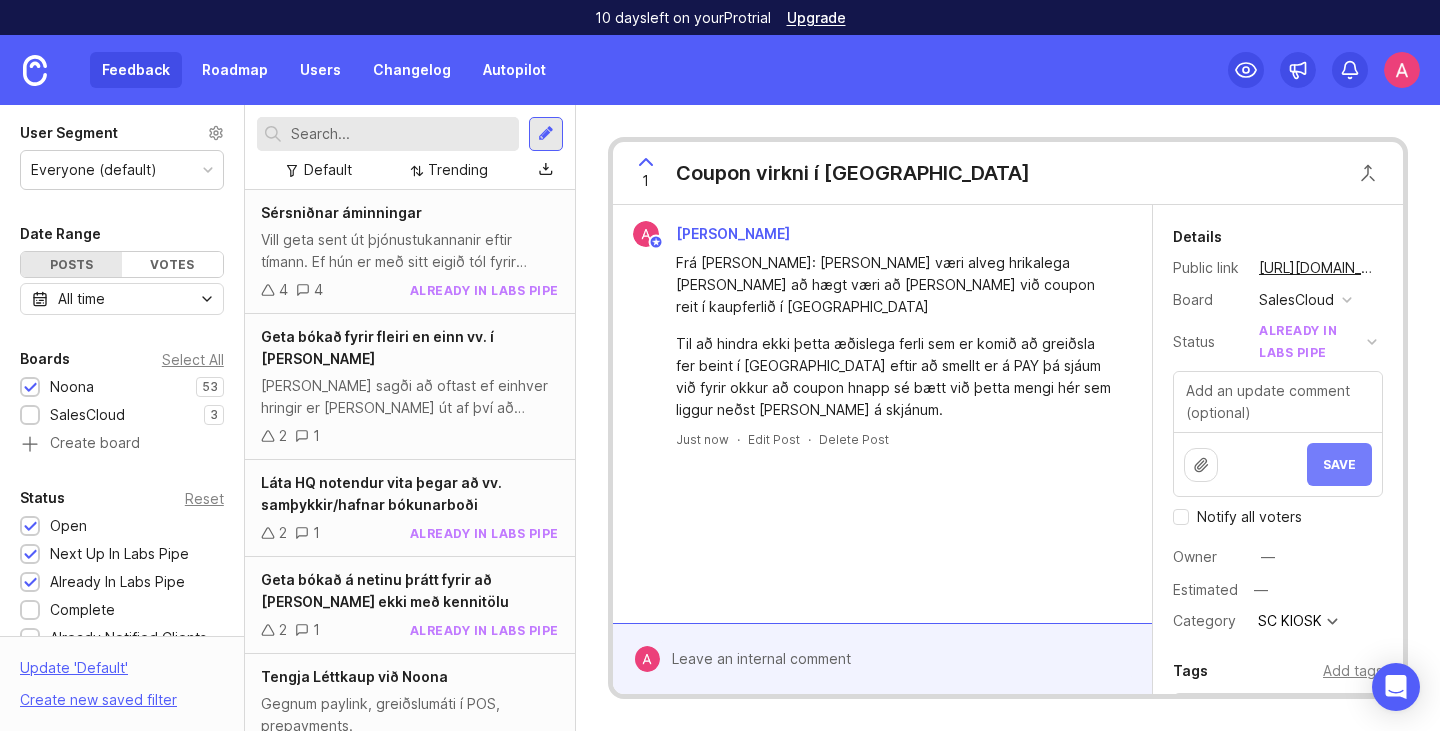 click on "Save" at bounding box center (1339, 464) 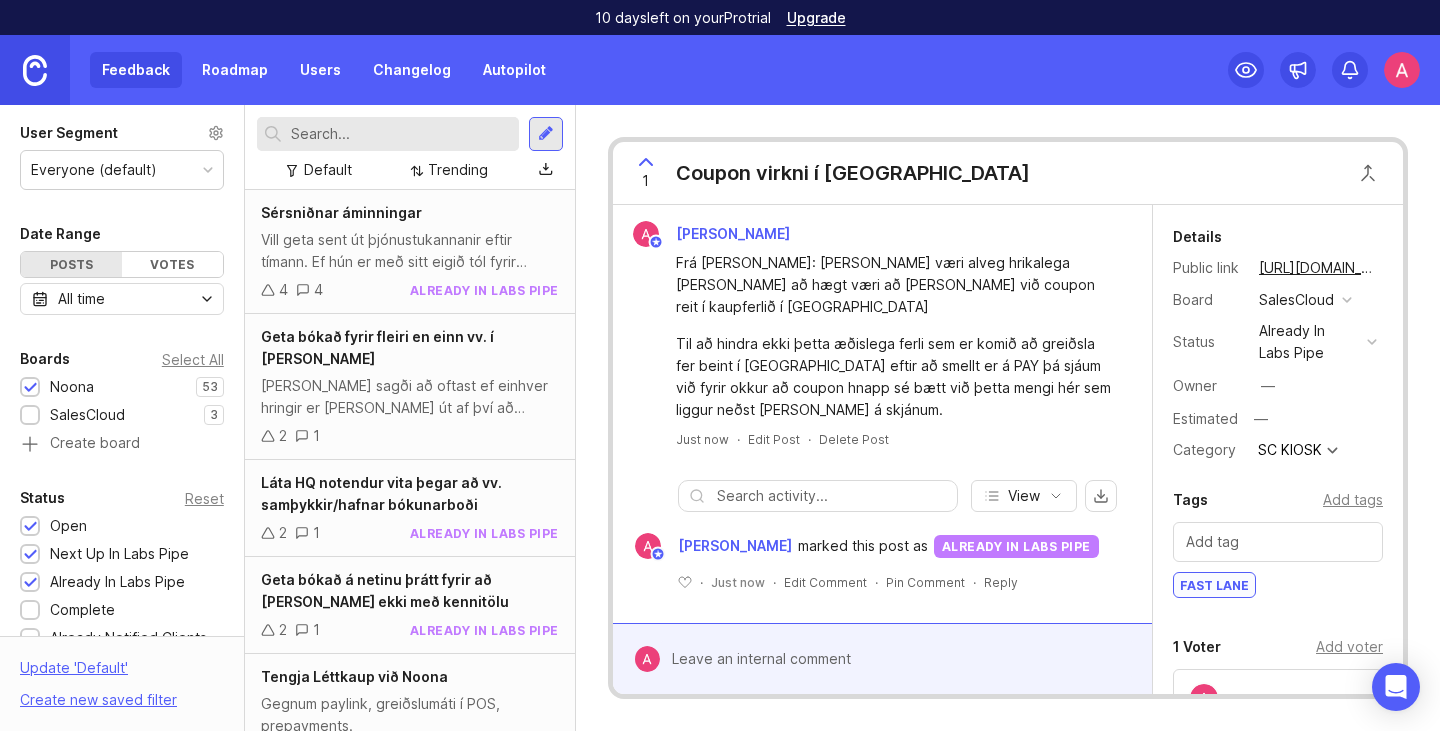click at bounding box center [35, 70] 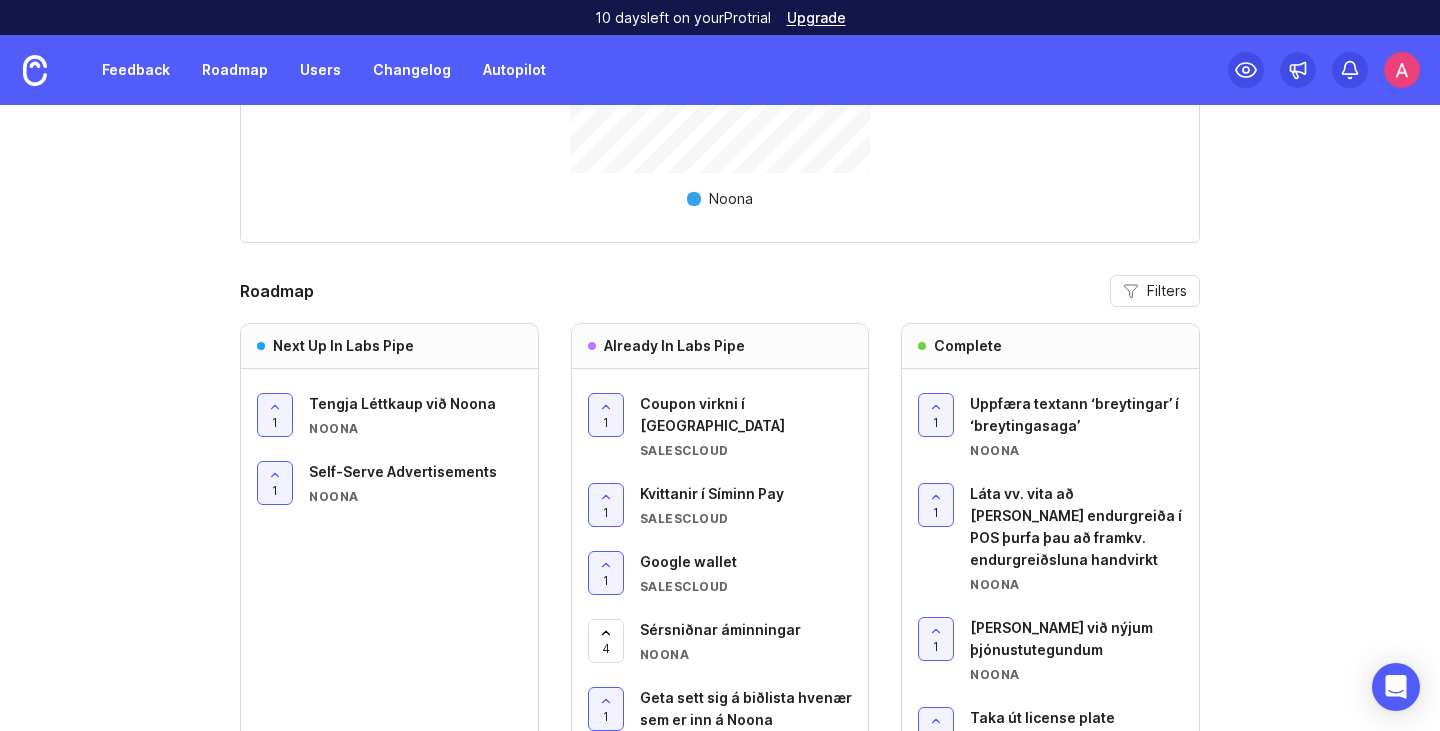 scroll, scrollTop: 1895, scrollLeft: 0, axis: vertical 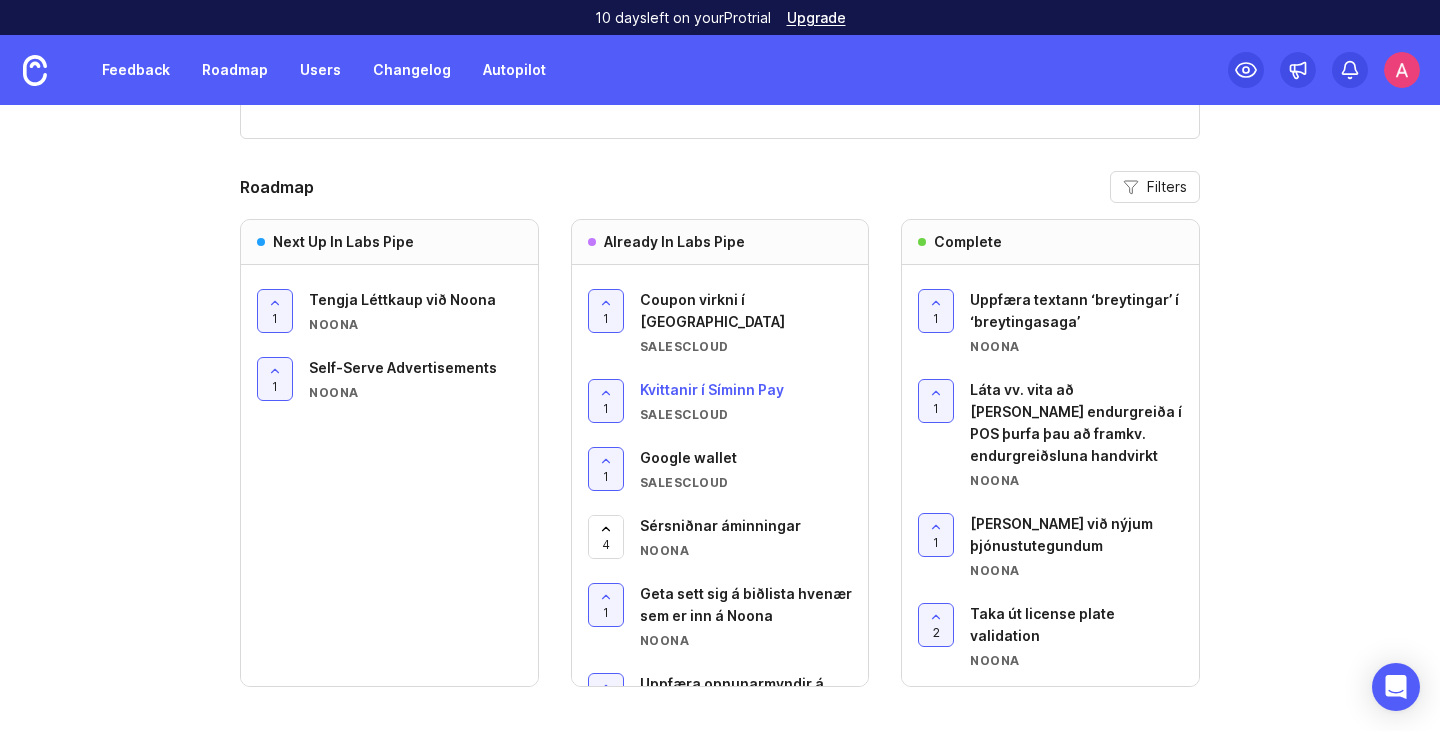 drag, startPoint x: 697, startPoint y: 388, endPoint x: 662, endPoint y: 370, distance: 39.357338 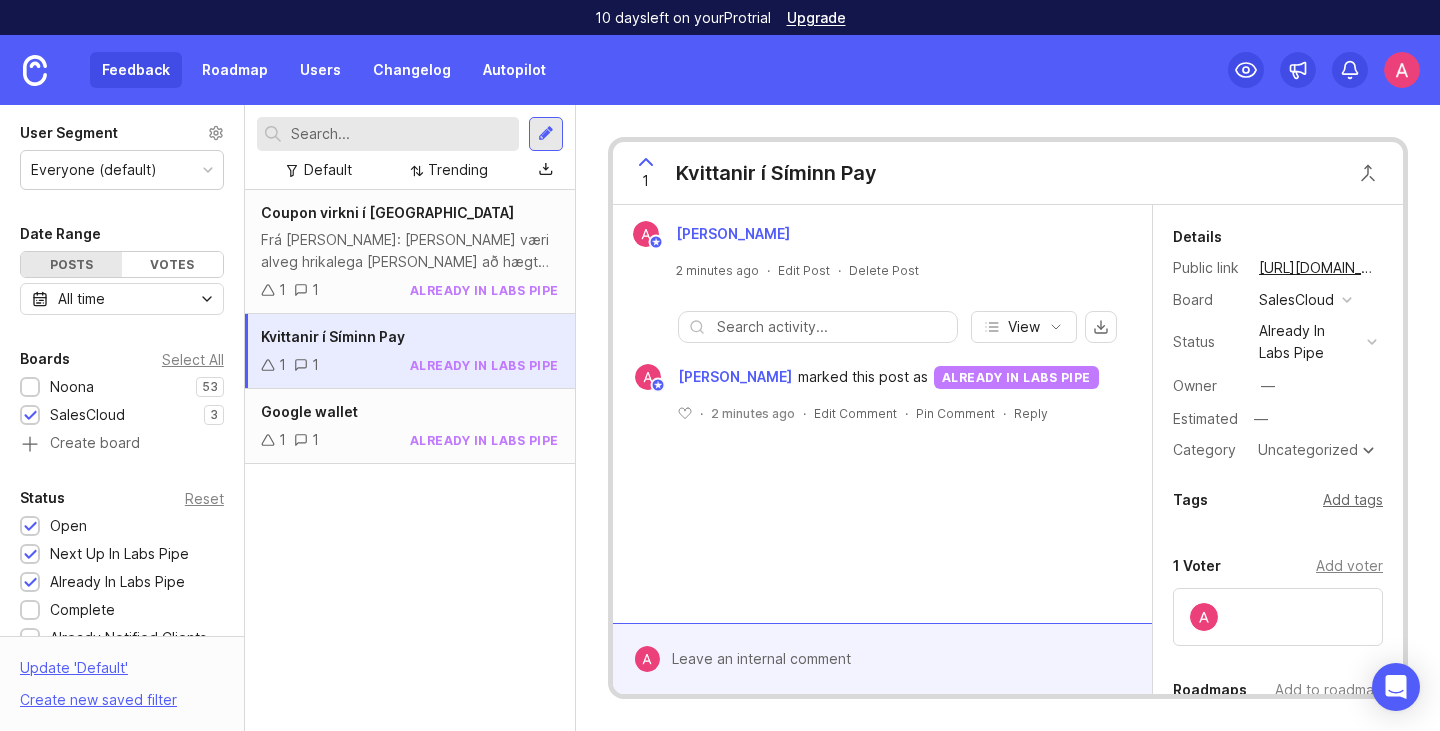 click on "Add tags" at bounding box center (1353, 500) 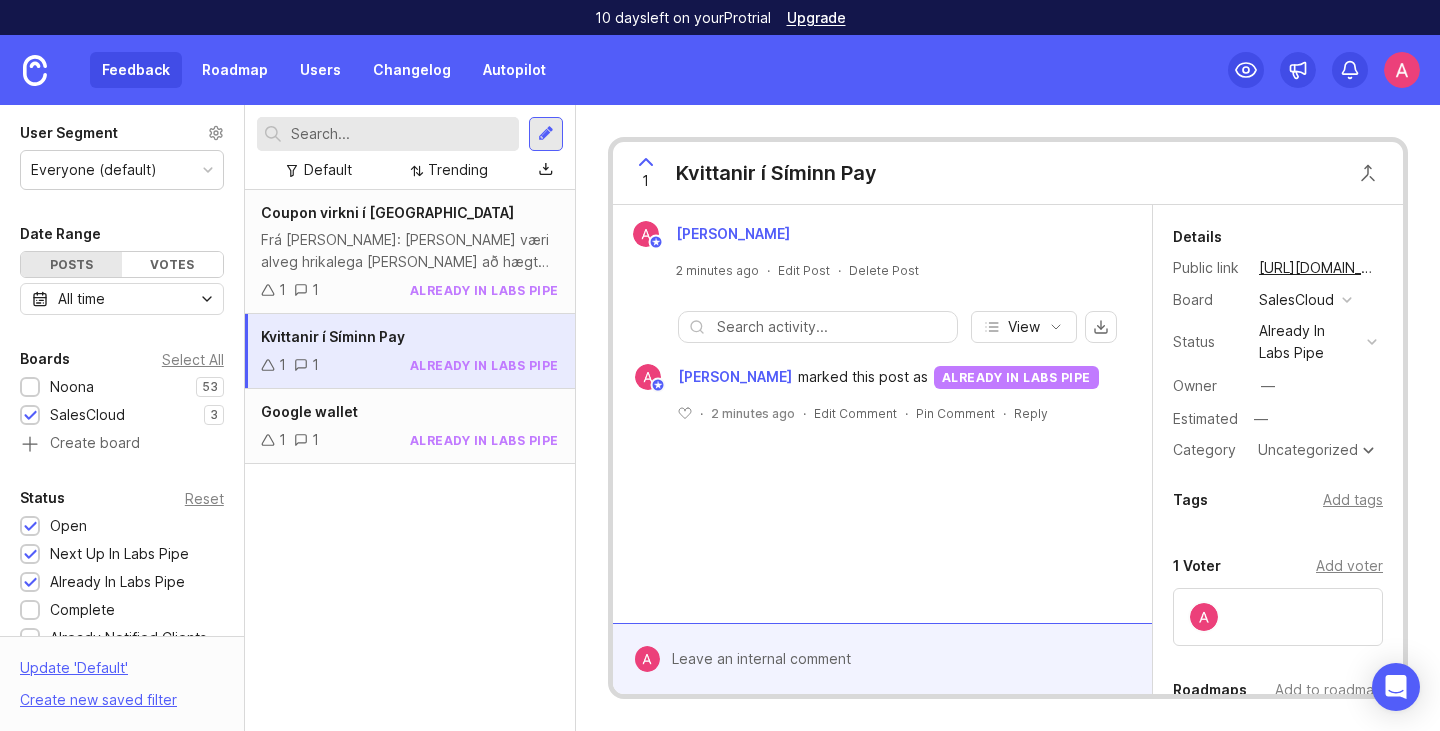 drag, startPoint x: 1341, startPoint y: 499, endPoint x: 1313, endPoint y: 511, distance: 30.463093 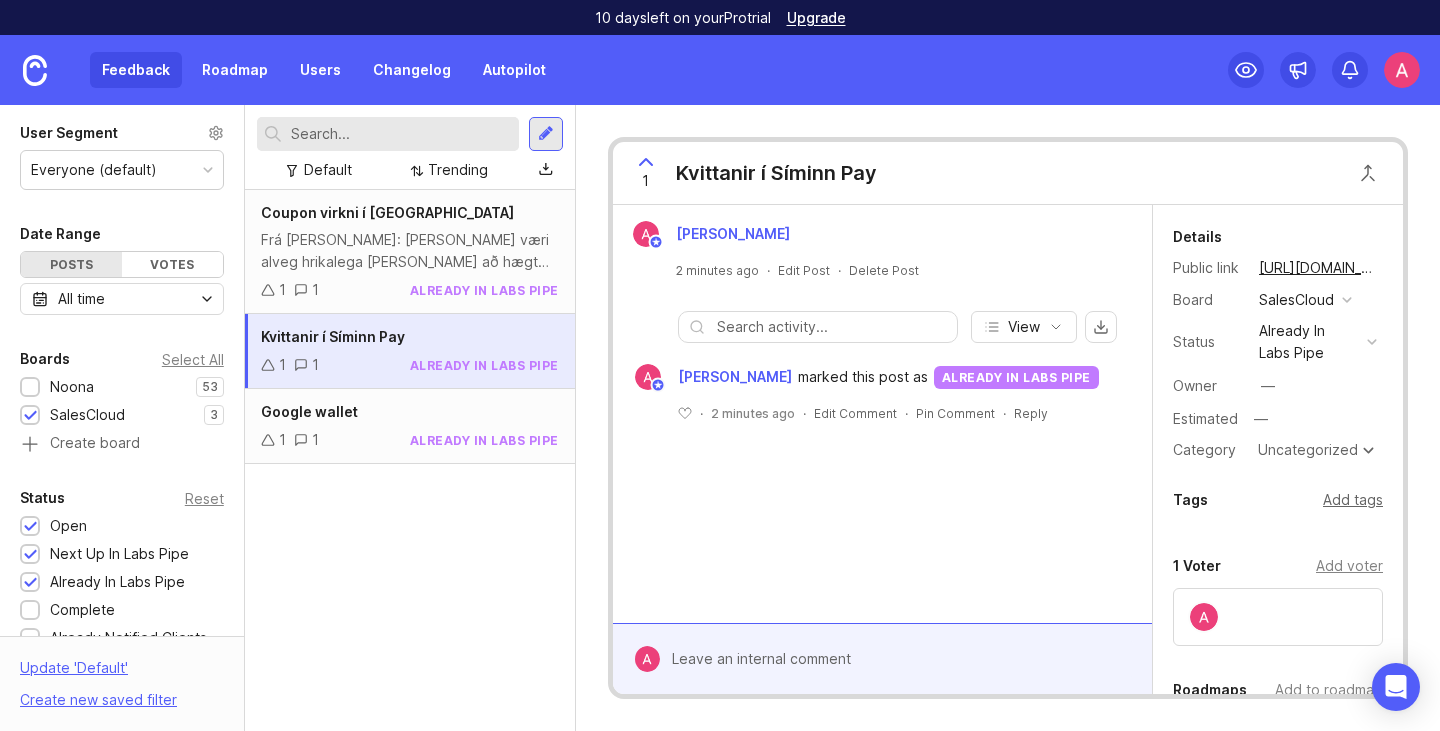 click on "Add tags" at bounding box center [1353, 500] 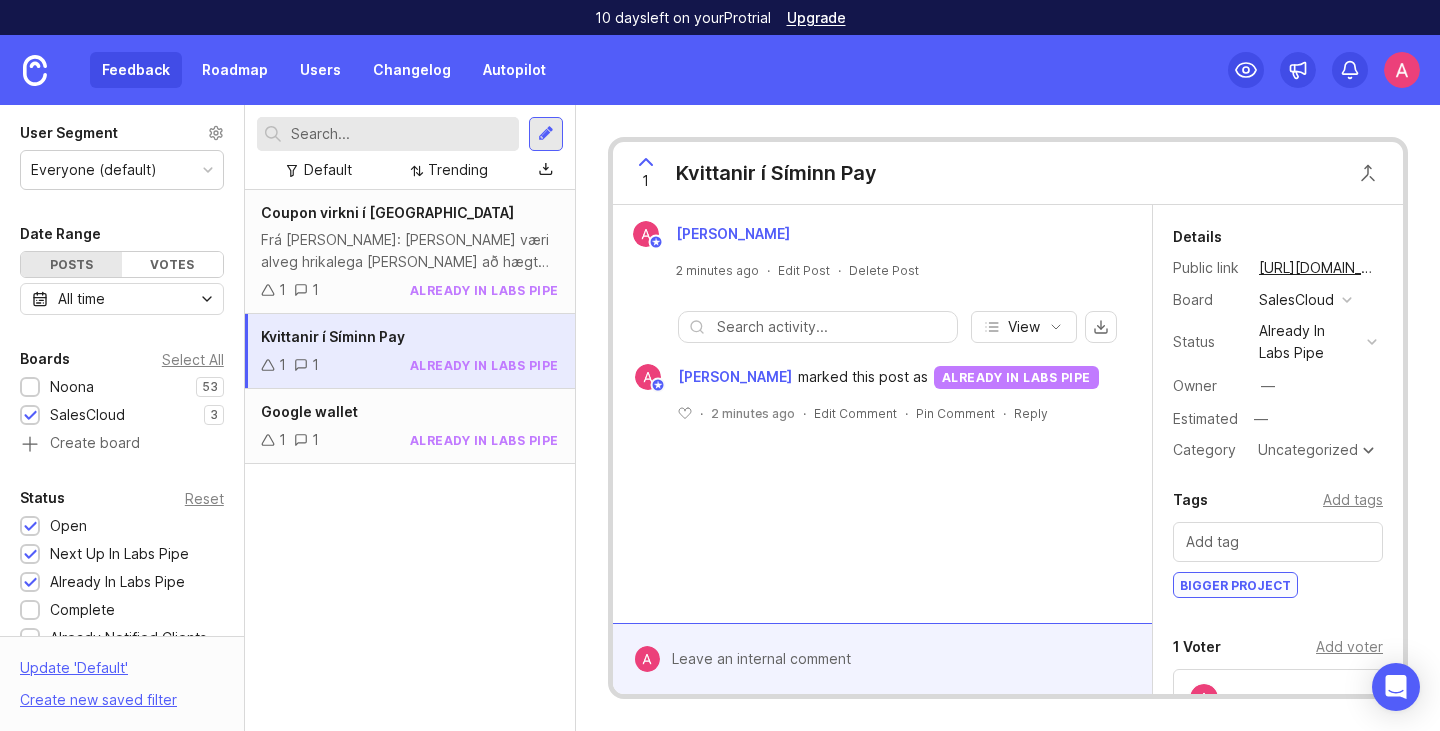 click at bounding box center [1278, 542] 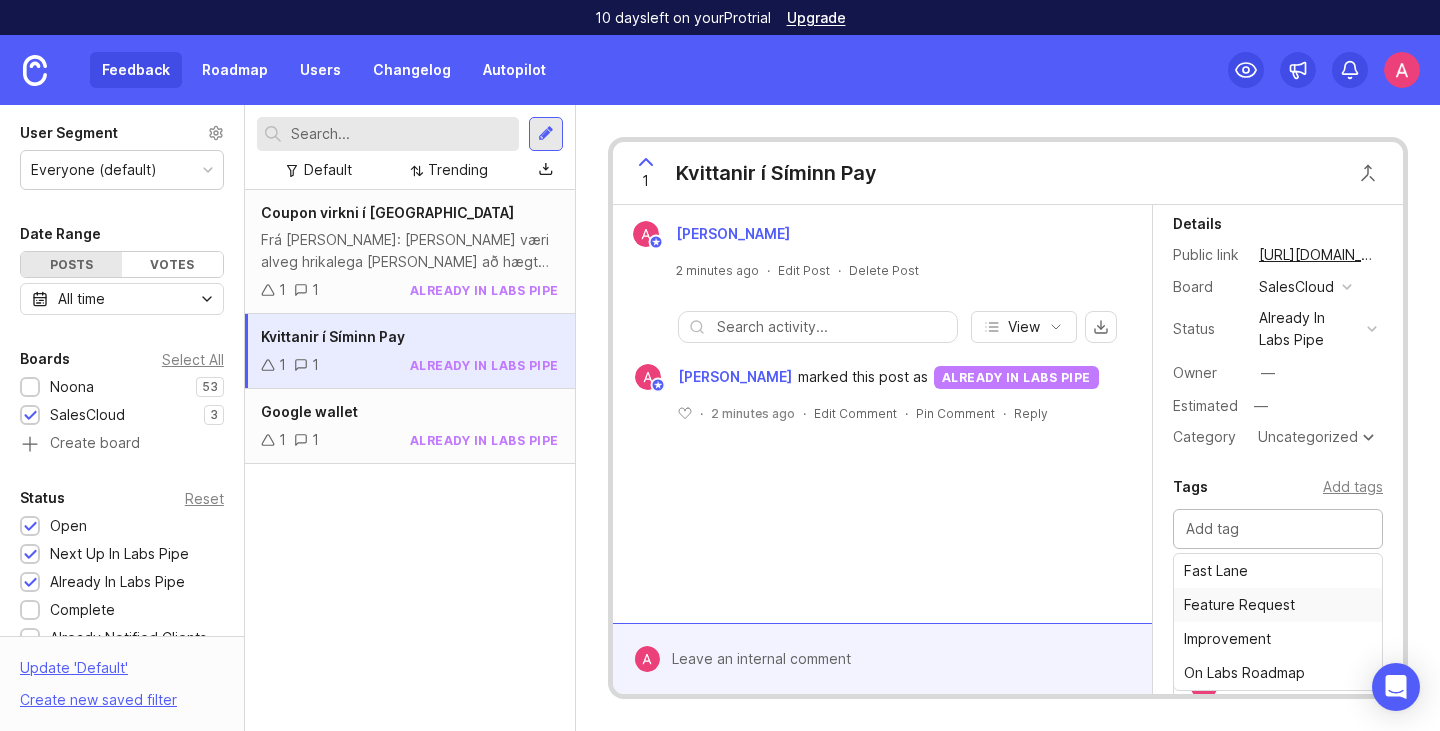scroll, scrollTop: 14, scrollLeft: 0, axis: vertical 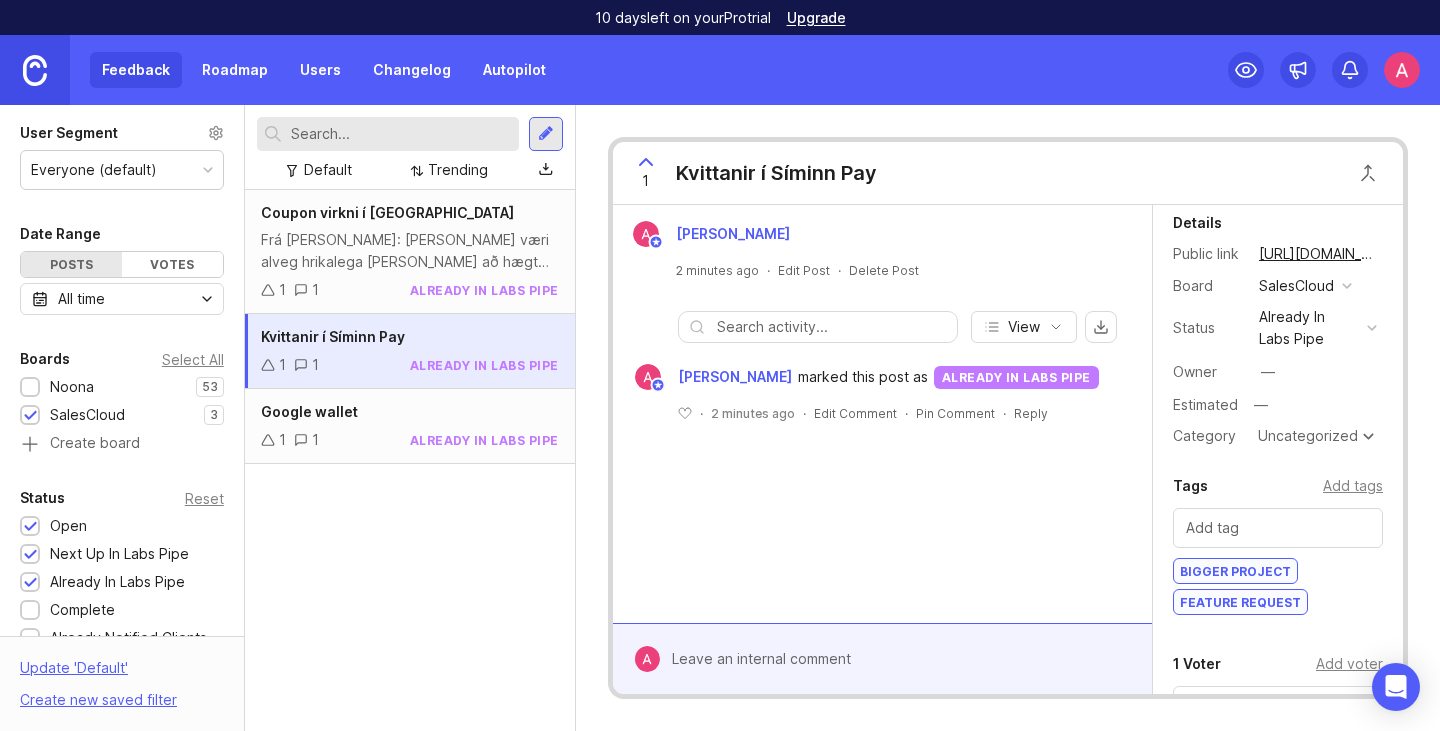 click at bounding box center (35, 70) 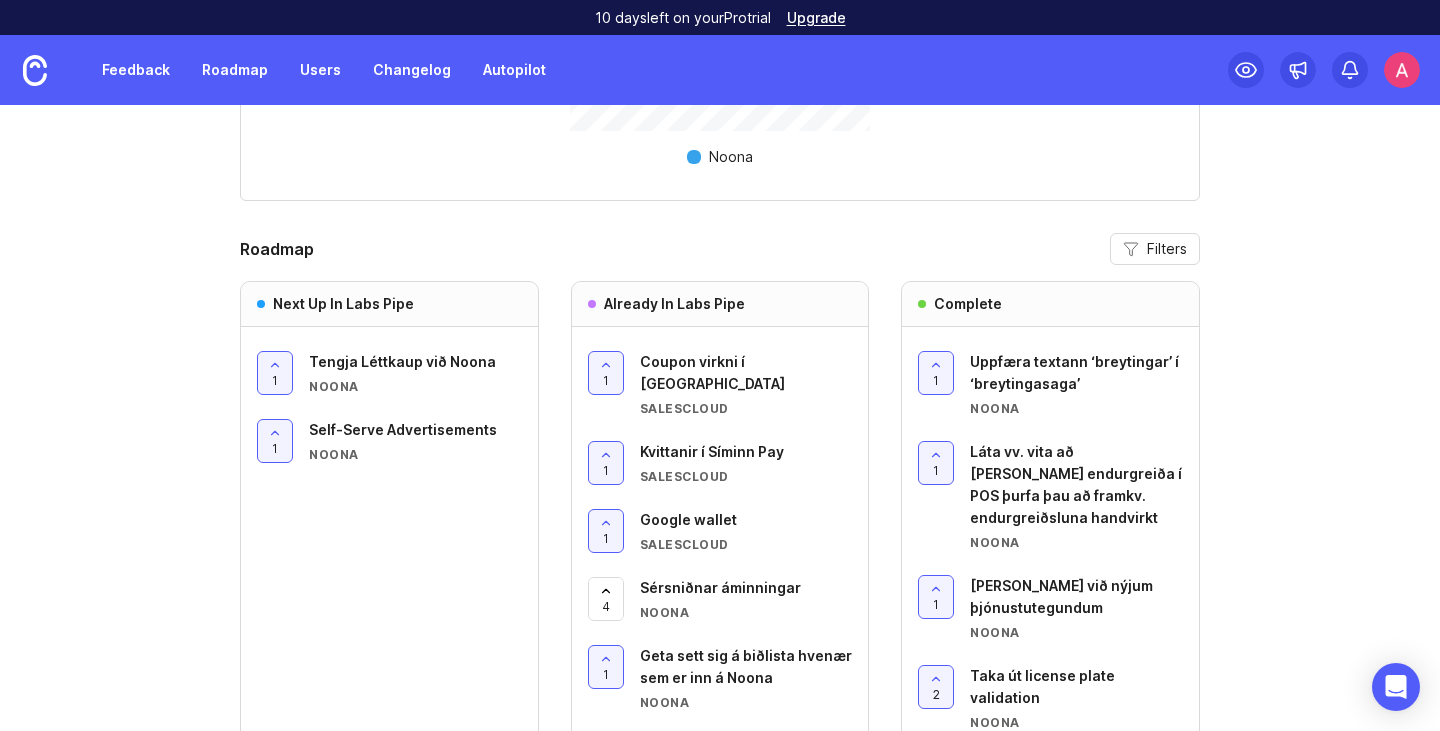 scroll, scrollTop: 1800, scrollLeft: 0, axis: vertical 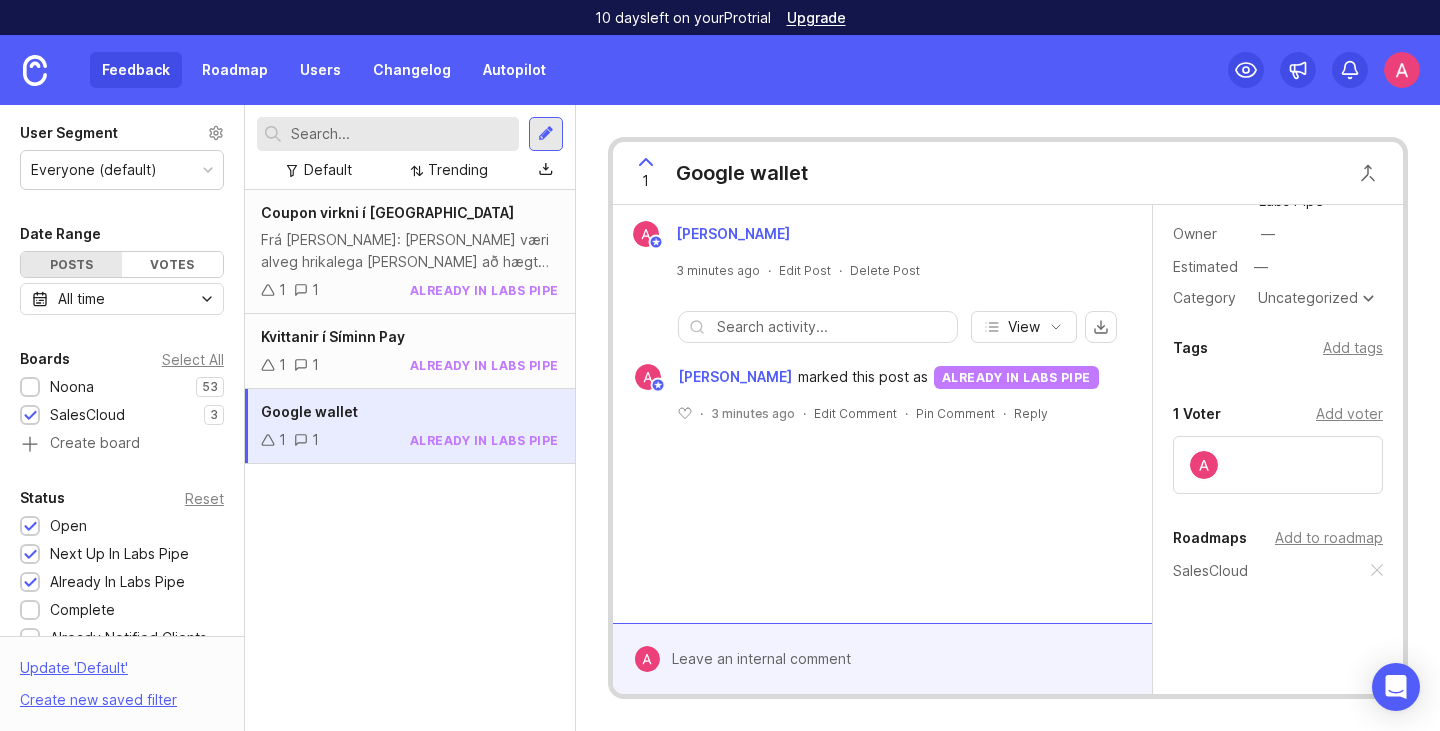 drag, startPoint x: 1327, startPoint y: 408, endPoint x: 1305, endPoint y: 385, distance: 31.827662 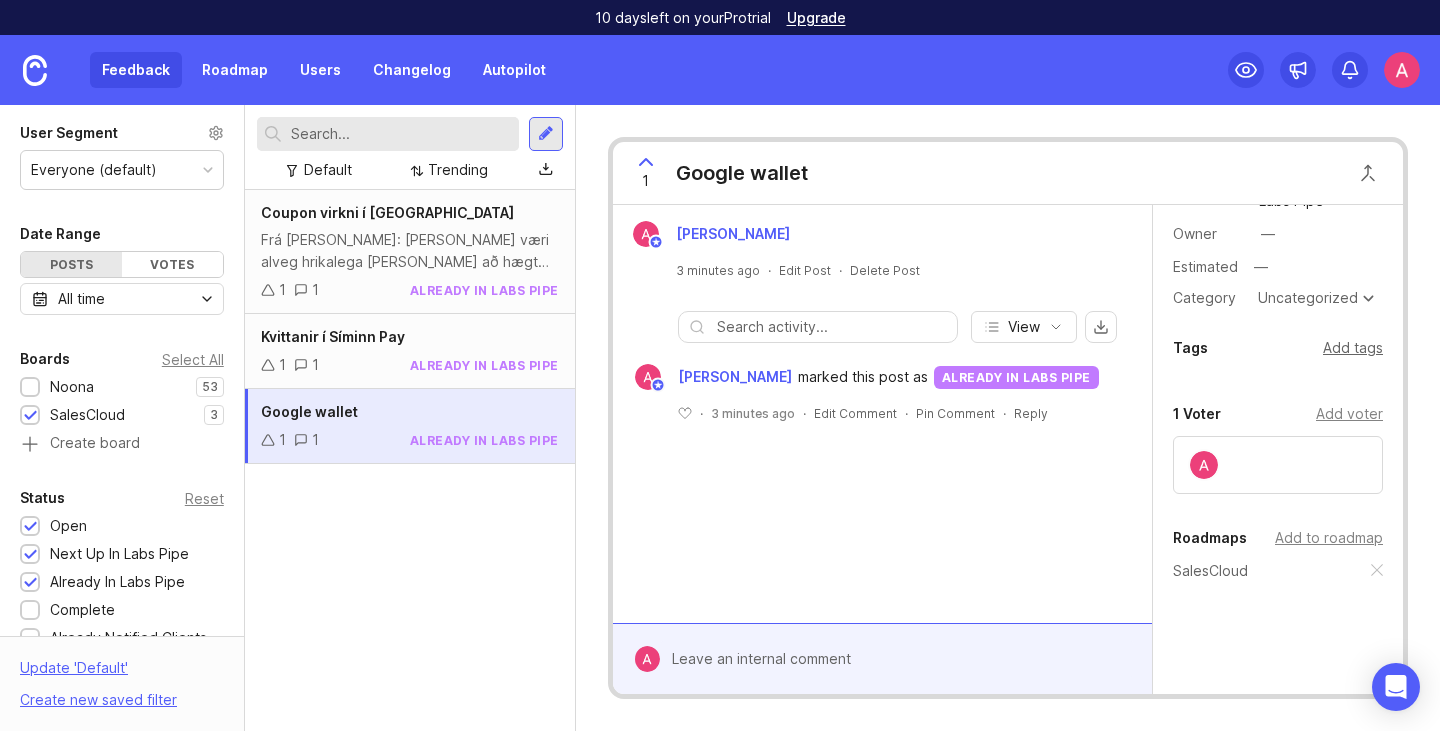 click on "Add tags" at bounding box center [1353, 348] 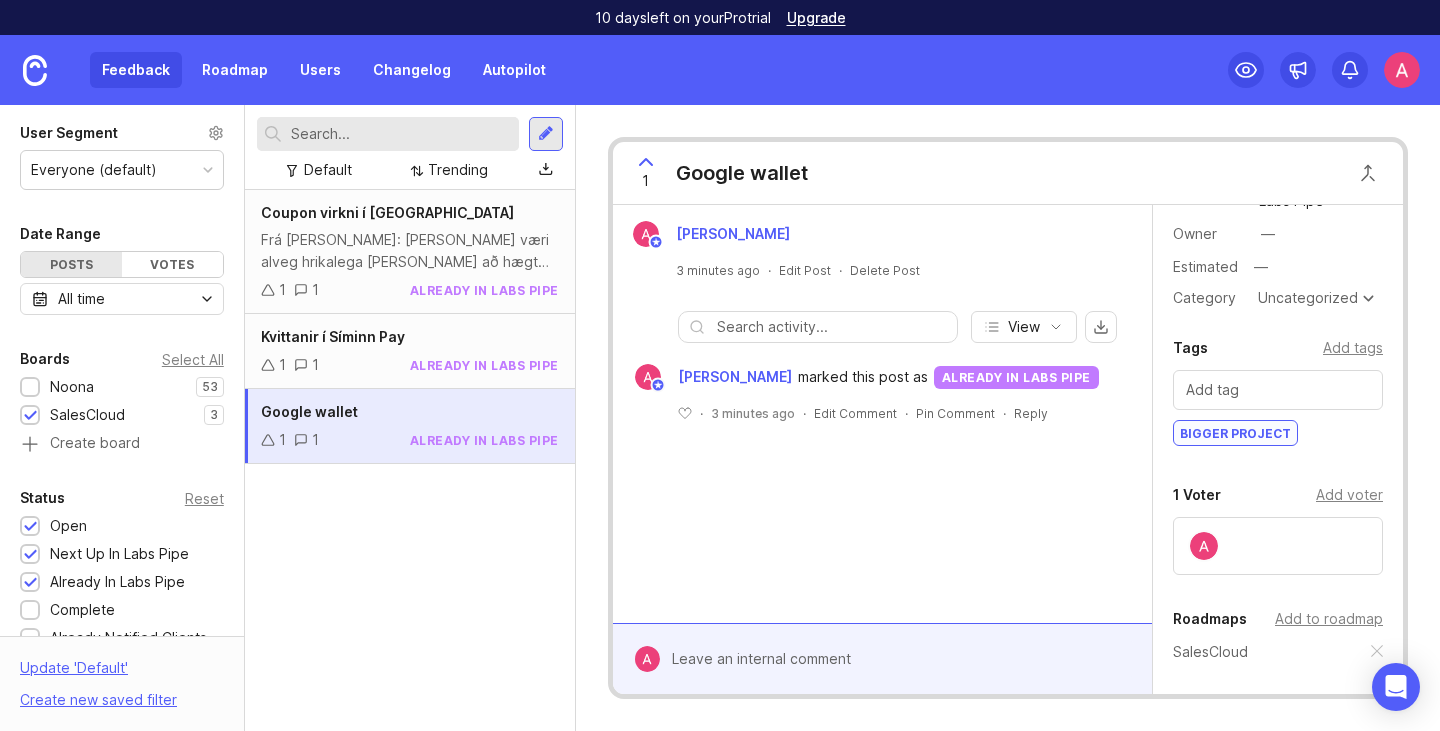 click at bounding box center [1278, 390] 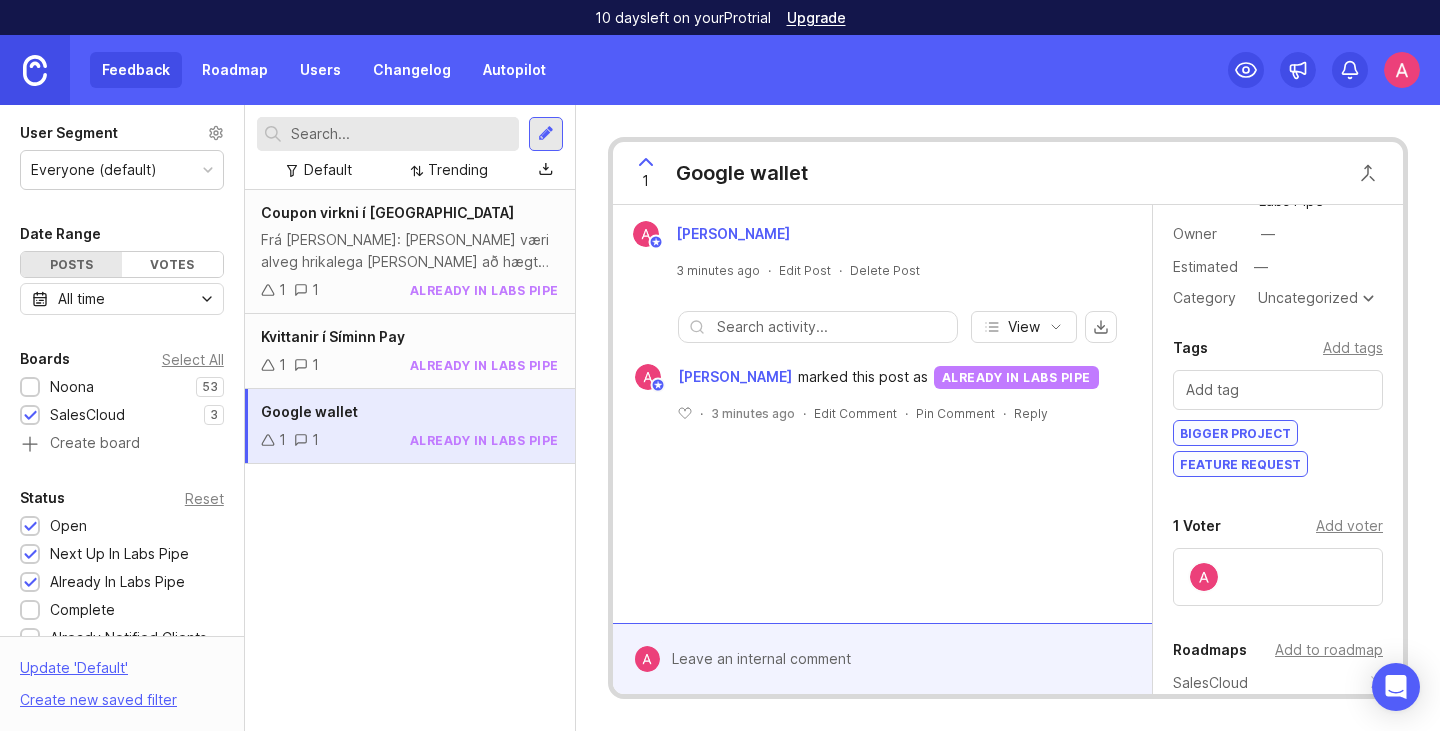click at bounding box center (35, 70) 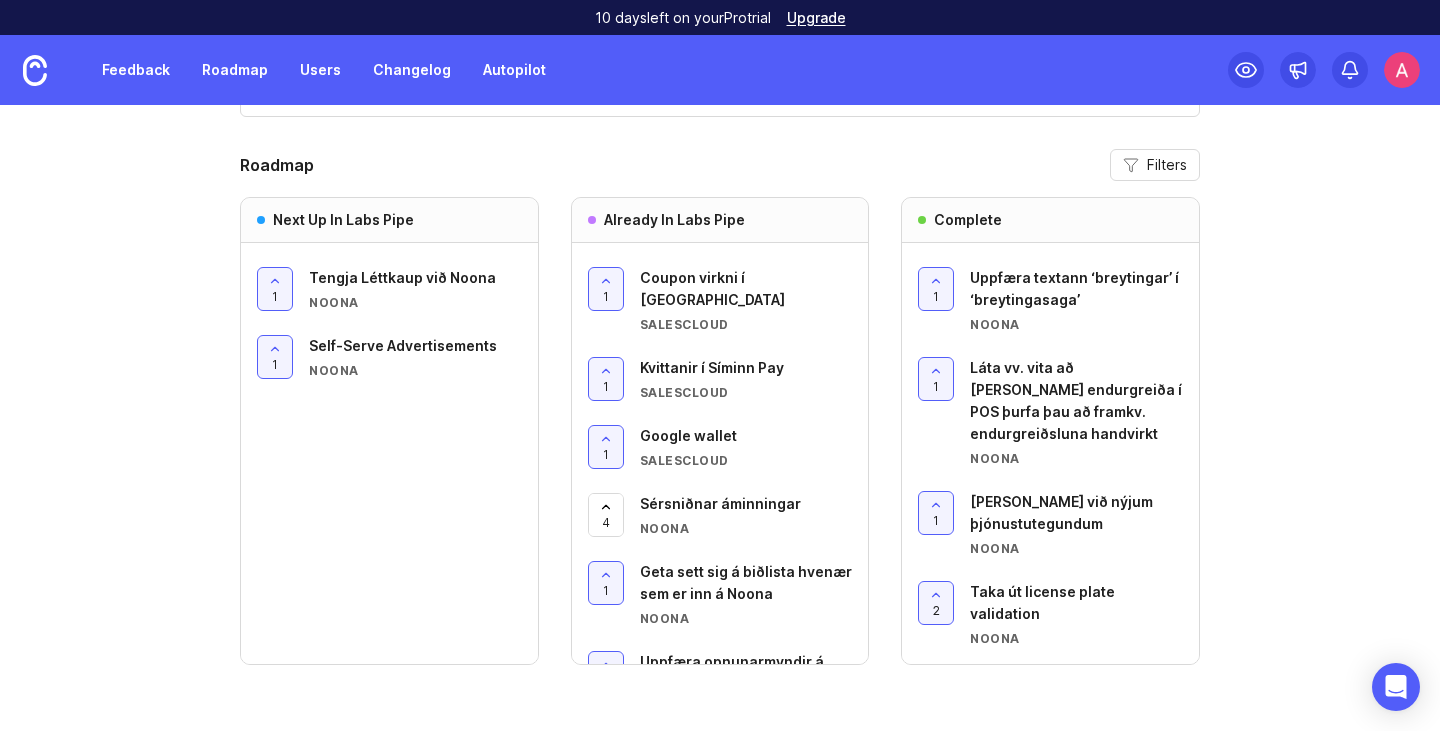 scroll, scrollTop: 1895, scrollLeft: 0, axis: vertical 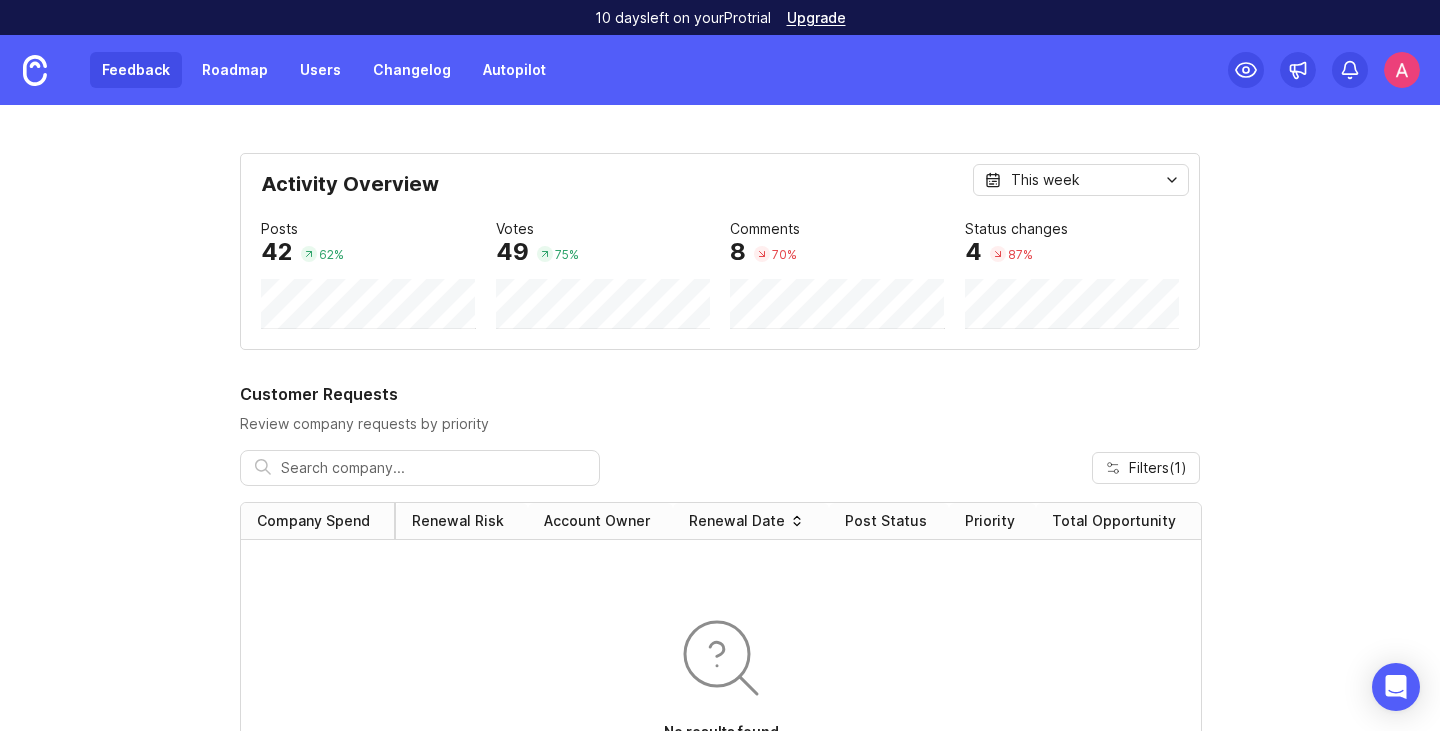 click on "Feedback" at bounding box center (136, 70) 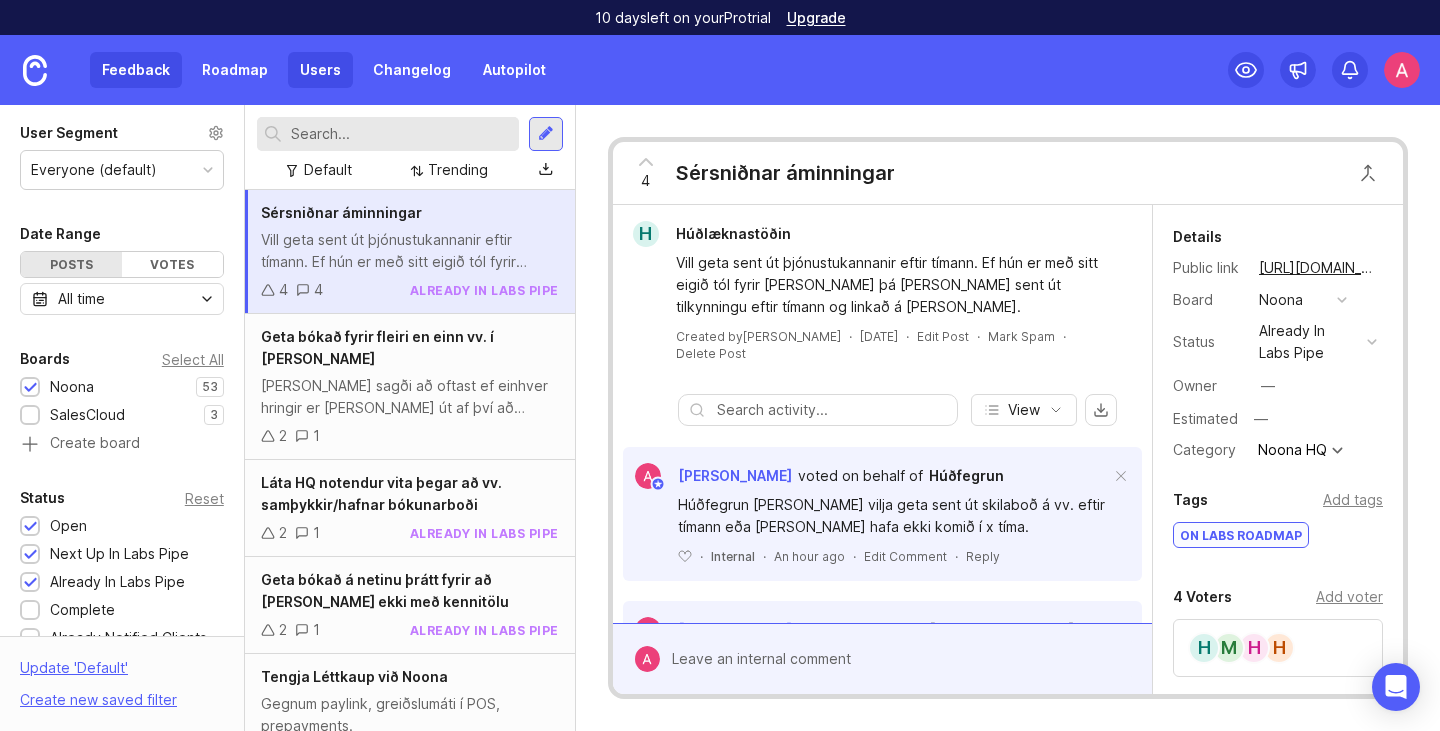 click on "Users" at bounding box center [320, 70] 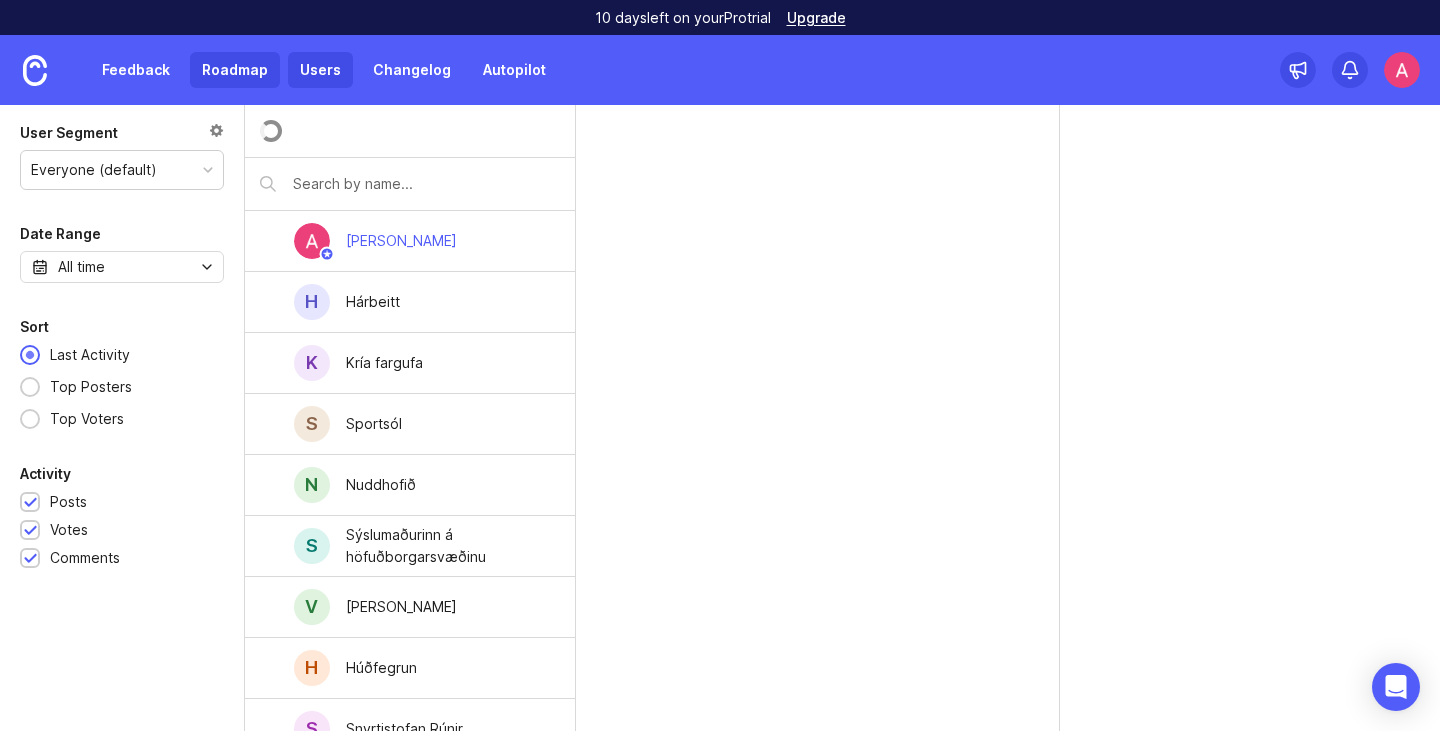 click on "Roadmap" at bounding box center [235, 70] 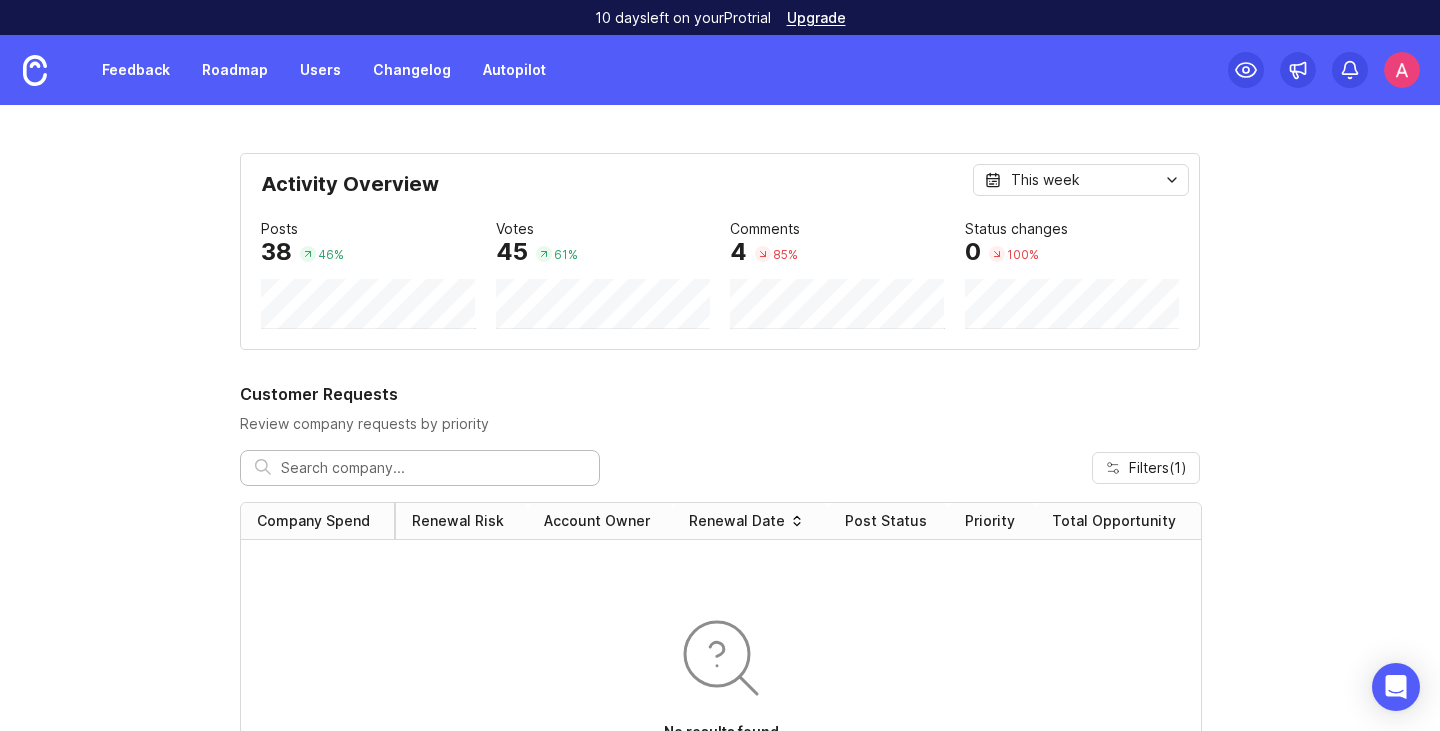 scroll, scrollTop: 0, scrollLeft: 0, axis: both 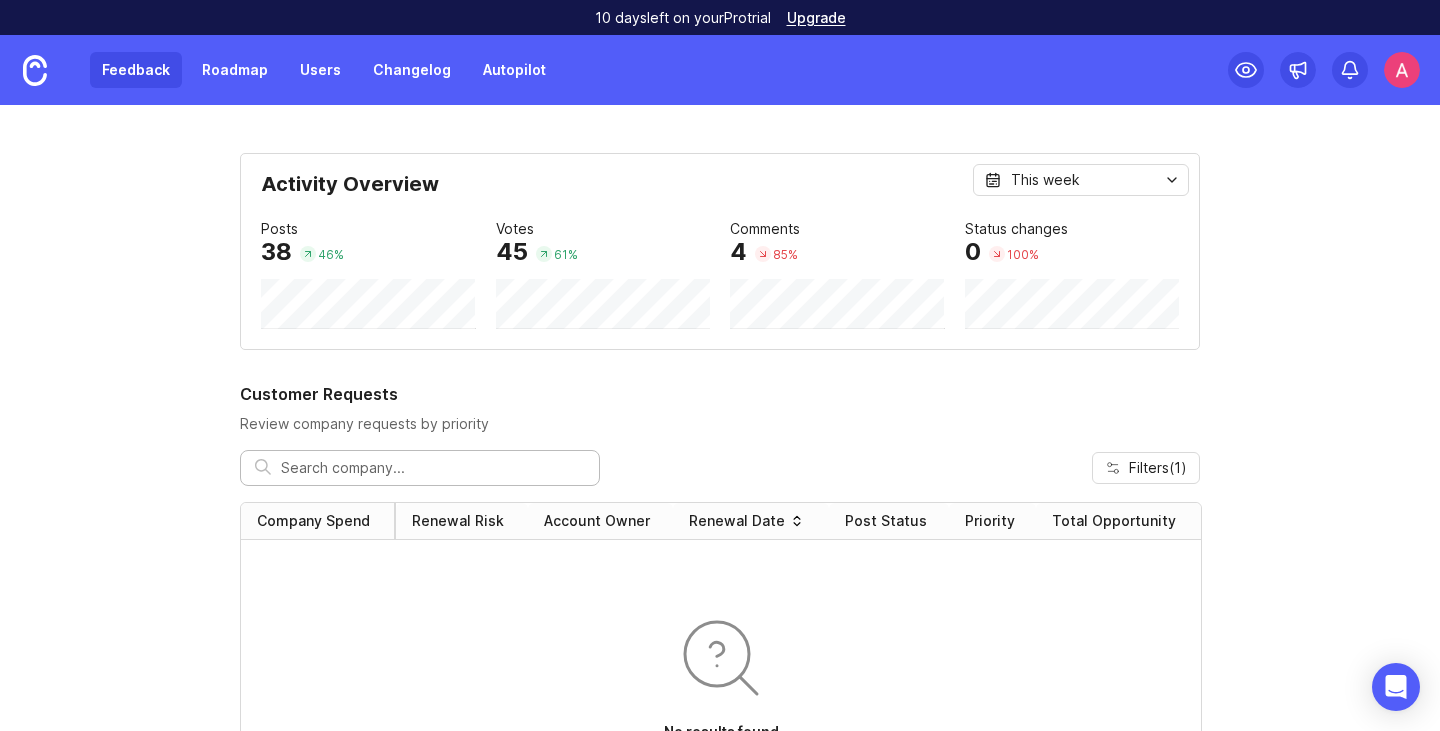 click on "Feedback" at bounding box center [136, 70] 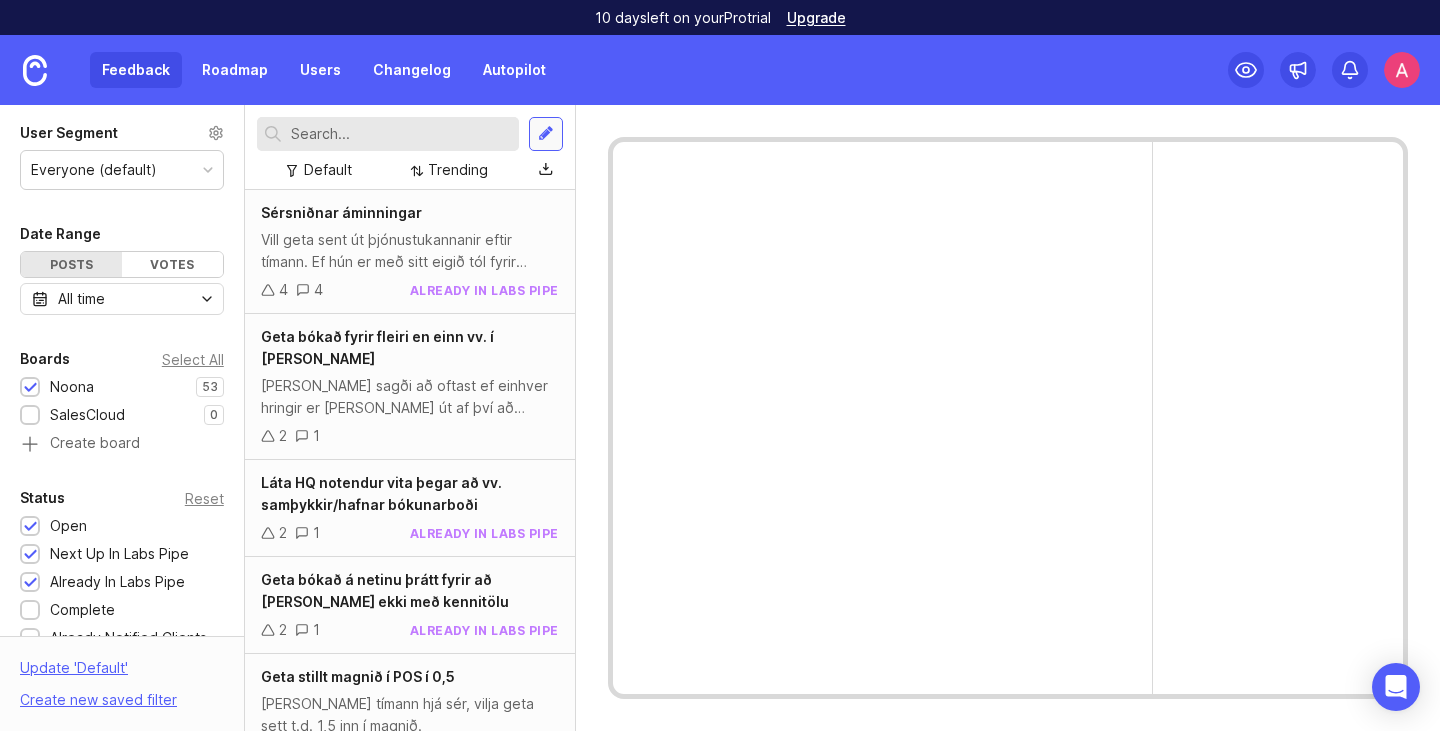 click at bounding box center (546, 134) 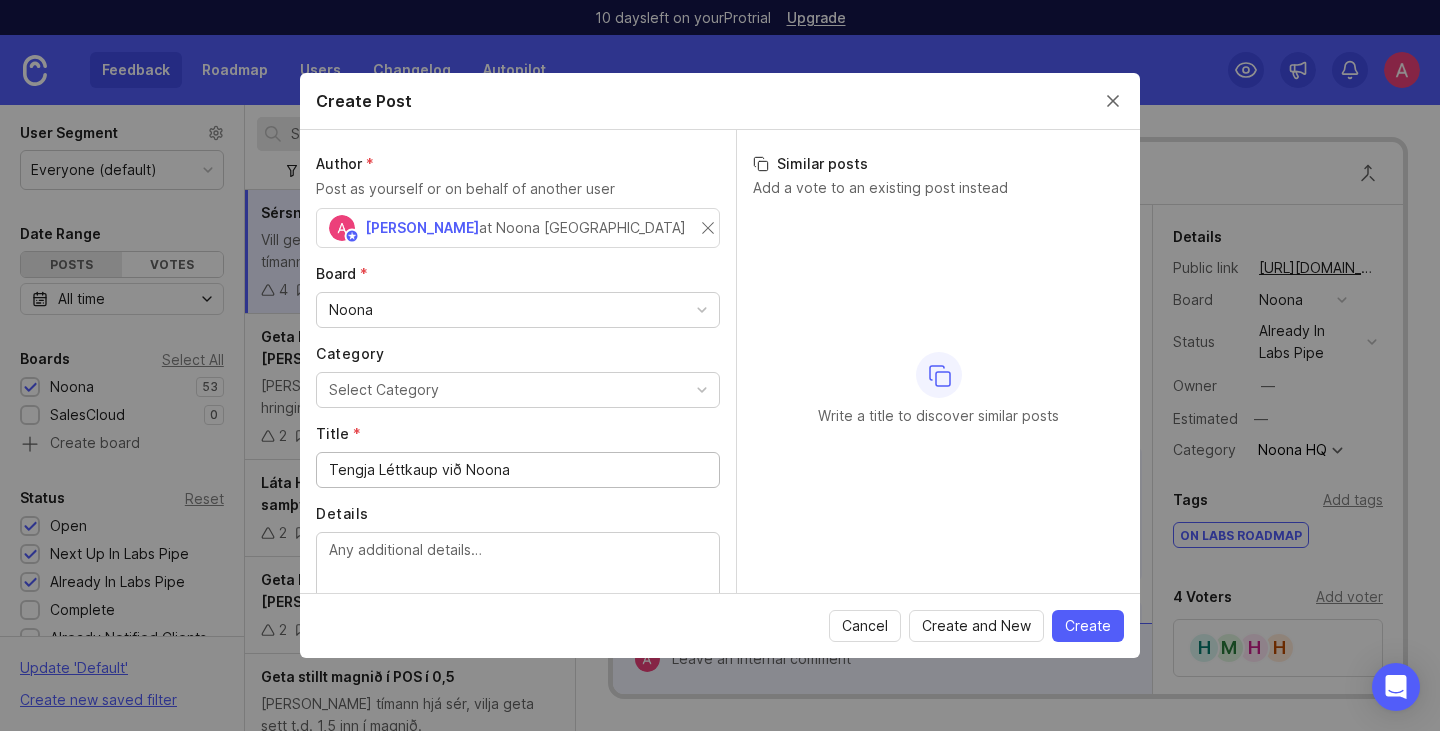 type on "Tengja Léttkaup við Noona" 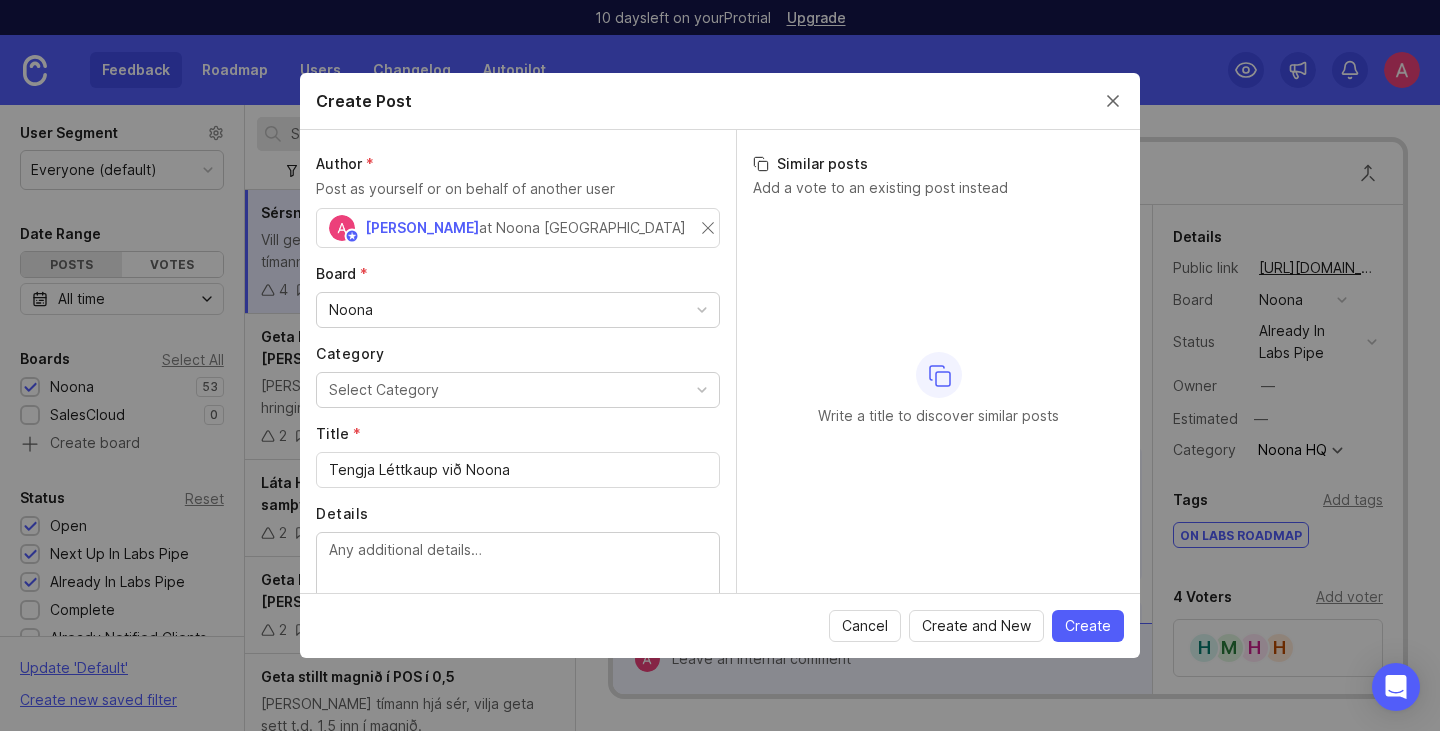 click on "Select Category" at bounding box center (518, 390) 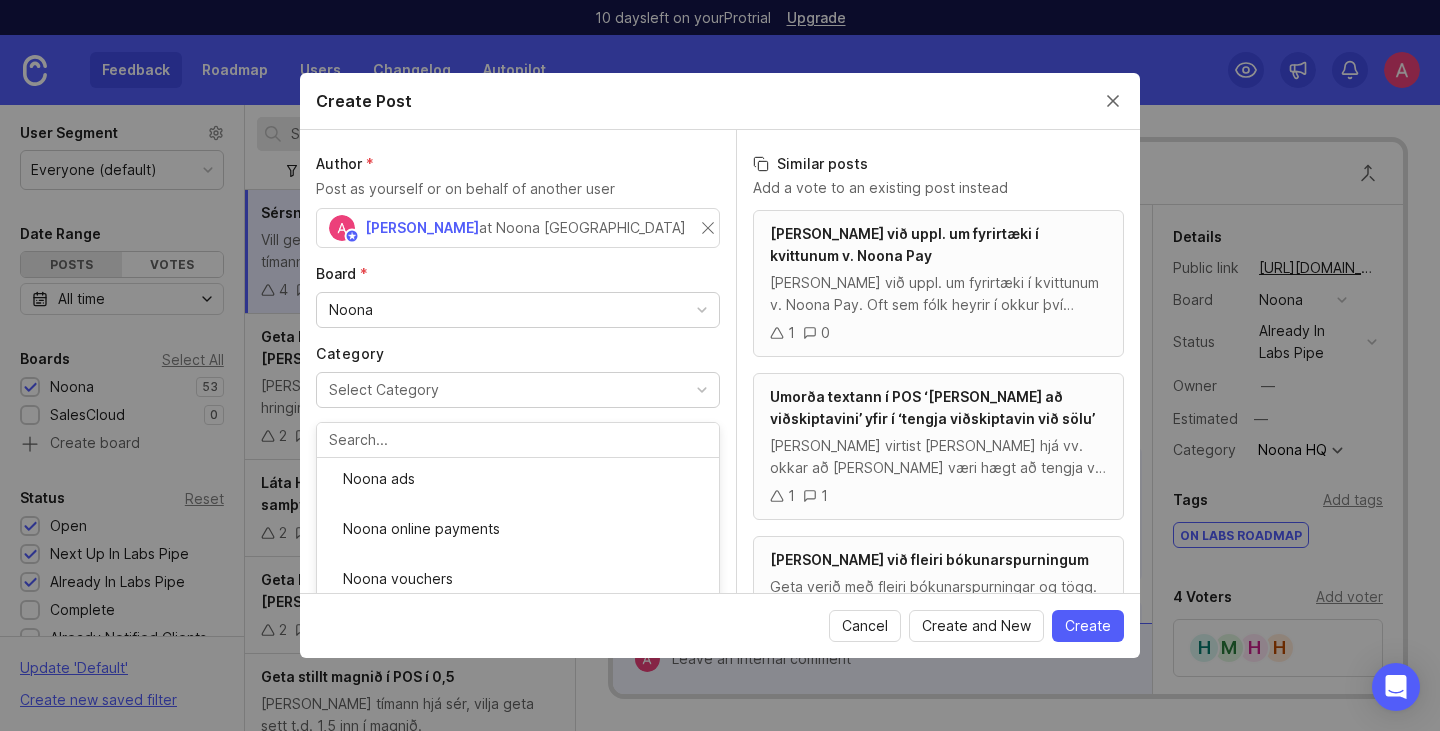 scroll, scrollTop: 171, scrollLeft: 0, axis: vertical 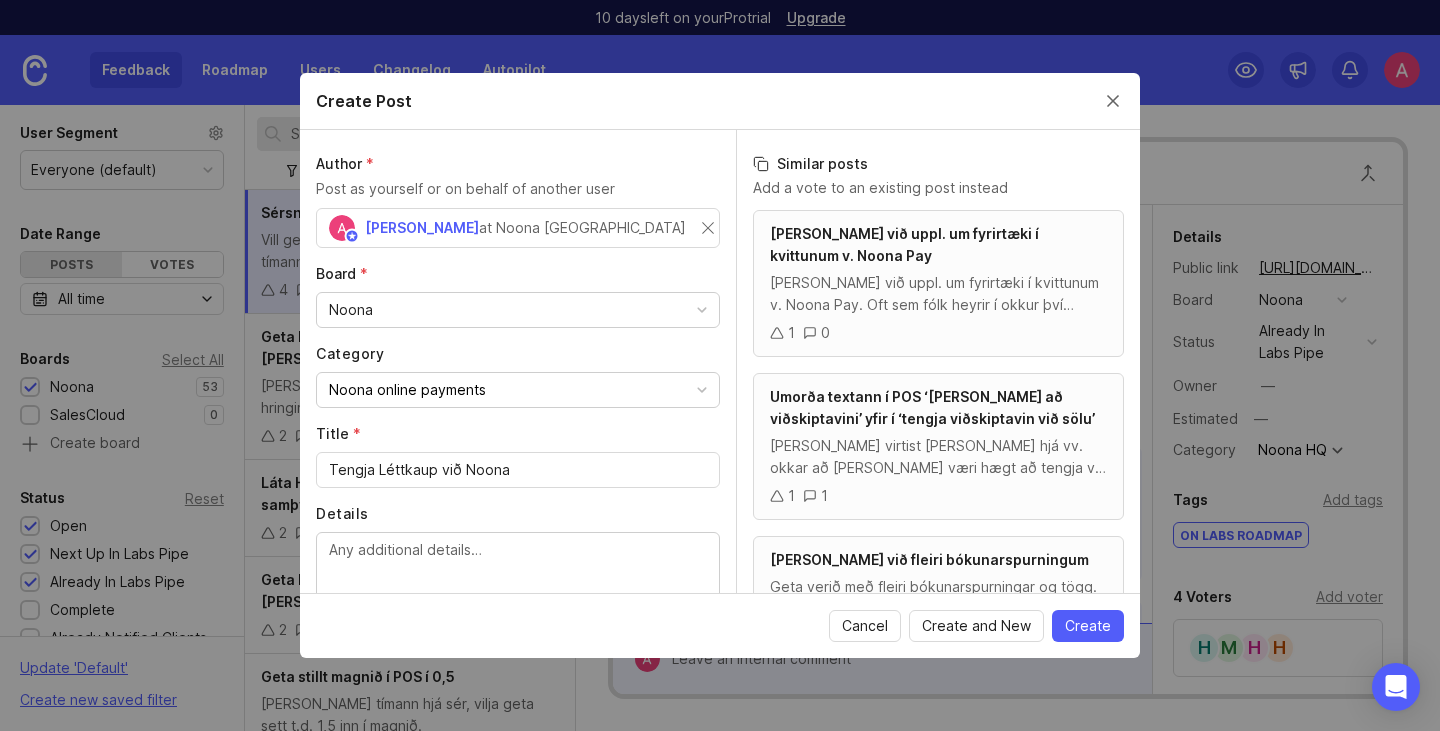 click on "Details" at bounding box center [518, 572] 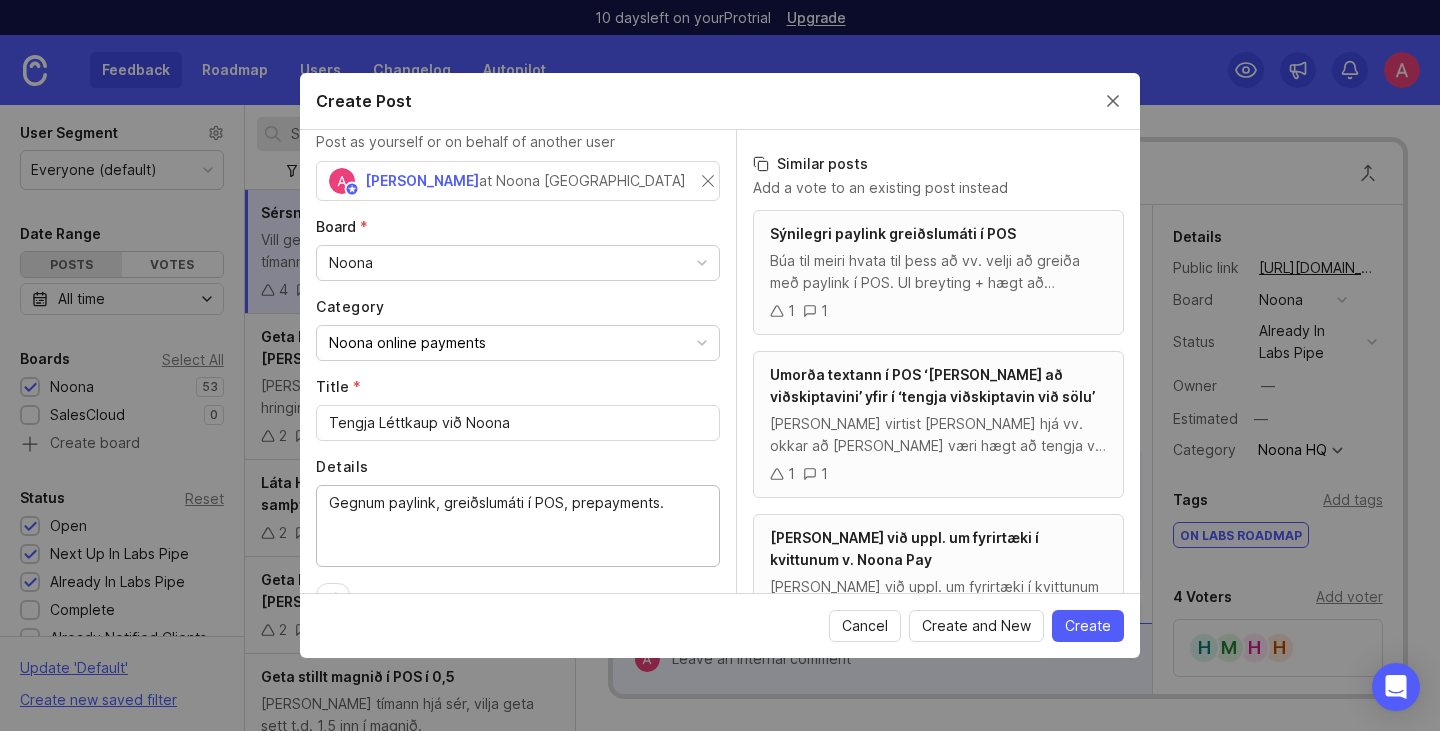 scroll, scrollTop: 49, scrollLeft: 0, axis: vertical 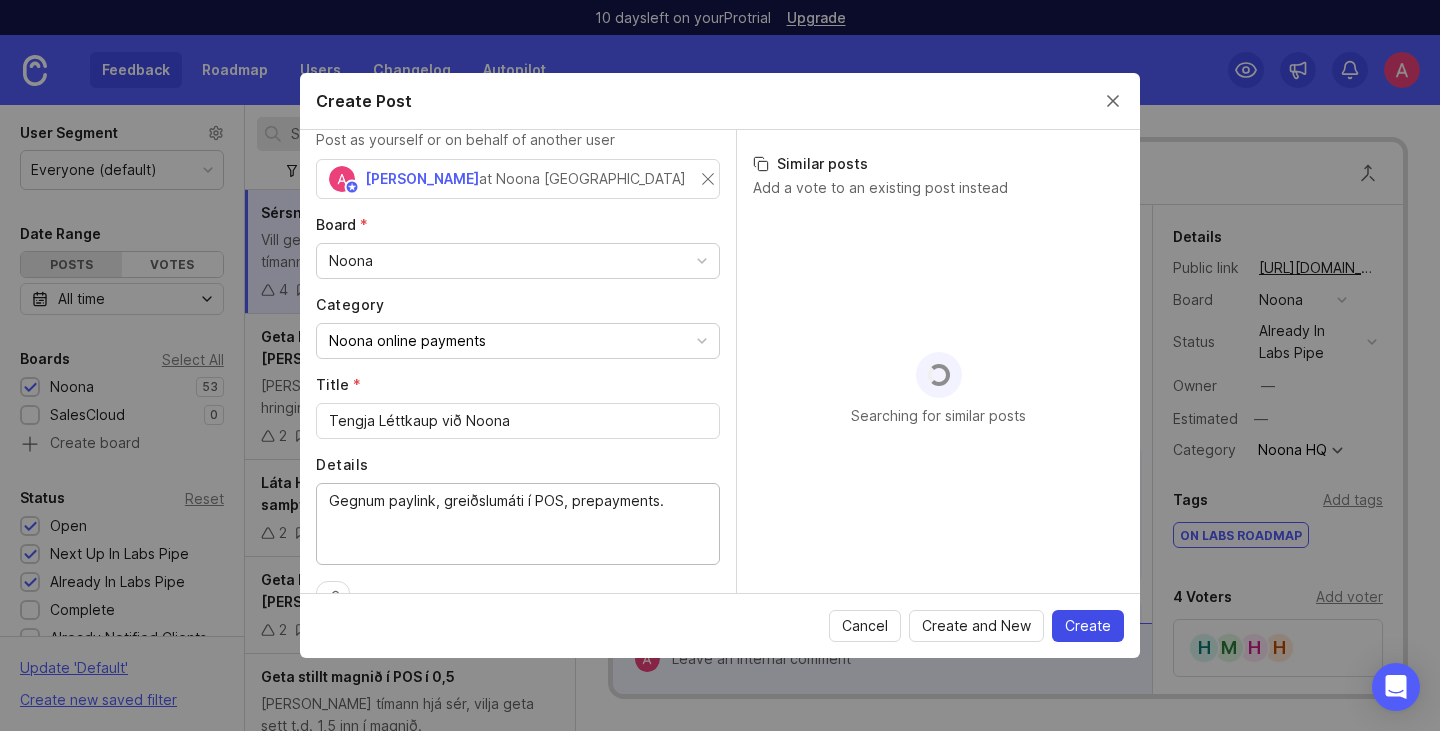 type on "Gegnum paylink, greiðslumáti í POS, prepayments." 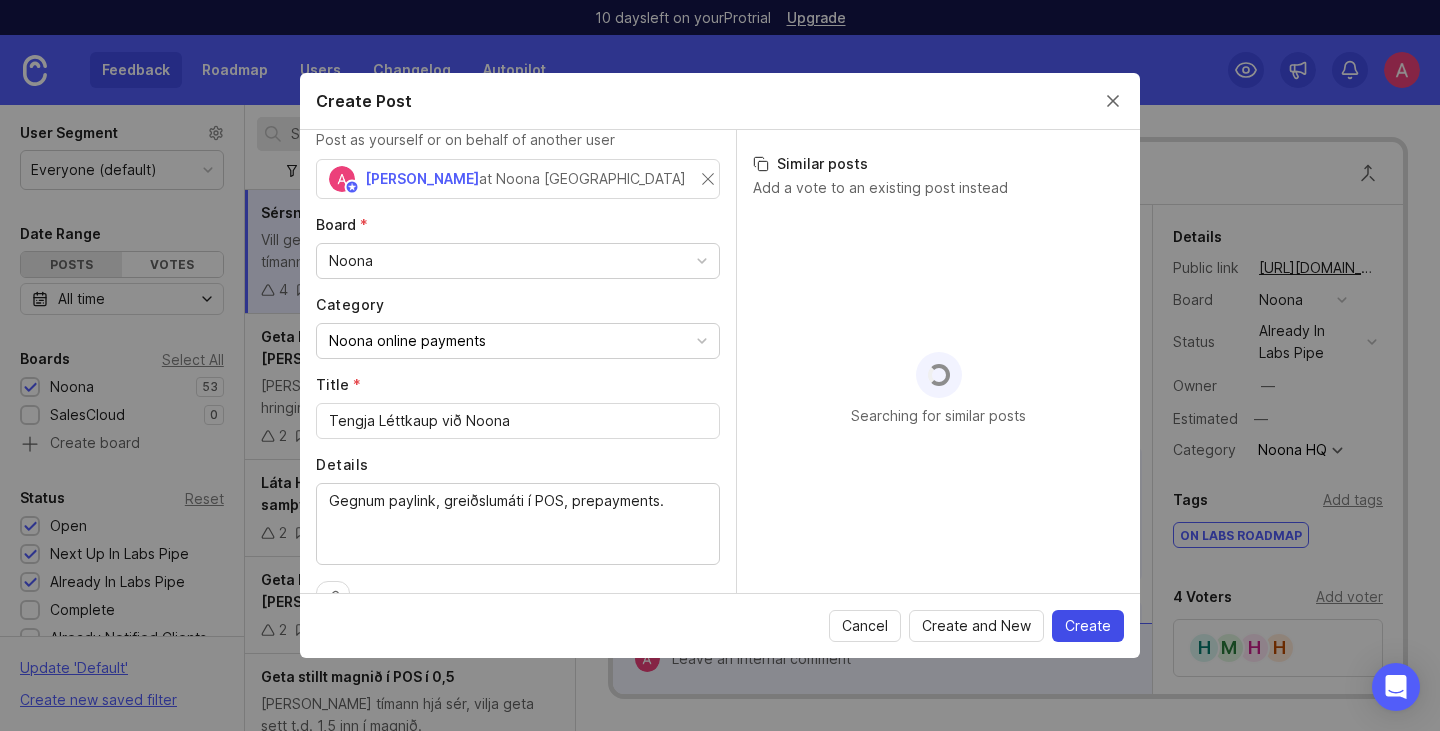 click on "Create" at bounding box center (1088, 626) 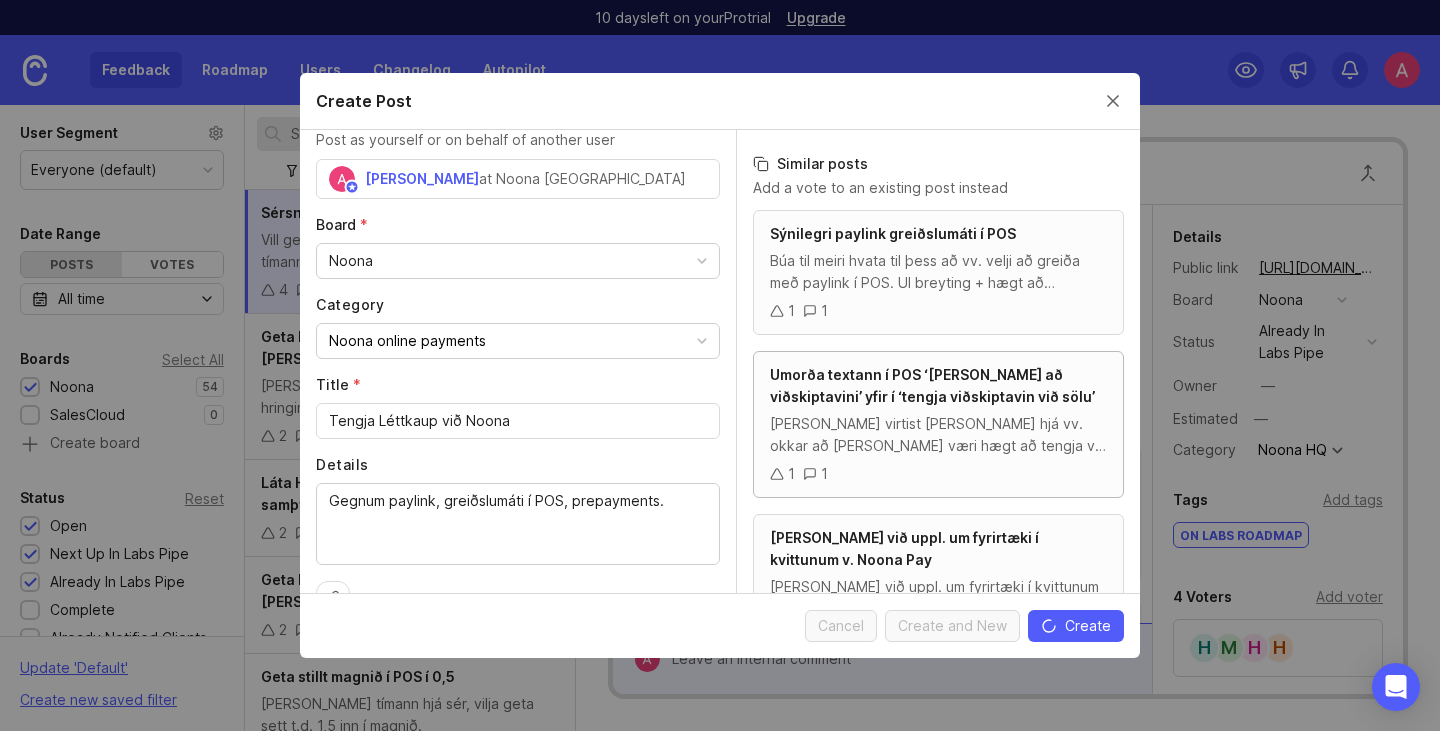 scroll, scrollTop: 47, scrollLeft: 0, axis: vertical 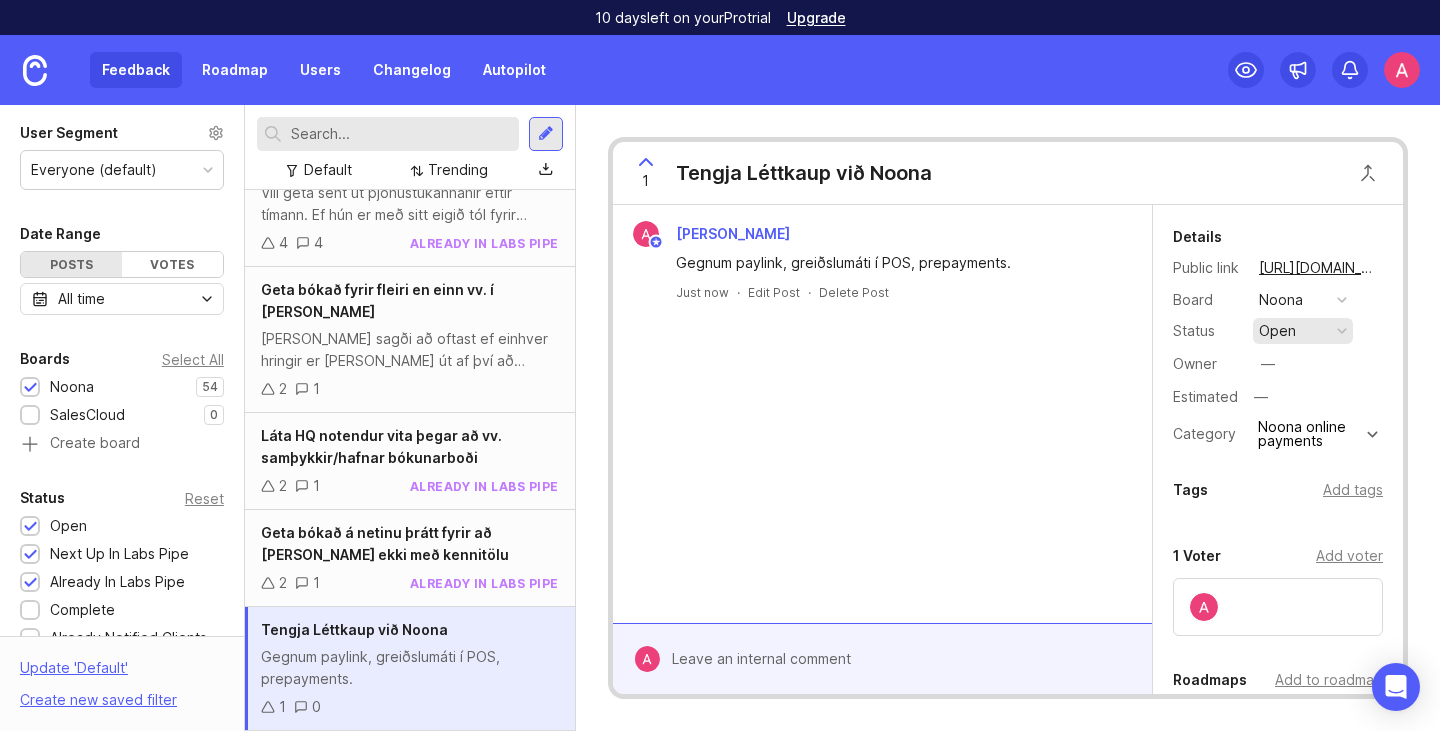 click on "open" at bounding box center (1303, 331) 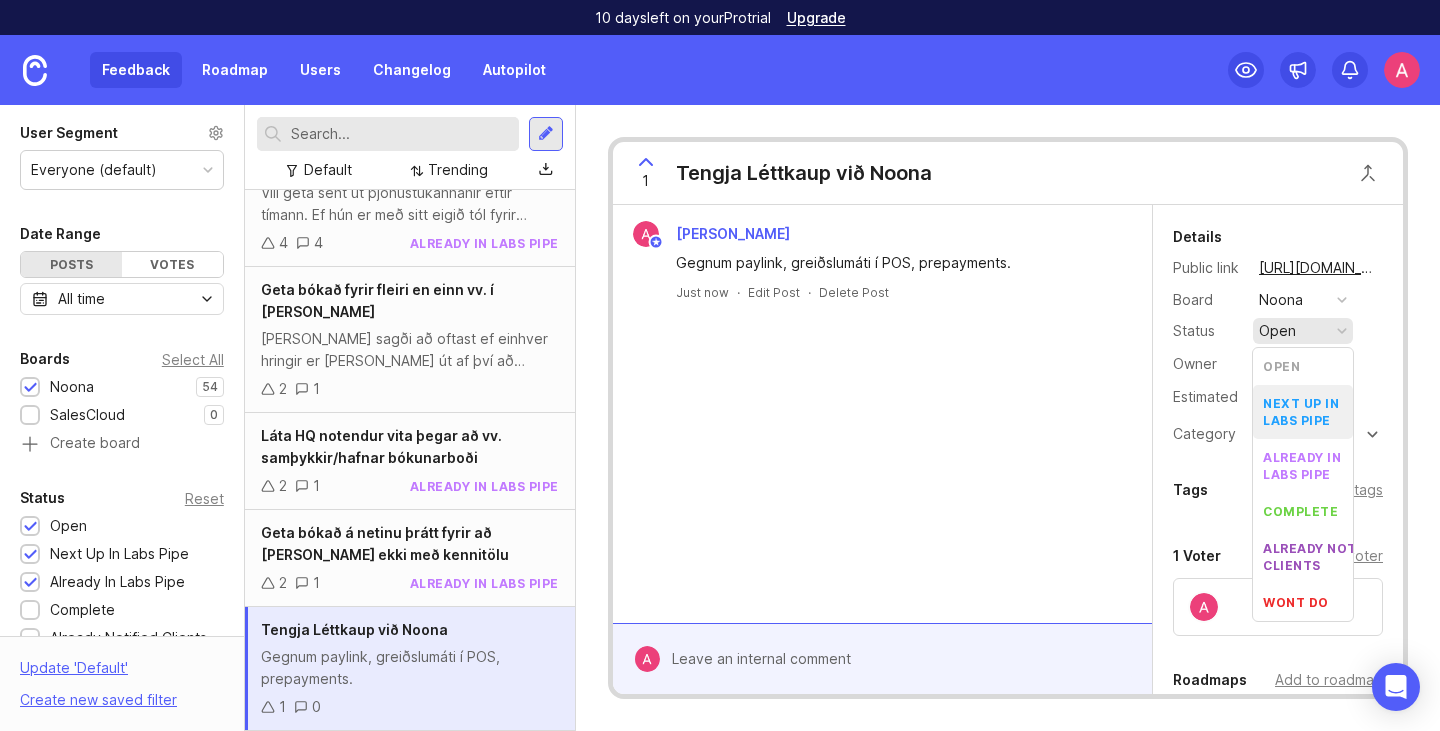 click on "next up in labs pipe" at bounding box center [1303, 412] 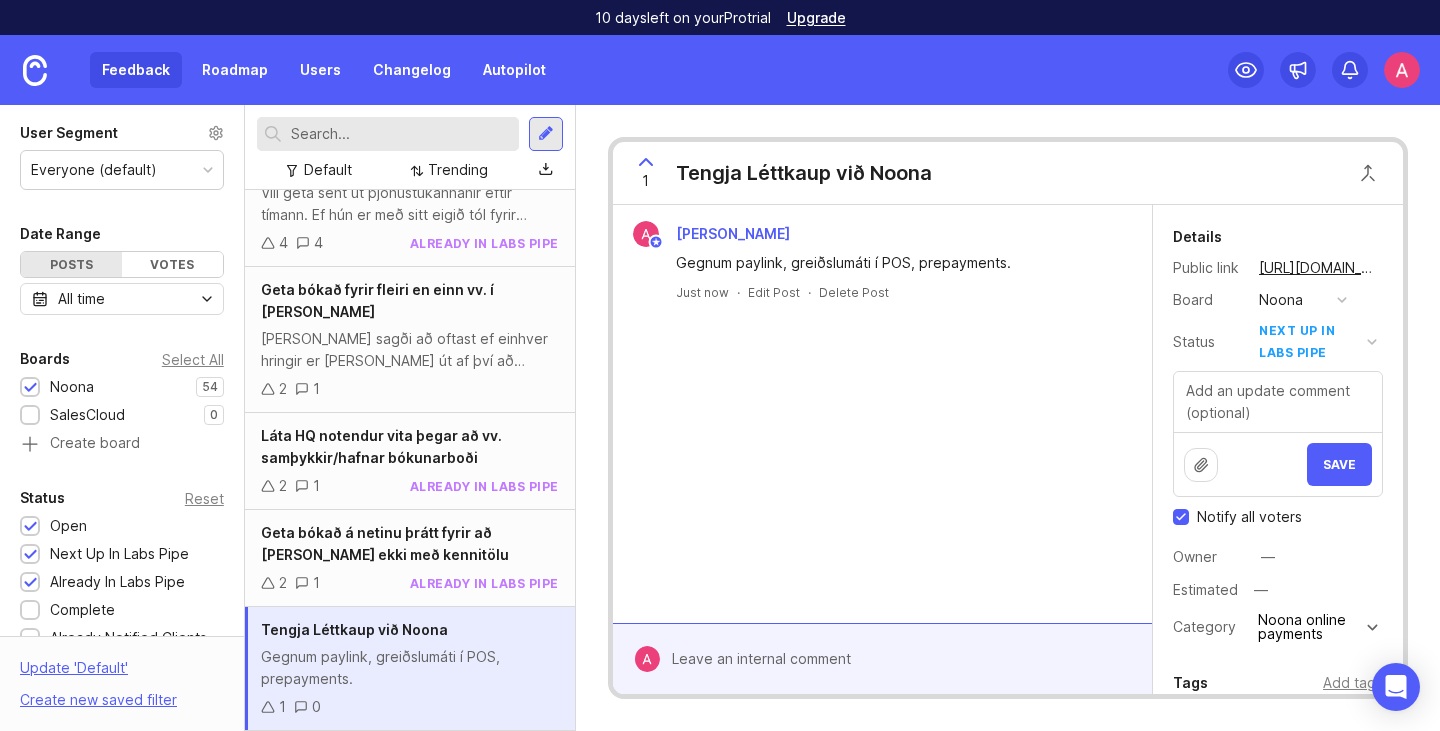 click on "Notify all voters" at bounding box center (1249, 517) 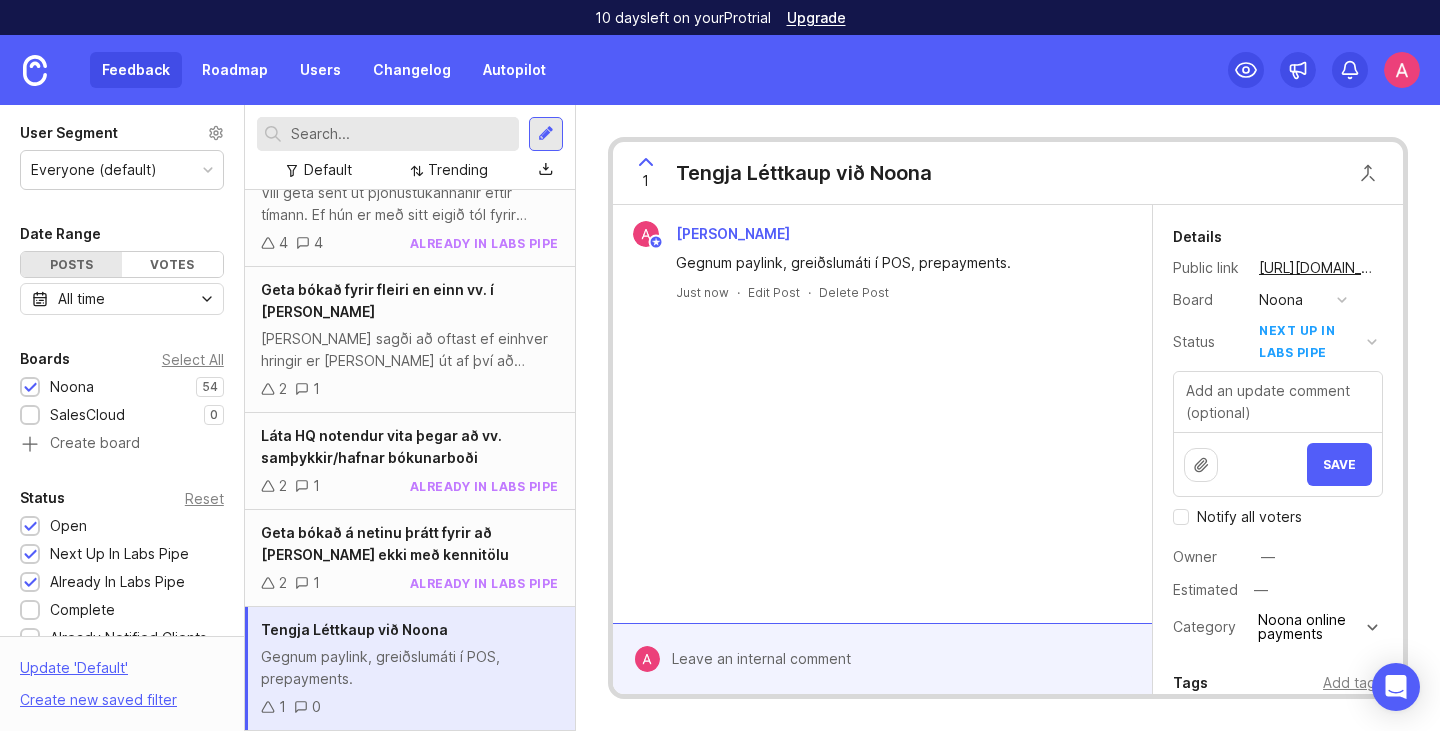 checkbox on "false" 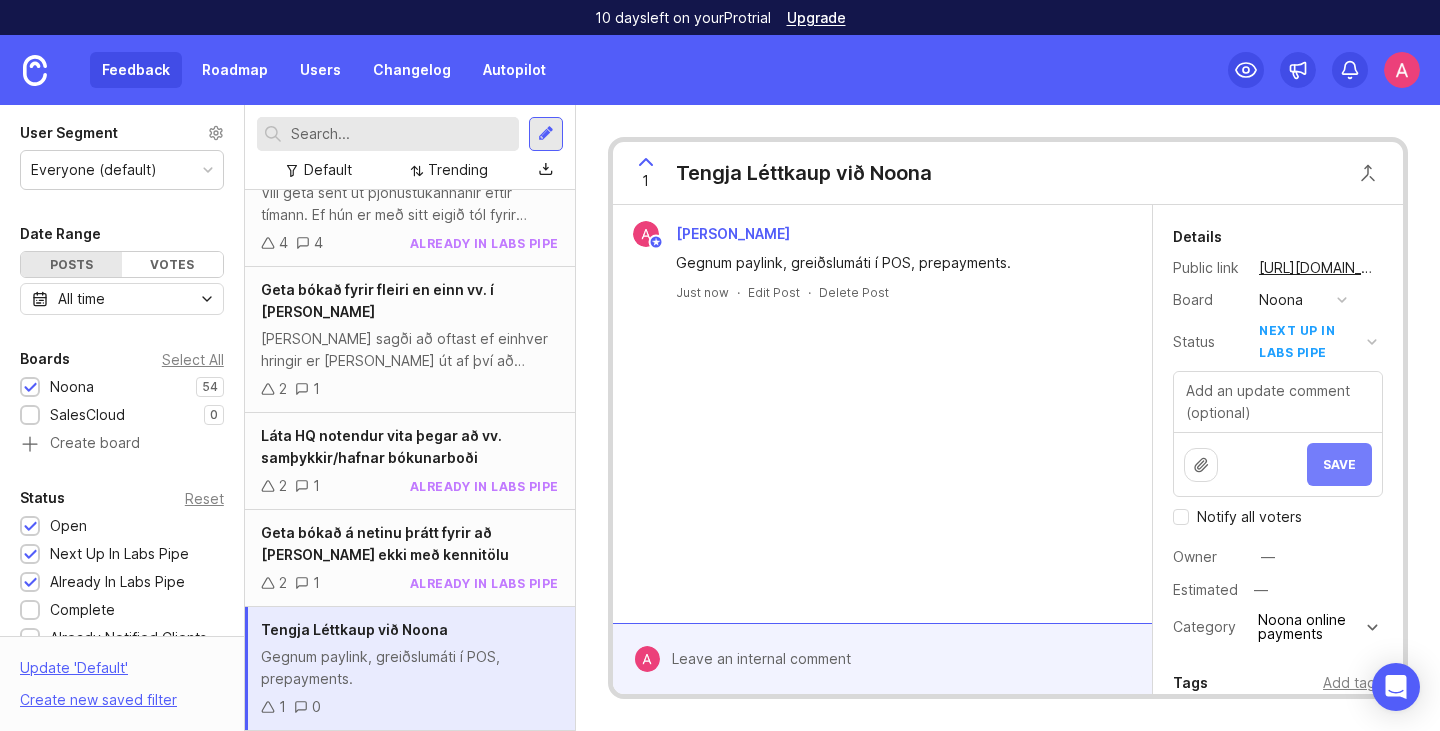 click on "Save" at bounding box center (1339, 464) 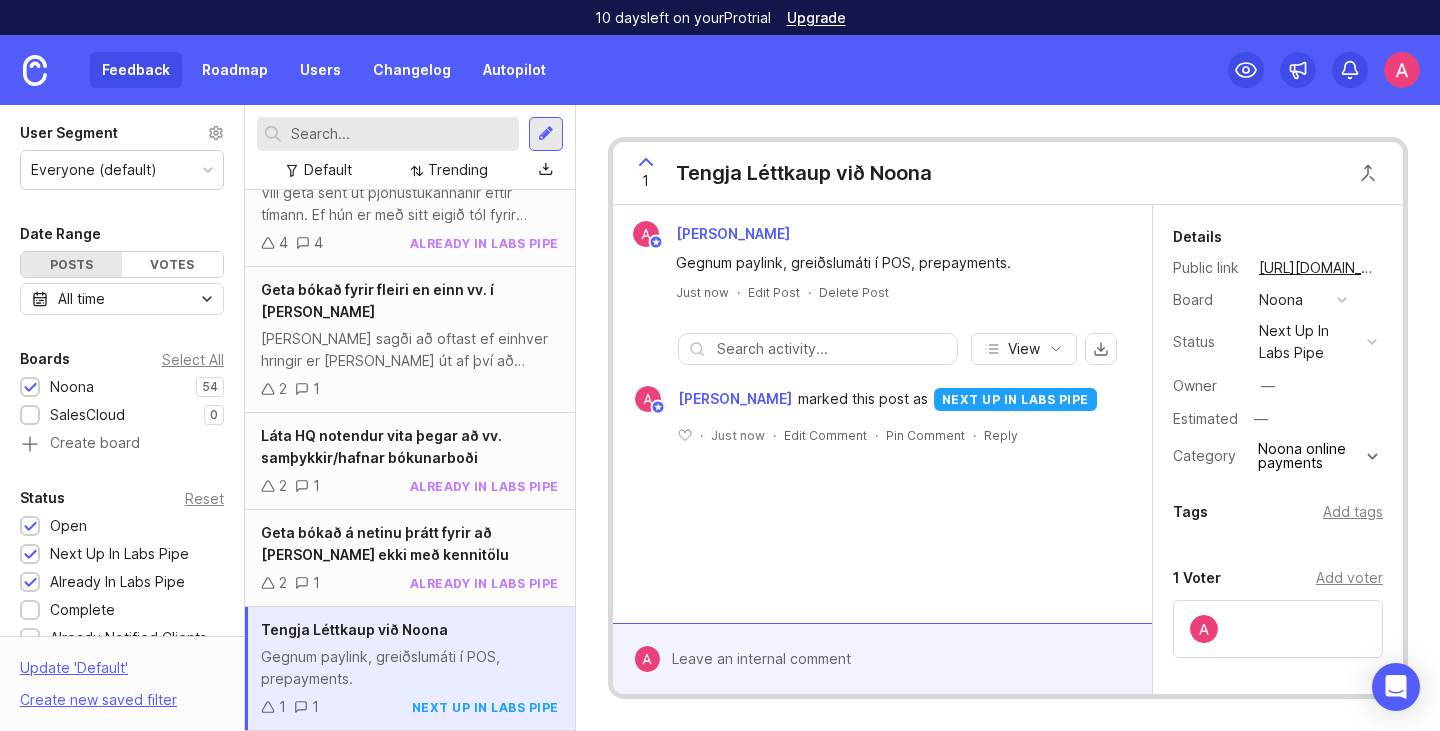 scroll, scrollTop: 2, scrollLeft: 0, axis: vertical 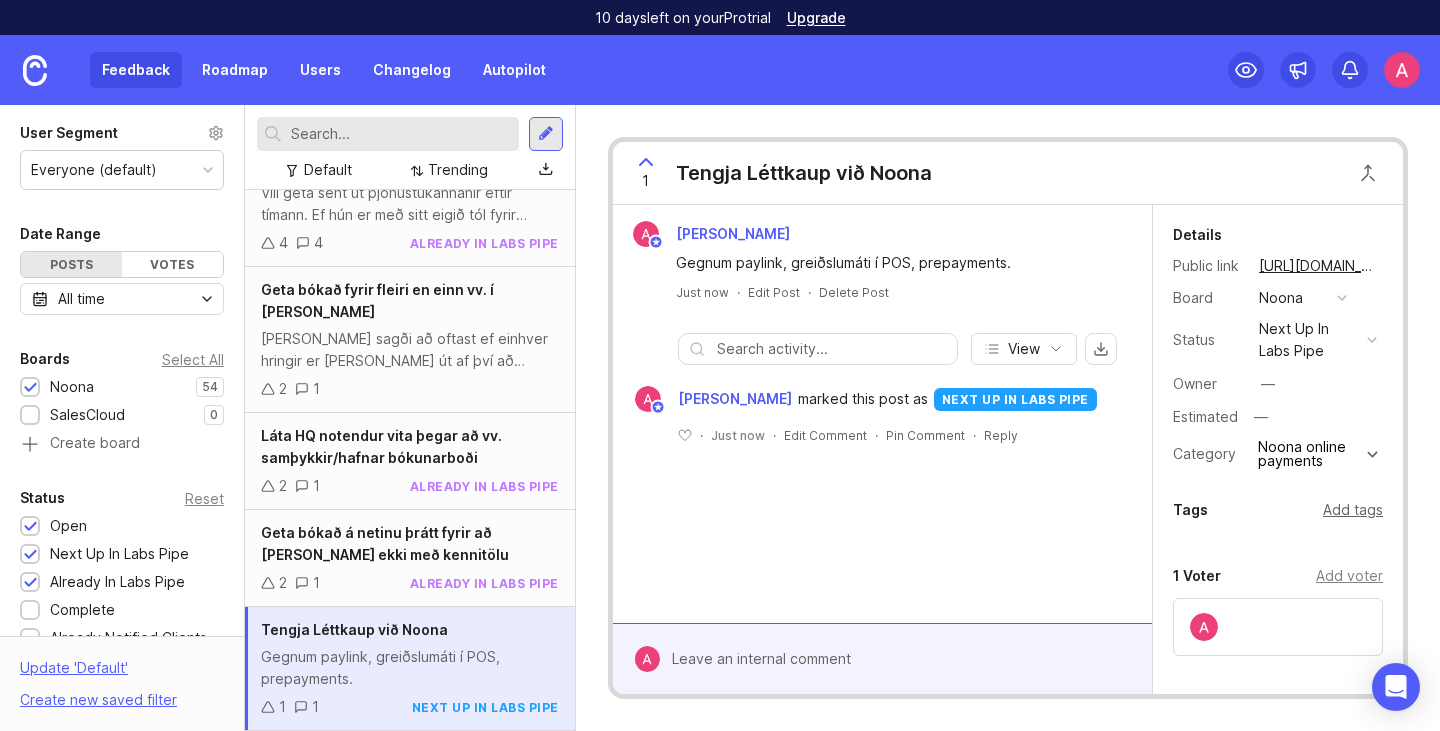 click on "Add tags" at bounding box center (1353, 510) 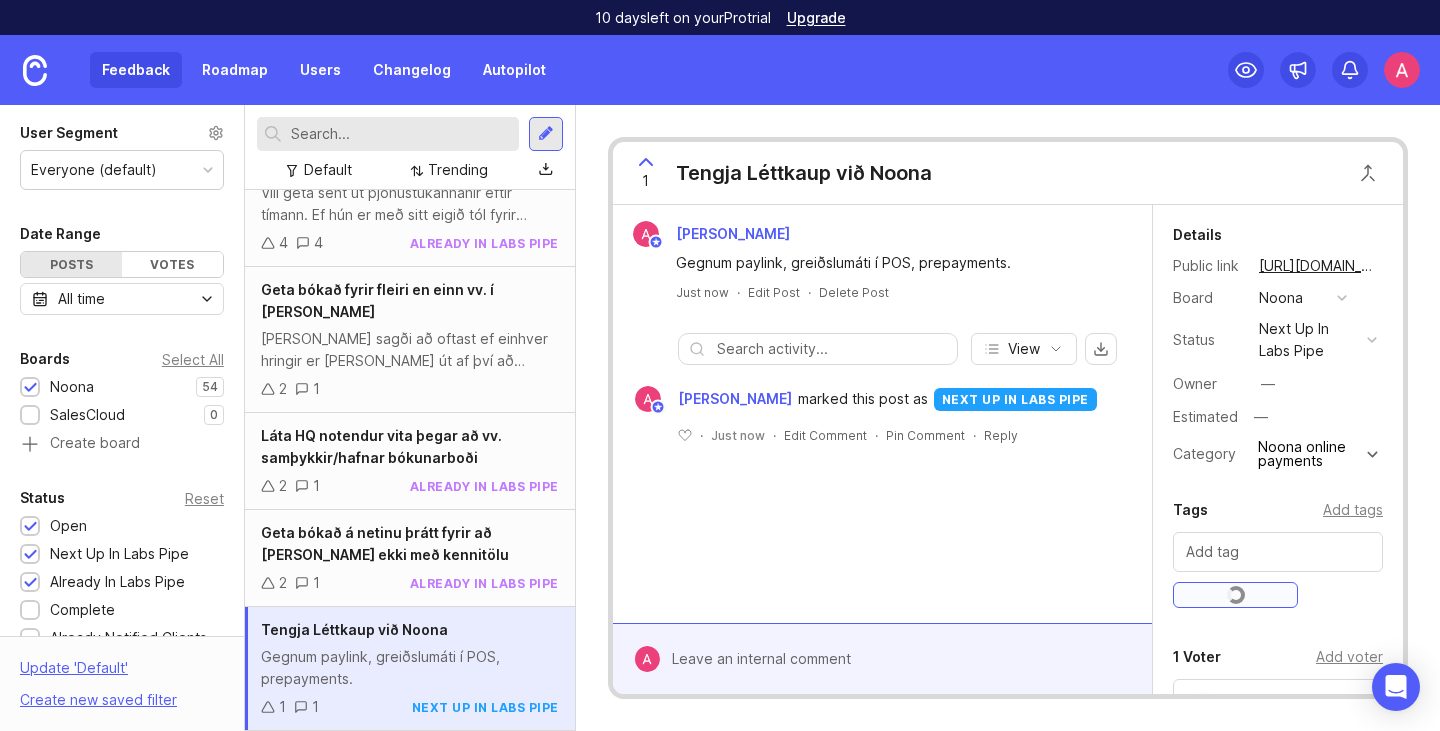 click at bounding box center (1278, 552) 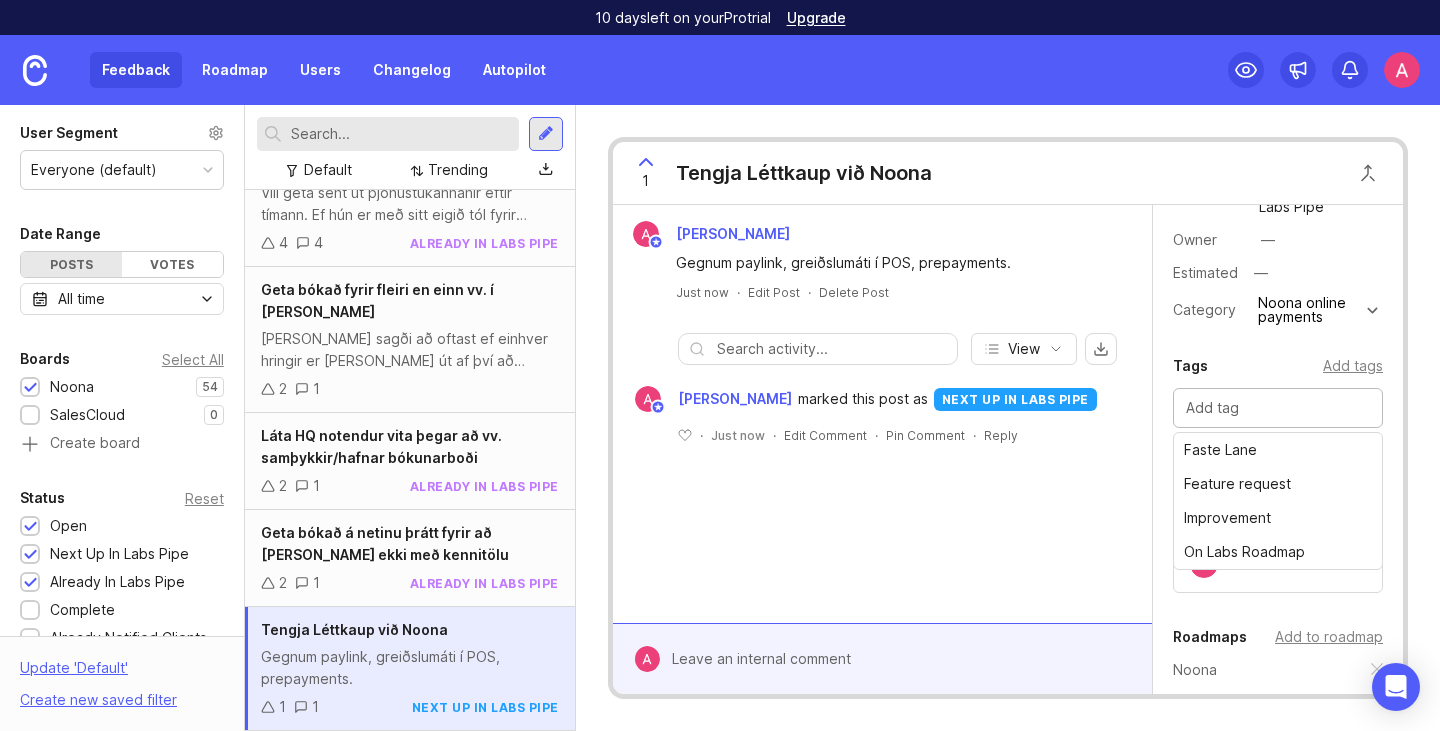 scroll, scrollTop: 147, scrollLeft: 0, axis: vertical 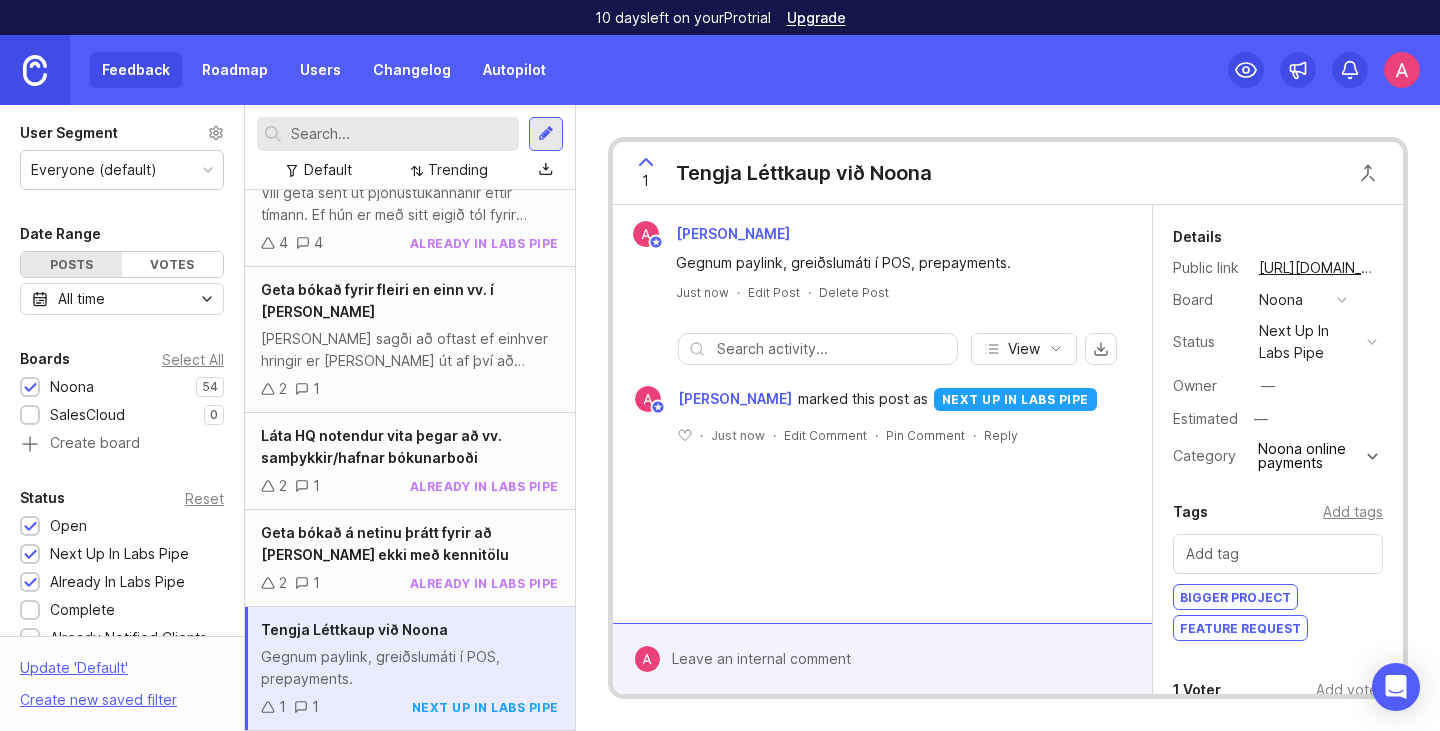 click at bounding box center [35, 70] 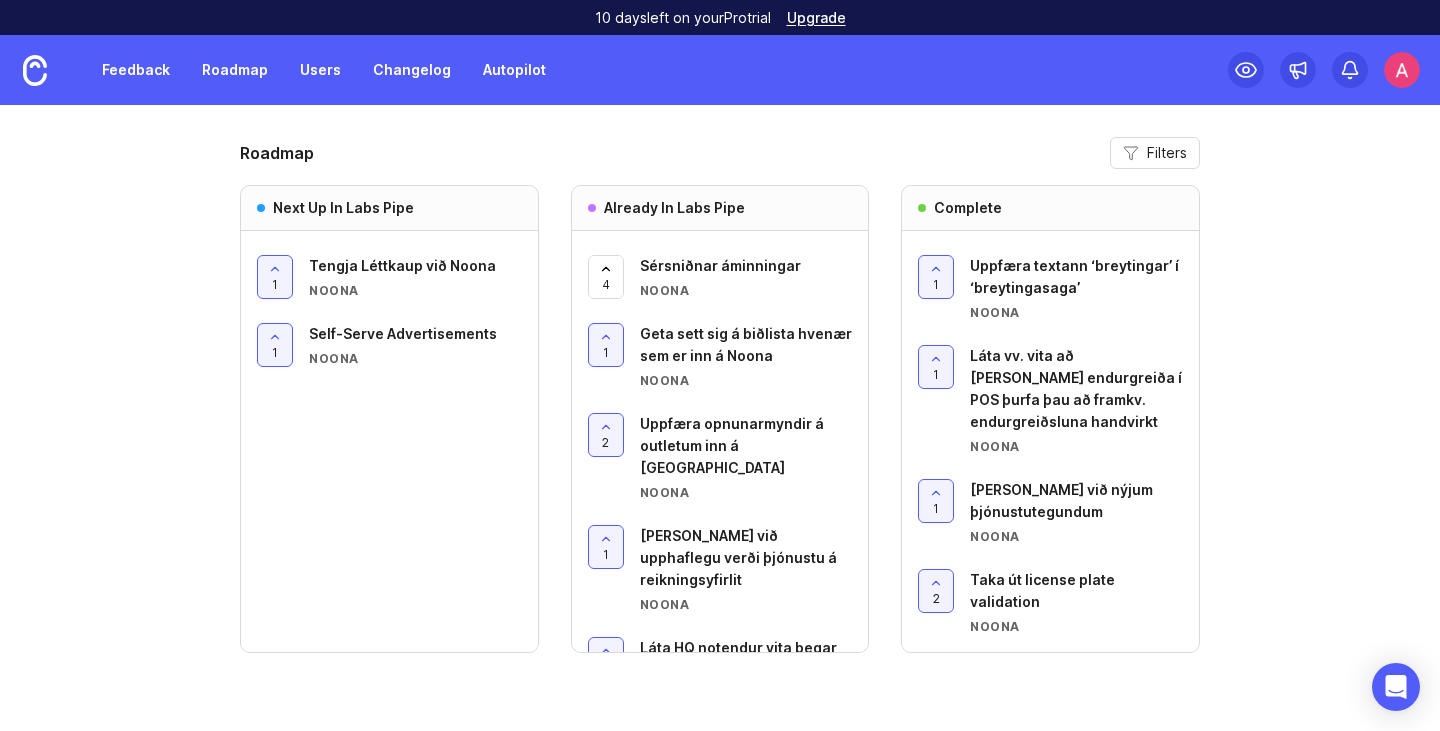 scroll, scrollTop: 1894, scrollLeft: 0, axis: vertical 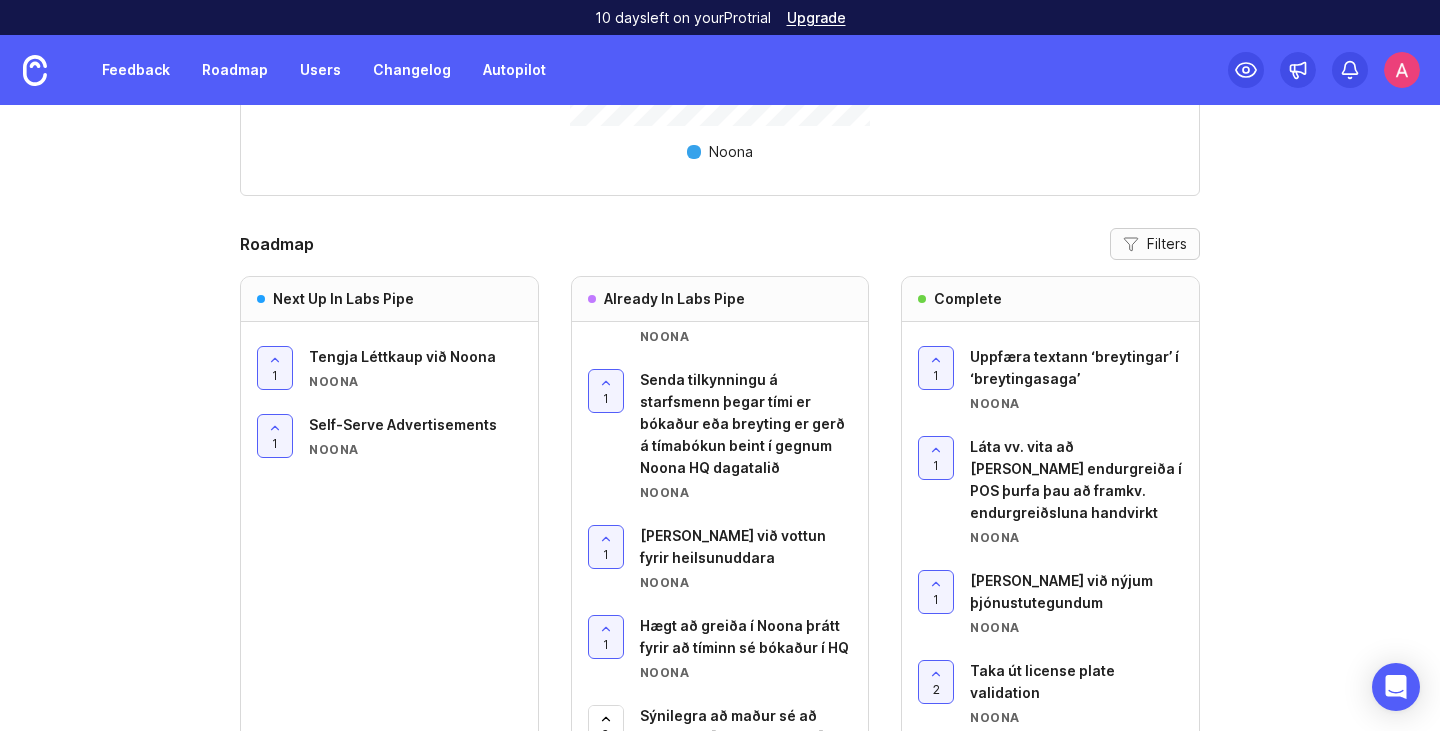 click on "Filters" at bounding box center [1167, 244] 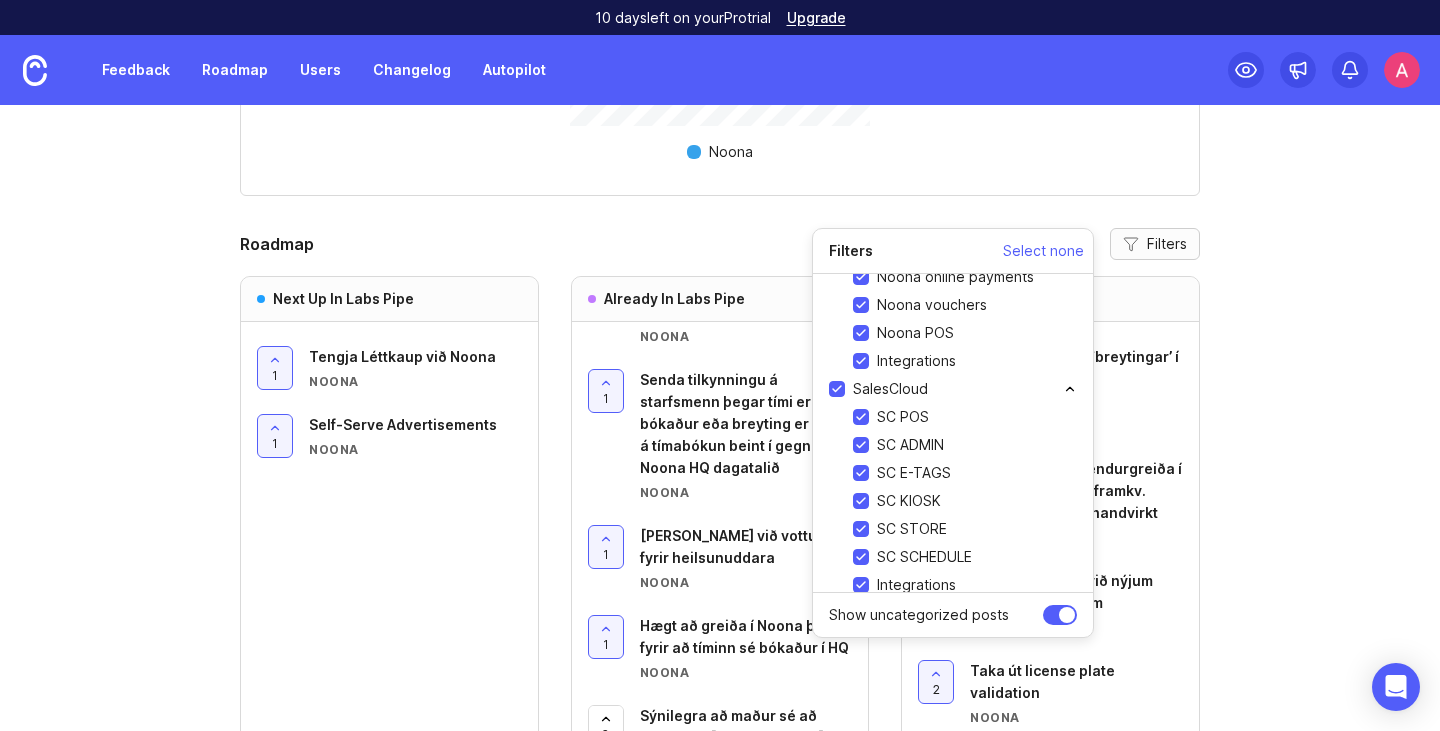 scroll, scrollTop: 182, scrollLeft: 0, axis: vertical 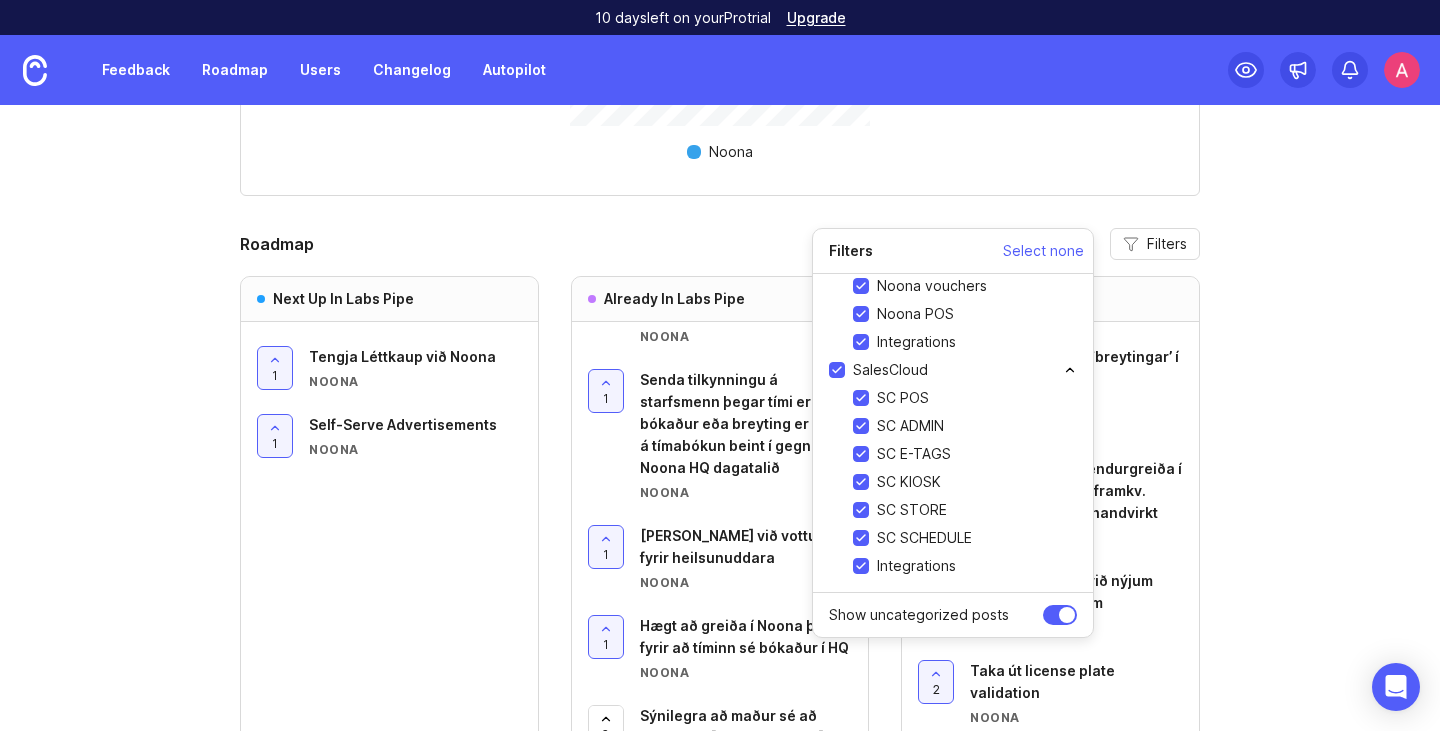 click on "Activity Overview This week Posts 39 50 % Votes 46 64 % Comments 5 81 % Status changes 1 97 % Customer Requests Review company requests by priority Filters  ( 1 ) Company Spend Renewal Risk Account Owner Renewal Date Post Status Priority Total Opportunity No results found Ensure you have sufficient data or try different filters. Learn more New posts 1 Tengja Léttkaup við Noona next up in labs pipe 1 Geta stillt magnið í POS í 0,5 1 Hópabókanir Stale posts None of your posts are stale. Show activity for This week Admins Votes Posts Comments Merges Arna Dís Arnþórsdóttir arnadis@noona.is 46 39 5 — Tinna Jóhannsdóttir tinna@noona.is — — — — Birna Jóhannsdóttir birna@noona.is — — — —  Posts Overview View distribution of all  posts  across your boards. All boards Everyone Categories This week Noona Roadmap Filters Next Up In Labs Pipe 1 Tengja Léttkaup við Noona Noona 1 Self-Serve Advertisements Noona Already In Labs Pipe 4 Sérsniðnar áminningar Noona 1 Noona 2 Noona 1 2 1" at bounding box center [720, -437] 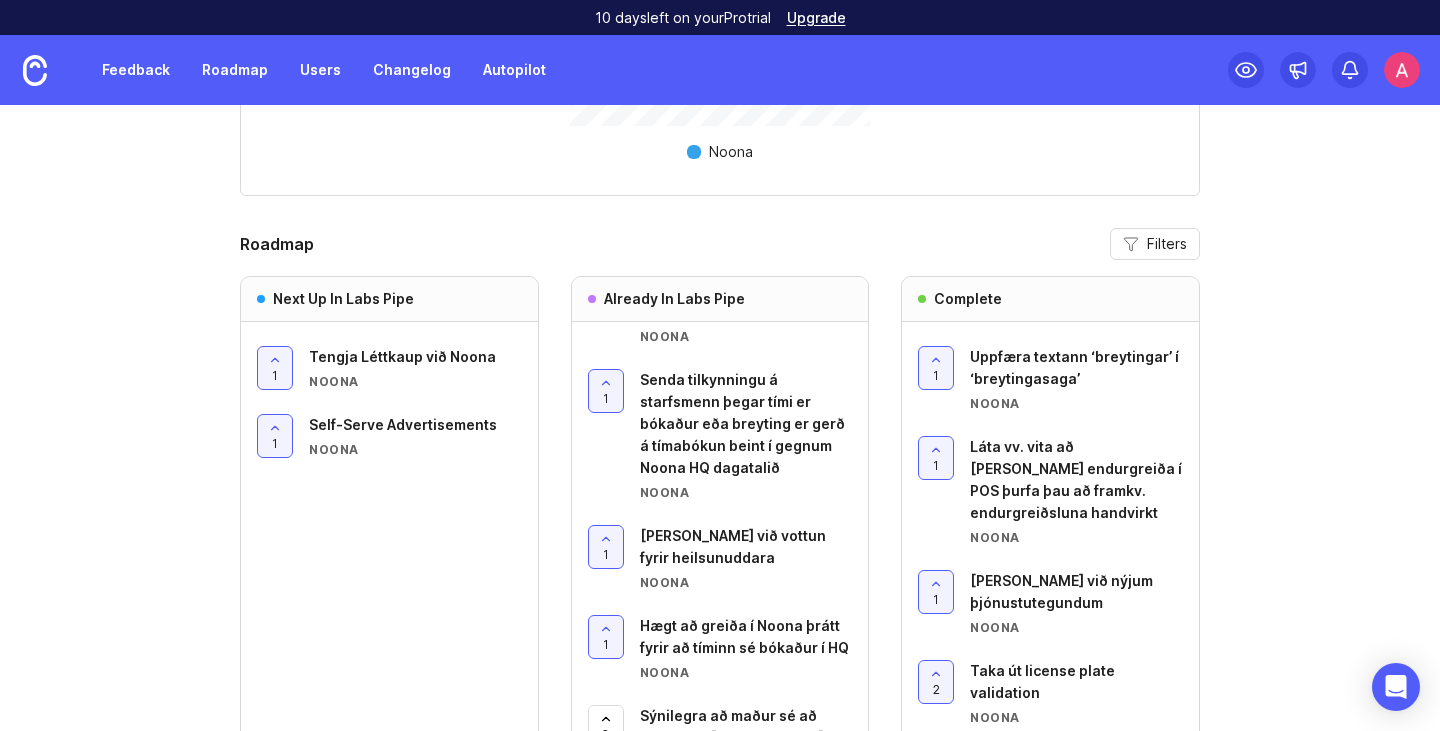 scroll, scrollTop: 1895, scrollLeft: 0, axis: vertical 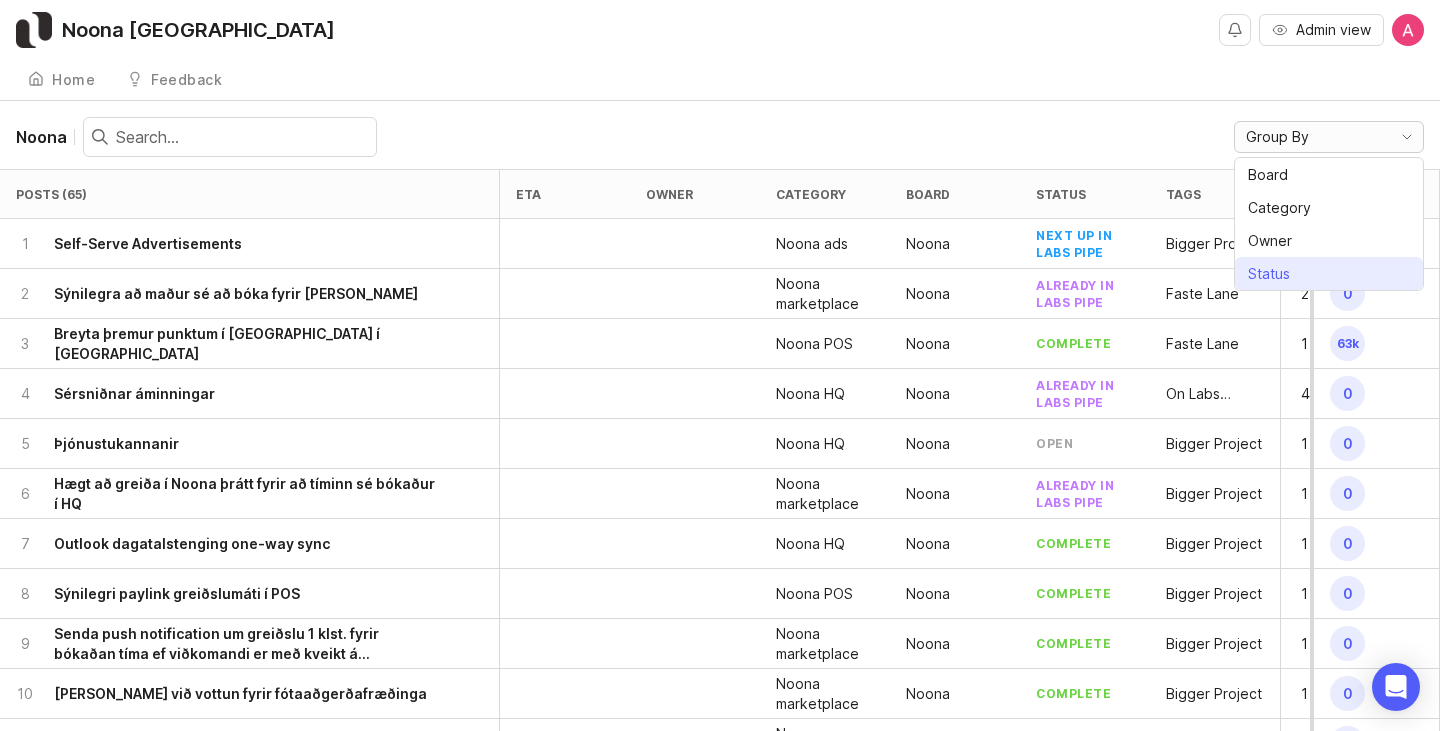 click on "Status" at bounding box center (1329, 273) 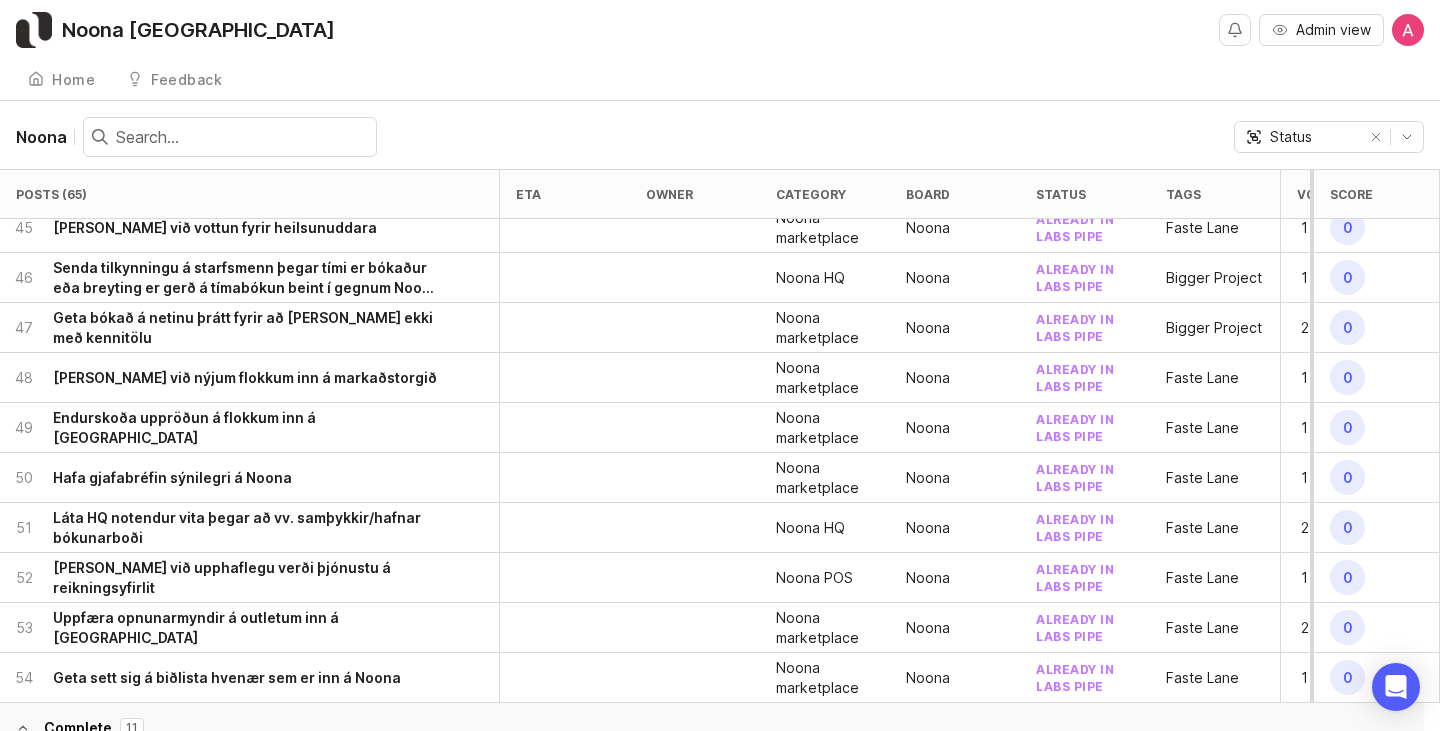 scroll, scrollTop: 2095, scrollLeft: 0, axis: vertical 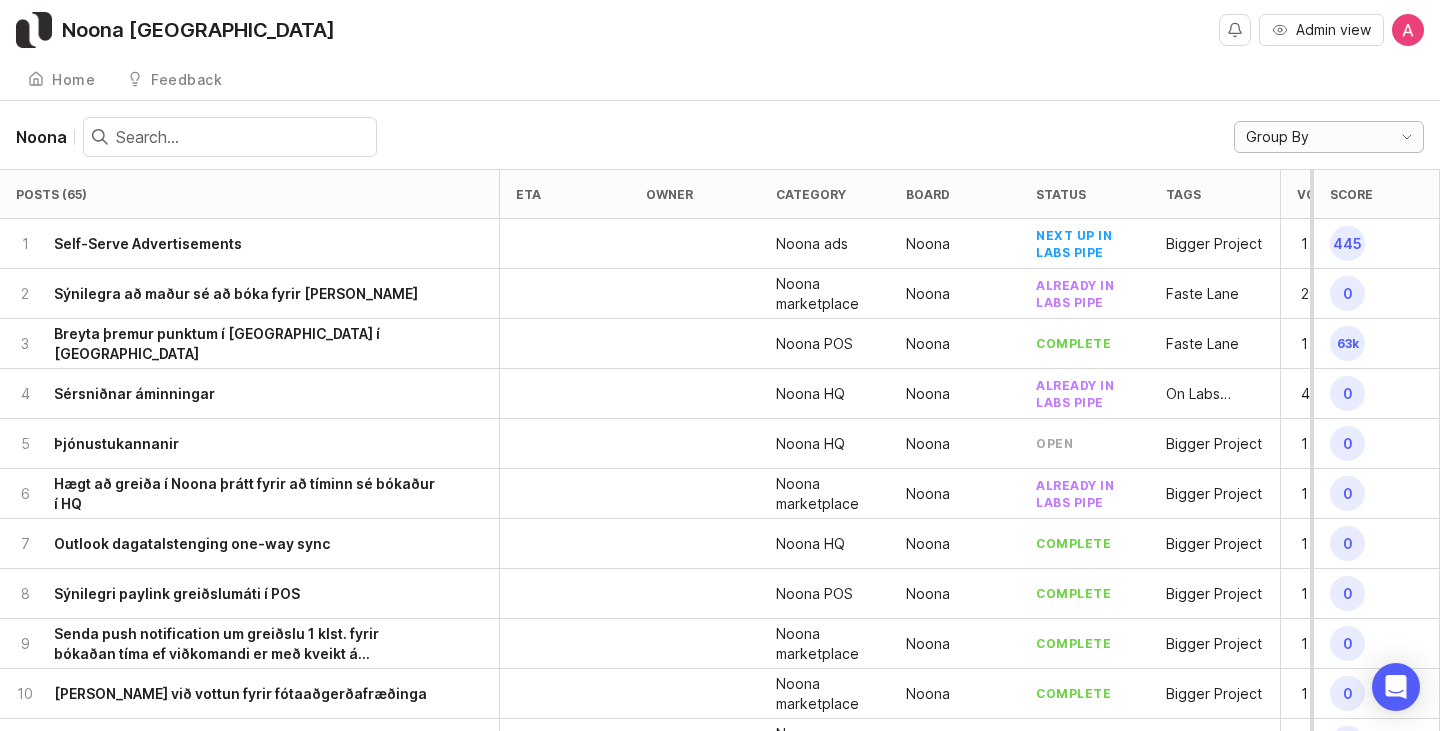 drag, startPoint x: 1301, startPoint y: 121, endPoint x: 1350, endPoint y: 145, distance: 54.56189 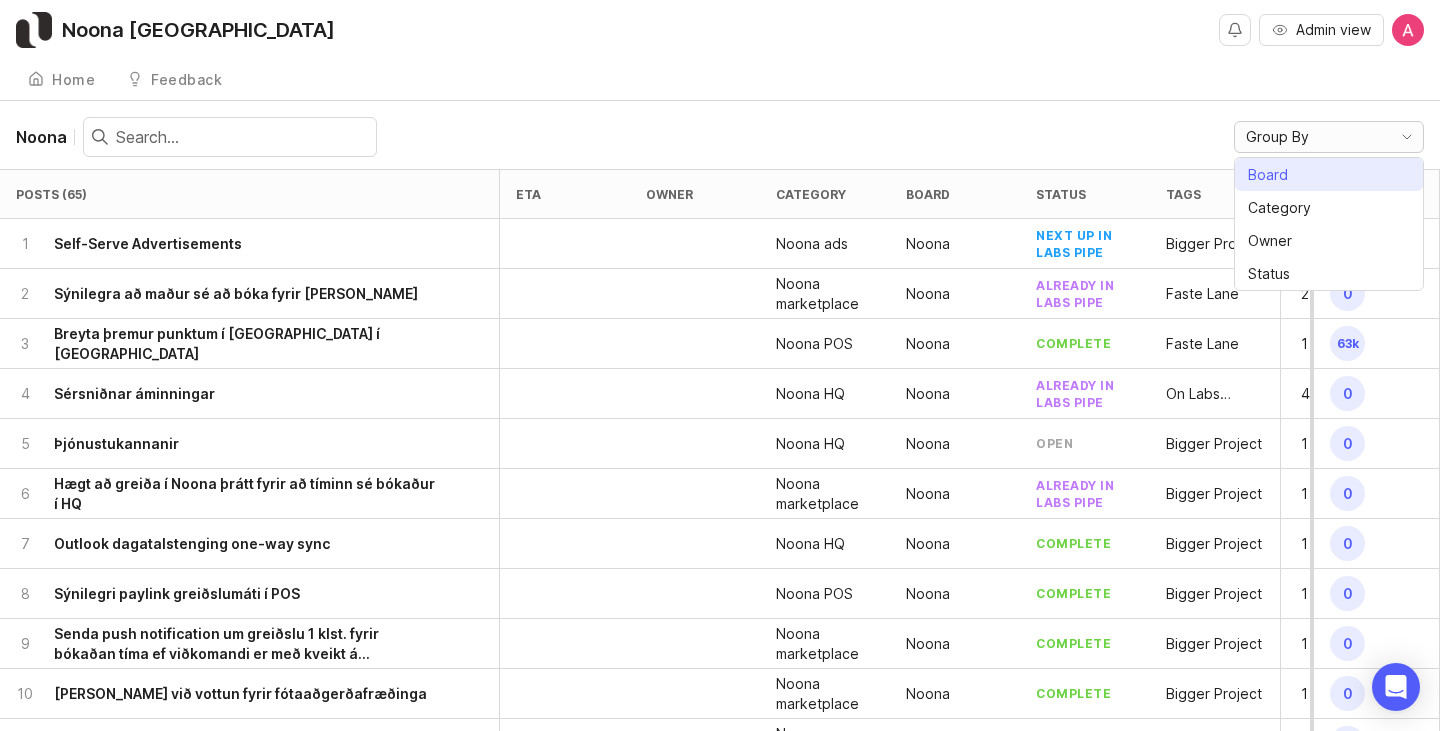 click on "Board" at bounding box center (1329, 174) 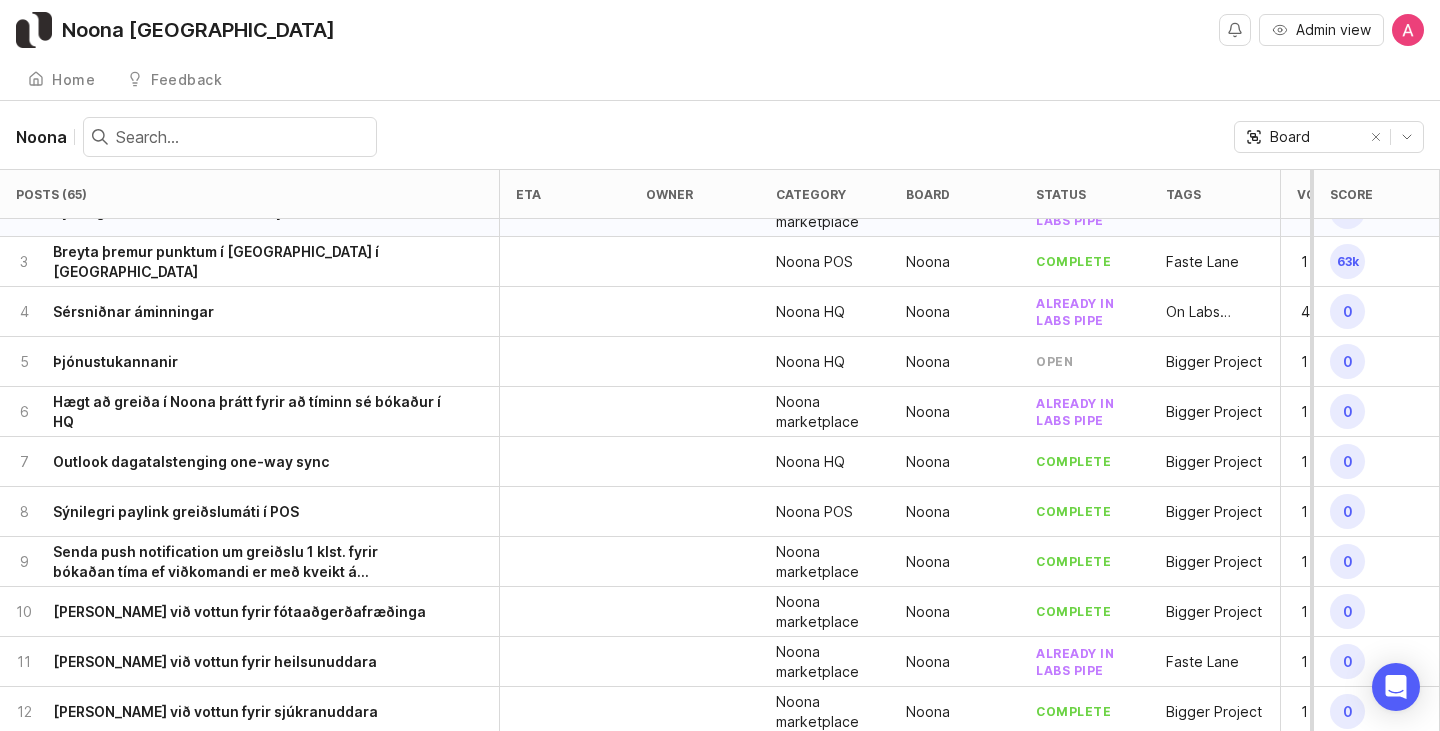 scroll, scrollTop: 0, scrollLeft: 0, axis: both 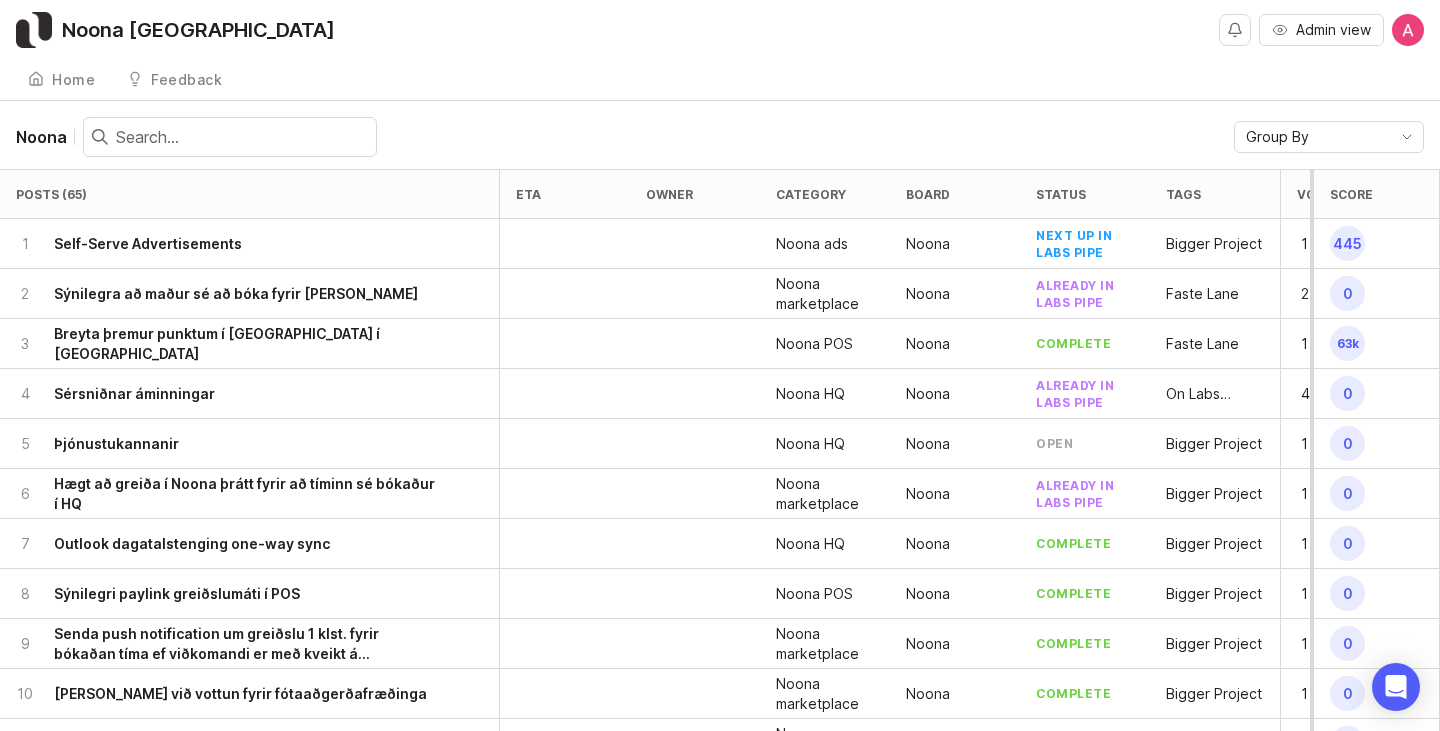 click on "Noona" at bounding box center (45, 137) 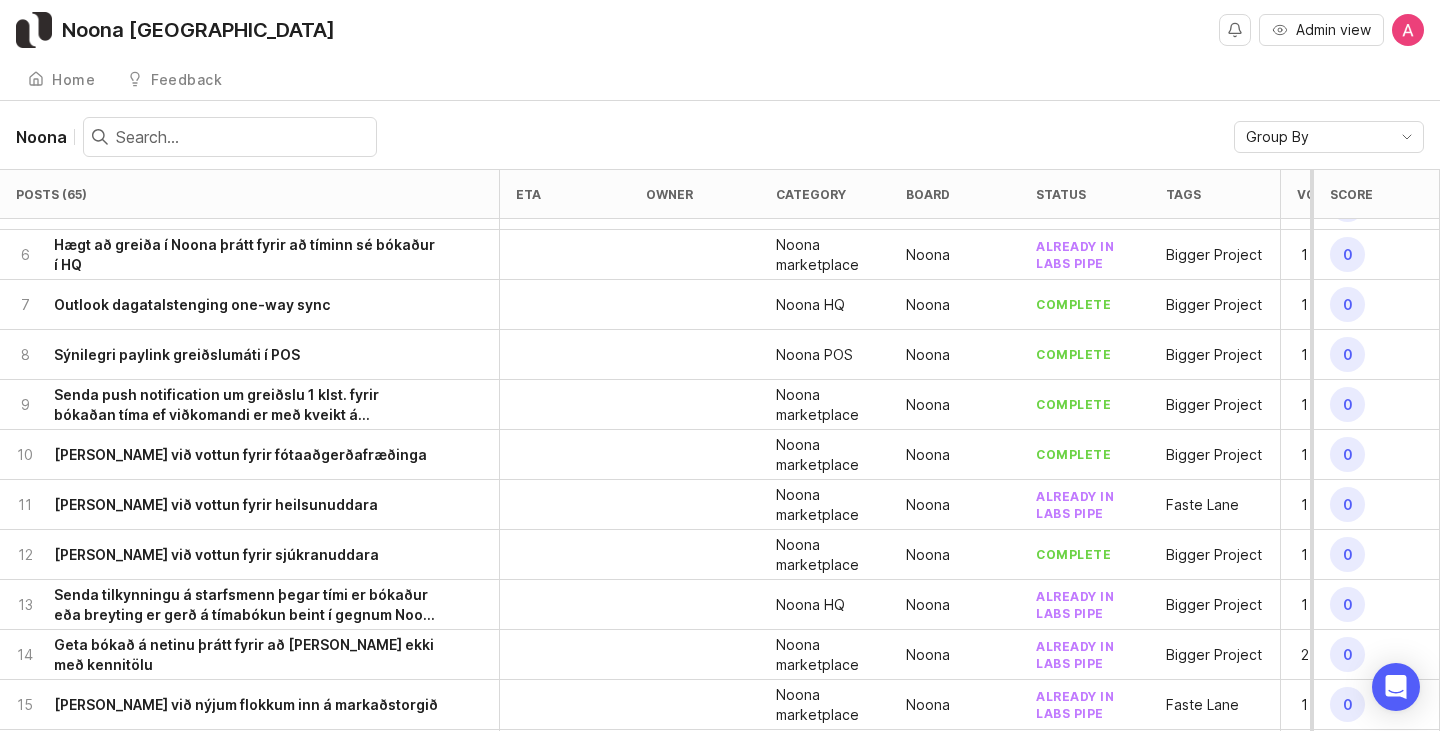 scroll, scrollTop: 0, scrollLeft: 0, axis: both 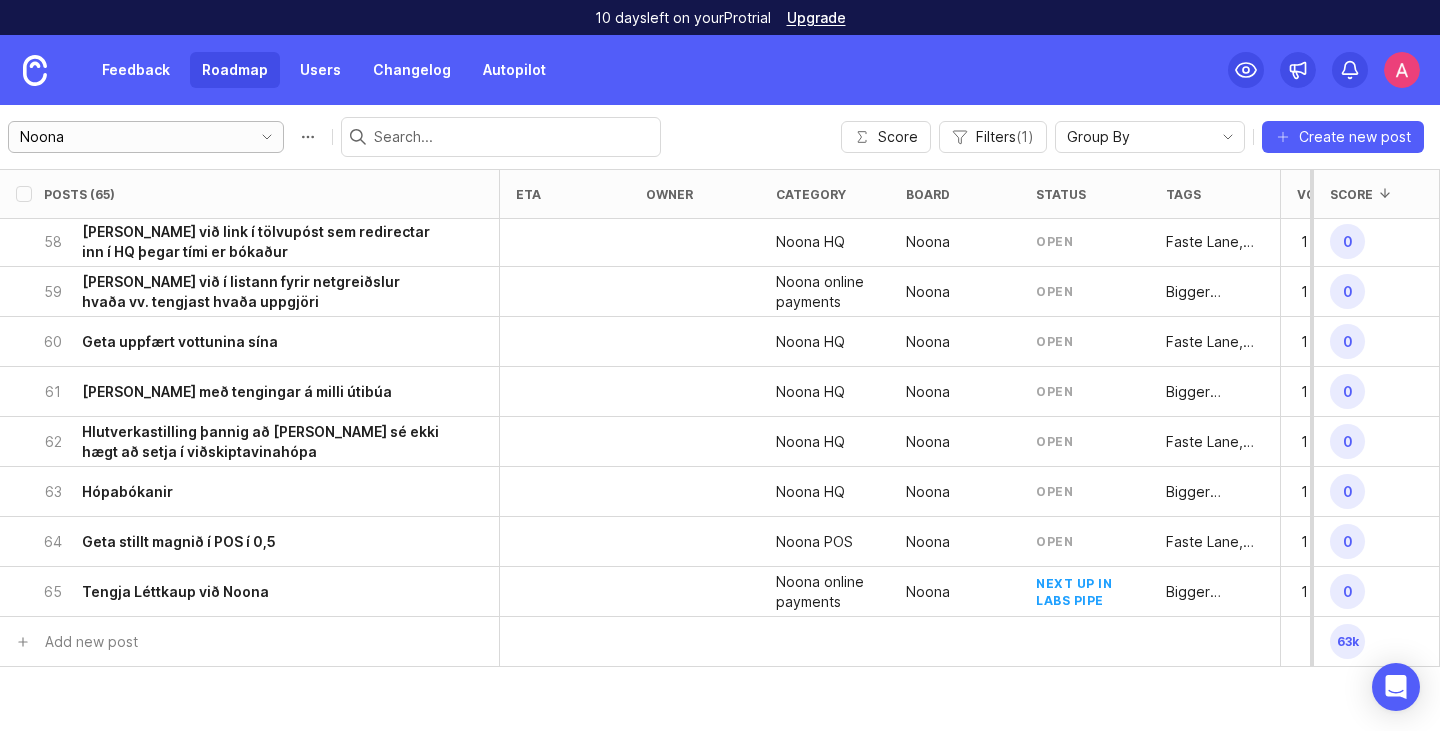 click on "Noona" at bounding box center [146, 137] 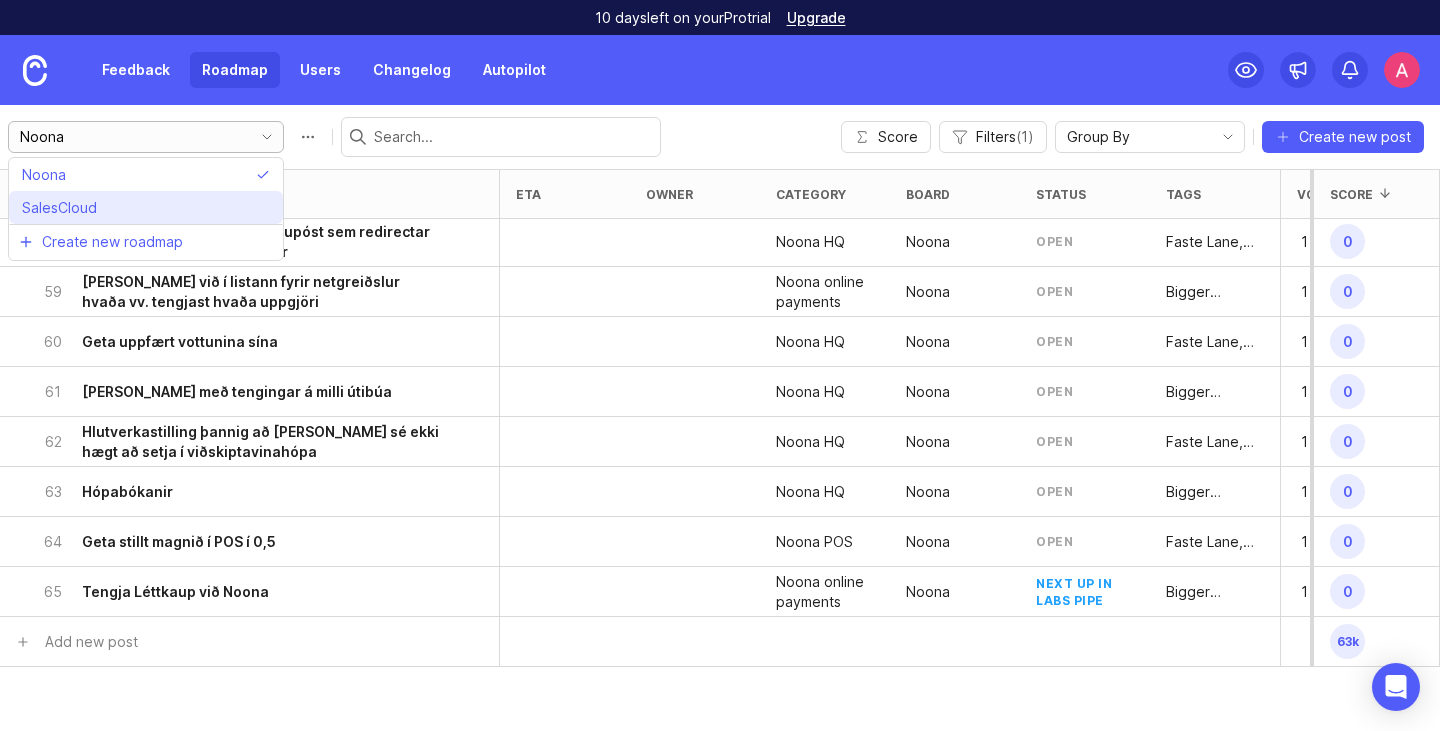 click on "SalesCloud" at bounding box center [146, 207] 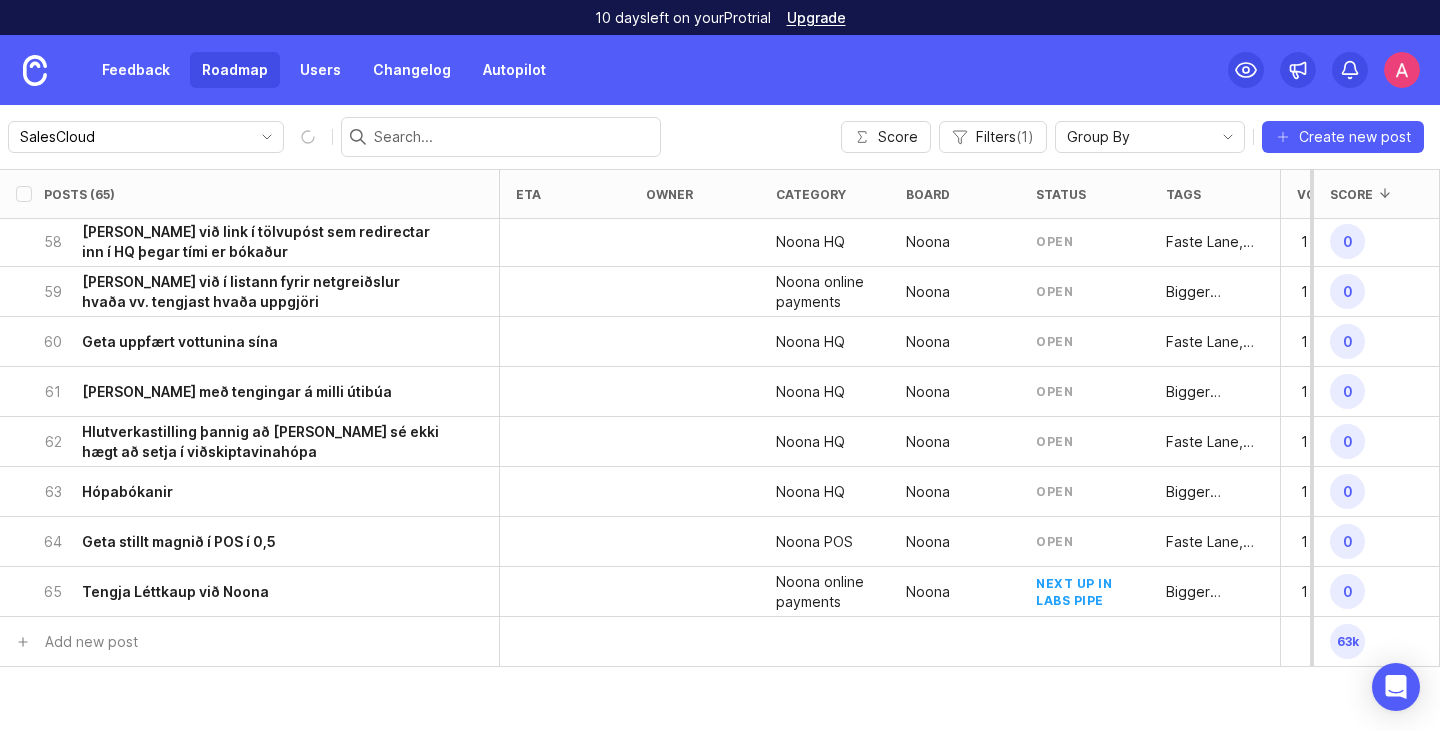 scroll, scrollTop: 0, scrollLeft: 0, axis: both 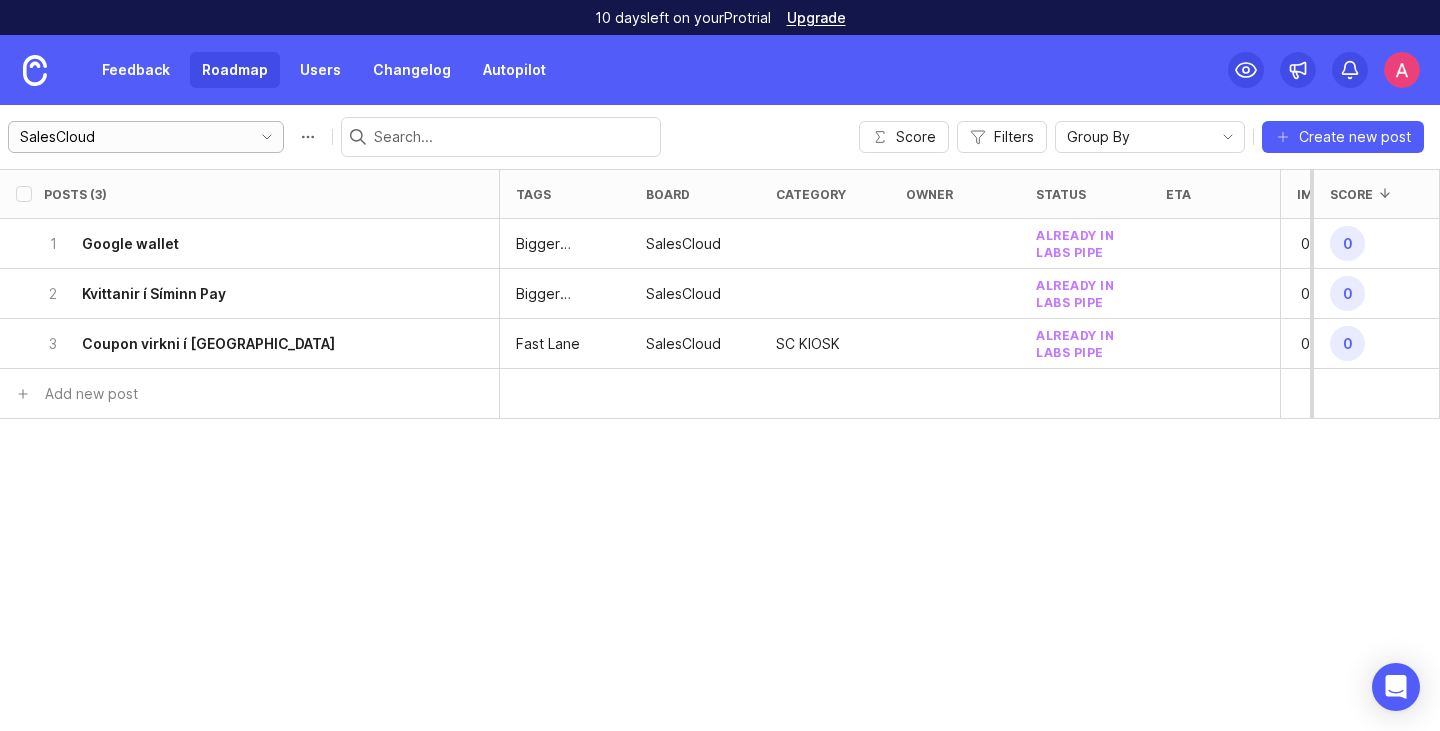 click on "SalesCloud" at bounding box center [130, 137] 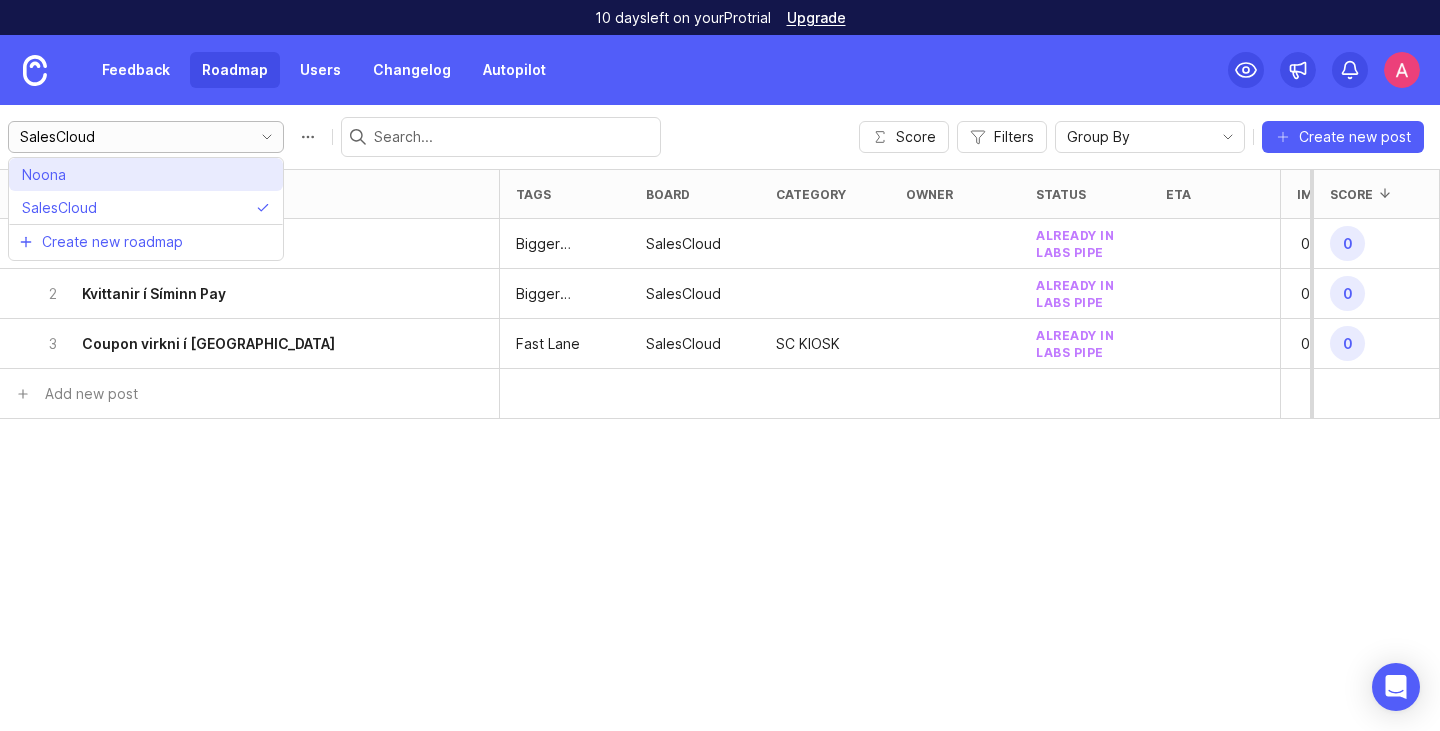 click on "Noona" at bounding box center [146, 174] 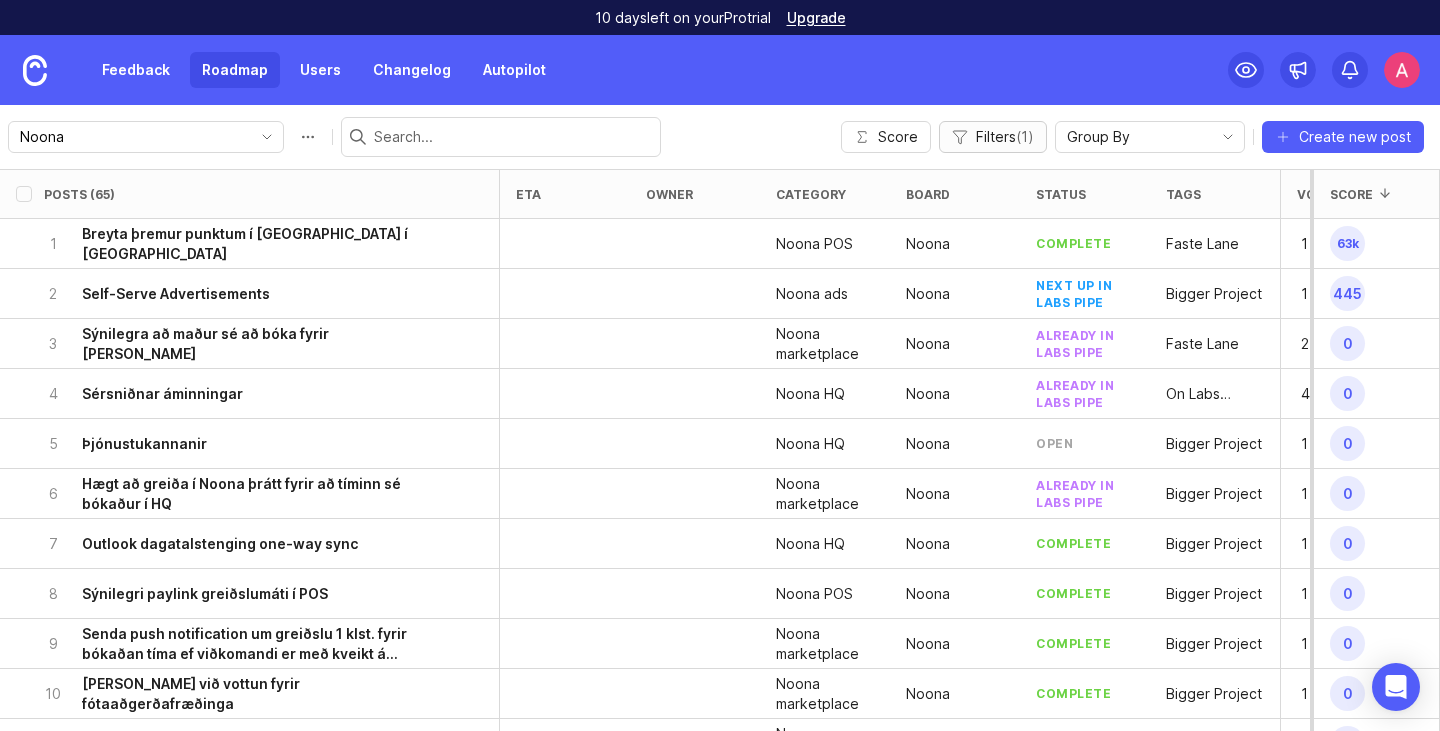 click on "( 1 )" at bounding box center [1025, 136] 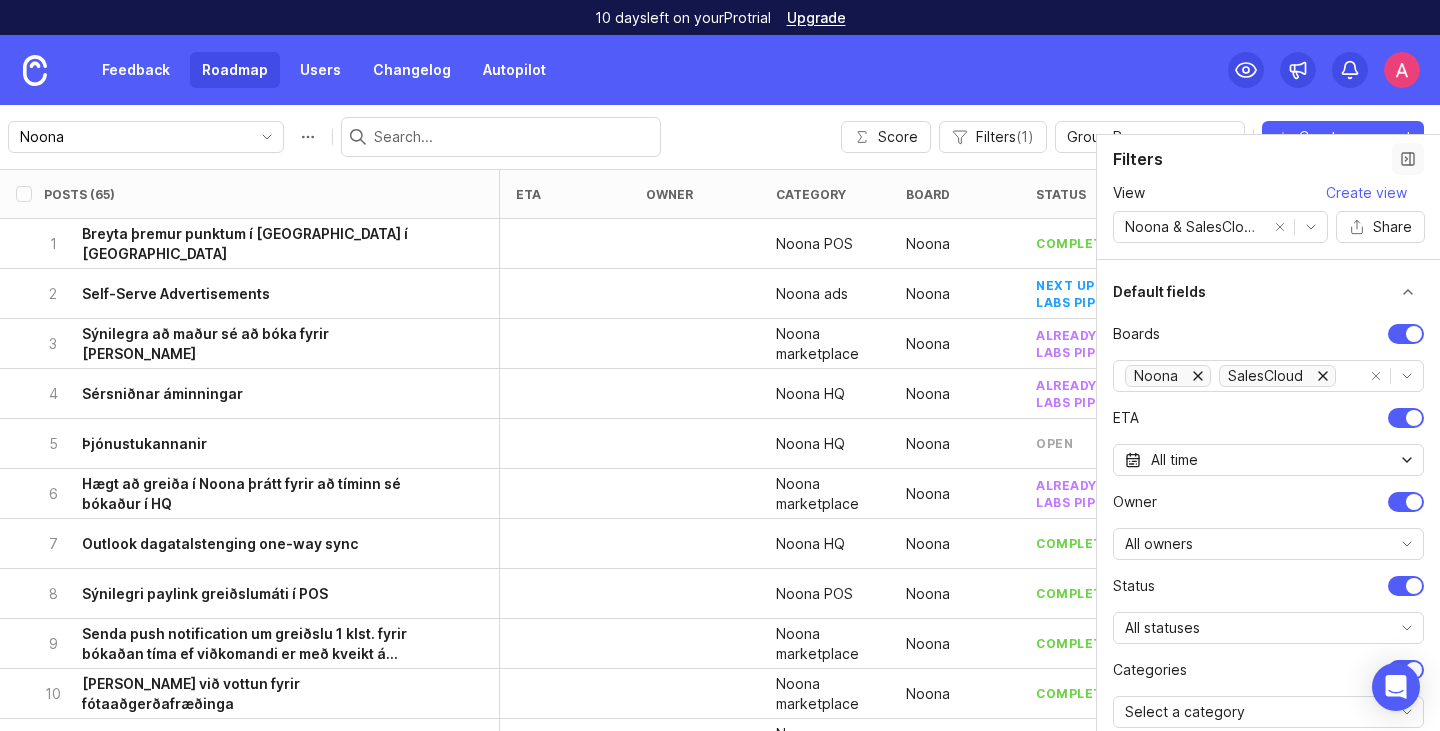click at bounding box center [1408, 159] 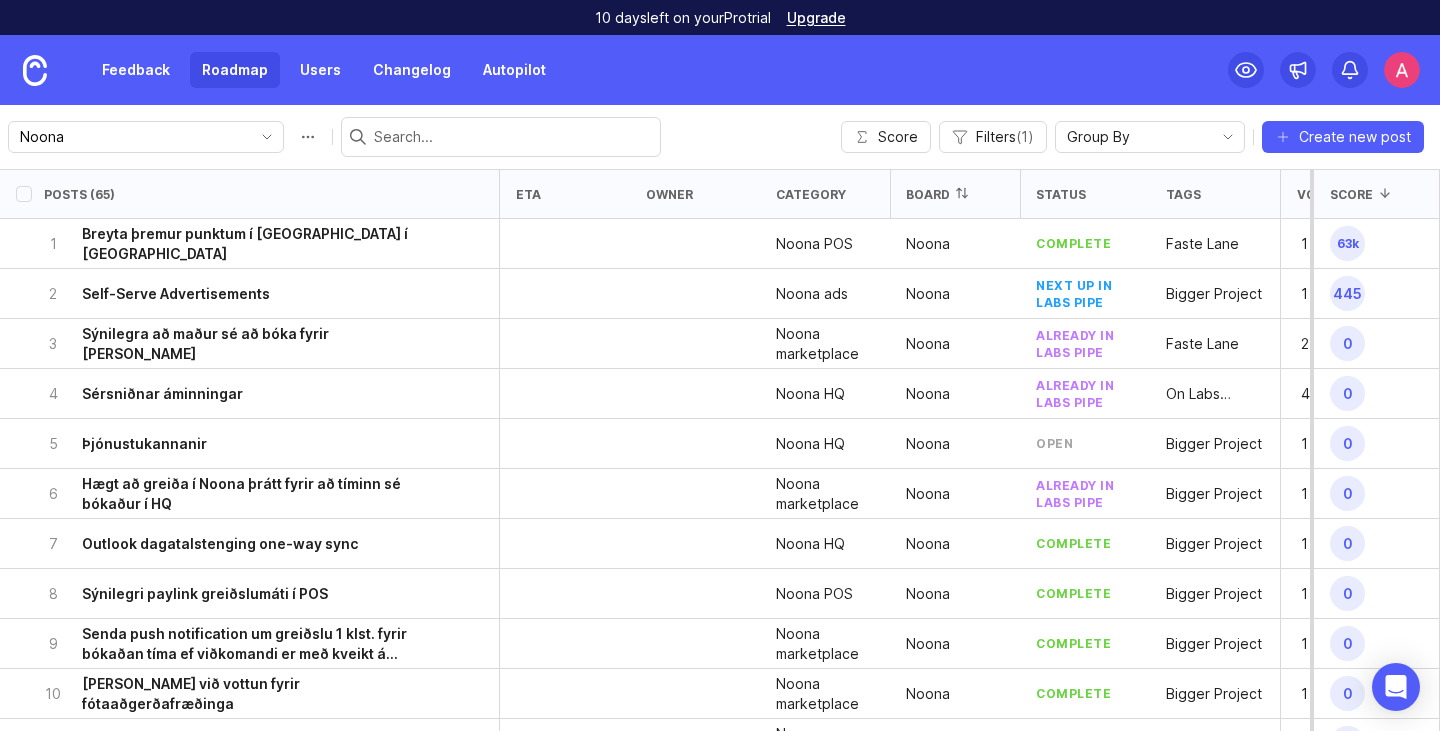 click on "board" at bounding box center [928, 194] 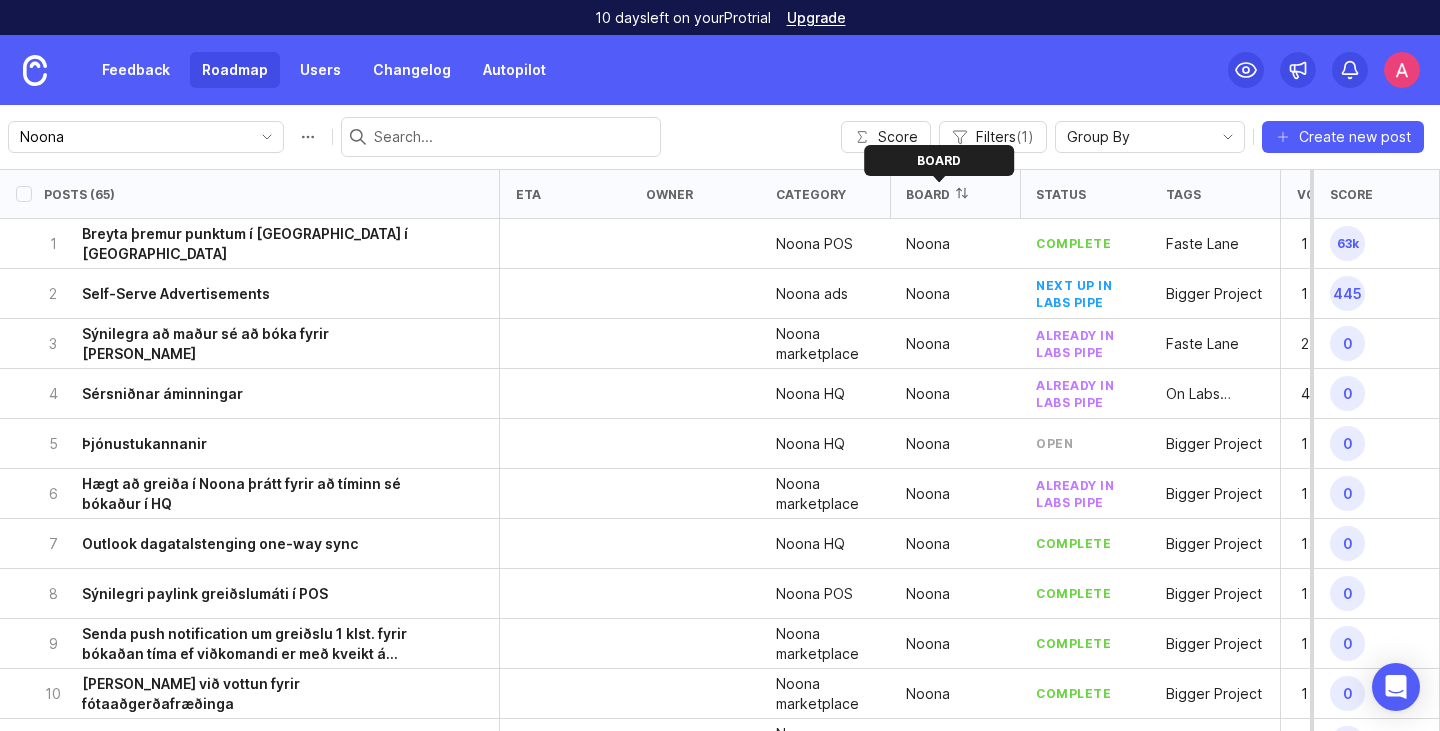 click 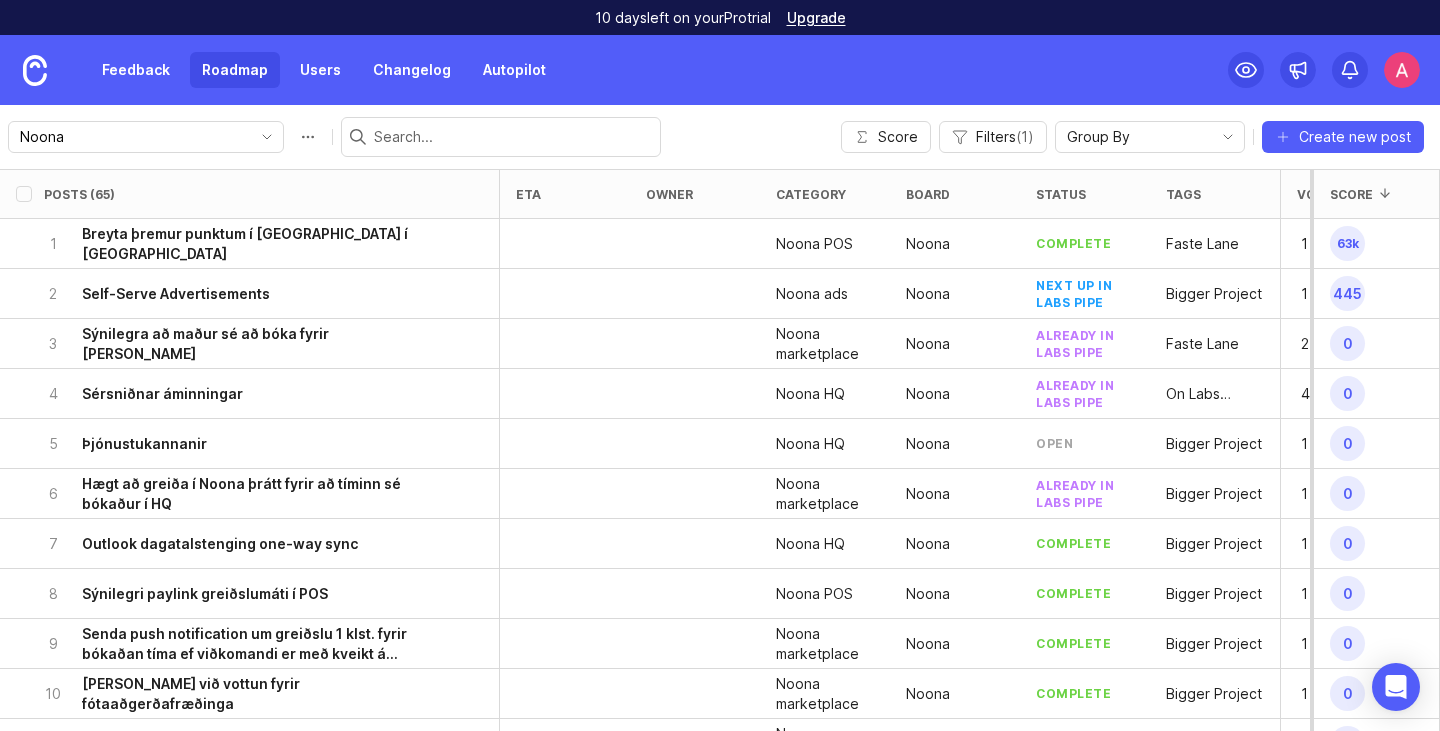 scroll, scrollTop: 0, scrollLeft: 0, axis: both 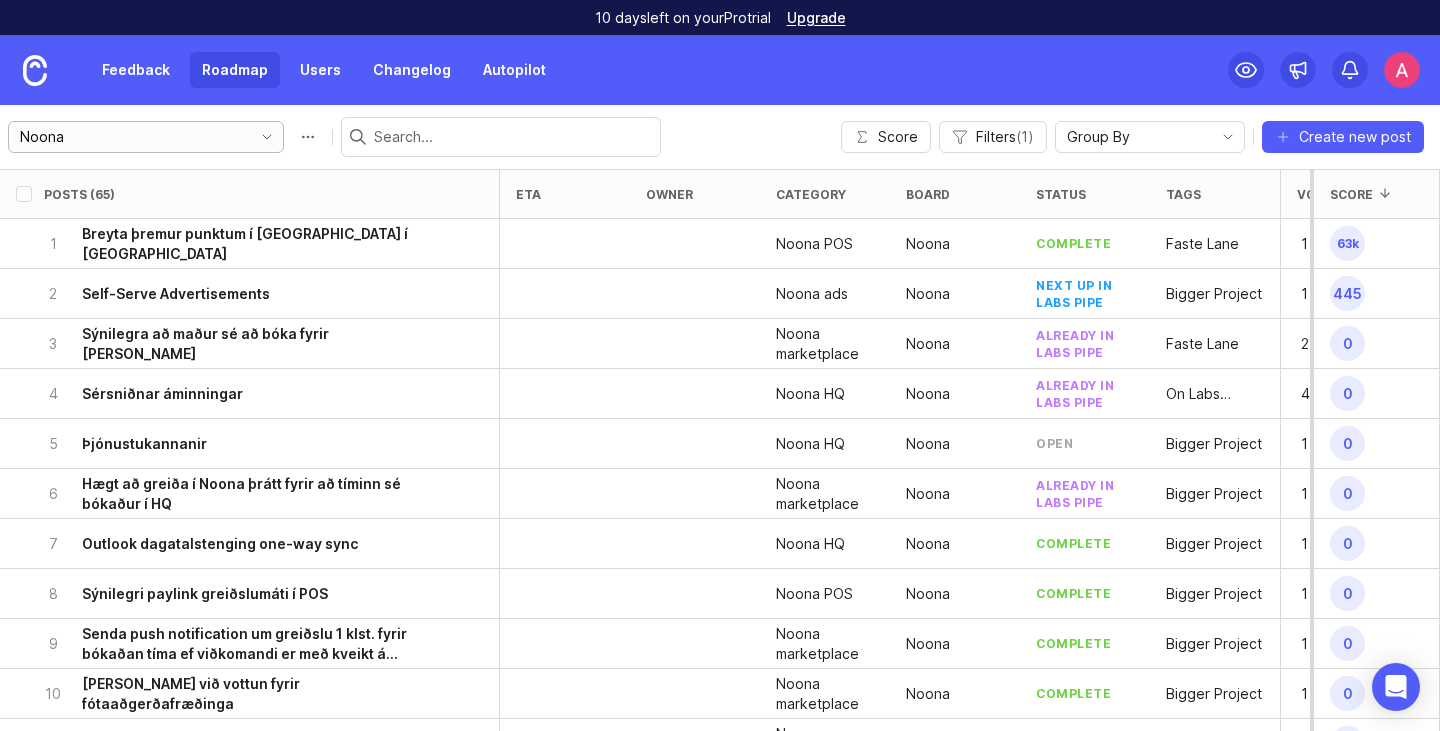 click on "Noona" at bounding box center [130, 137] 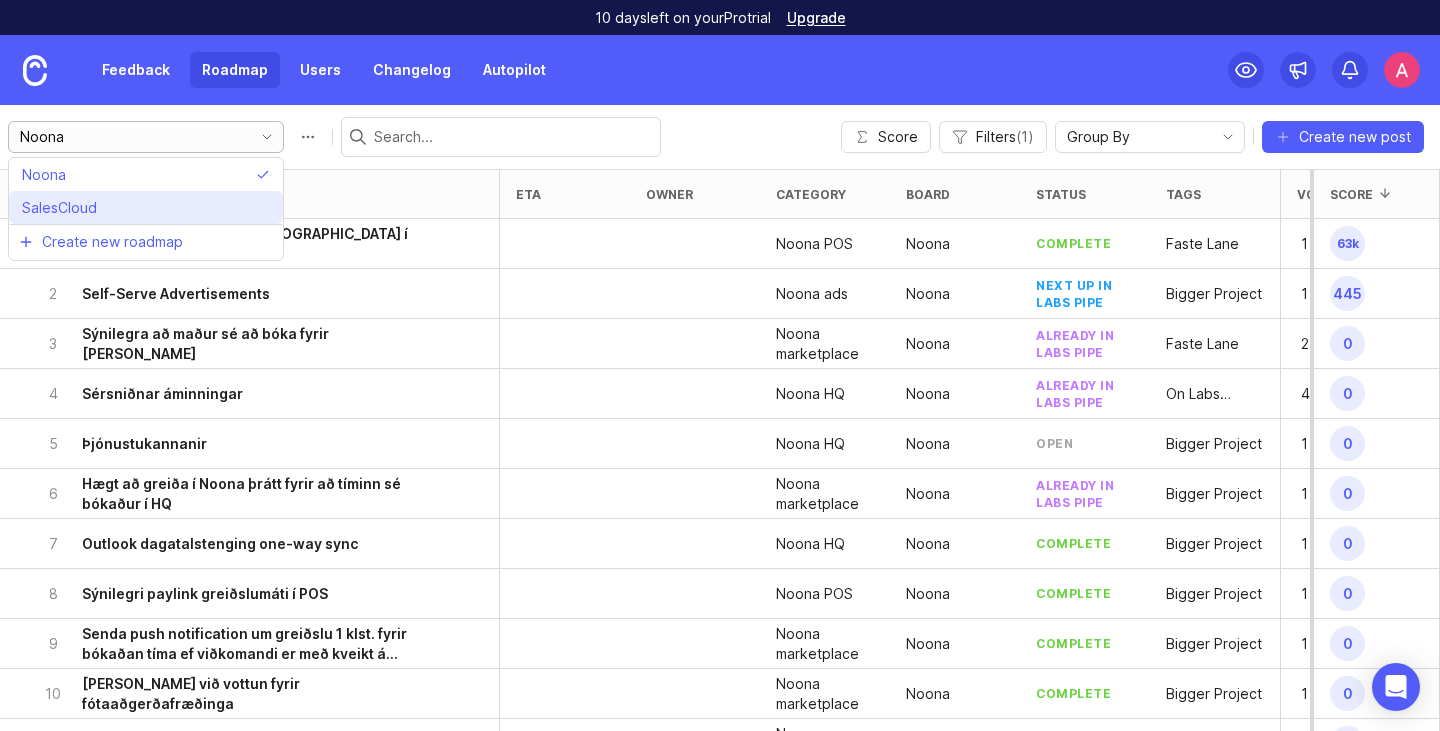 click on "SalesCloud" at bounding box center [146, 207] 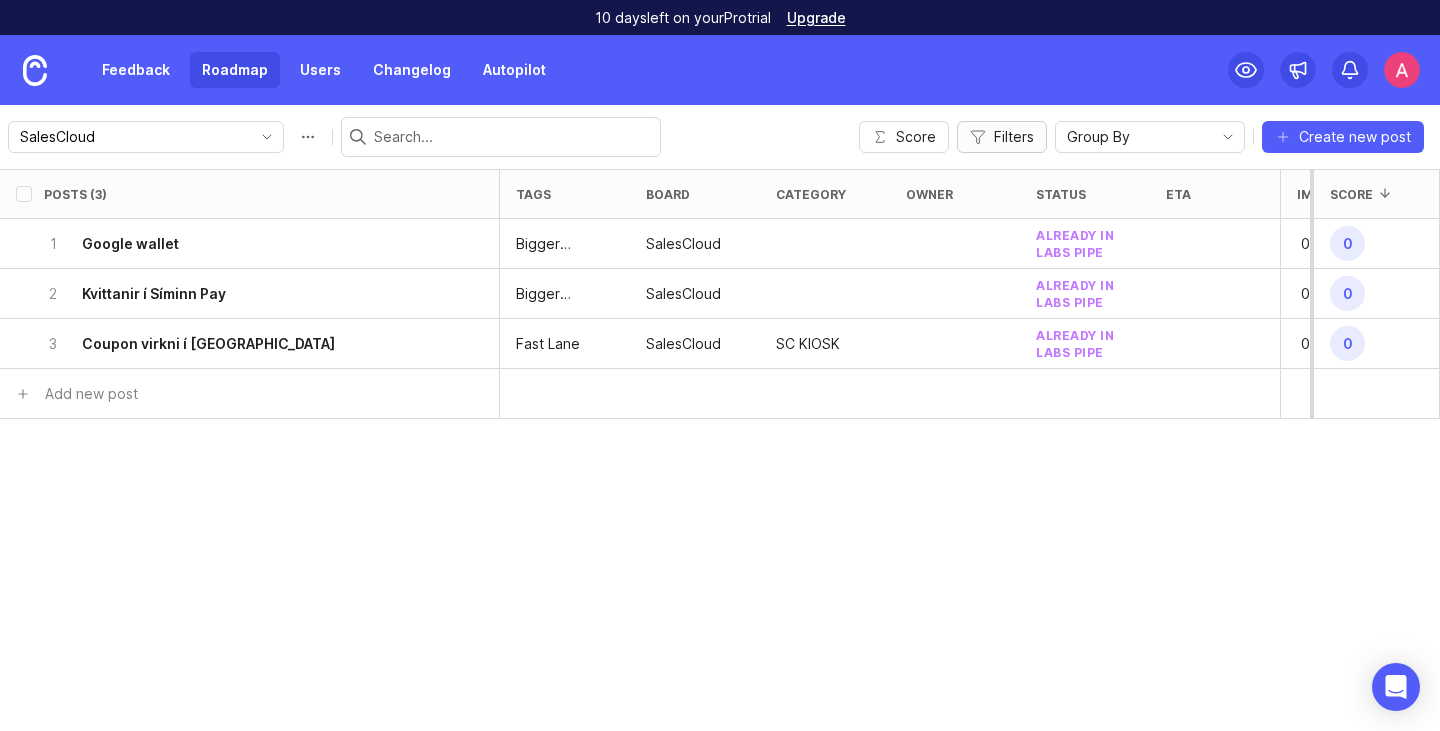 click on "Filters" at bounding box center [1002, 137] 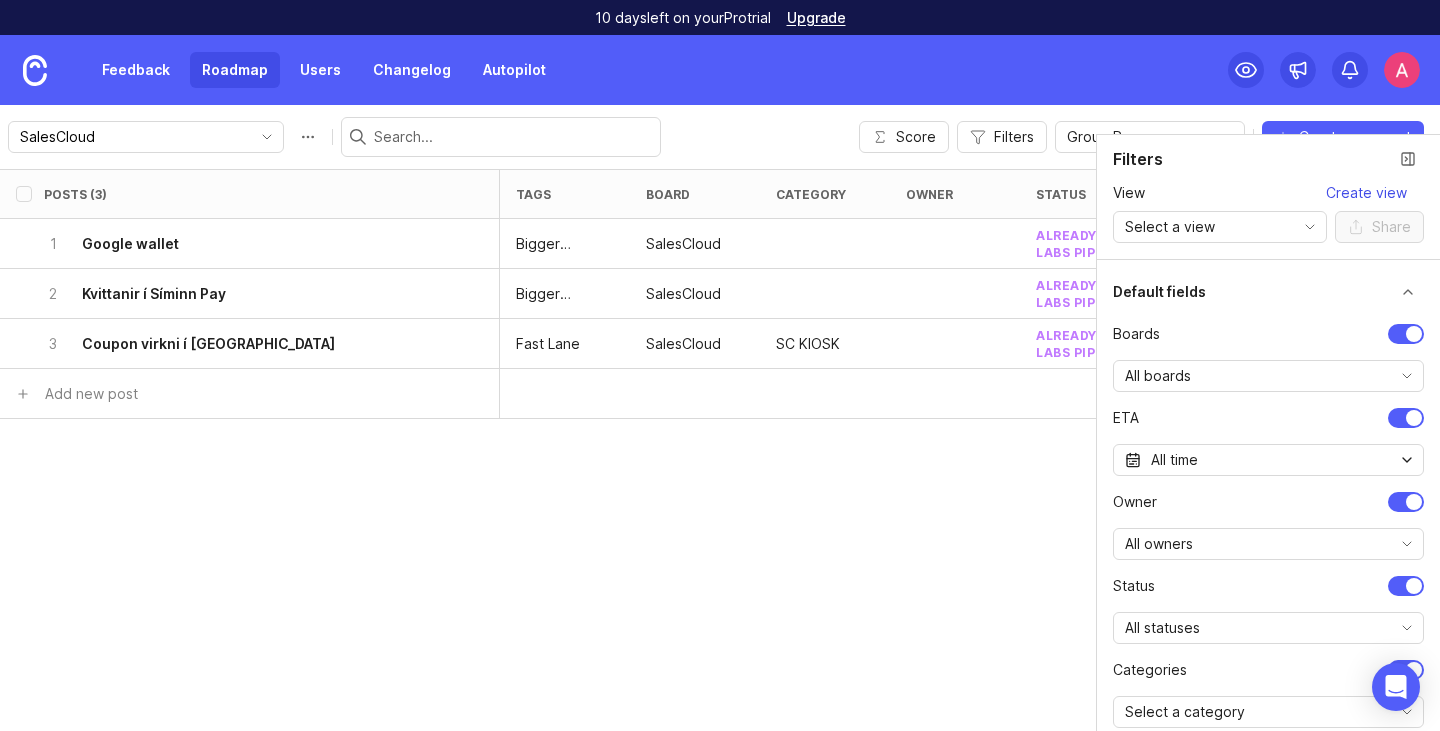 click on "Create view" at bounding box center (1366, 193) 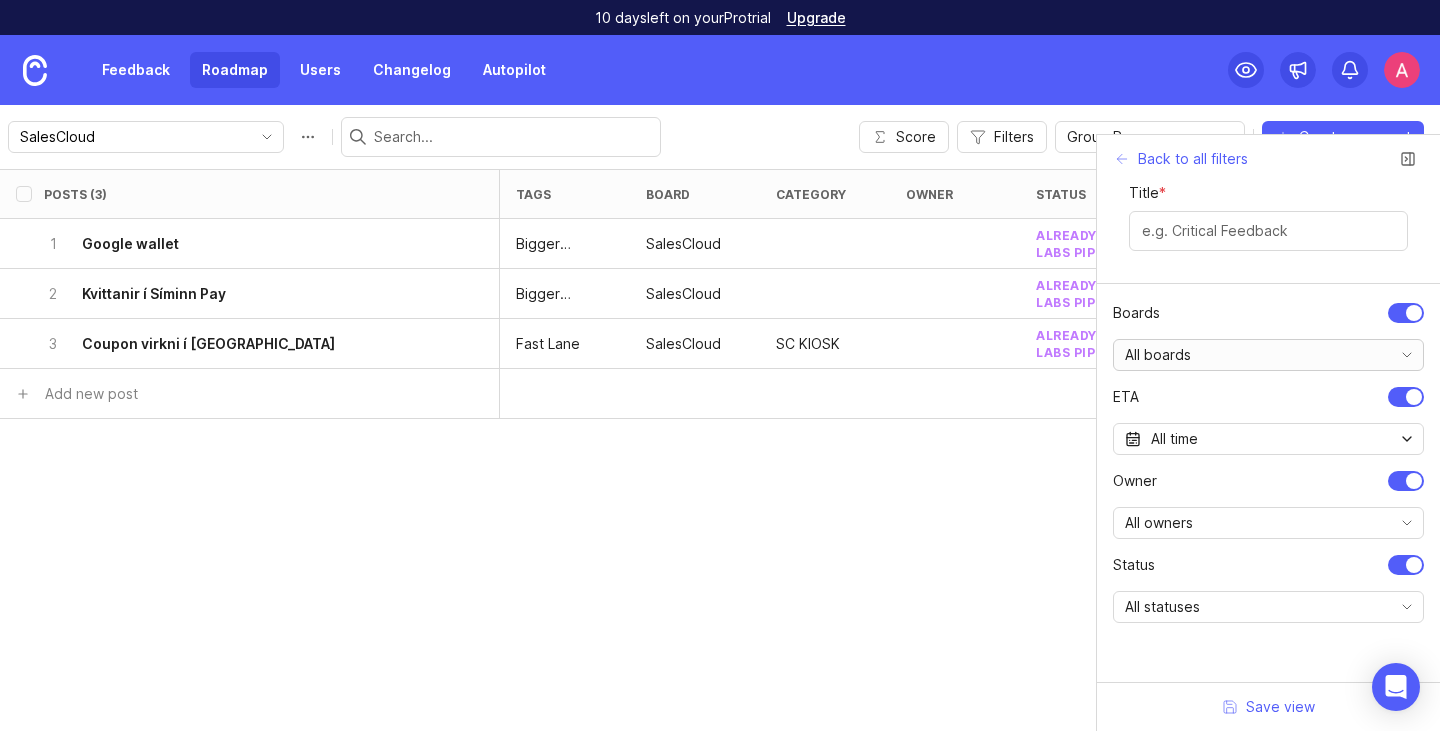 scroll, scrollTop: 58, scrollLeft: 0, axis: vertical 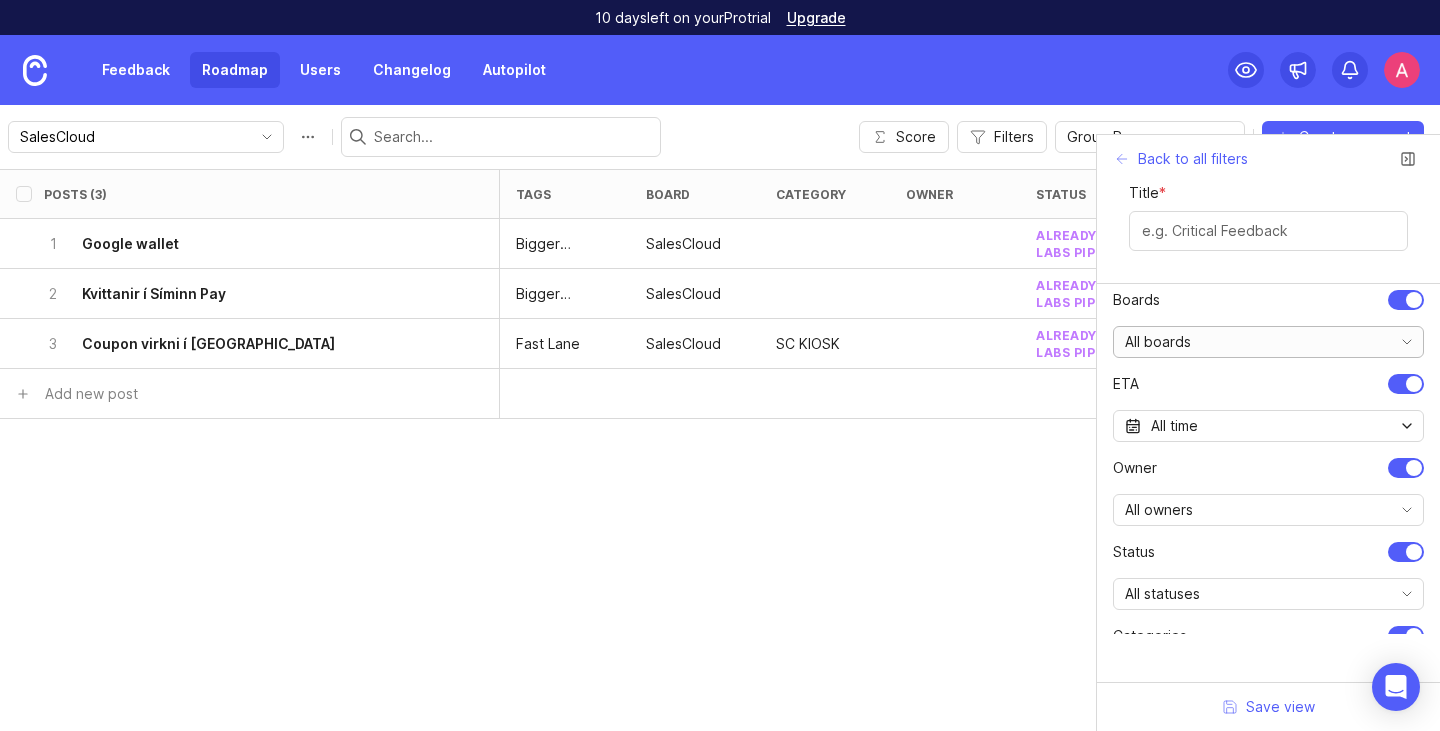 click on "All boards" at bounding box center [1248, 342] 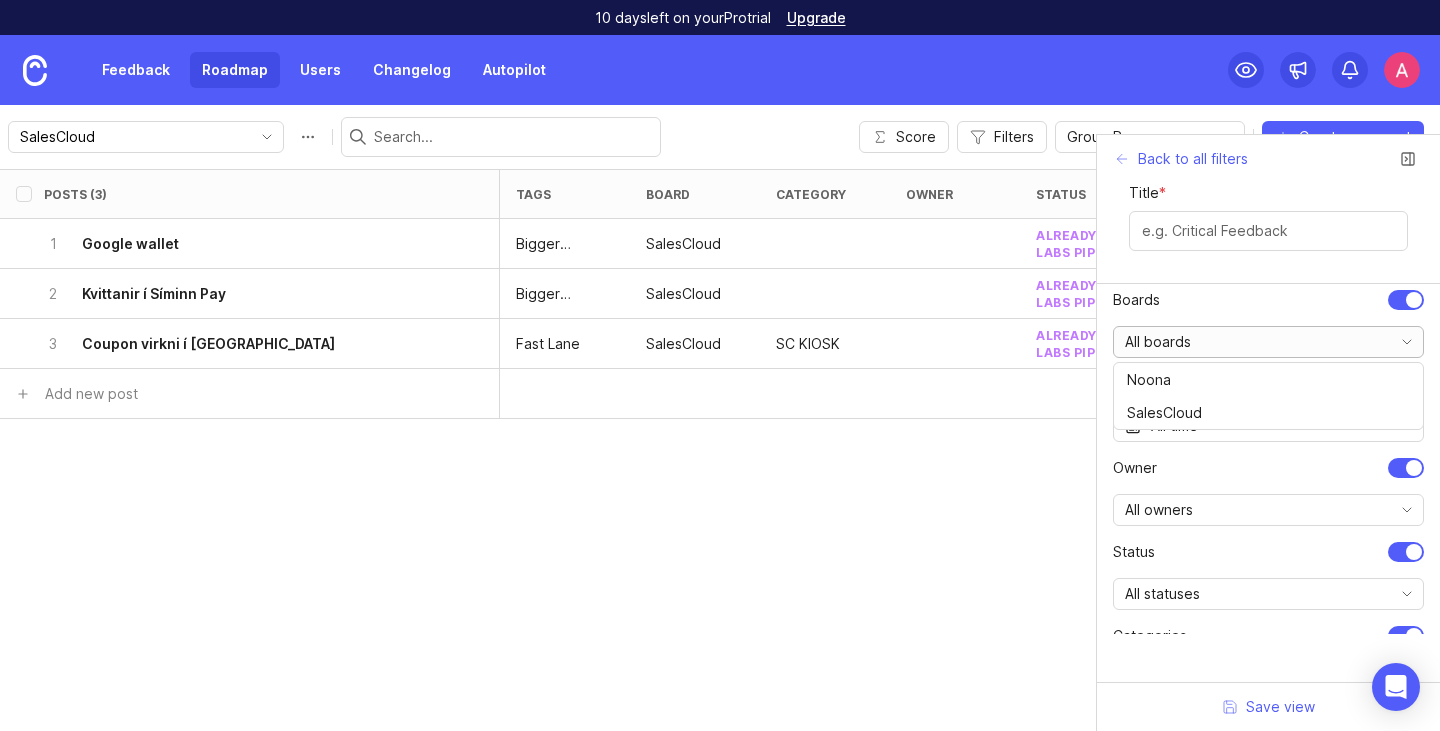 click on "All boards" at bounding box center [1248, 342] 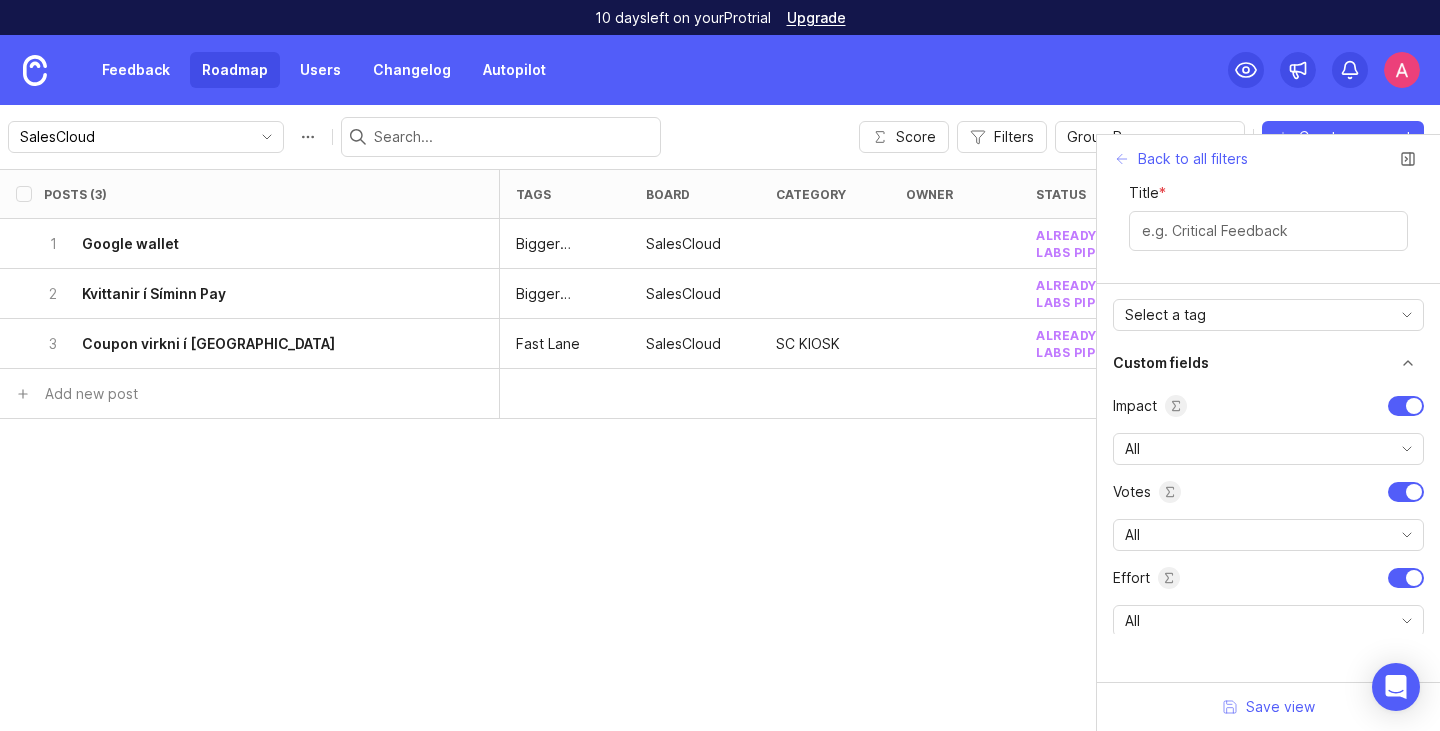 scroll, scrollTop: 524, scrollLeft: 0, axis: vertical 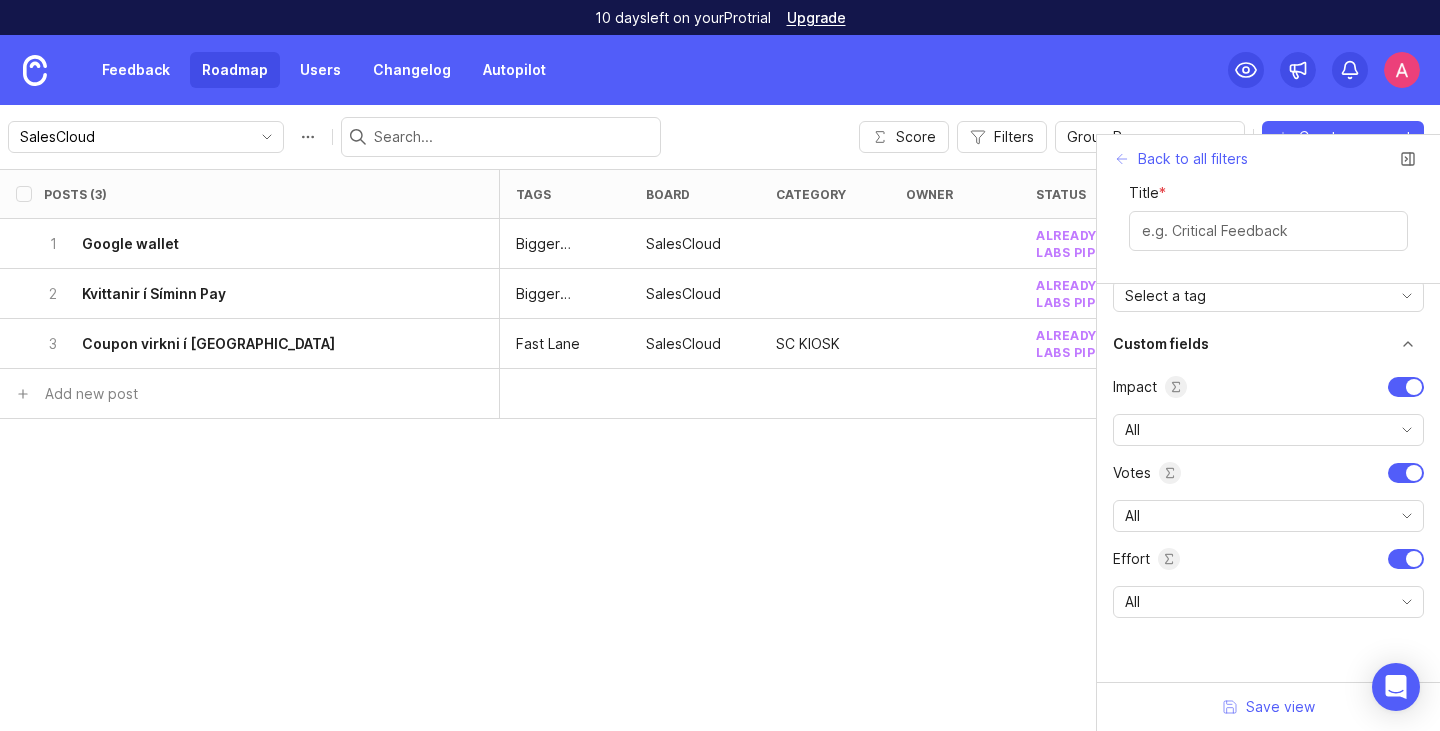 click at bounding box center [1406, 387] 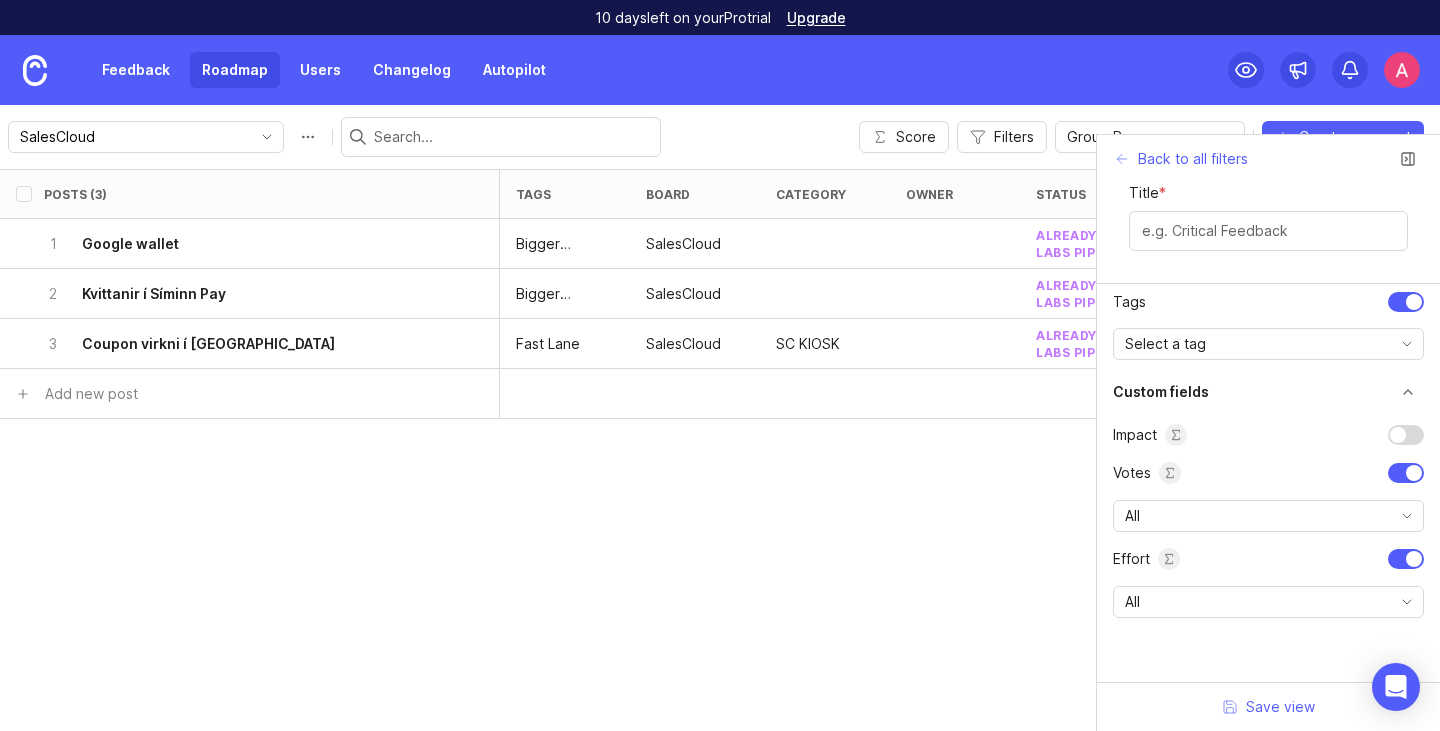 scroll, scrollTop: 0, scrollLeft: 0, axis: both 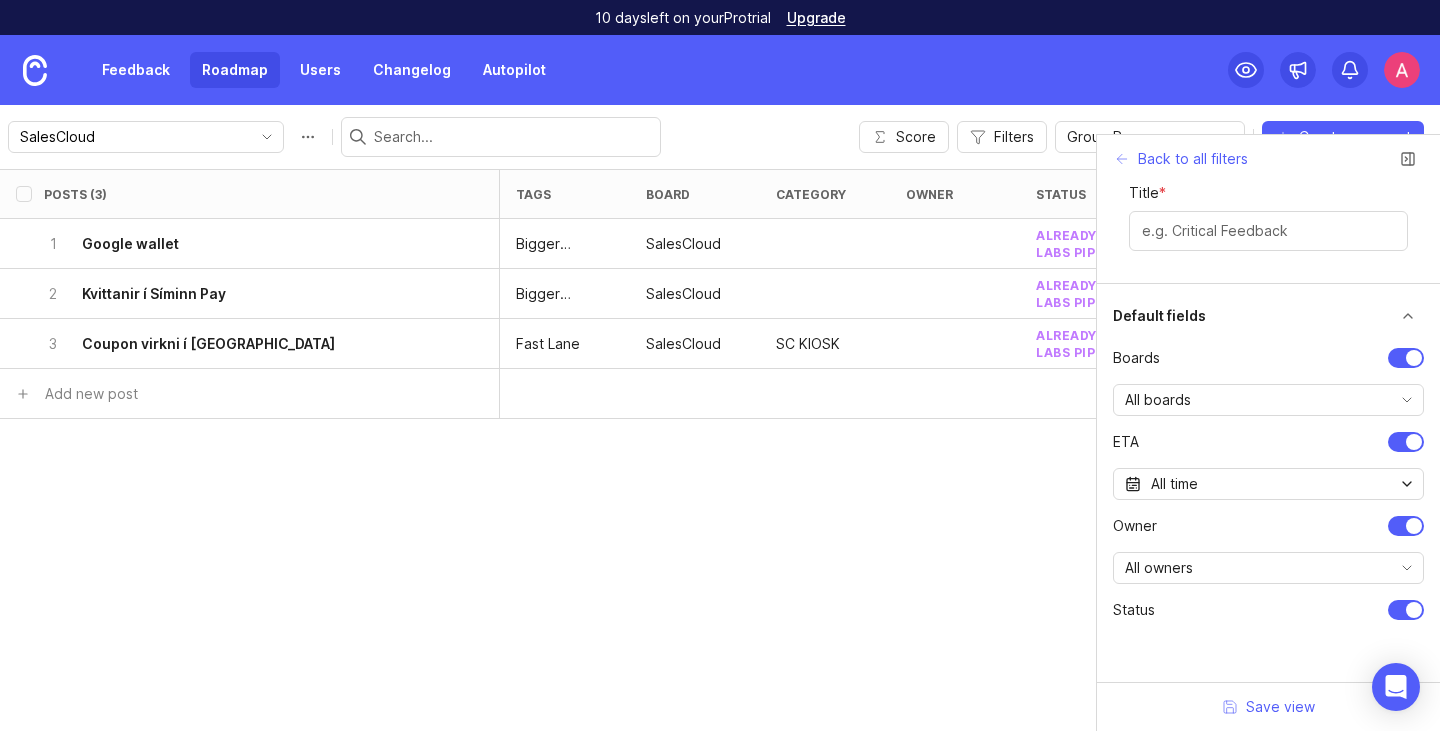 click on "Back to all filters Title  *" at bounding box center [1268, 209] 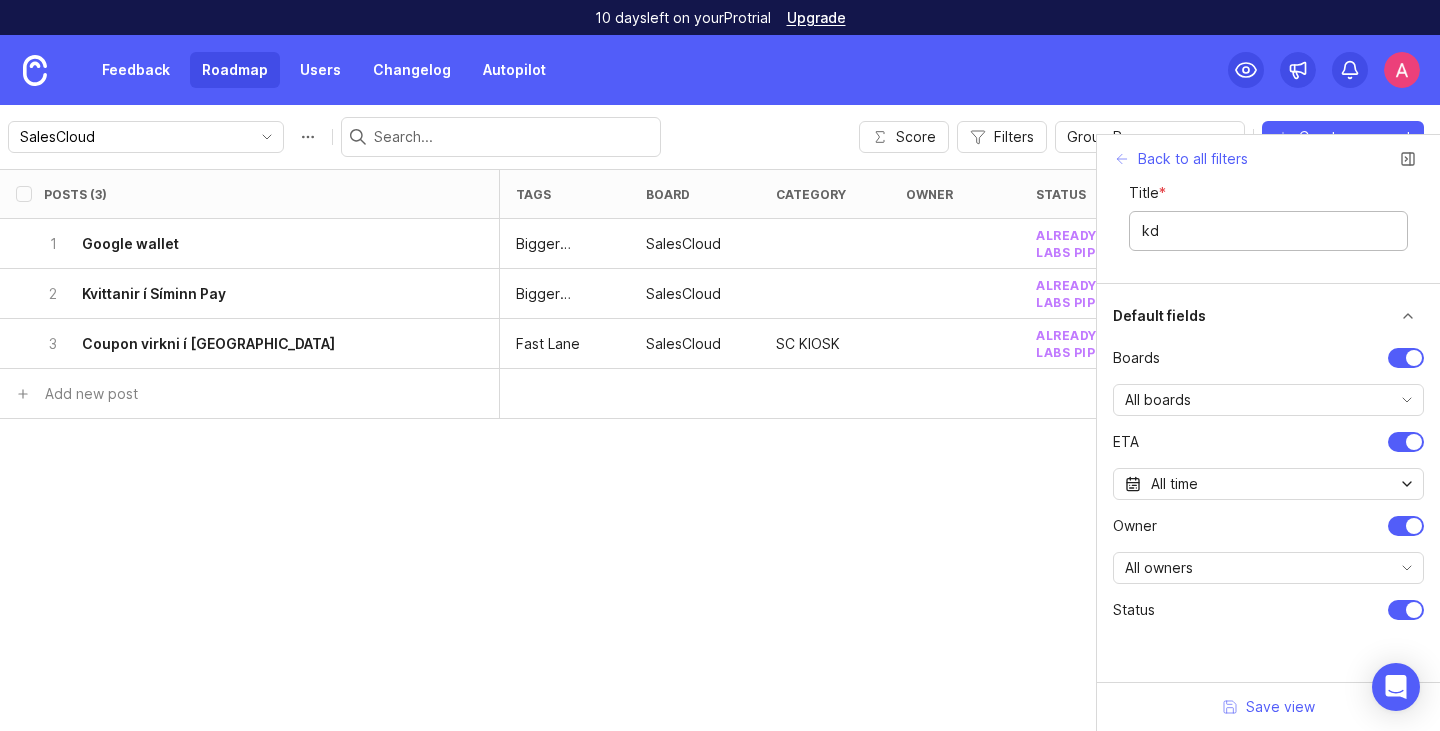 type on "k" 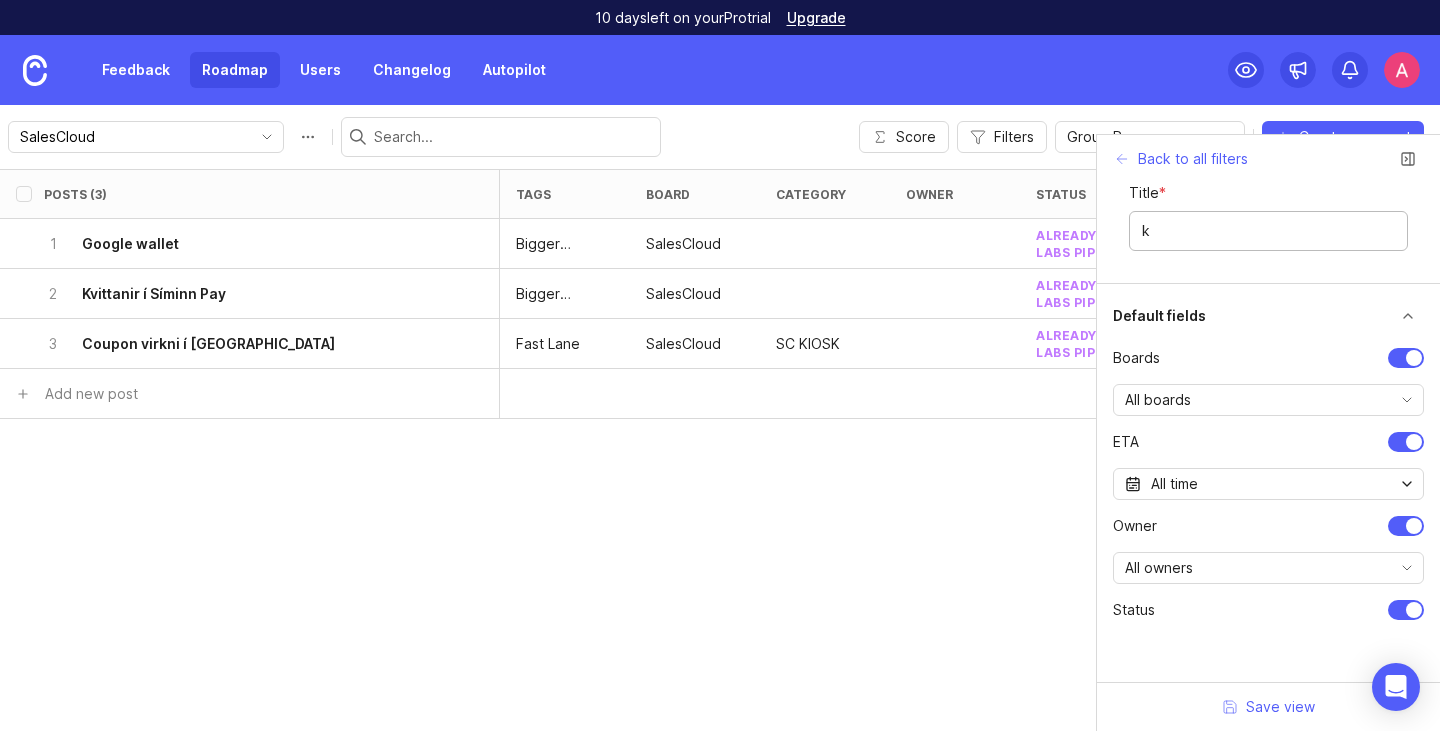 type 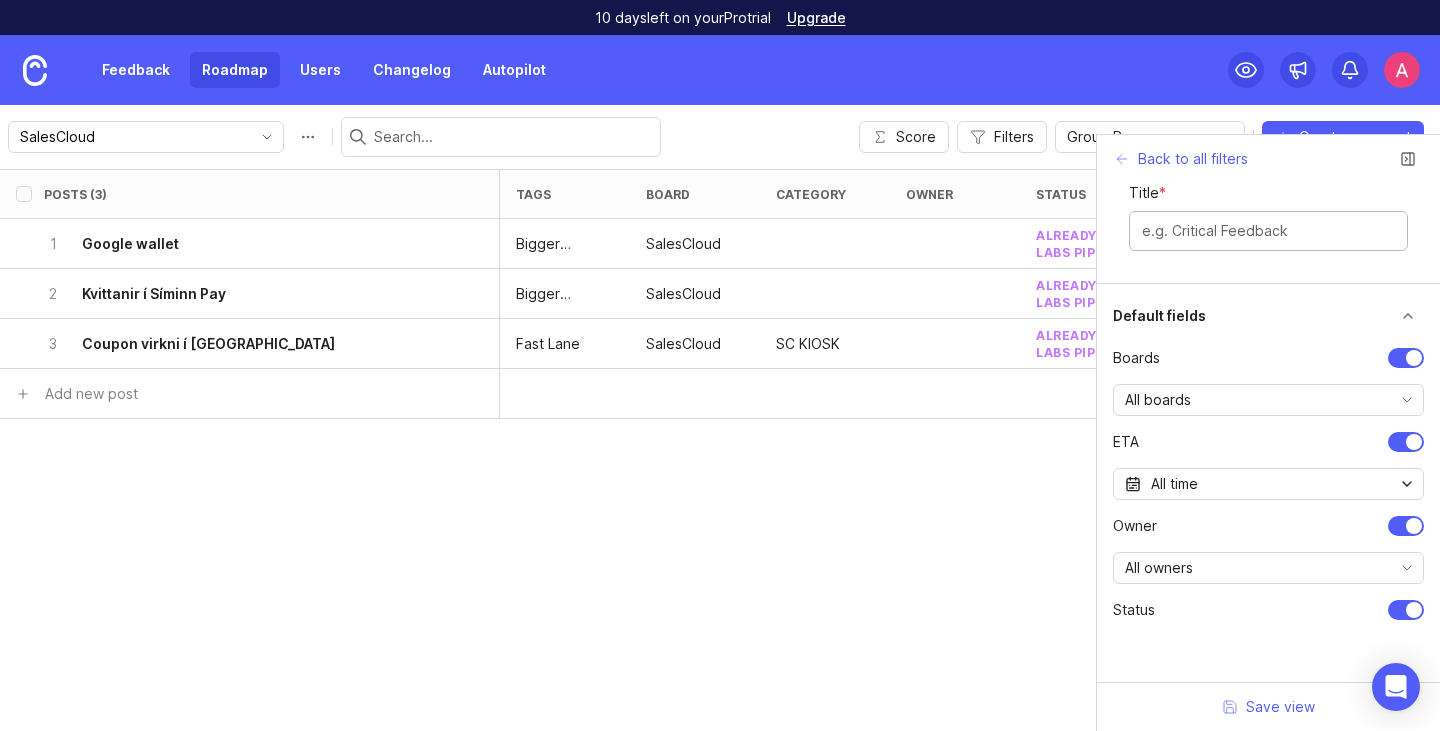 click on "Feedback Roadmap Users Changelog Autopilot" at bounding box center (720, 70) 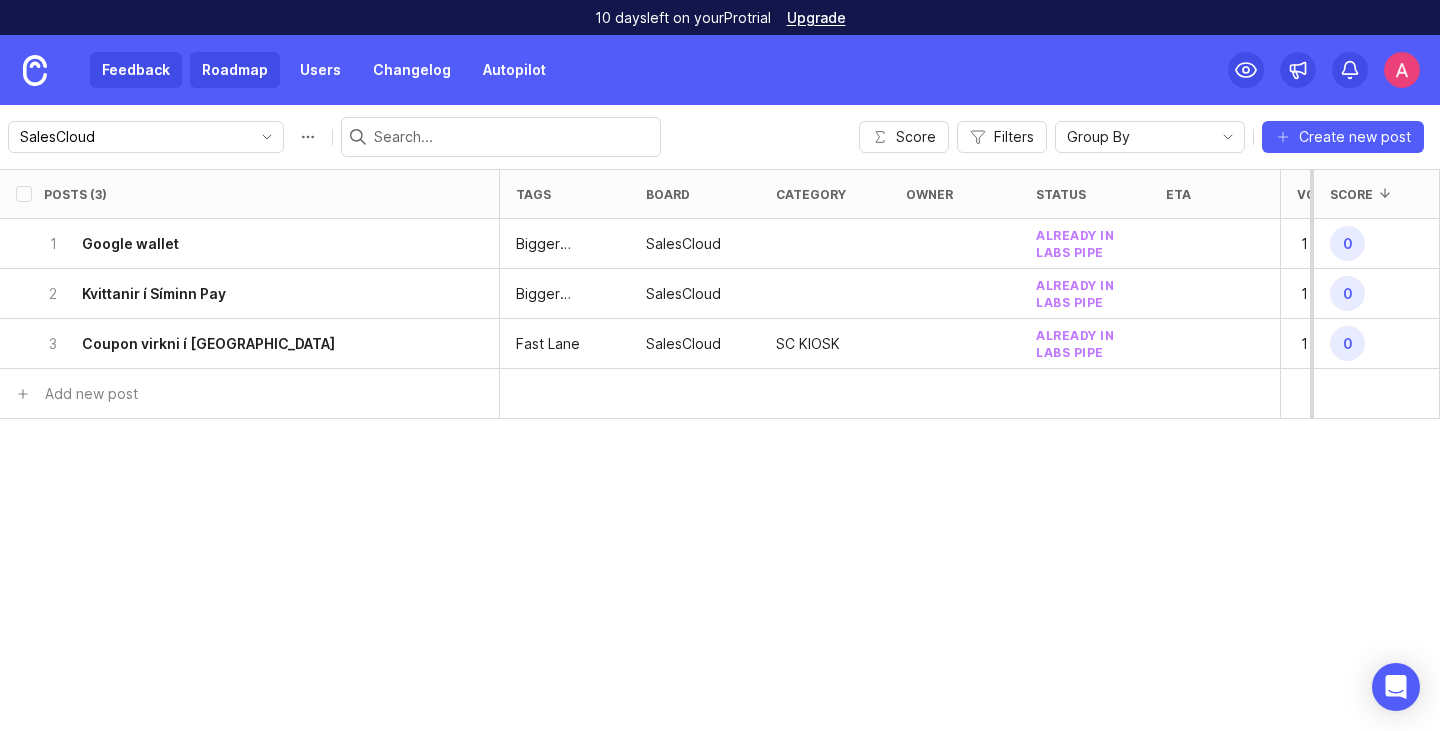 click on "Feedback" at bounding box center [136, 70] 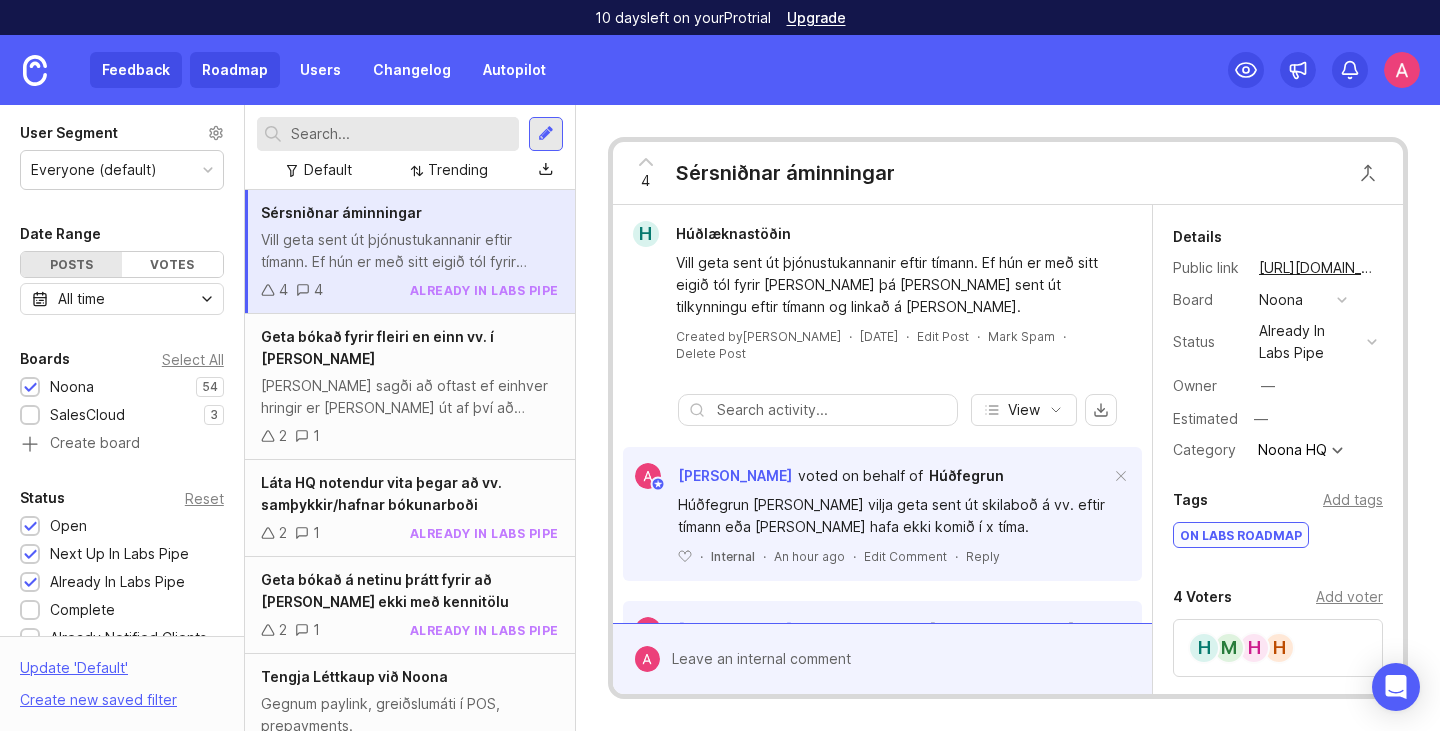 click on "Roadmap" at bounding box center [235, 70] 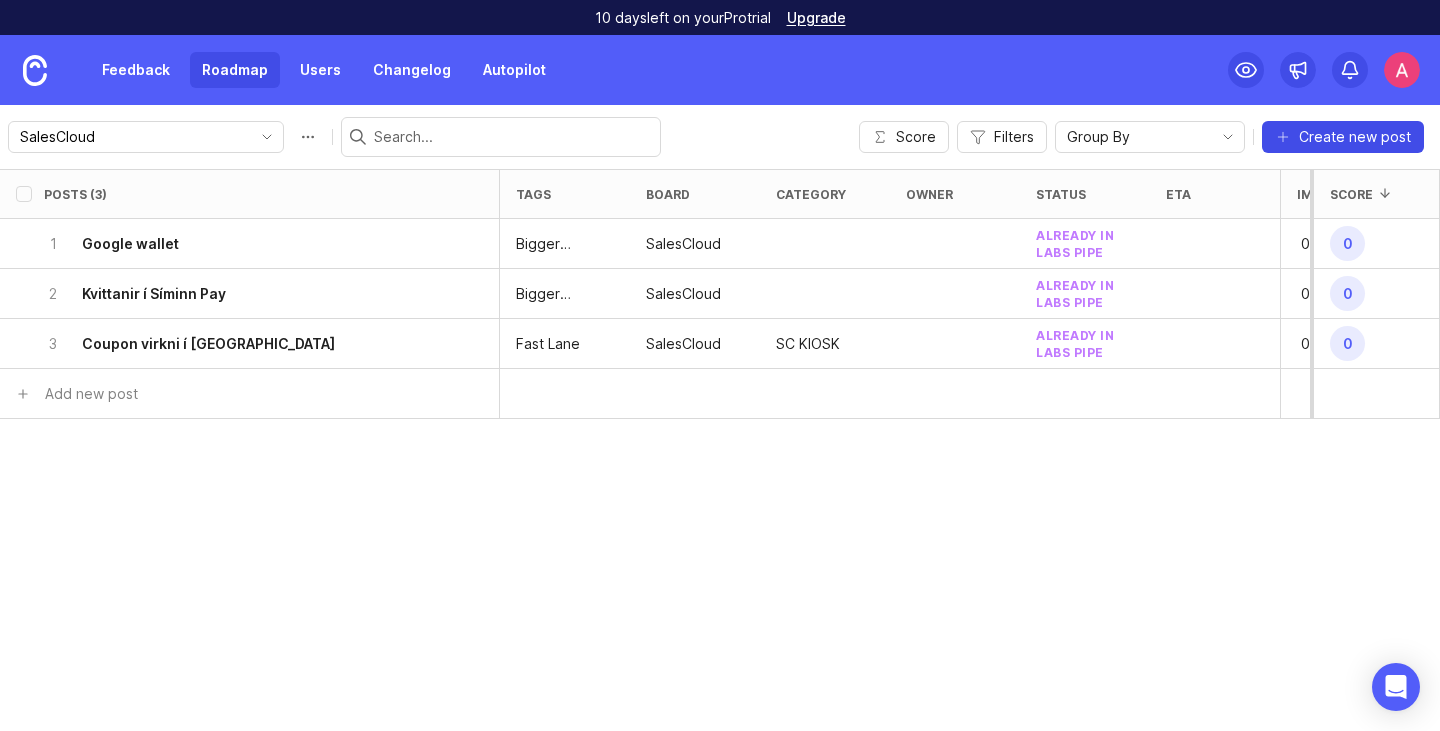 click on "Create new post" at bounding box center (1355, 137) 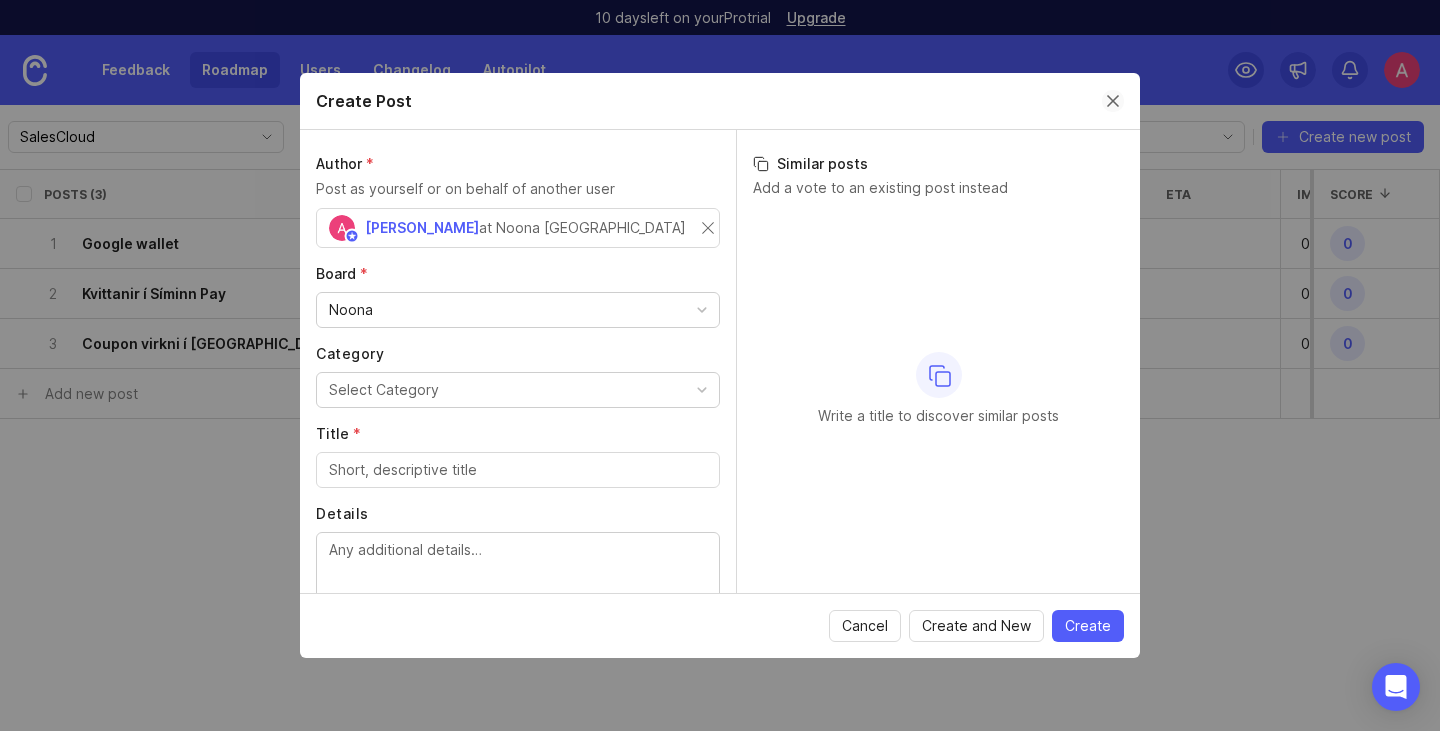 click at bounding box center (1113, 101) 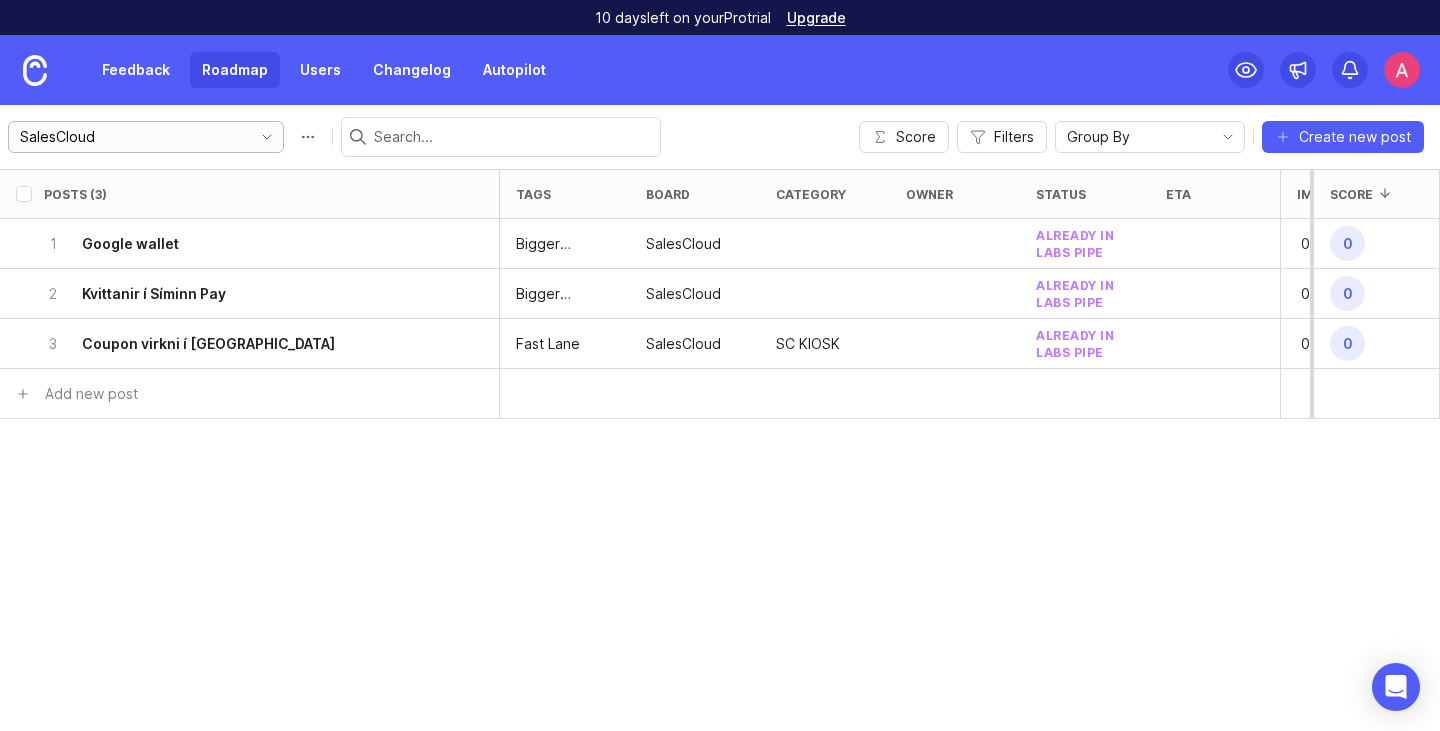 click on "SalesCloud" at bounding box center (130, 137) 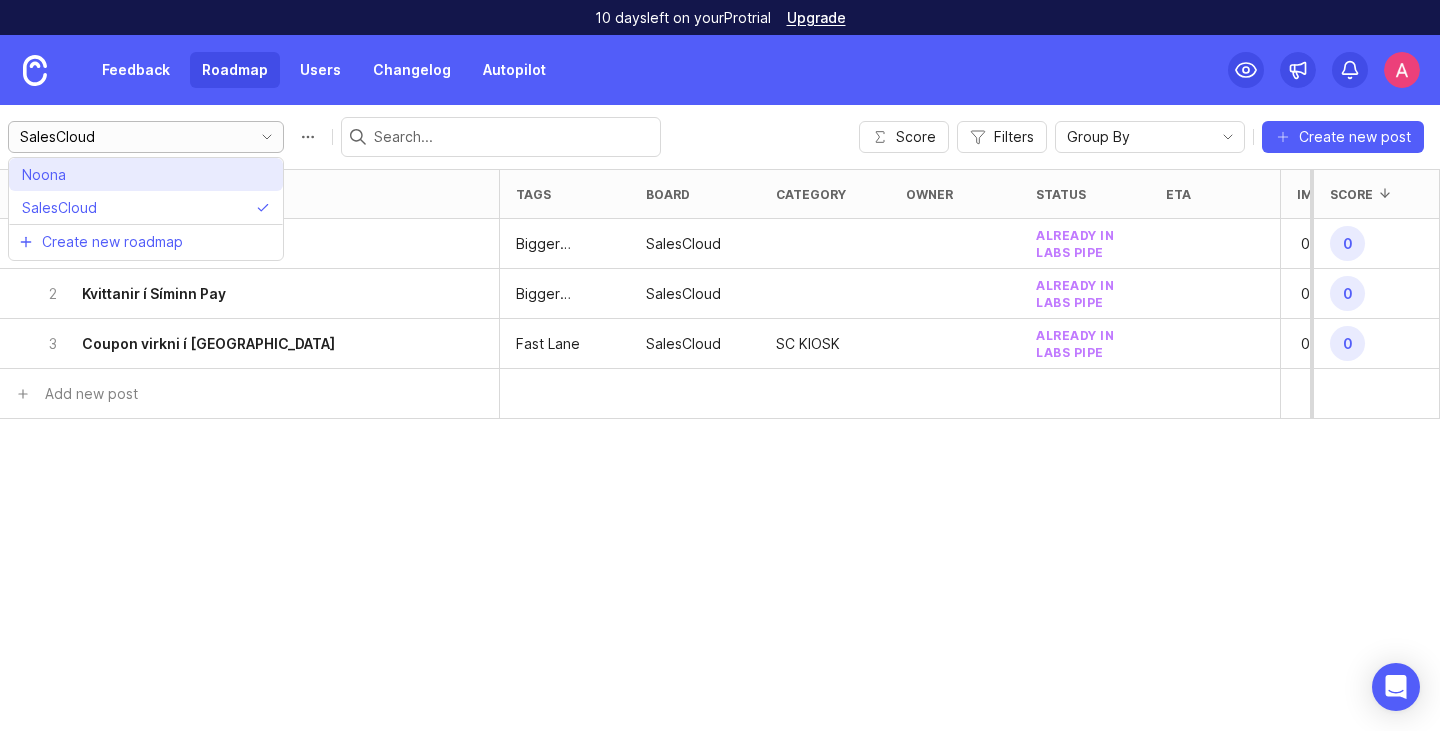 click on "Noona" at bounding box center (146, 174) 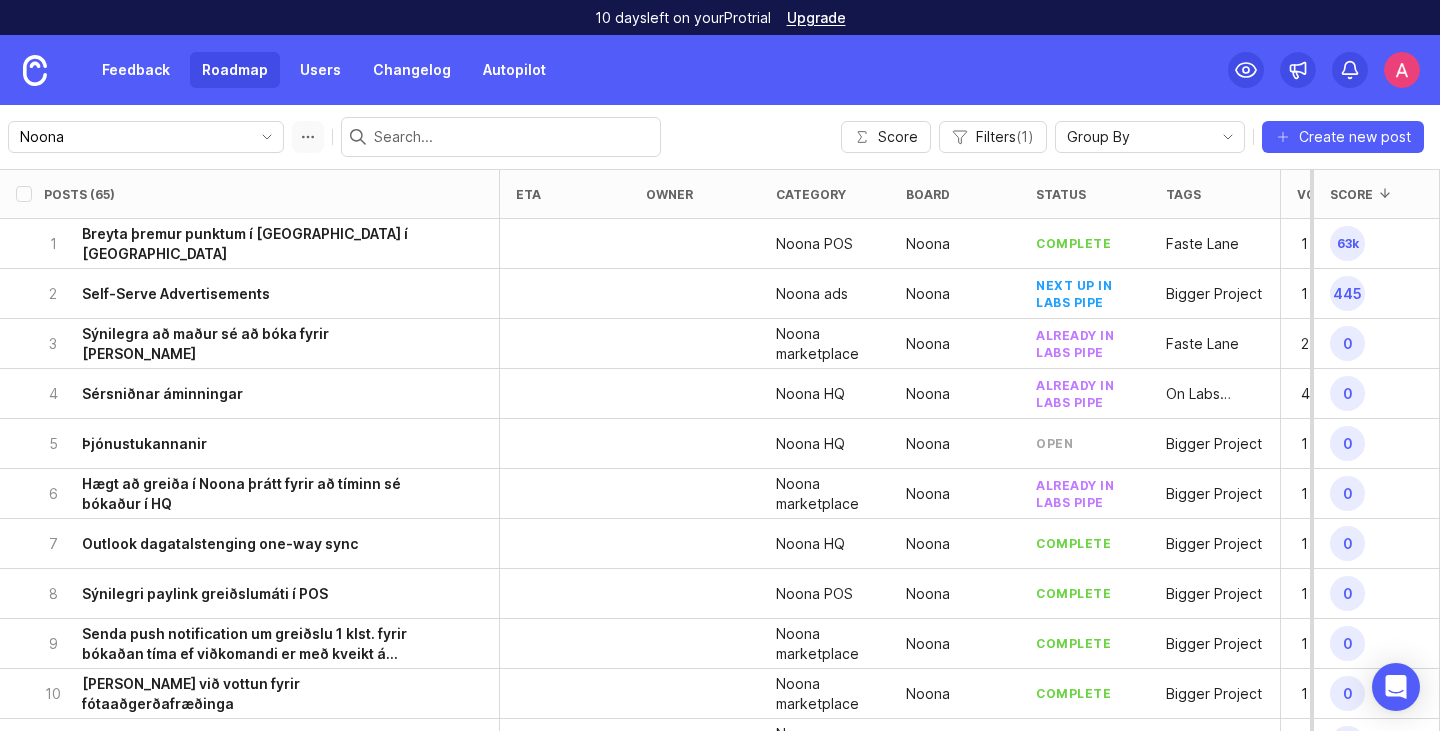 click at bounding box center (308, 137) 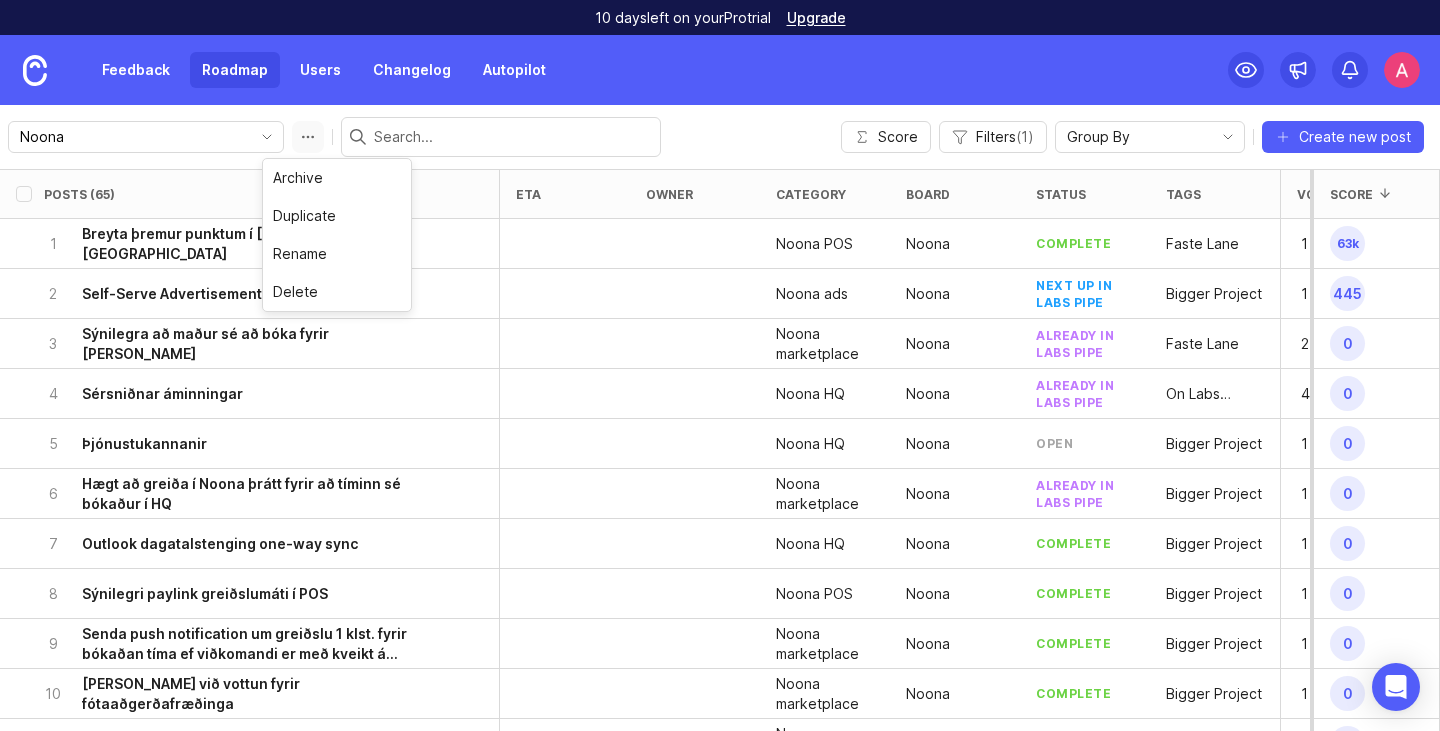 click at bounding box center (308, 137) 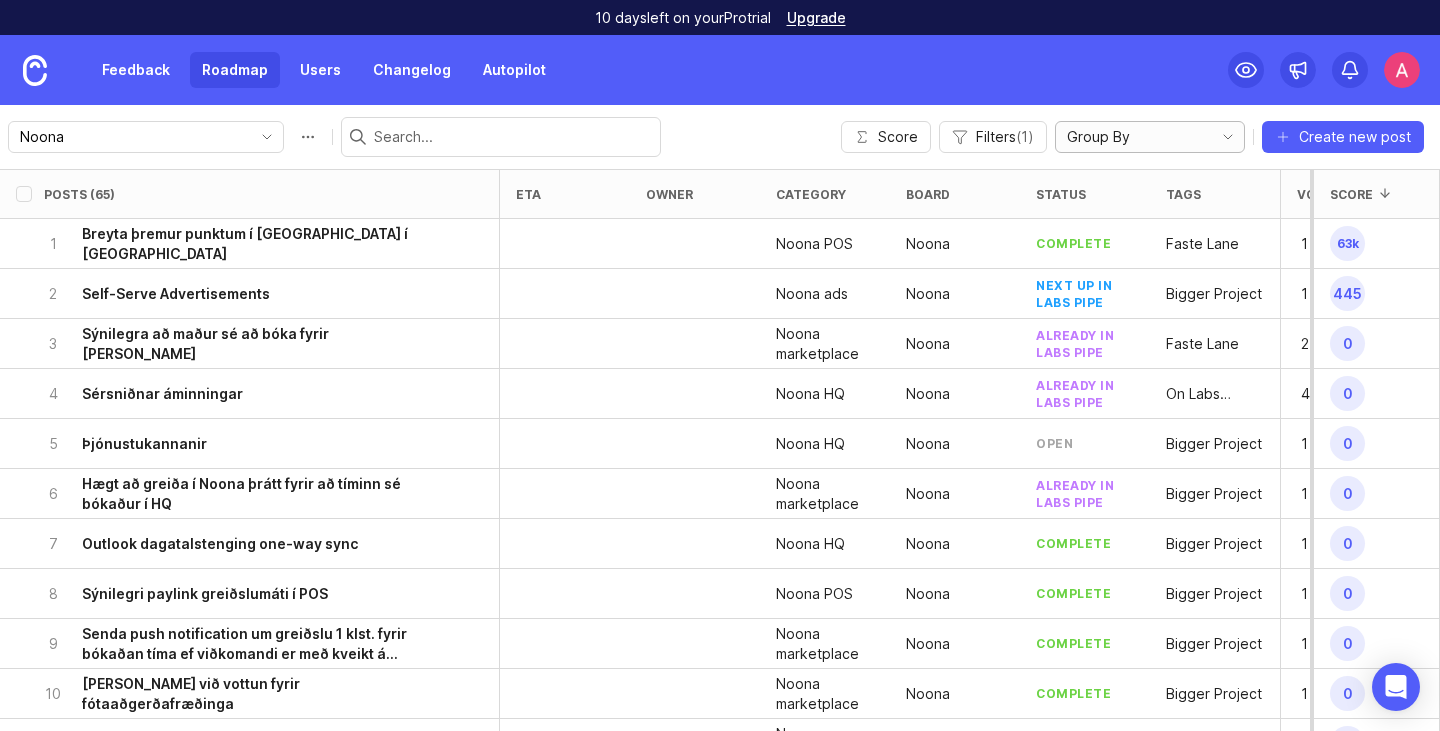 click on "Group By" at bounding box center [1130, 137] 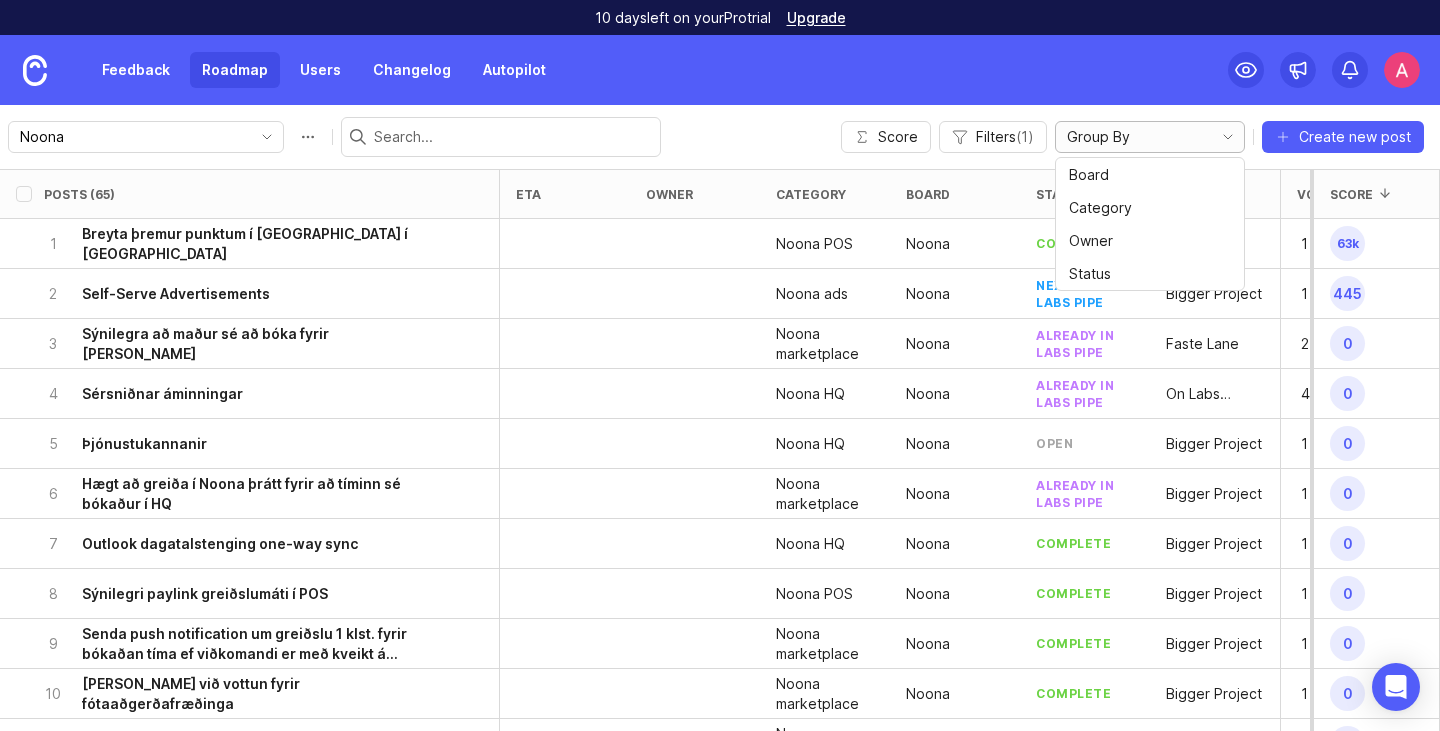 click on "Group By" at bounding box center (1130, 137) 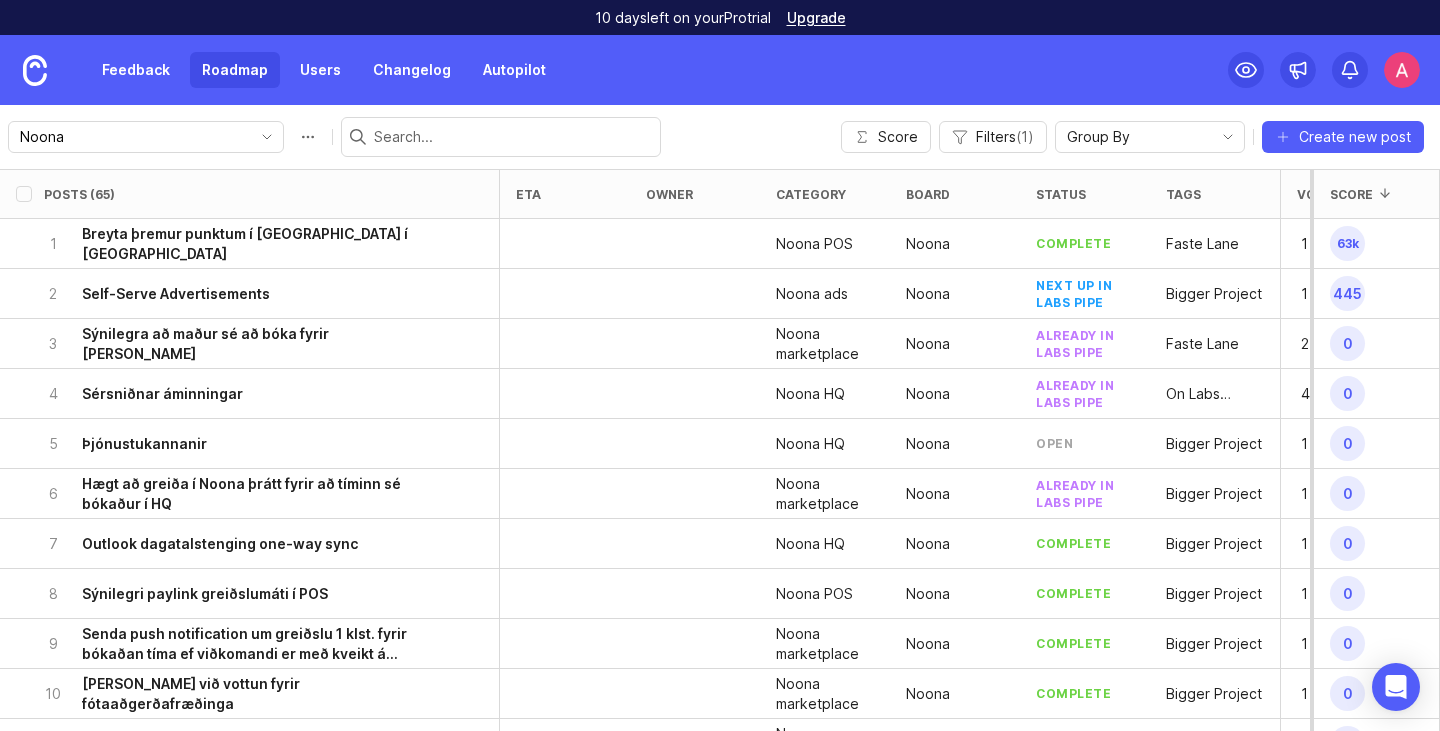 click on "Noona Noona SalesCloud Create new roadmap Score Filters  ( 1 ) Group By Board Category Owner Status Create new post" at bounding box center (720, 137) 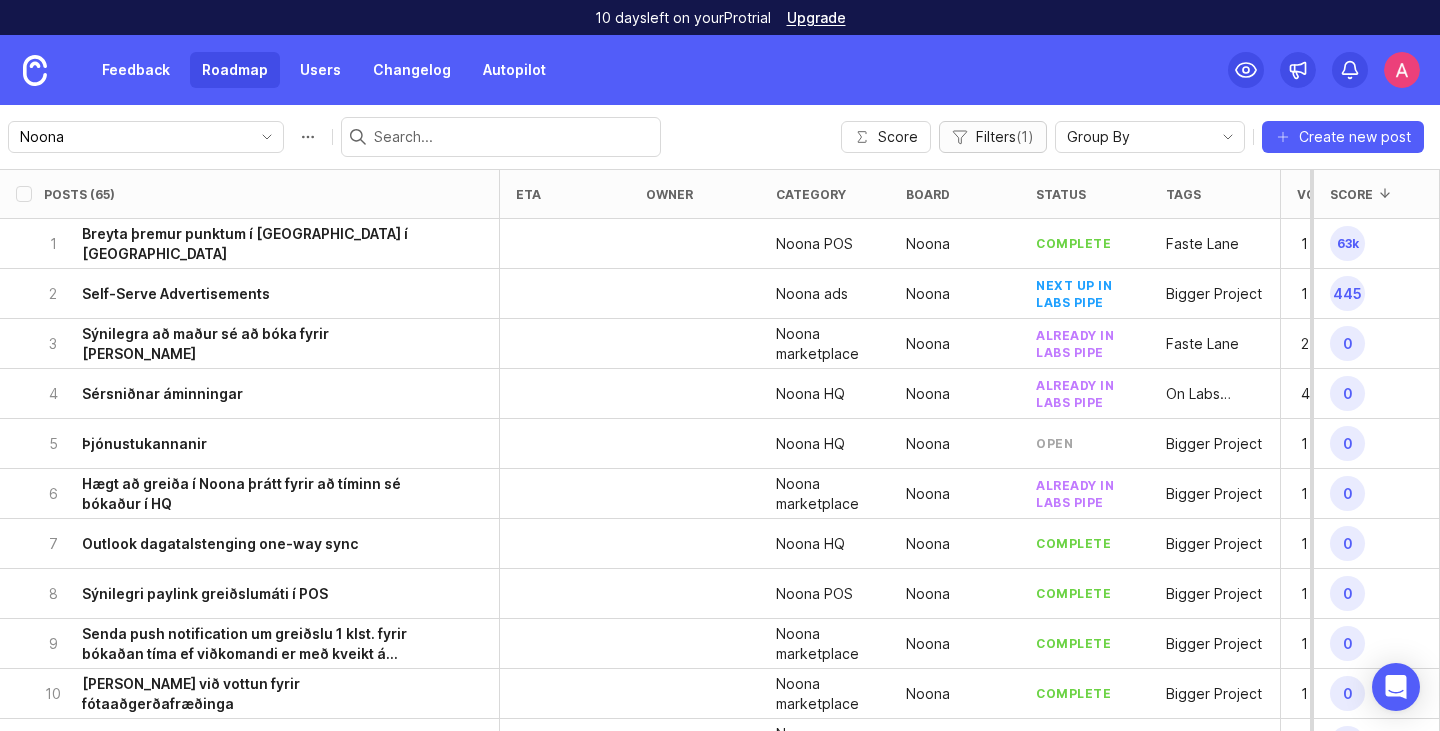 click on "Filters  ( 1 )" at bounding box center (1005, 137) 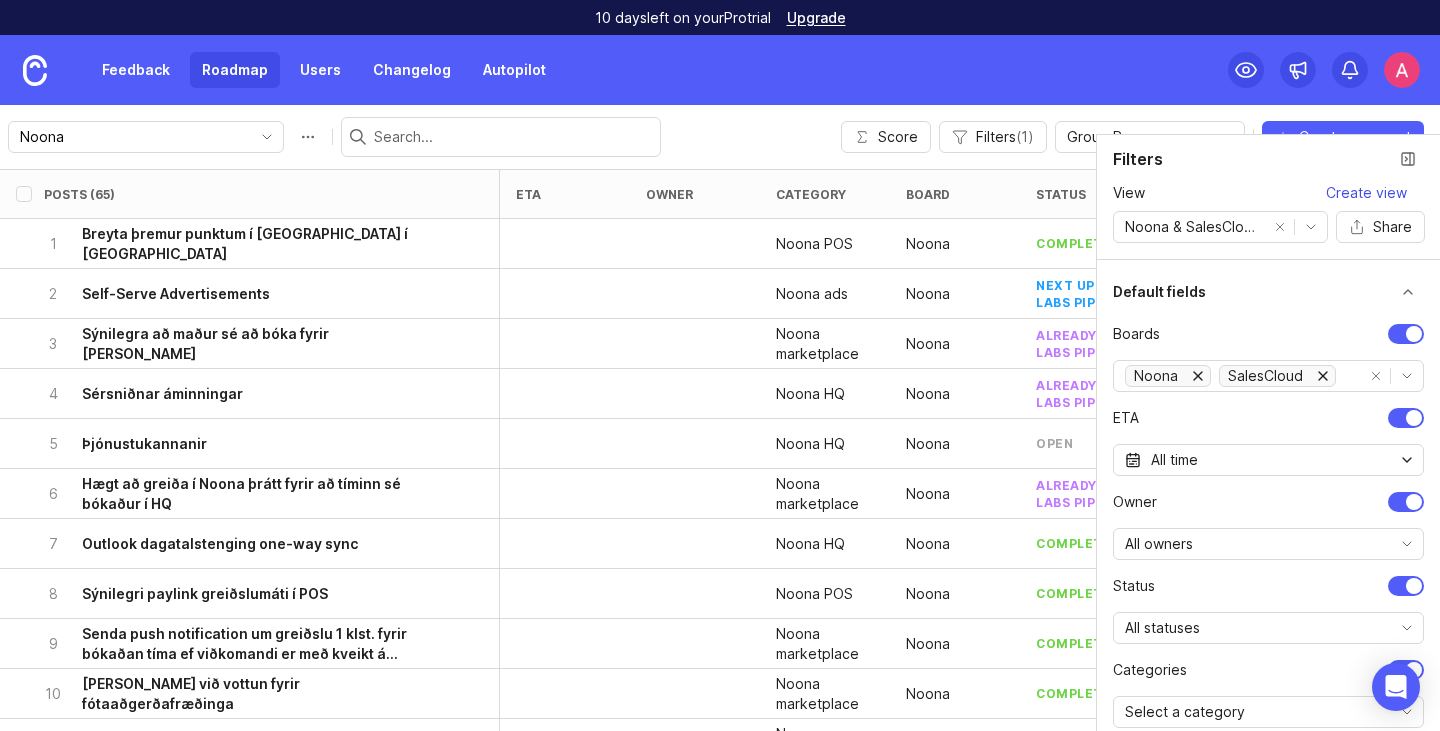 click on "Create view" at bounding box center (1366, 193) 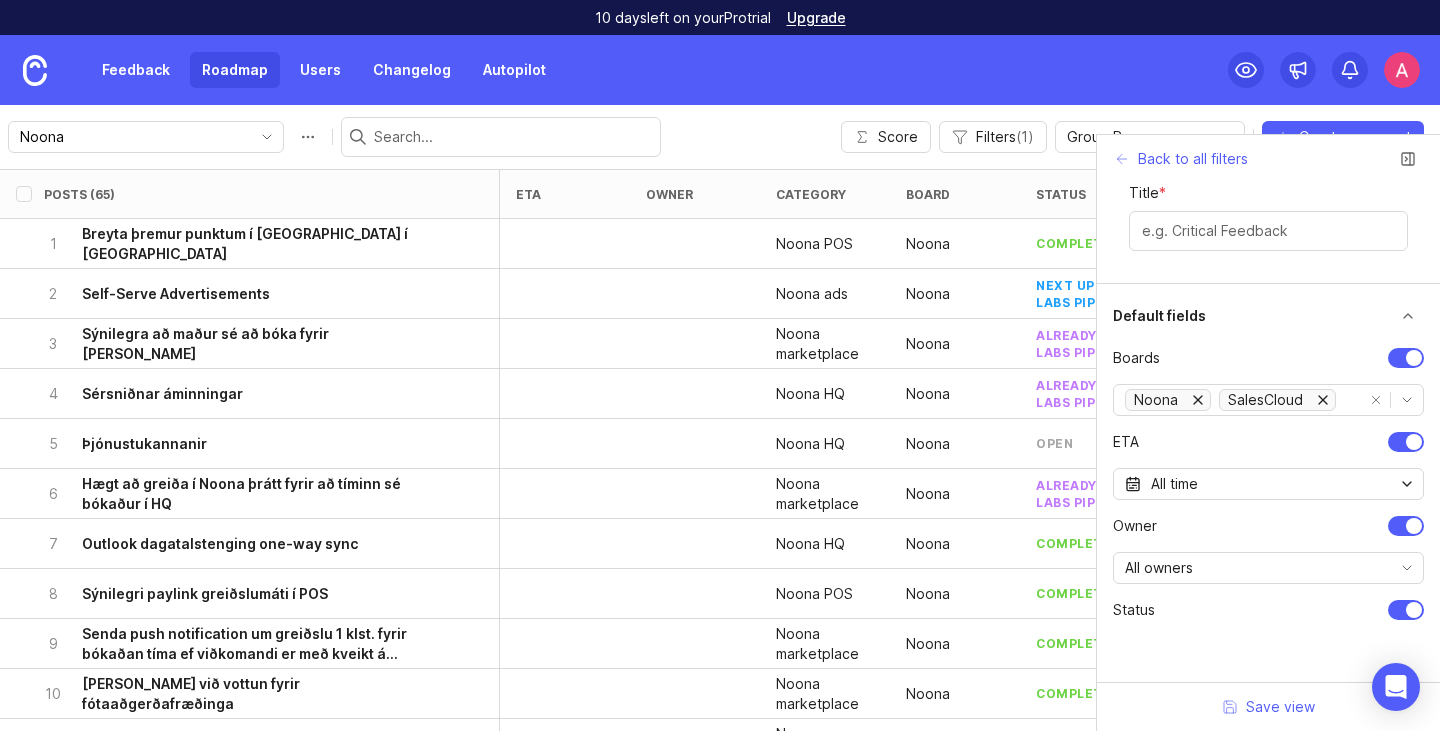 click on "Back to all filters Title  *" at bounding box center [1268, 209] 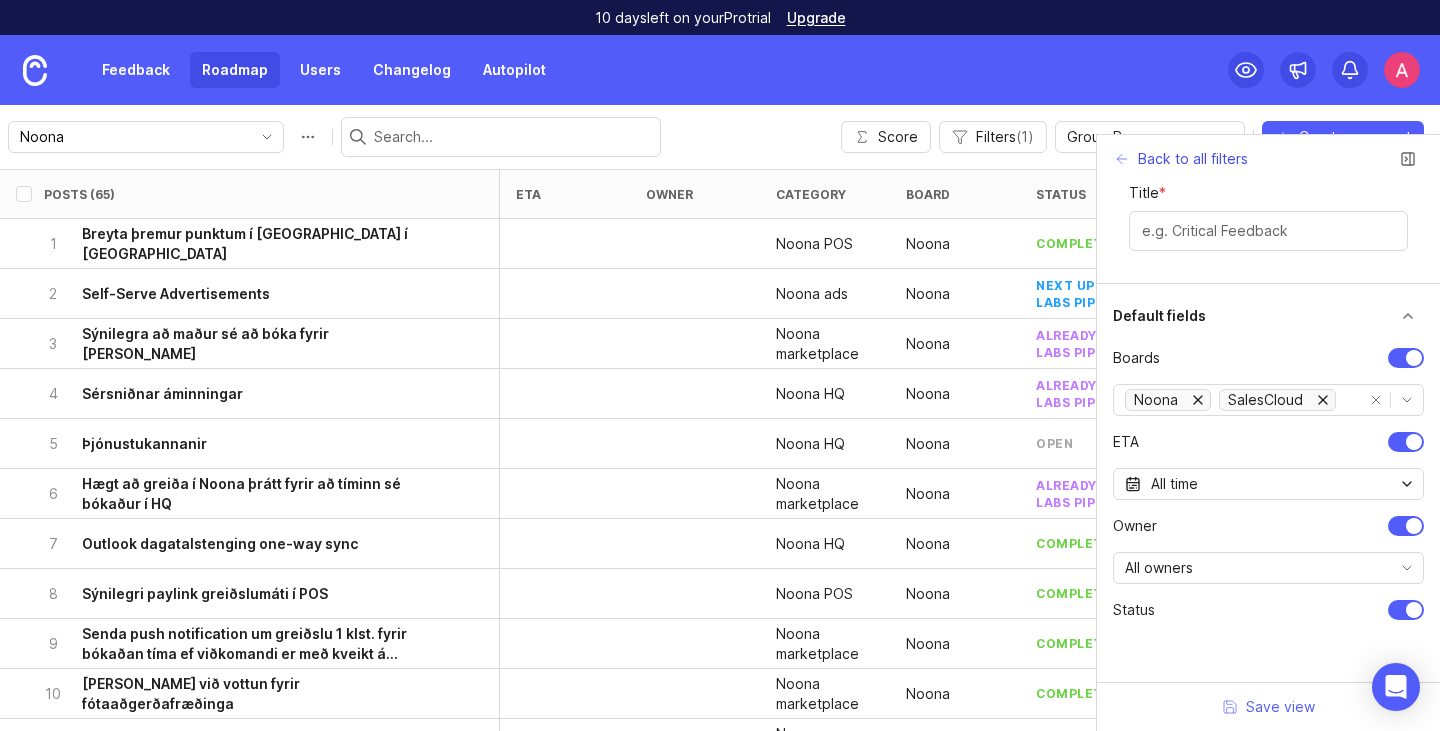 click 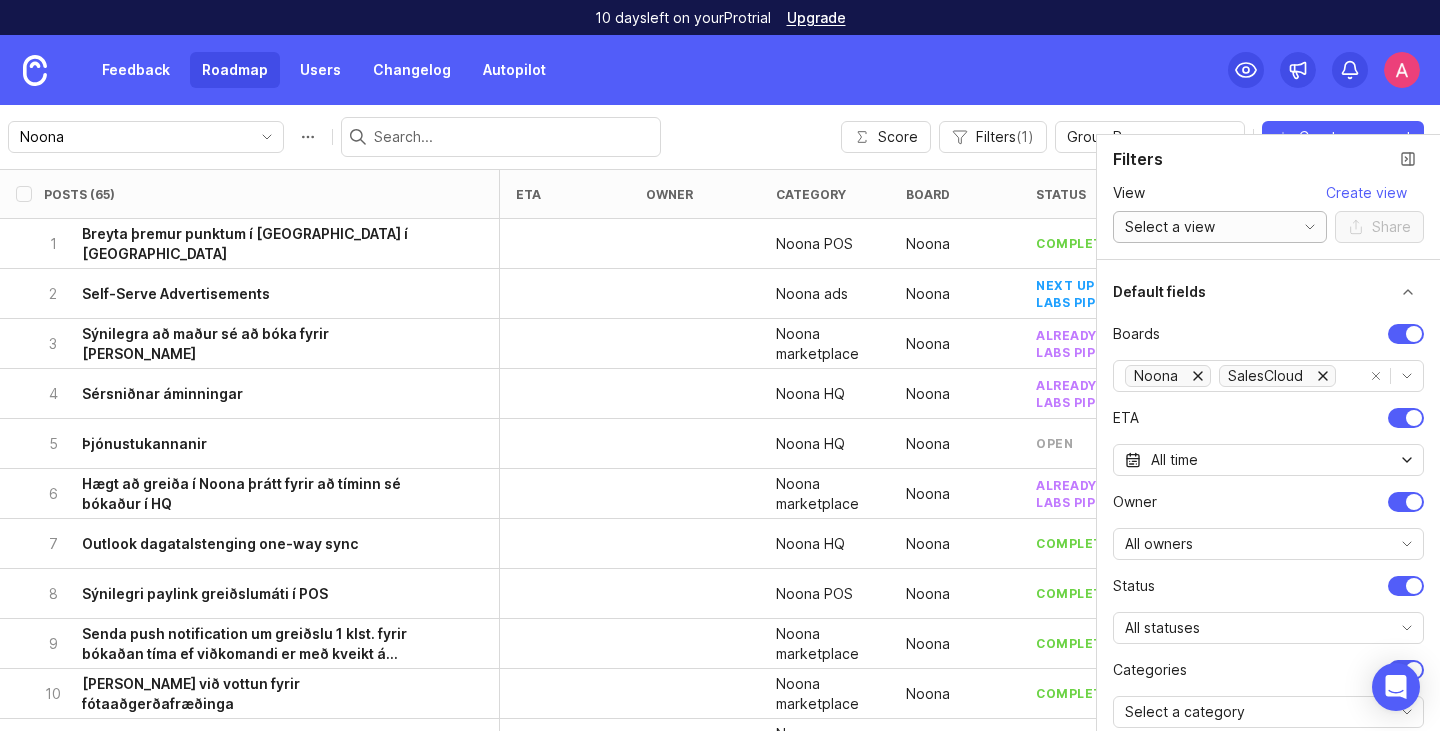 click on "Select a view" at bounding box center [1200, 227] 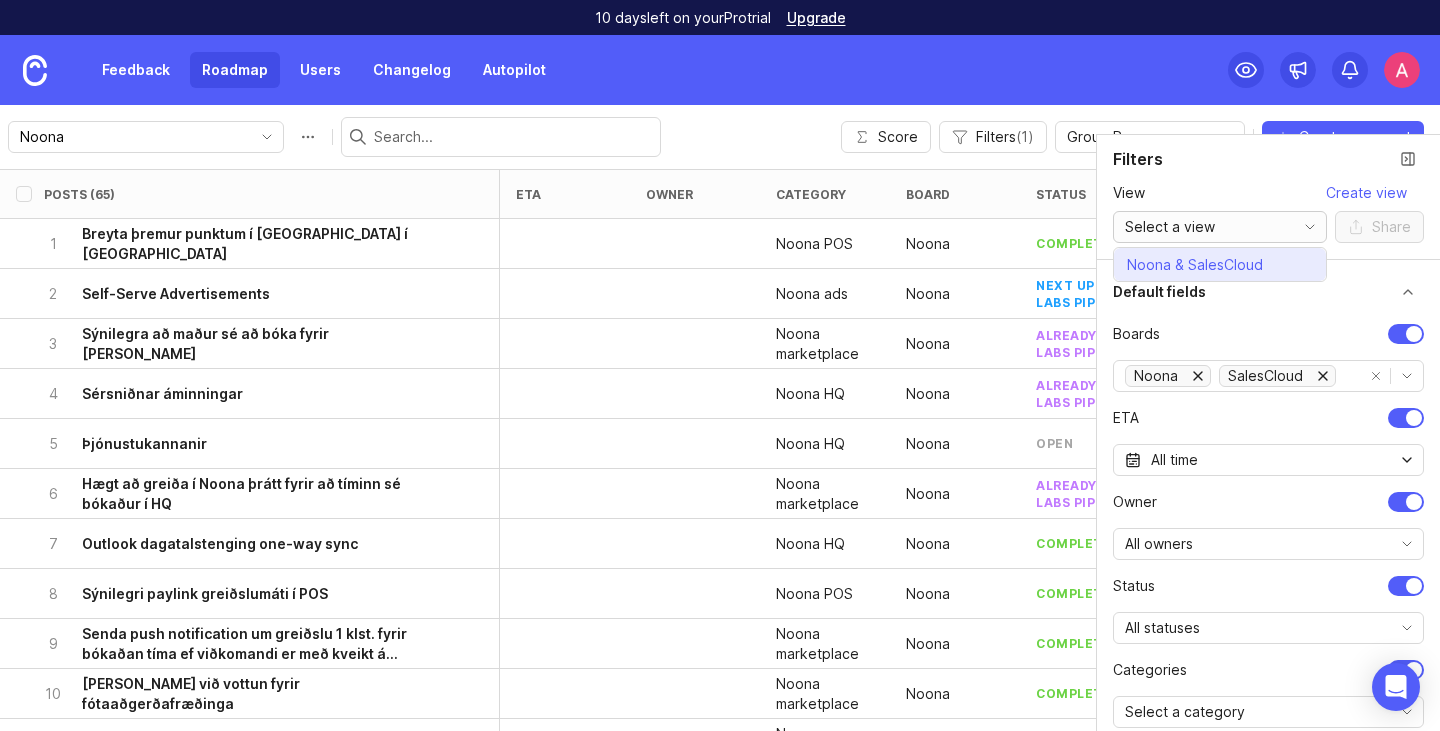 click on "Noona & SalesCloud" at bounding box center [1195, 265] 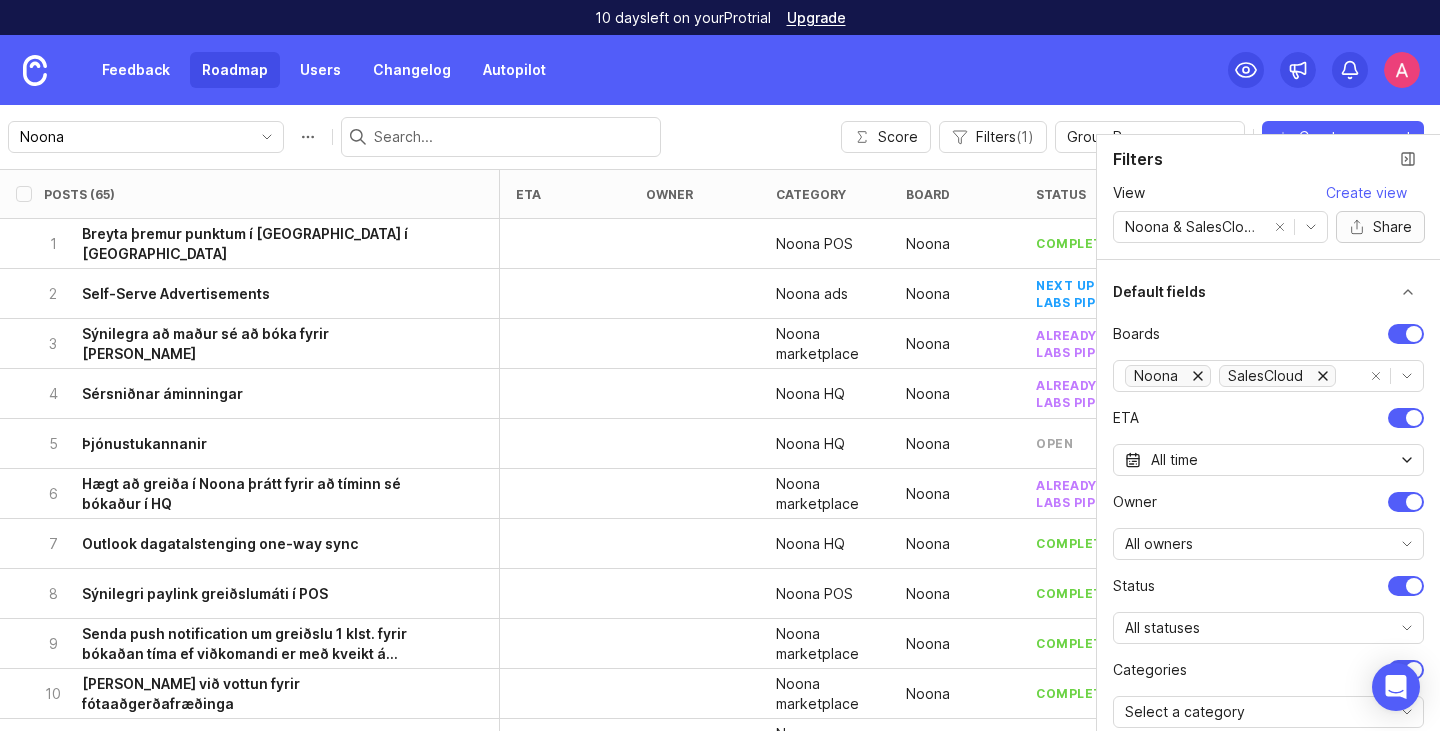 click on "Share" at bounding box center [1380, 227] 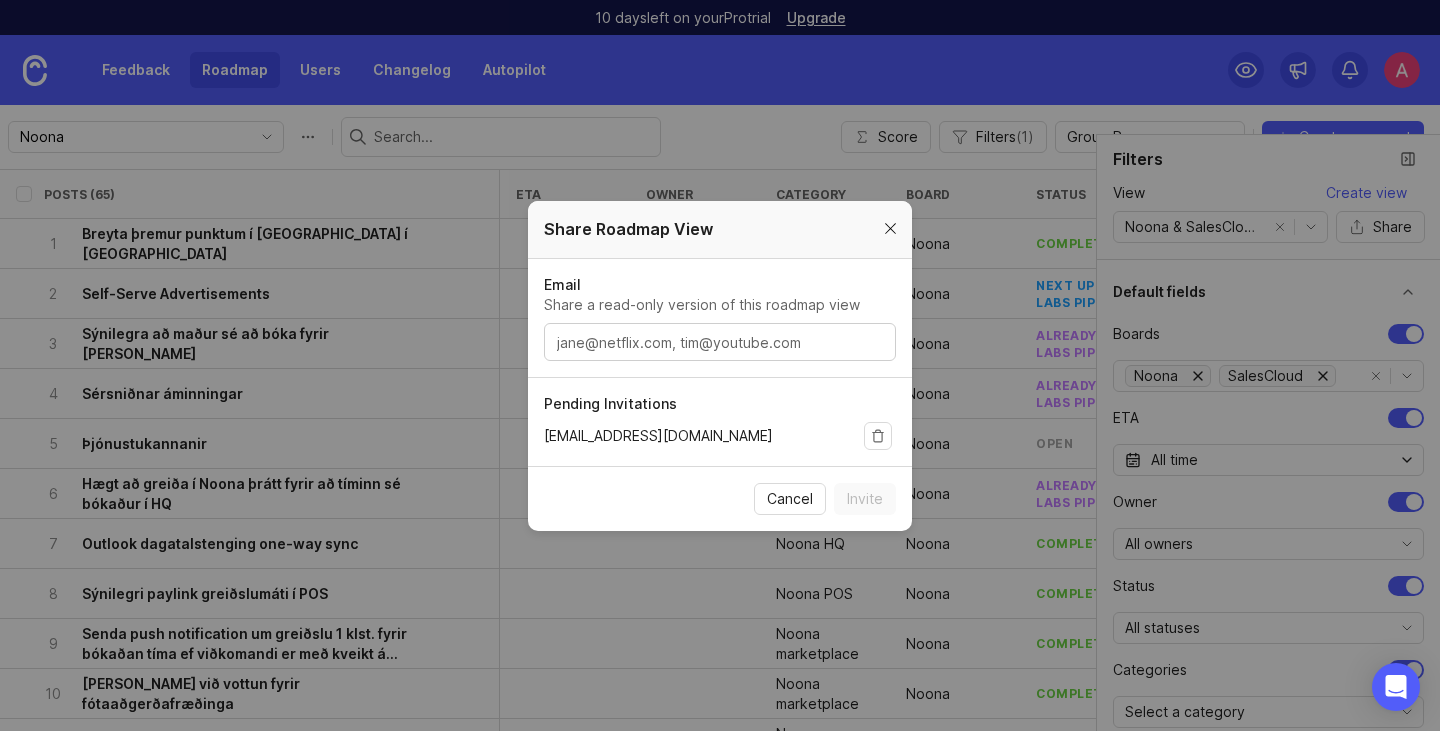 click at bounding box center (890, 229) 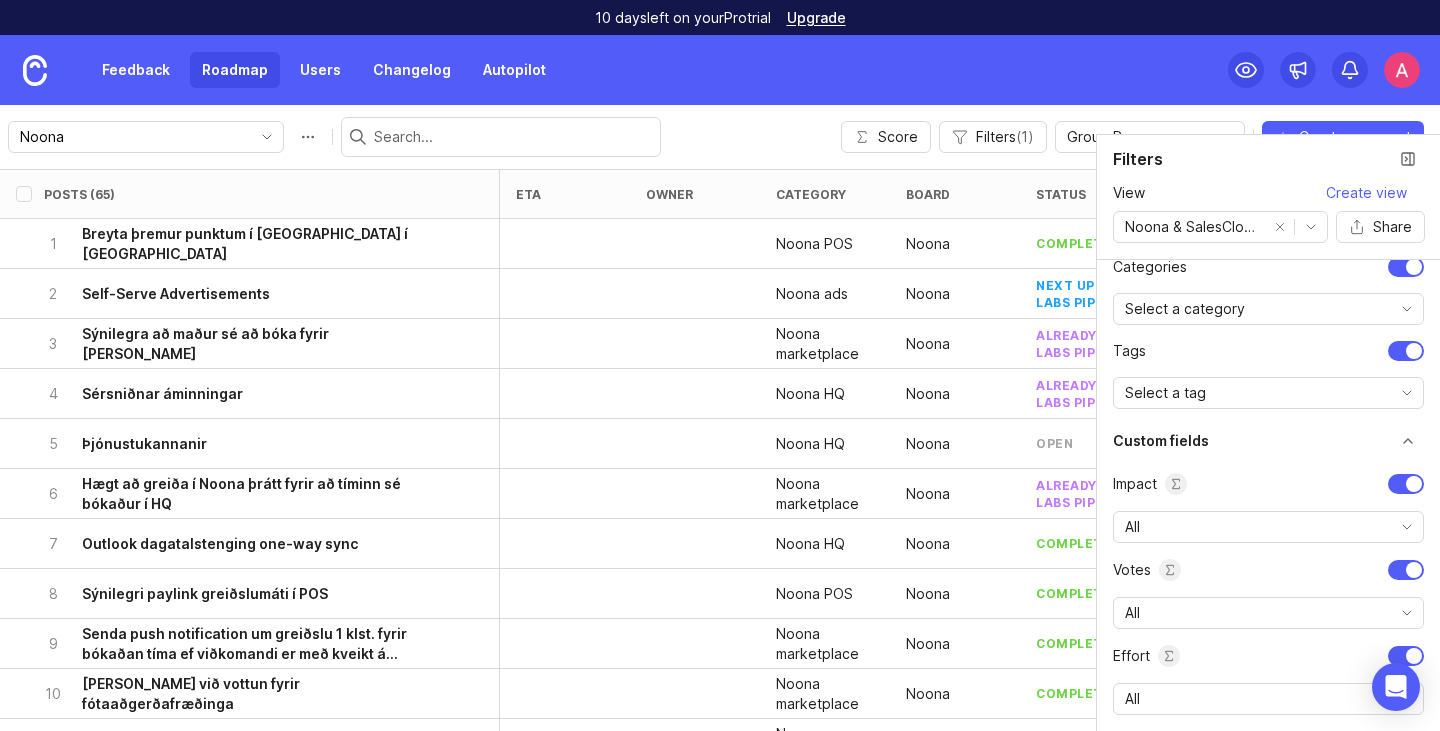 scroll, scrollTop: 0, scrollLeft: 0, axis: both 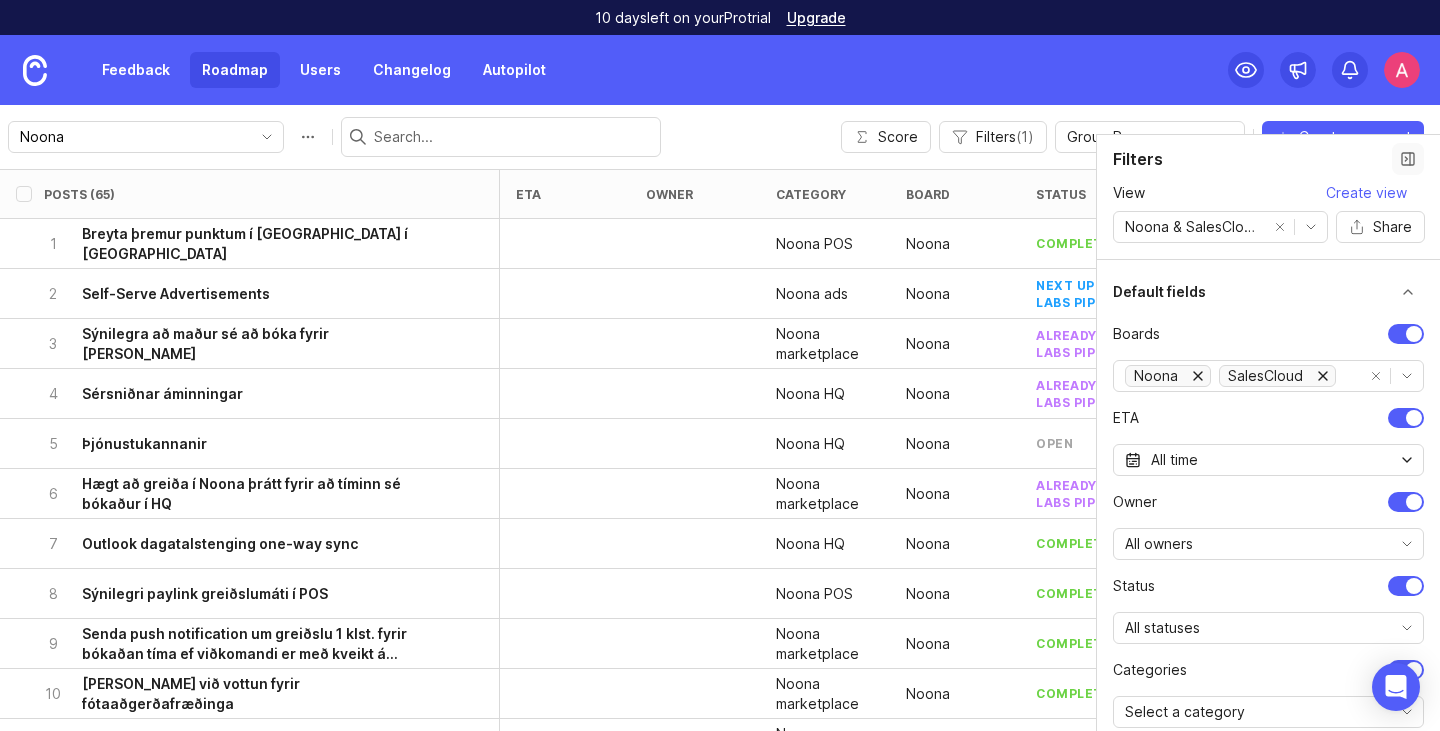 click at bounding box center (1408, 159) 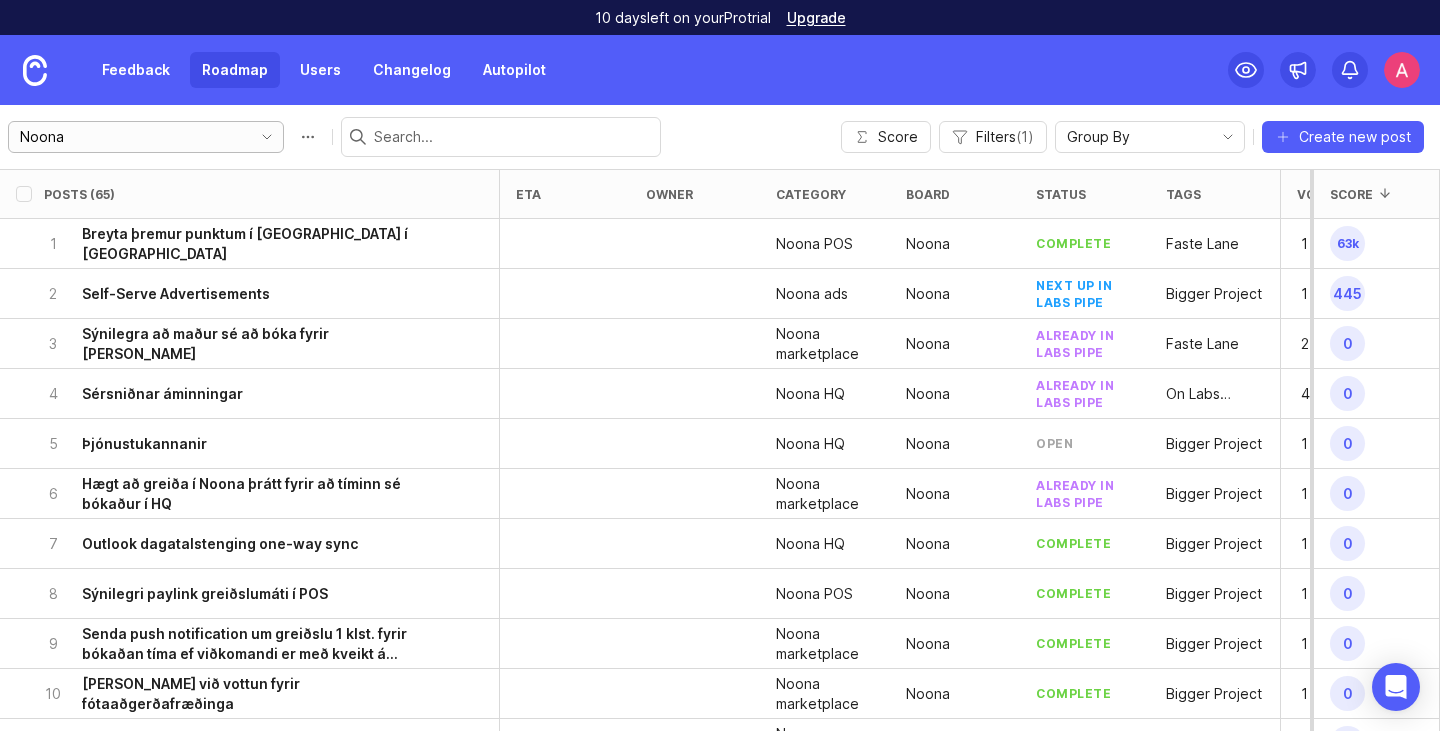 click on "Noona" at bounding box center (130, 137) 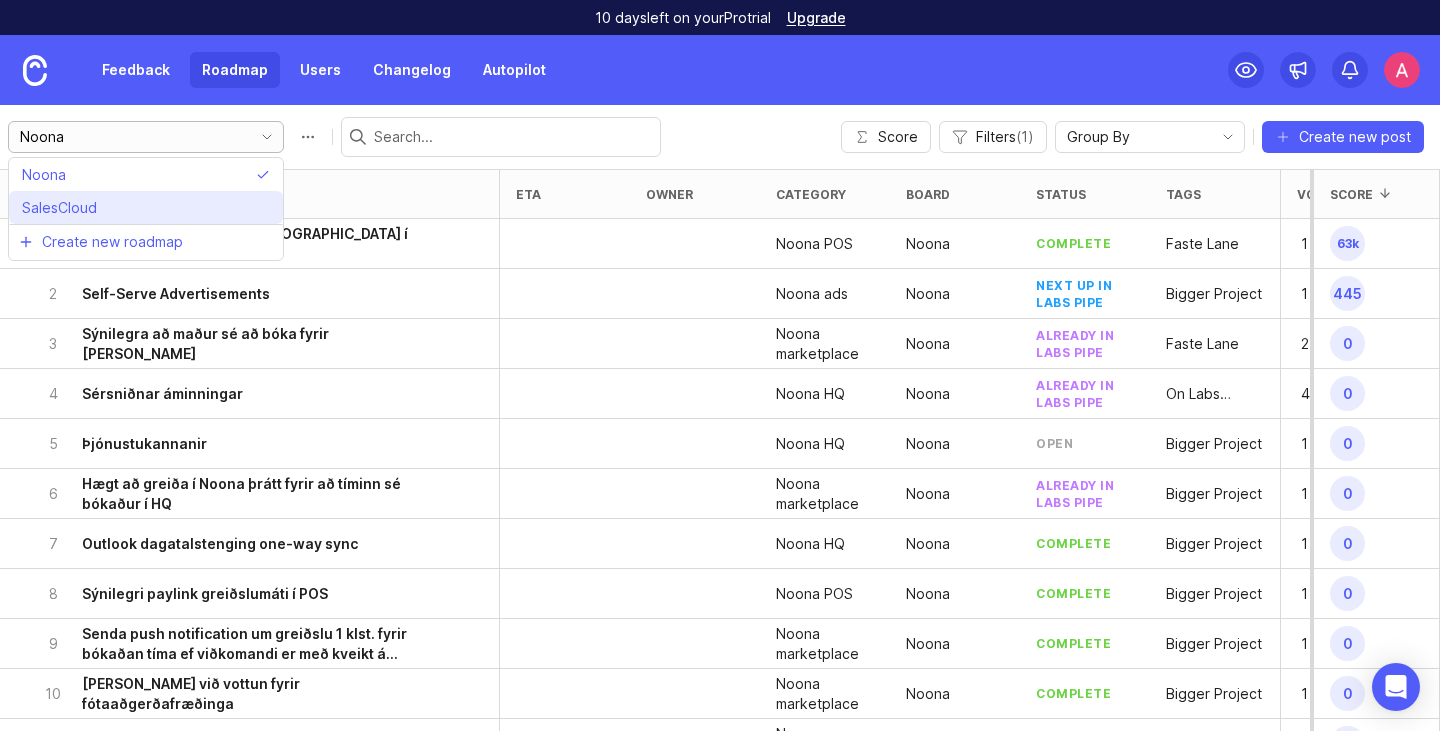 click on "SalesCloud" at bounding box center [146, 207] 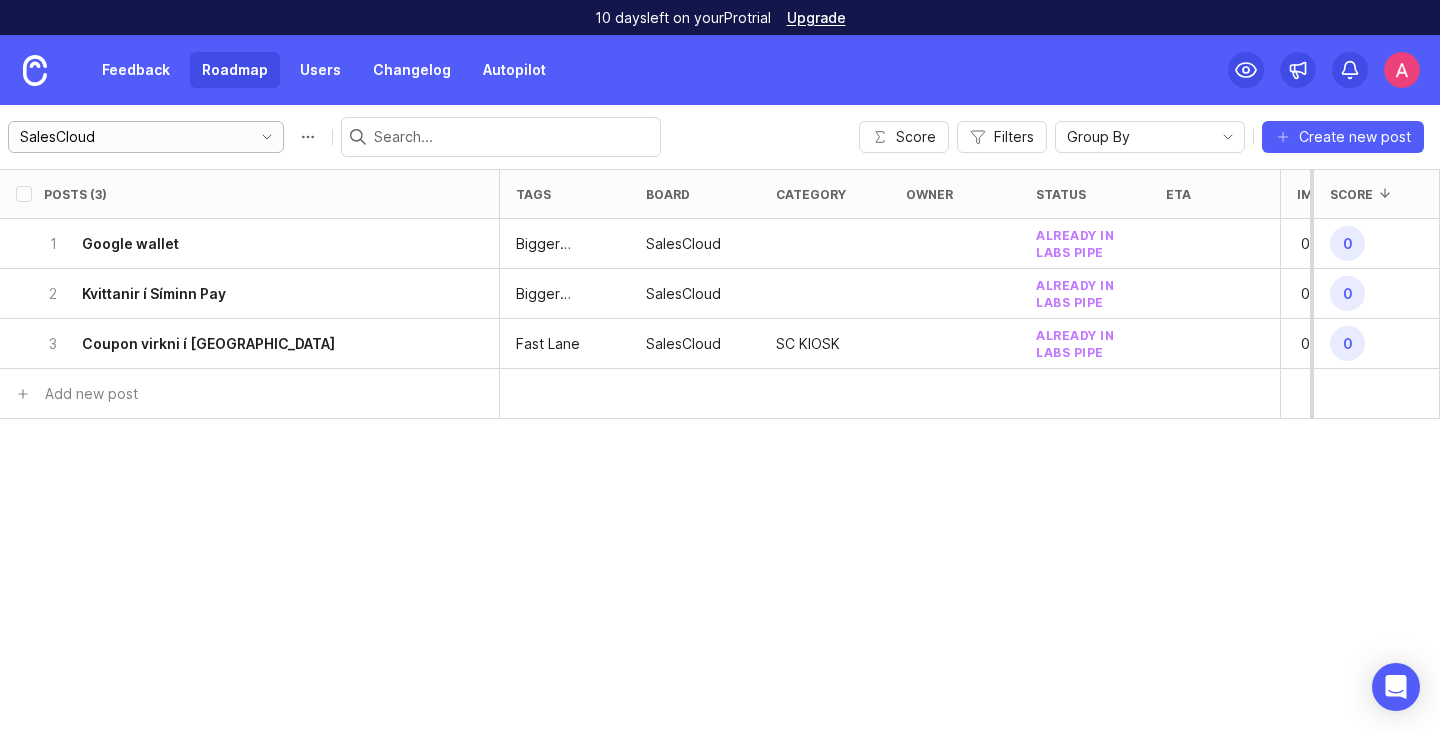 click on "SalesCloud" at bounding box center (130, 137) 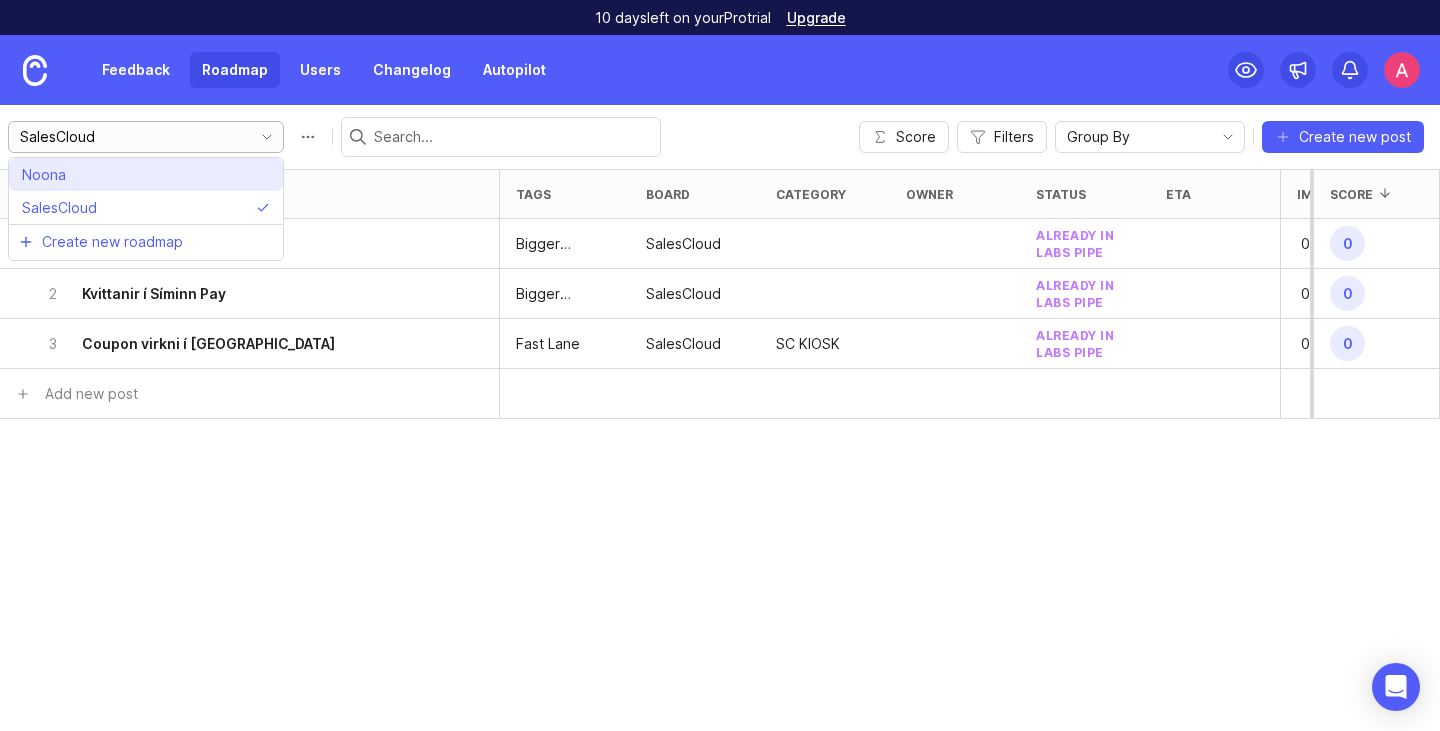 click on "Noona" at bounding box center [146, 174] 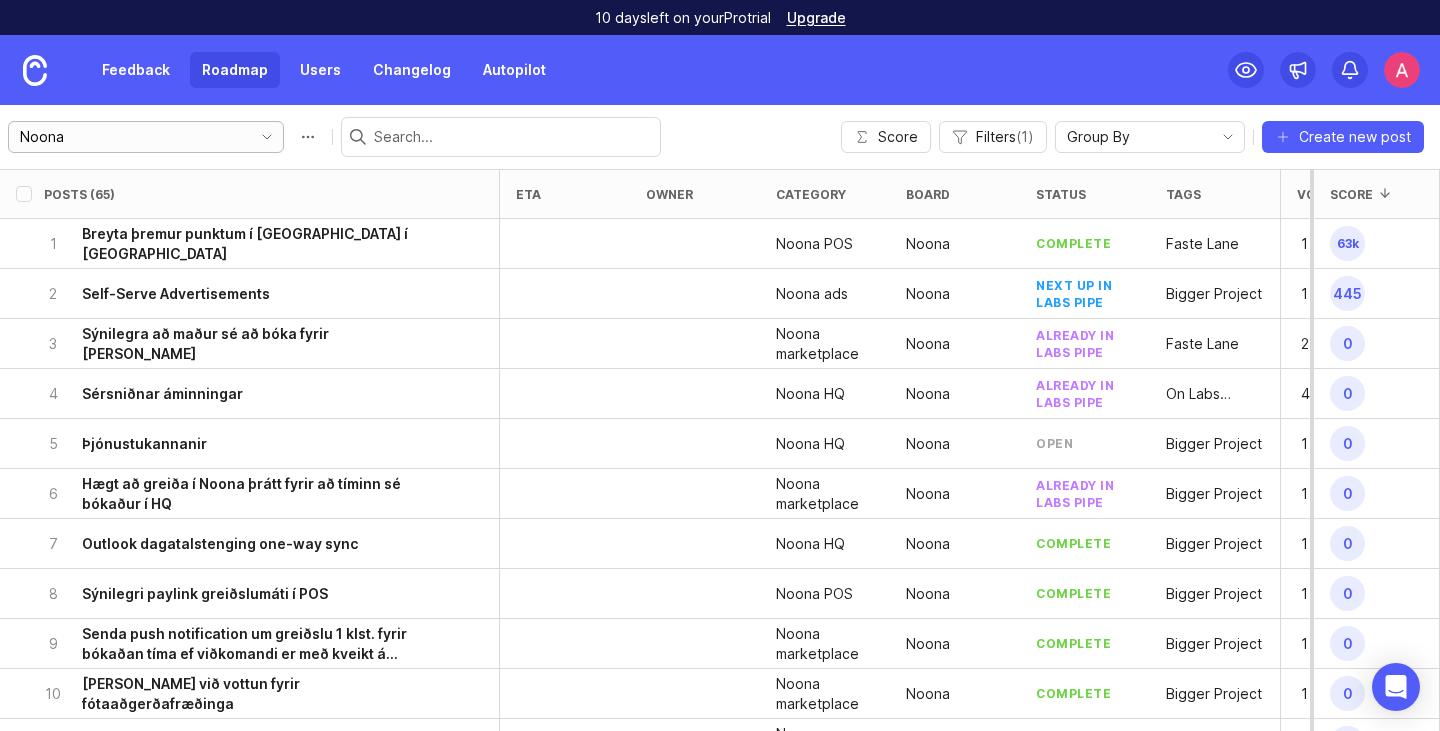 click on "Noona" at bounding box center [130, 137] 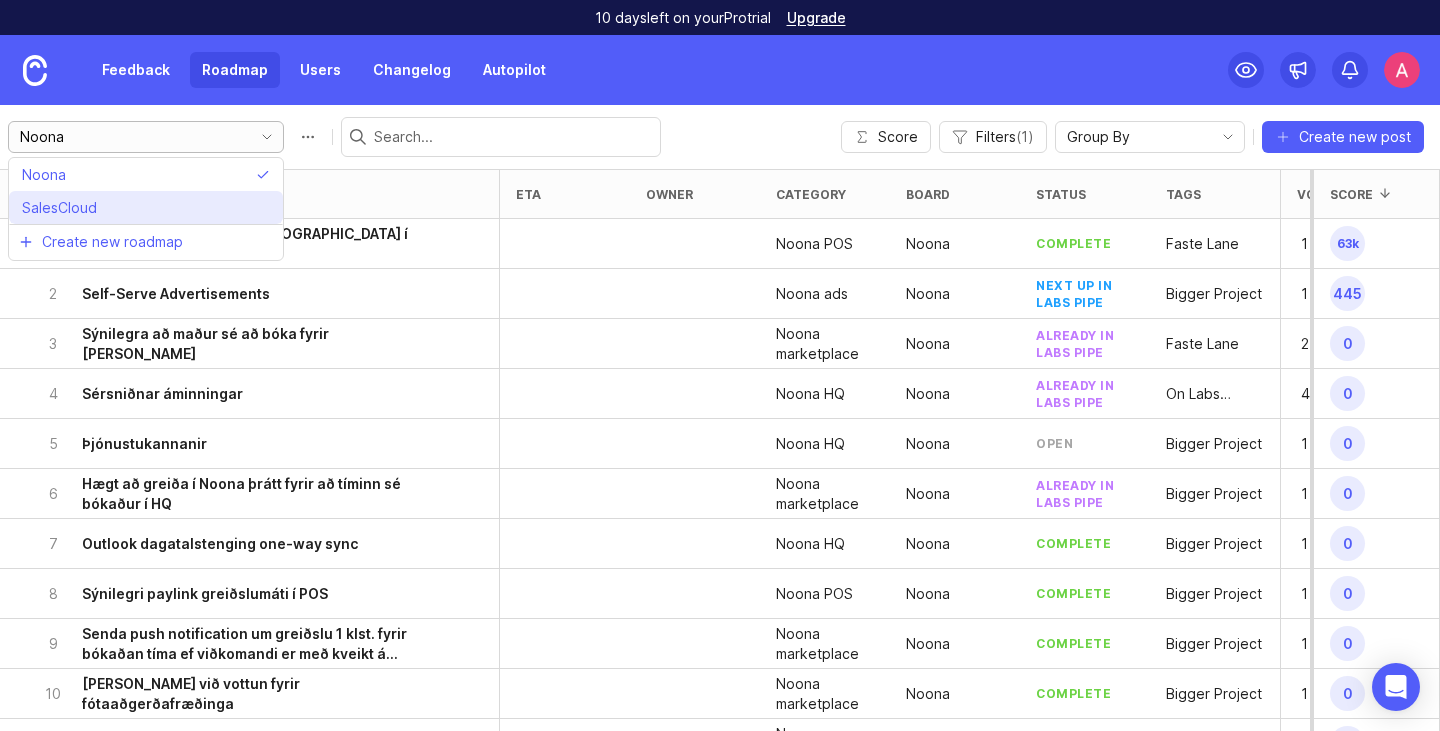 click on "SalesCloud" at bounding box center (146, 207) 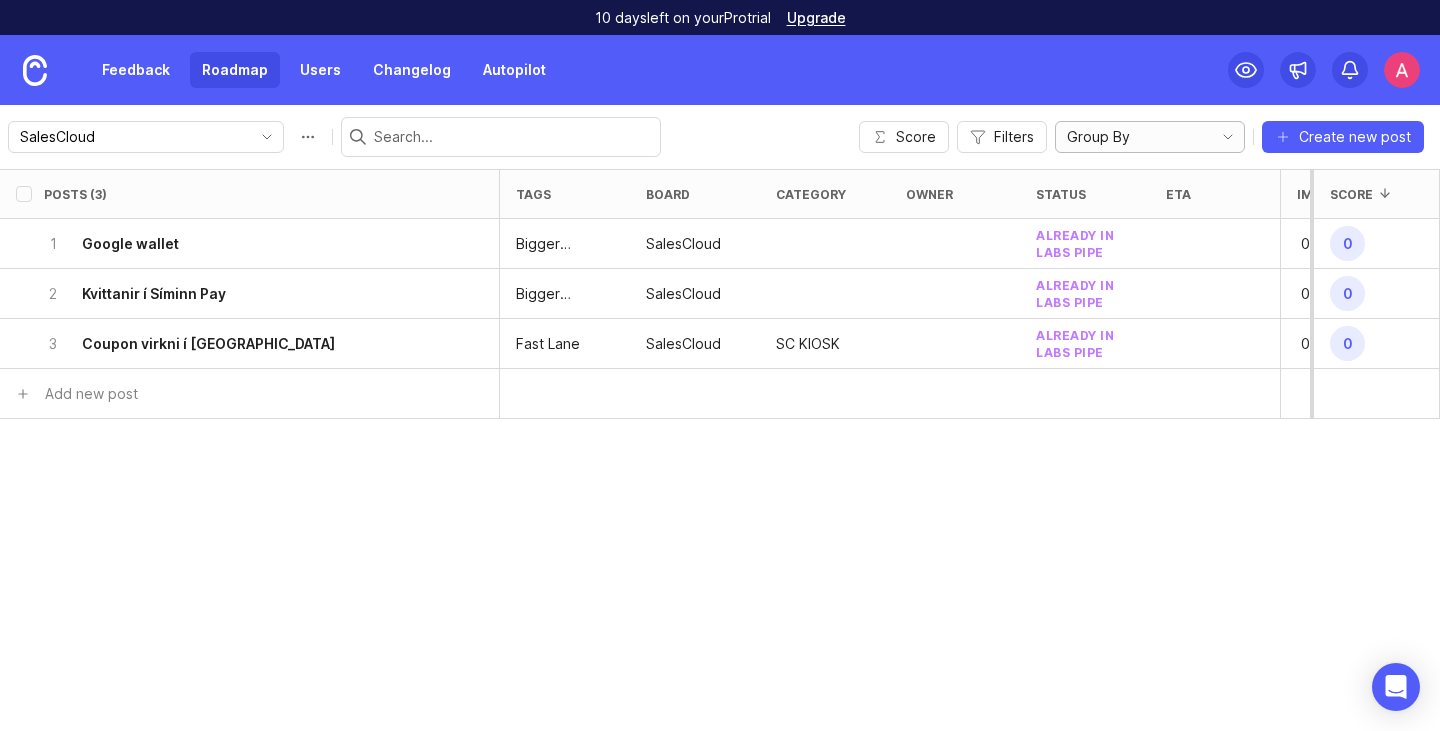 click on "Group By" at bounding box center (1150, 137) 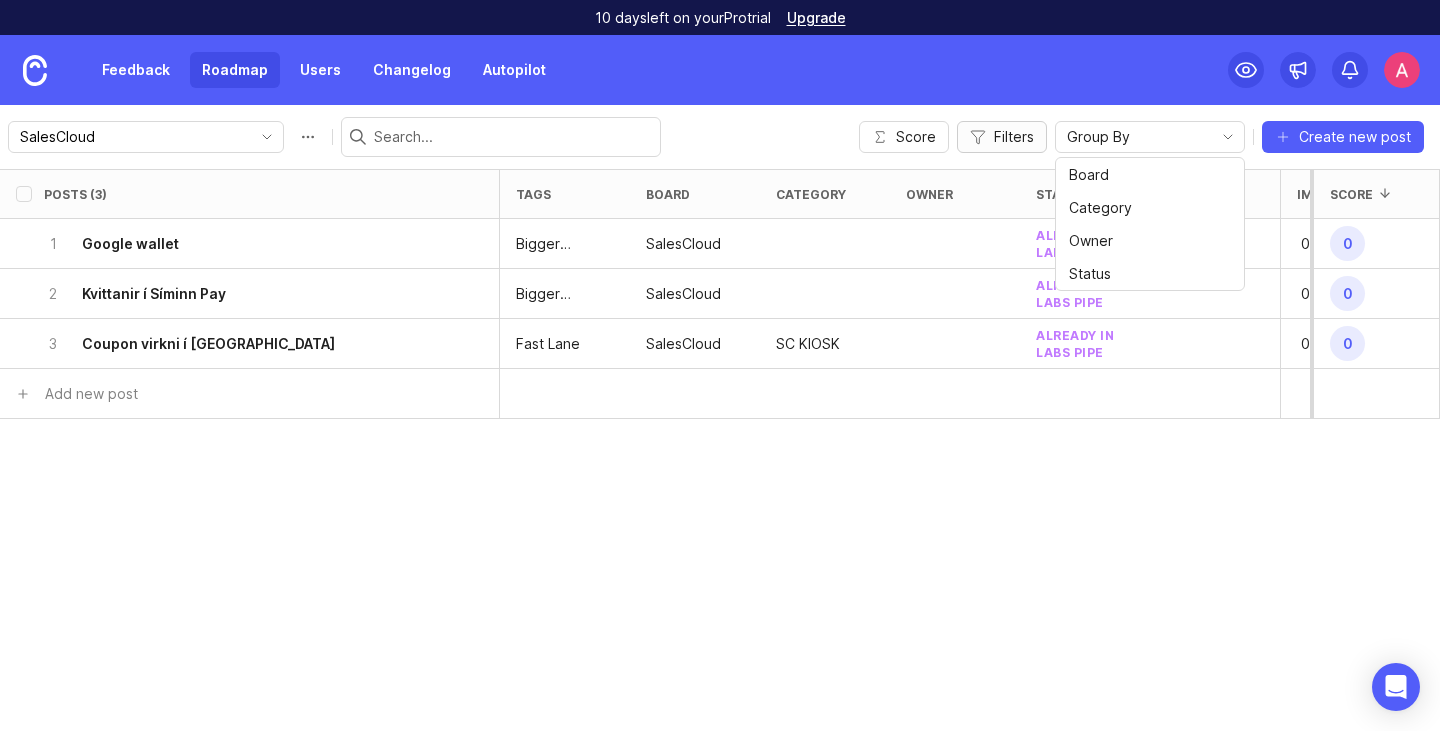 click on "Filters" at bounding box center (1002, 137) 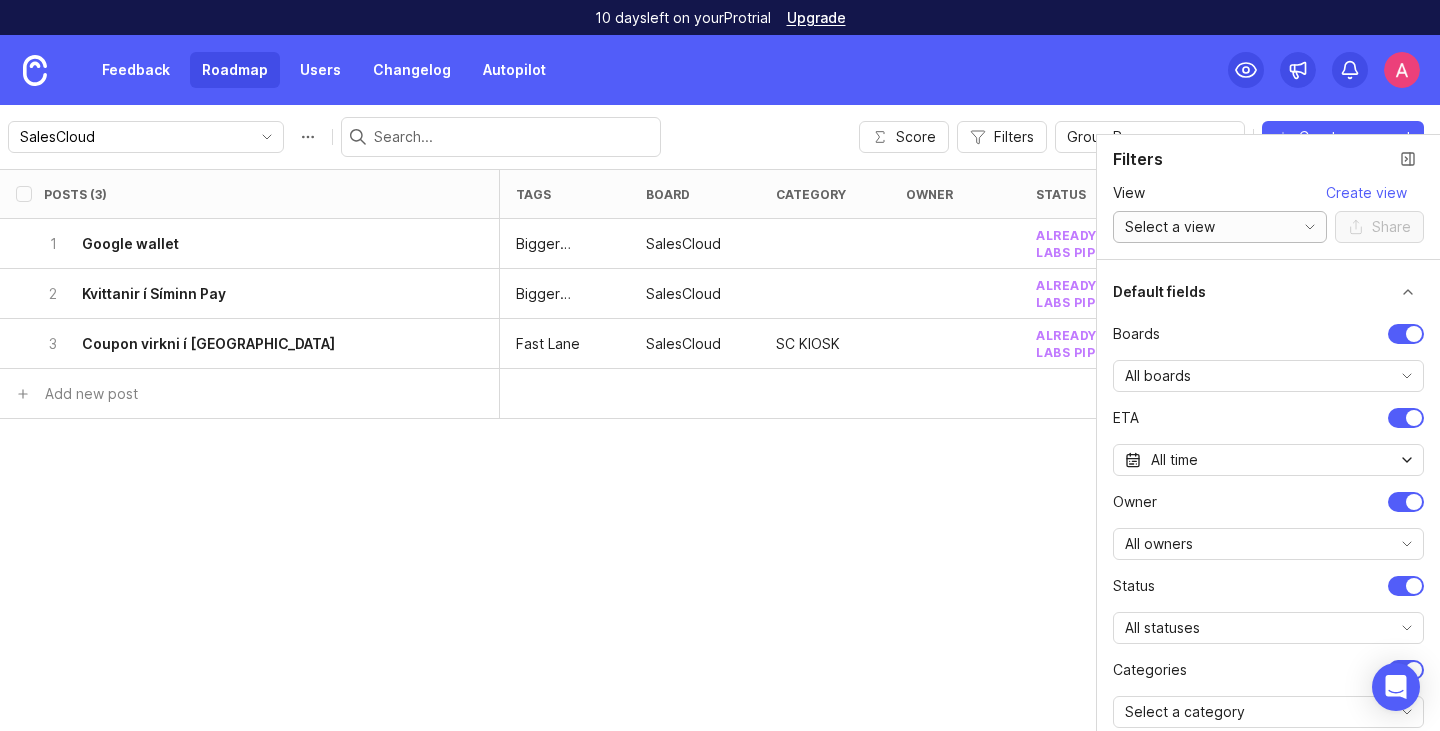 click on "Select a view" at bounding box center (1200, 227) 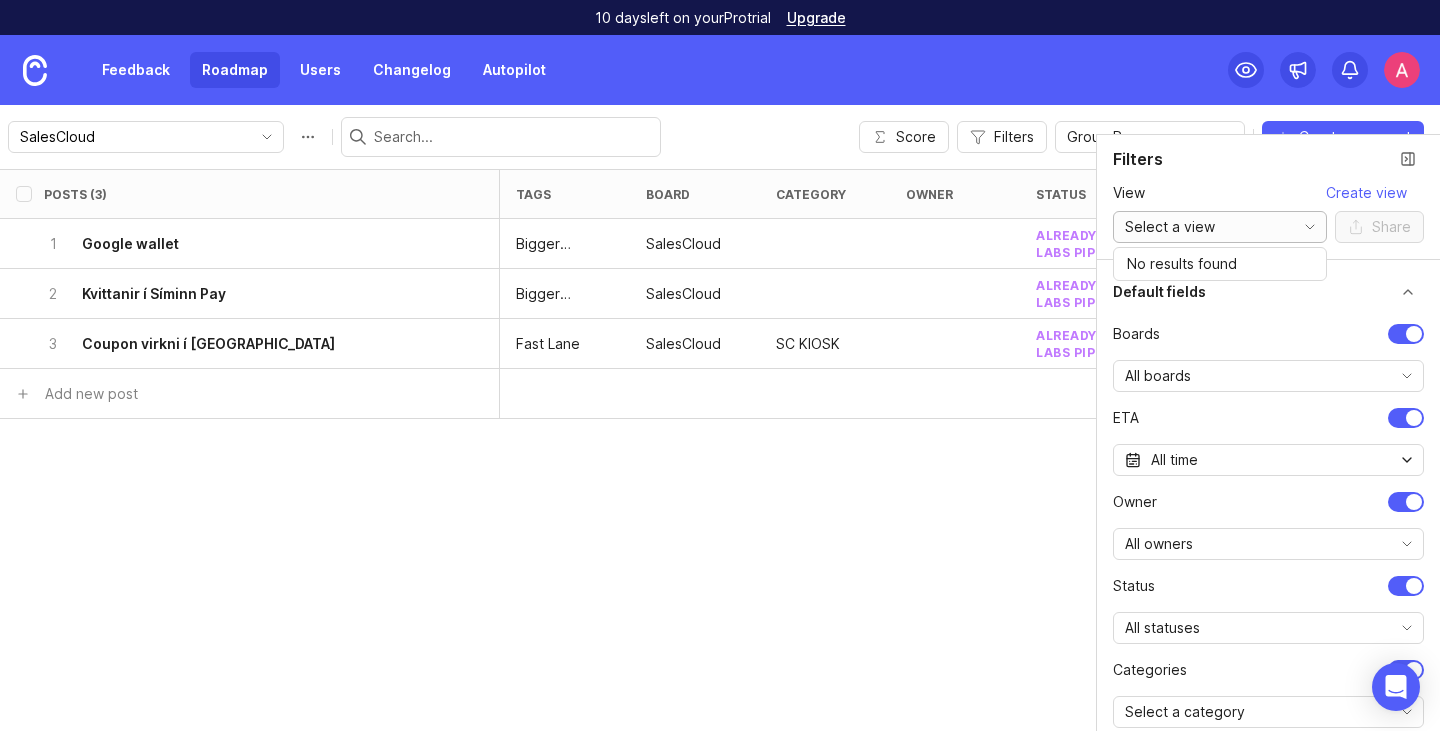 click on "Select a view" at bounding box center (1200, 227) 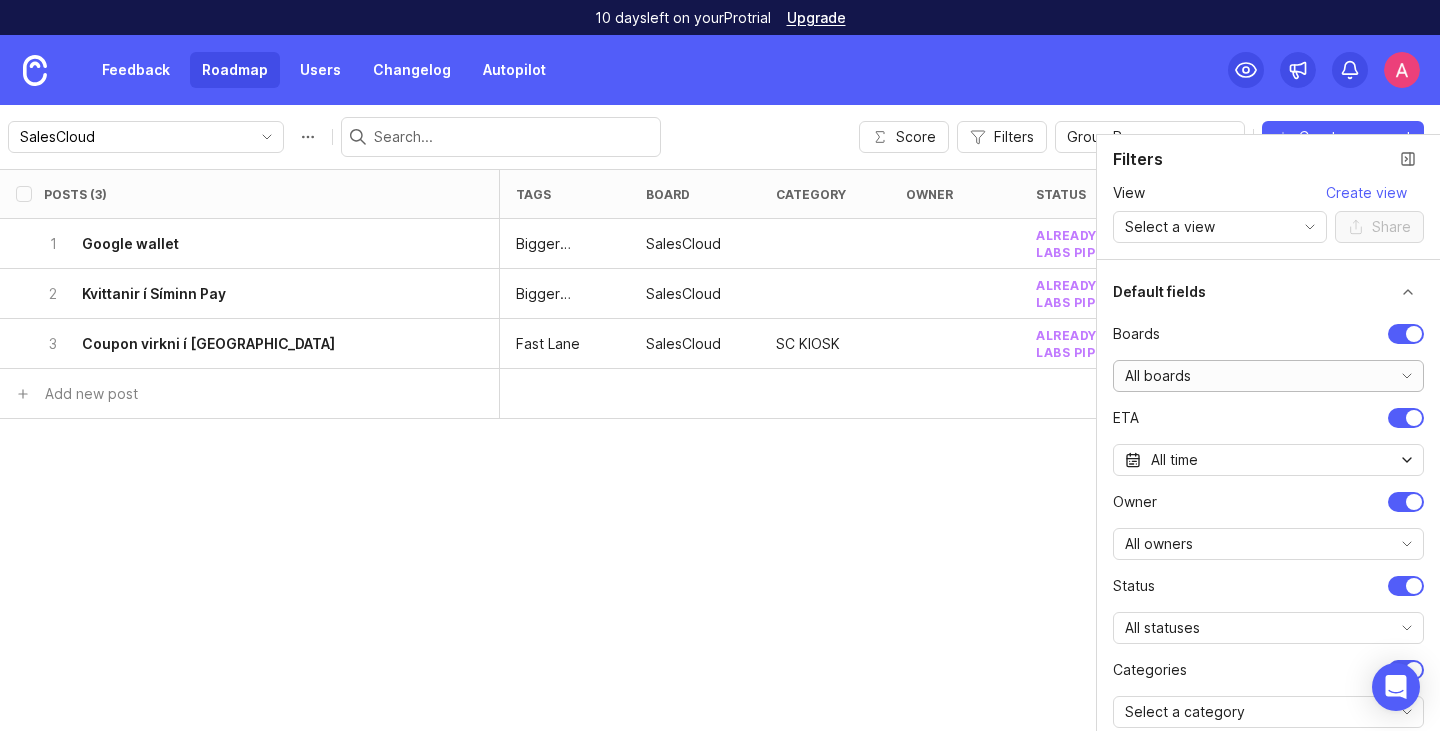 click on "All boards" at bounding box center [1248, 376] 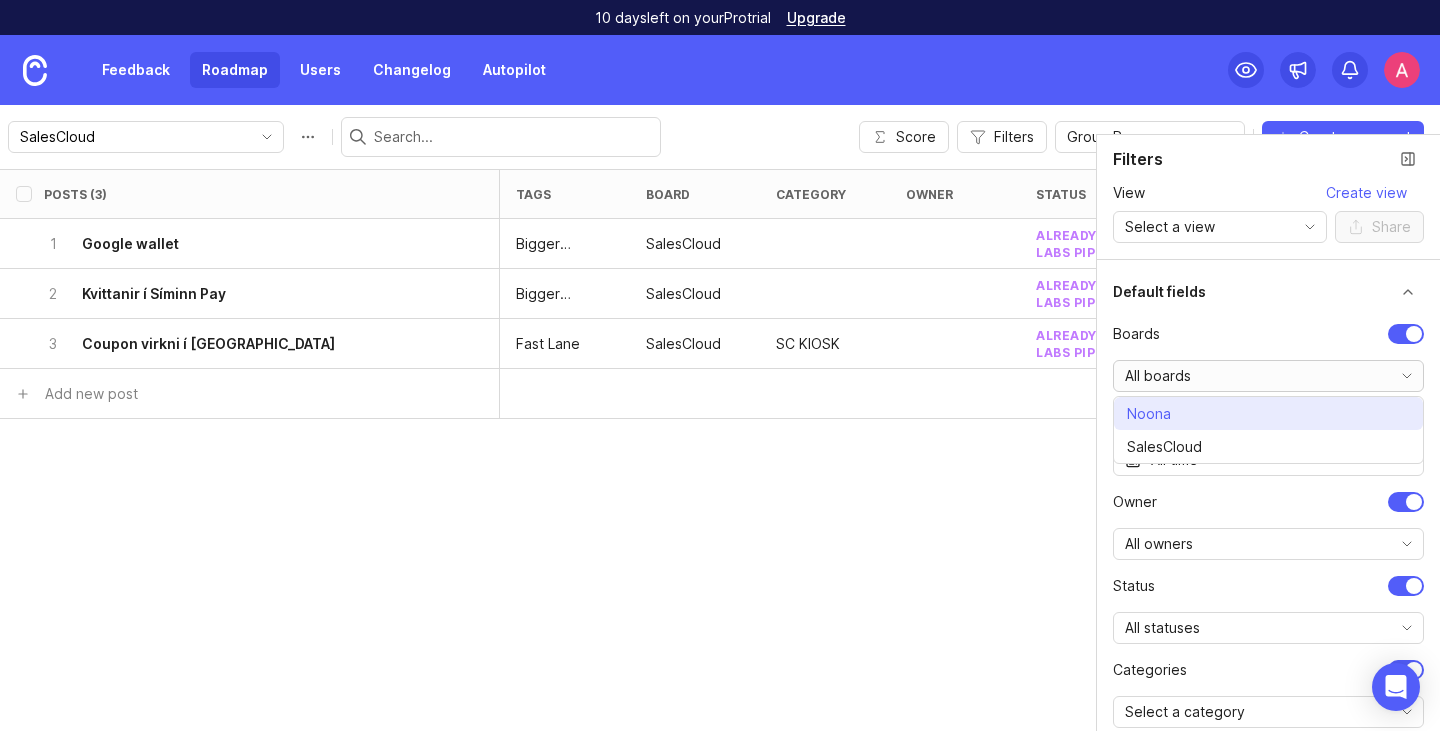 click on "Noona" at bounding box center [1268, 413] 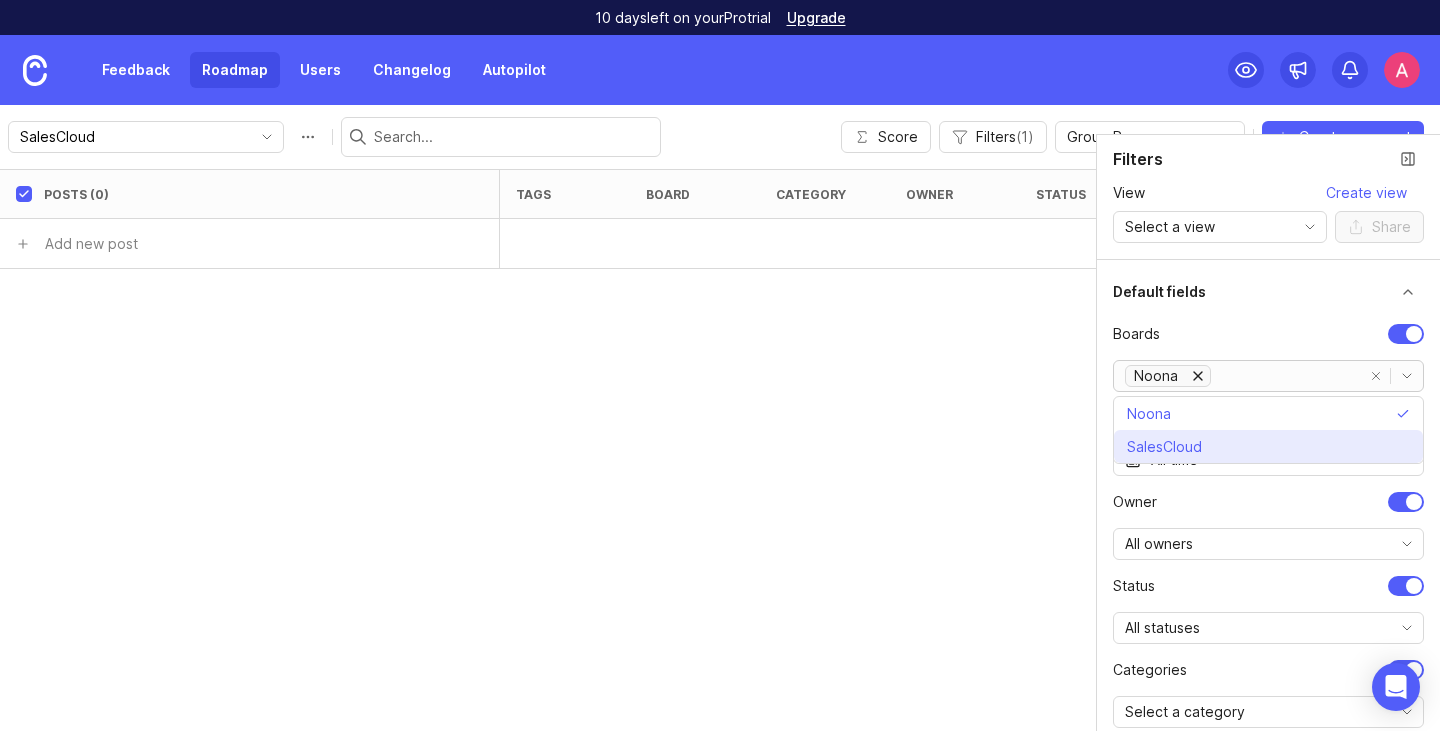 click on "SalesCloud" at bounding box center (1268, 446) 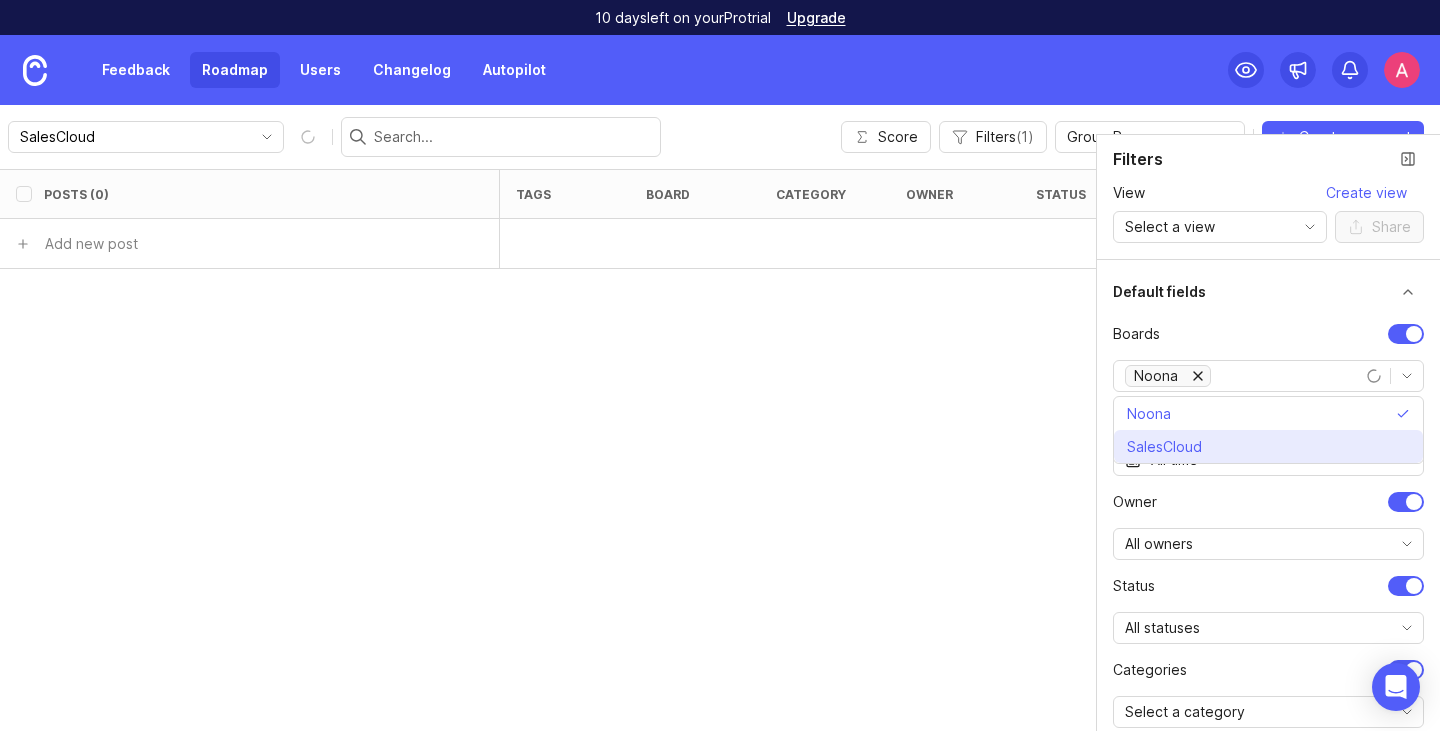 checkbox on "false" 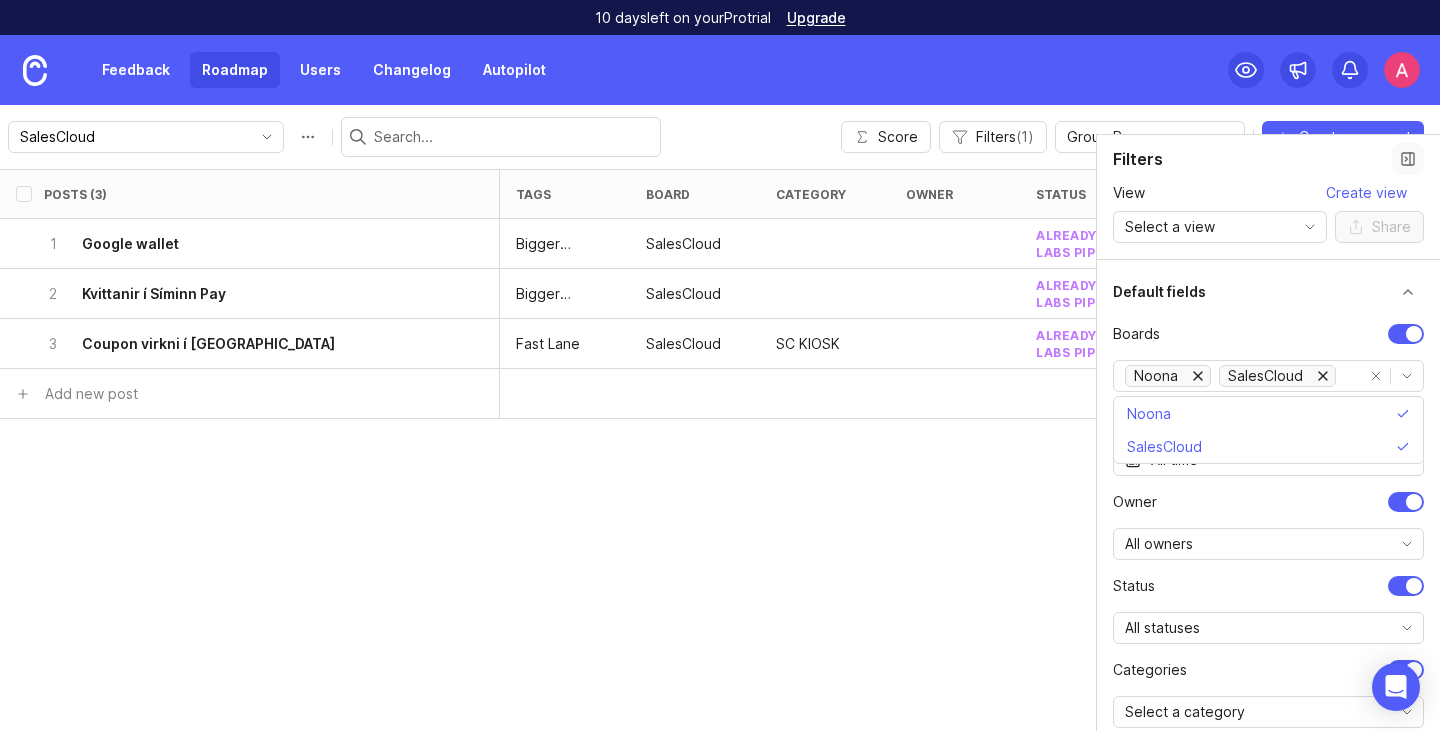 click at bounding box center [1408, 159] 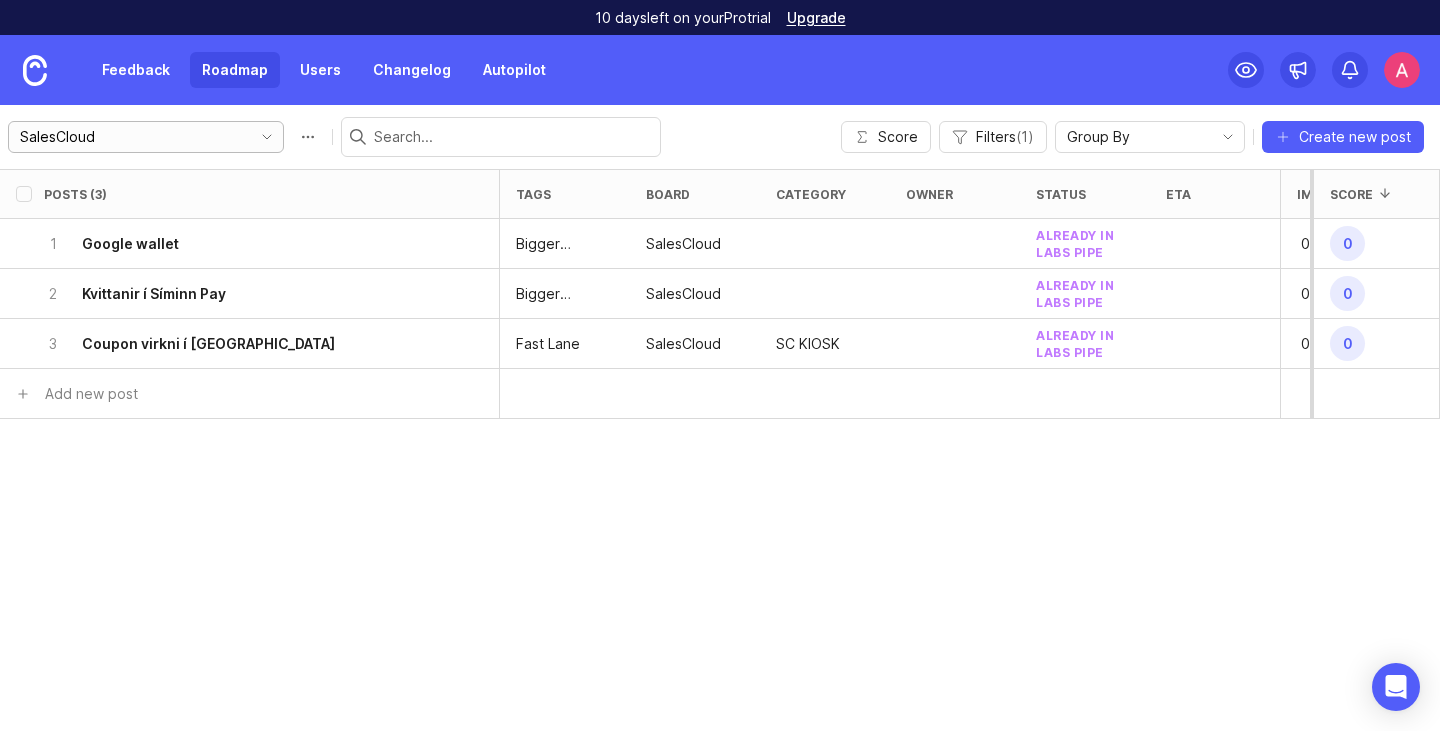 click on "SalesCloud" at bounding box center [146, 137] 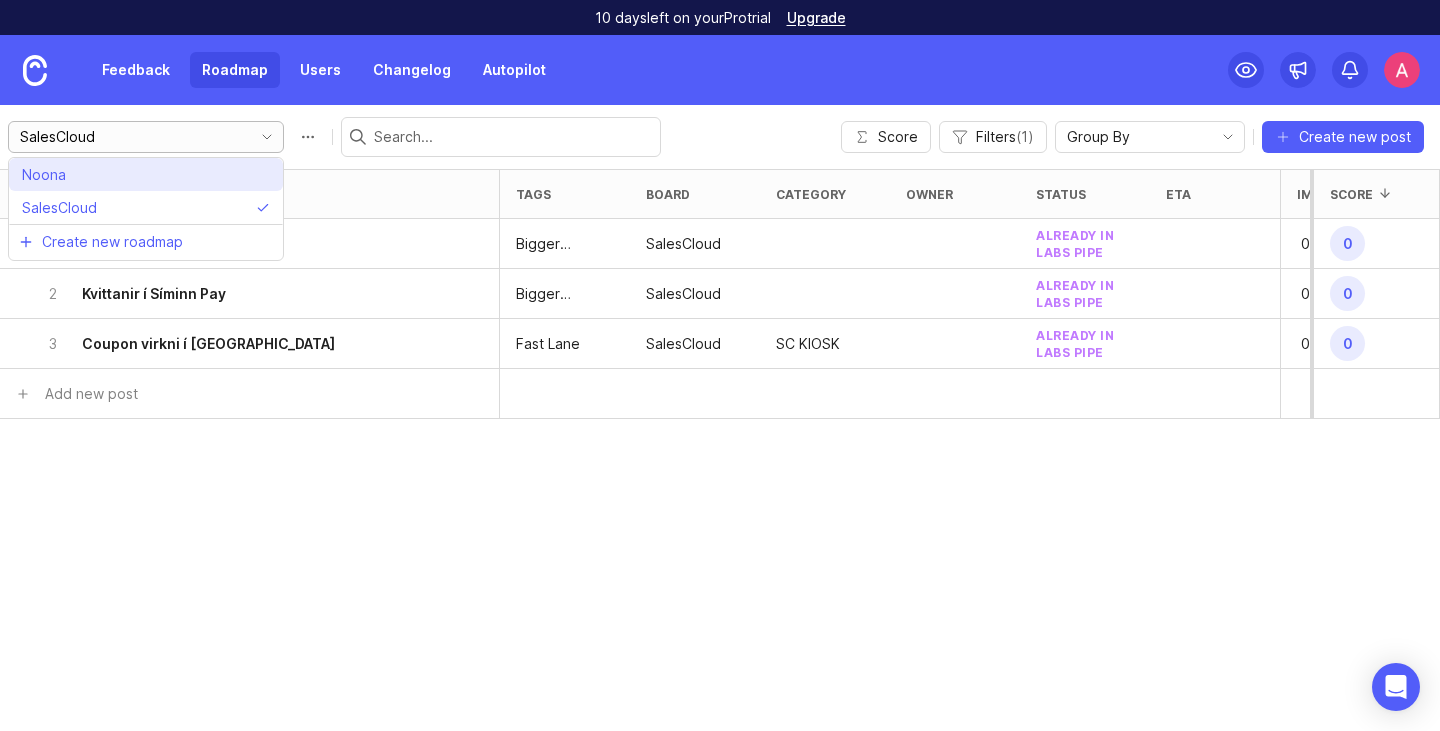 click on "Noona" at bounding box center [146, 174] 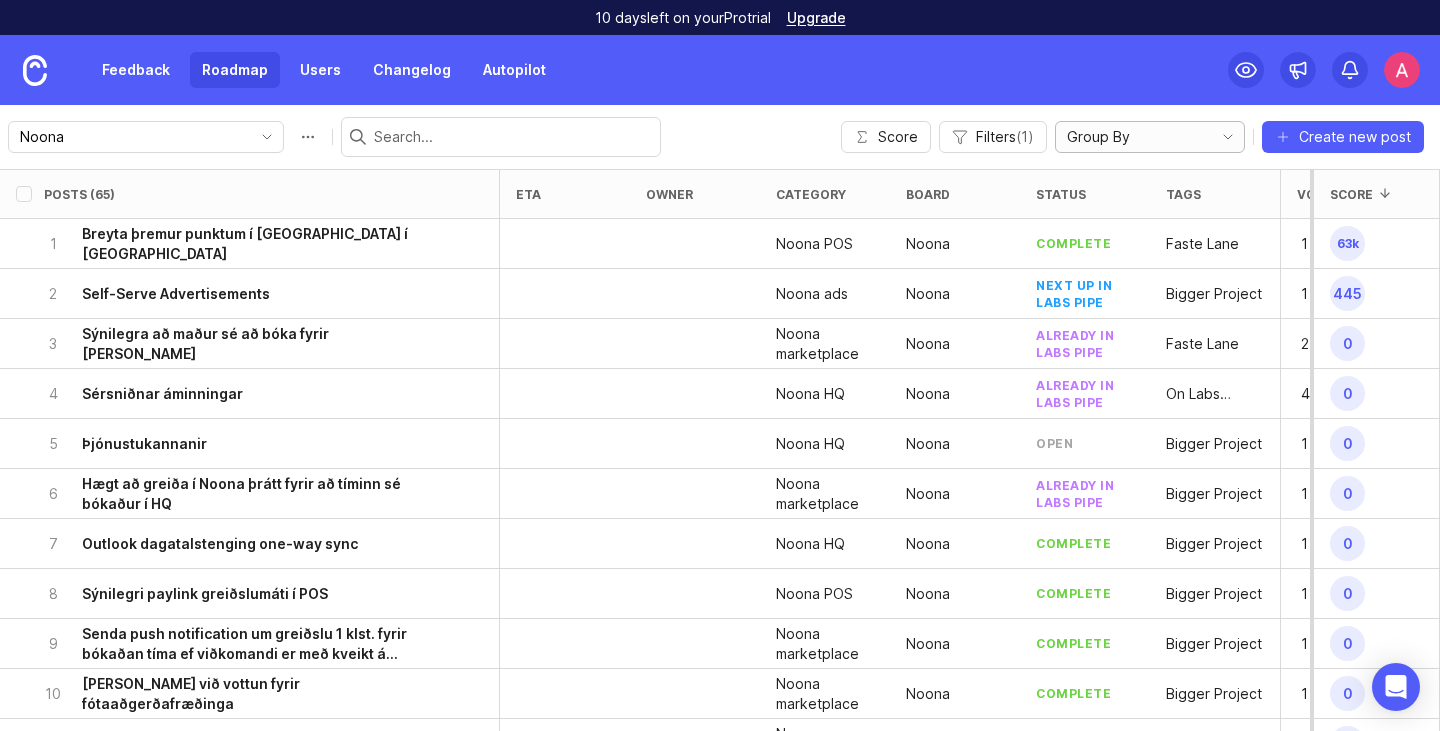 click on "Group By" at bounding box center (1098, 137) 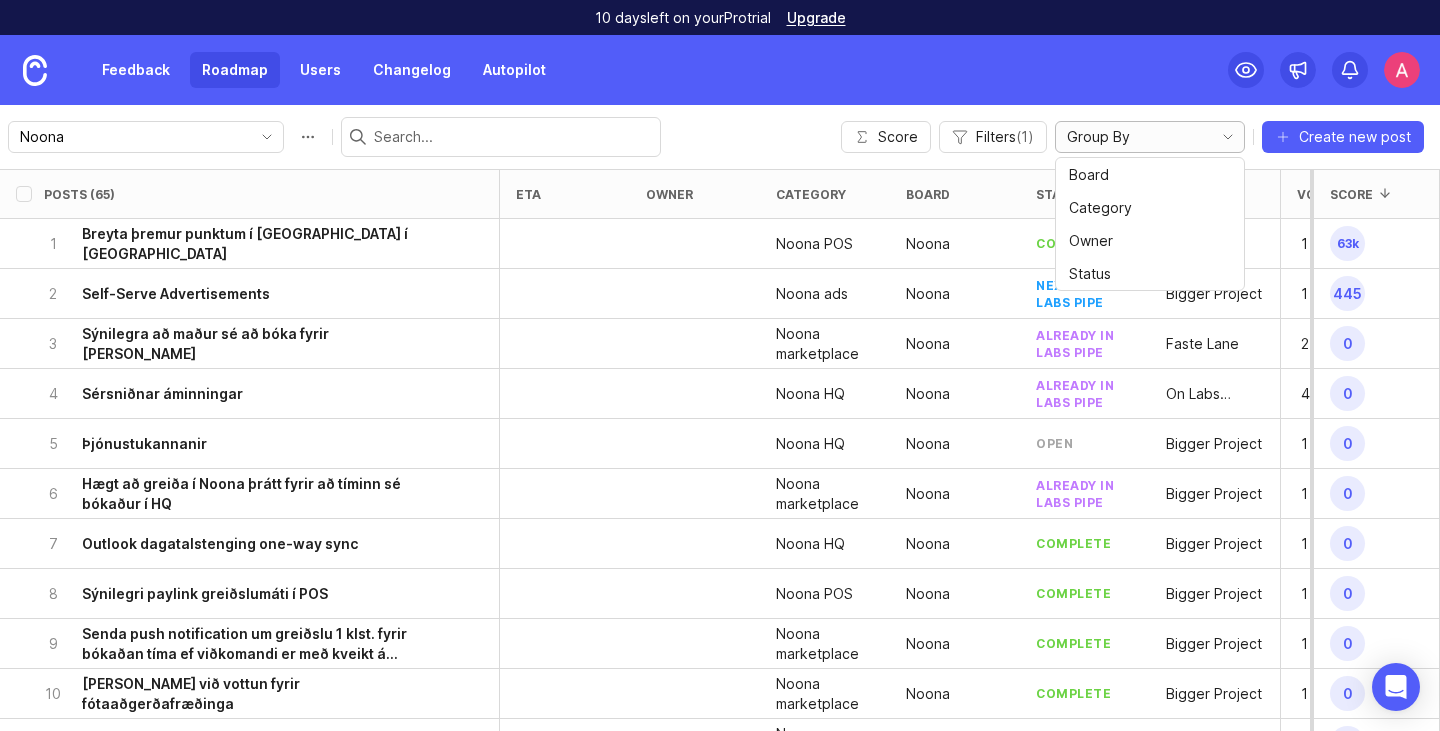 click on "Group By" at bounding box center (1098, 137) 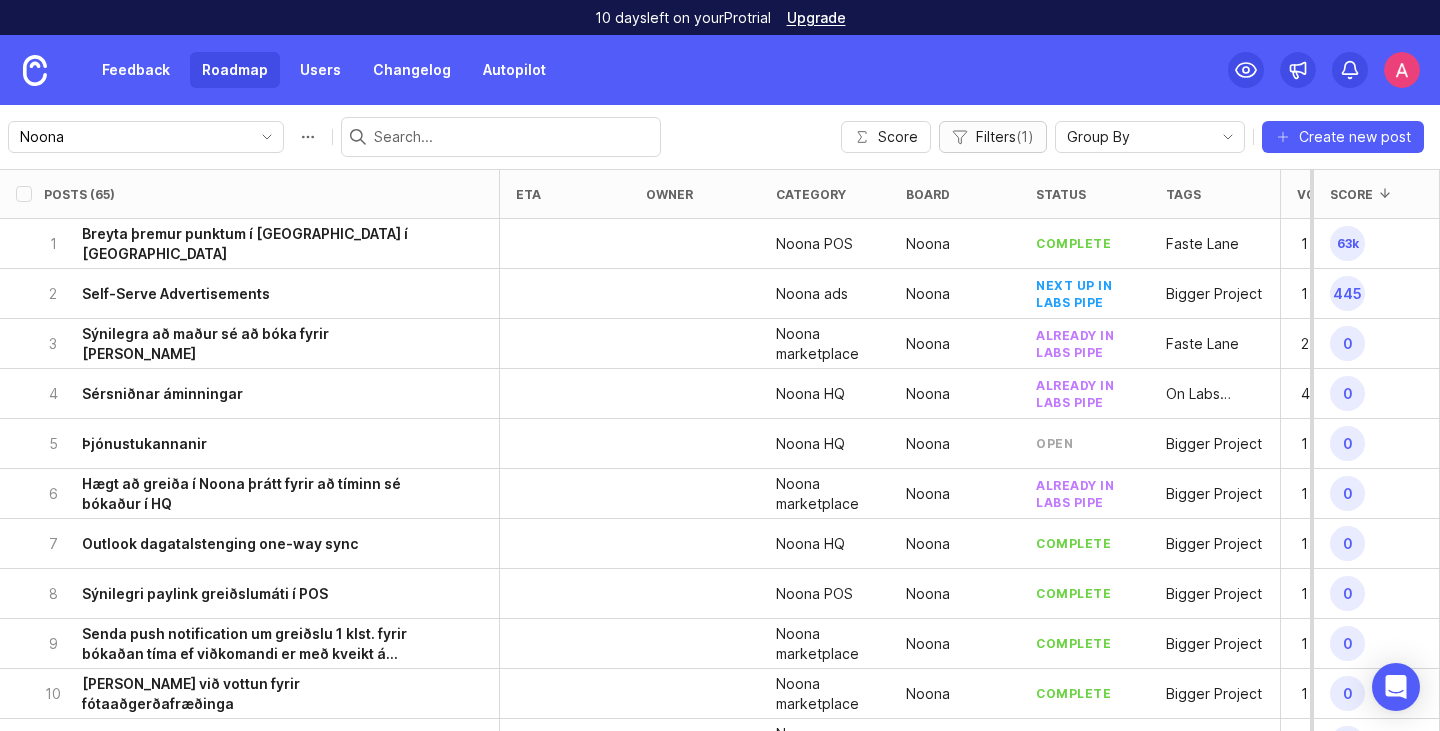 click on "Filters  ( 1 )" at bounding box center [1005, 137] 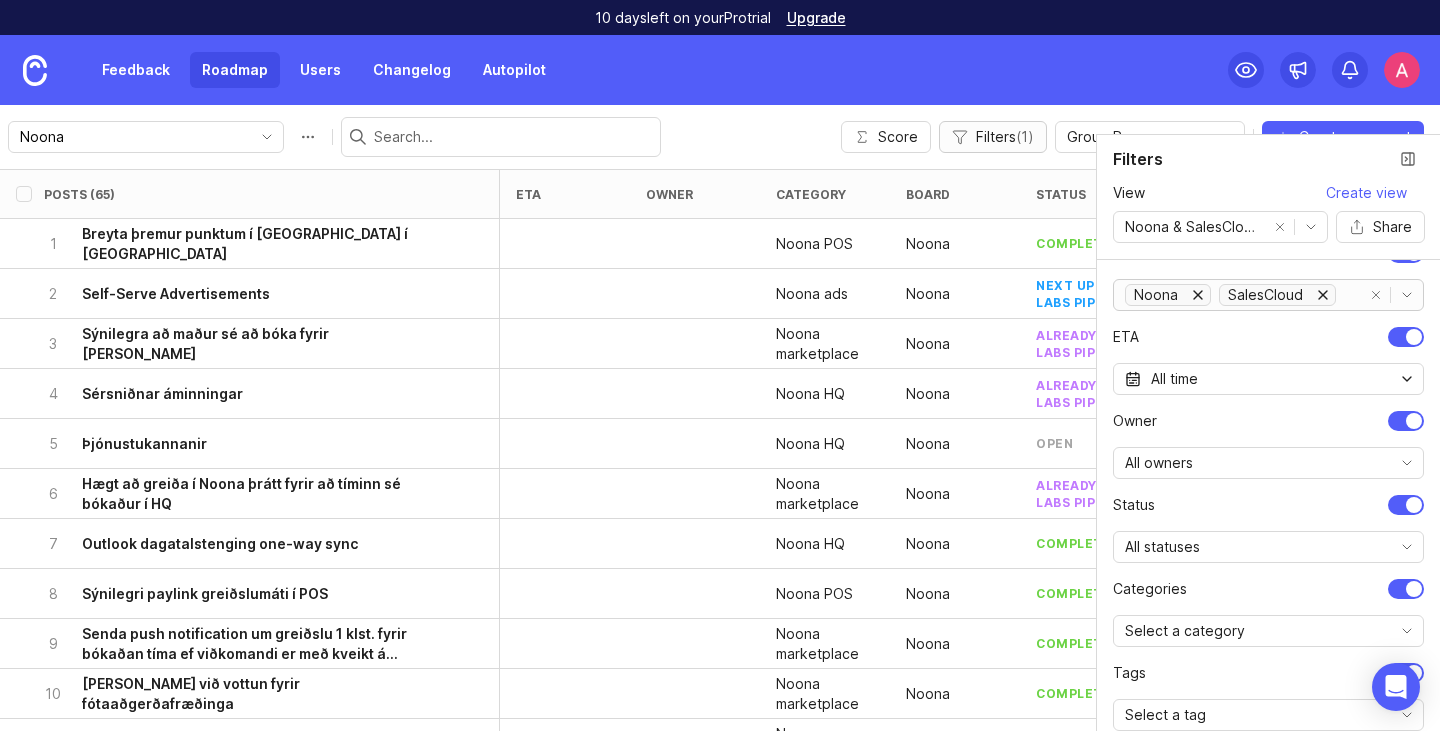 scroll, scrollTop: 0, scrollLeft: 0, axis: both 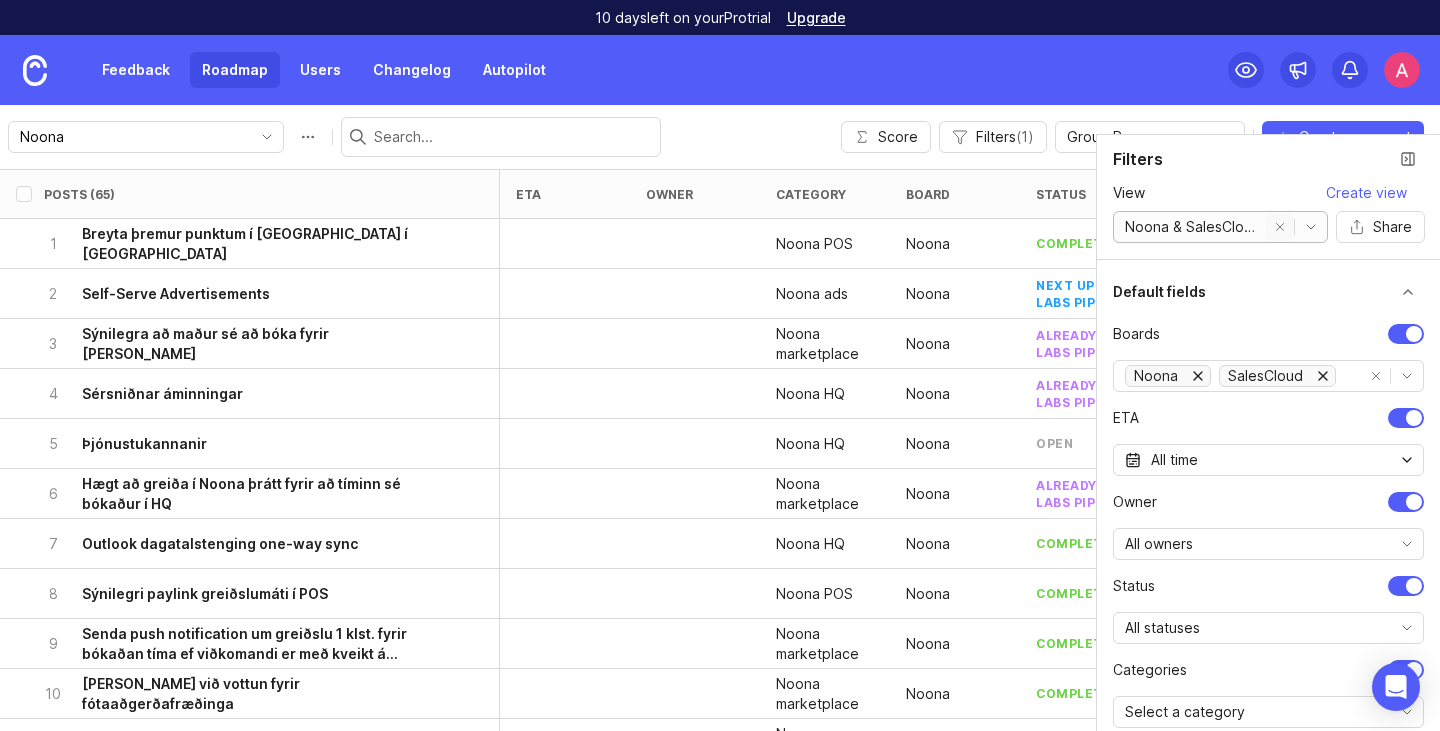 click at bounding box center (1280, 227) 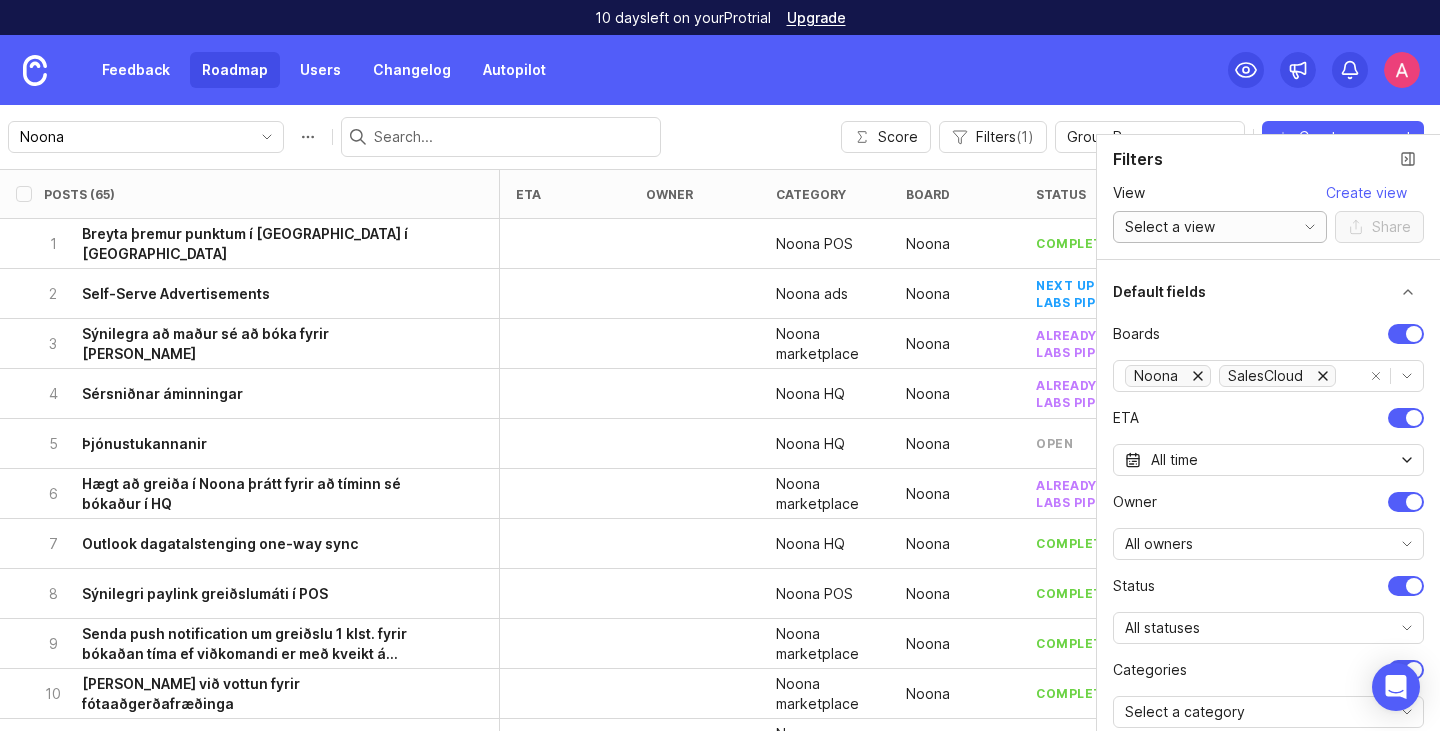 click on "Filters View Select a view Noona & SalesCloud Create view Share" at bounding box center [1268, 197] 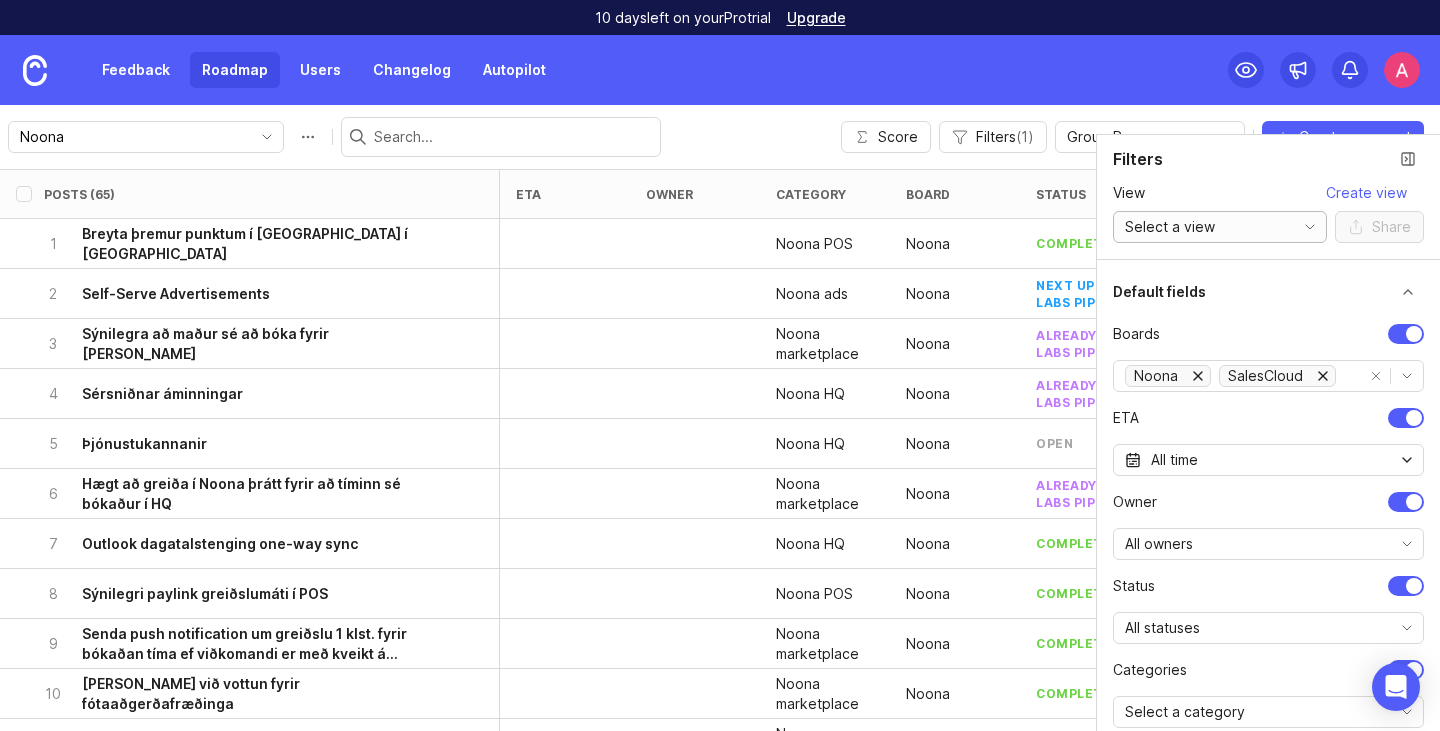 click on "Noona Noona SalesCloud Create new roadmap Score Filters  ( 1 ) Group By Board Category Owner Status Create new post" at bounding box center (720, 137) 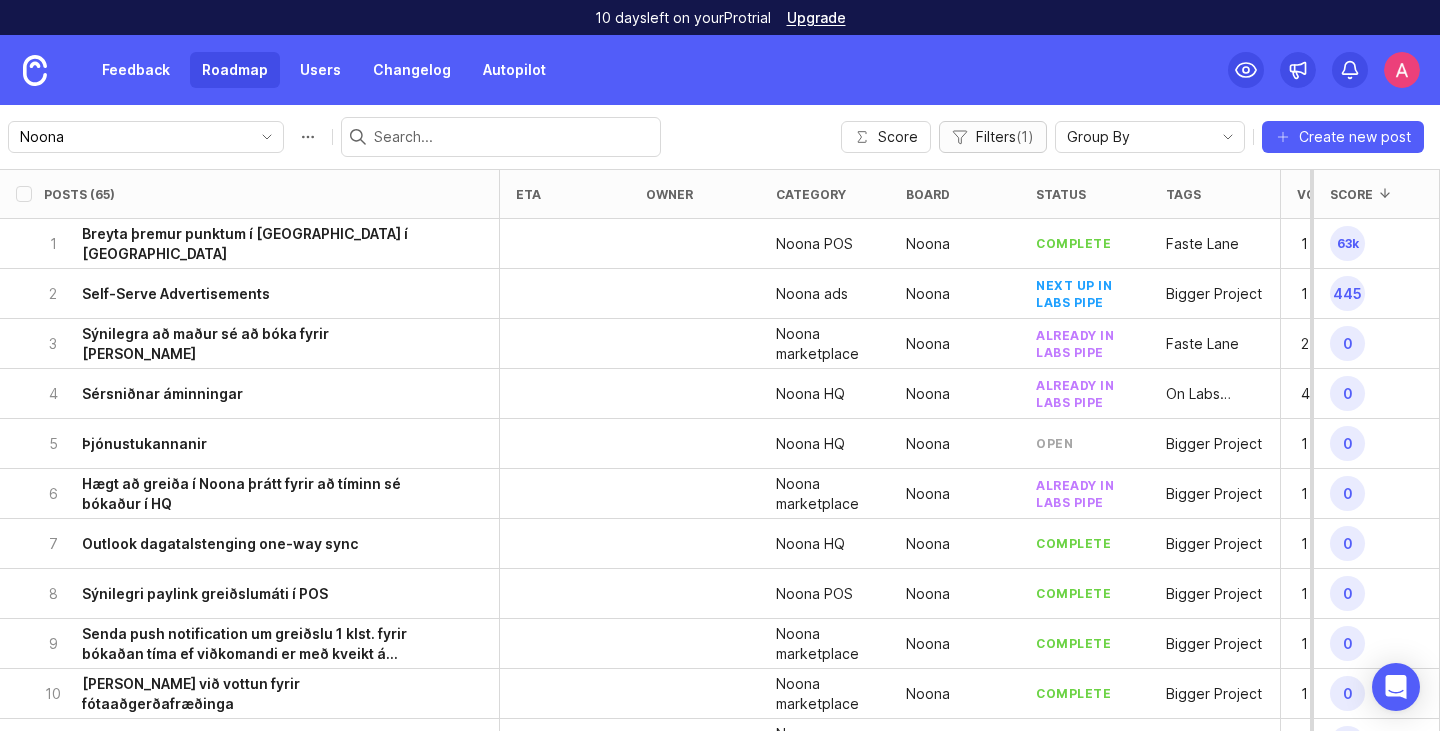click on "Filters  ( 1 )" at bounding box center [993, 137] 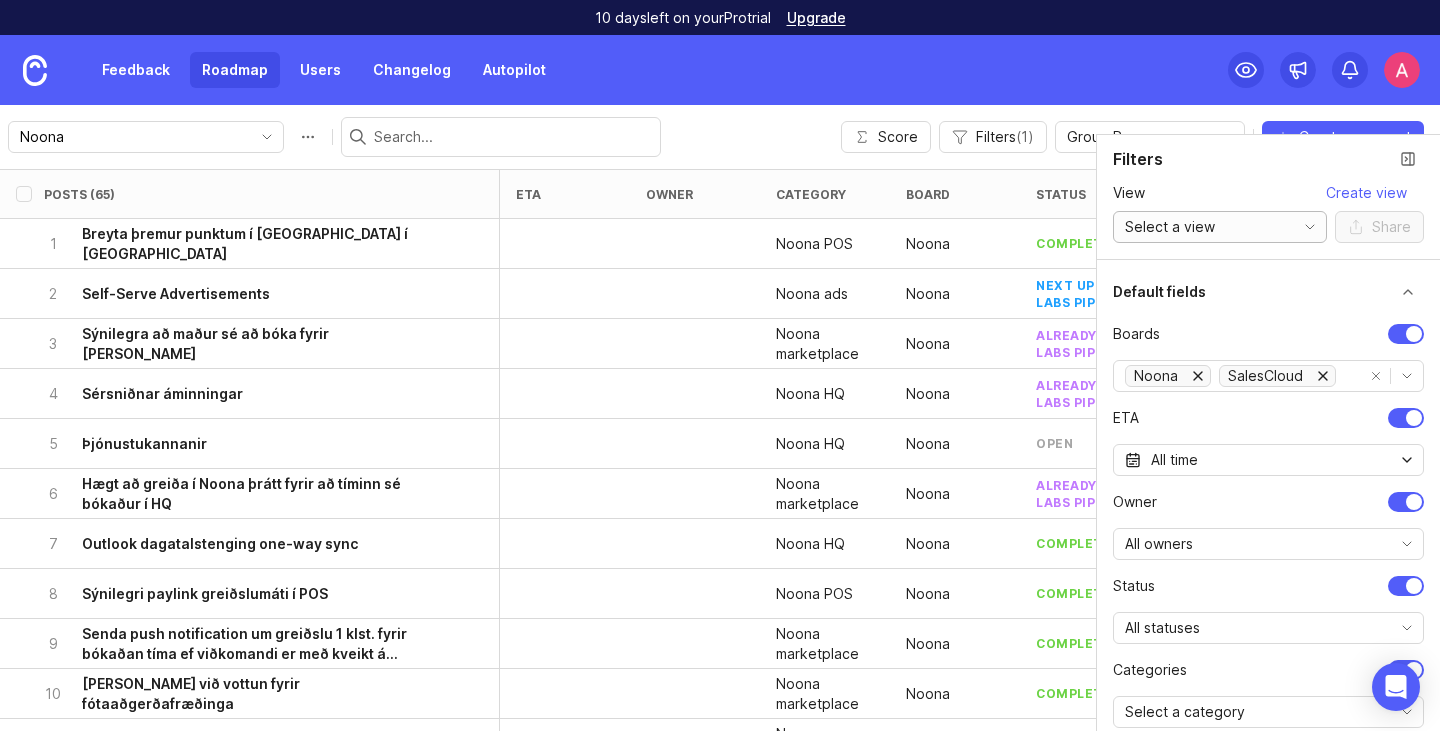 click on "Select a view" at bounding box center (1170, 227) 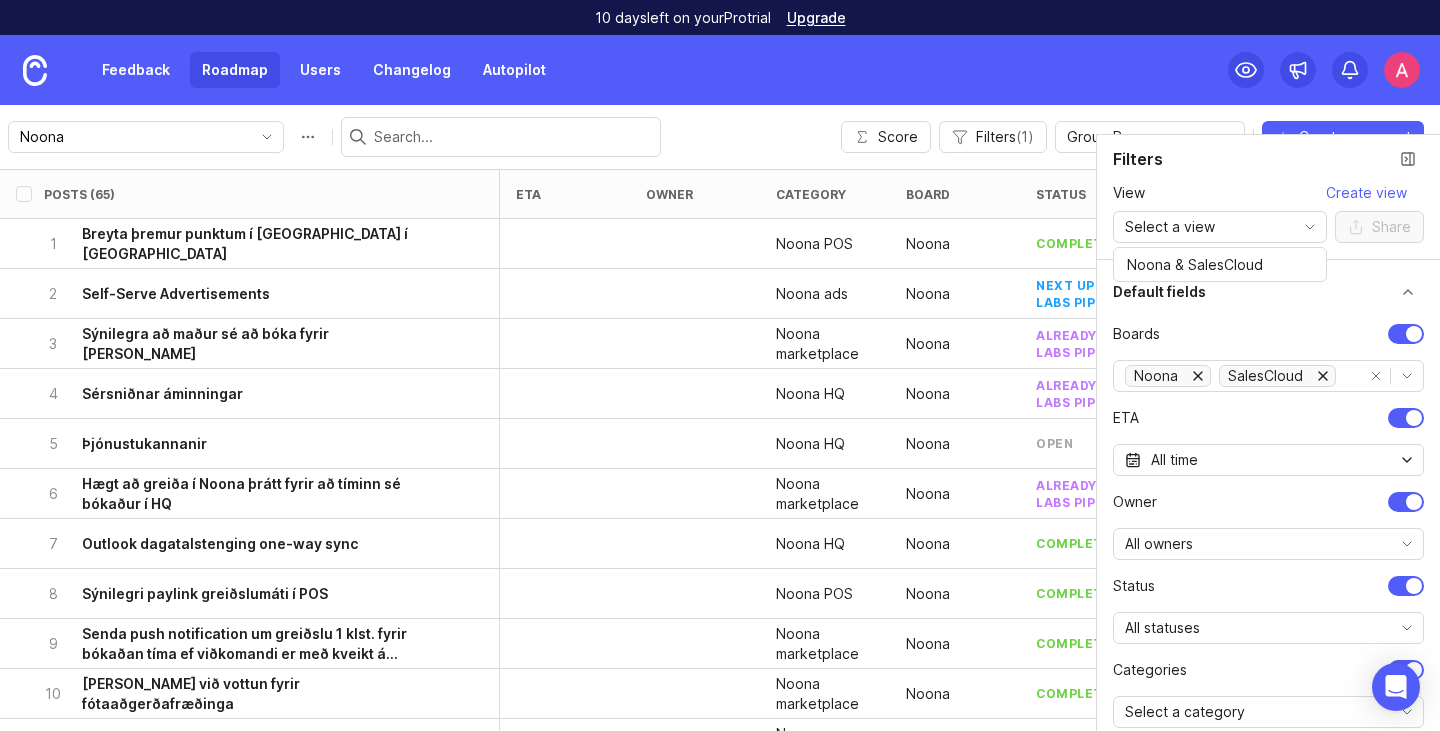 click on "View Select a view Noona & SalesCloud" at bounding box center (1220, 213) 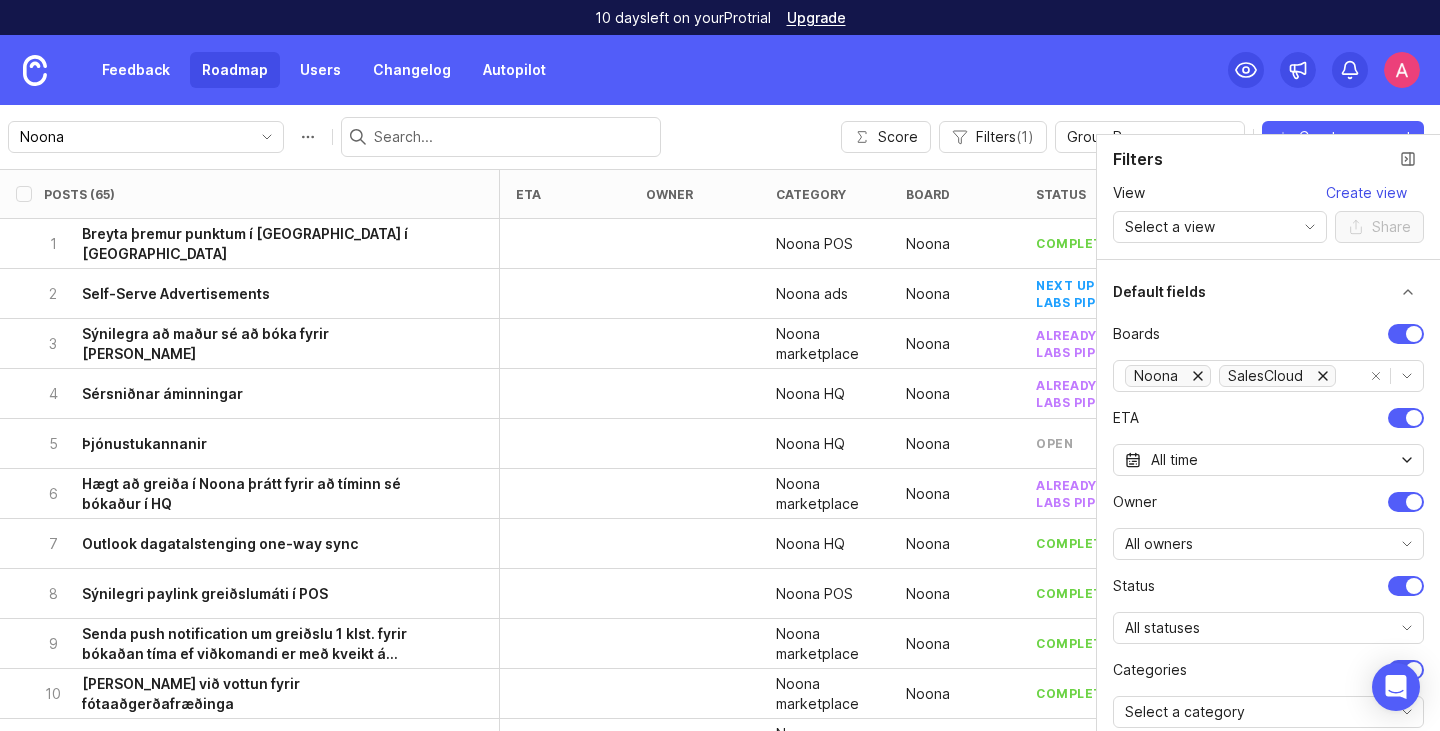 click on "Create view" at bounding box center (1366, 193) 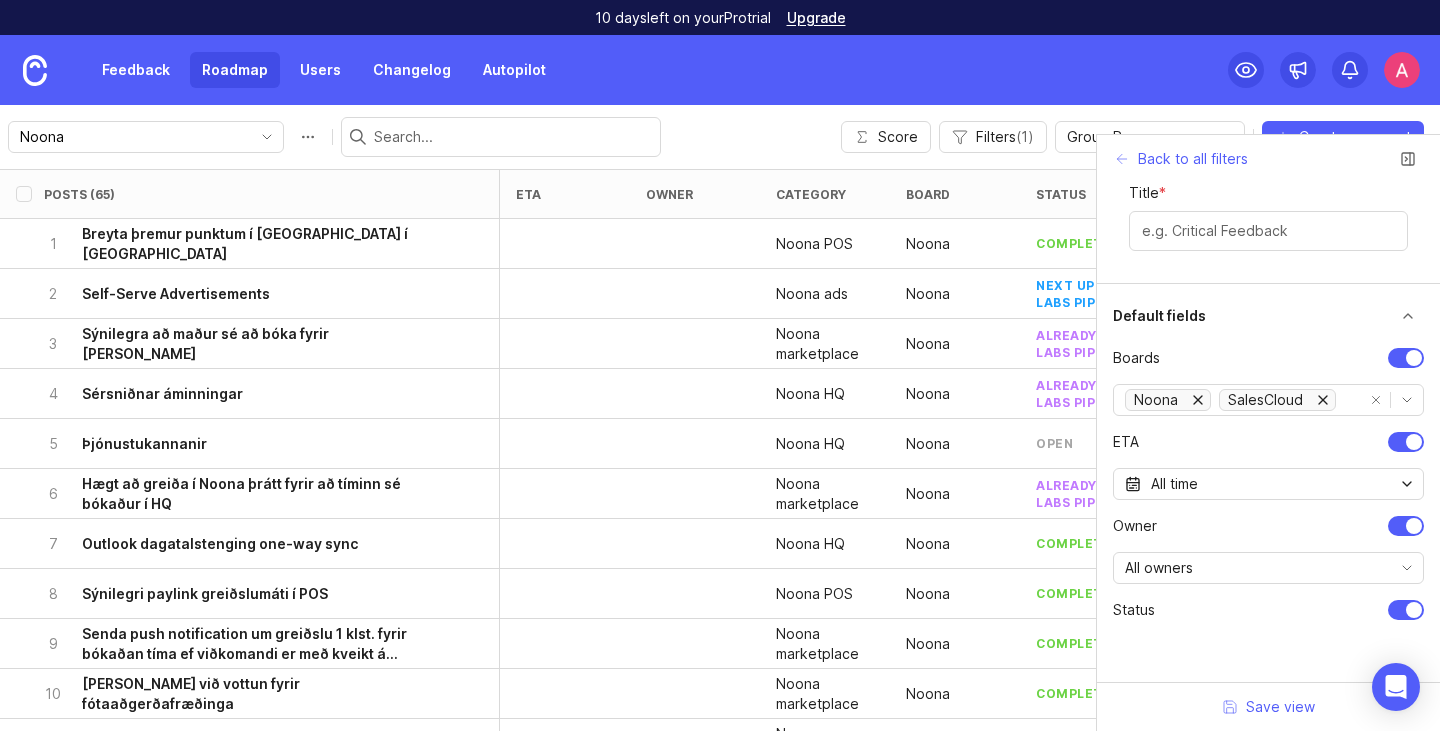 click on "Title  *" at bounding box center (1268, 231) 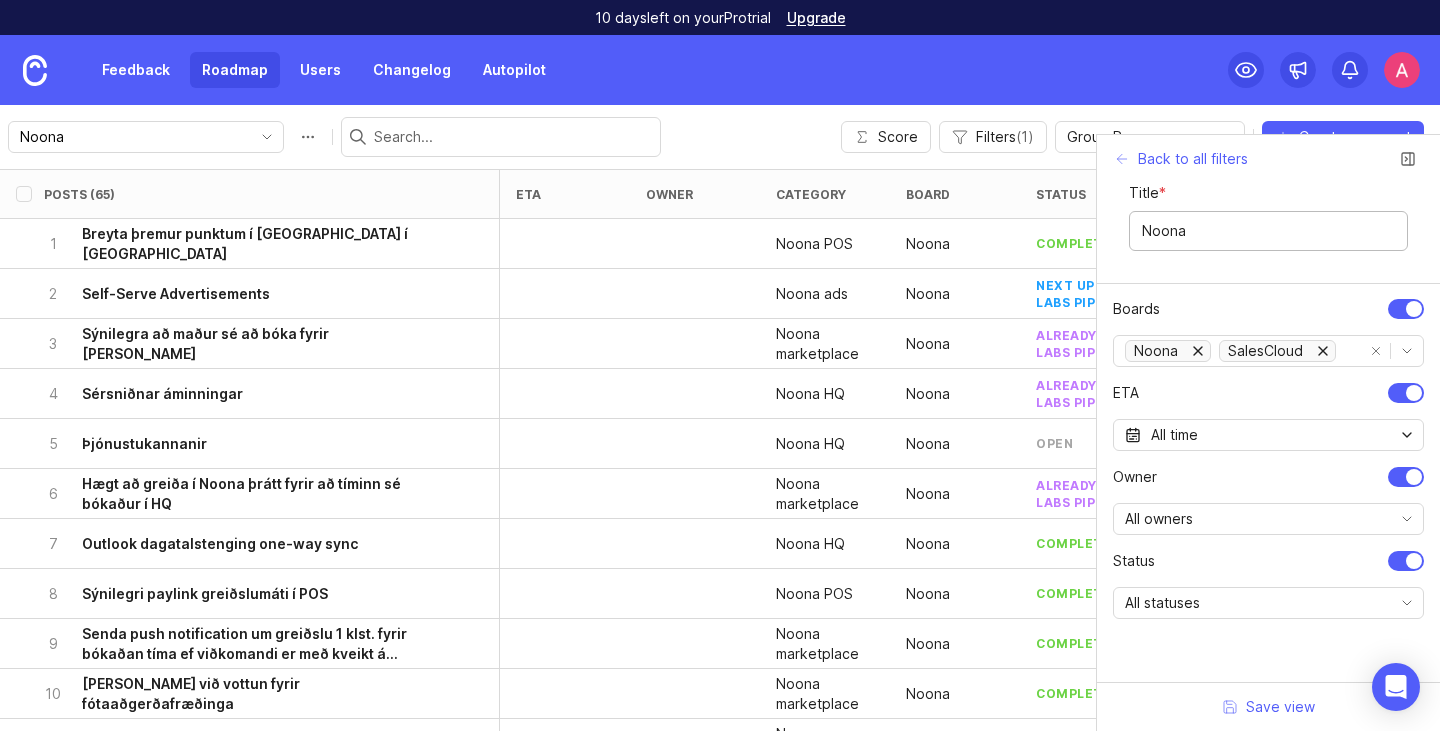 scroll, scrollTop: 50, scrollLeft: 0, axis: vertical 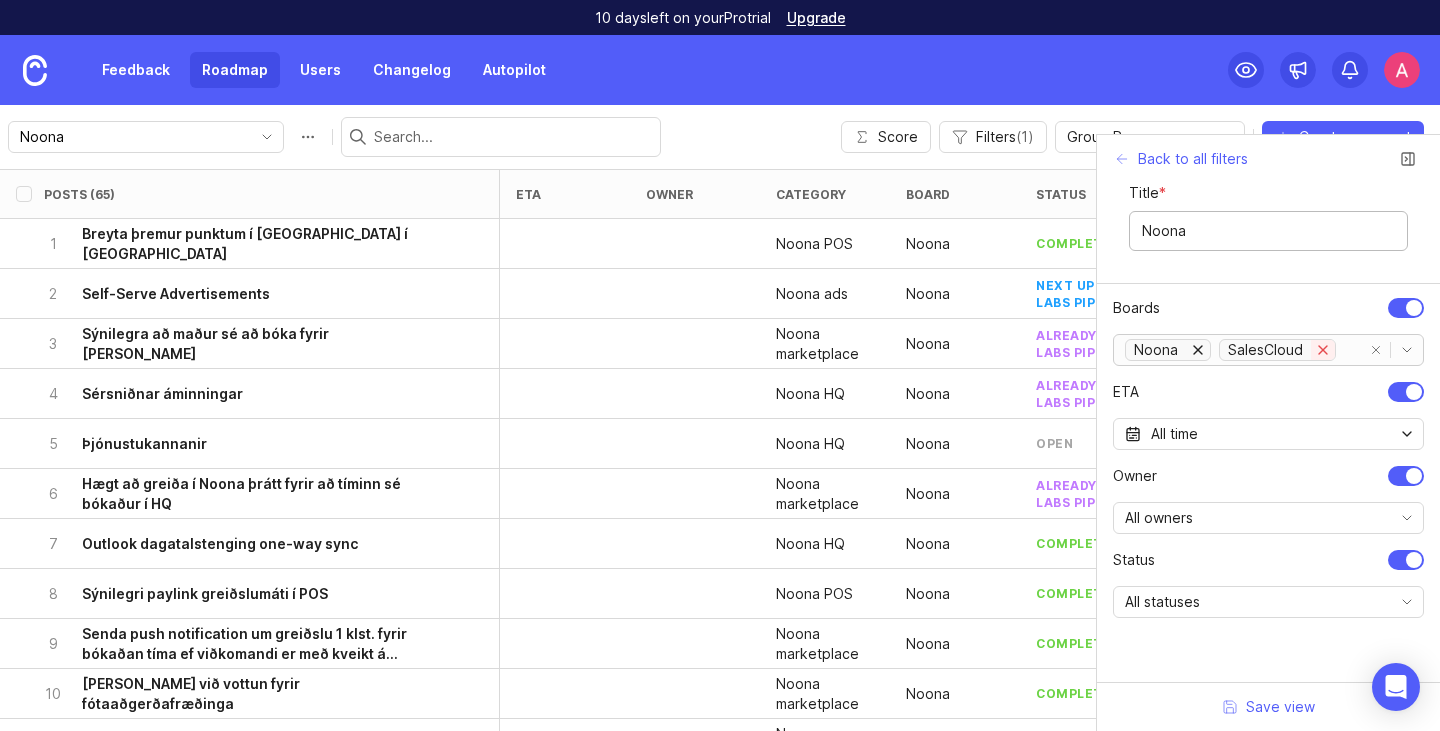 type on "Noona" 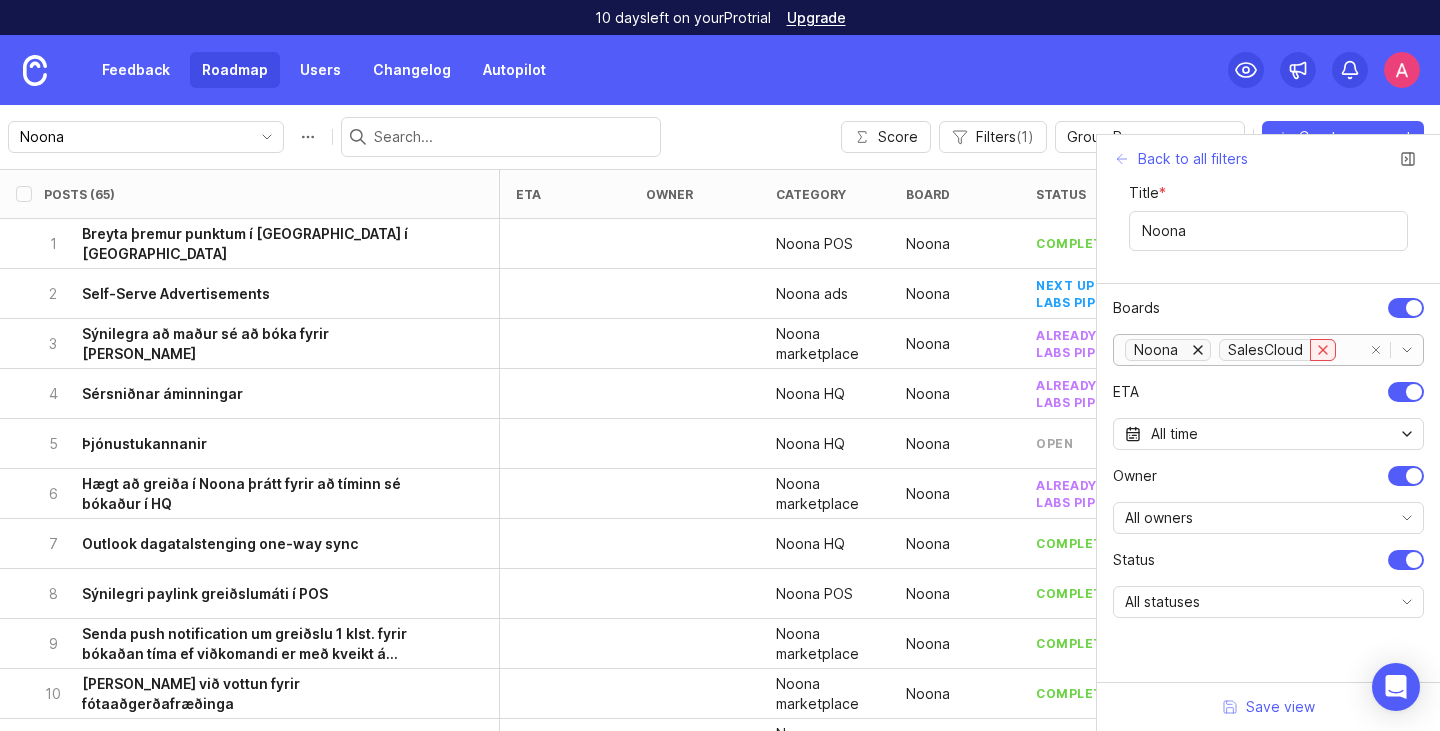 click 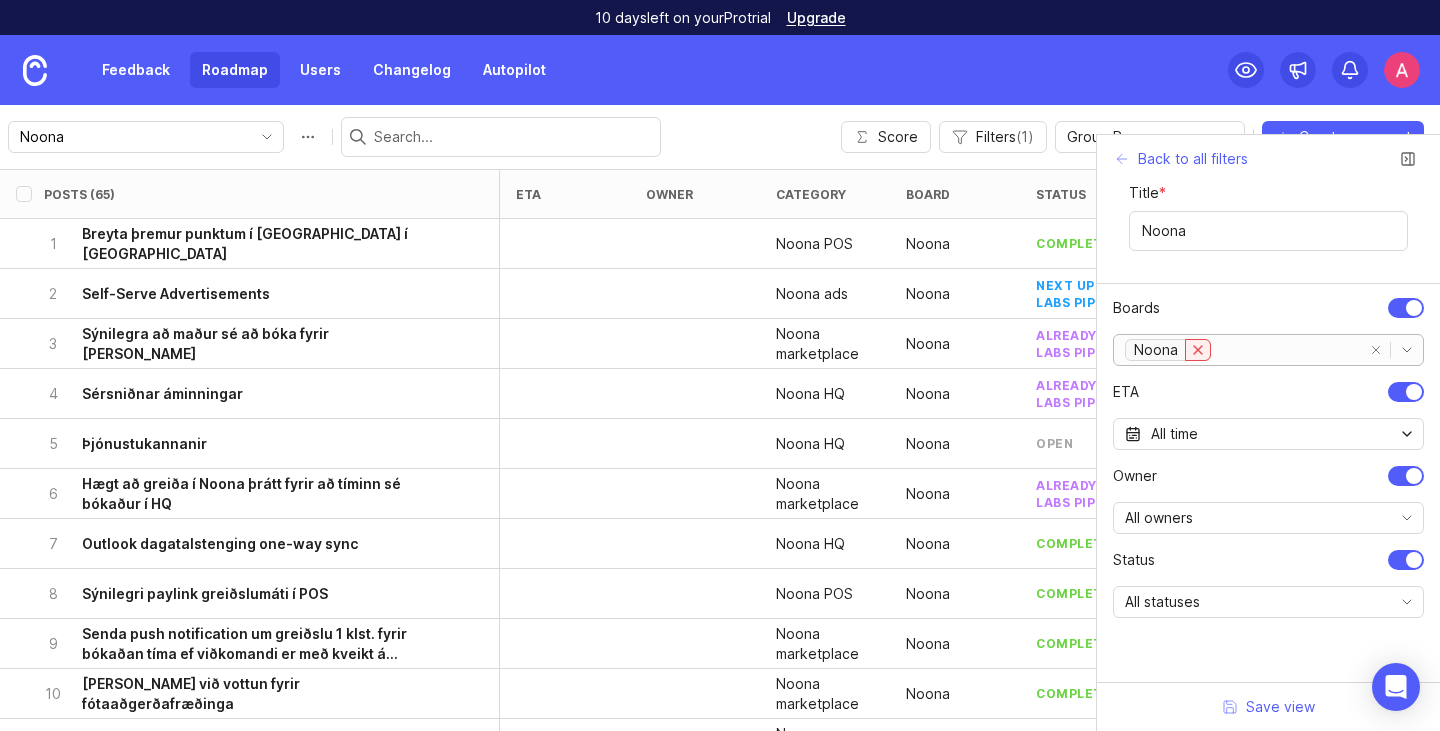 click 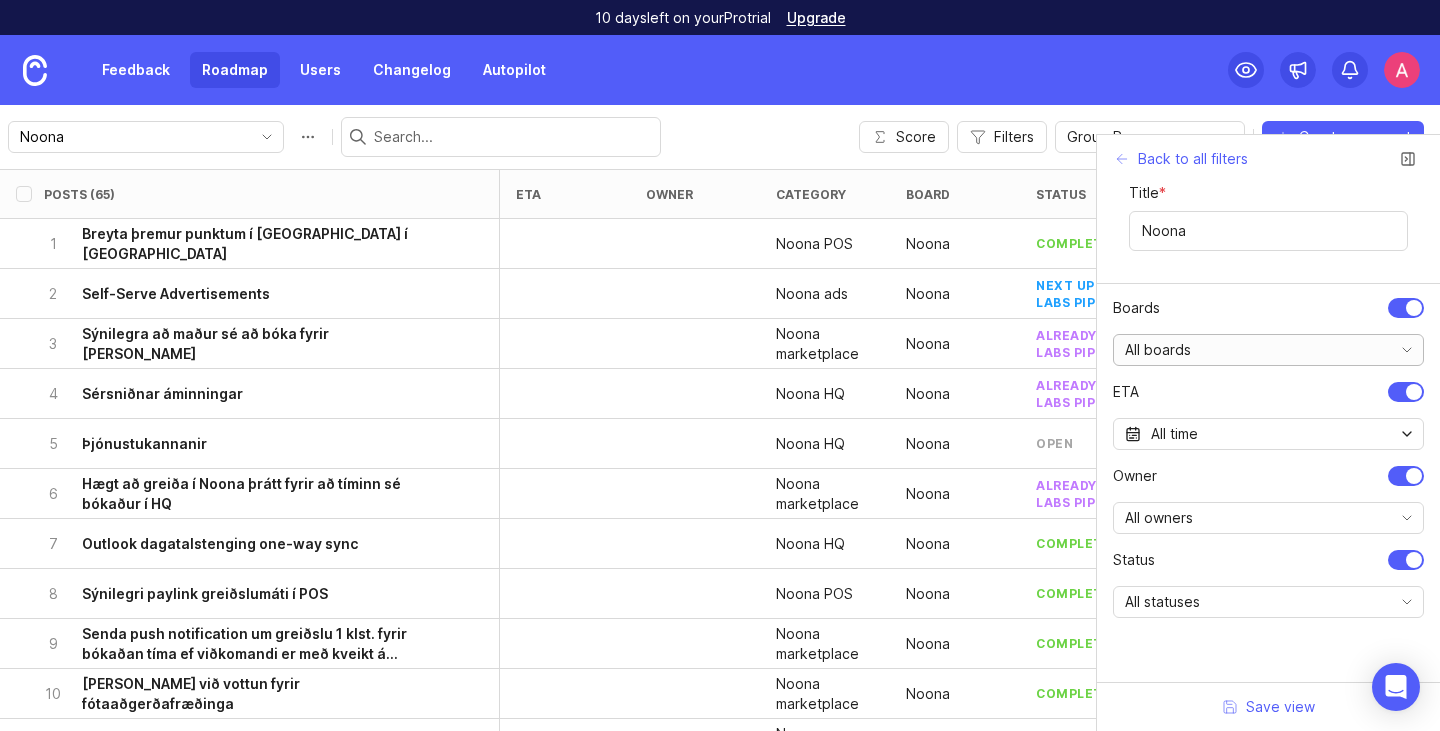 click on "Feedback Roadmap Users Changelog Autopilot" at bounding box center (720, 70) 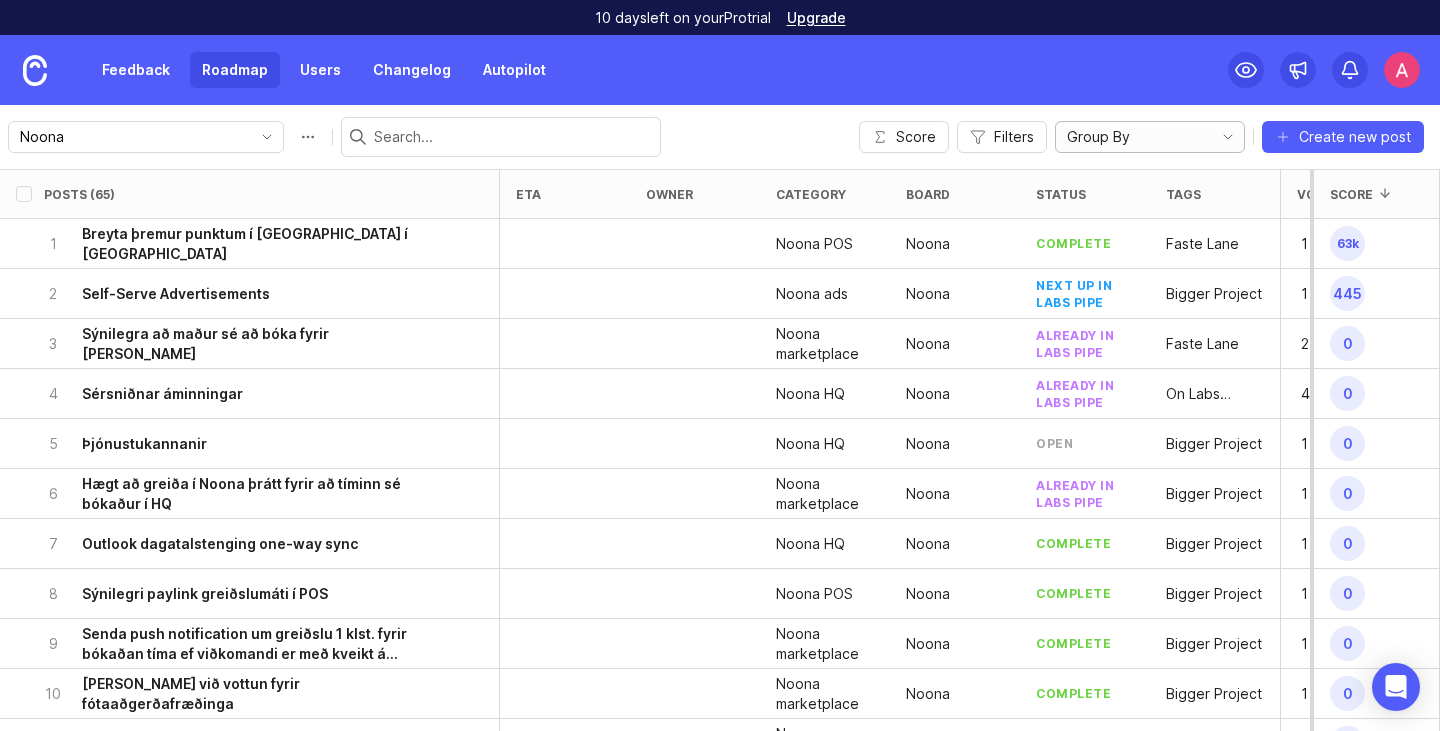 drag, startPoint x: 1152, startPoint y: 143, endPoint x: 1218, endPoint y: 138, distance: 66.189125 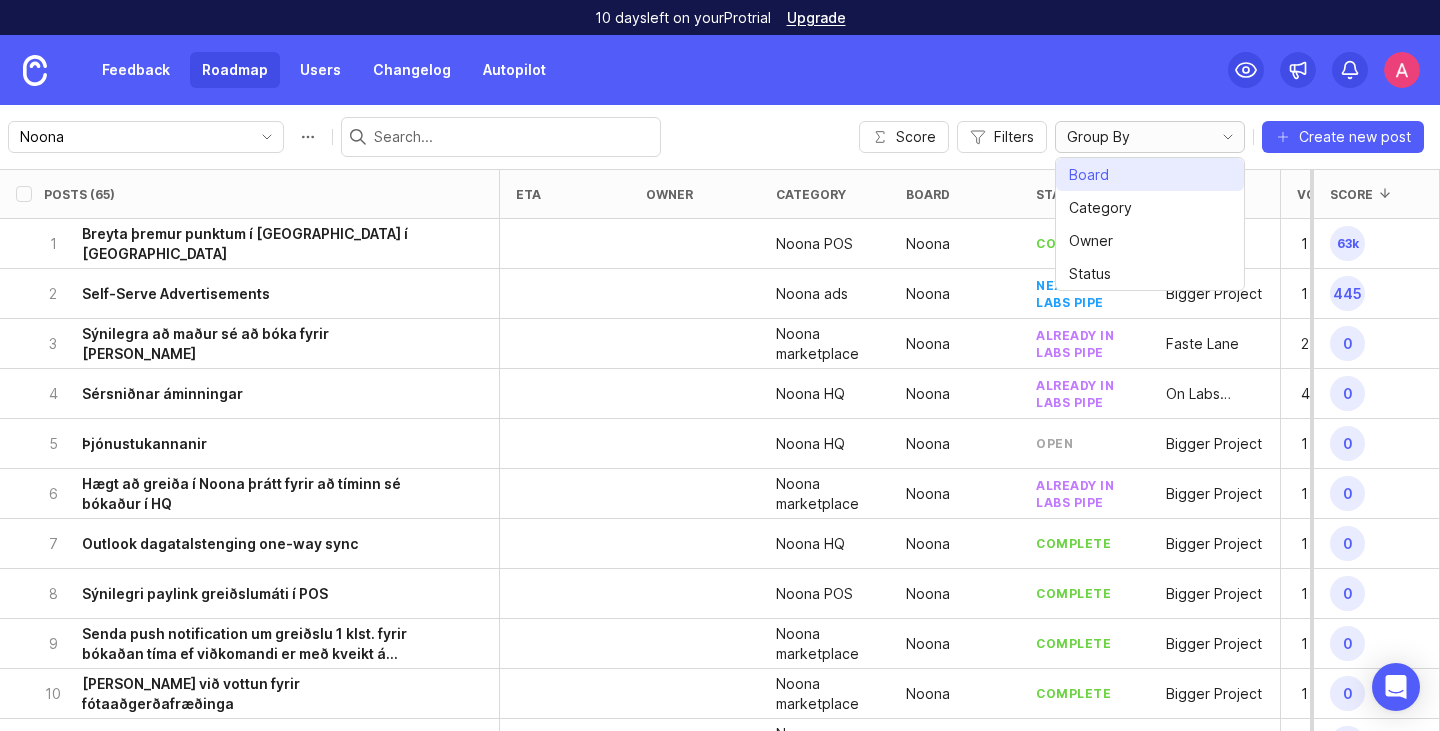 click on "Board" at bounding box center (1150, 174) 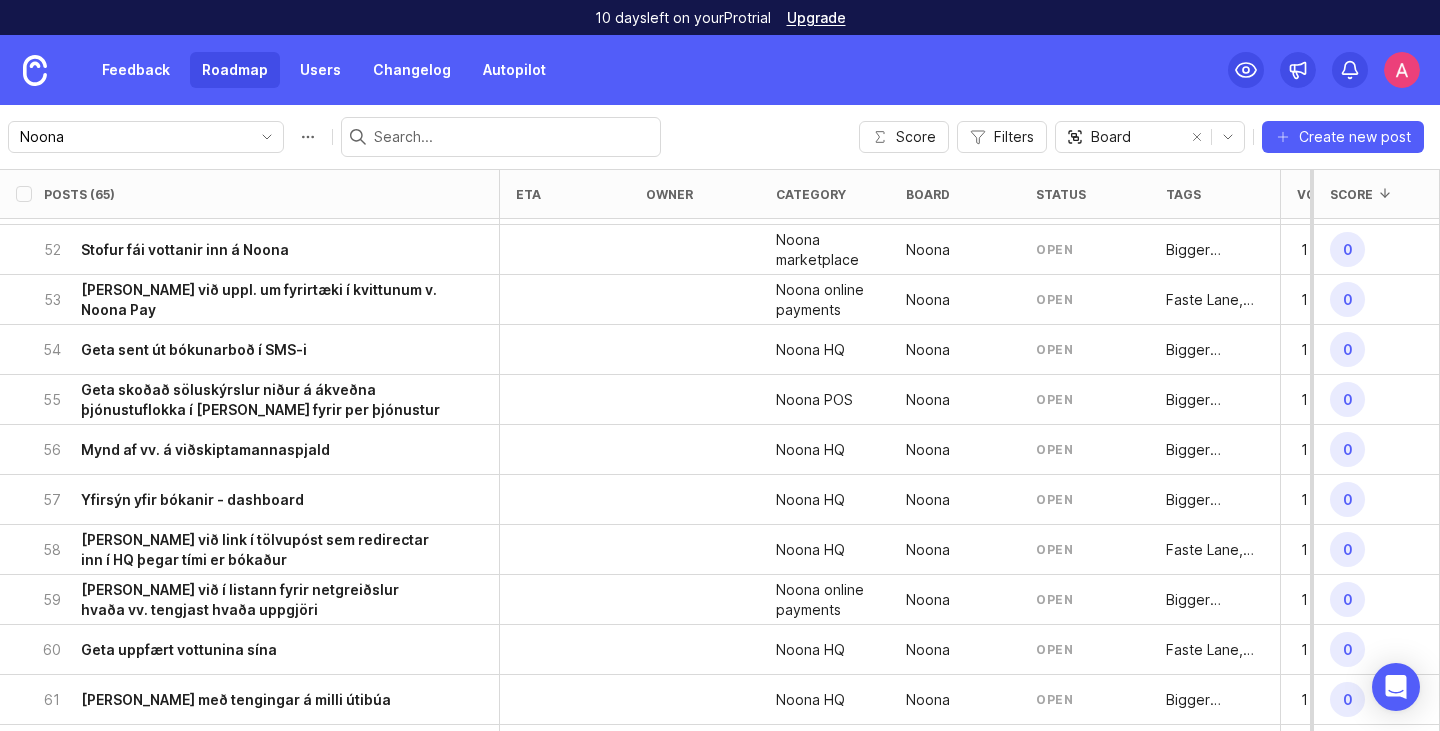 scroll, scrollTop: 3013, scrollLeft: 0, axis: vertical 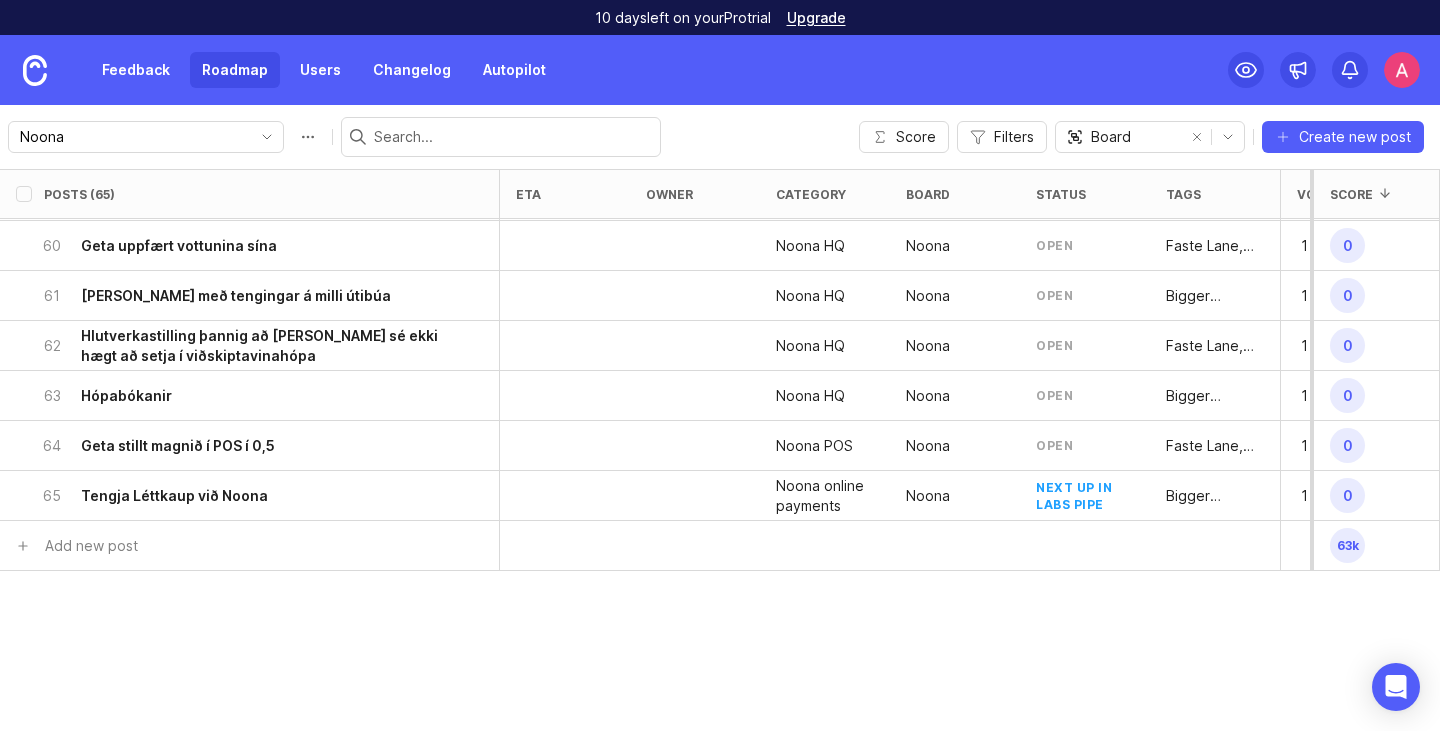 click at bounding box center (1402, 70) 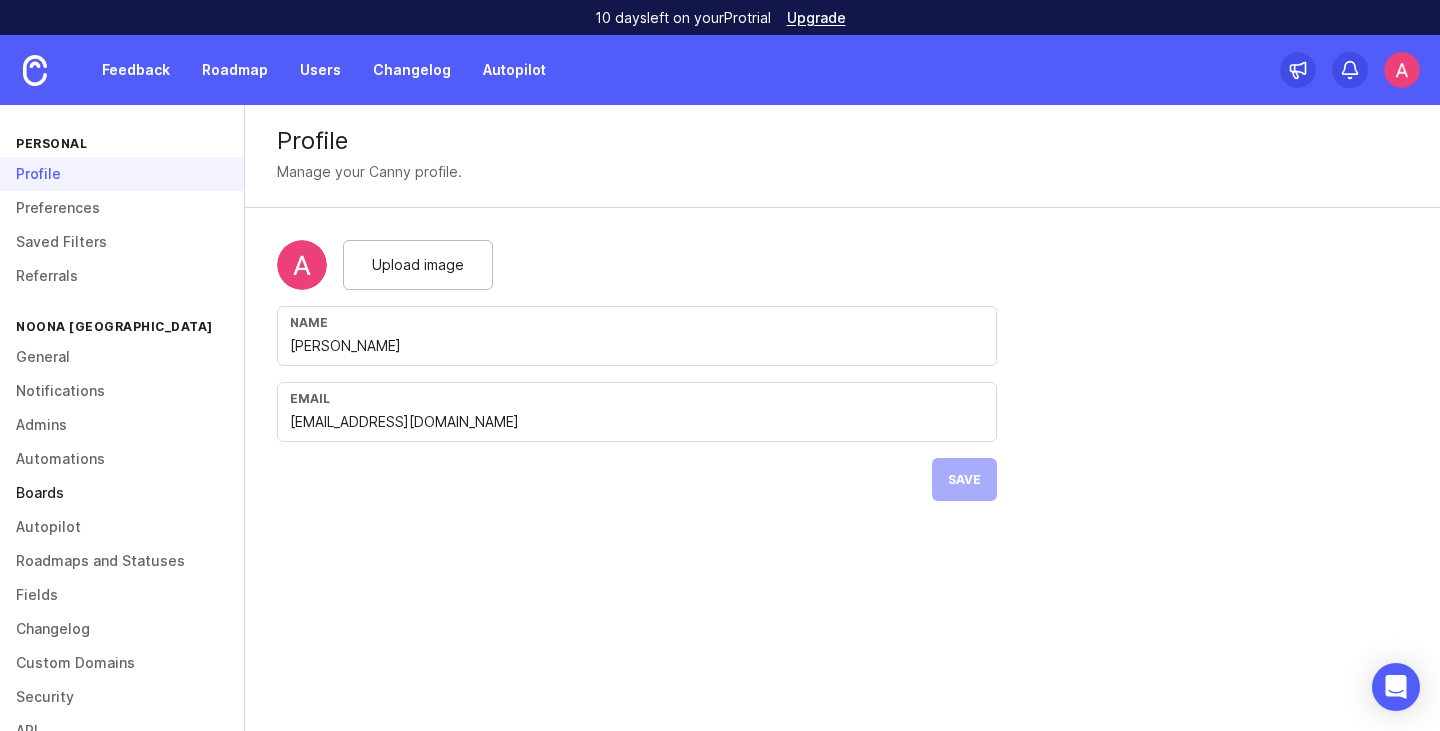click on "Boards" at bounding box center [122, 493] 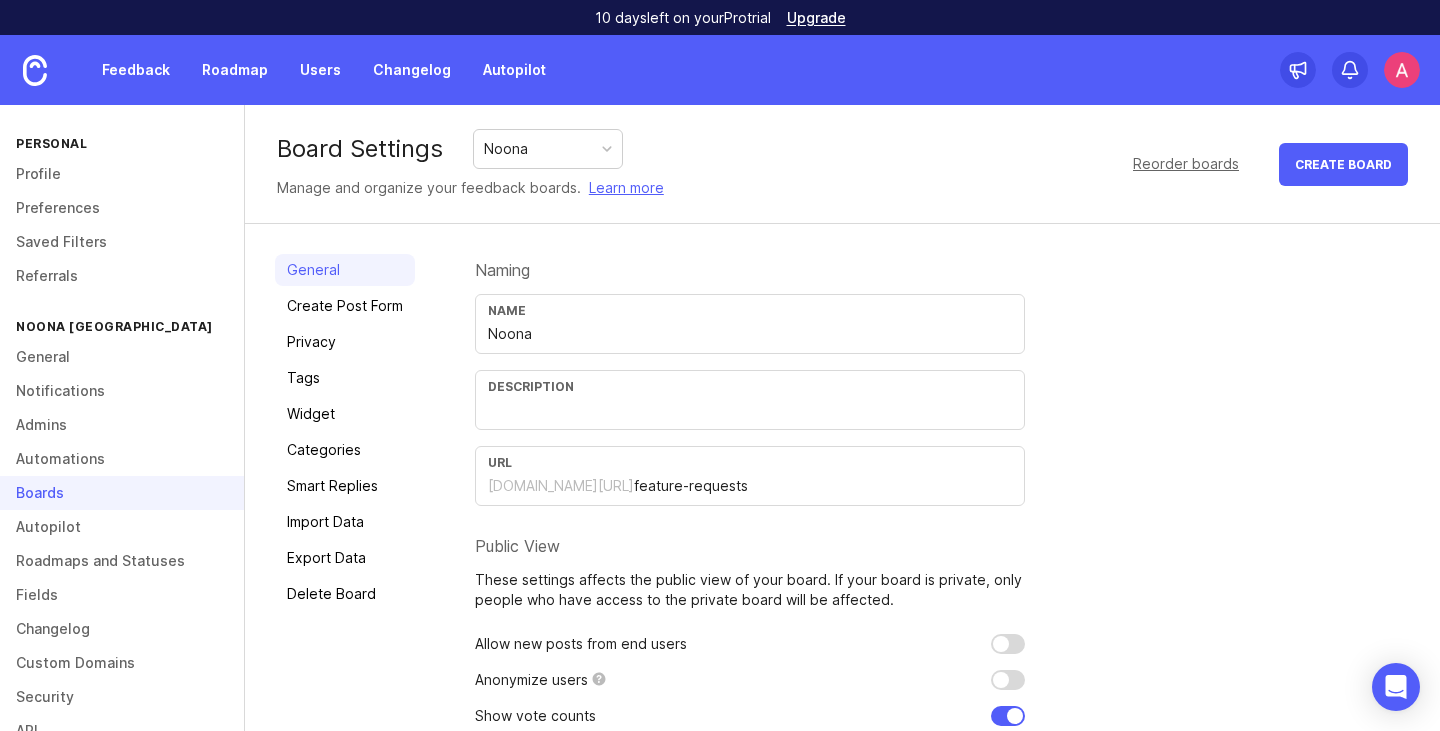 click on "Noona" at bounding box center (506, 149) 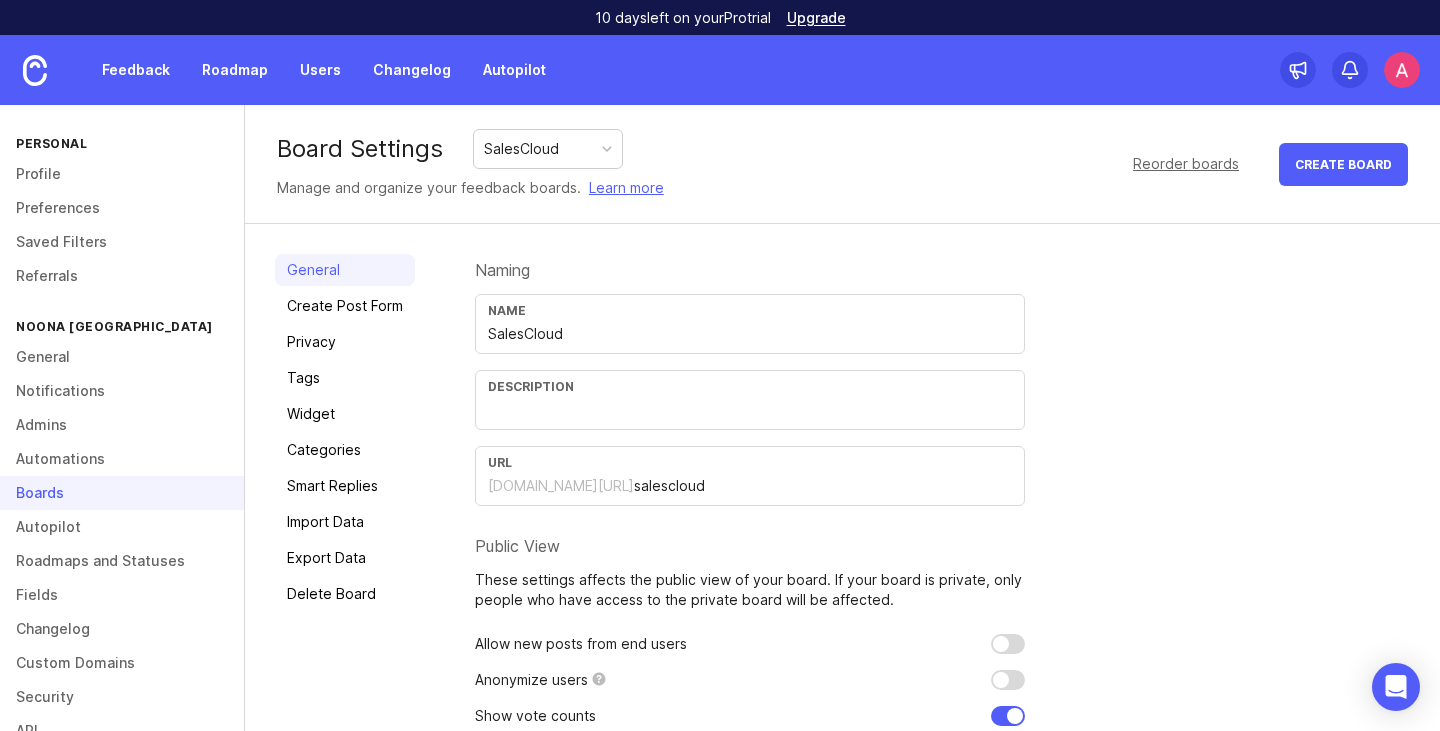 click on "SalesCloud" at bounding box center [521, 149] 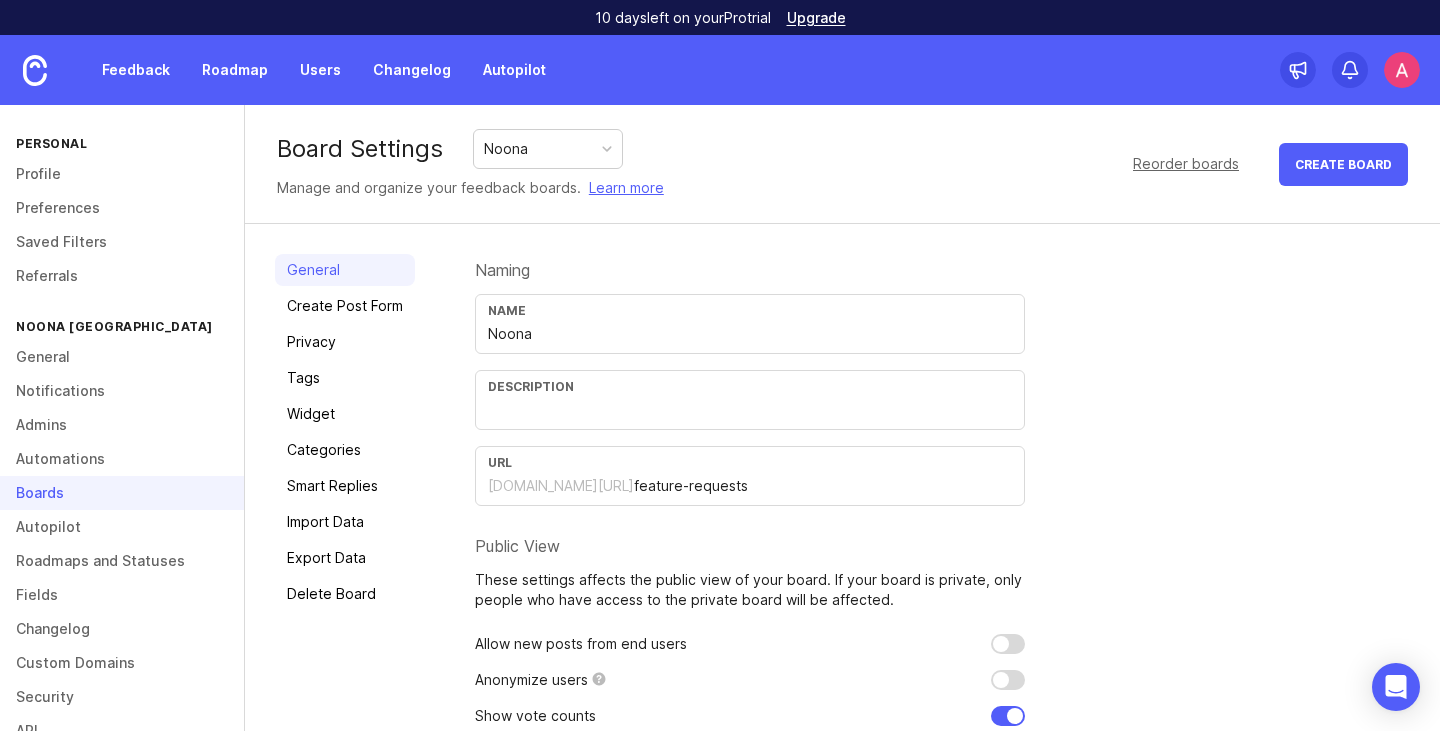 click on "Noona" at bounding box center [548, 149] 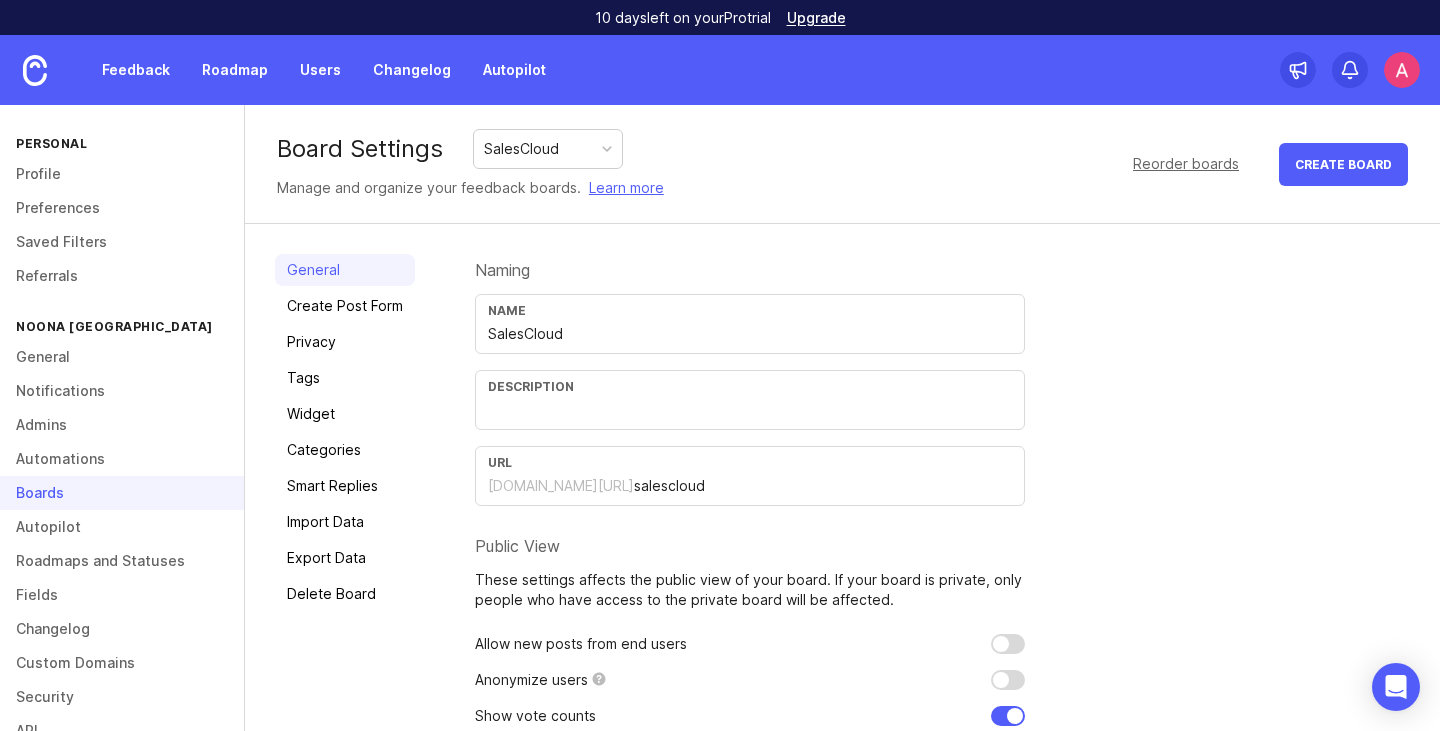 click on "SalesCloud" at bounding box center [548, 149] 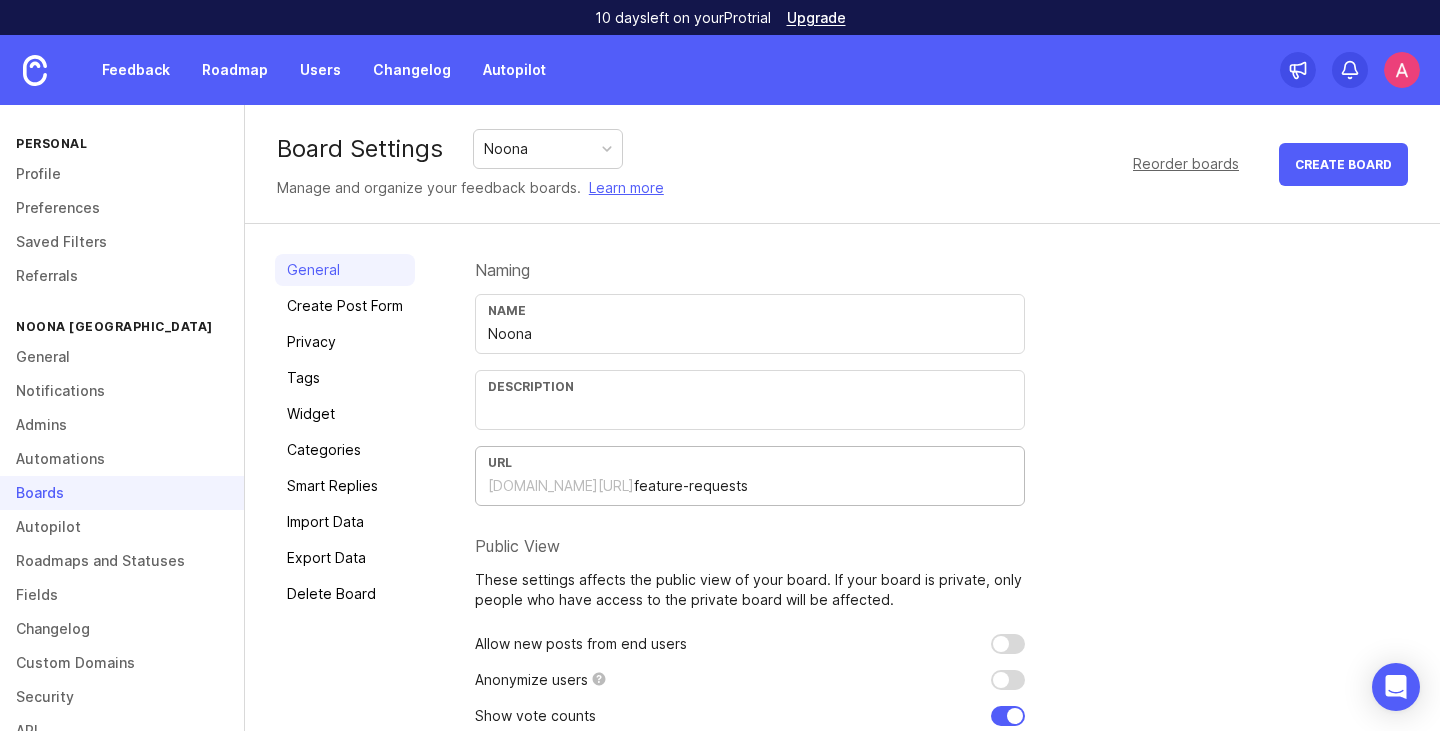 click on "feature-requests" at bounding box center [823, 486] 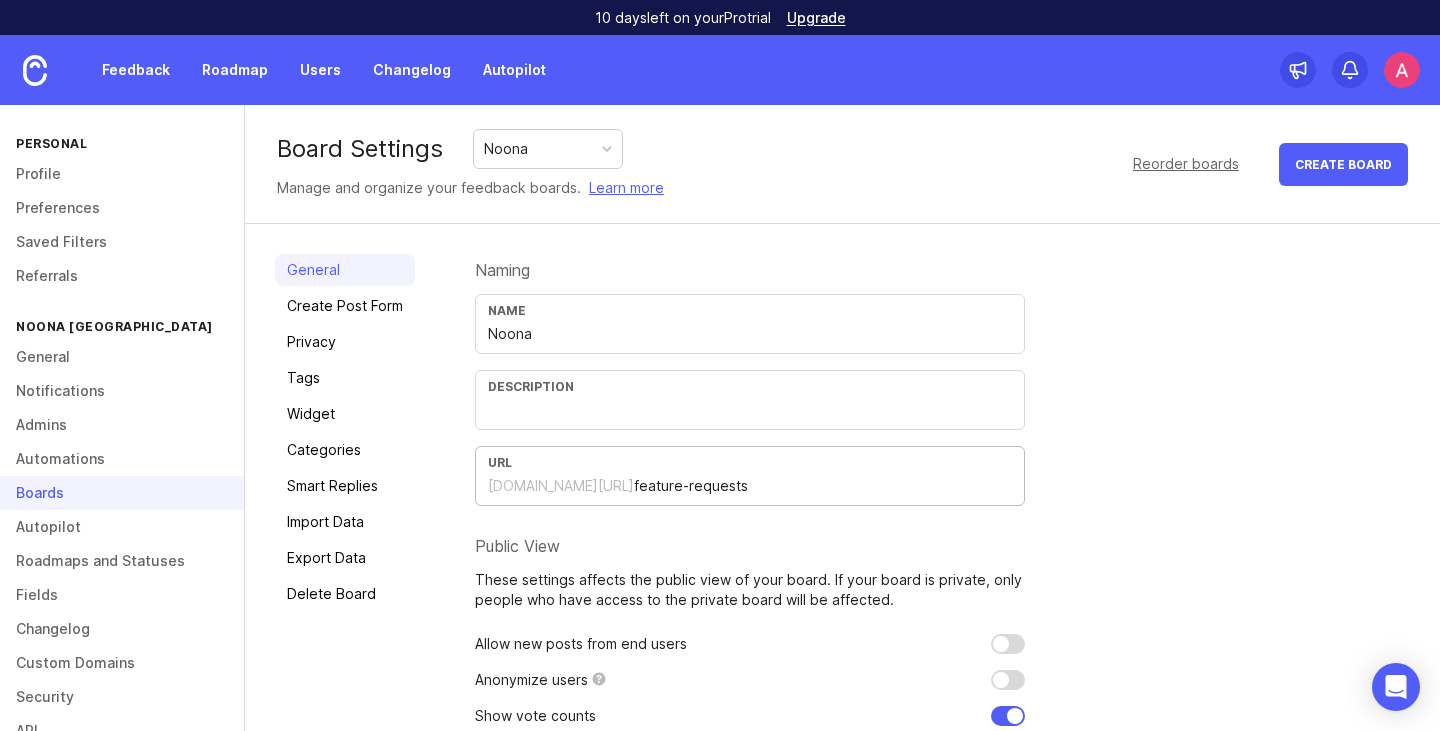 drag, startPoint x: 788, startPoint y: 484, endPoint x: 644, endPoint y: 489, distance: 144.08678 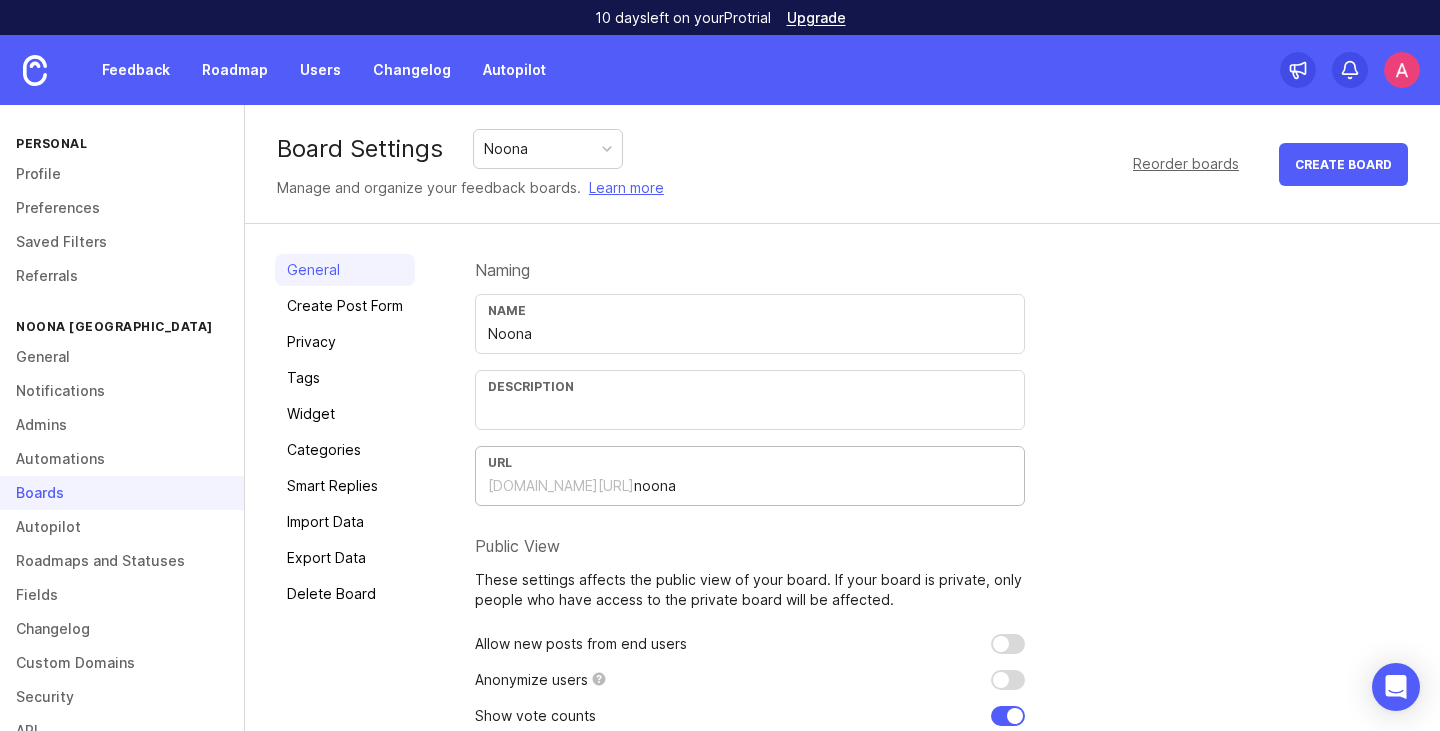 type on "noona" 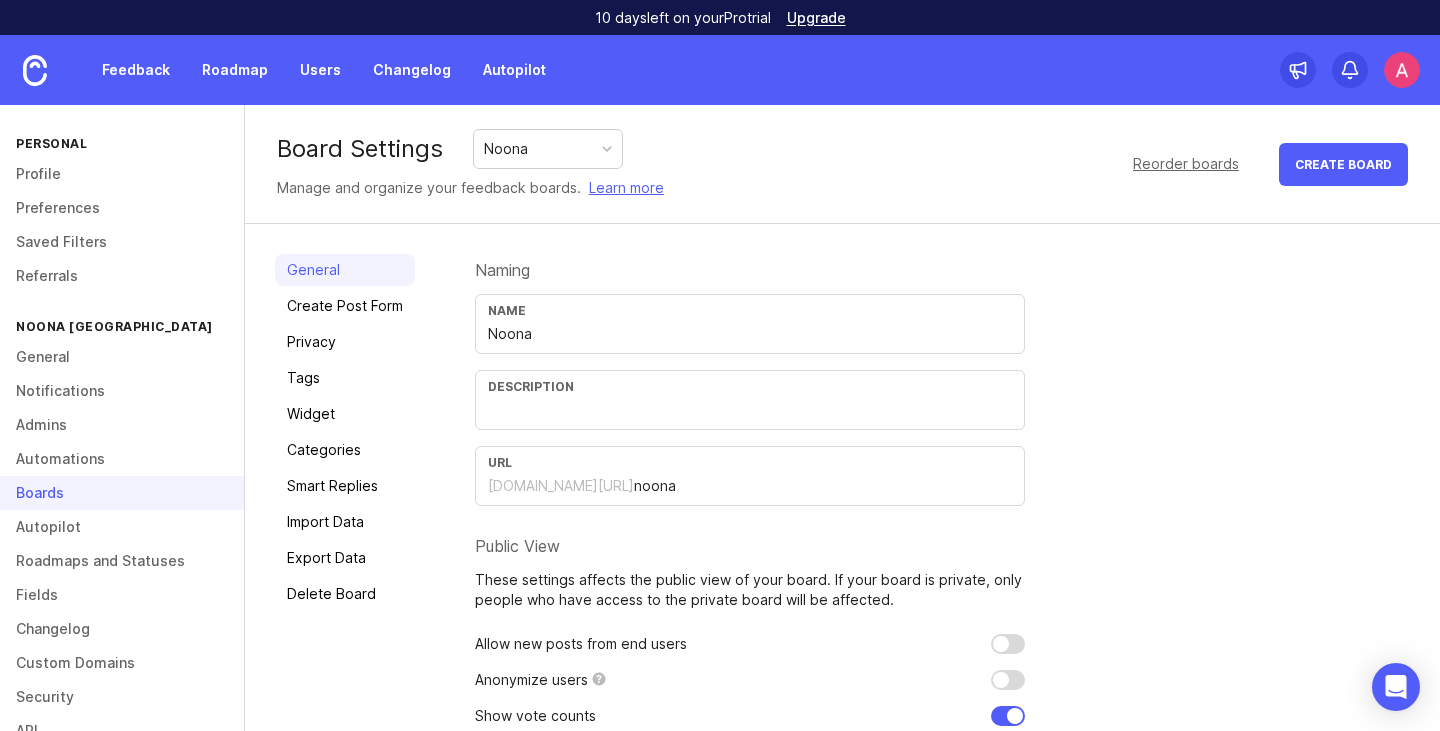 click on "URL noona-iceland.canny.io/ noona" at bounding box center (750, 476) 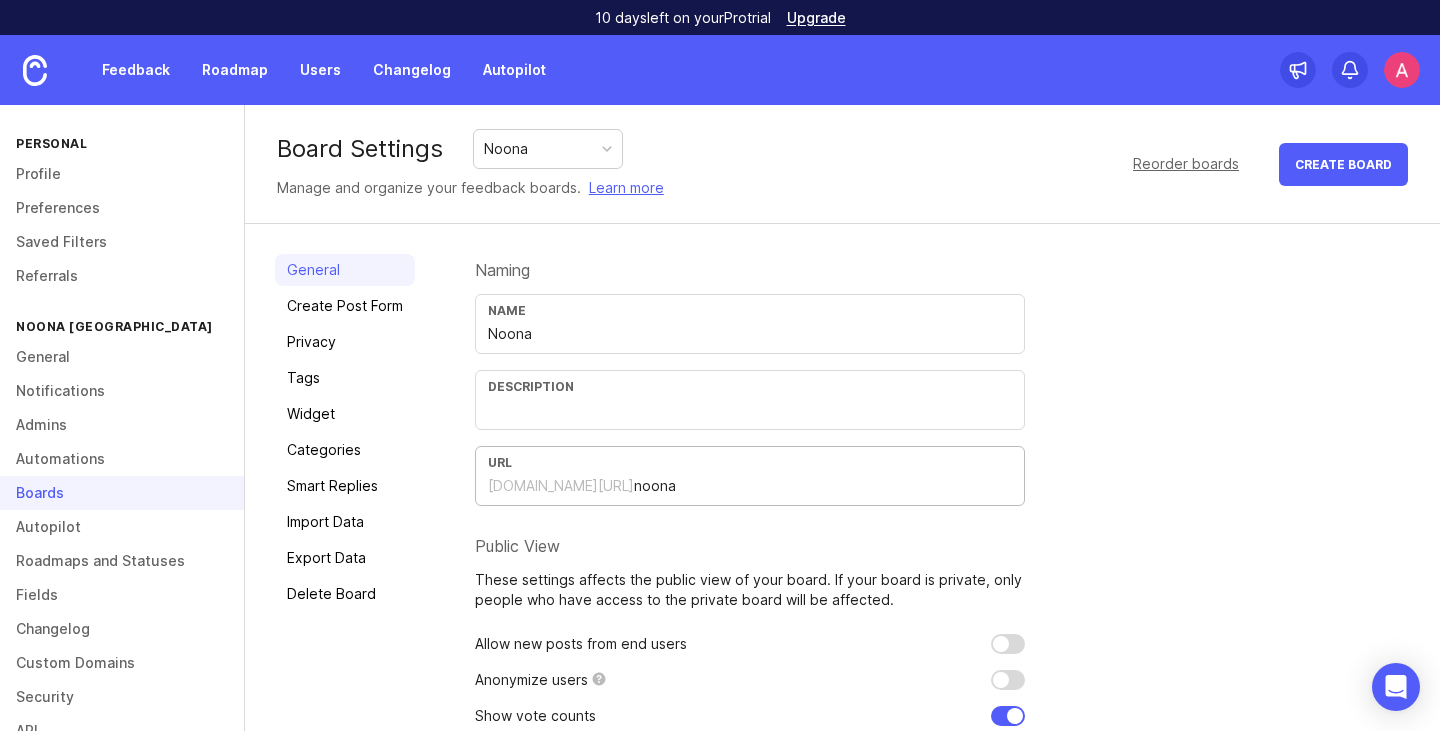 click on "Naming Name Noona Description URL noona-iceland.canny.io/ noona Public View These settings affects the public view of your board. If your board is private, only people who have access to the private board will be affected. Allow new posts from end users Anonymize users Show vote counts Show voters and comment likers Show dates on posts and comments Show comments publicly Save" at bounding box center [750, 573] 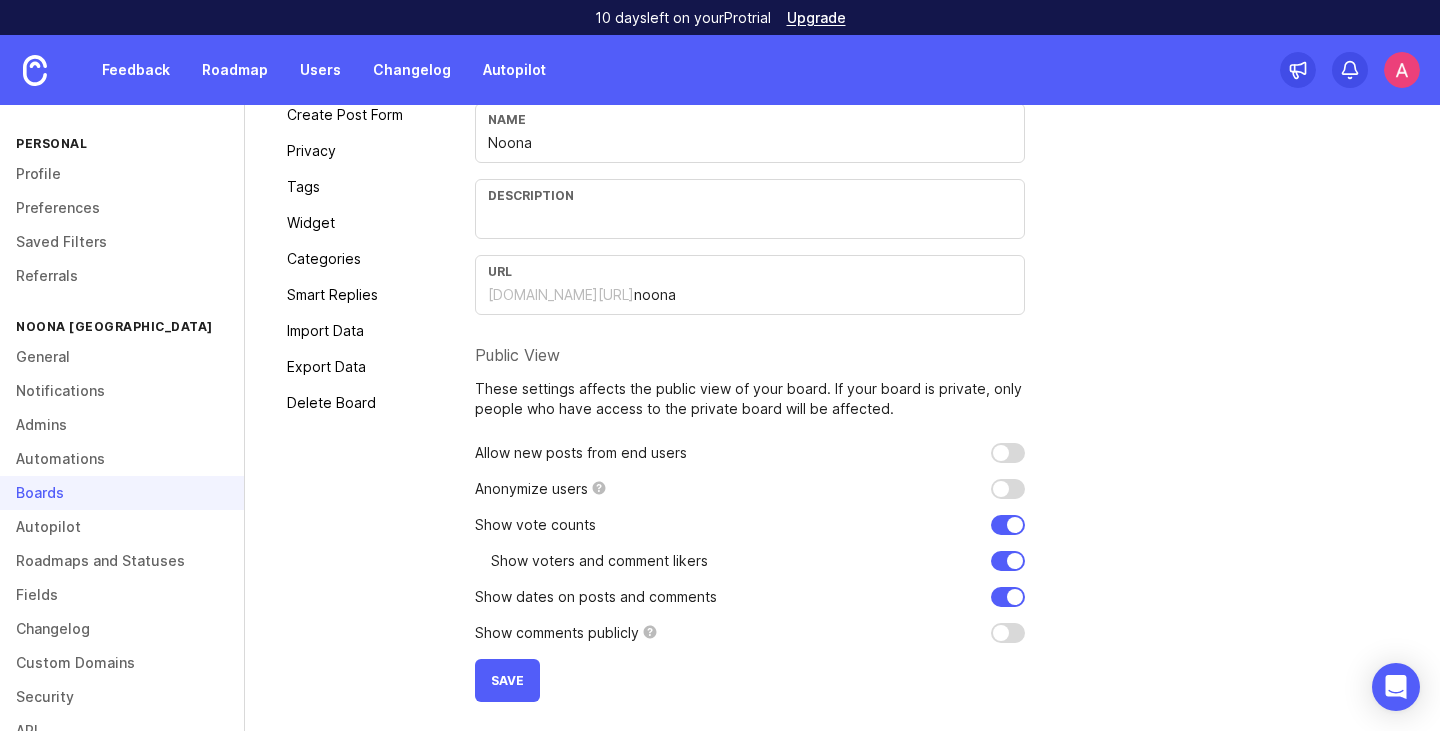 scroll, scrollTop: 0, scrollLeft: 0, axis: both 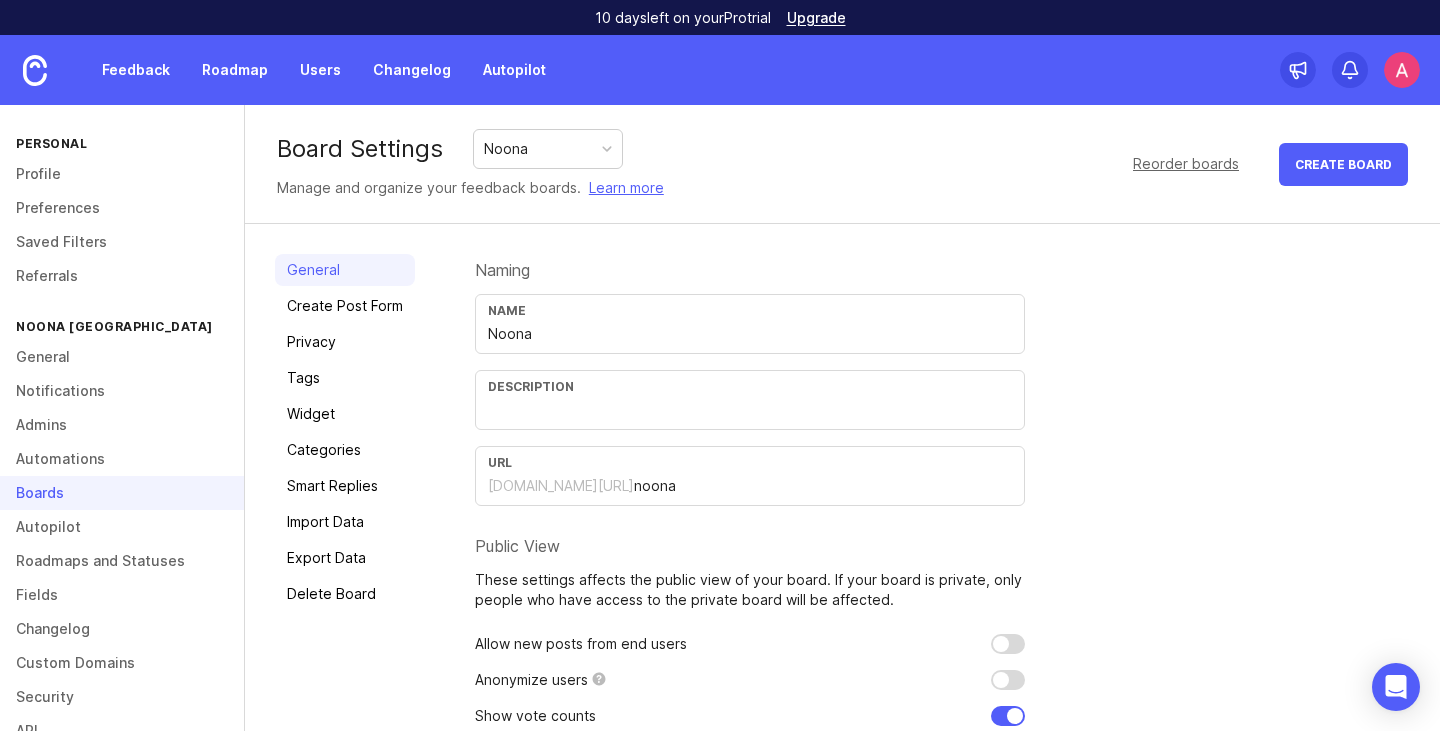 click on "Noona" at bounding box center [548, 149] 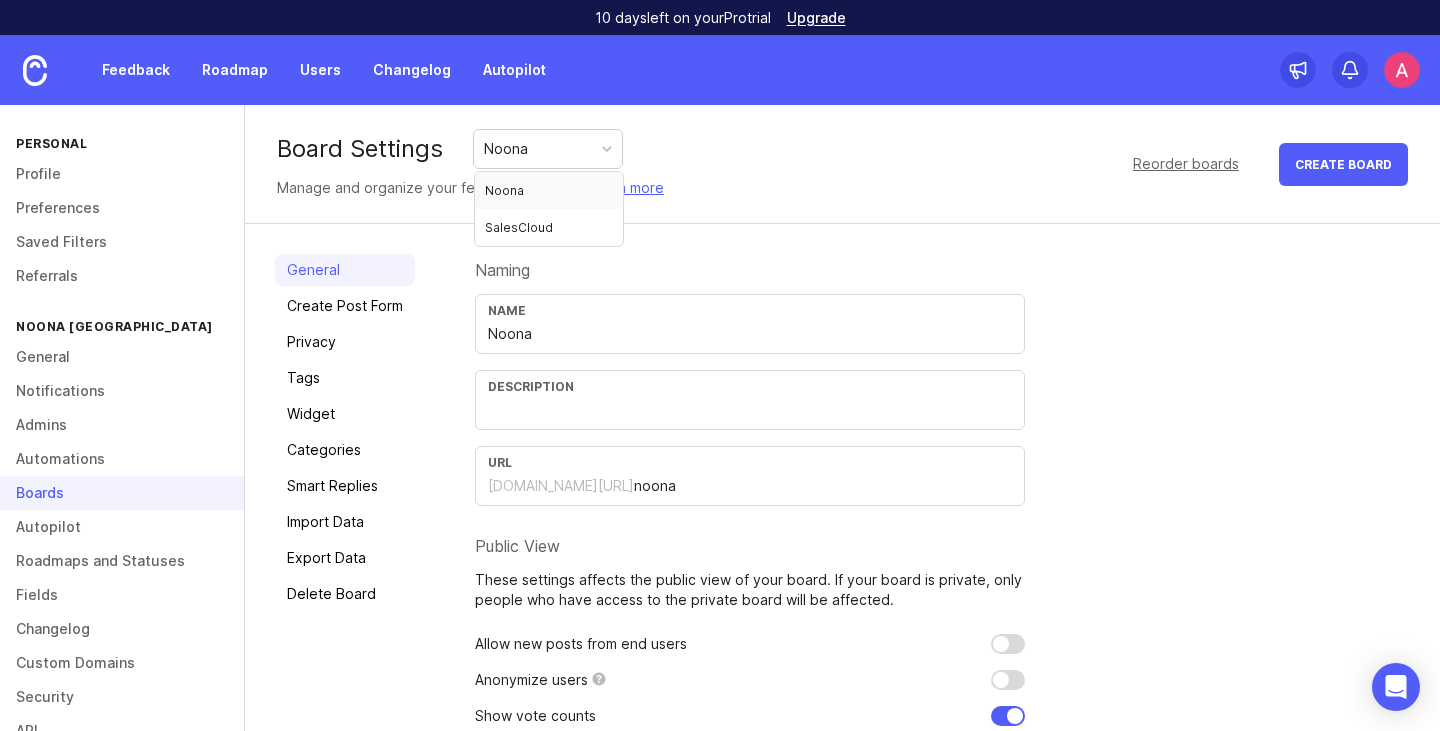click on "Noona" at bounding box center [548, 149] 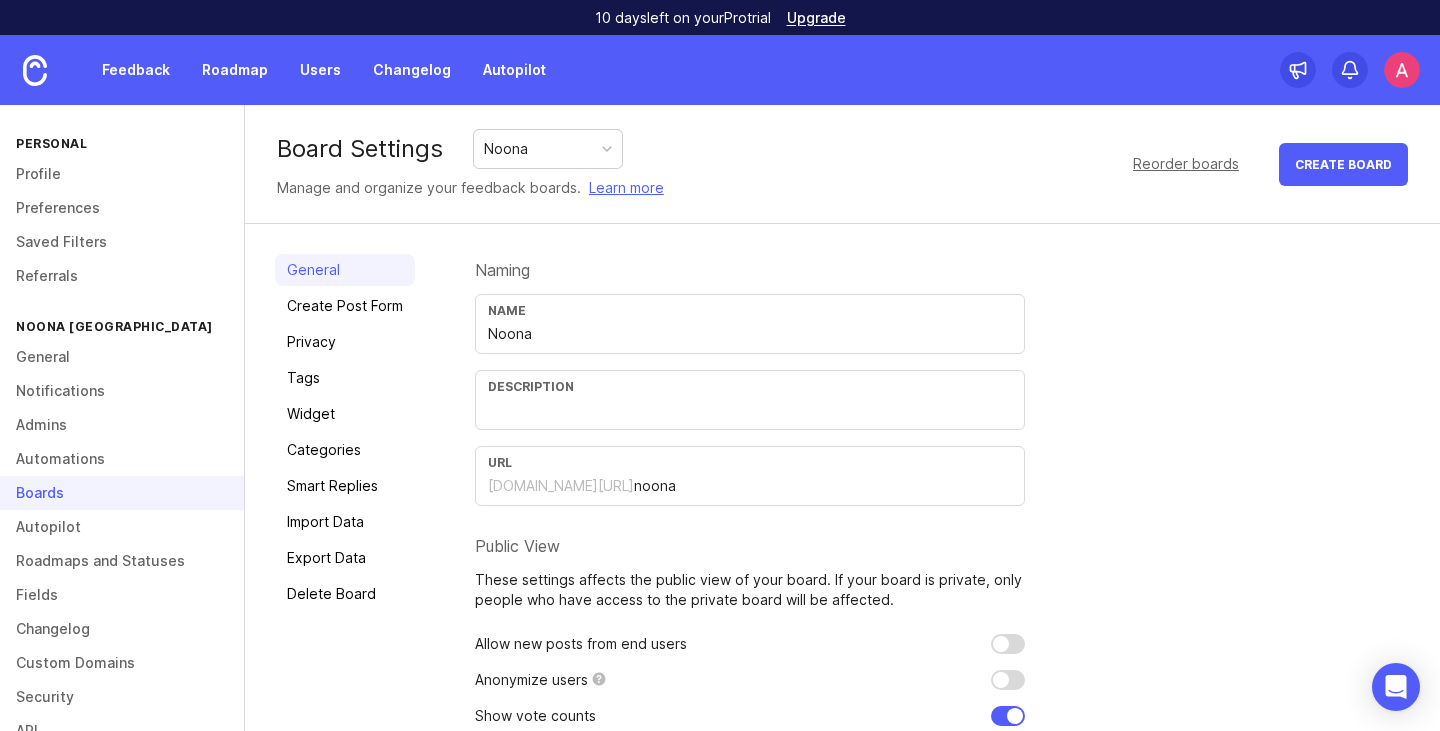 scroll, scrollTop: 191, scrollLeft: 0, axis: vertical 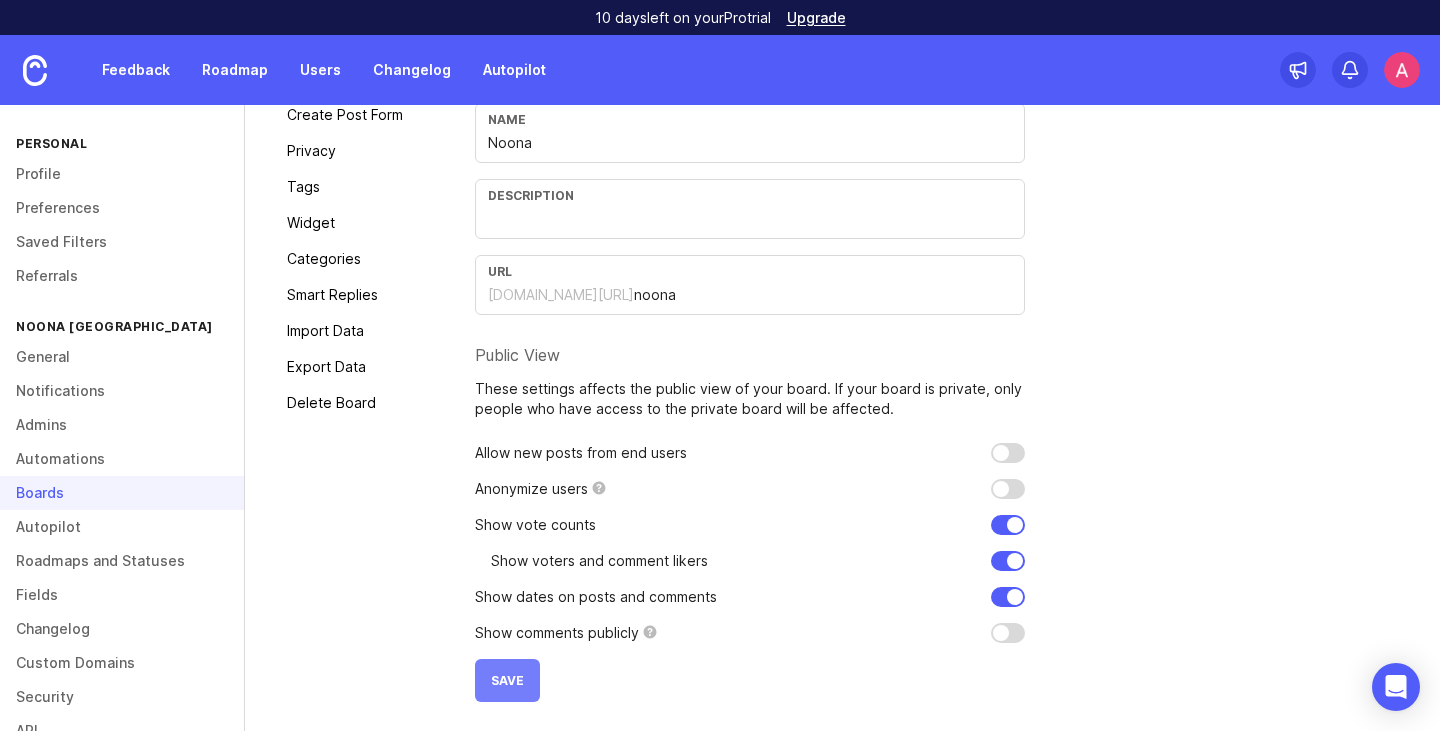 click on "Save" at bounding box center [507, 680] 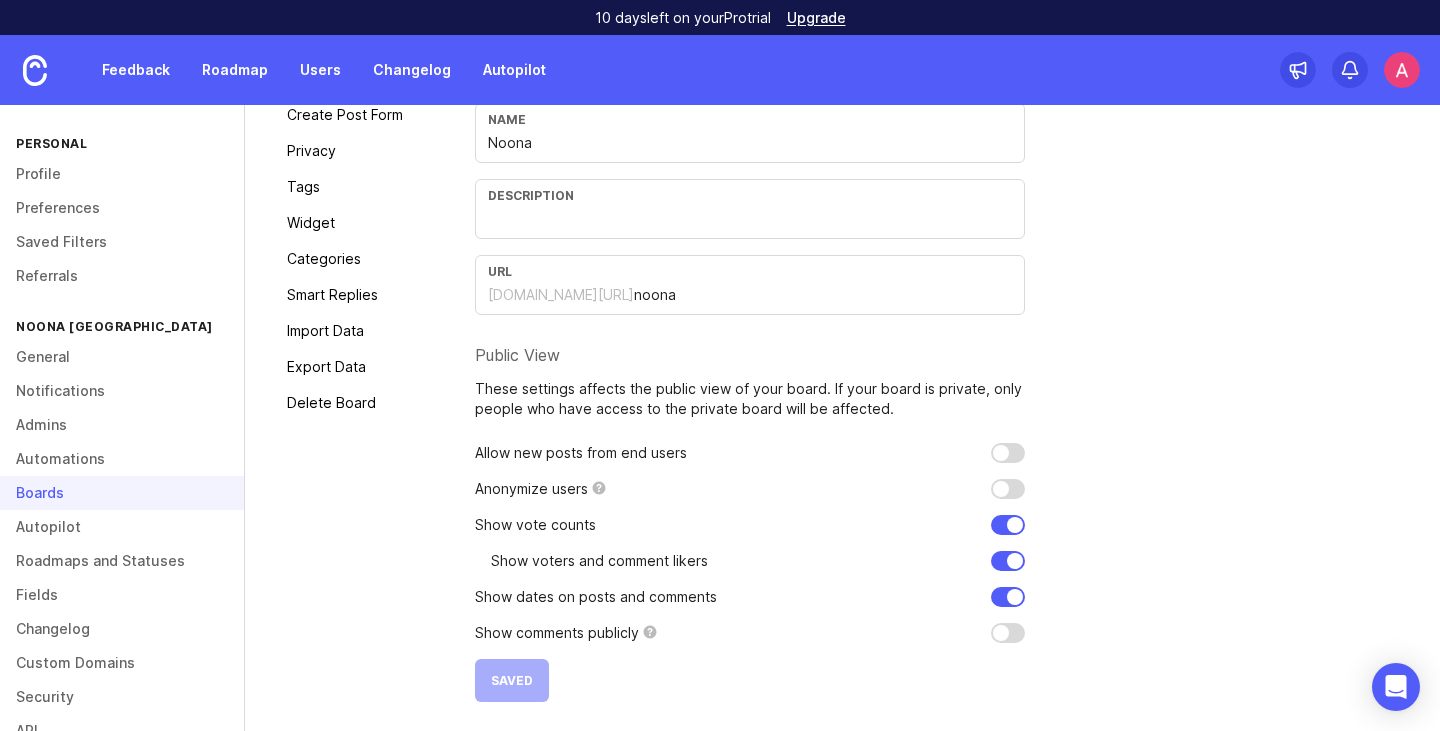 scroll, scrollTop: 0, scrollLeft: 0, axis: both 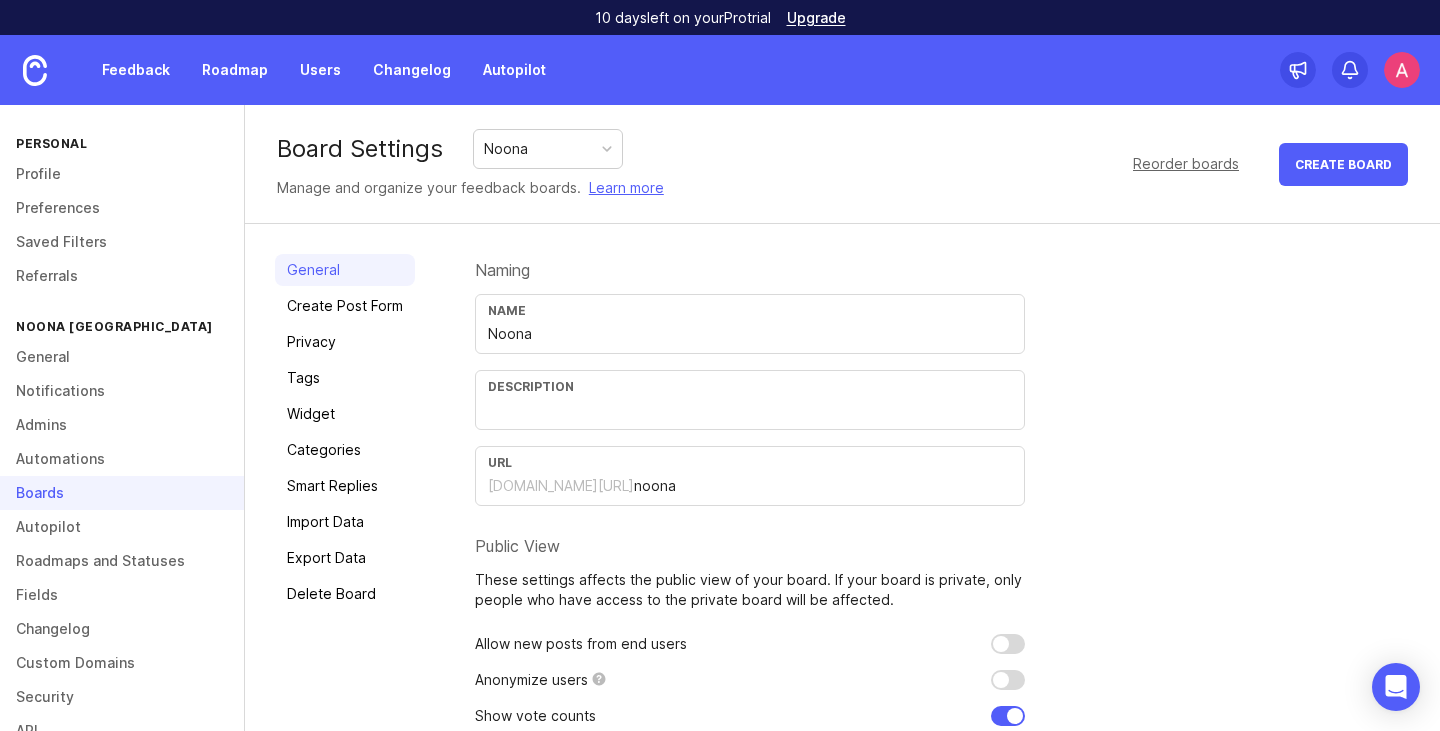 click on "Noona" at bounding box center [506, 149] 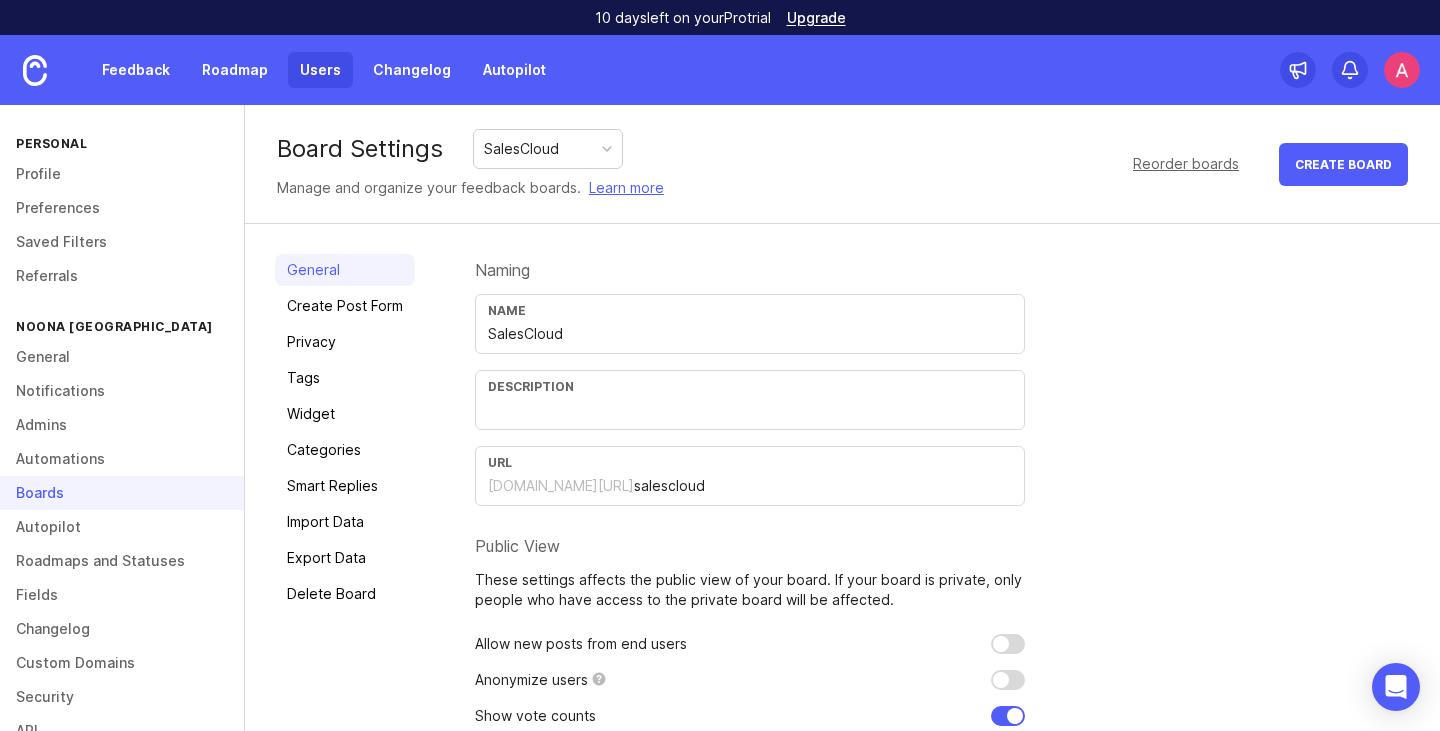 click on "Users" at bounding box center (320, 70) 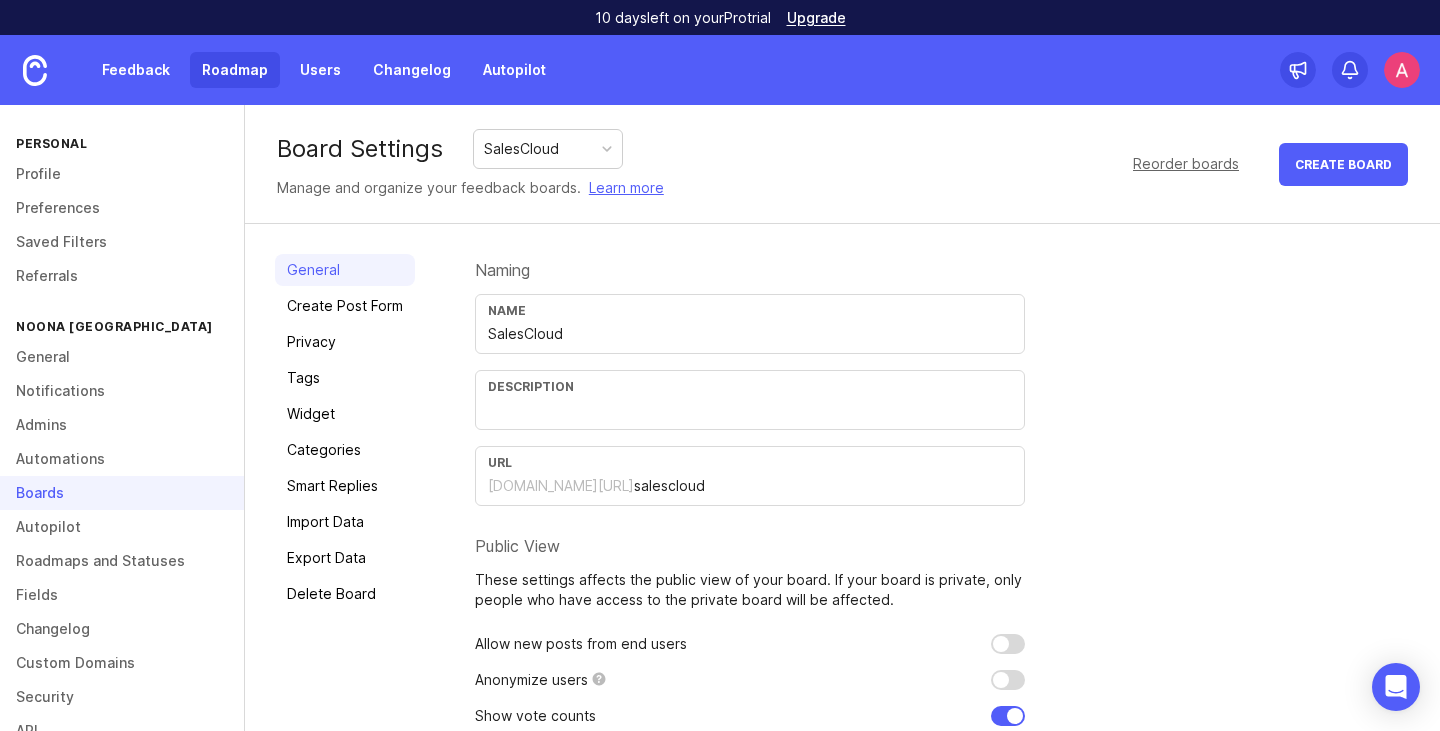 click on "Roadmap" at bounding box center (235, 70) 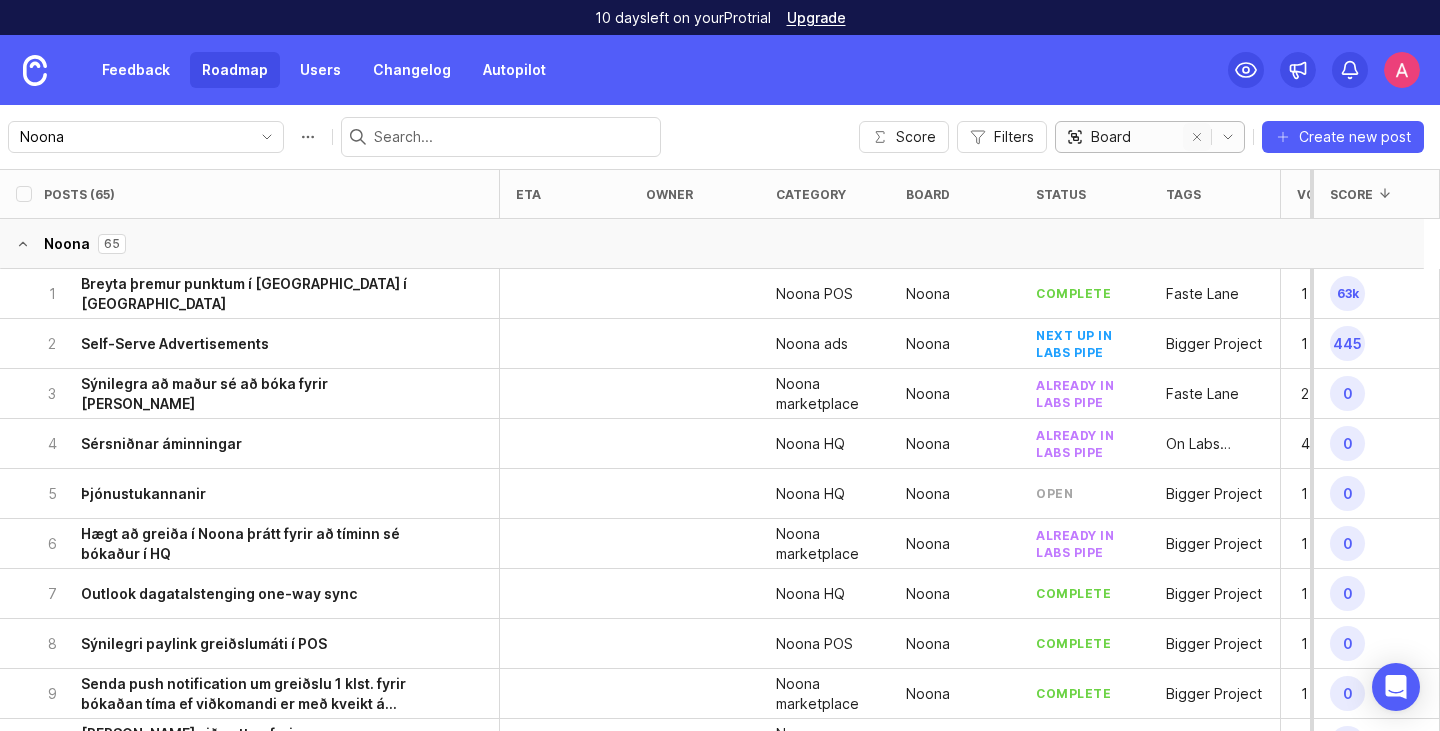 click at bounding box center (1197, 137) 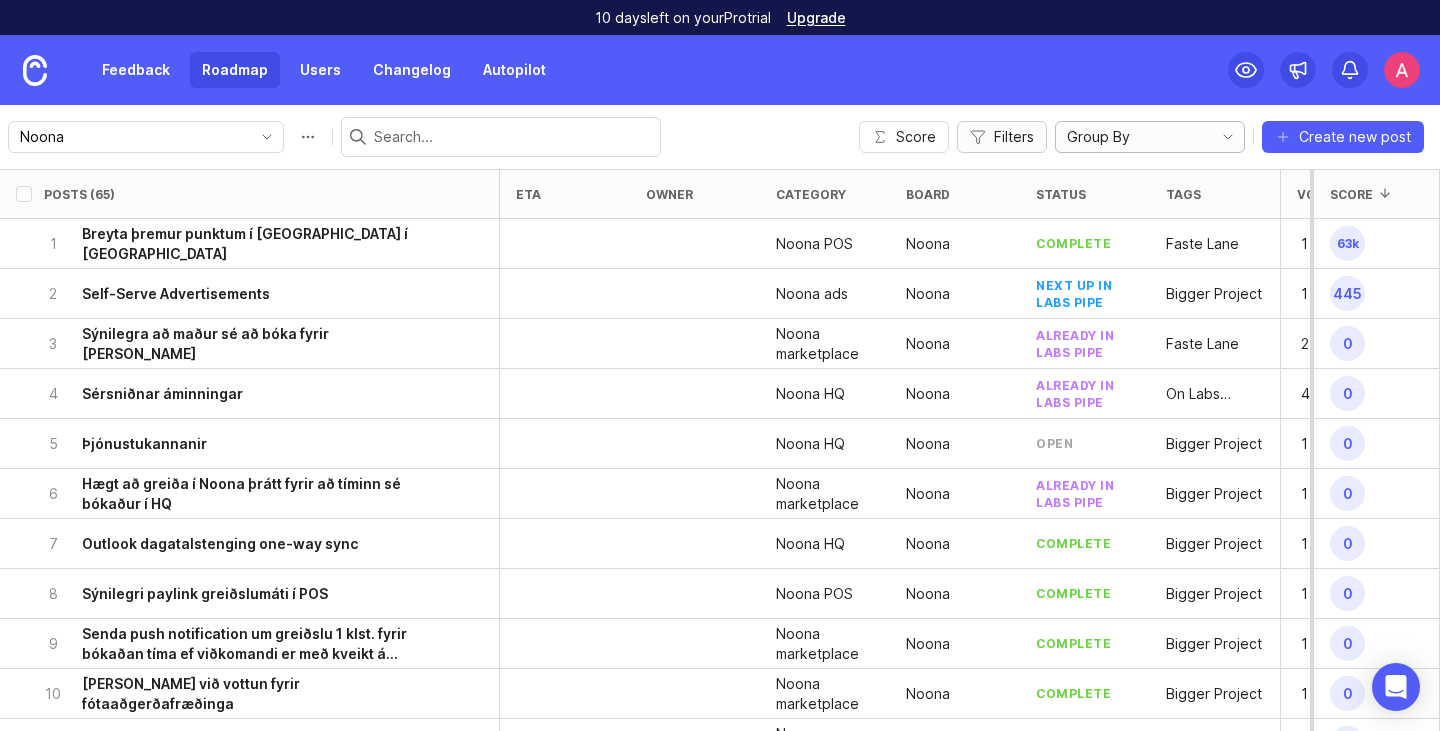 click on "Filters" at bounding box center [1014, 137] 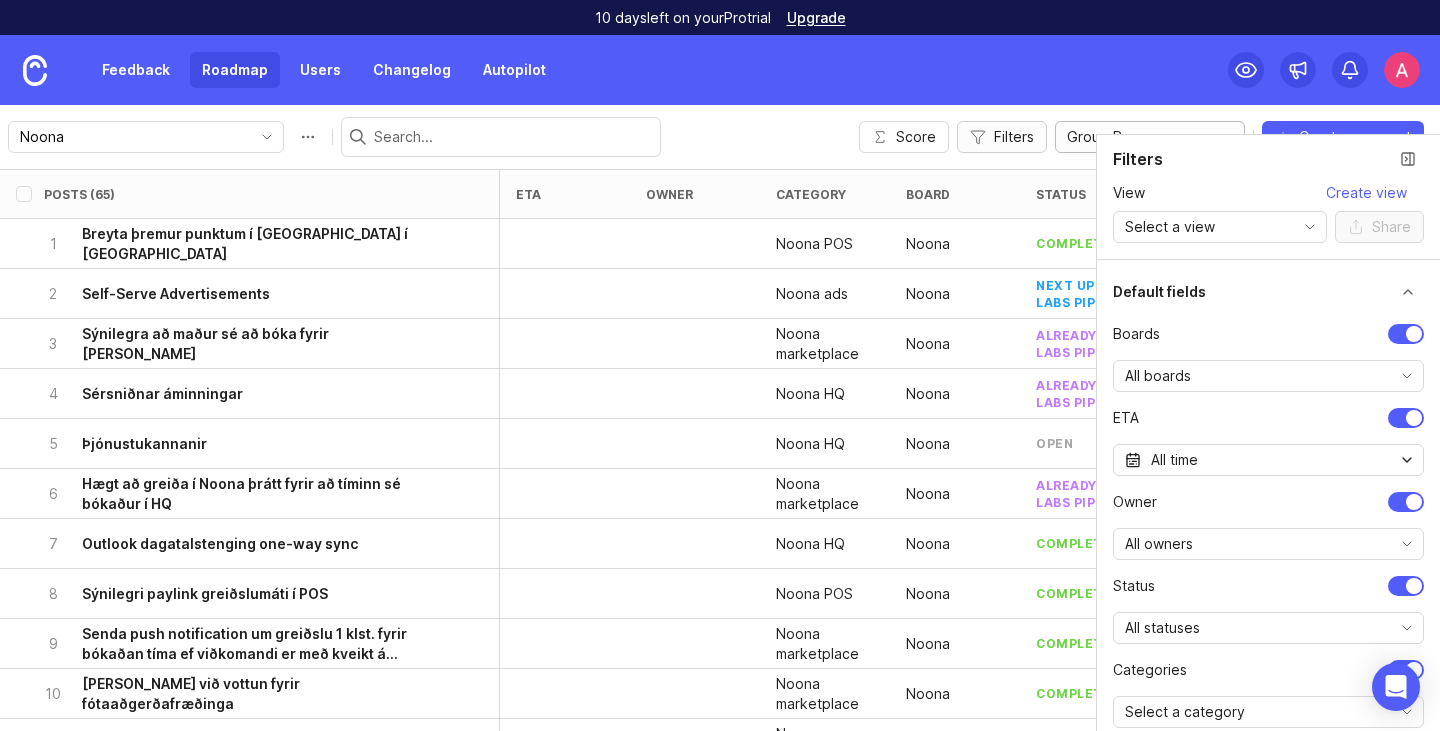 click on "Filters" at bounding box center [1014, 137] 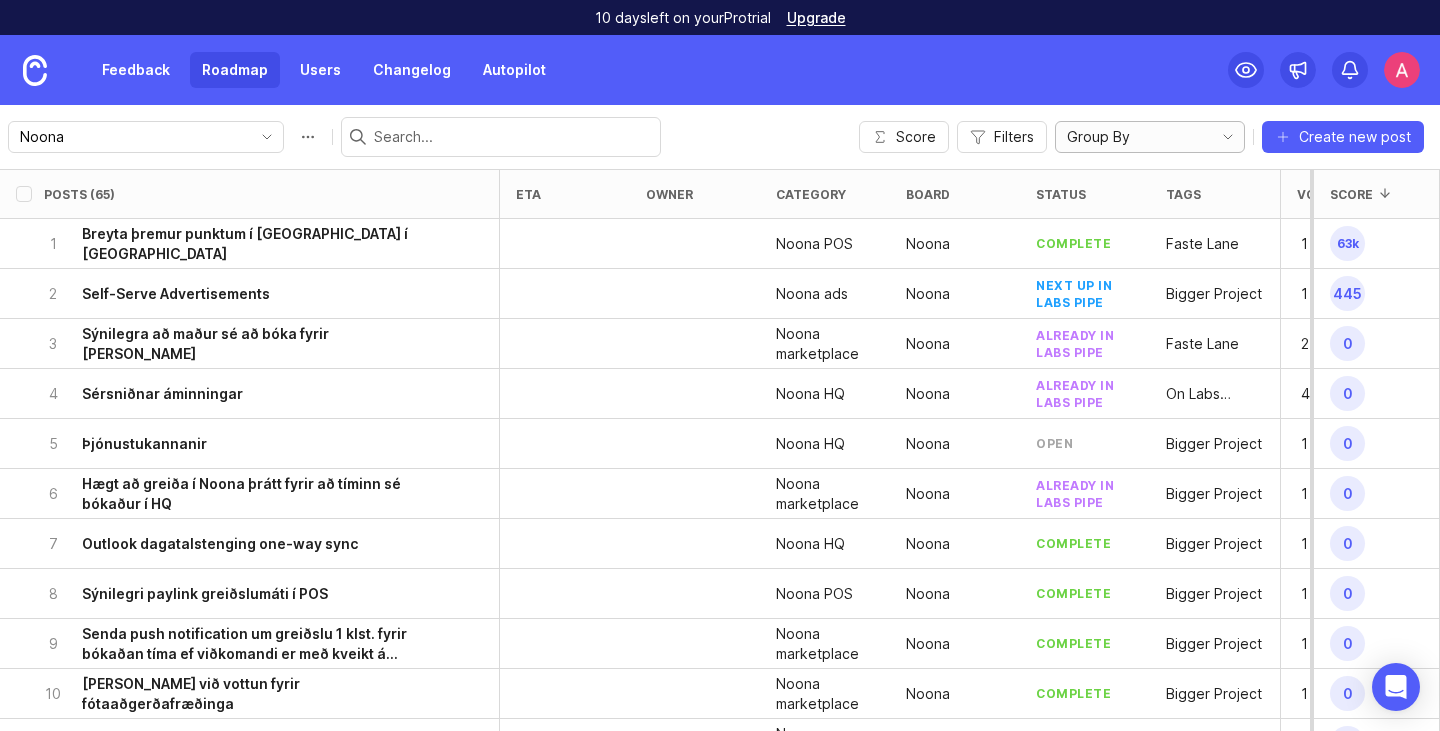 click on "Group By" at bounding box center [1098, 137] 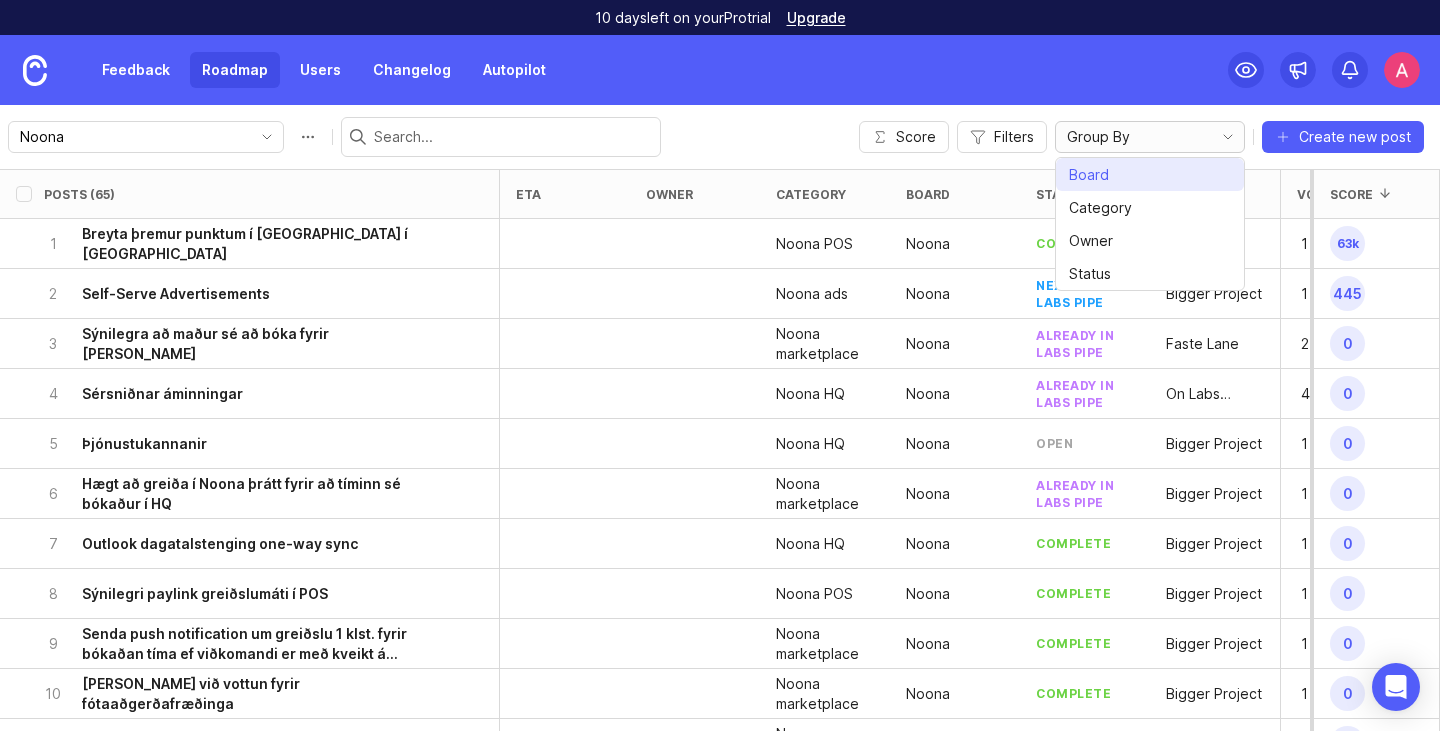 click on "Board" at bounding box center (1150, 174) 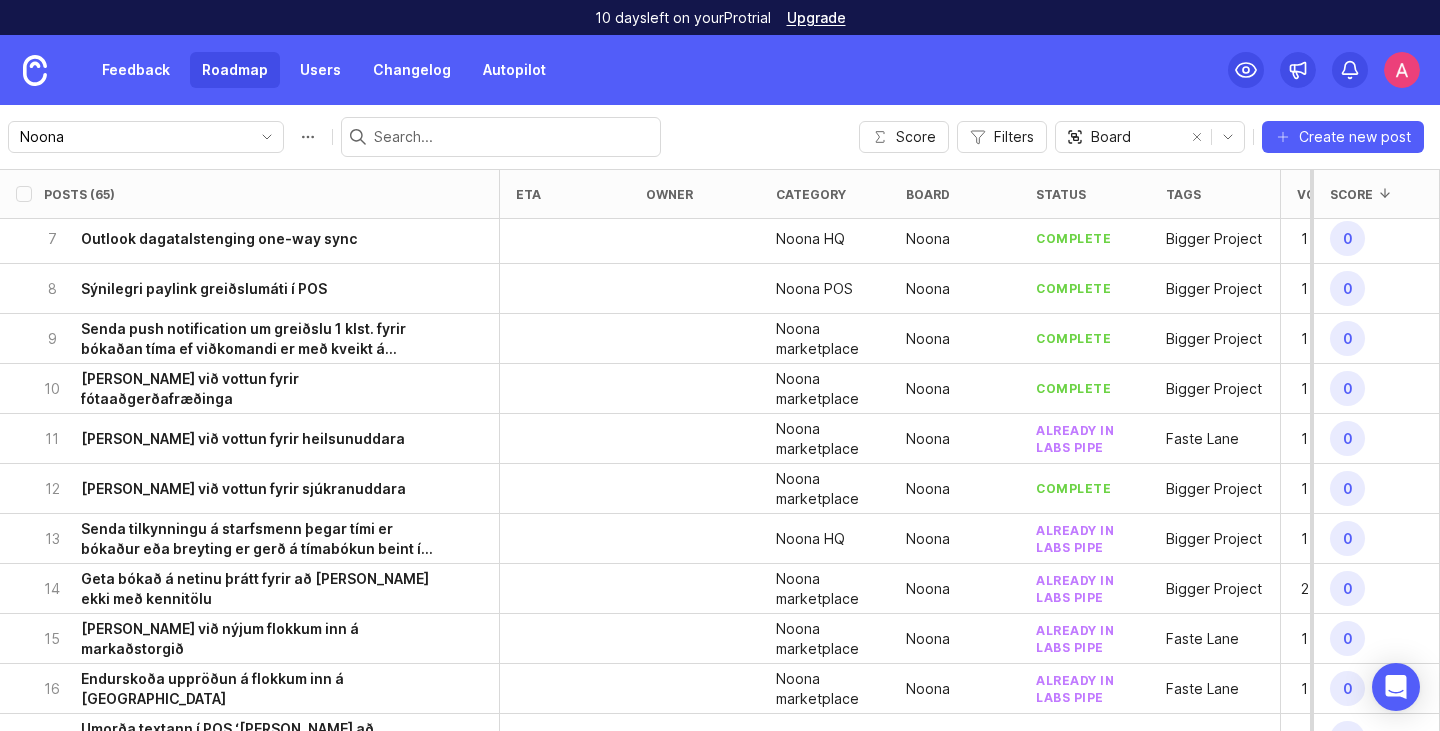 scroll, scrollTop: 0, scrollLeft: 0, axis: both 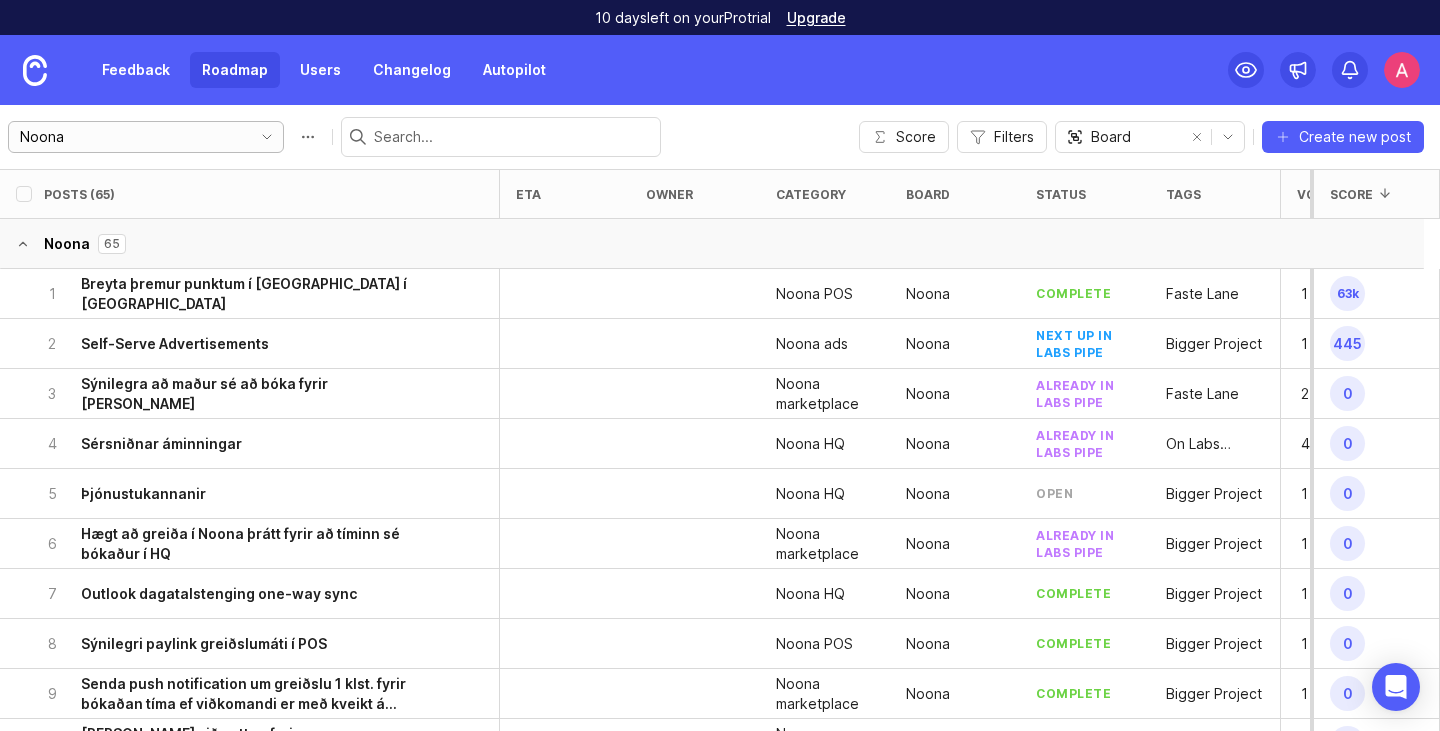 click on "Noona" at bounding box center [146, 137] 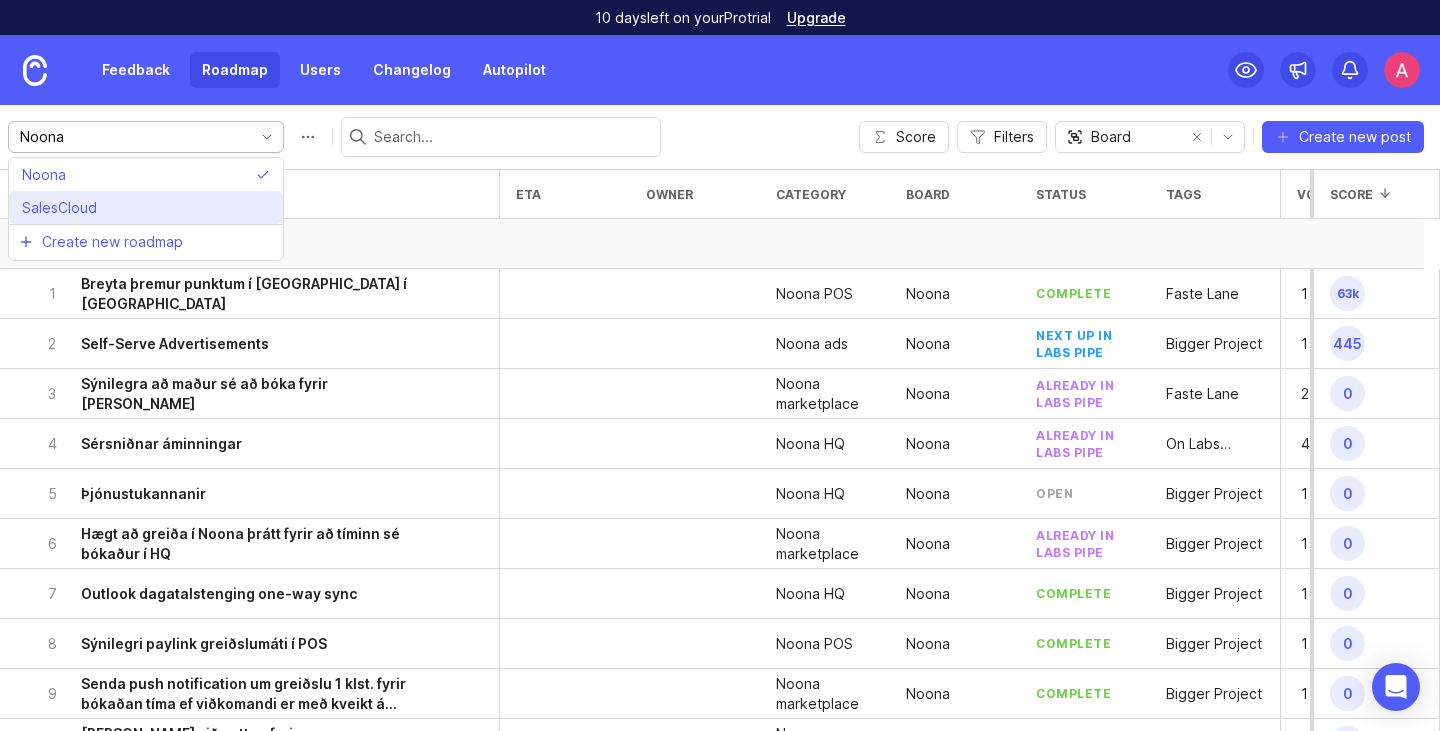 click on "SalesCloud" at bounding box center [63, 208] 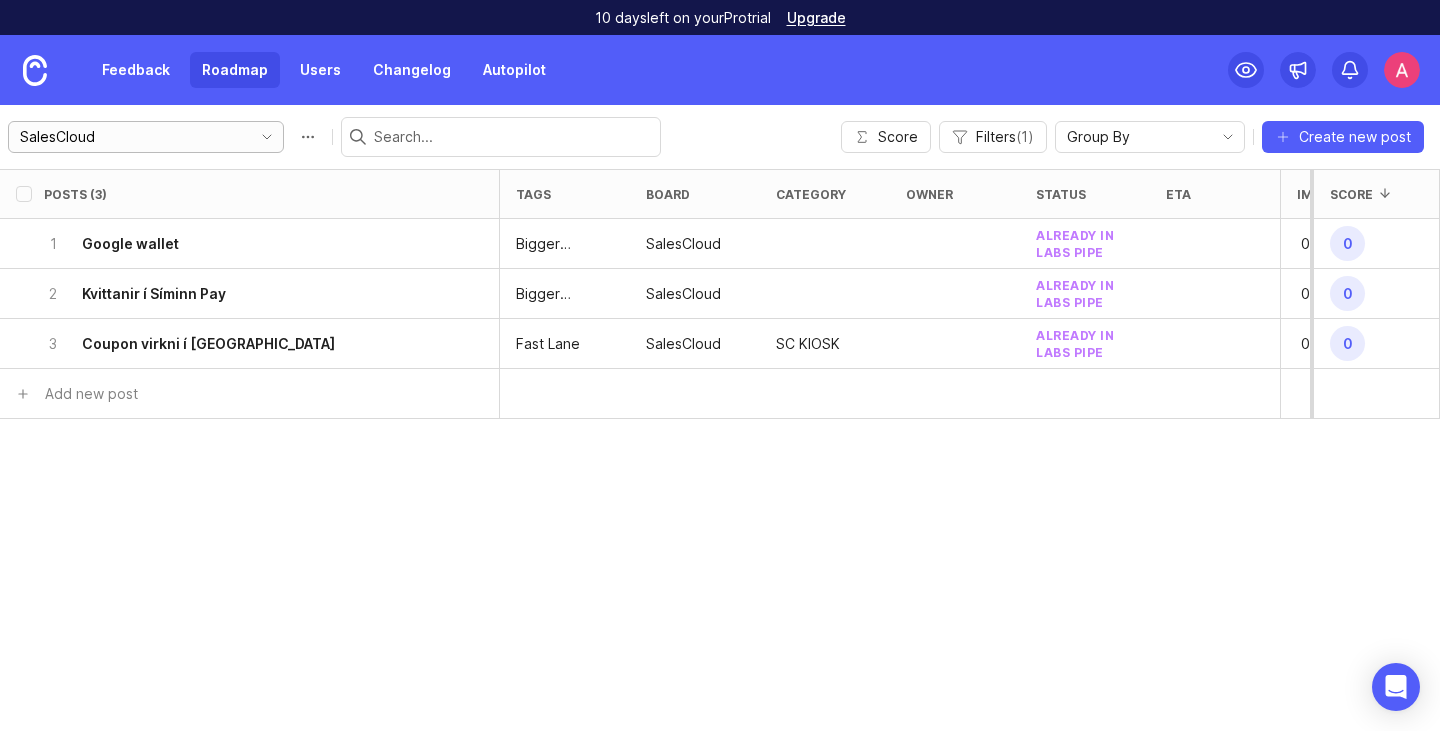 click on "SalesCloud" at bounding box center [130, 137] 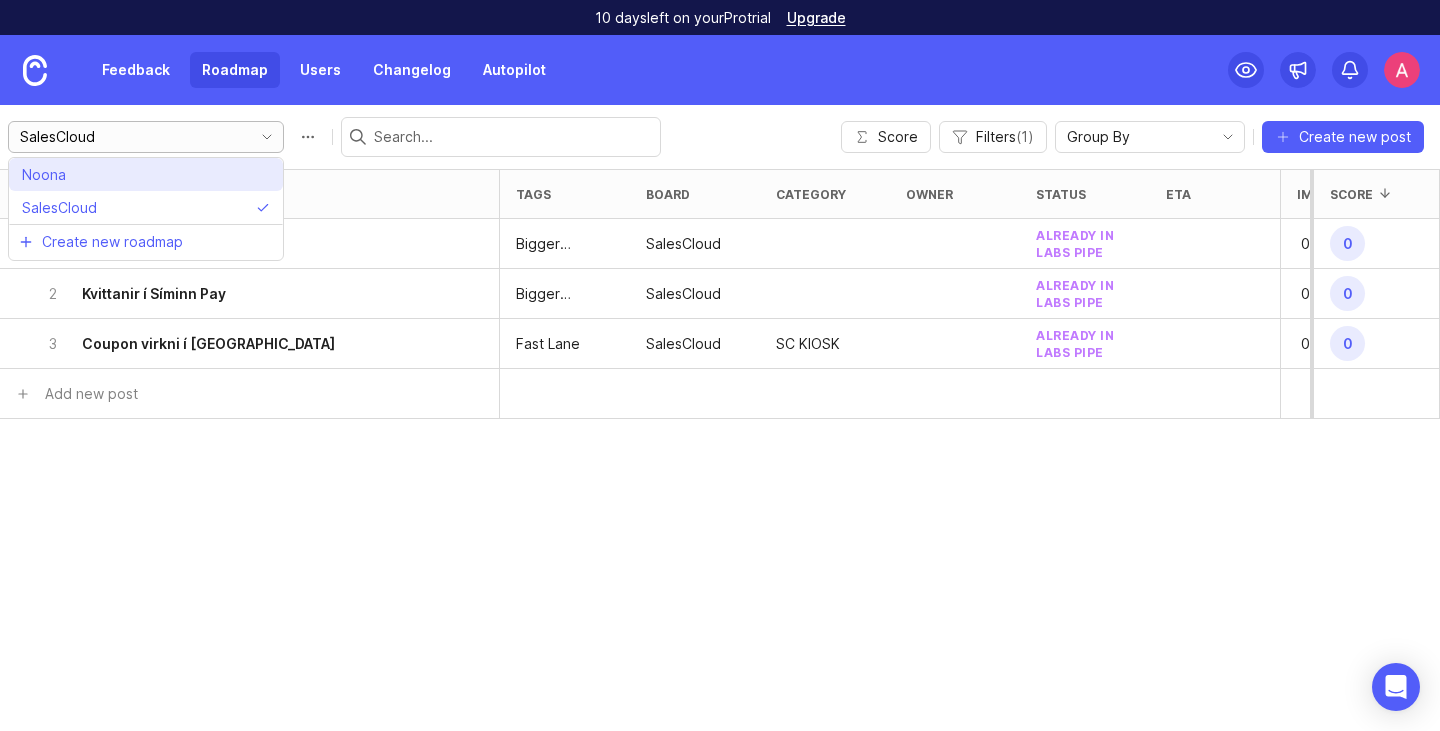 click on "Noona" at bounding box center (146, 174) 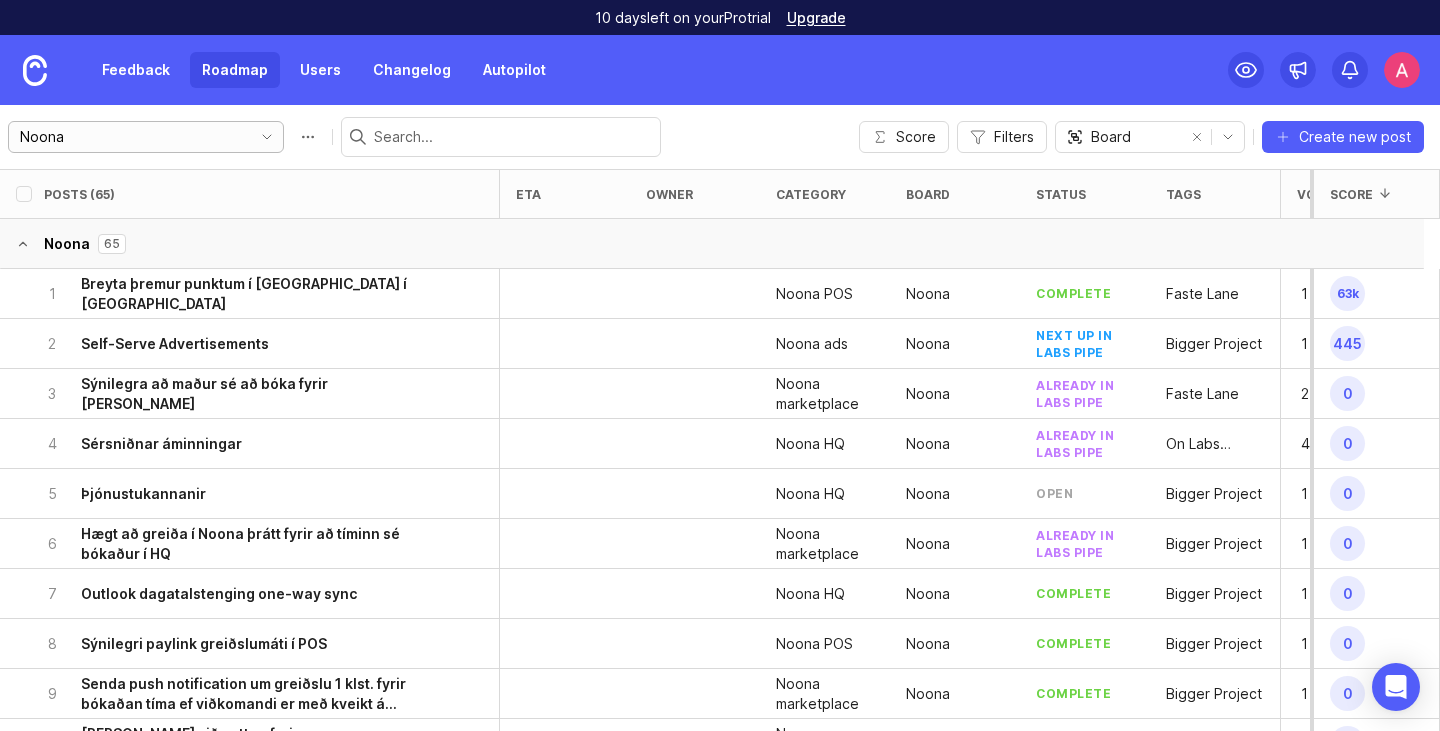 click on "Noona" at bounding box center (130, 137) 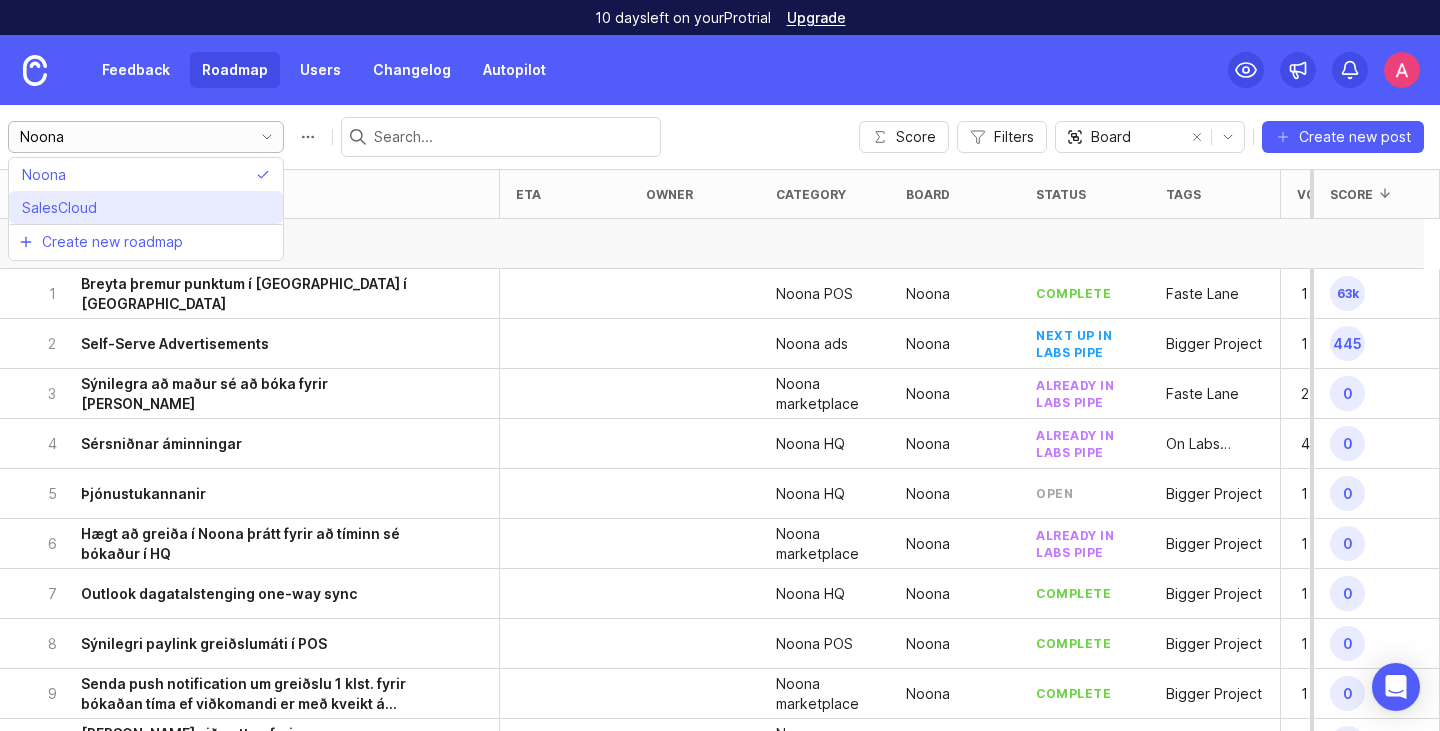 click on "SalesCloud" at bounding box center (146, 207) 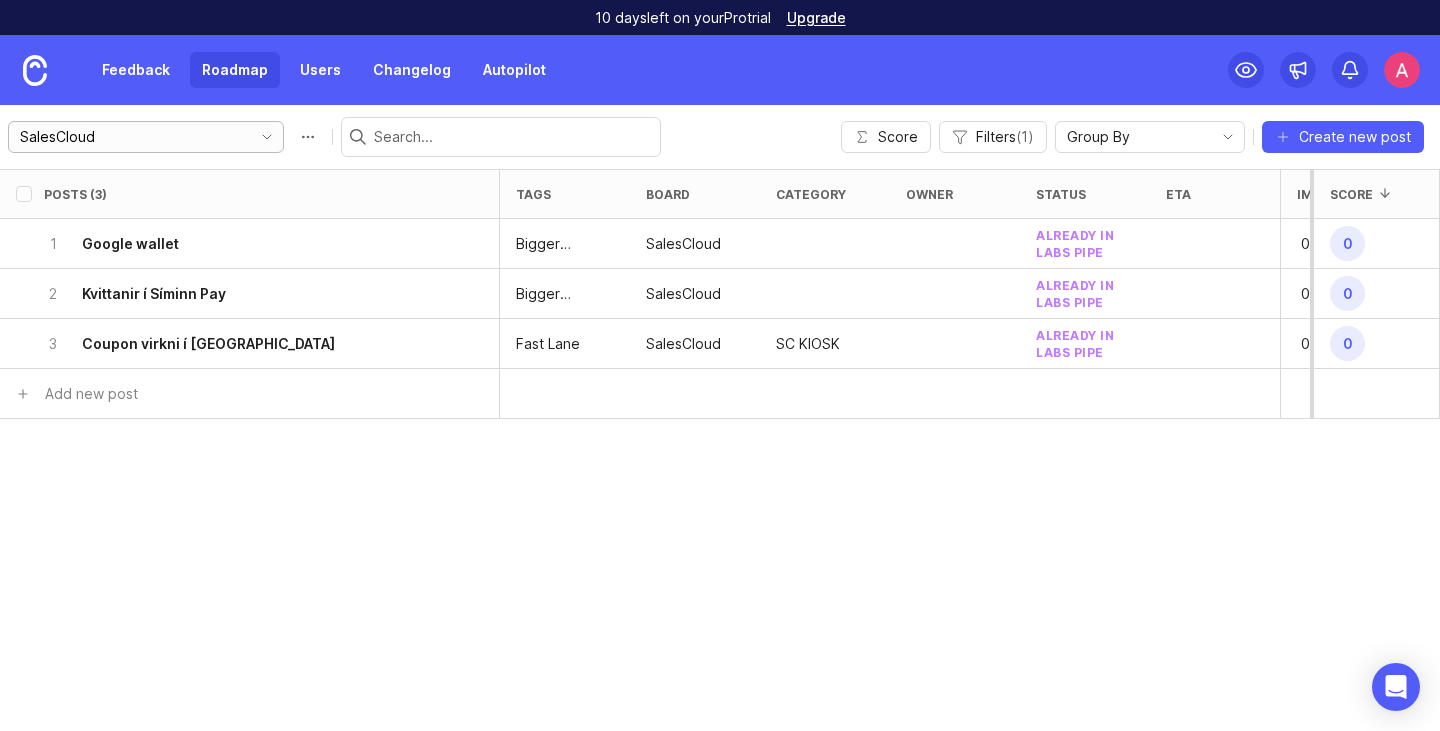 click on "SalesCloud" at bounding box center [130, 137] 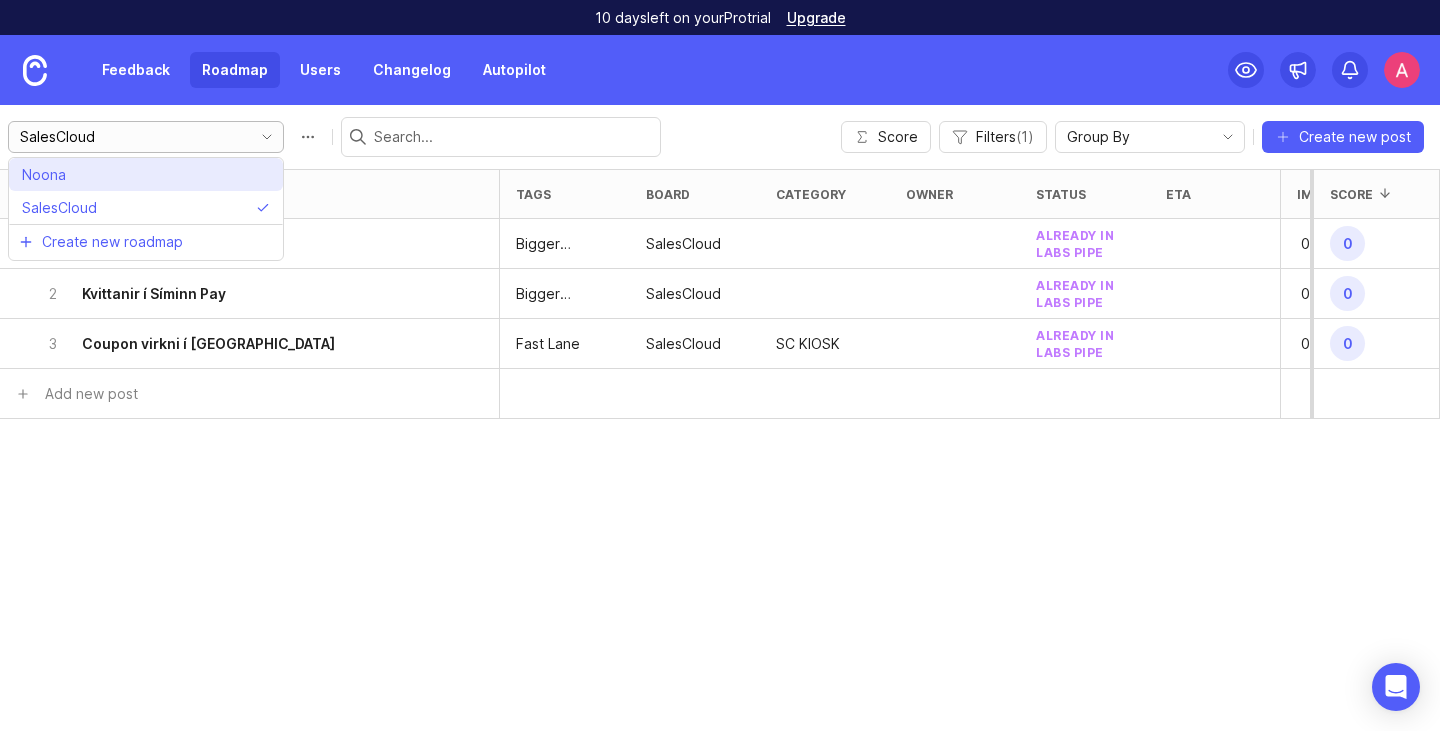 click on "Noona" at bounding box center [146, 174] 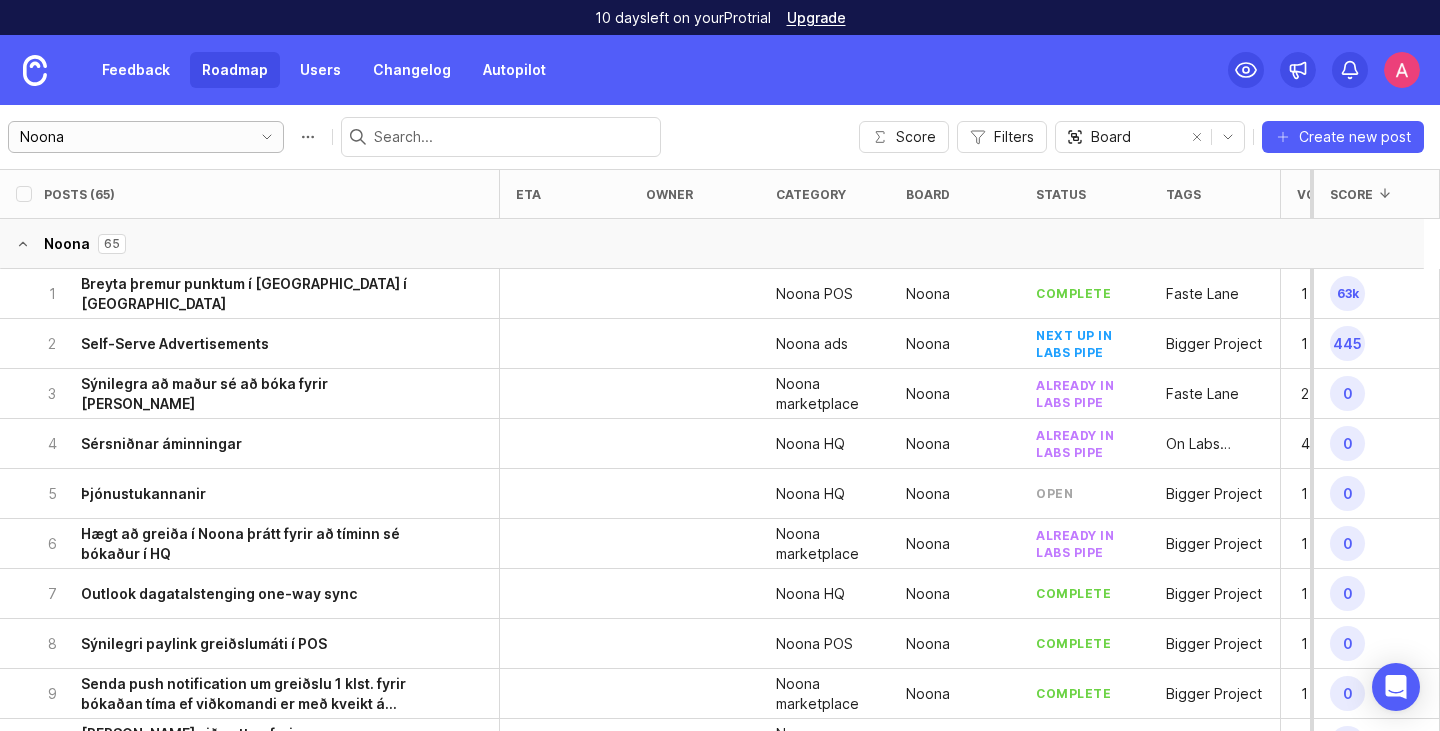 click on "Noona" at bounding box center (130, 137) 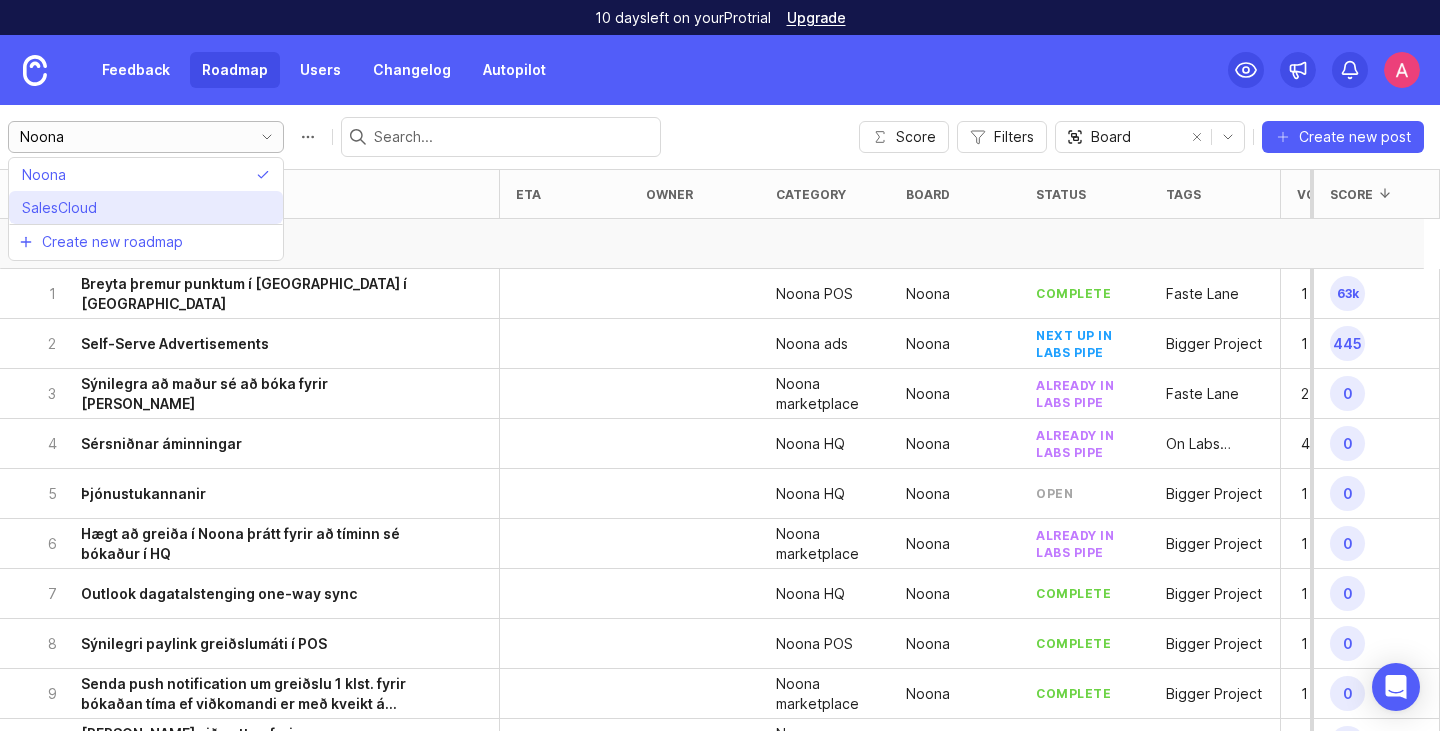 click on "SalesCloud" at bounding box center (146, 207) 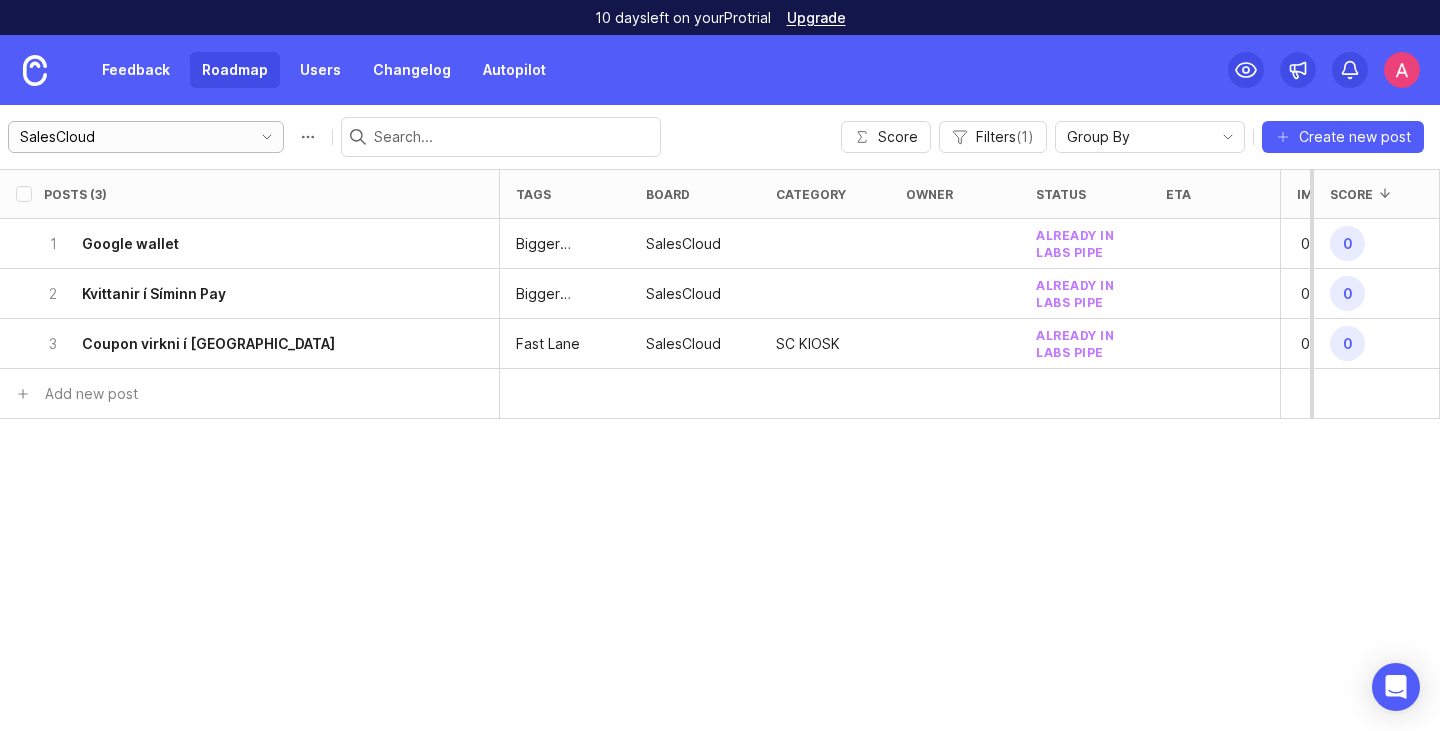 click on "SalesCloud" at bounding box center [130, 137] 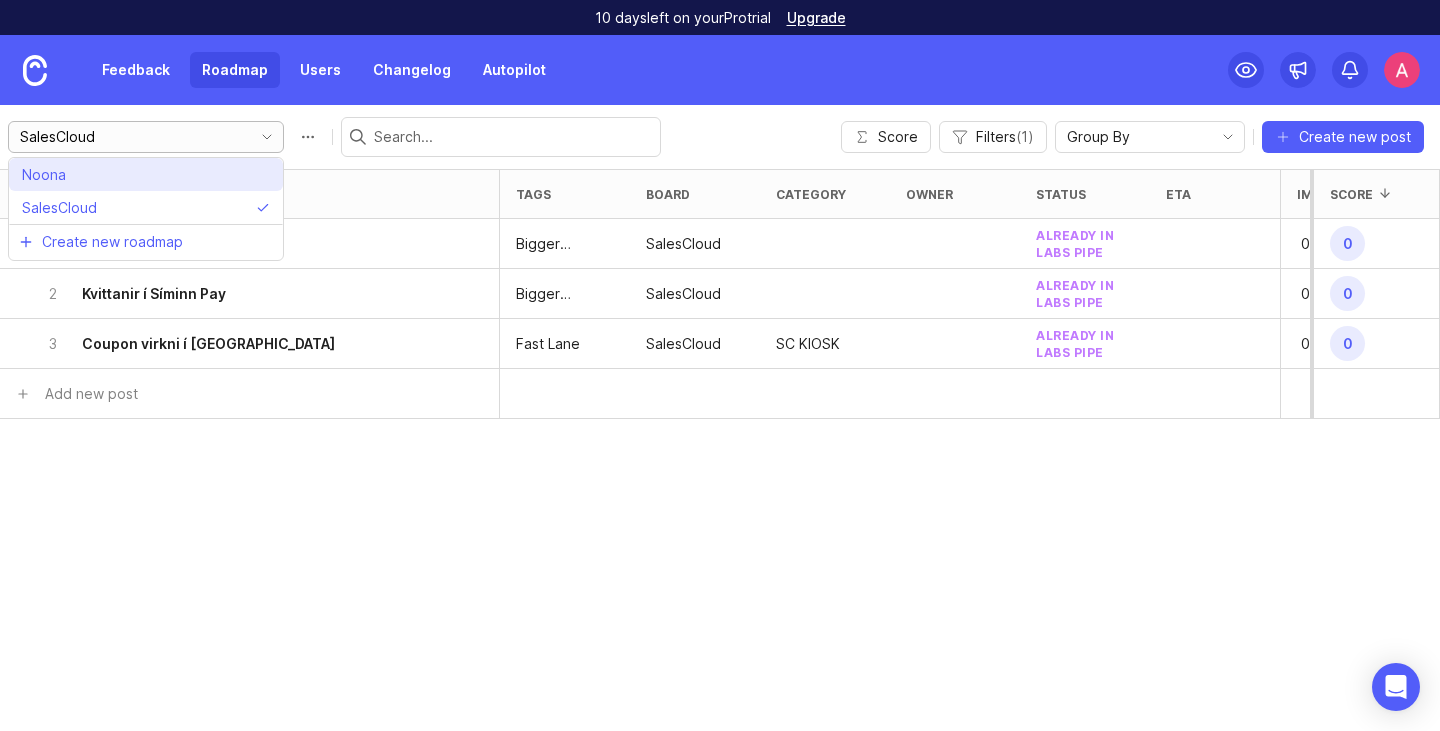 click on "Noona" at bounding box center [146, 174] 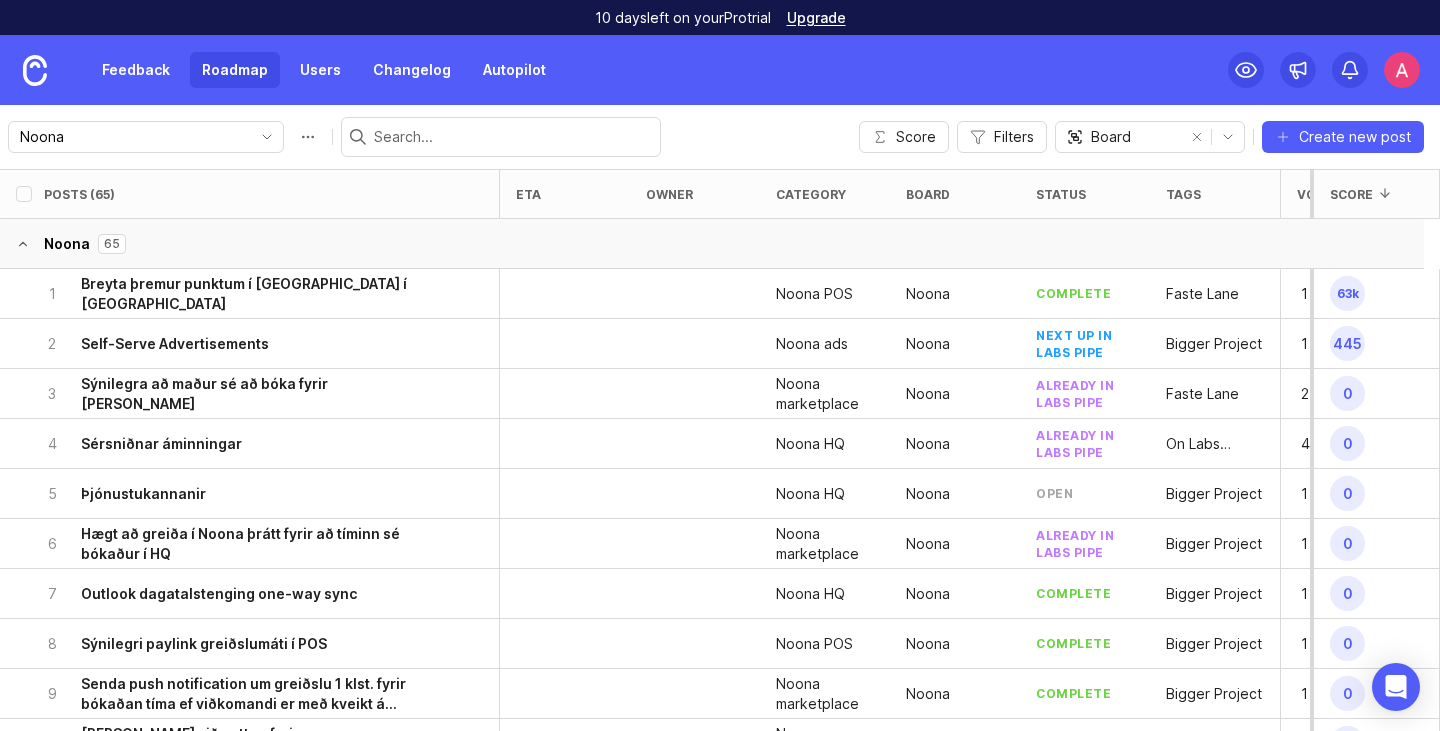 click at bounding box center [1402, 70] 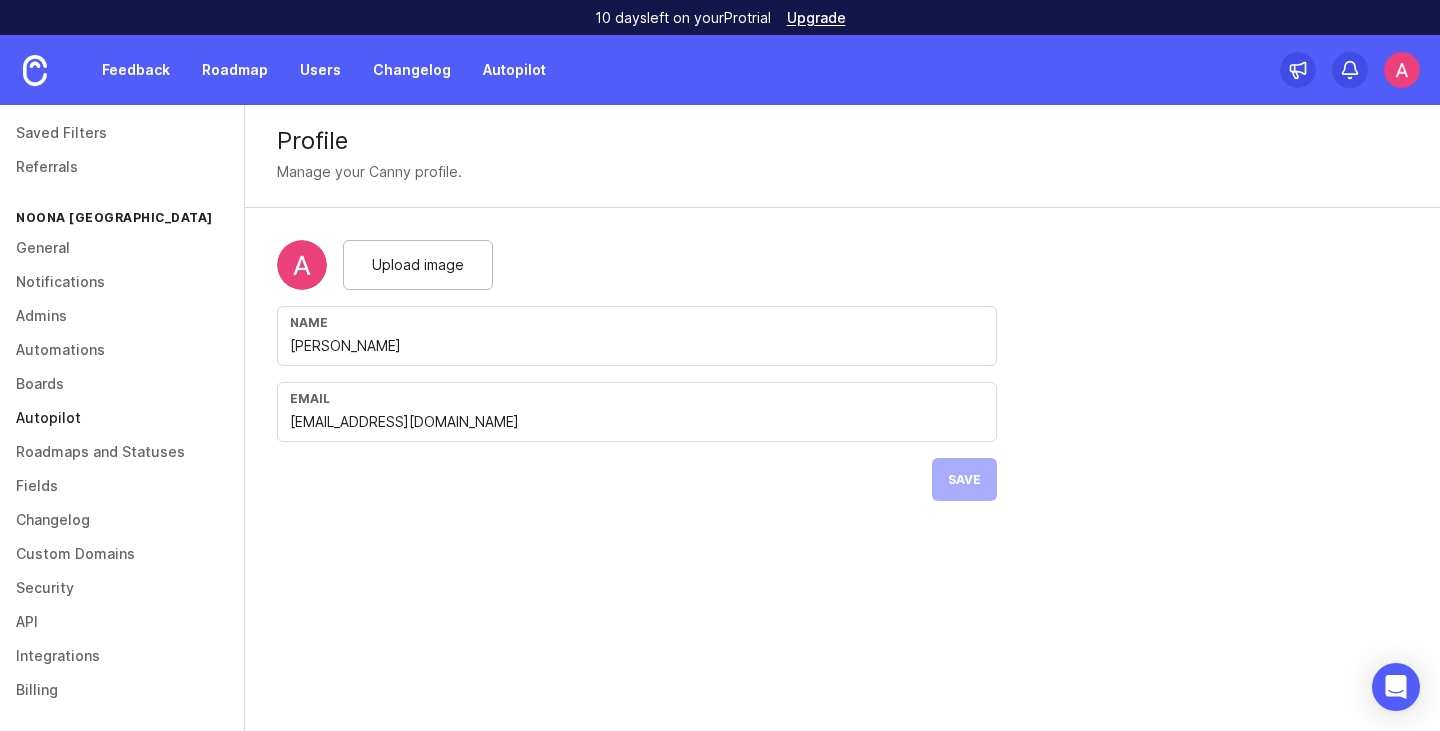 scroll, scrollTop: 110, scrollLeft: 0, axis: vertical 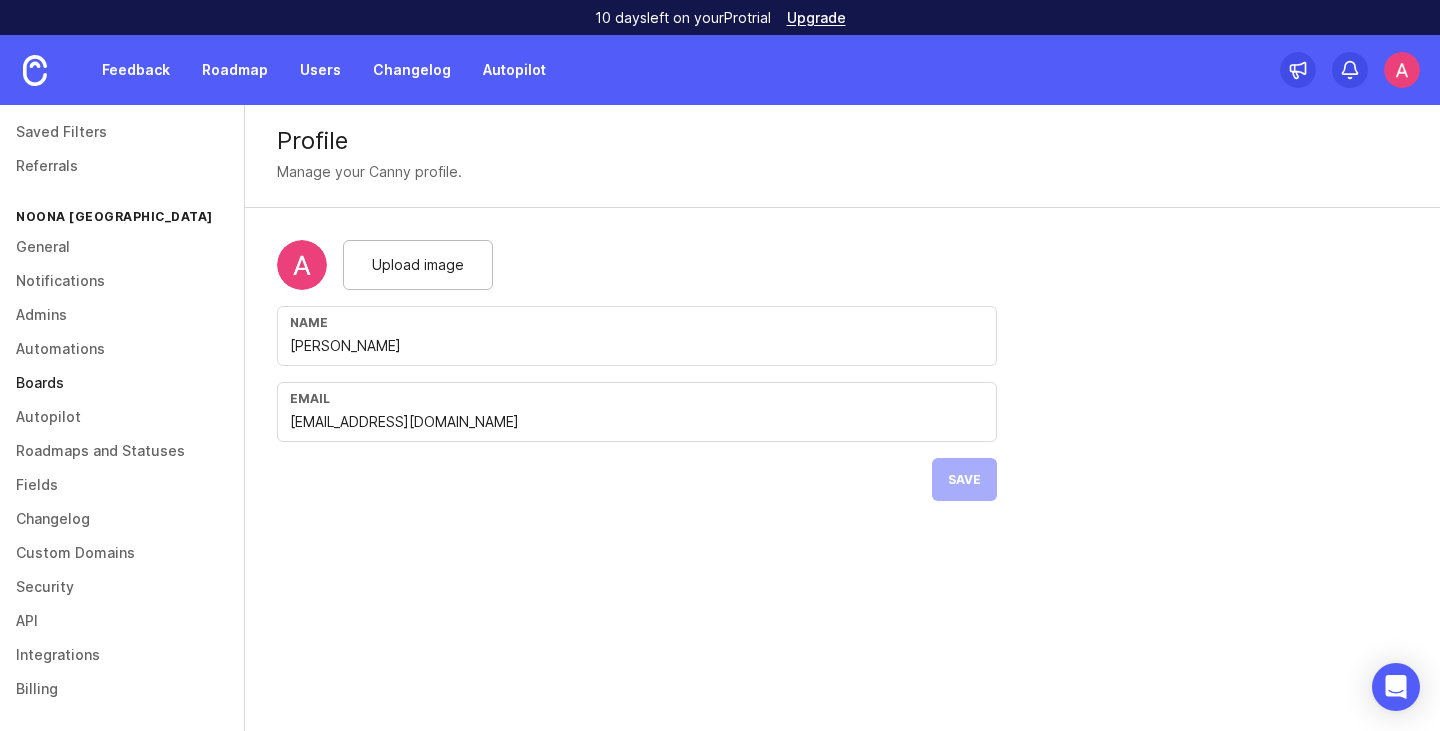 click on "Boards" at bounding box center (122, 383) 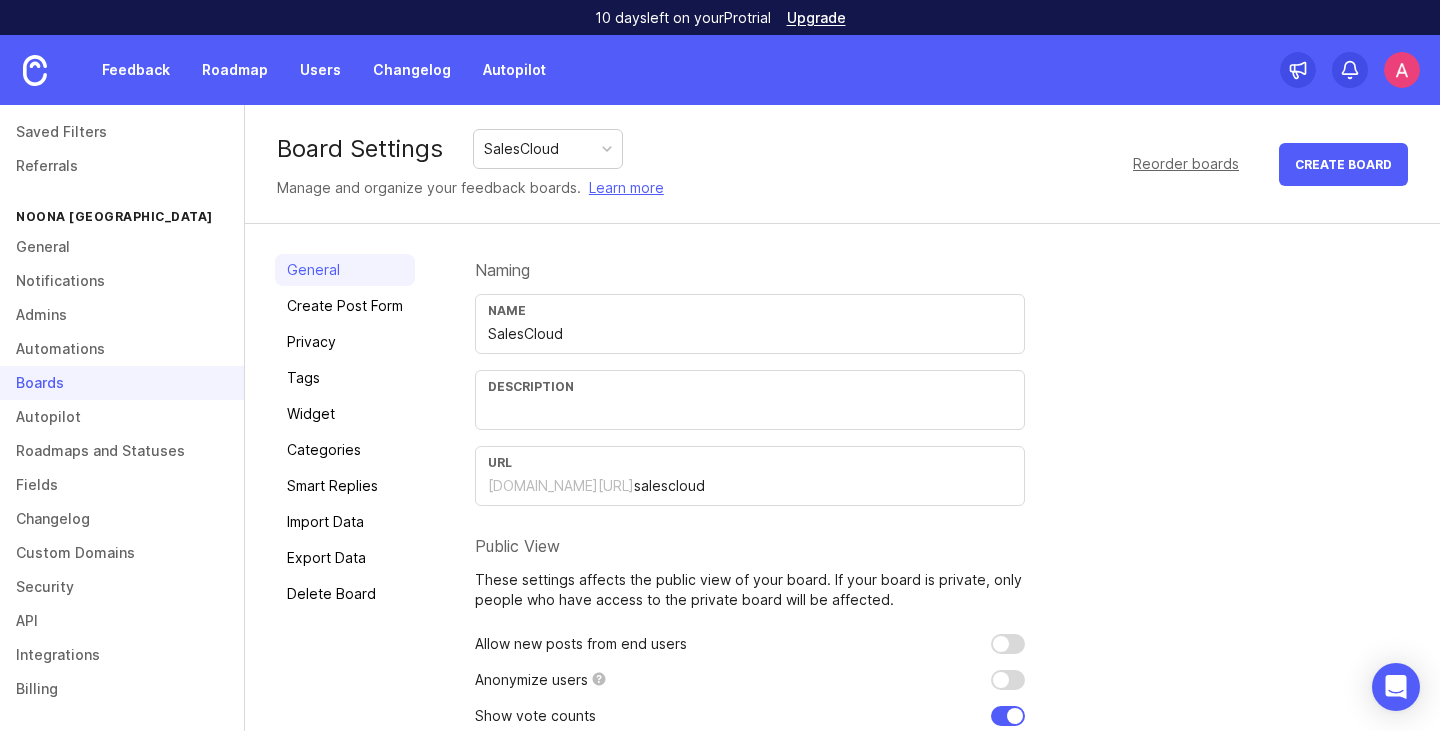 click on "SalesCloud" at bounding box center [548, 149] 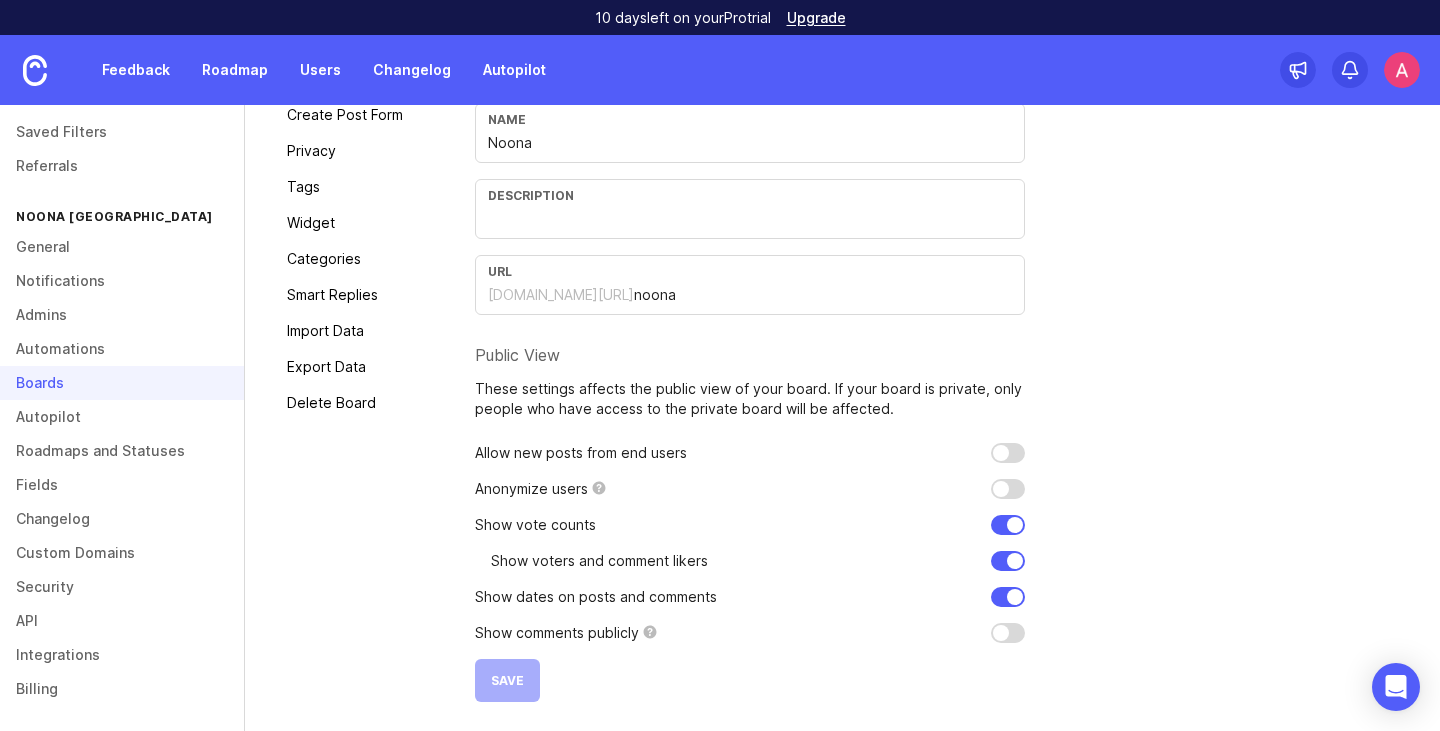 scroll, scrollTop: 0, scrollLeft: 0, axis: both 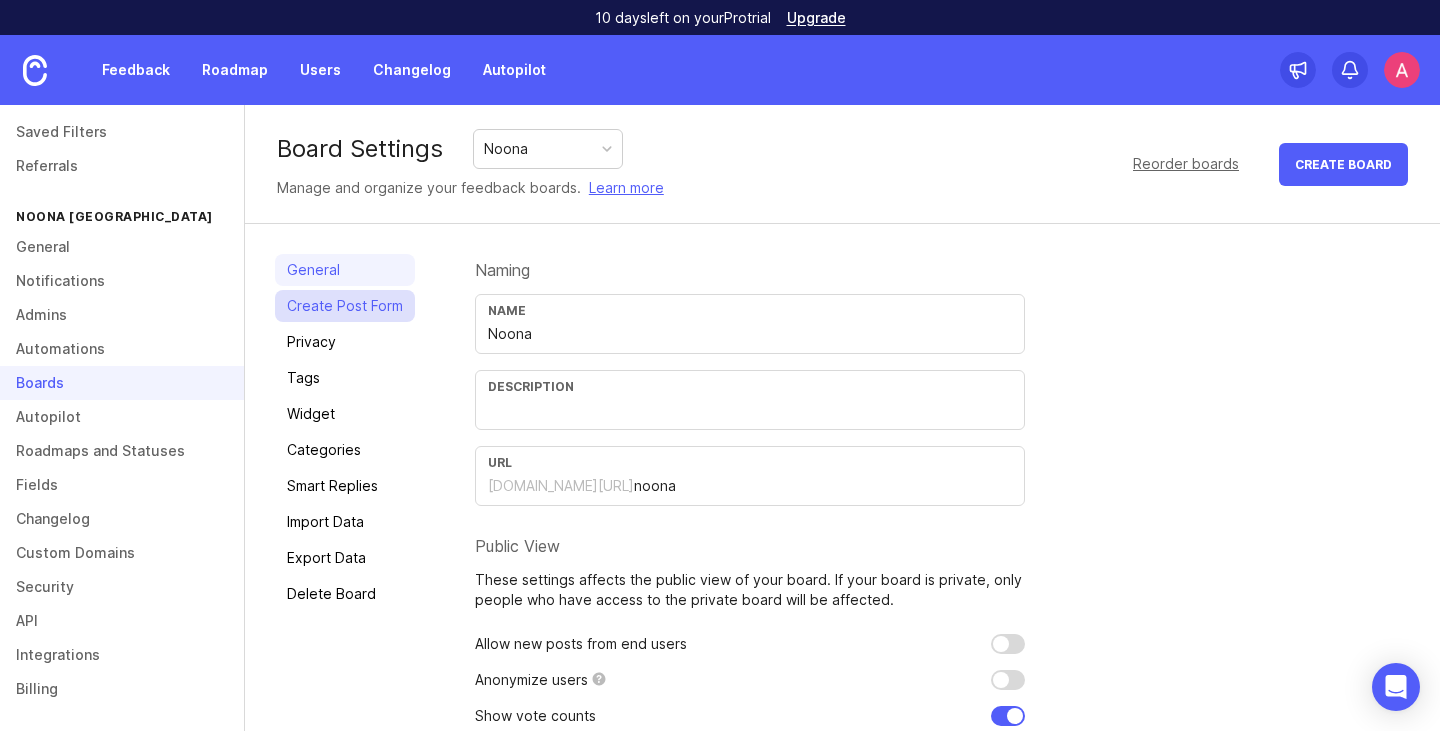 click on "Create Post Form" at bounding box center [345, 306] 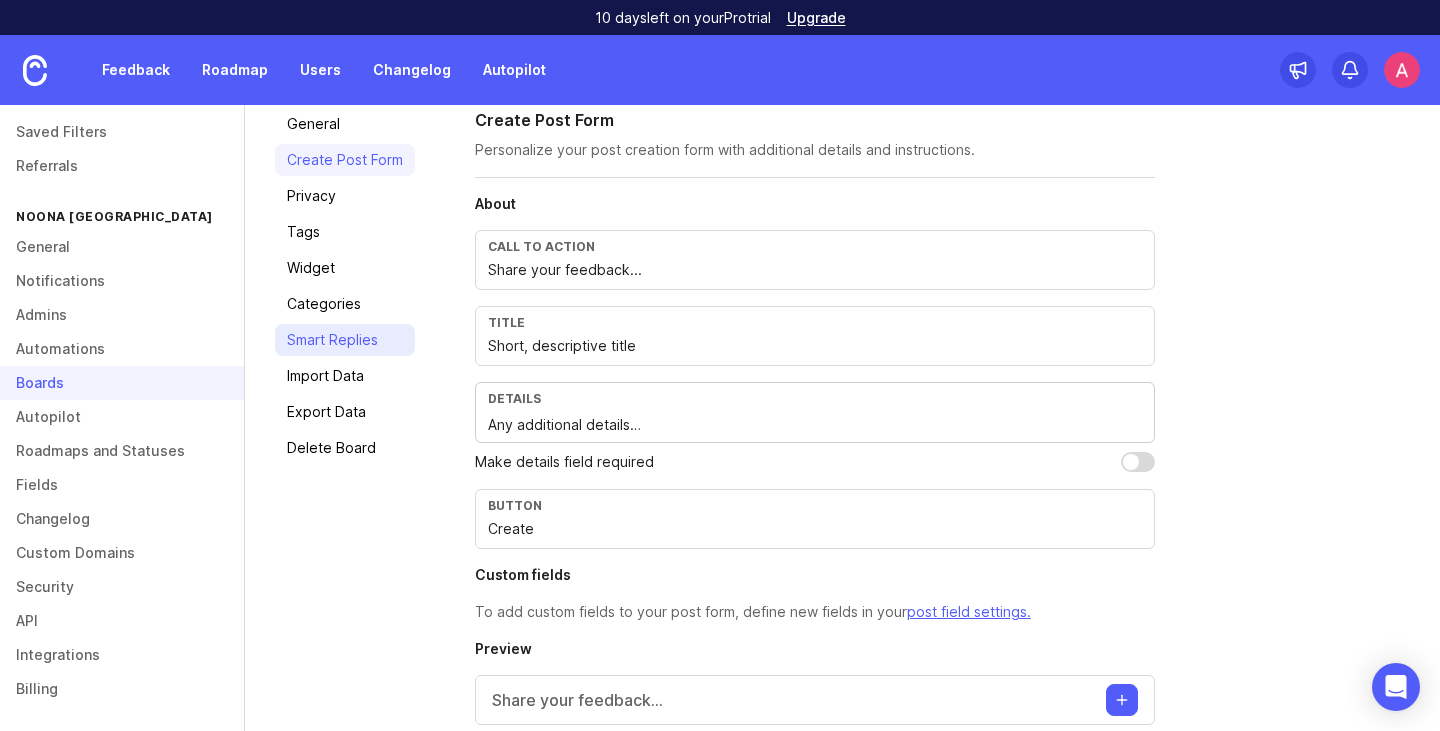 scroll, scrollTop: 145, scrollLeft: 0, axis: vertical 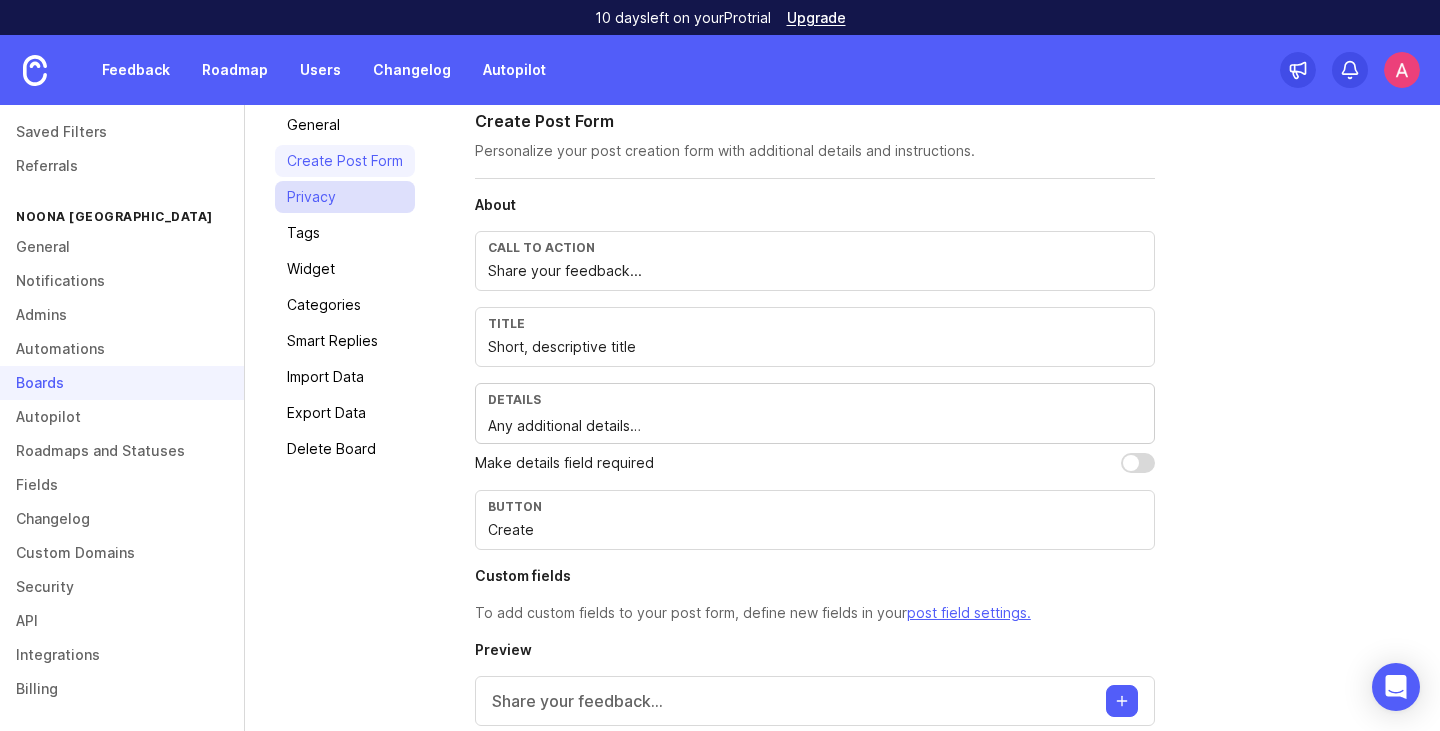 click on "Privacy" at bounding box center (345, 197) 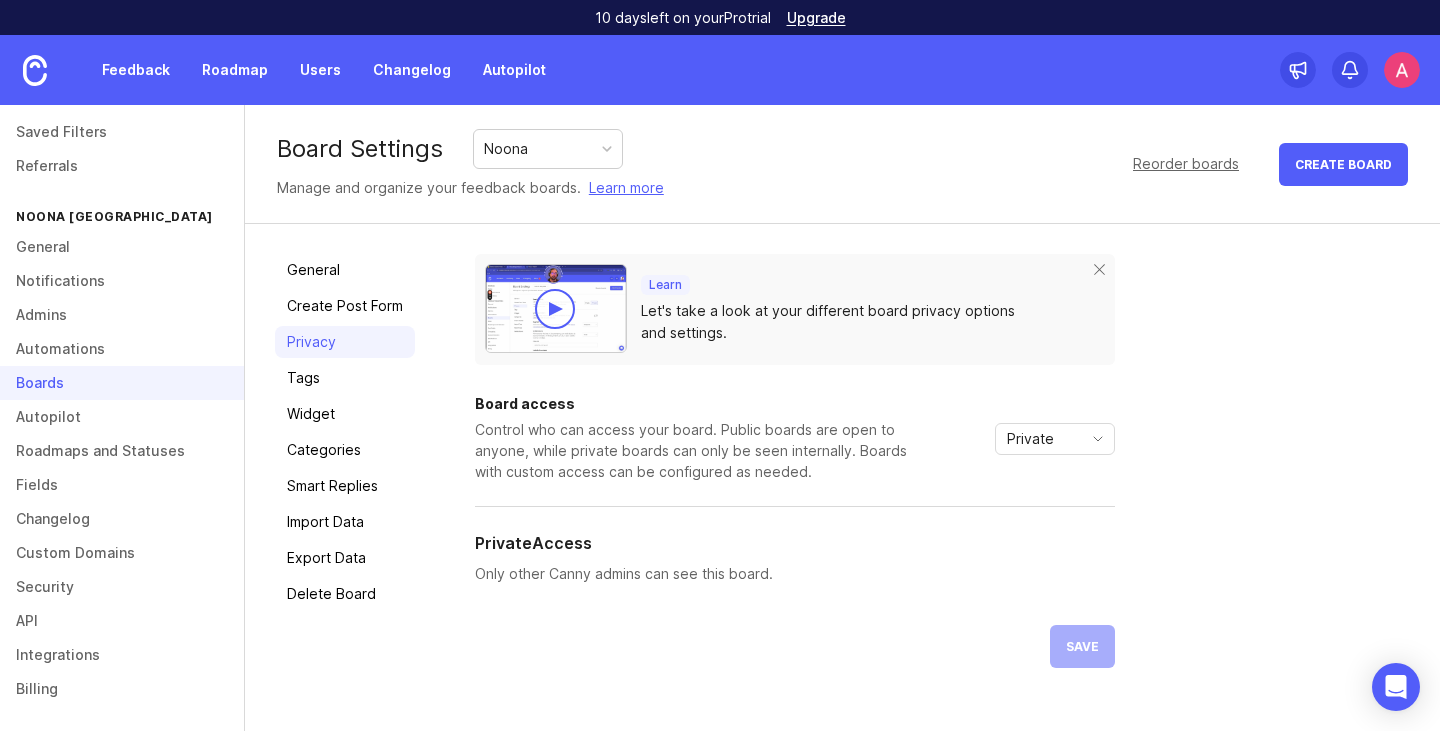 scroll, scrollTop: 0, scrollLeft: 0, axis: both 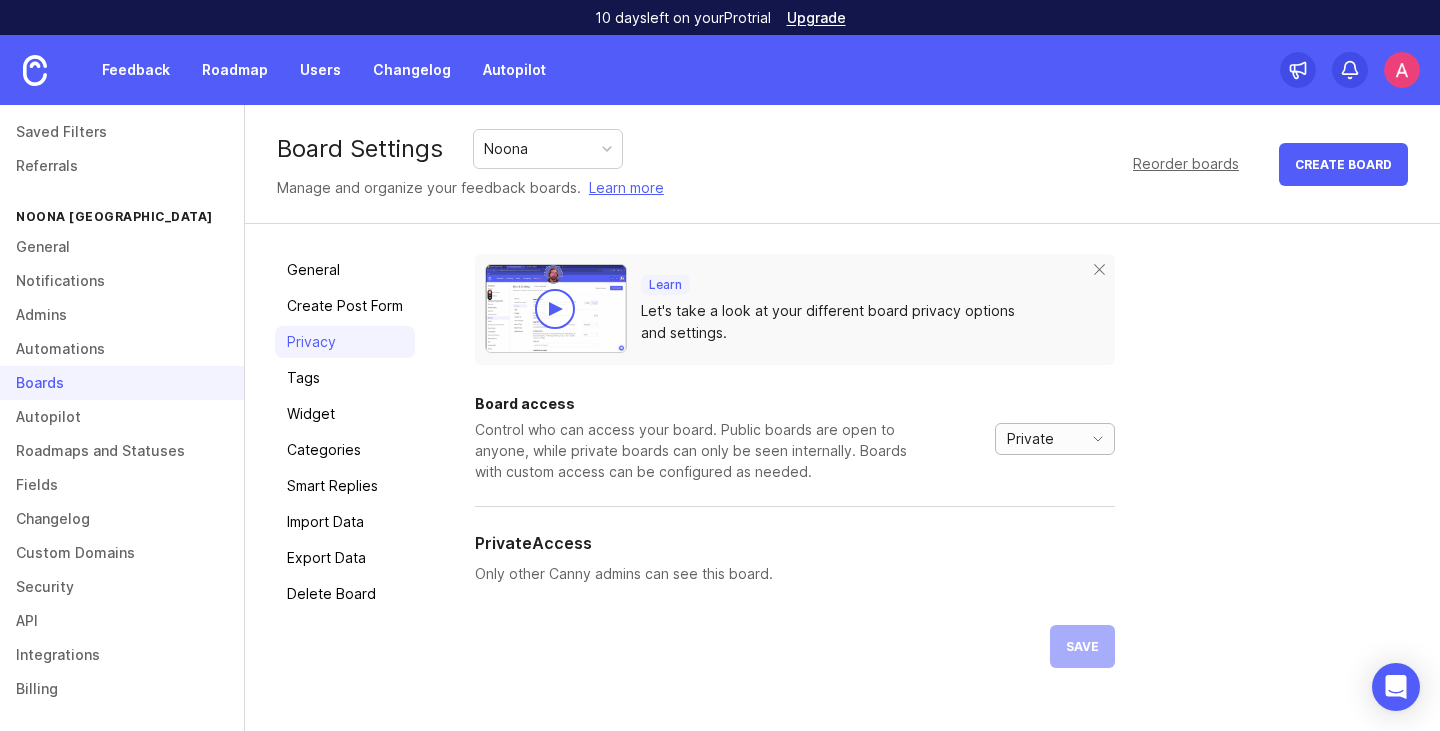 click on "Private" at bounding box center [1030, 439] 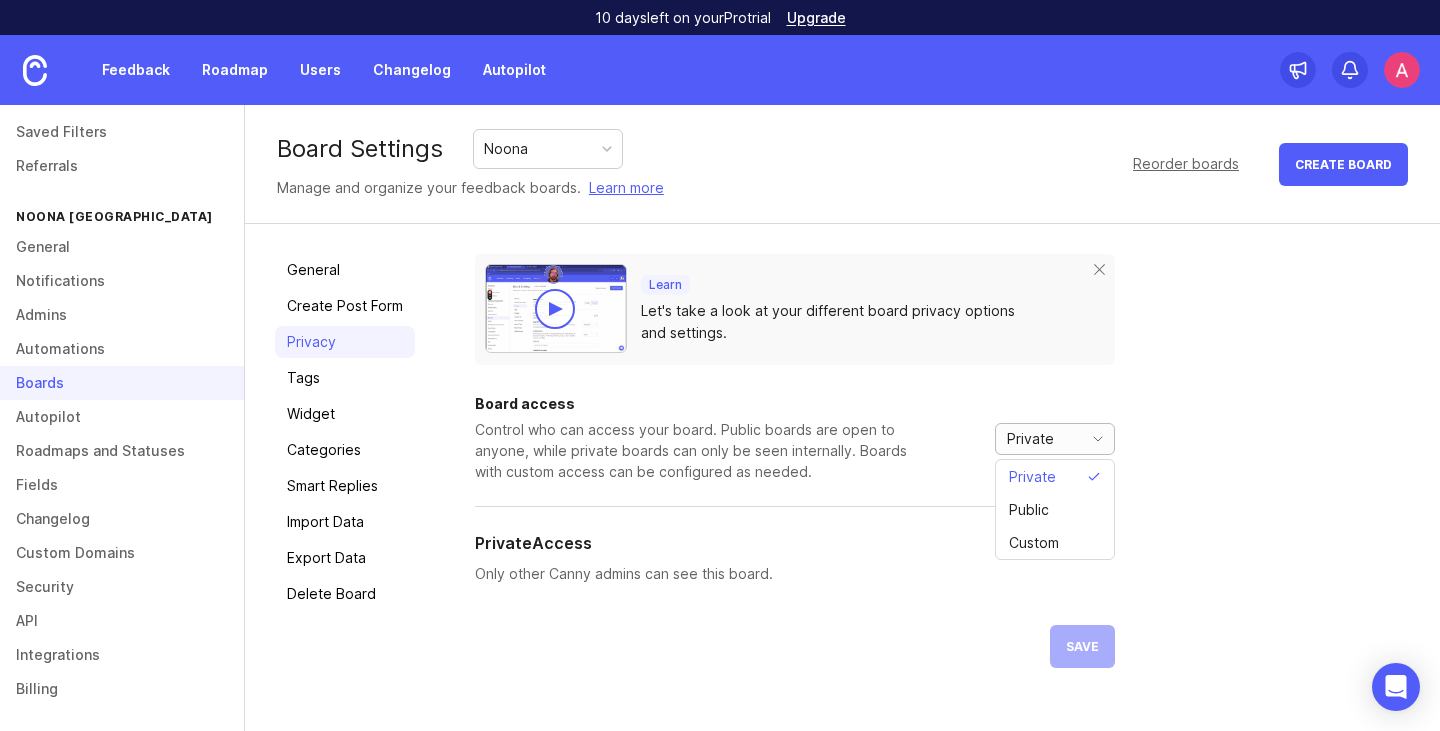 click on "Private" at bounding box center (1030, 439) 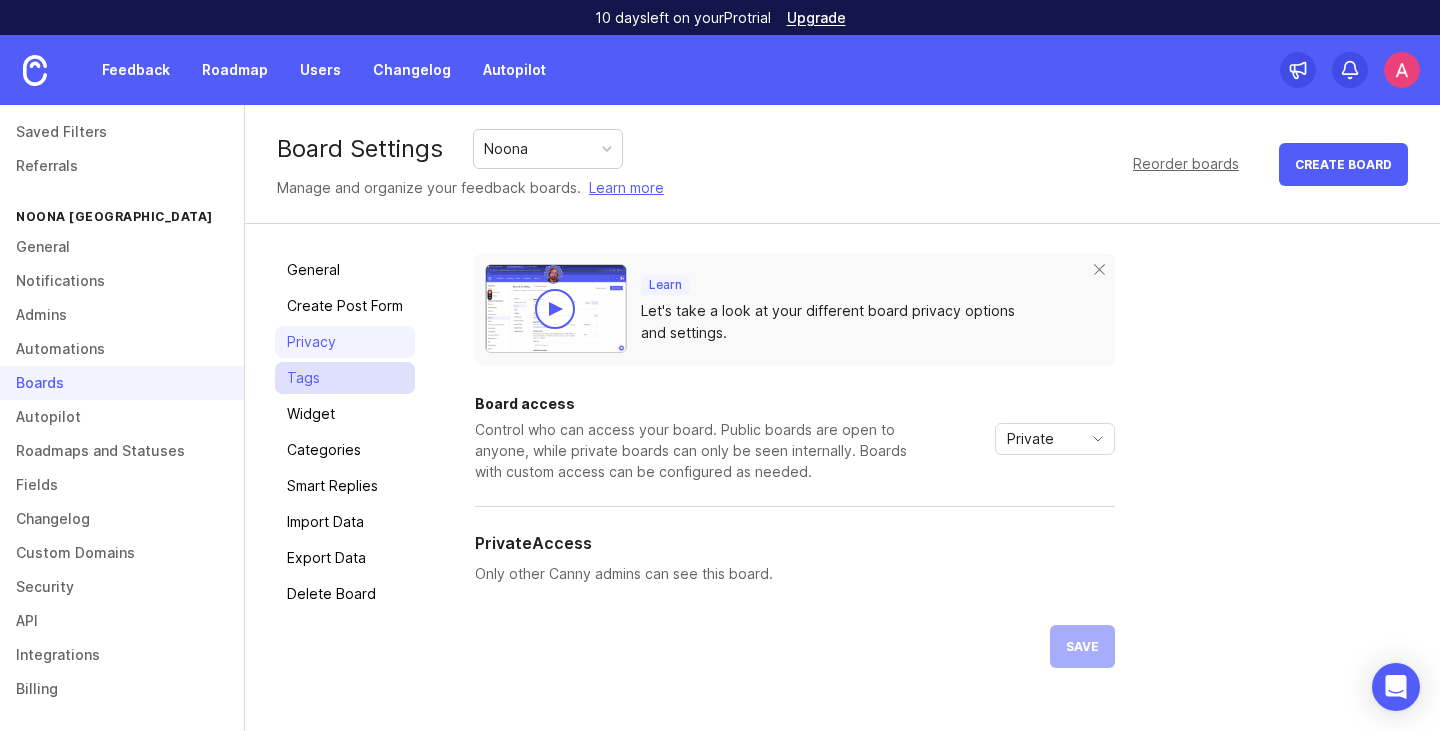 click on "Tags" at bounding box center (345, 378) 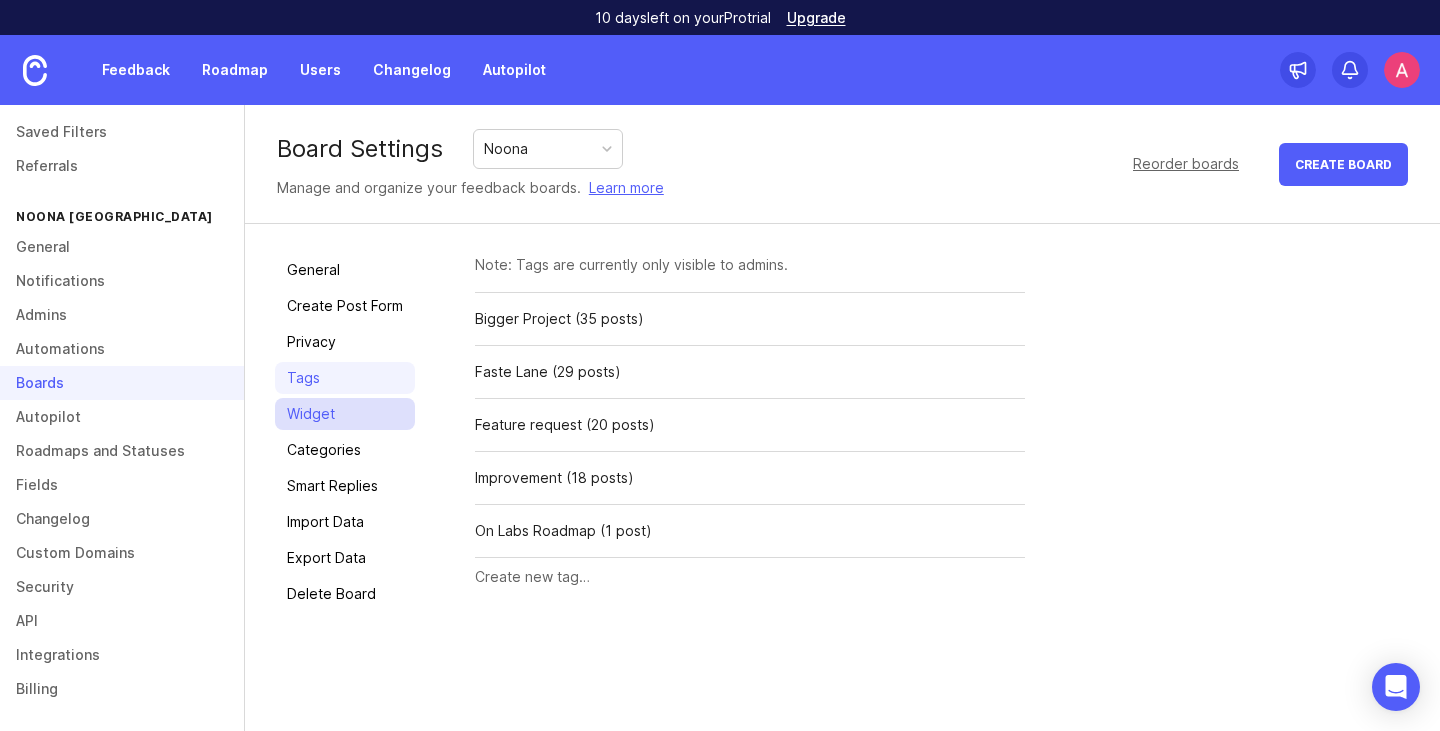 click on "Widget" at bounding box center [345, 414] 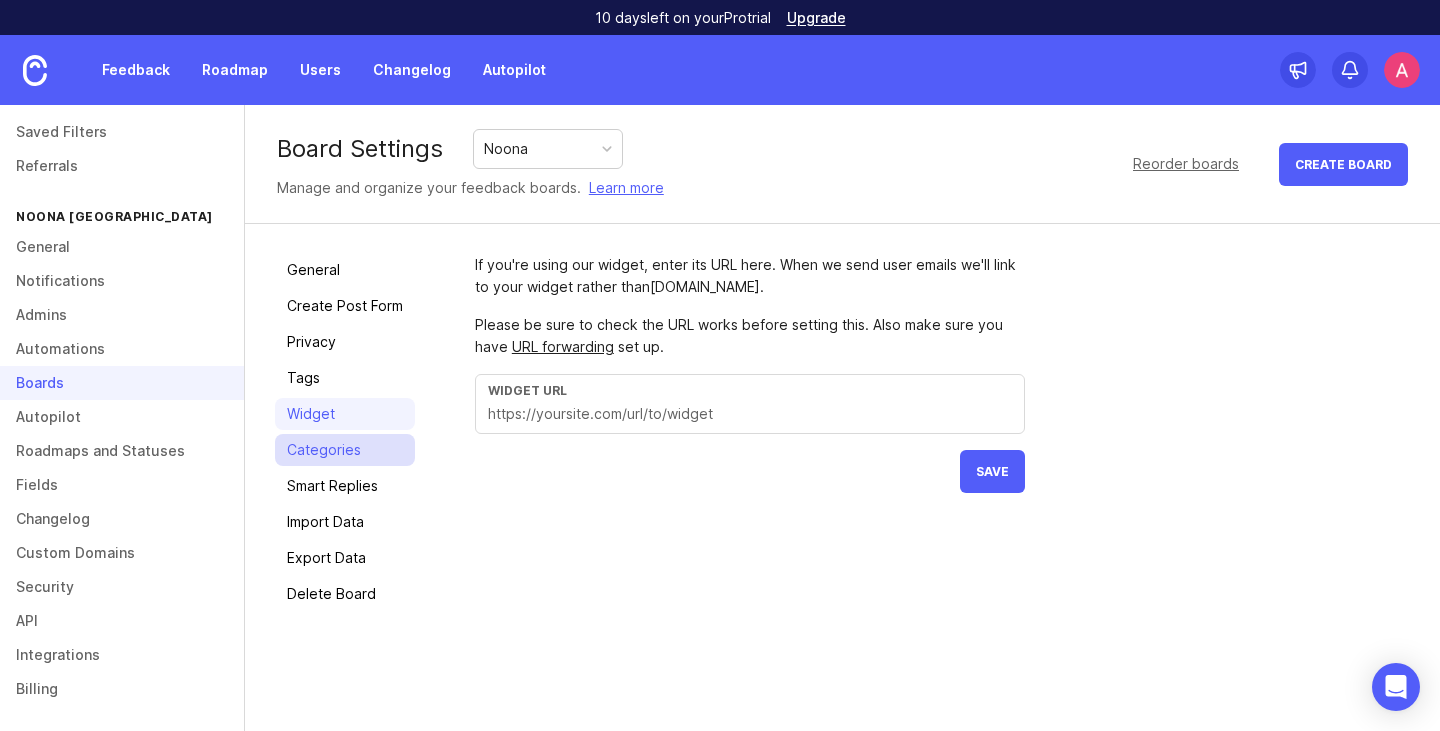 click on "Categories" at bounding box center (345, 450) 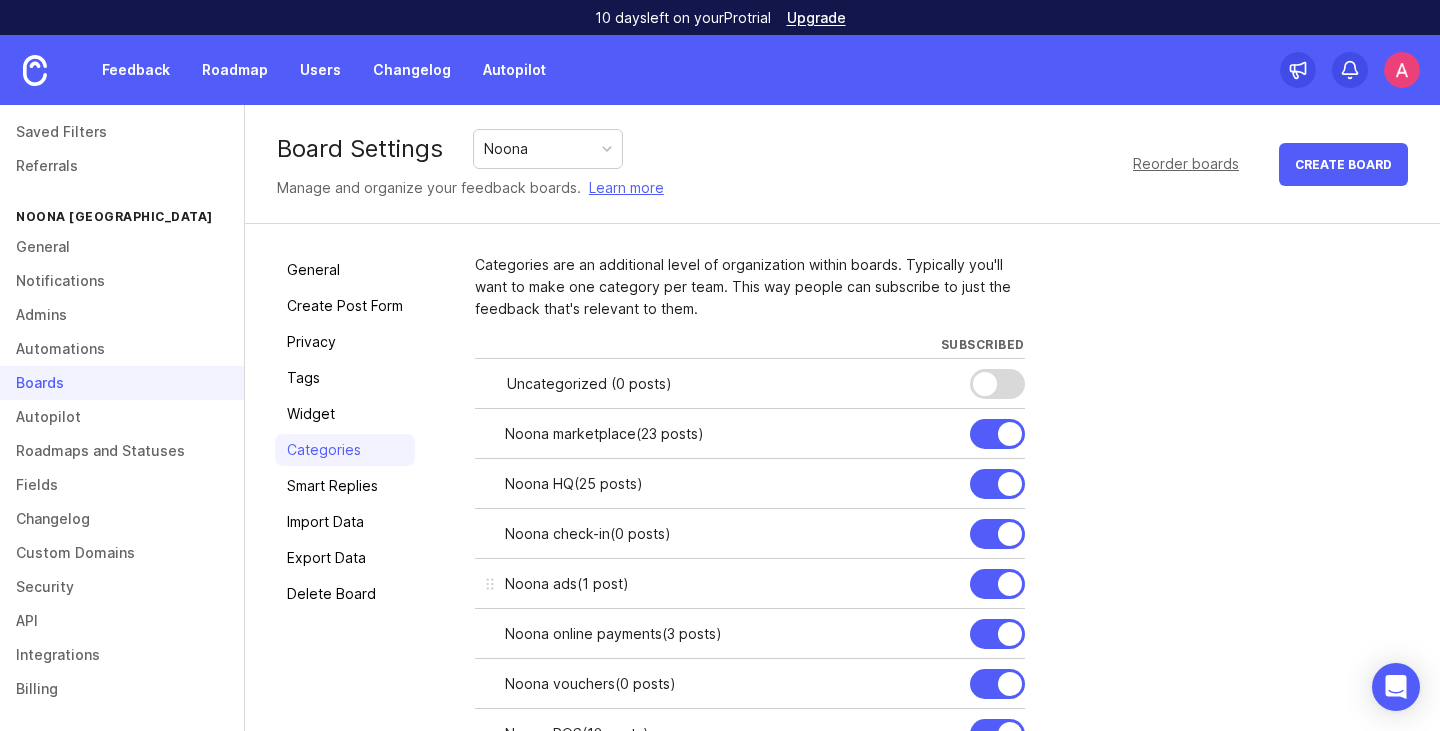 scroll, scrollTop: 156, scrollLeft: 0, axis: vertical 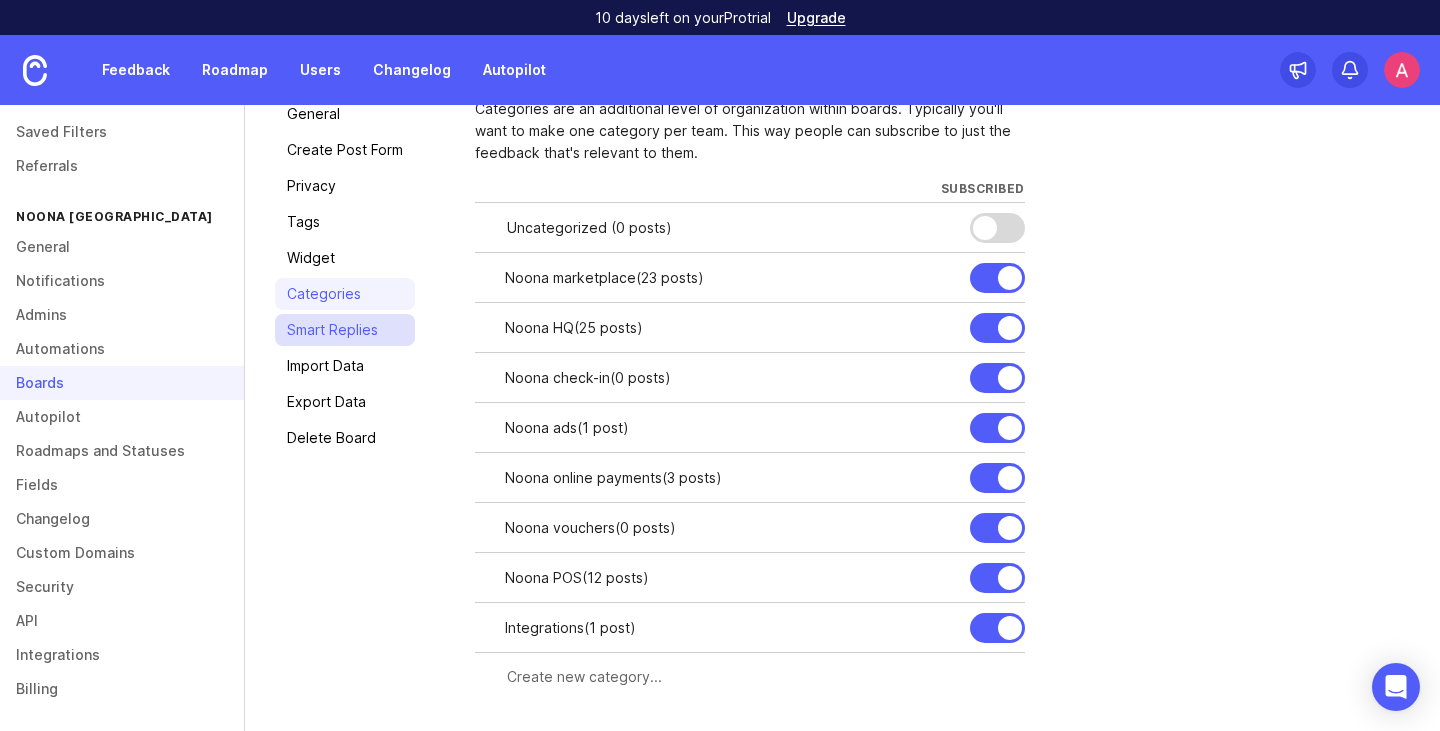 click on "Smart Replies" at bounding box center (345, 330) 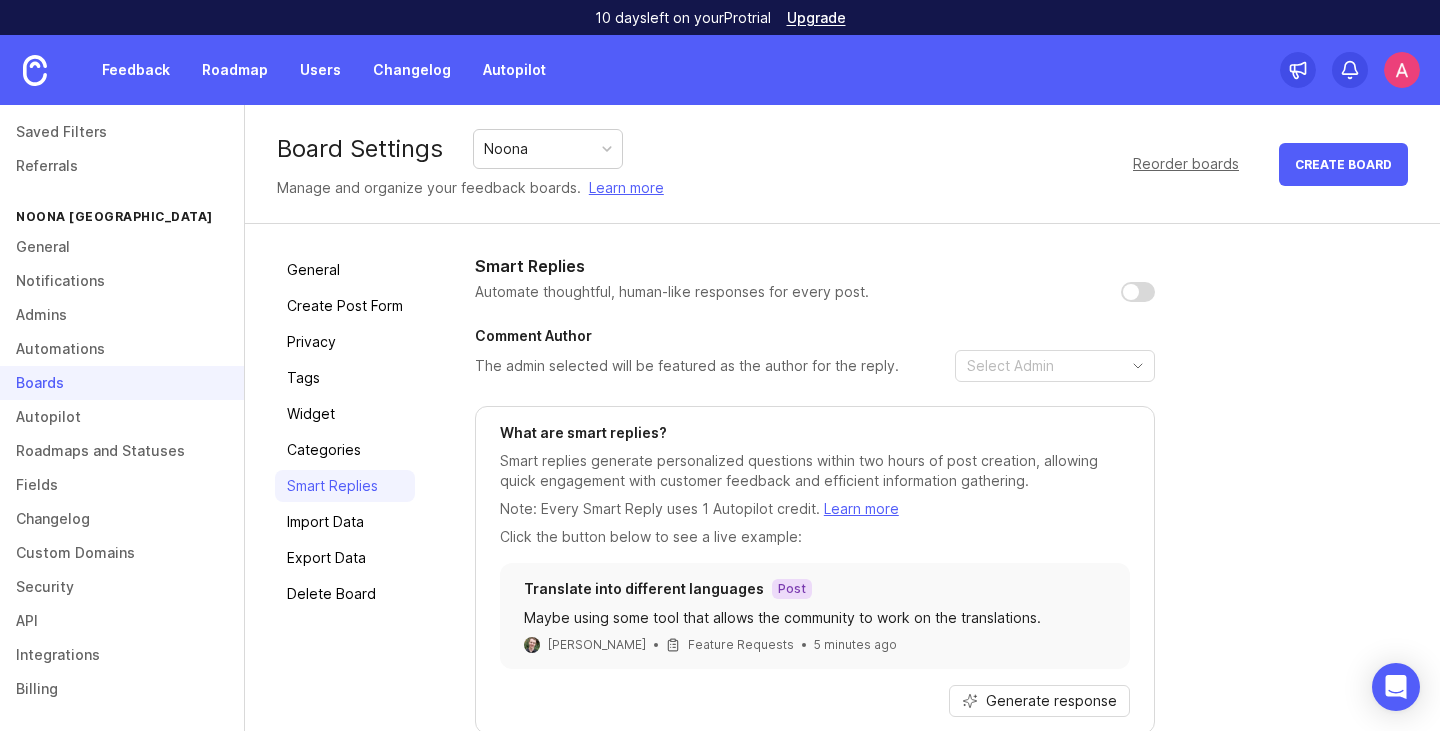 click on "Noona" at bounding box center [506, 149] 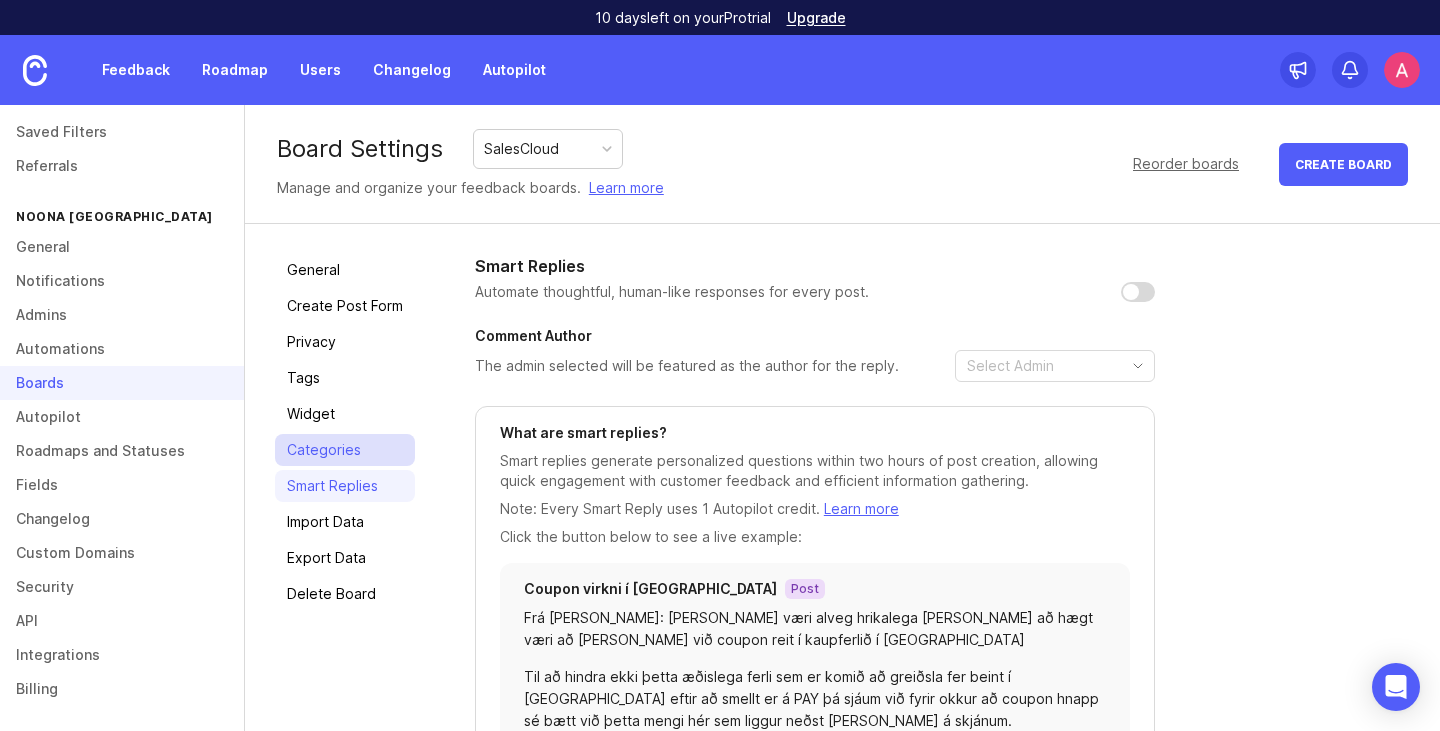 click on "Categories" at bounding box center (345, 450) 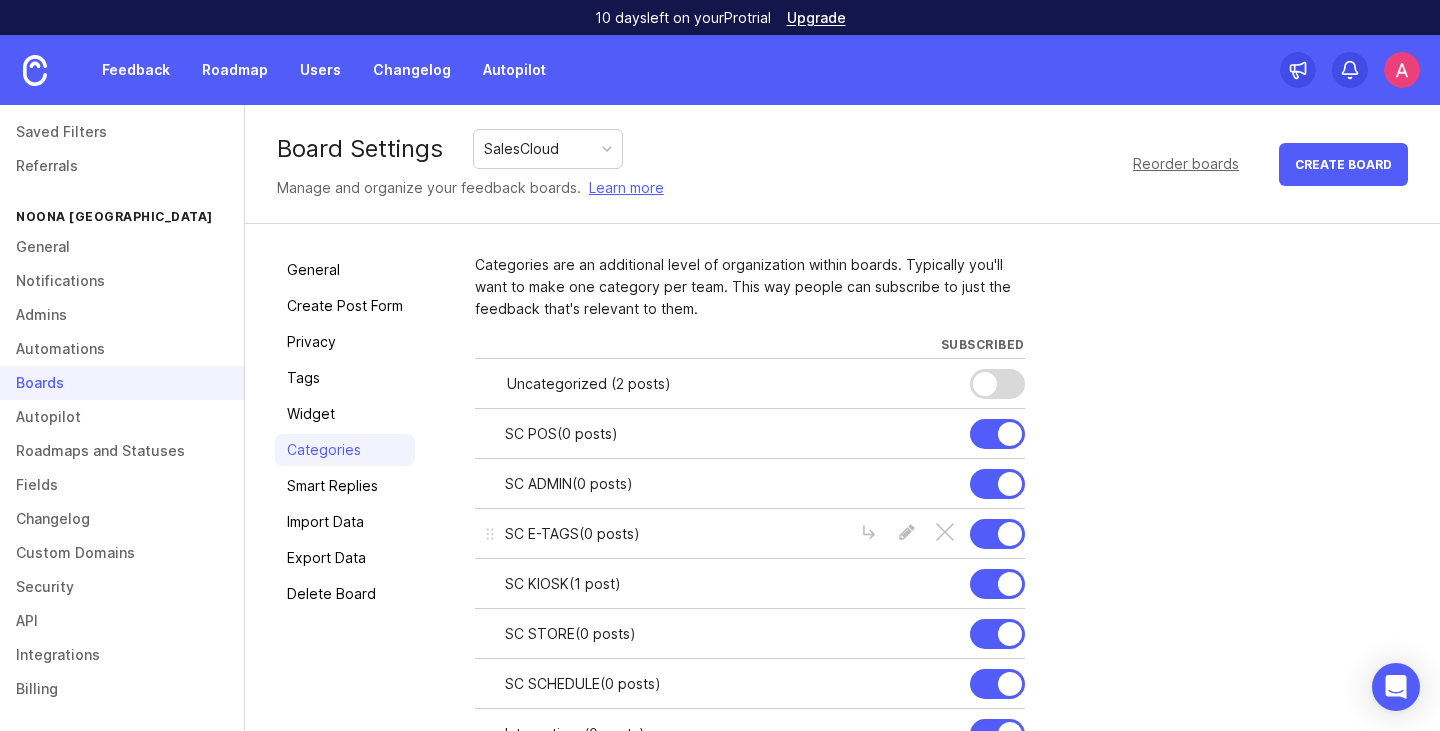 scroll, scrollTop: 106, scrollLeft: 0, axis: vertical 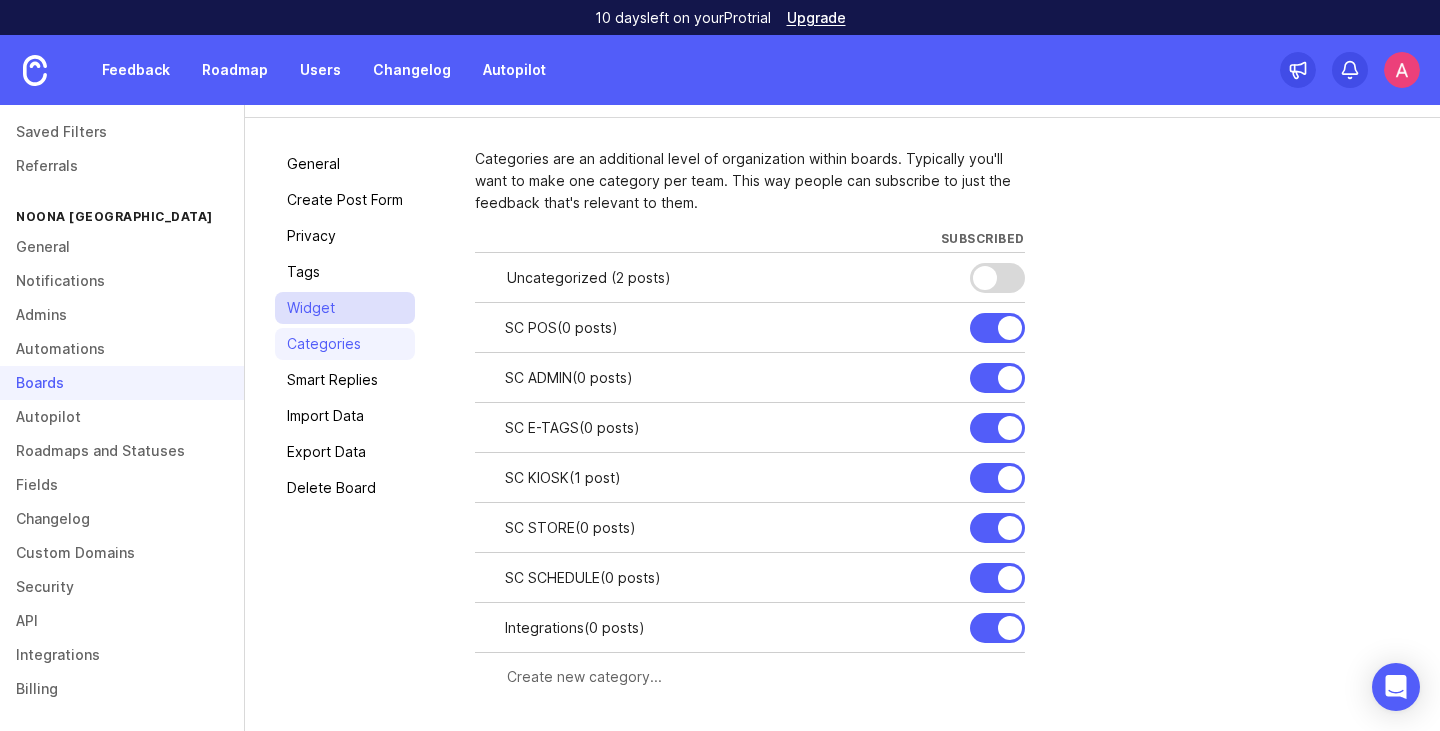 click on "Widget" at bounding box center [345, 308] 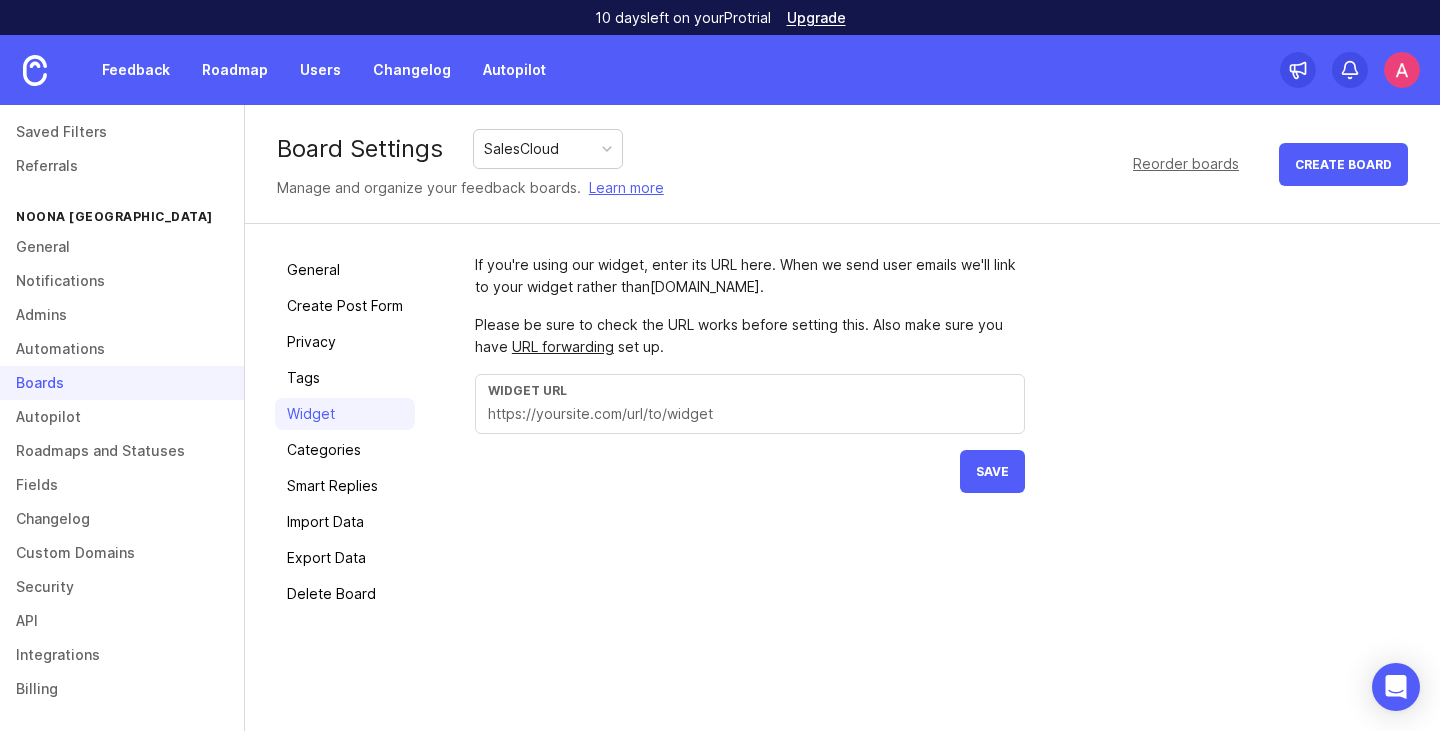 scroll, scrollTop: 0, scrollLeft: 0, axis: both 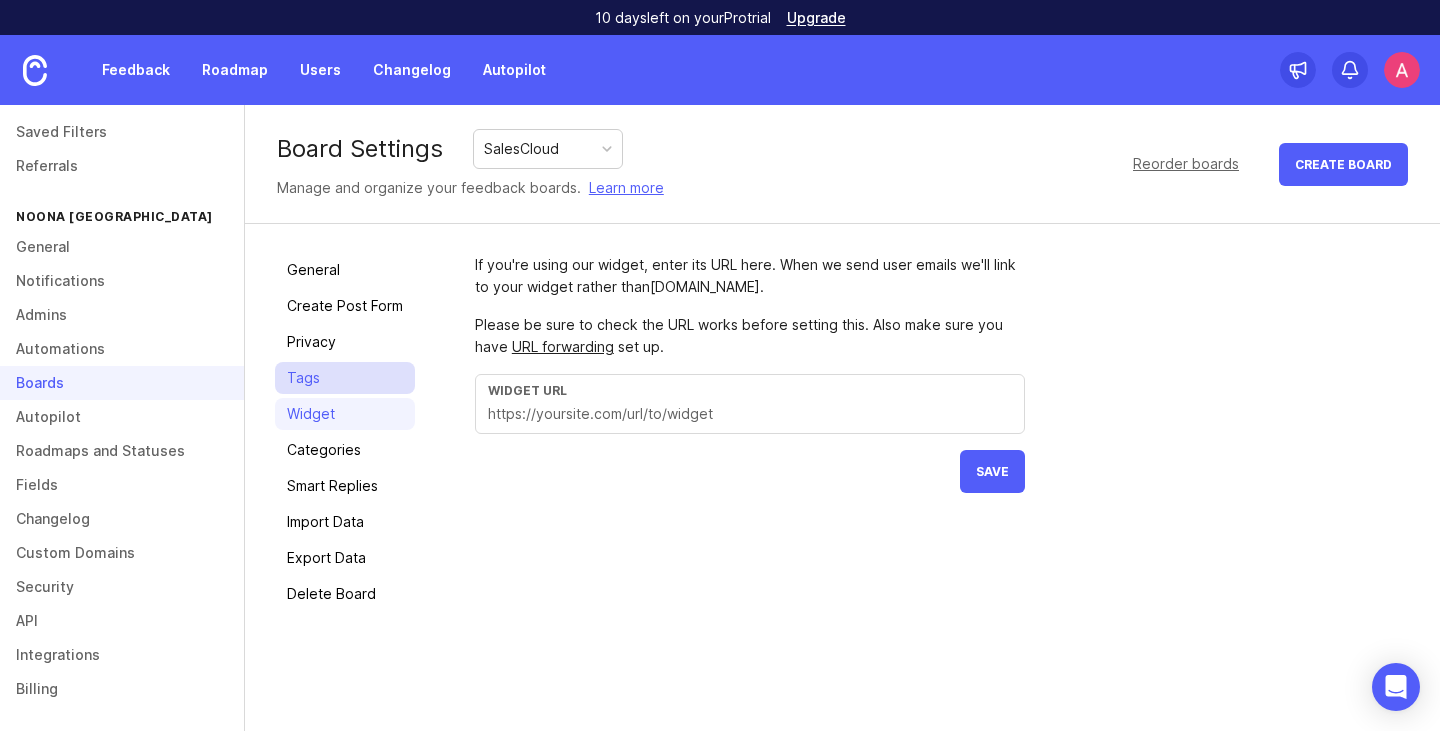 click on "Tags" at bounding box center (345, 378) 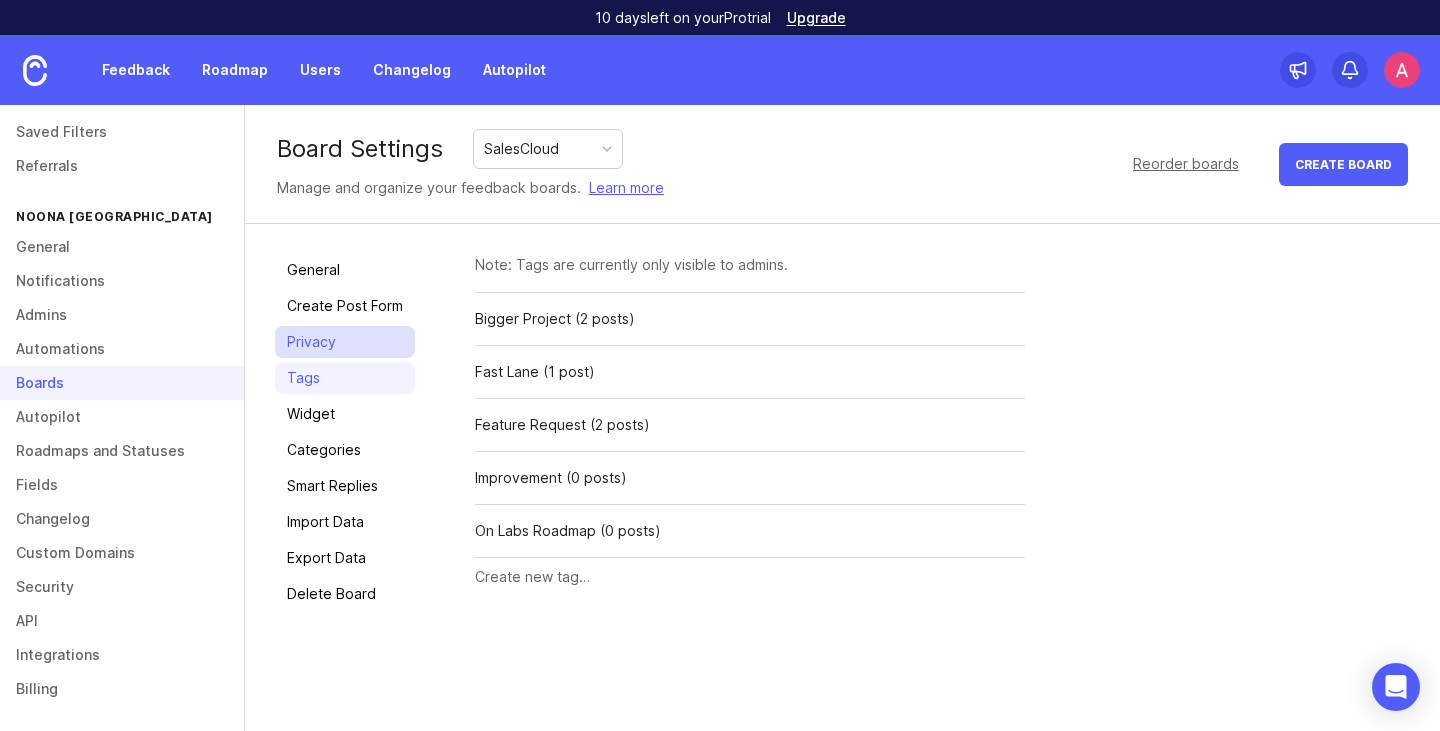 click on "Privacy" at bounding box center (345, 342) 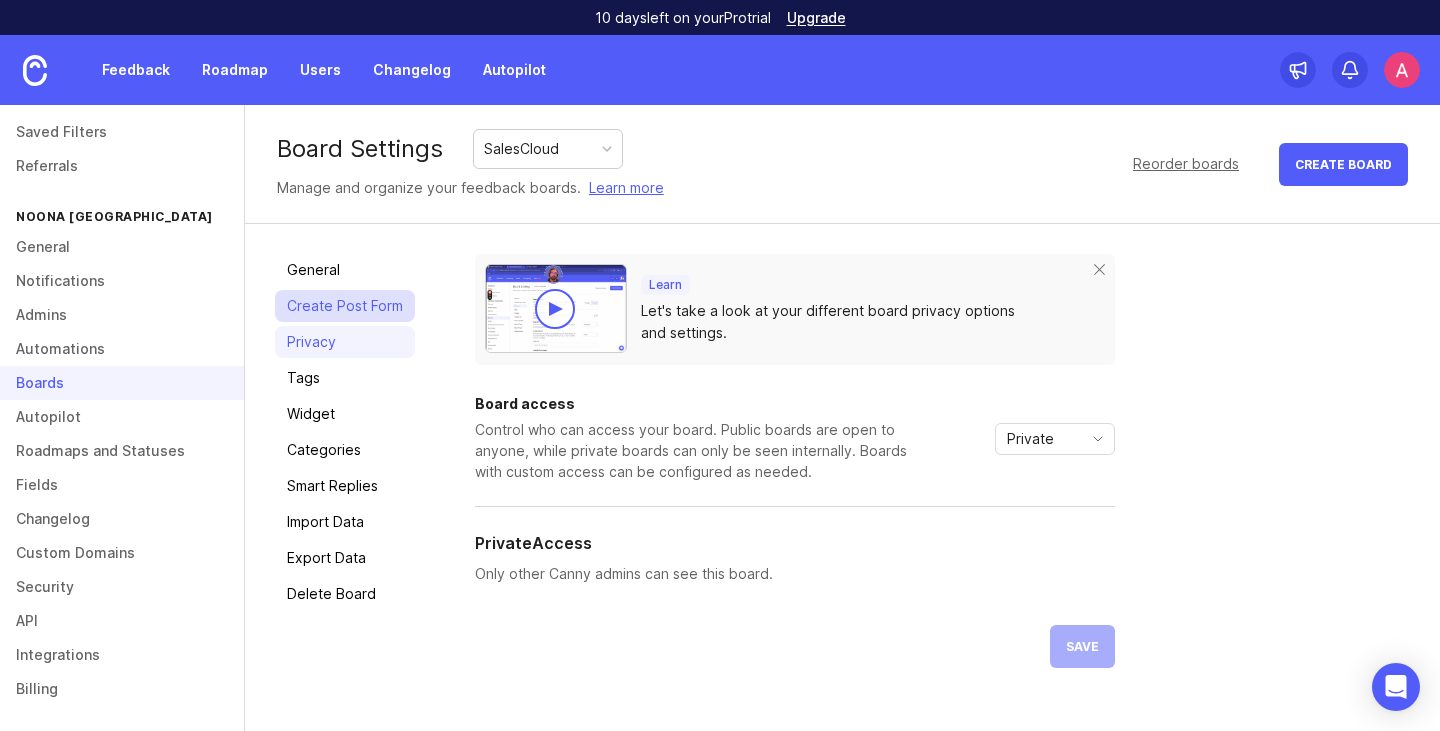click on "Create Post Form" at bounding box center [345, 306] 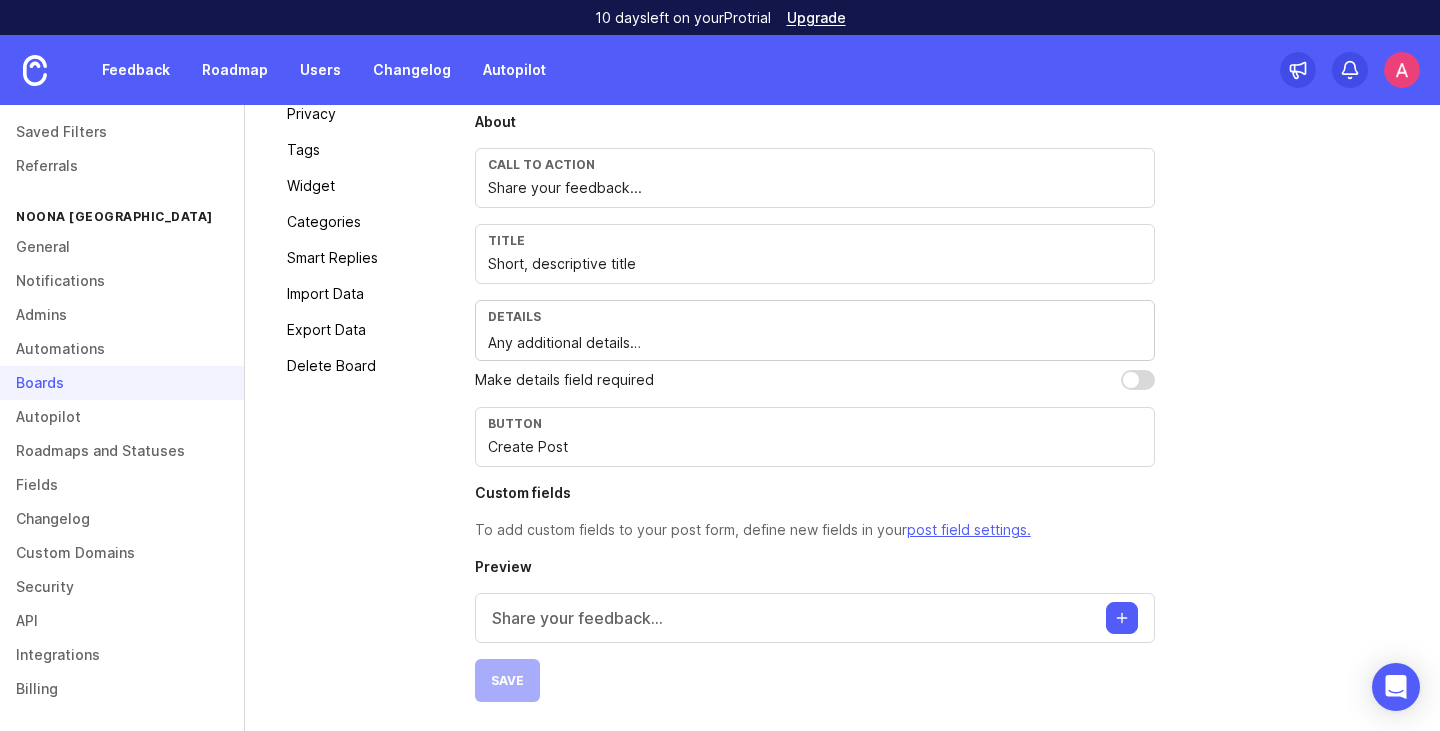 scroll, scrollTop: 0, scrollLeft: 0, axis: both 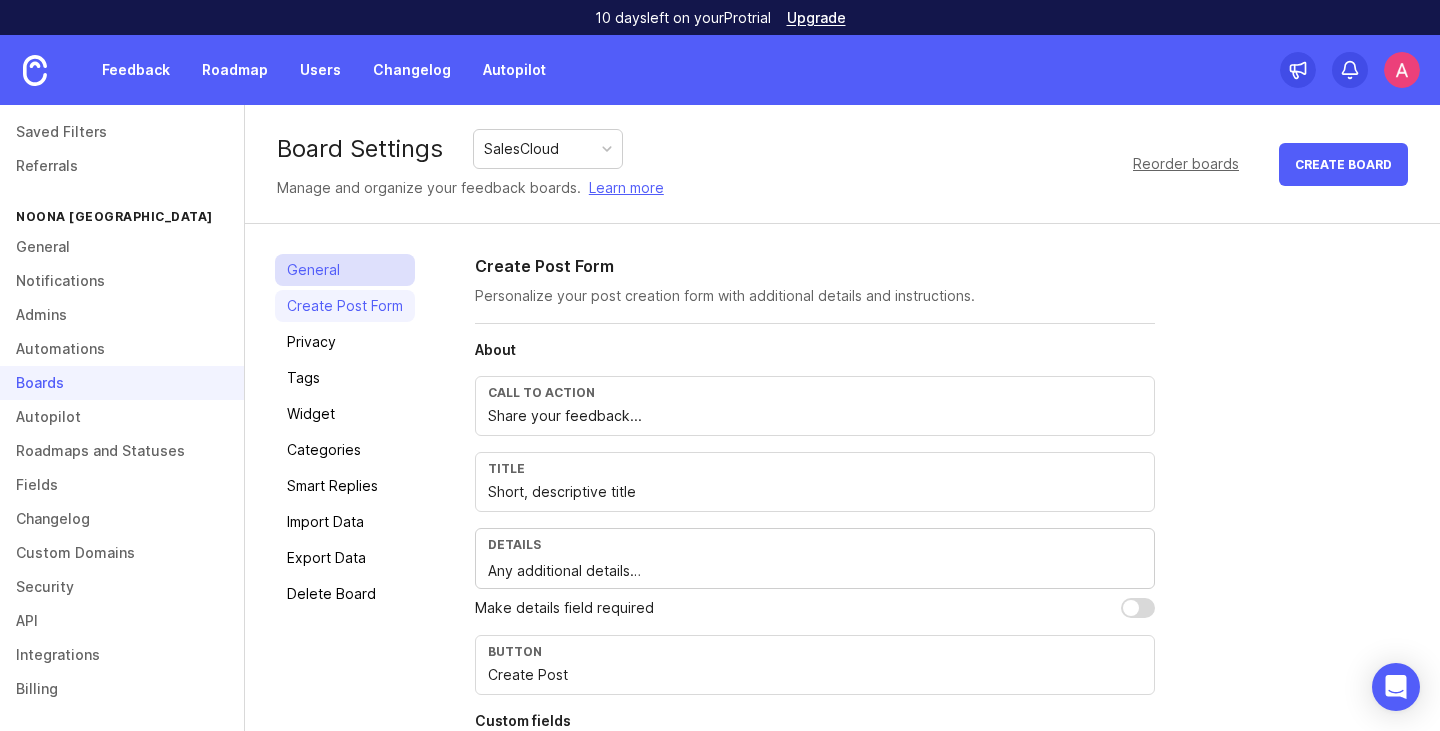 click on "General" at bounding box center [345, 270] 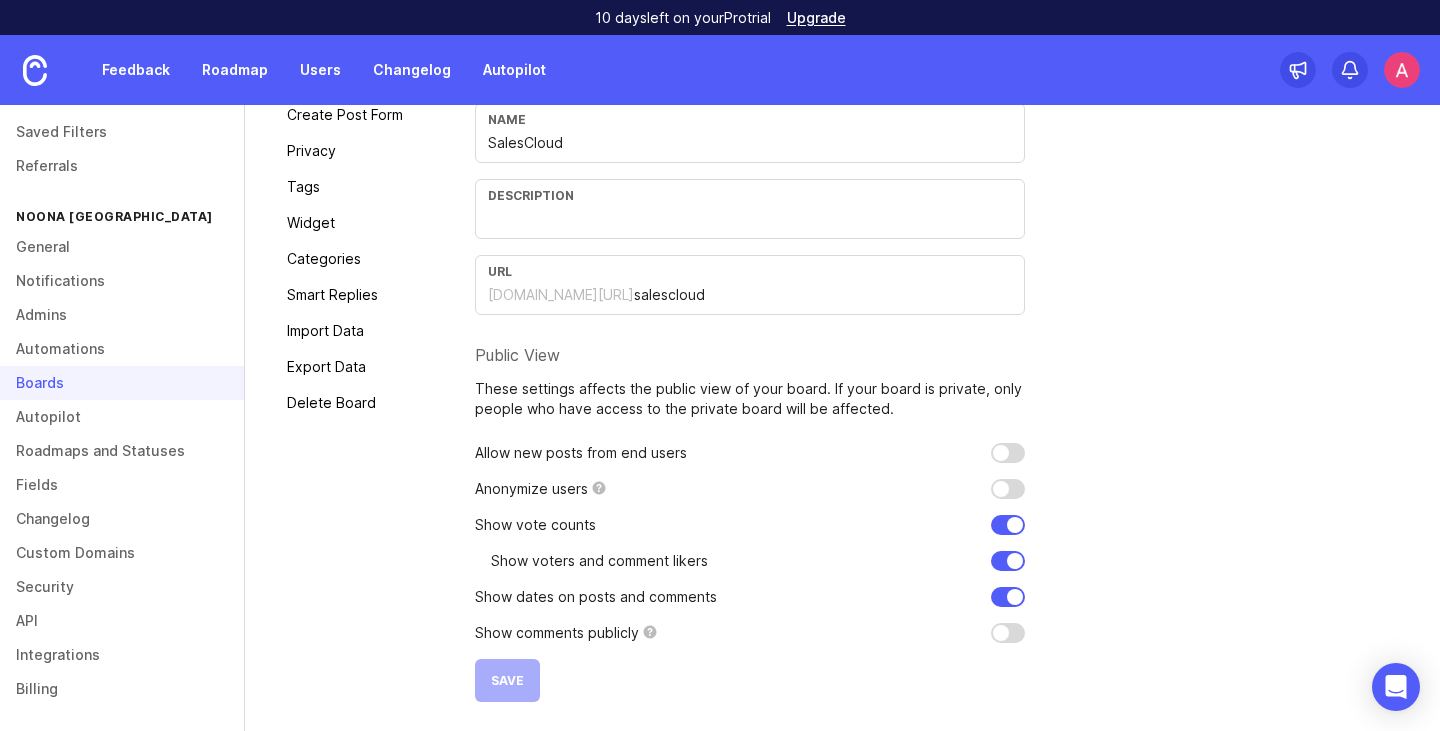 scroll, scrollTop: 0, scrollLeft: 0, axis: both 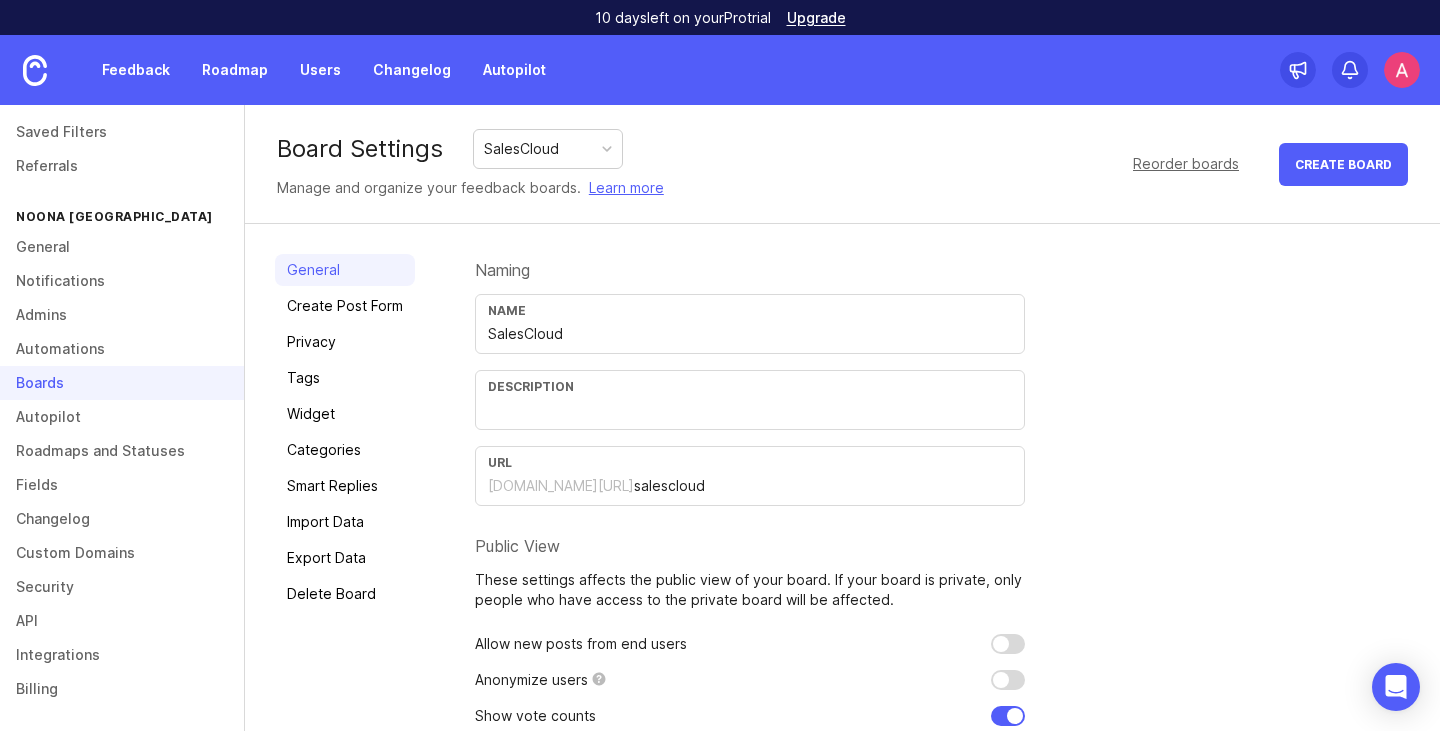 click on "SalesCloud" at bounding box center [521, 149] 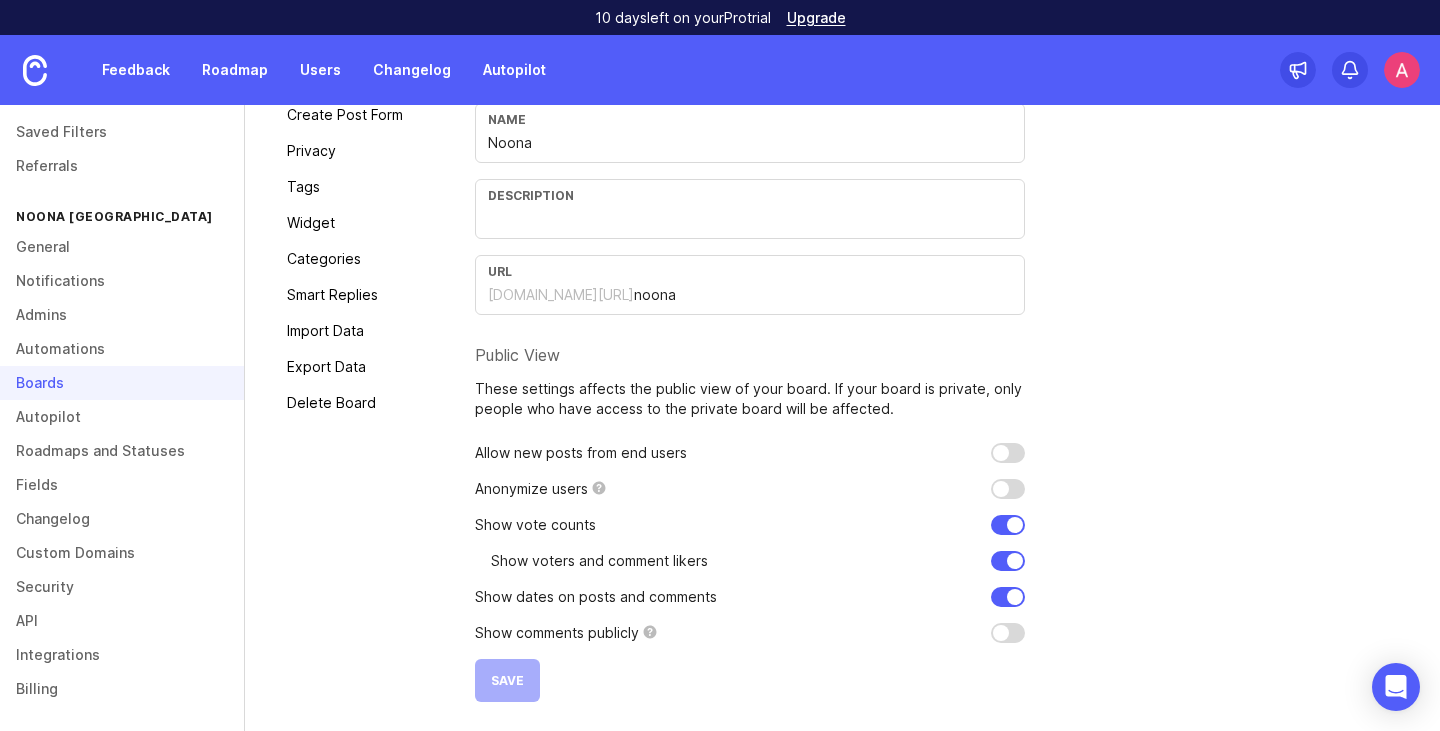 scroll, scrollTop: 0, scrollLeft: 0, axis: both 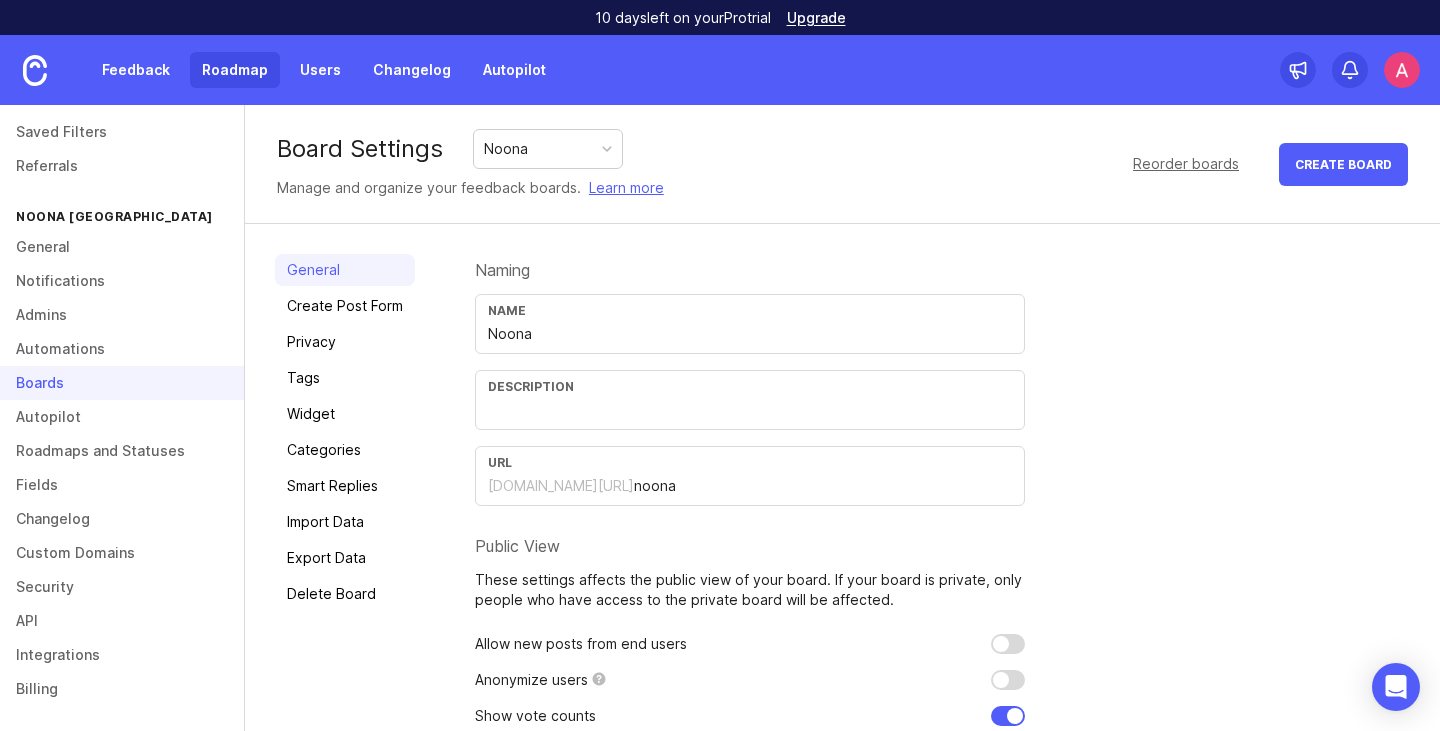 click on "Roadmap" at bounding box center [235, 70] 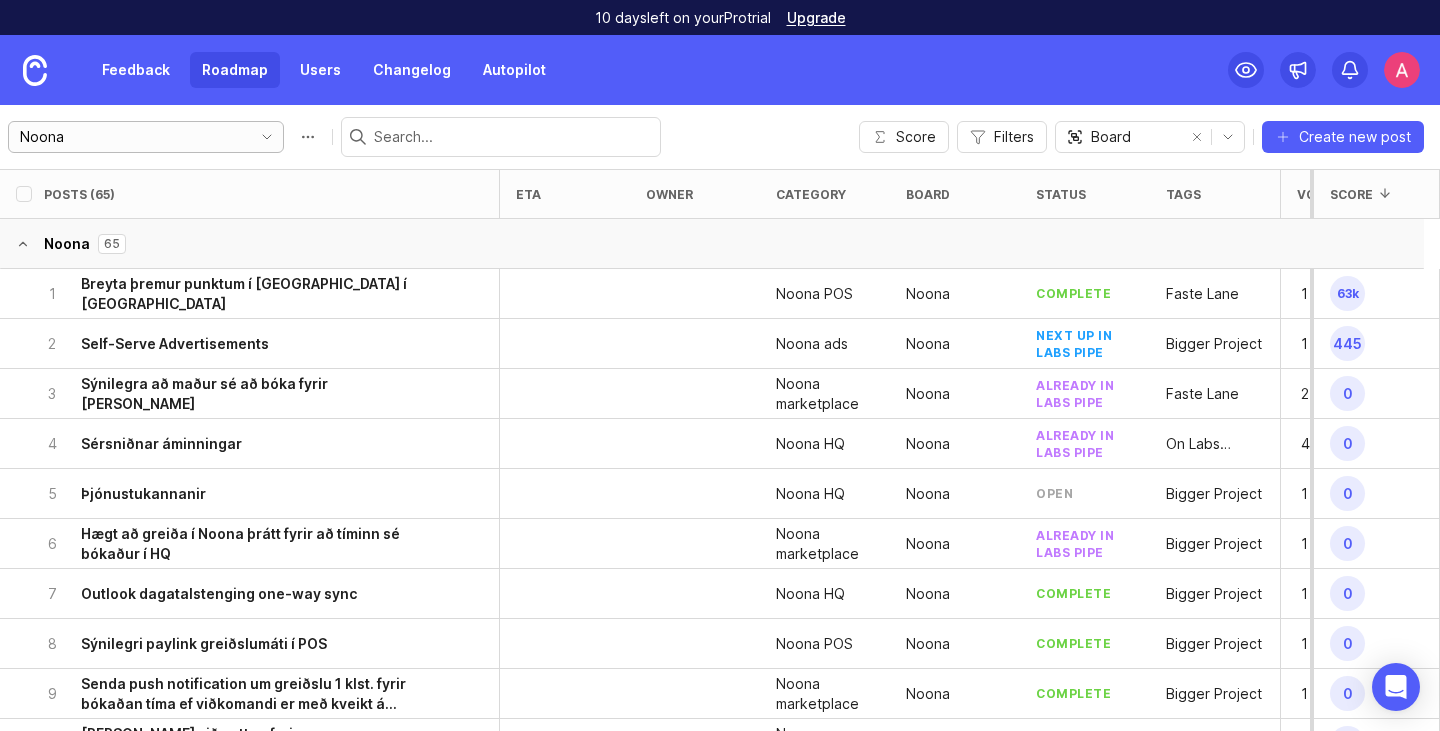 click 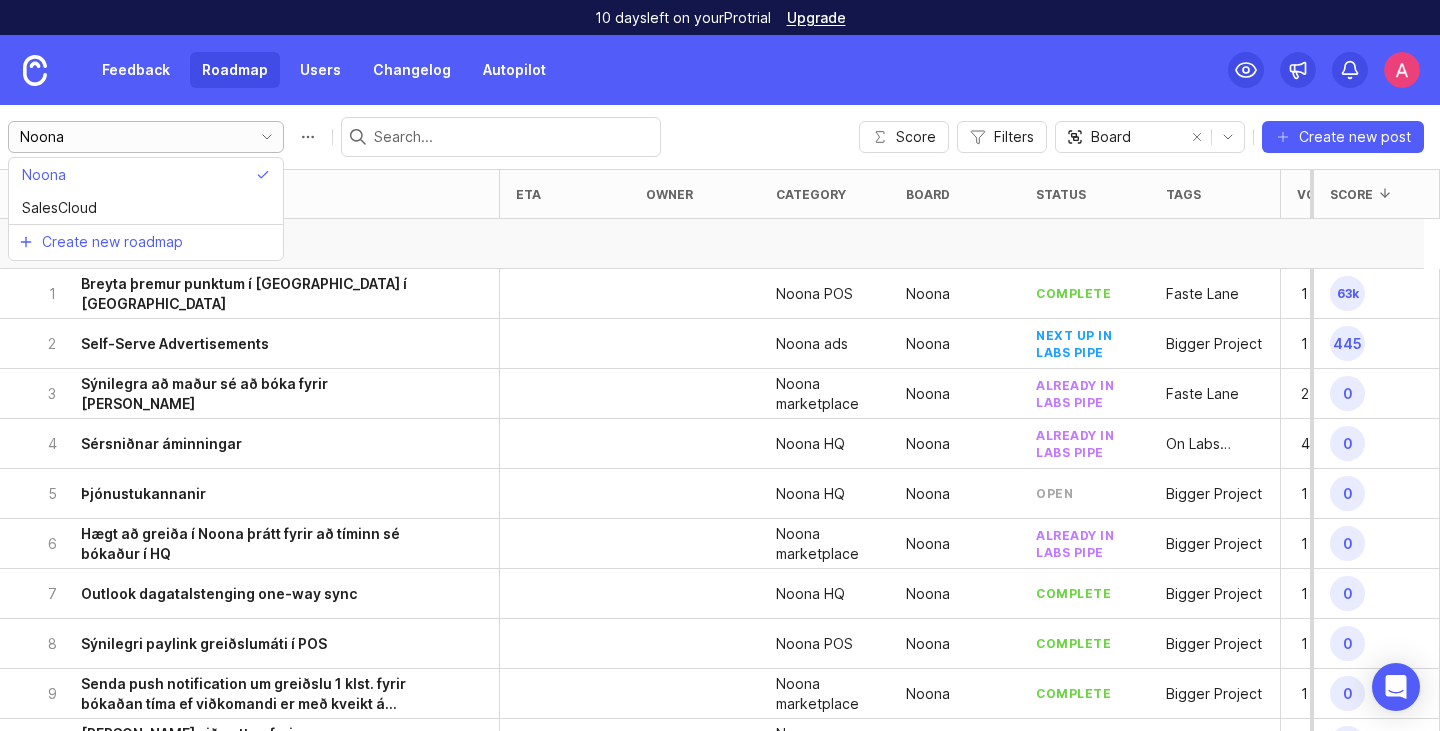 click 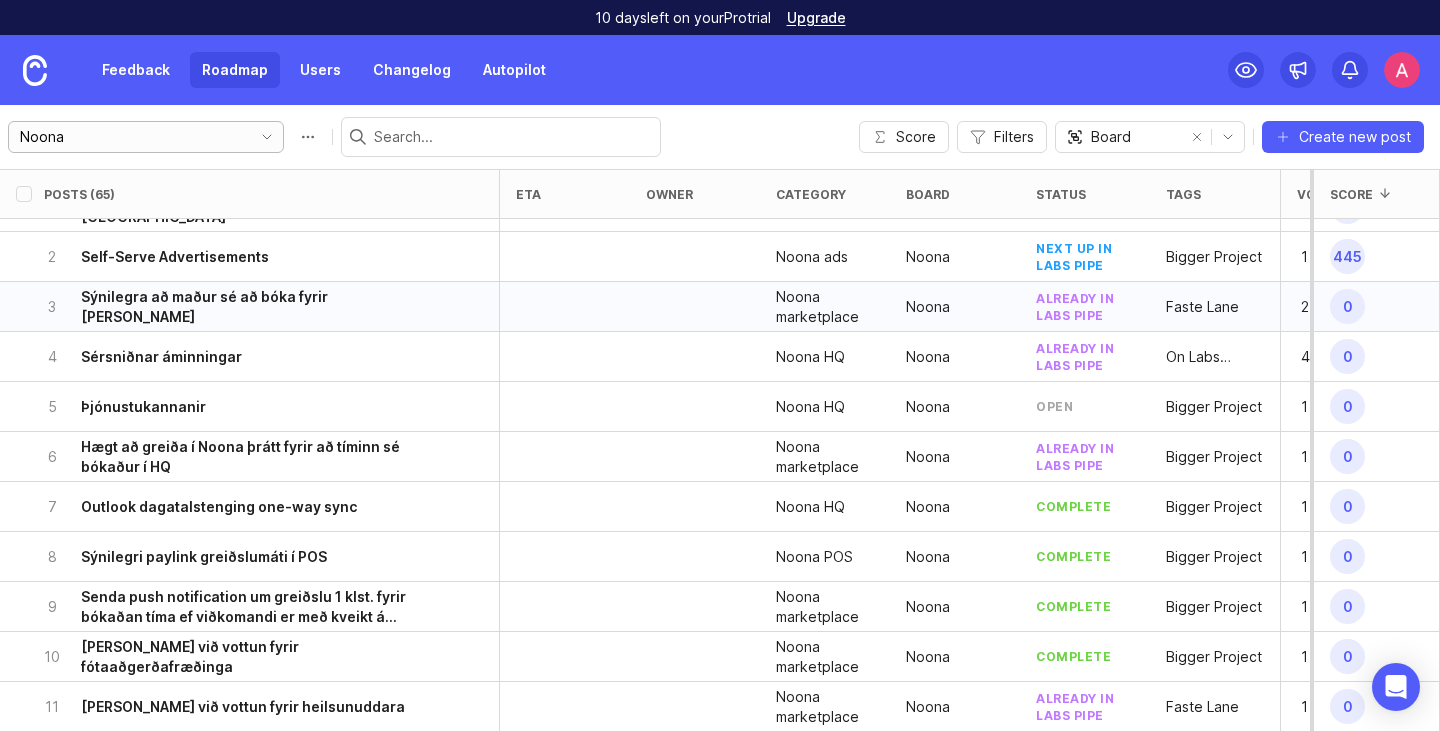 scroll, scrollTop: 0, scrollLeft: 0, axis: both 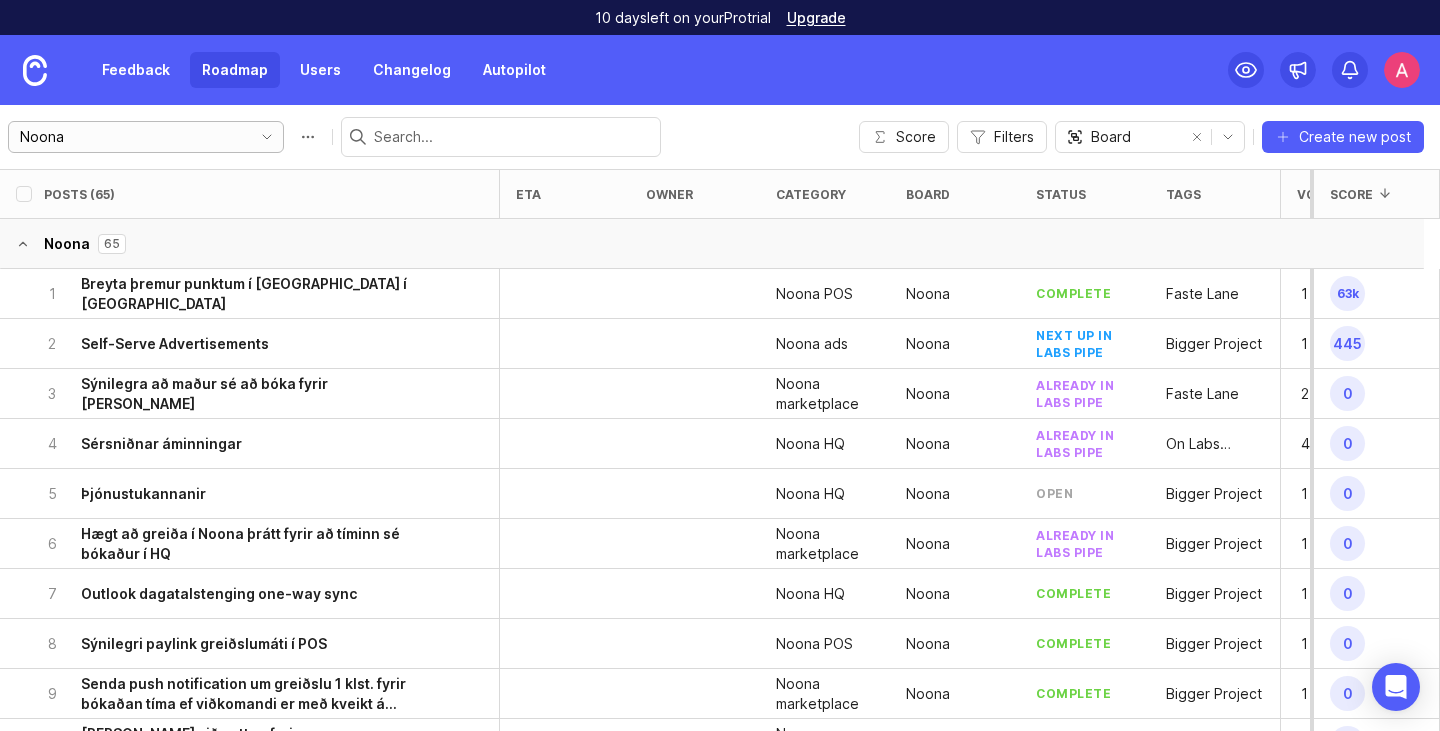 click on "Noona" at bounding box center [130, 137] 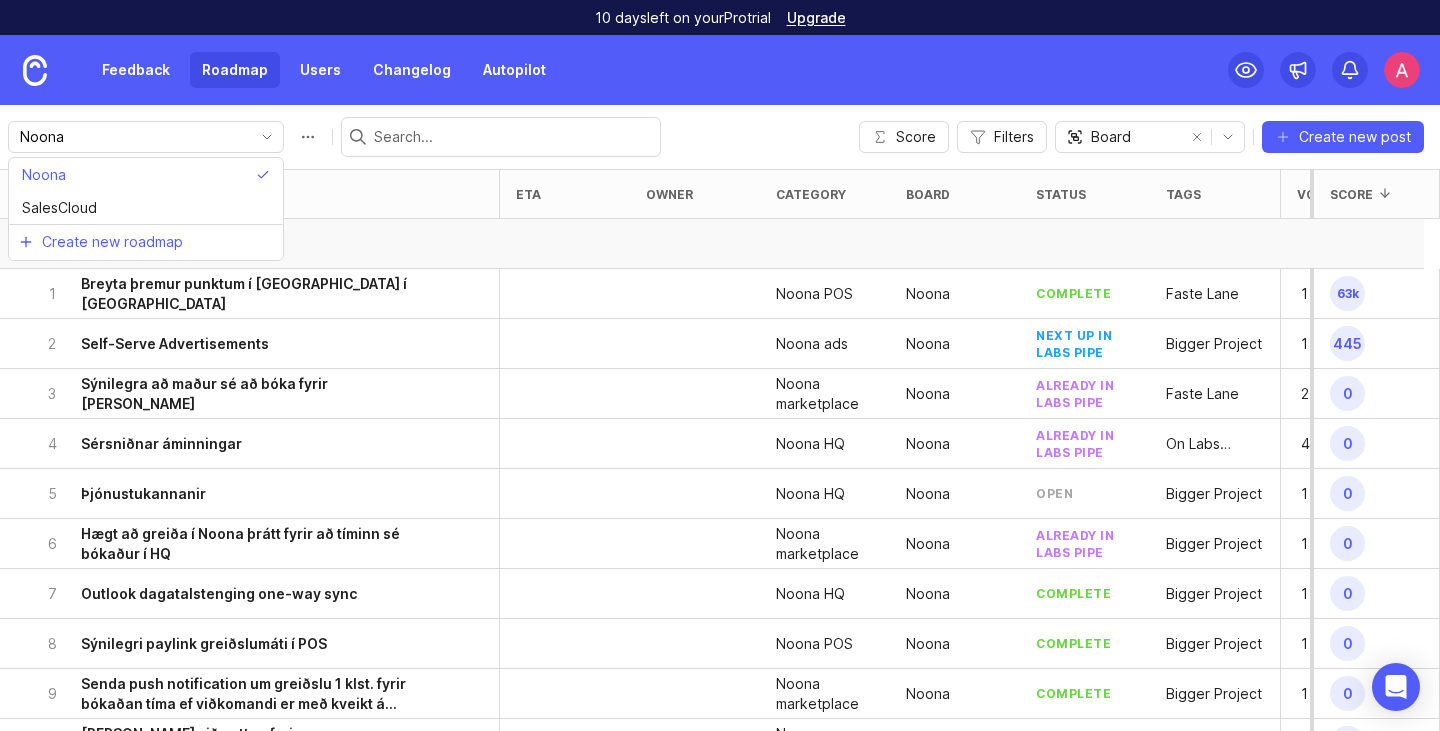 click on "Noona Noona SalesCloud Create new roadmap Score Filters  Board Board Category Owner Status Create new post" at bounding box center [720, 137] 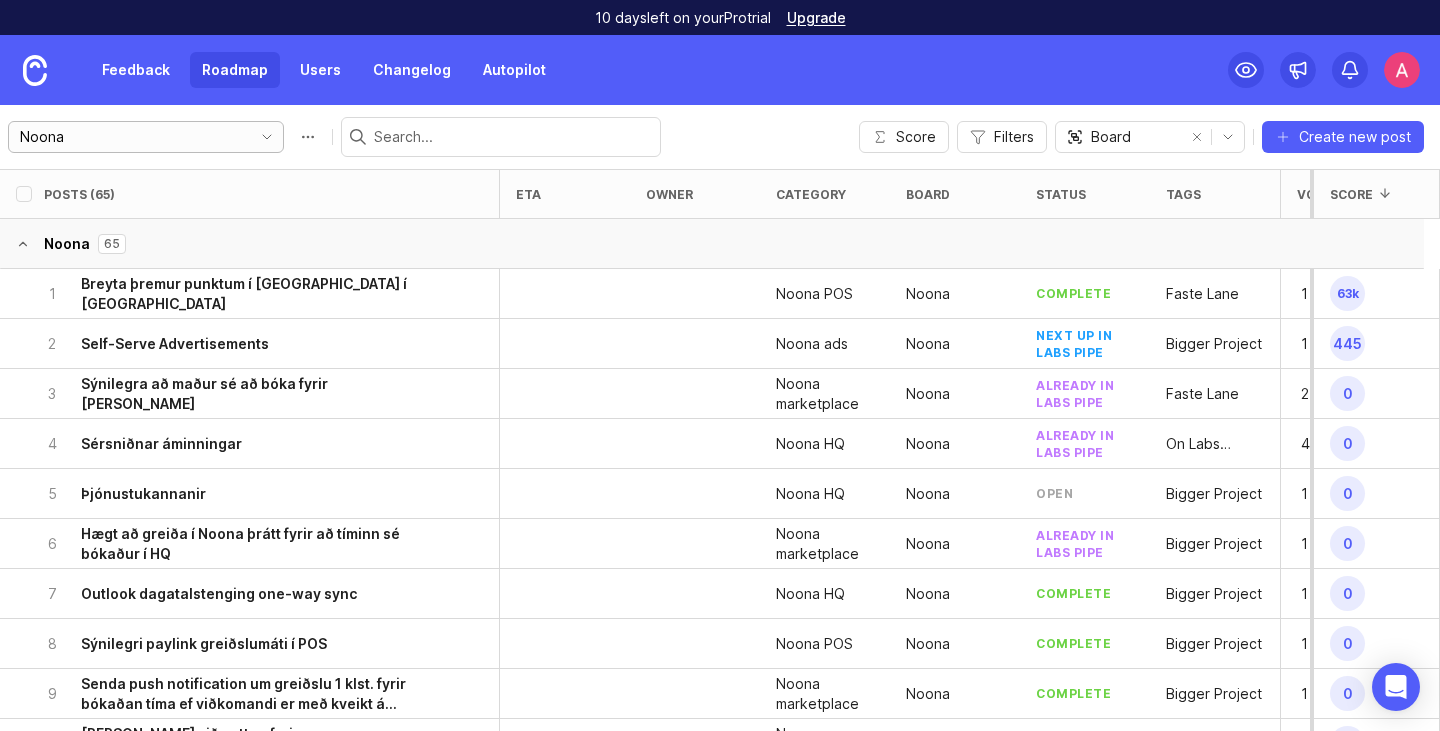 click on "Noona" at bounding box center [130, 137] 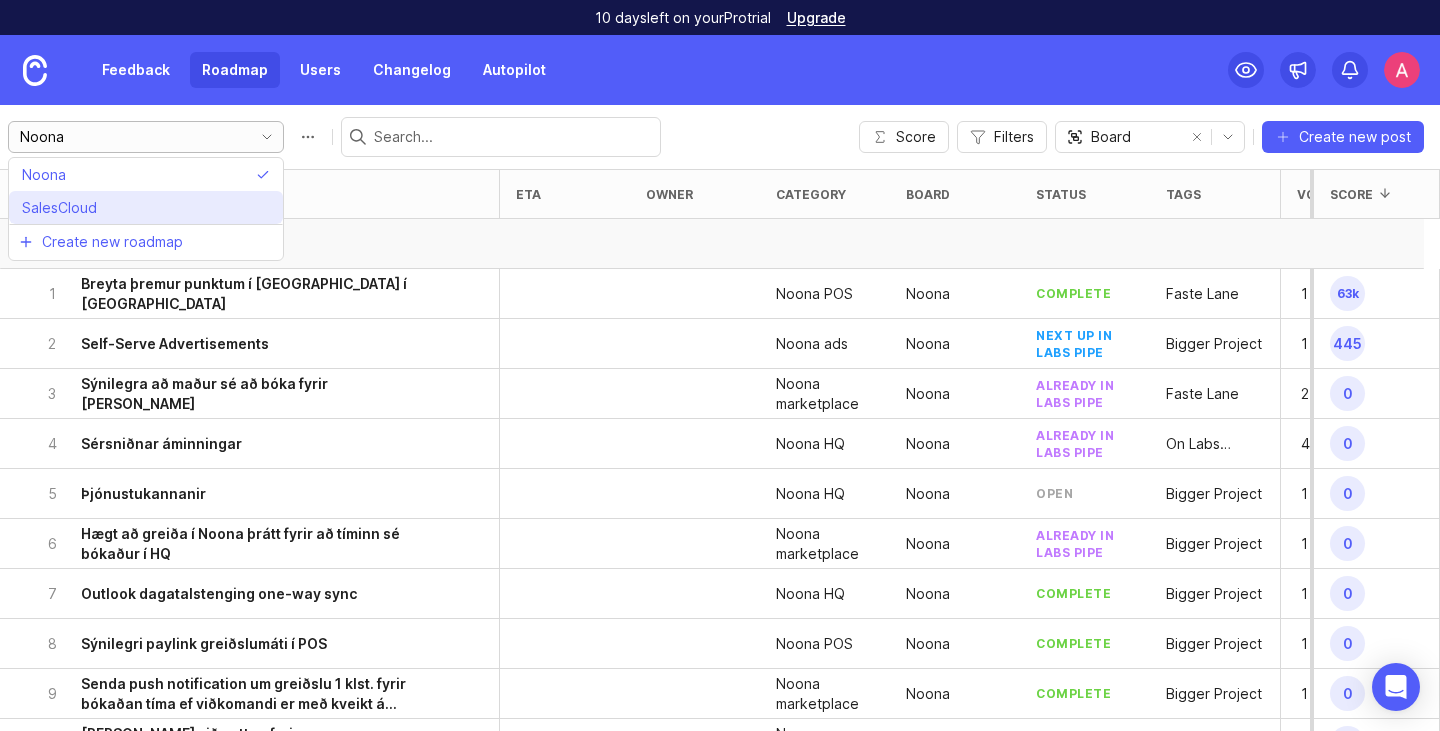 click on "SalesCloud" at bounding box center [146, 207] 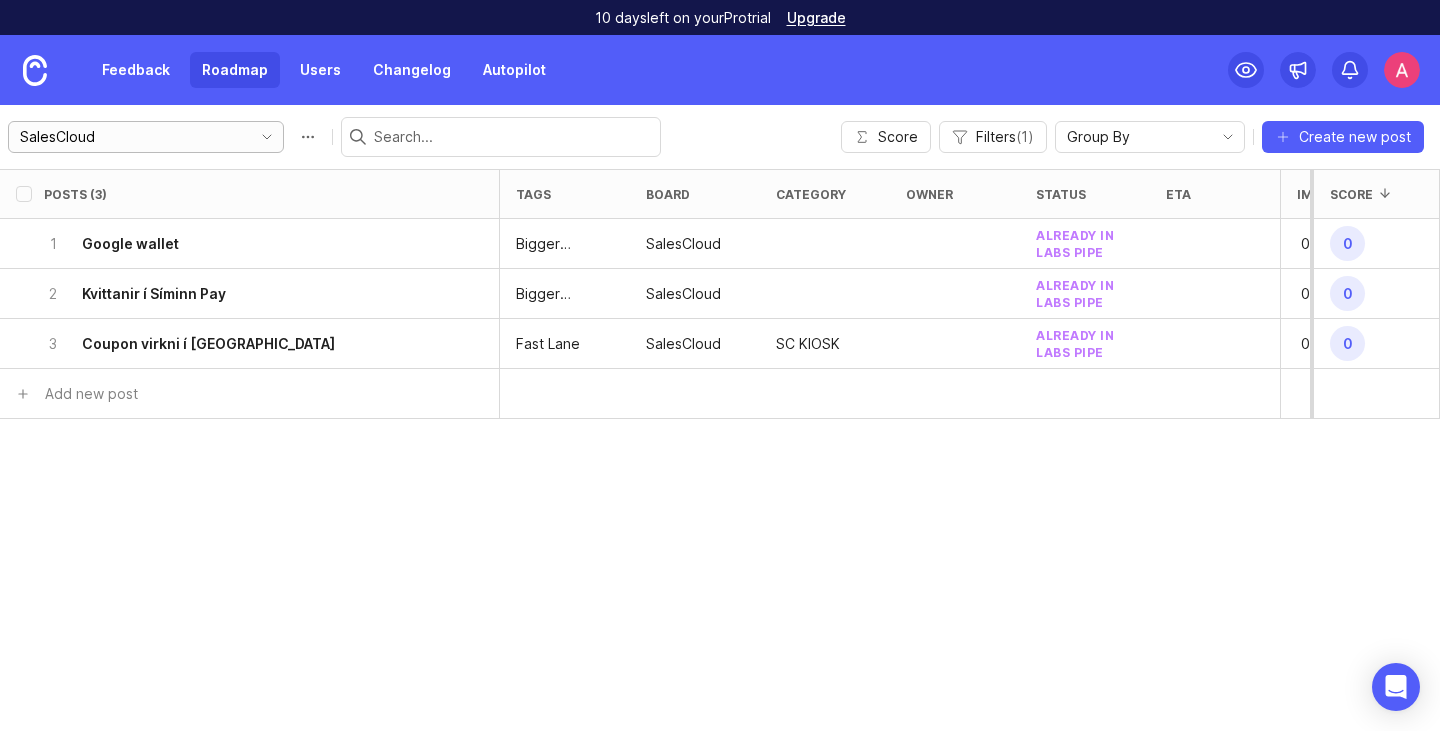 click on "SalesCloud" at bounding box center [130, 137] 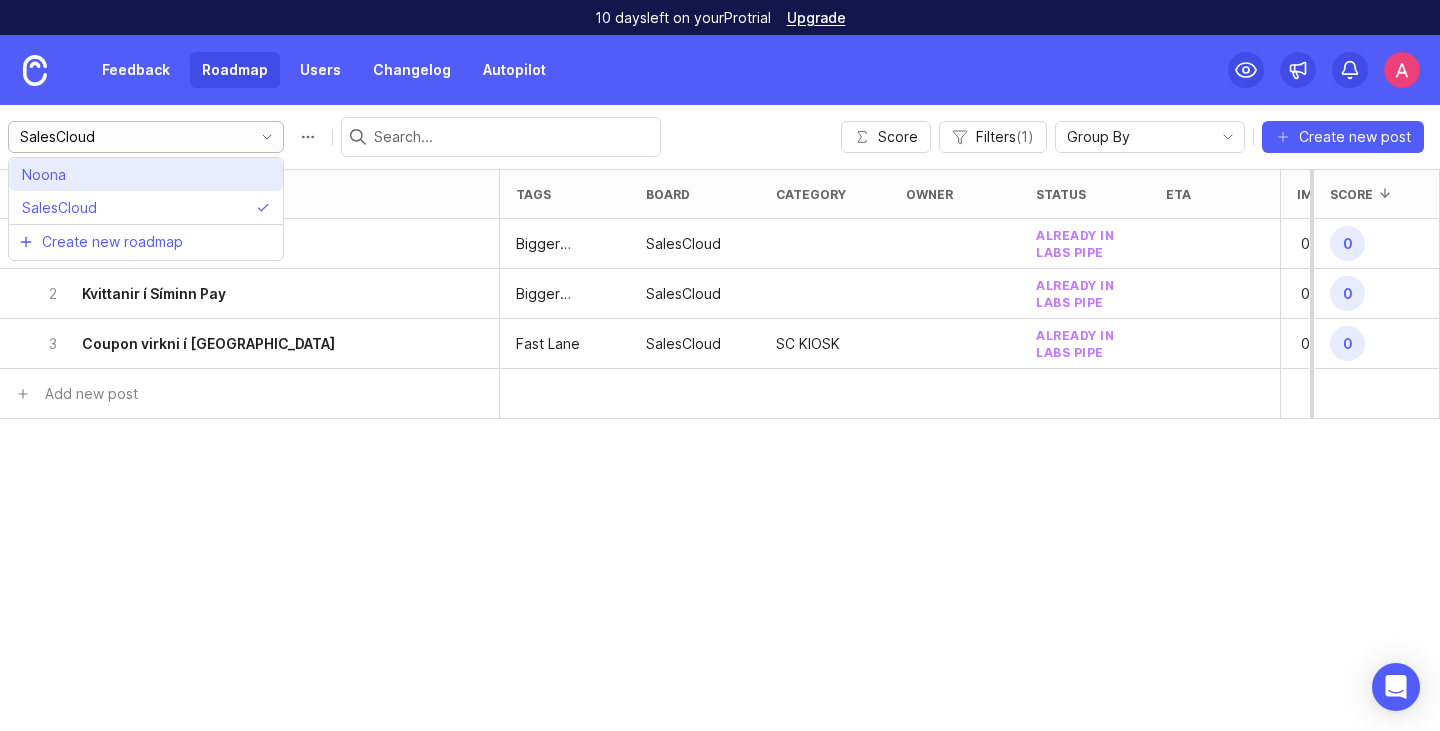 click on "Noona" at bounding box center [146, 174] 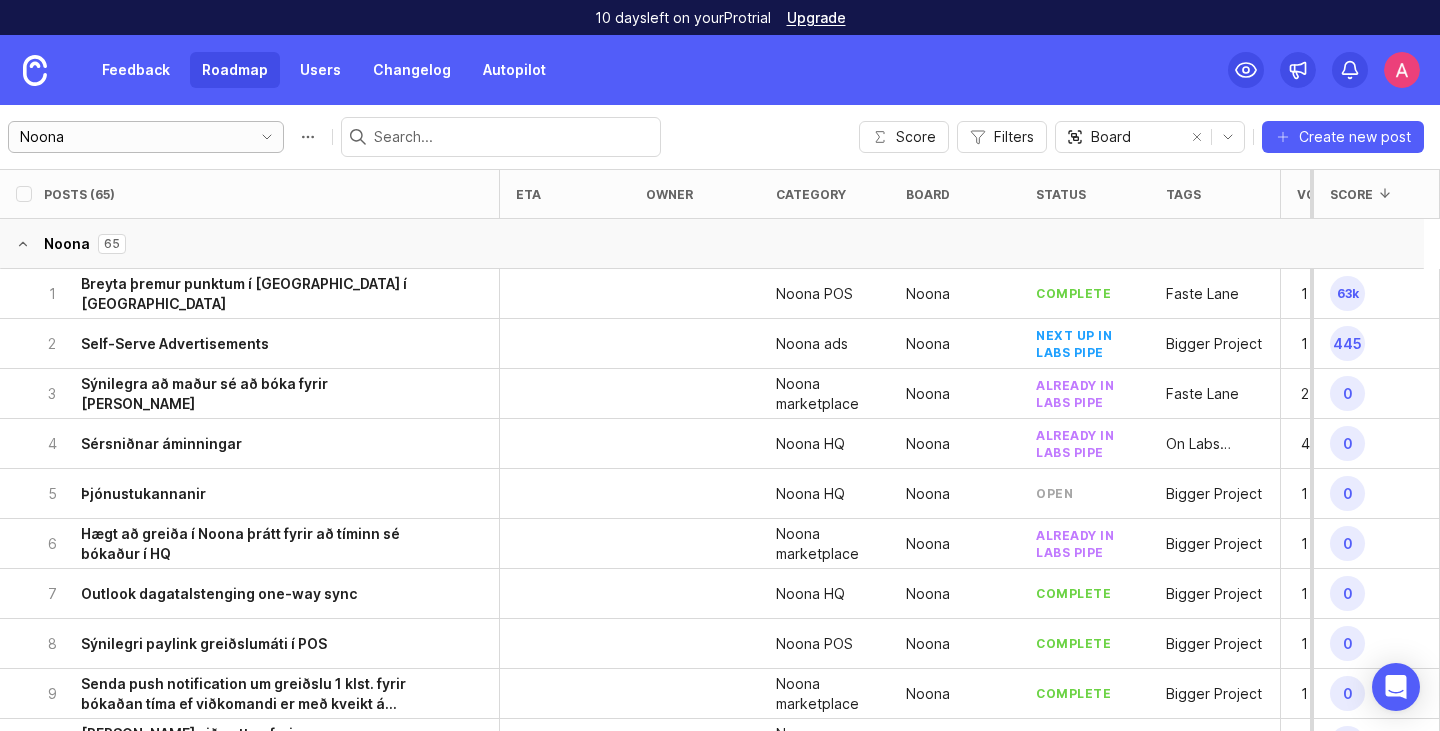 click on "Noona" at bounding box center [130, 137] 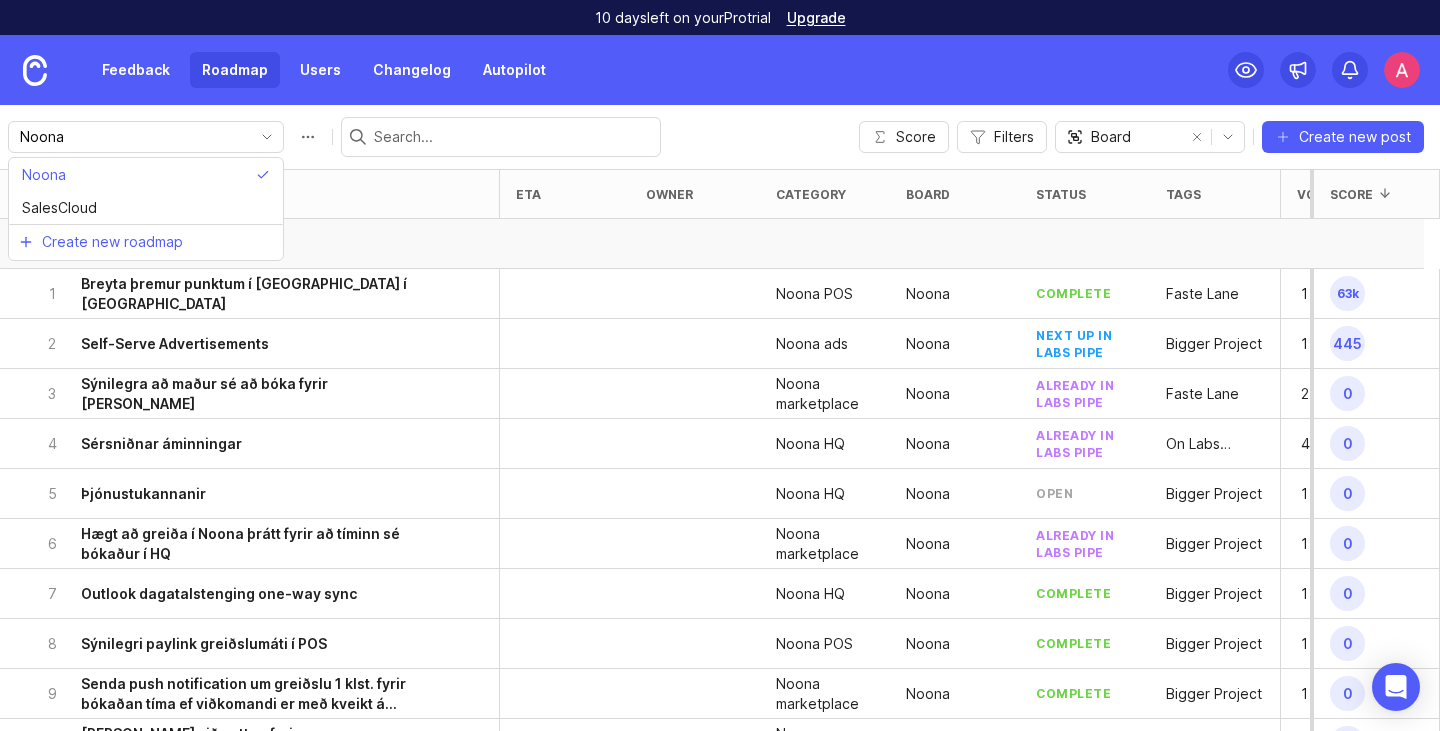 click on "Noona Noona SalesCloud Create new roadmap Score Filters  Board Board Category Owner Status Create new post" at bounding box center [720, 137] 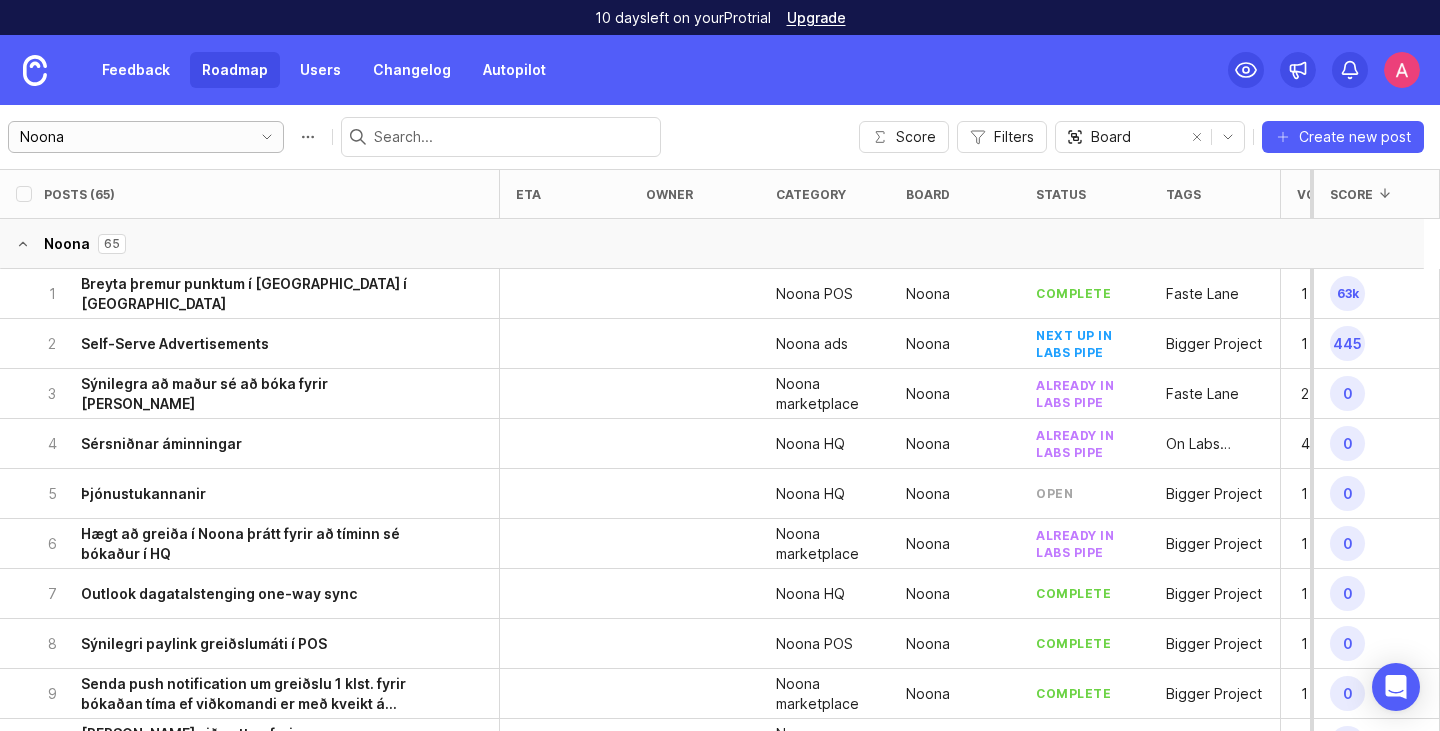 click on "Noona" at bounding box center (130, 137) 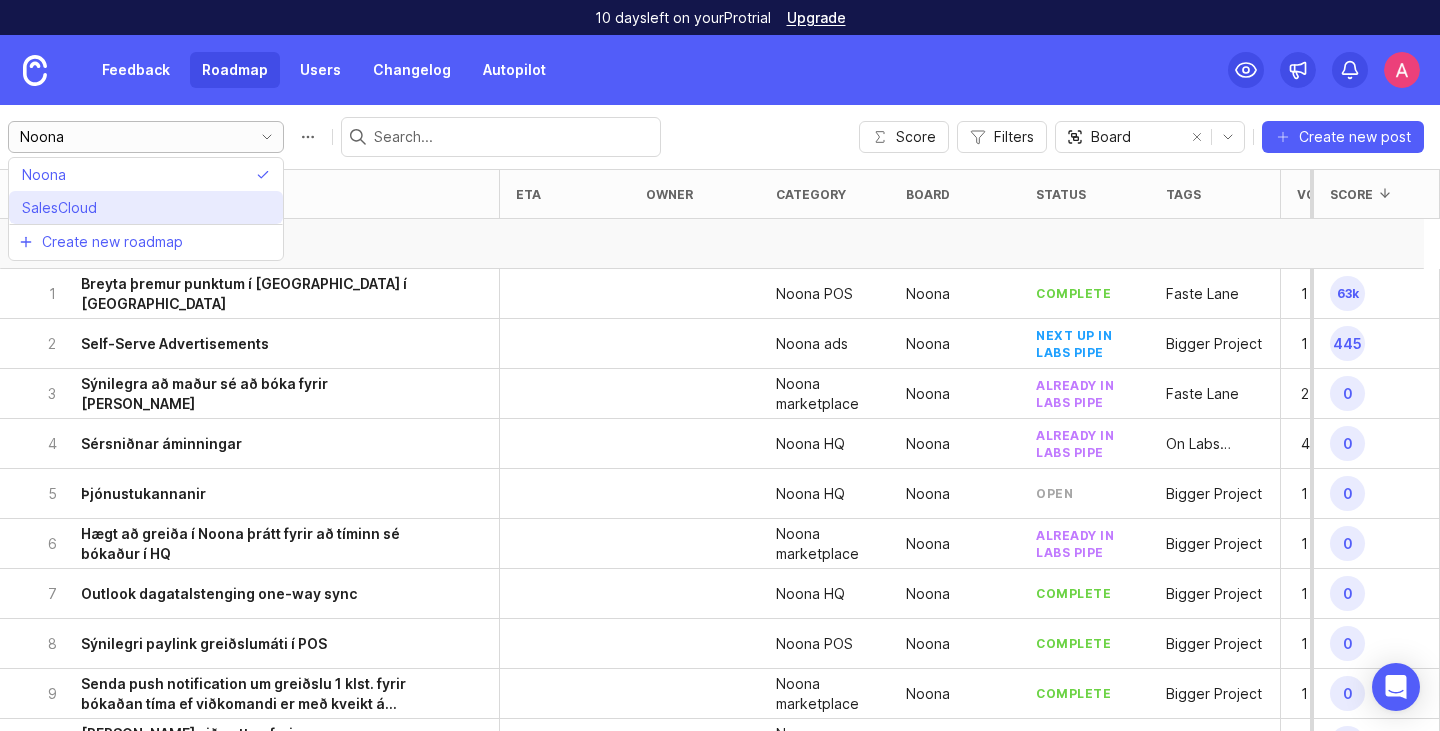 click on "SalesCloud" at bounding box center [146, 207] 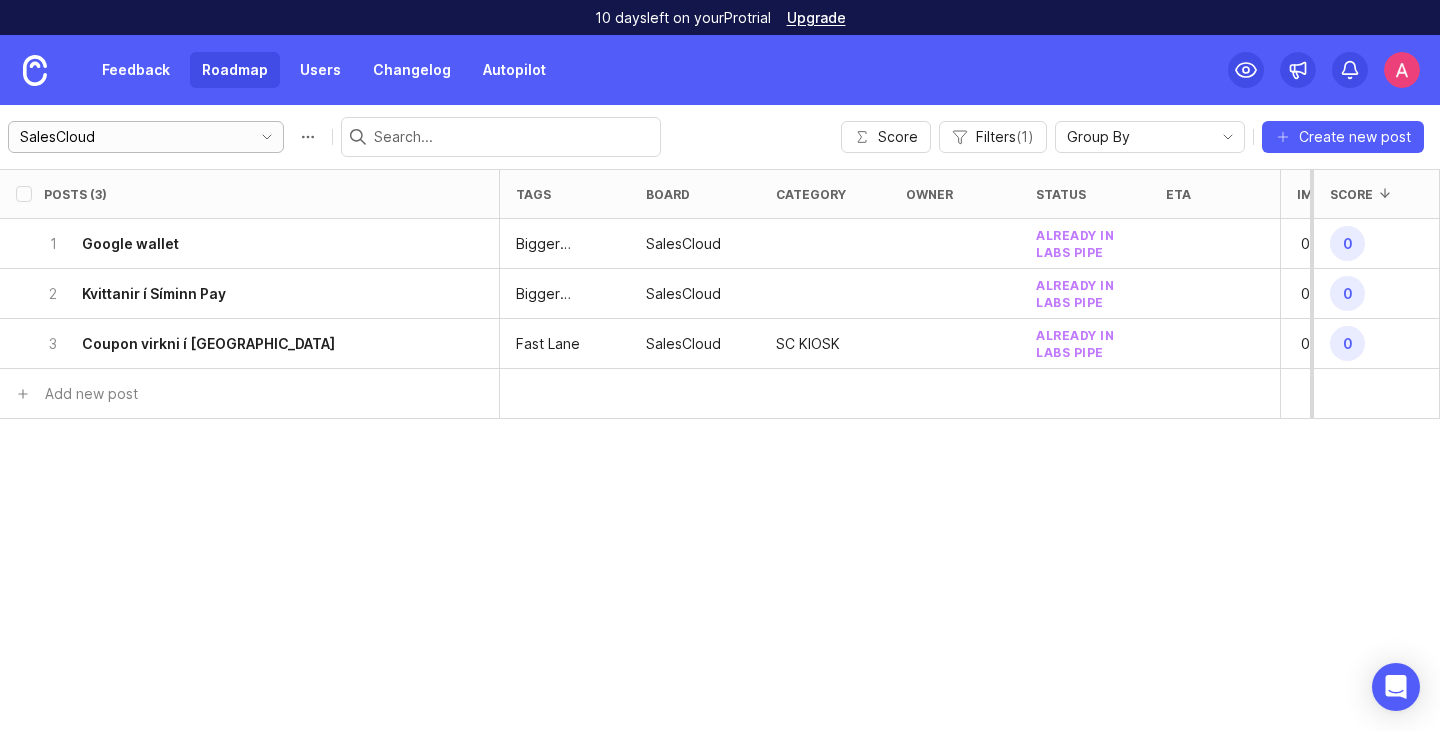 click on "SalesCloud" at bounding box center [130, 137] 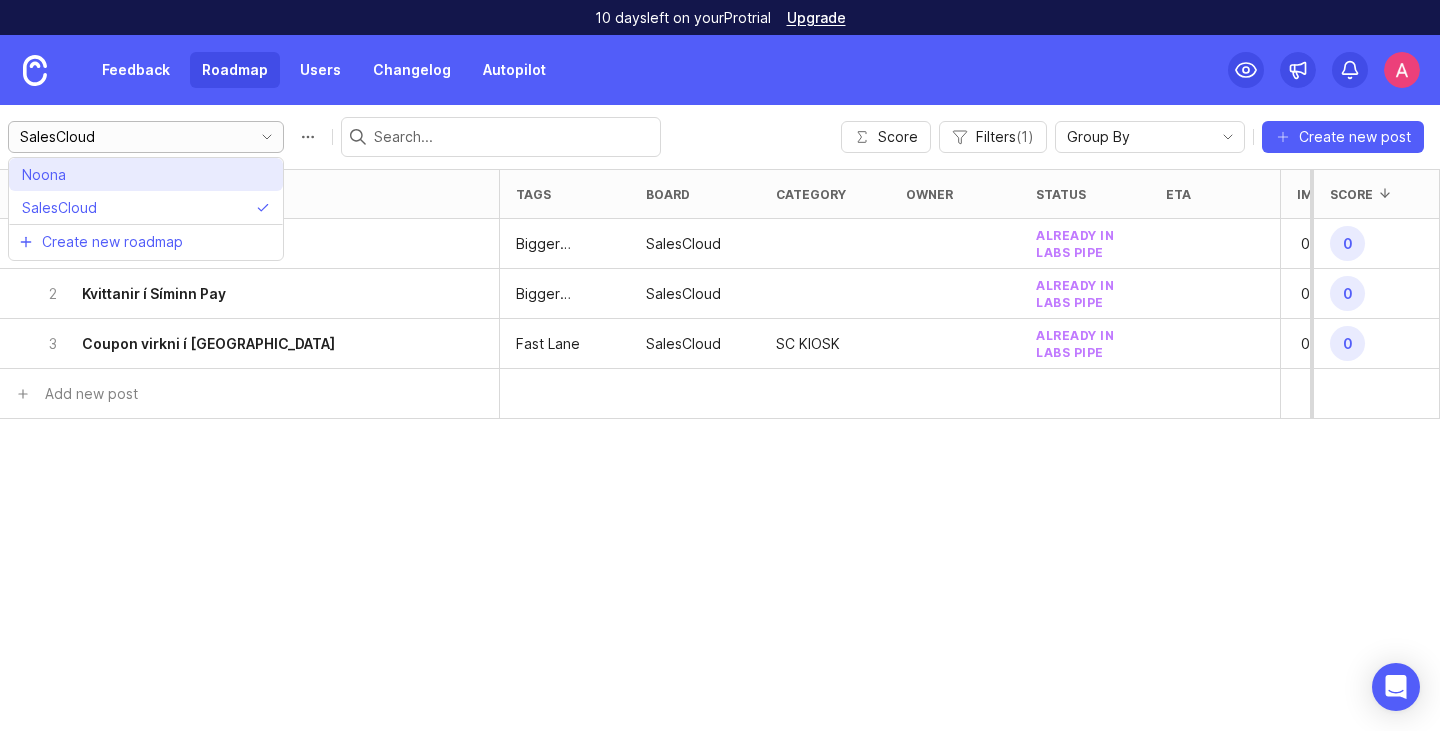 click on "Noona" at bounding box center [146, 174] 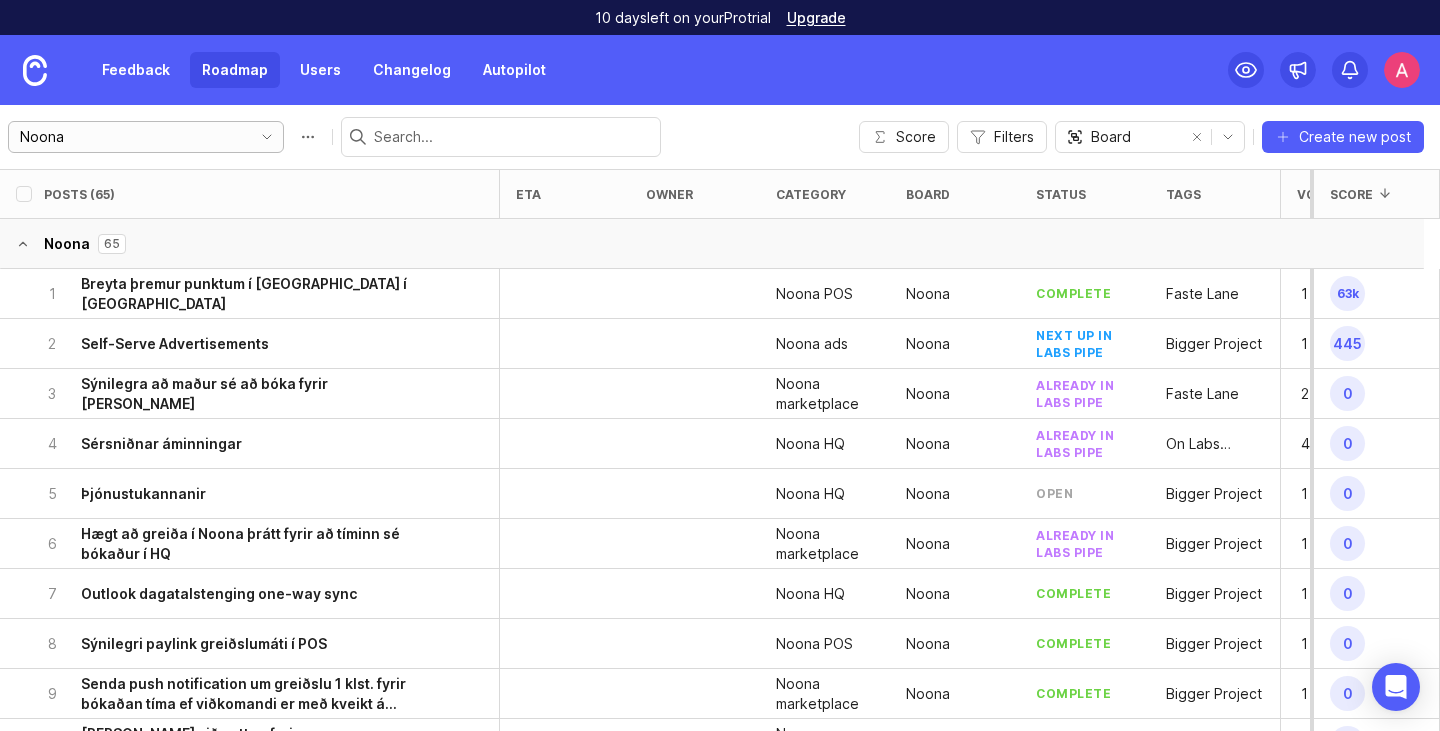 click on "Noona" at bounding box center (130, 137) 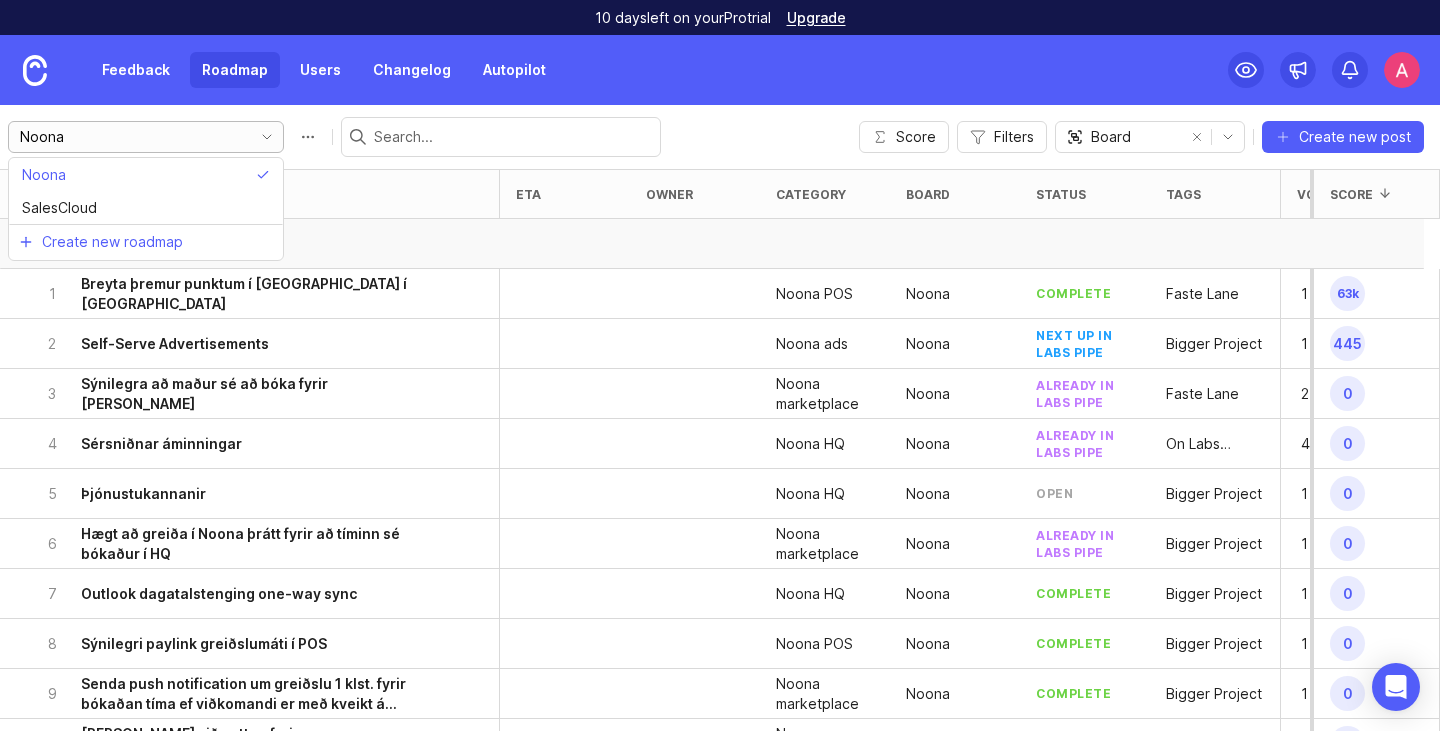 click on "Noona" at bounding box center (130, 137) 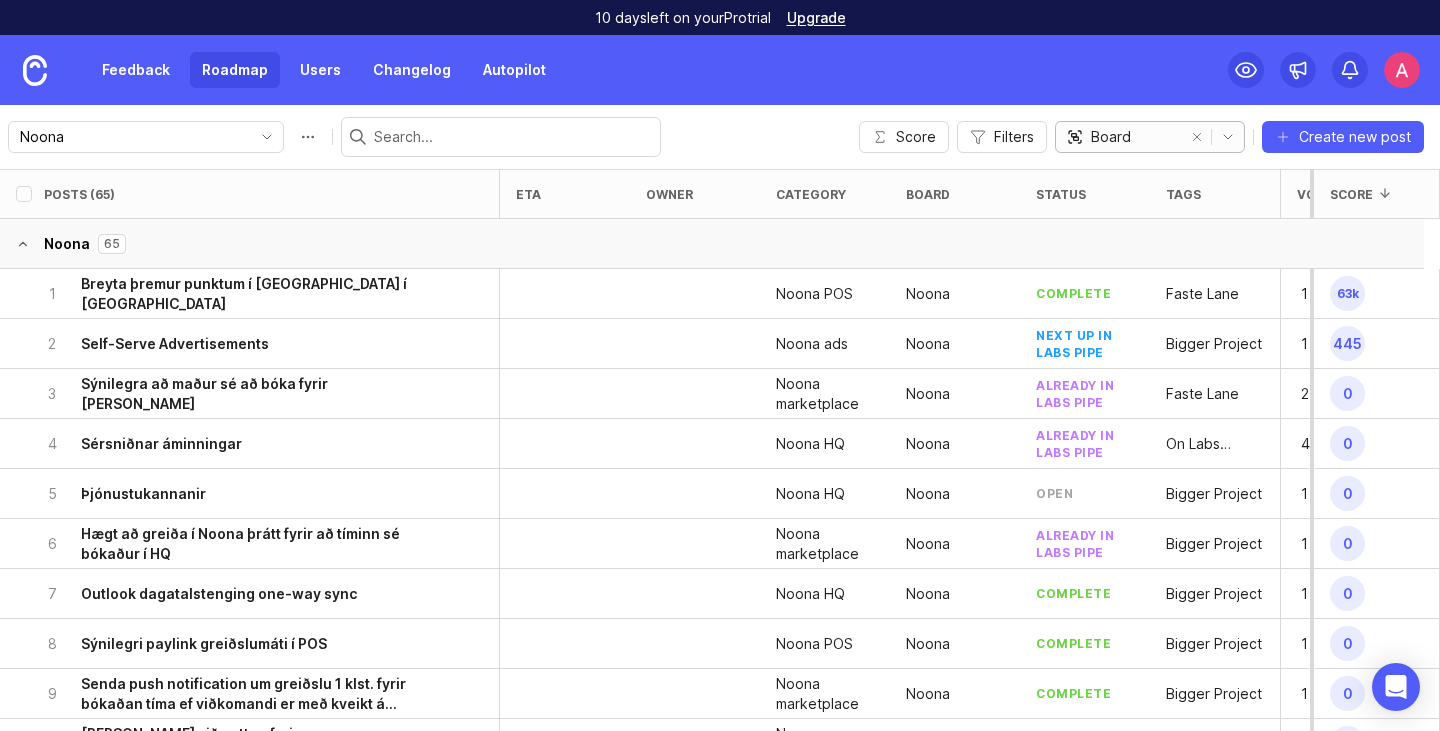 click on "Board" at bounding box center [1111, 137] 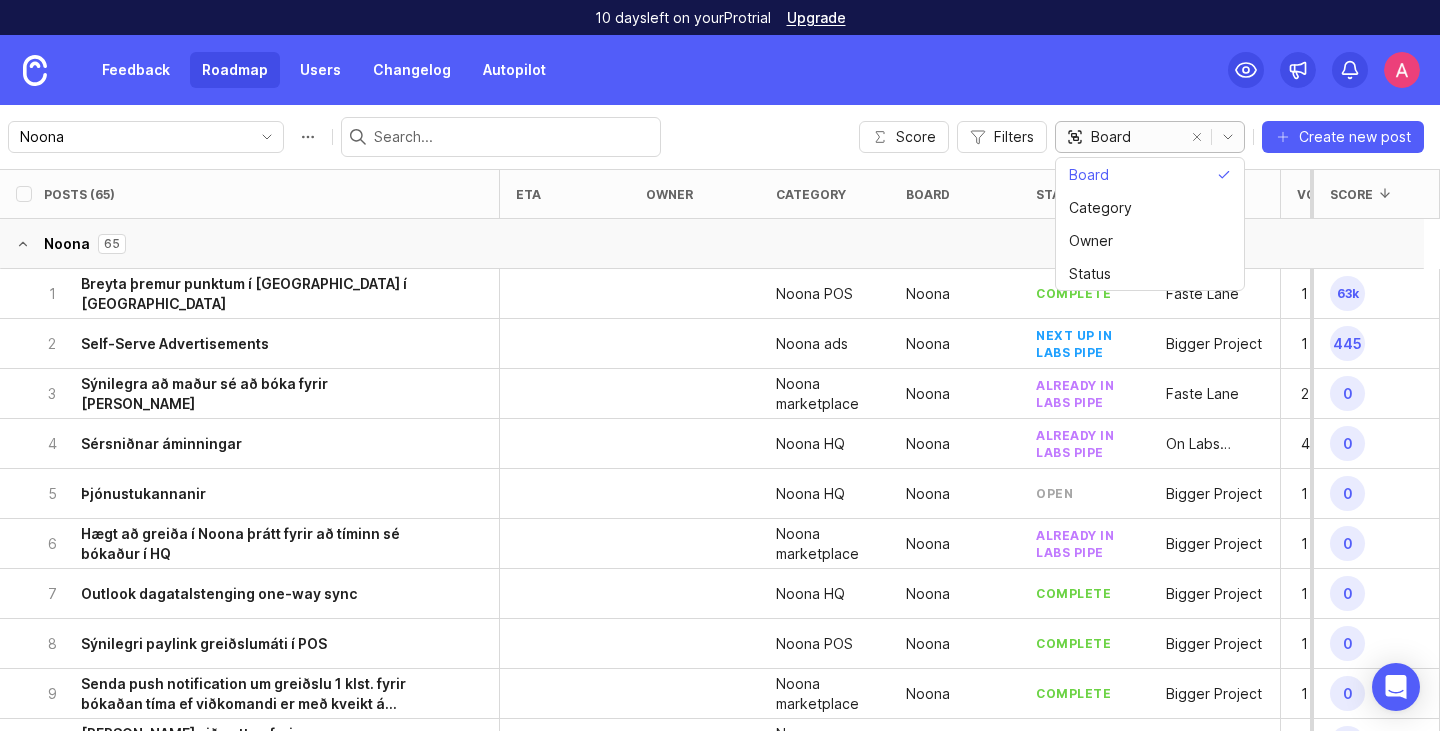 click on "Board" at bounding box center [1111, 137] 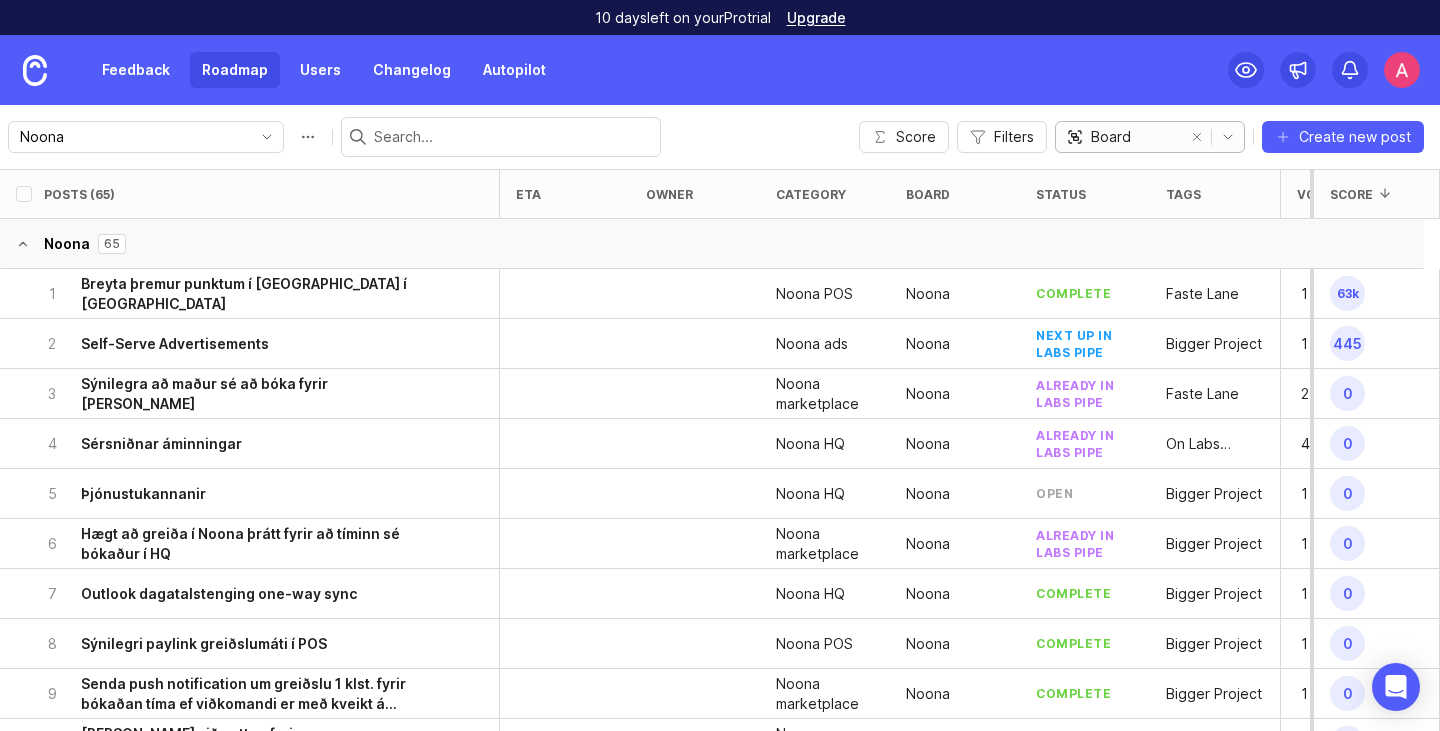 click on "Board" at bounding box center (1111, 137) 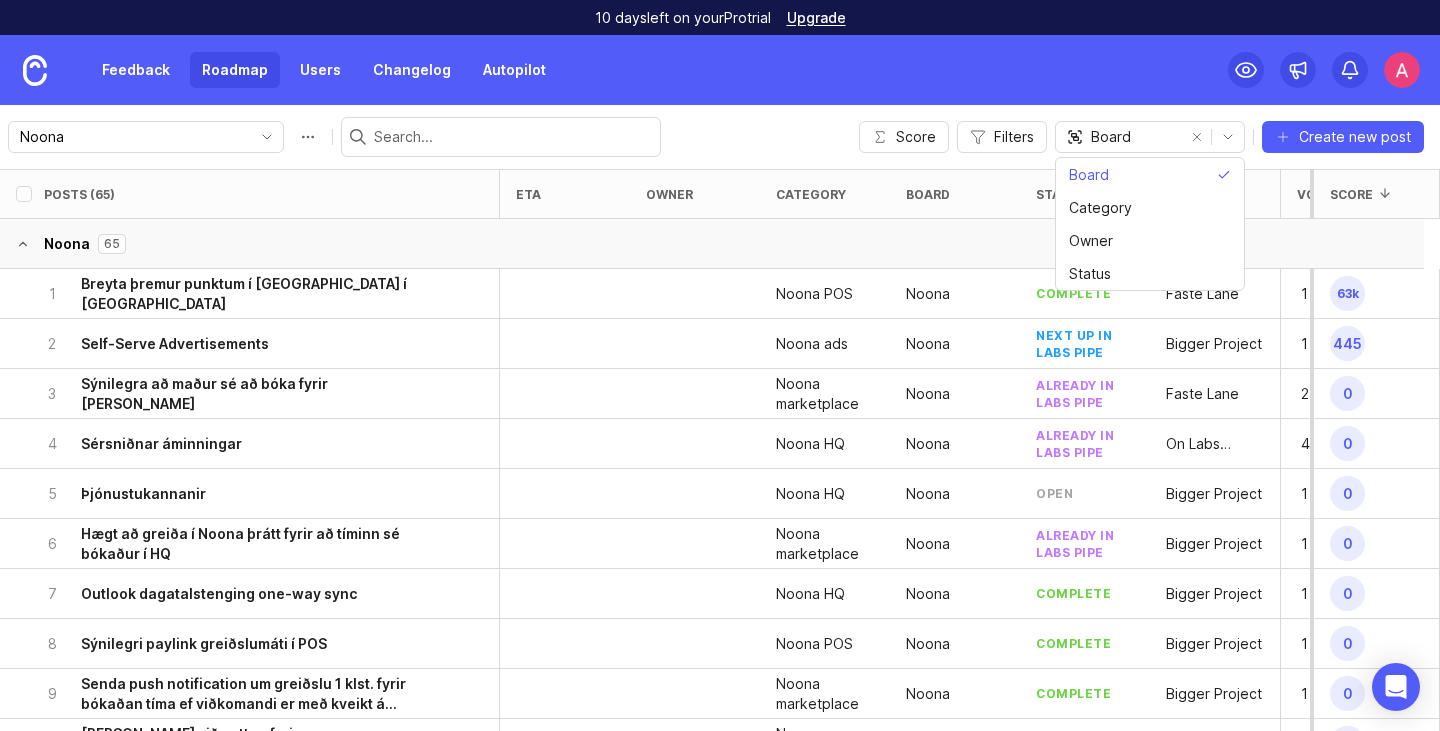click on "Noona Noona SalesCloud Create new roadmap Score Filters  Board Board Category Owner Status Create new post" at bounding box center [720, 137] 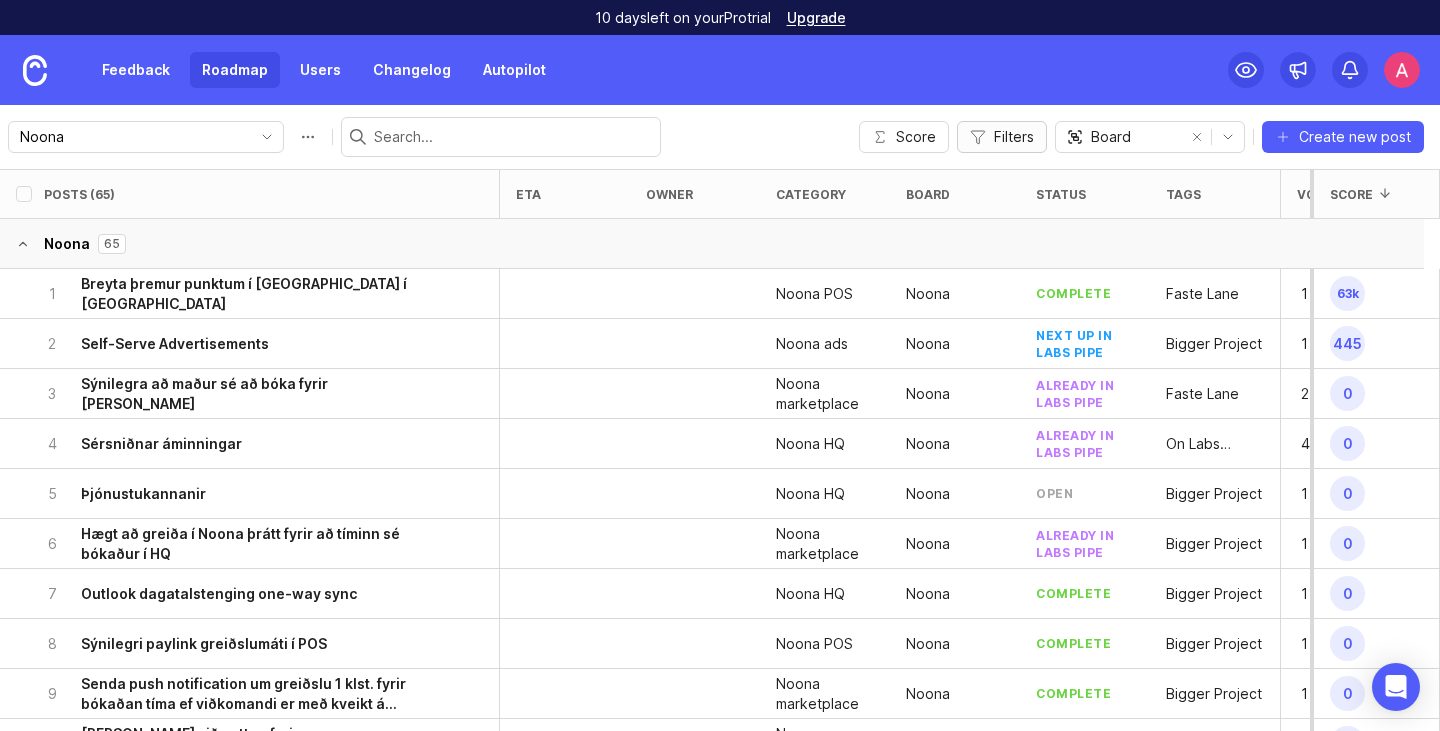 click on "Filters" at bounding box center [1014, 137] 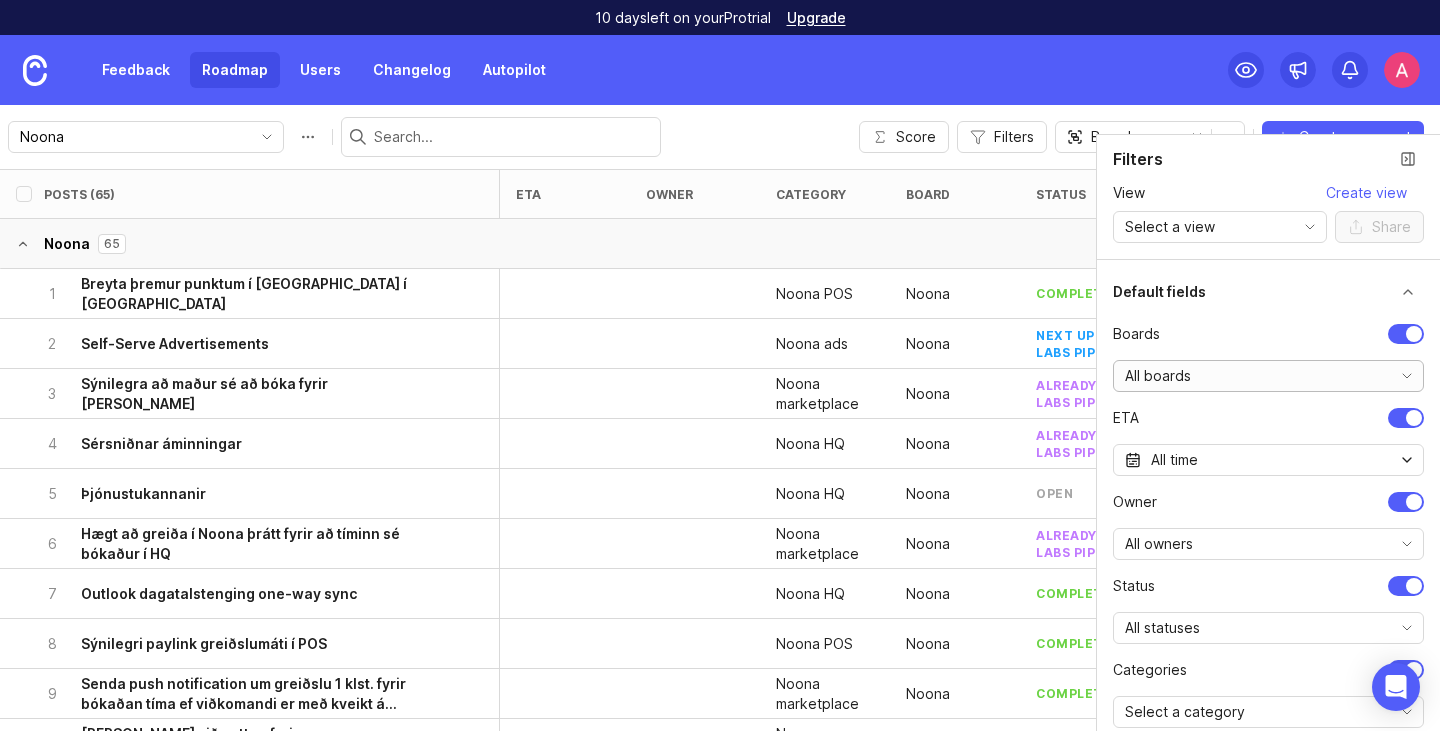 click on "All boards" at bounding box center [1248, 376] 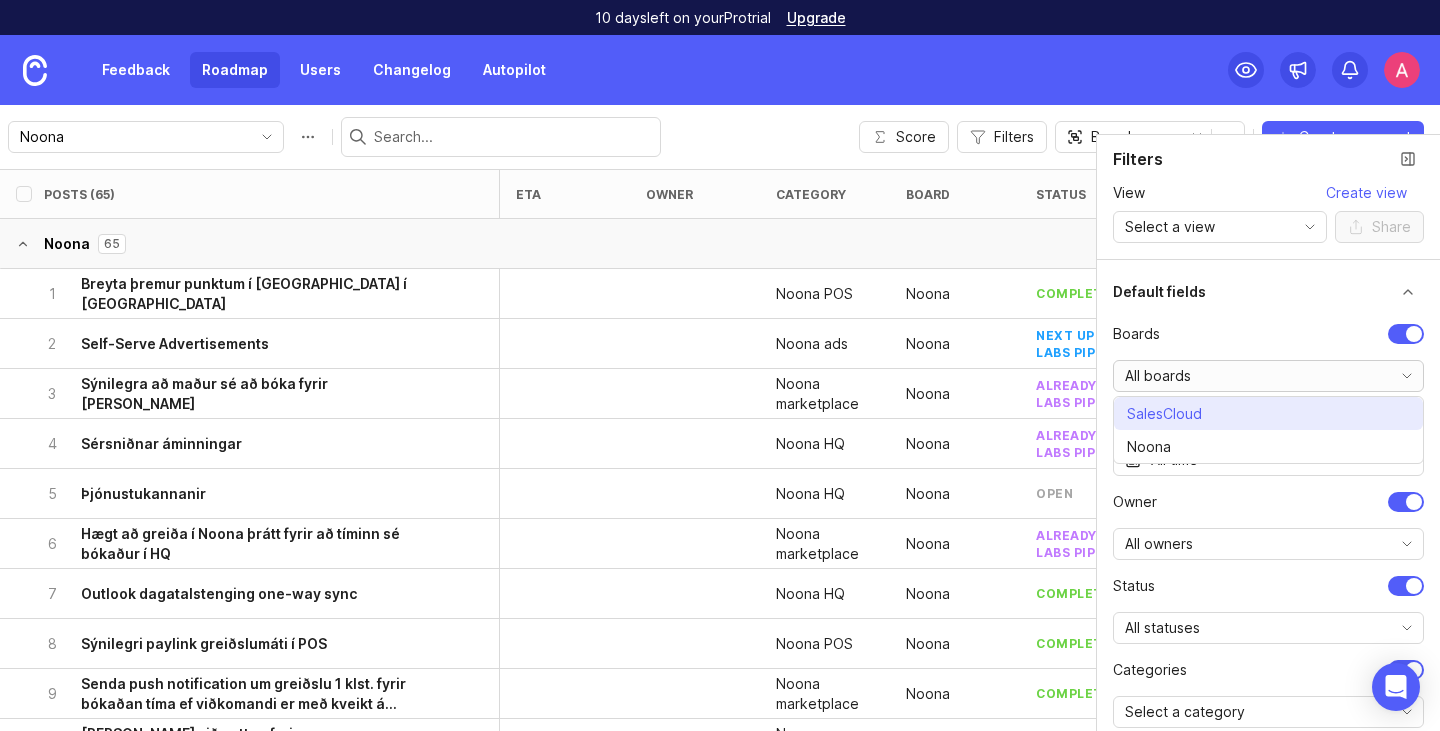 click on "SalesCloud" at bounding box center (1268, 413) 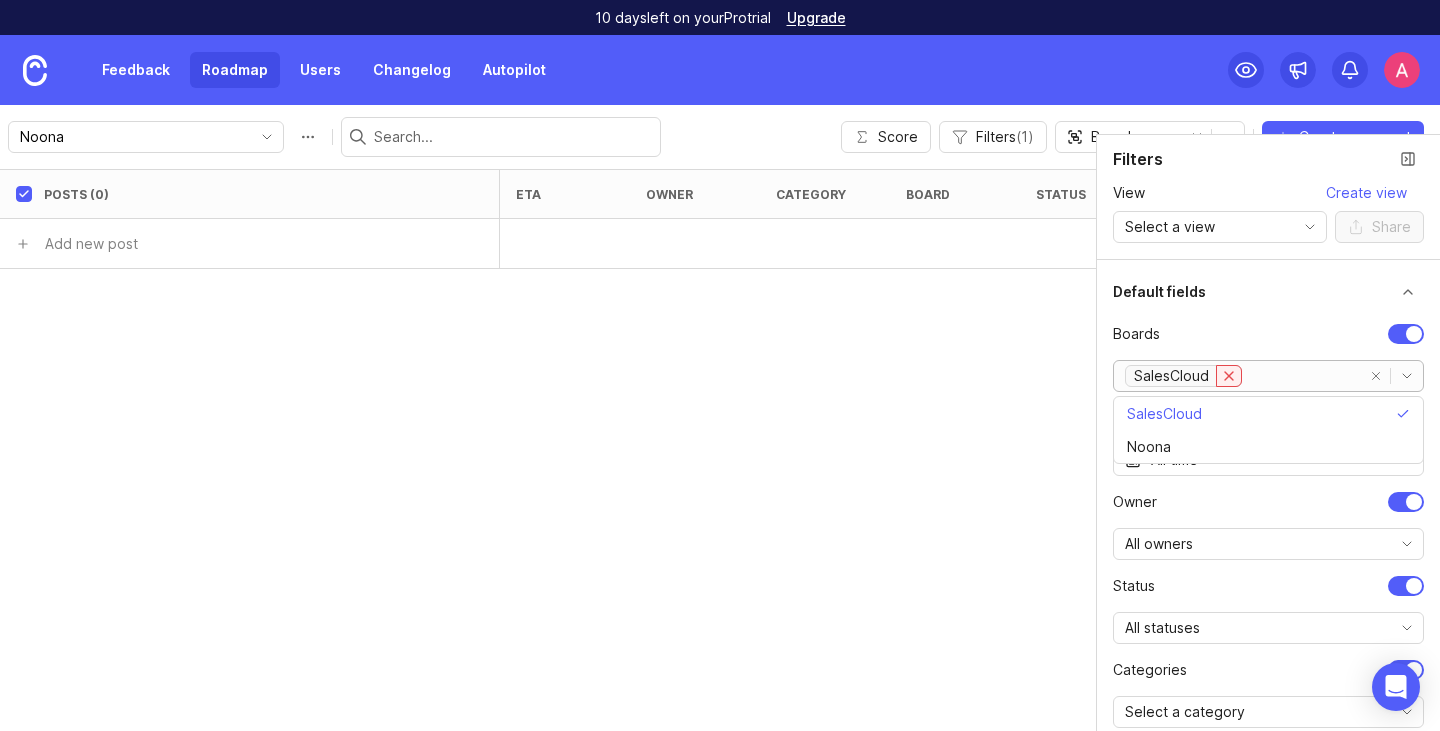 click 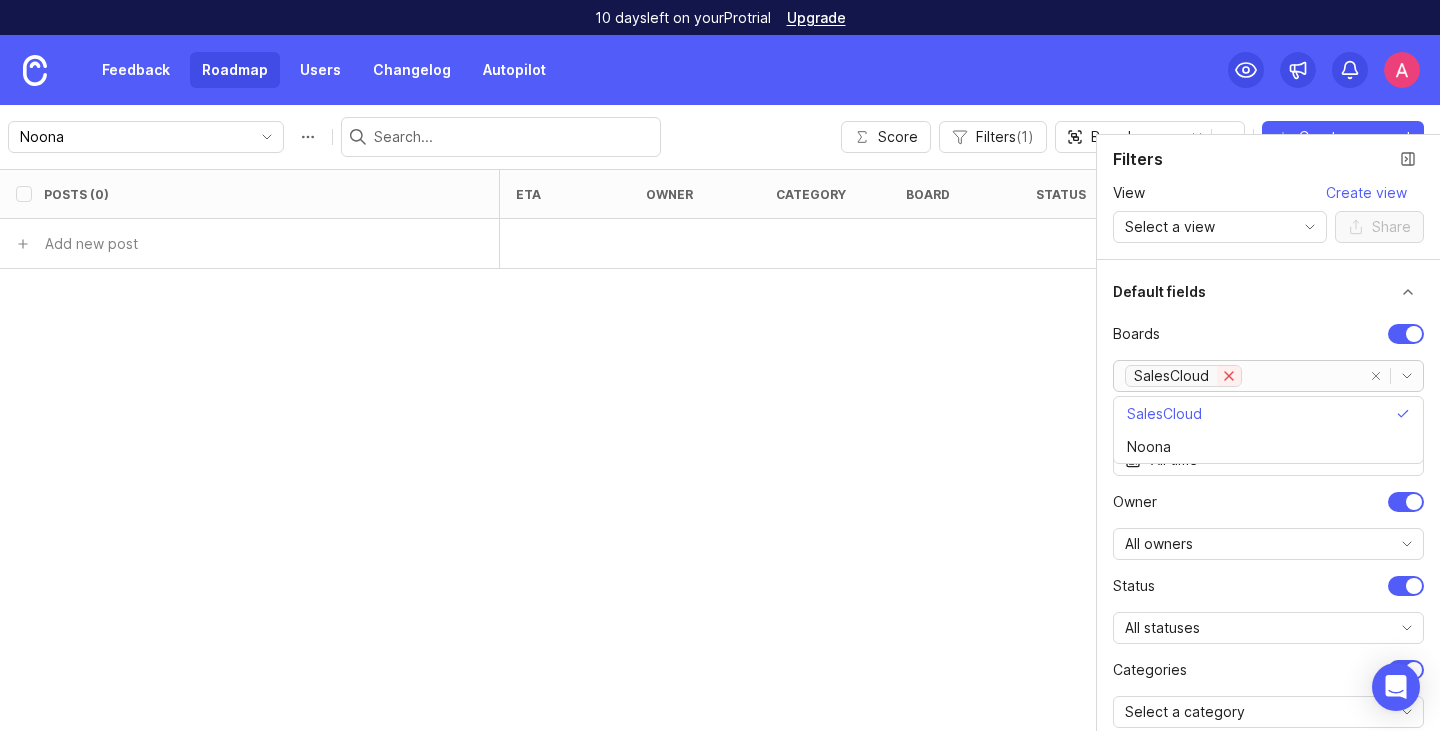 checkbox on "false" 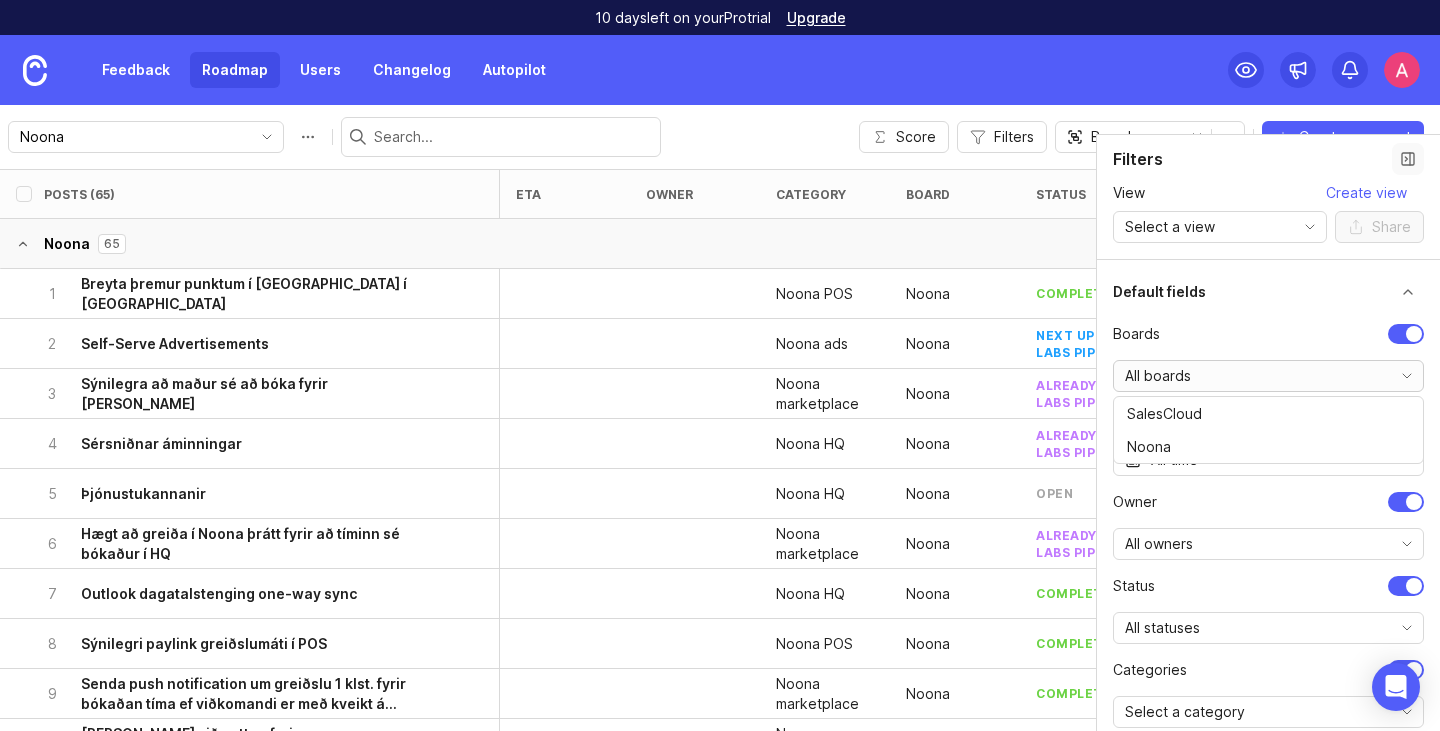 click at bounding box center [1408, 159] 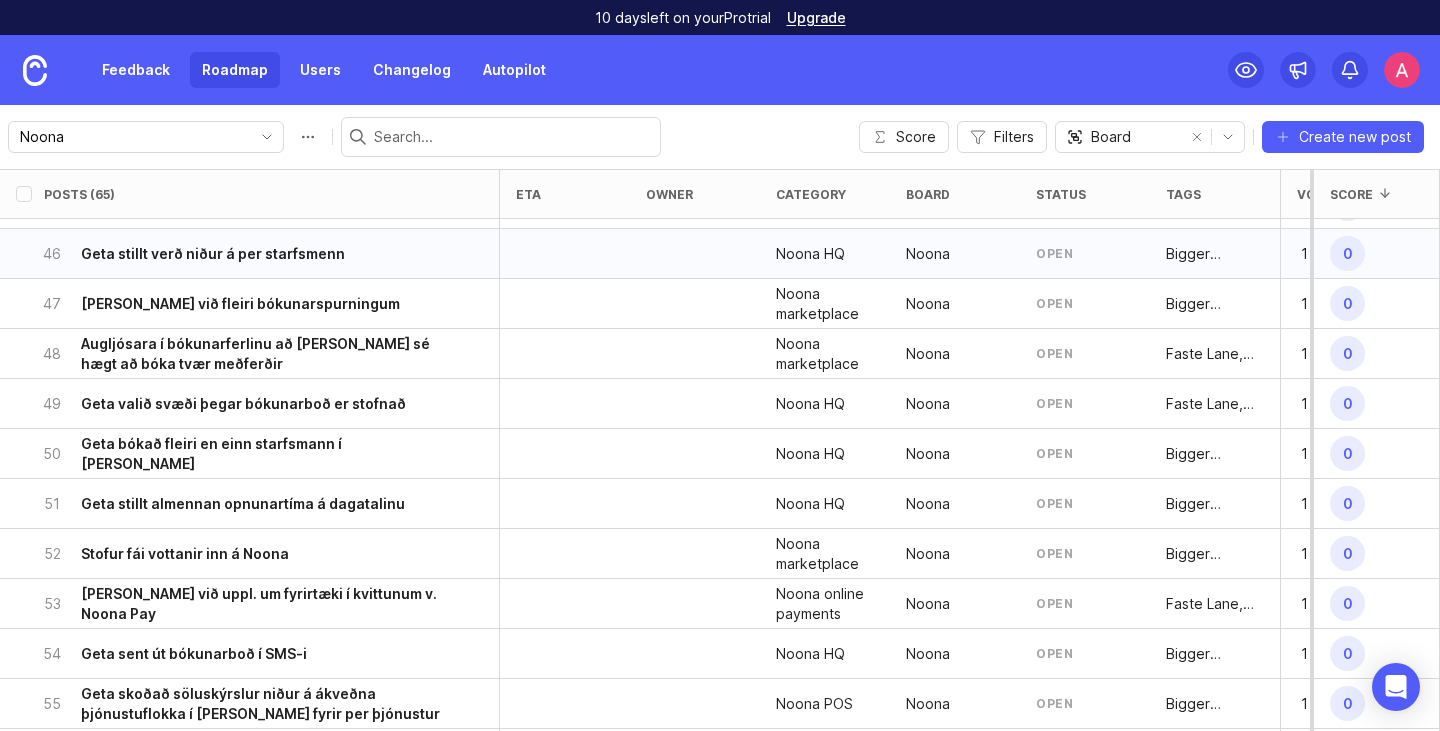 scroll, scrollTop: 2306, scrollLeft: 0, axis: vertical 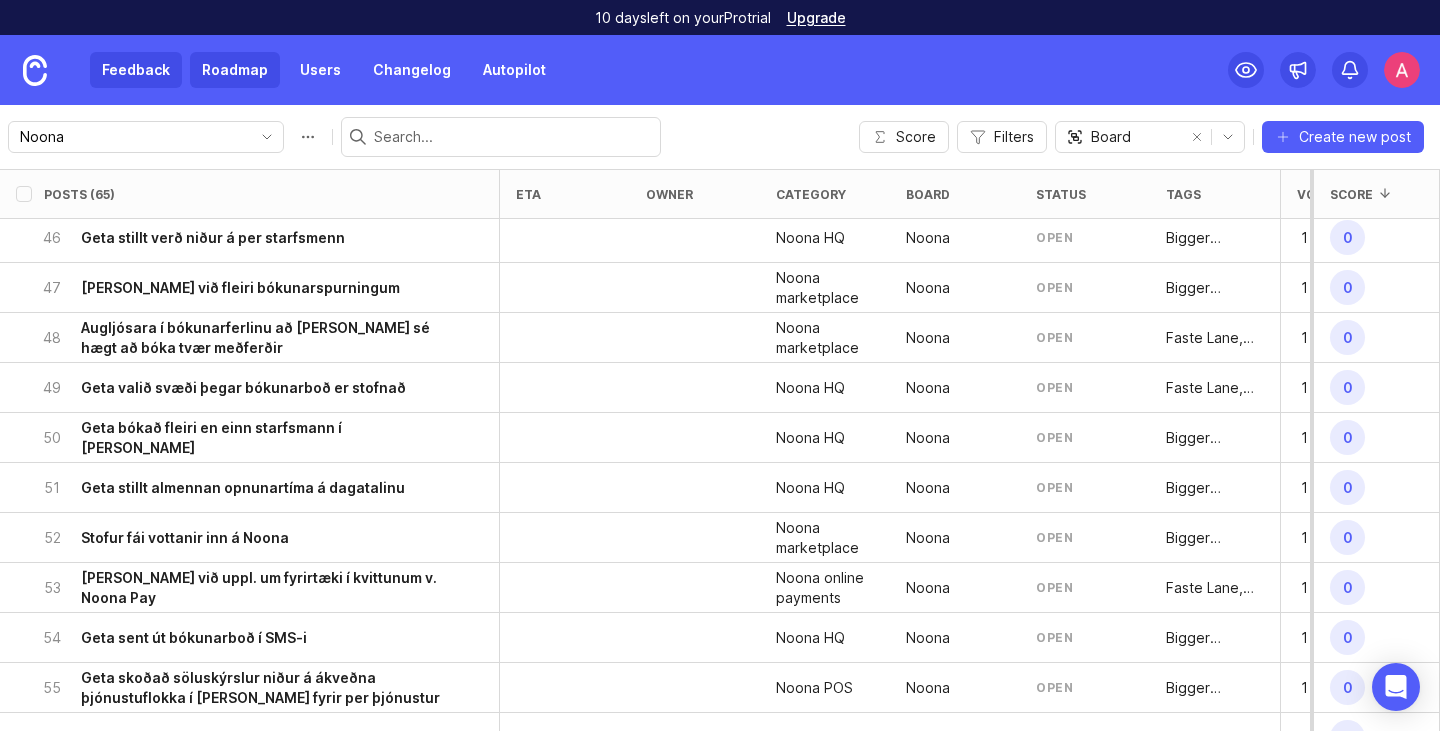 click on "Feedback" at bounding box center [136, 70] 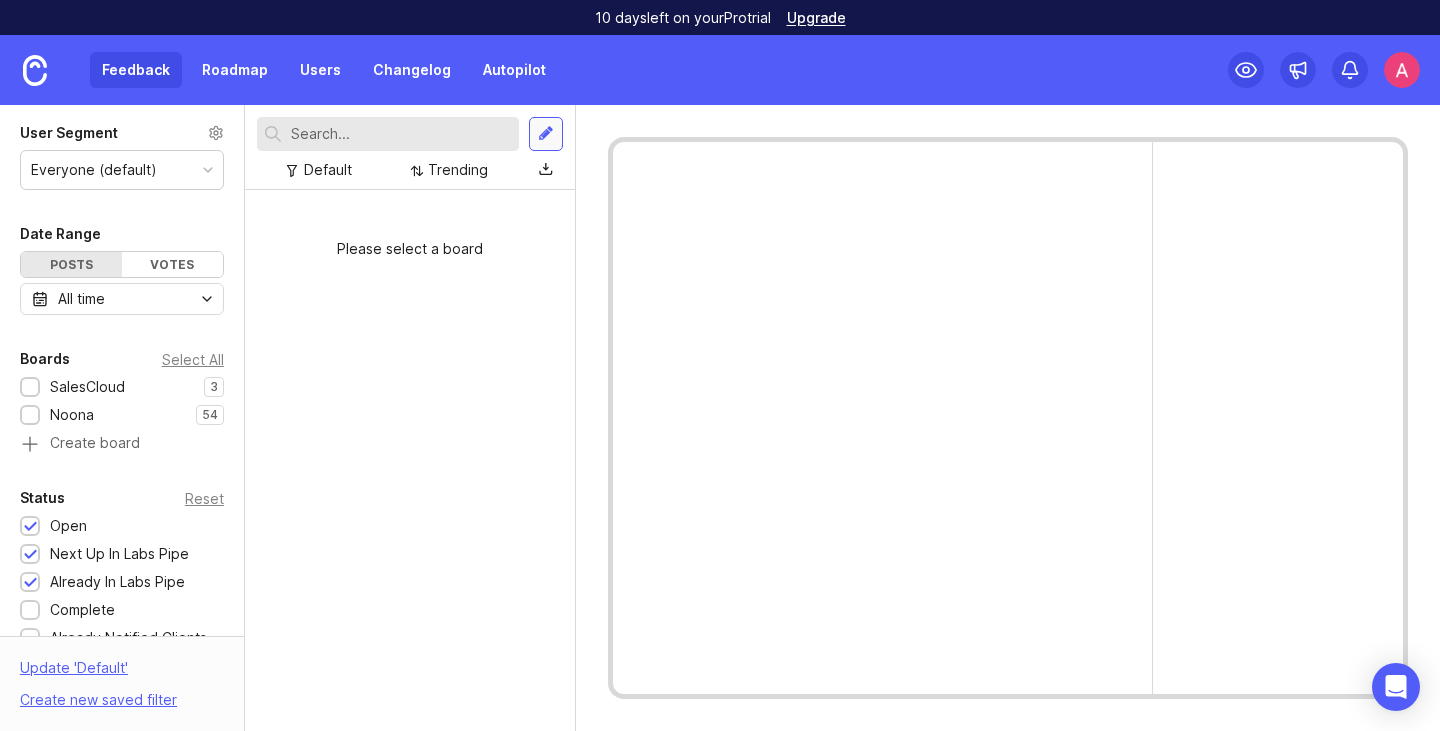 click at bounding box center [546, 134] 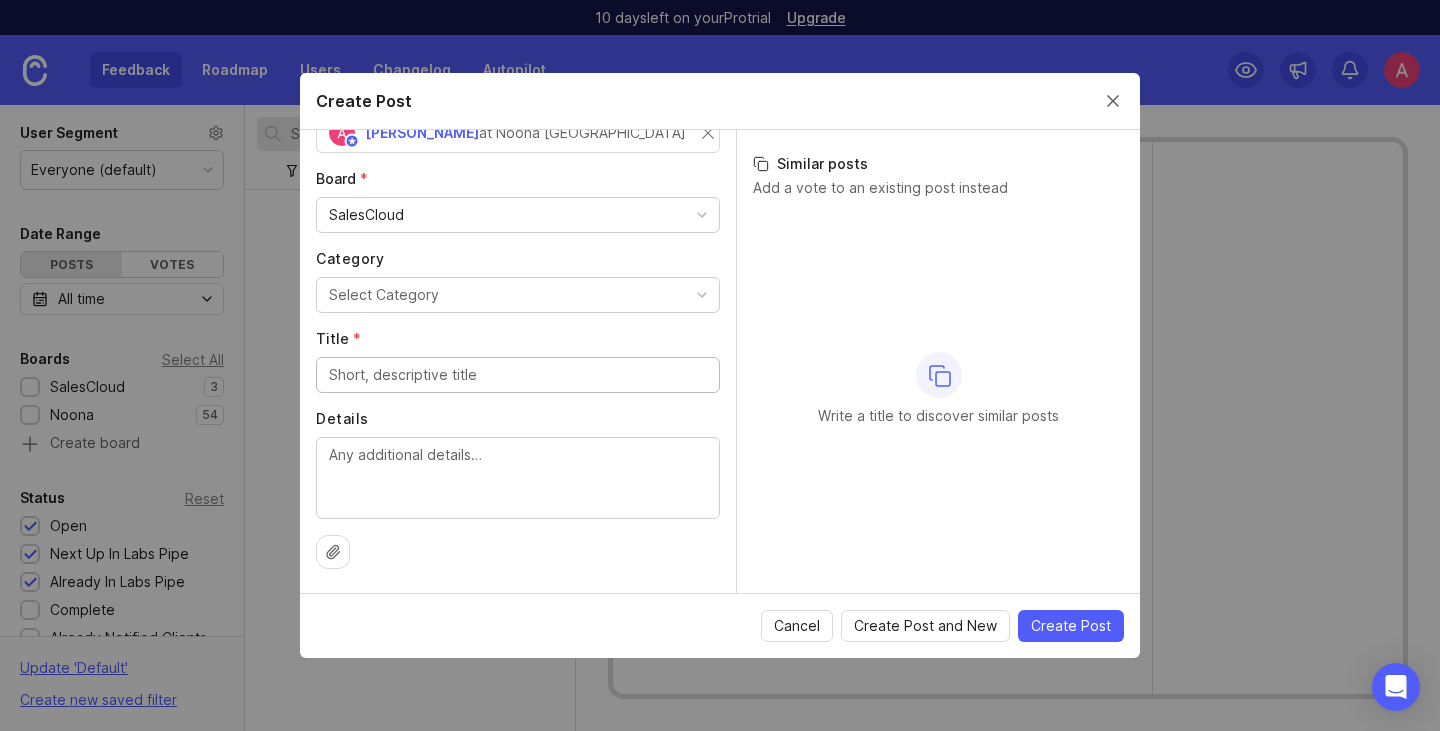 scroll, scrollTop: 0, scrollLeft: 0, axis: both 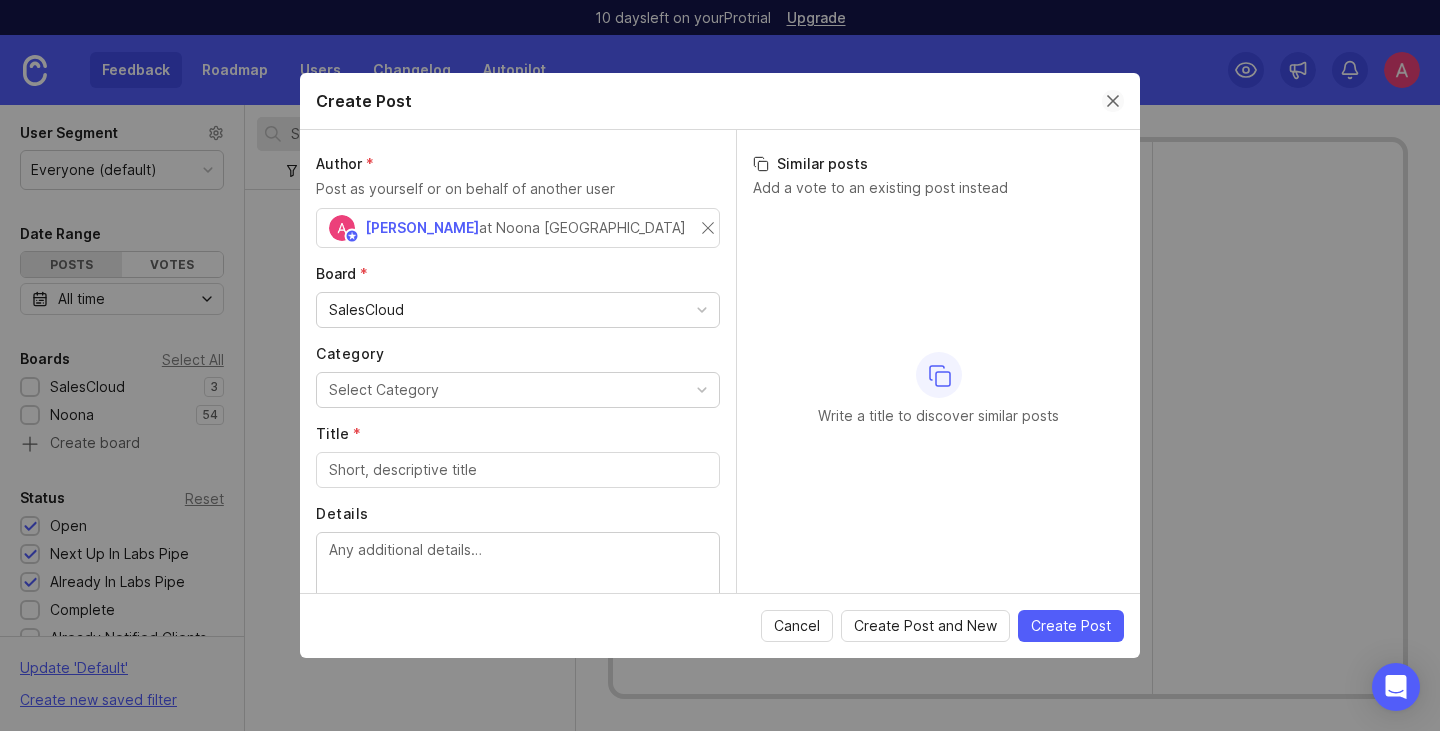 click at bounding box center [1113, 101] 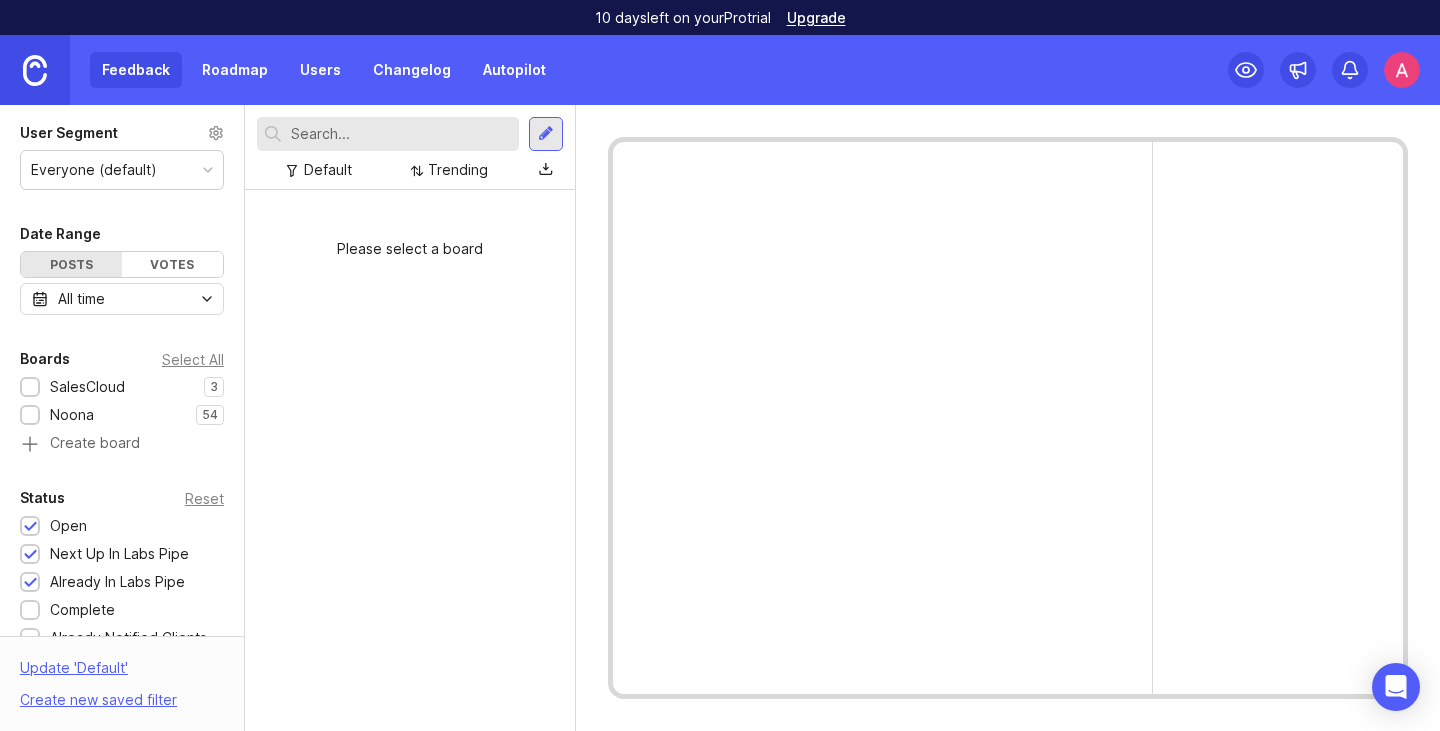 click at bounding box center (35, 70) 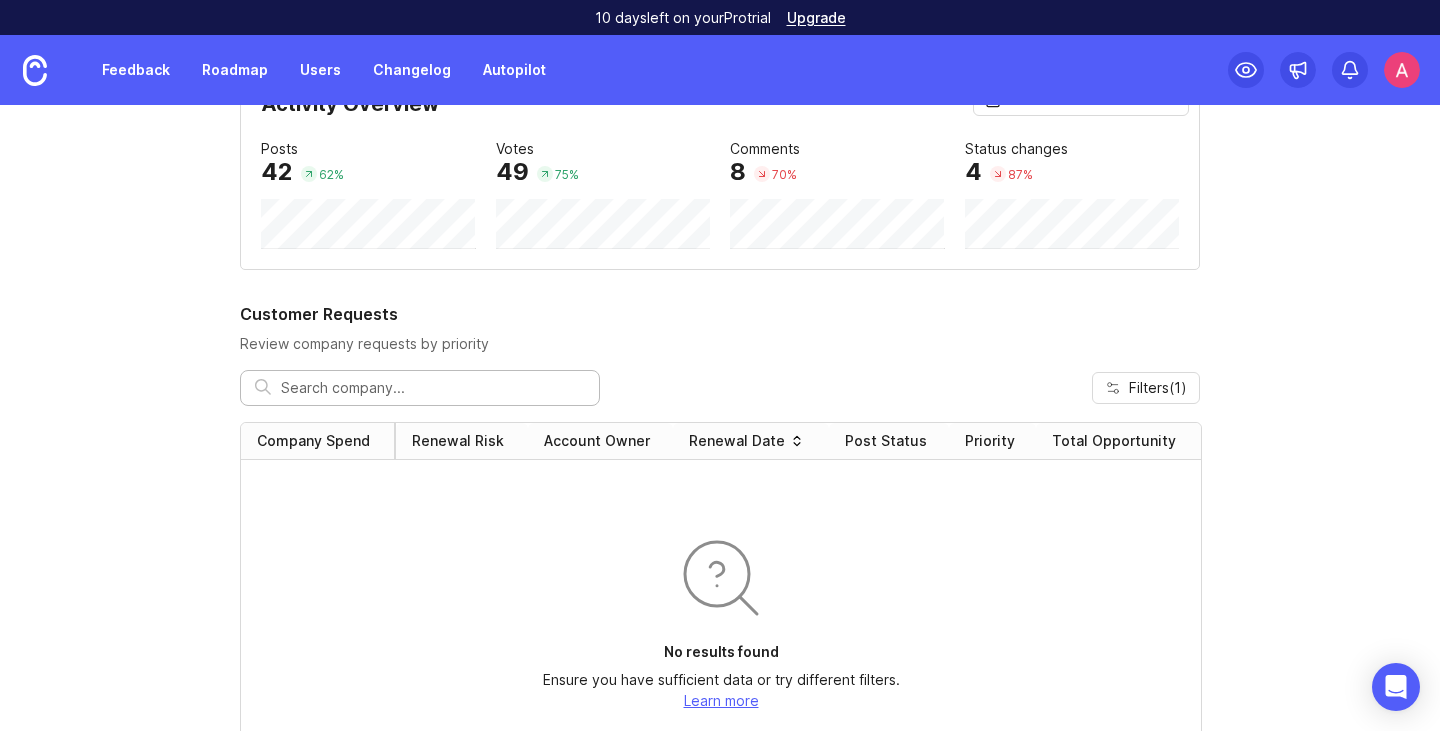 scroll, scrollTop: 0, scrollLeft: 0, axis: both 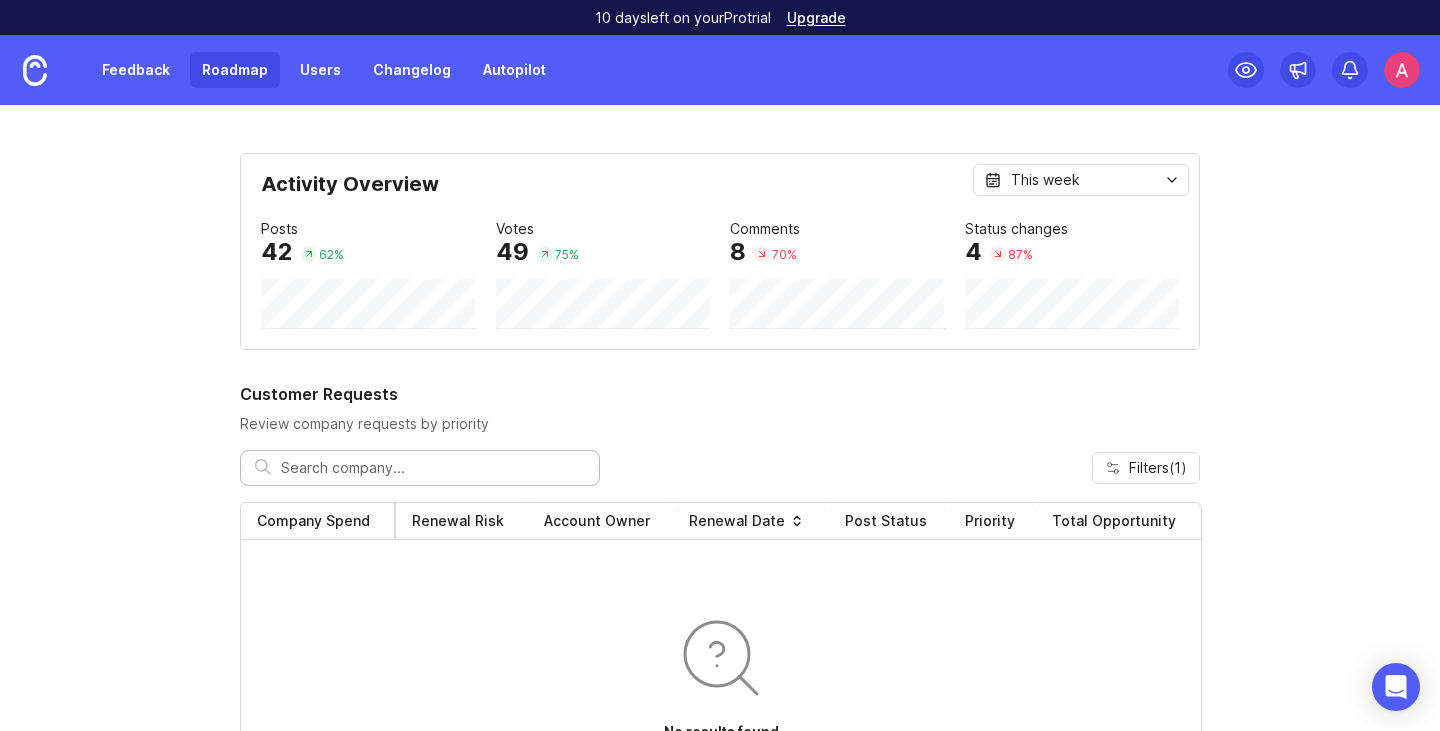 click on "Roadmap" at bounding box center [235, 70] 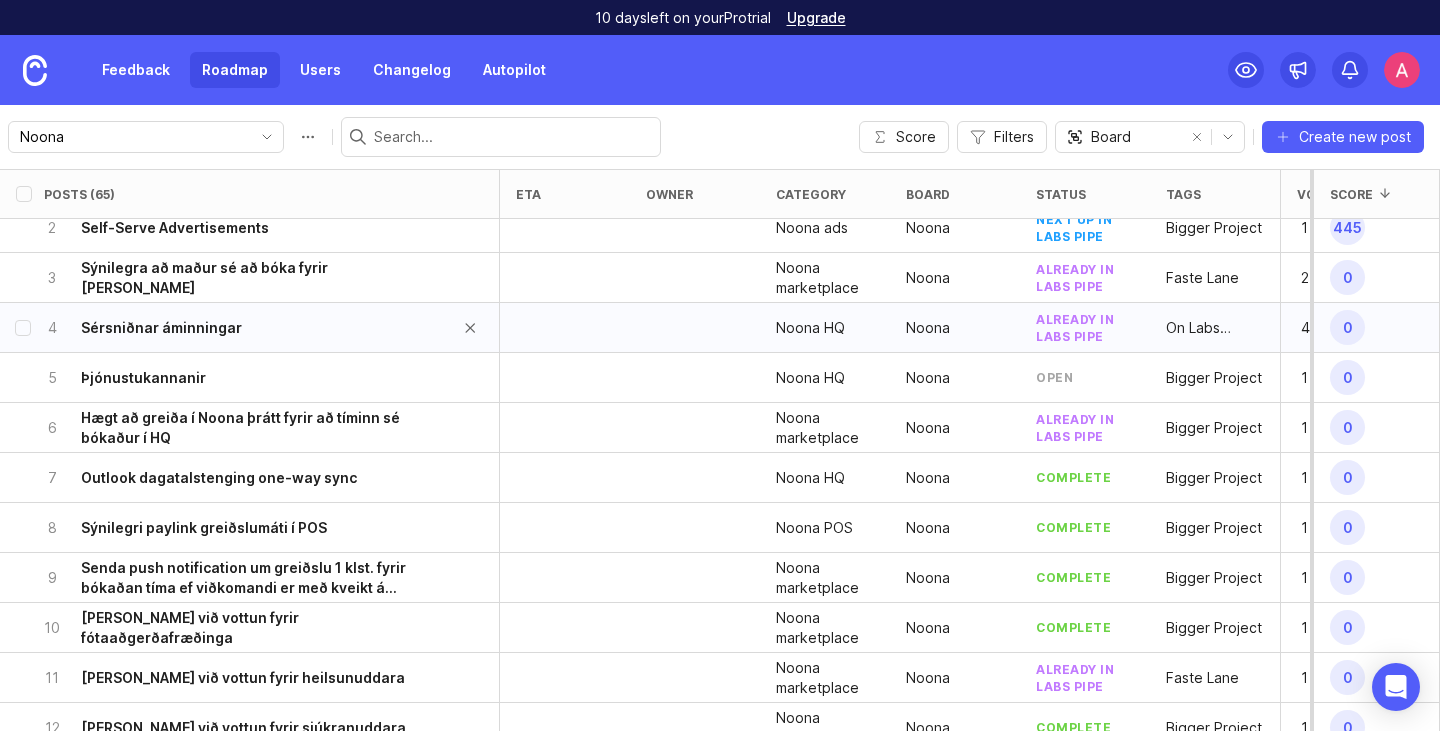scroll, scrollTop: 0, scrollLeft: 0, axis: both 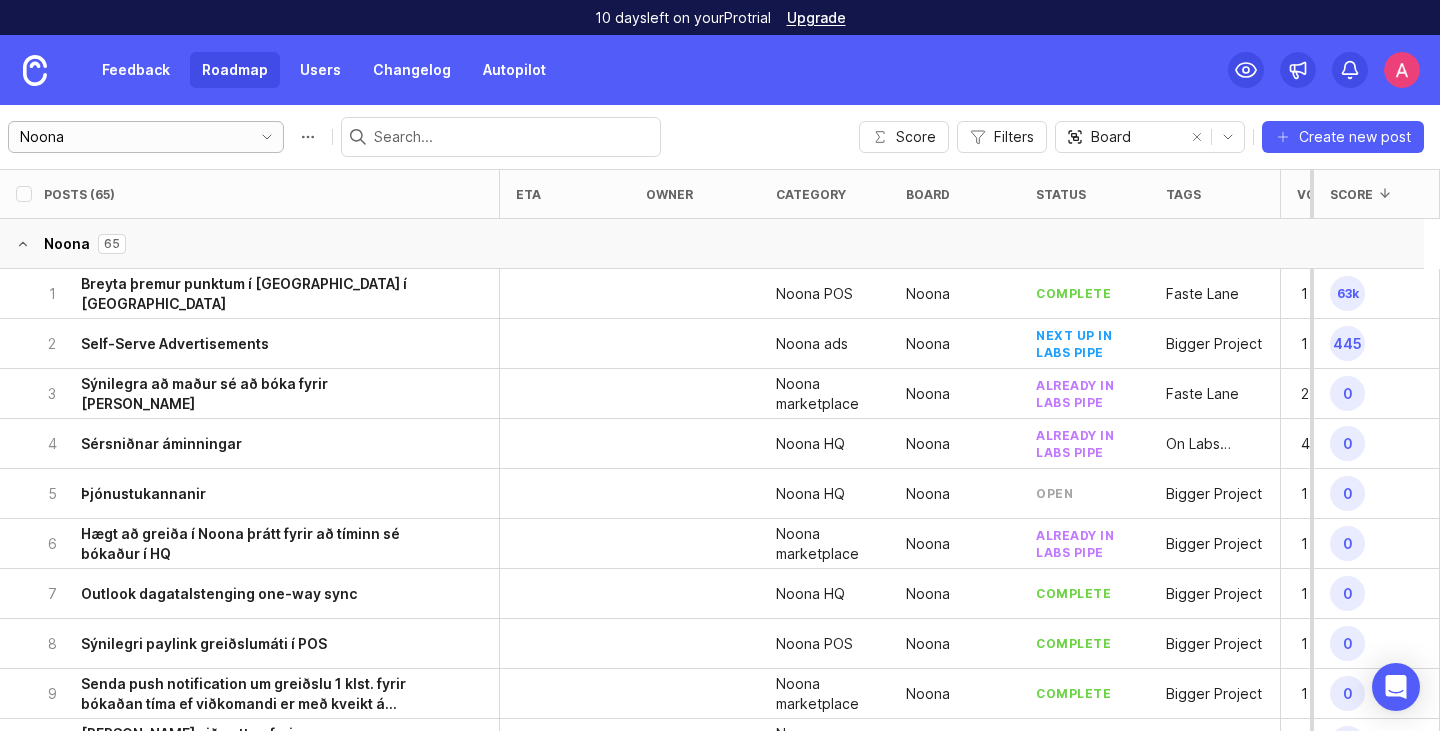 click on "Noona" at bounding box center [126, 137] 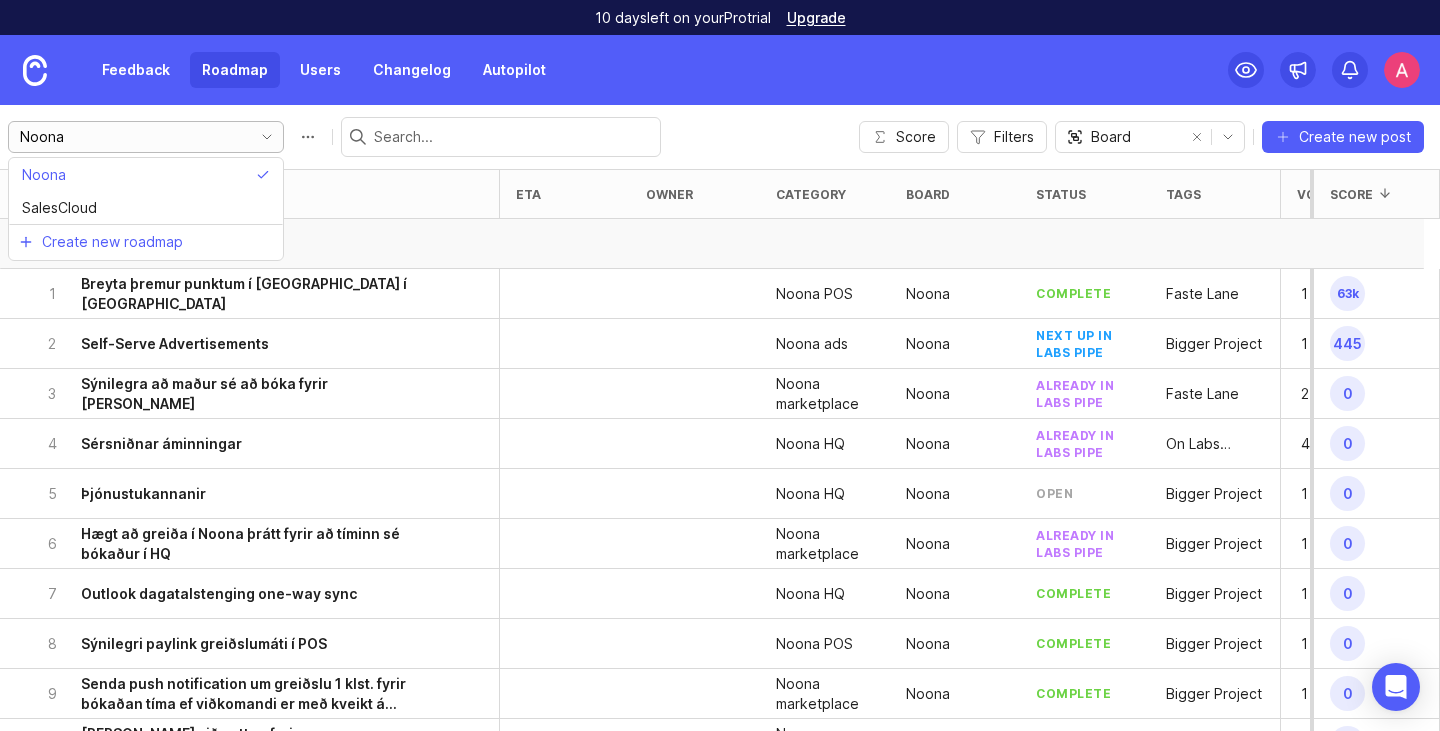 click on "Noona" at bounding box center (130, 137) 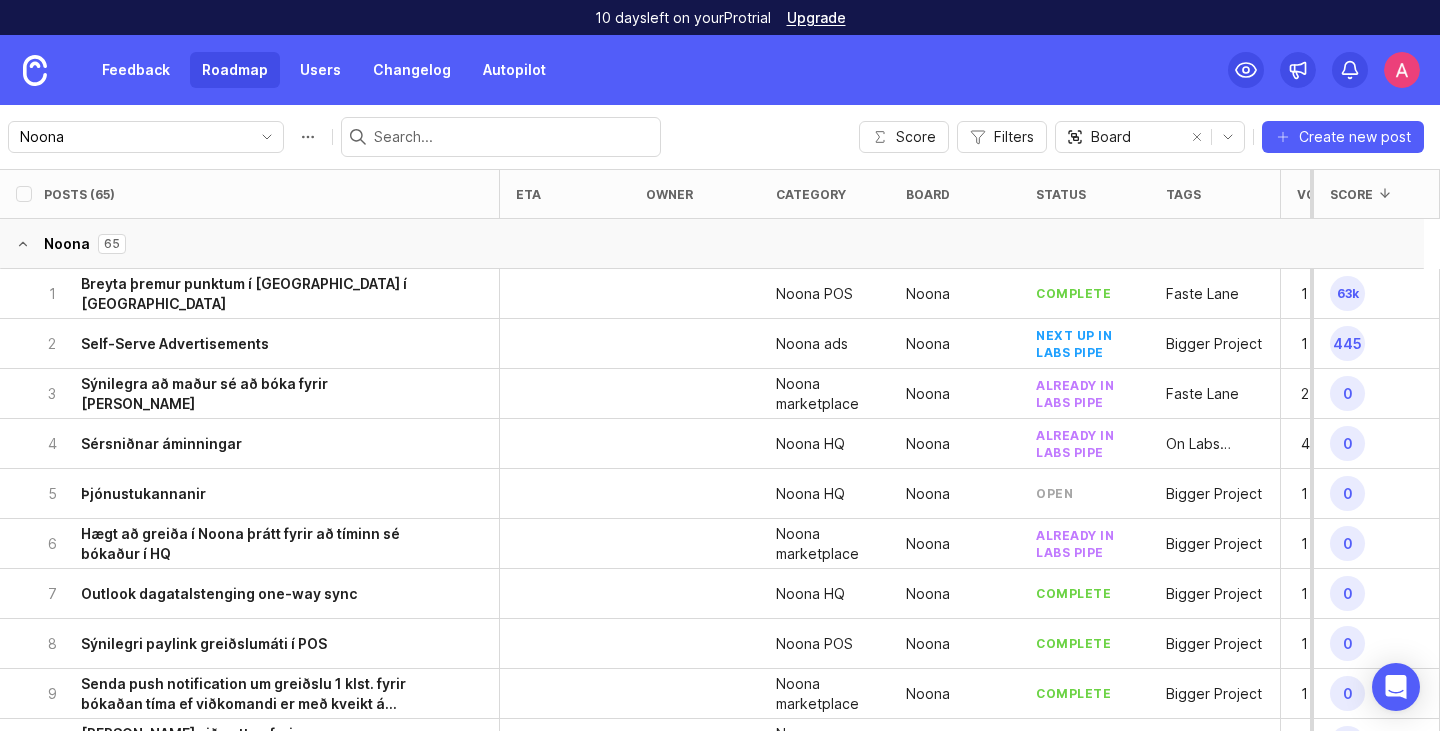 click on "Noona Noona SalesCloud Create new roadmap Score Filters  Board Board Category Owner Status Create new post" at bounding box center (720, 137) 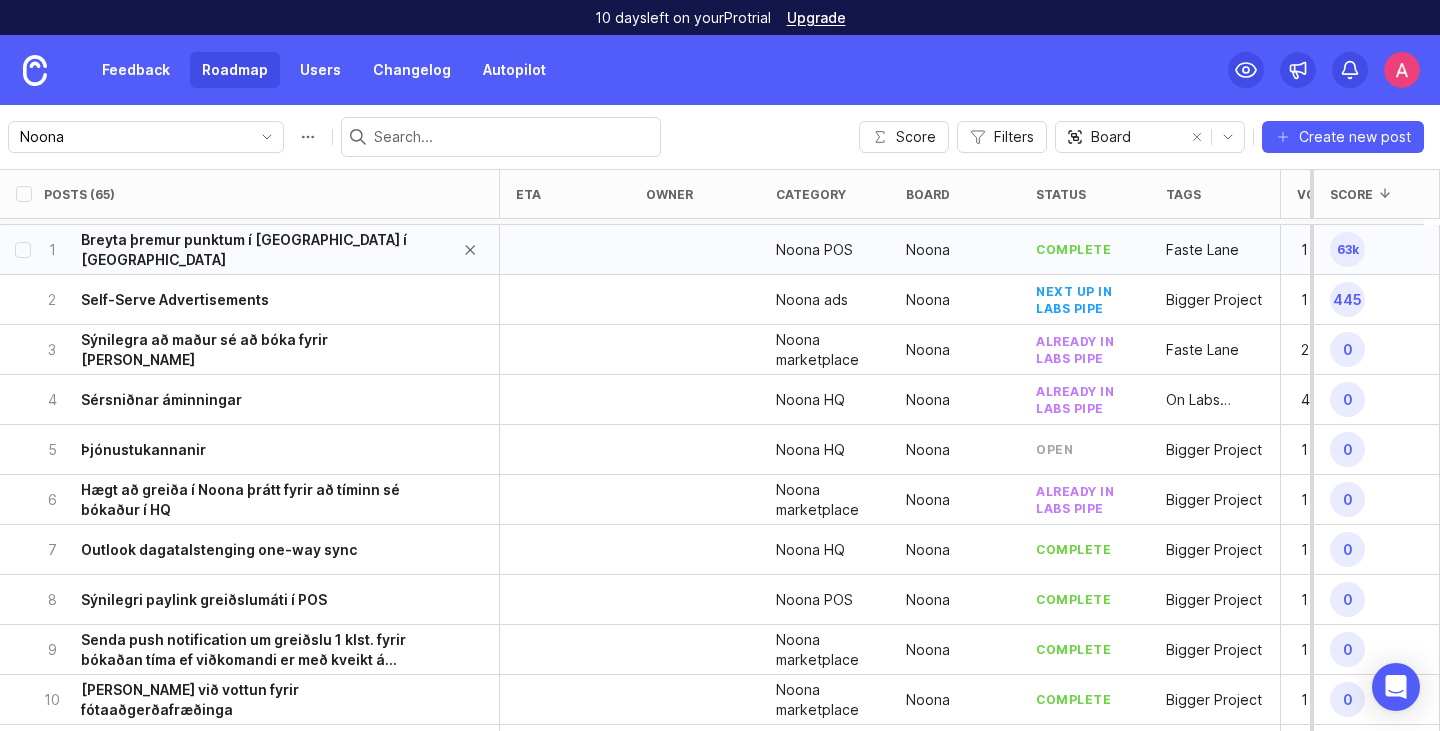 scroll, scrollTop: 0, scrollLeft: 0, axis: both 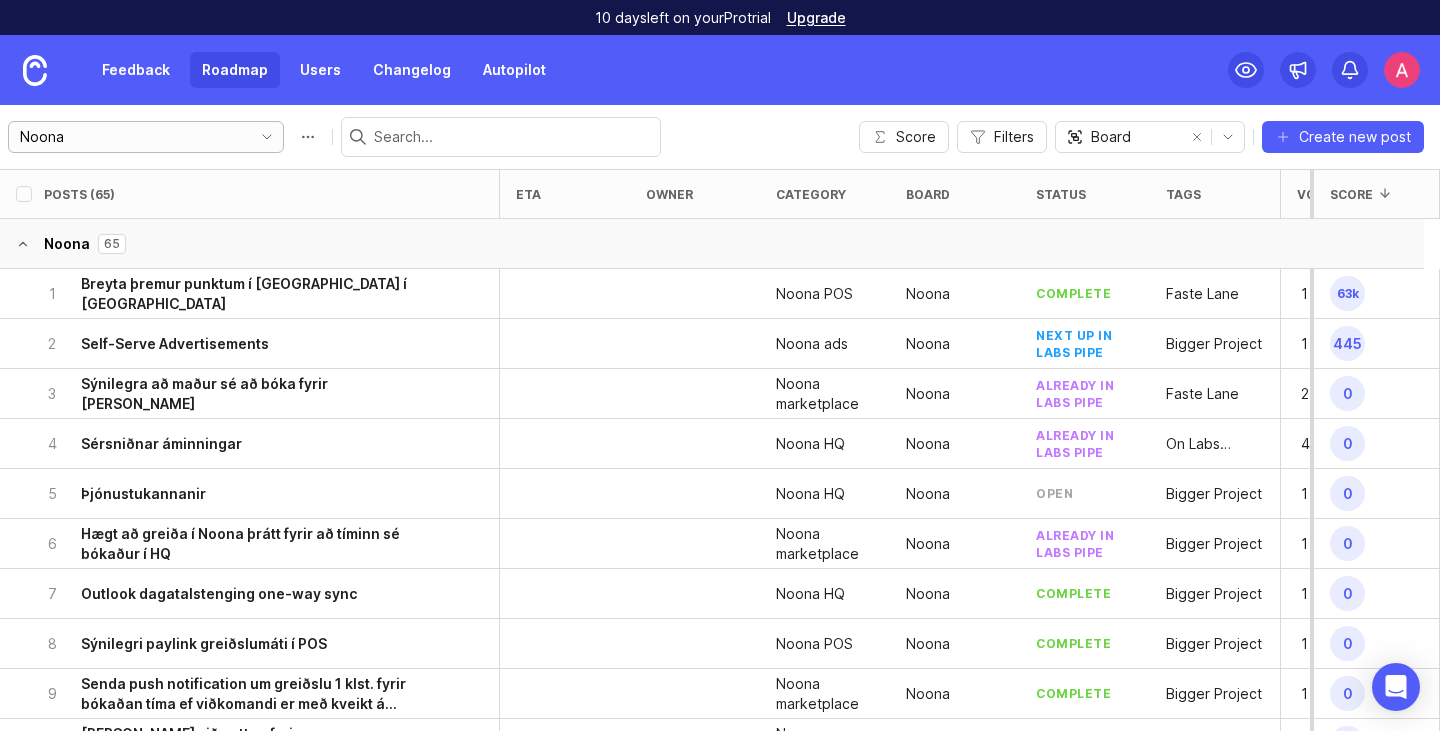 click on "Noona" at bounding box center (130, 137) 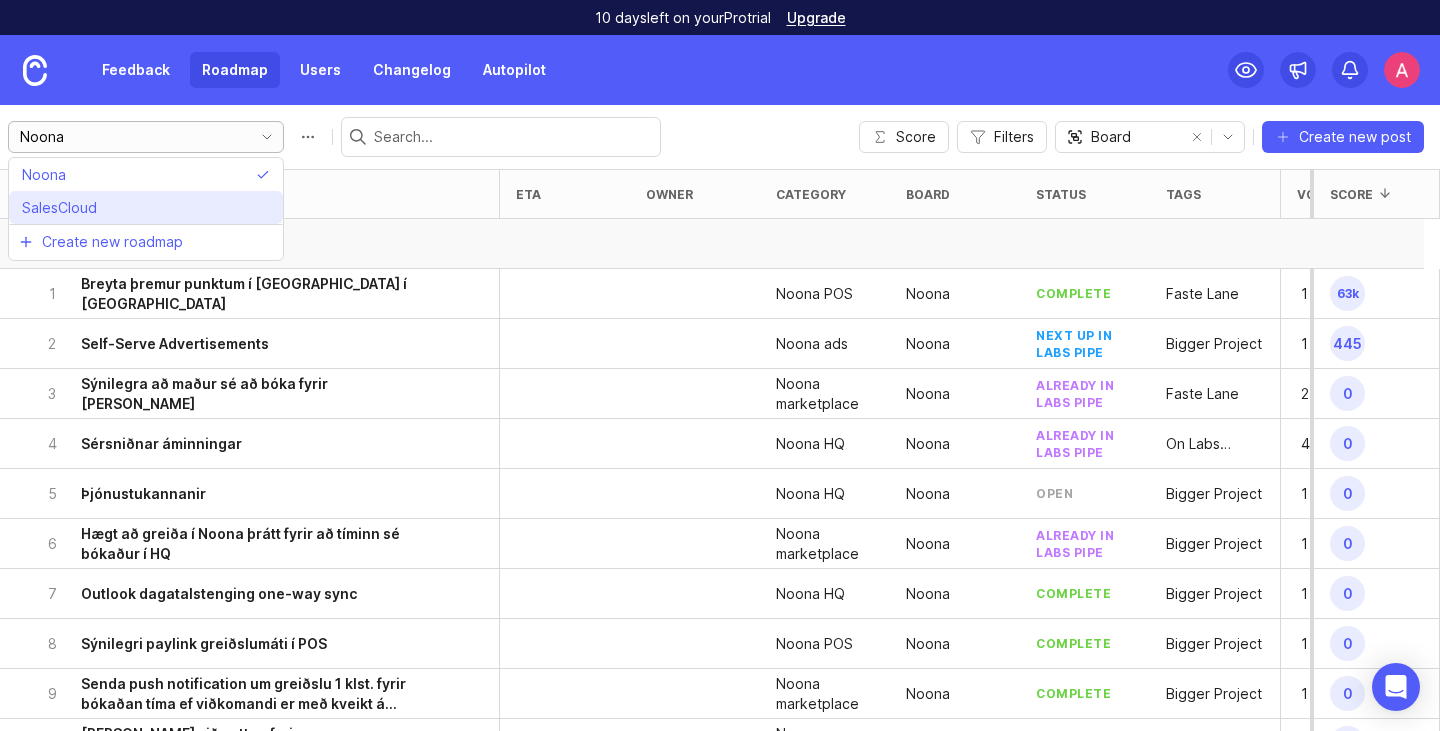 click on "SalesCloud" at bounding box center [146, 207] 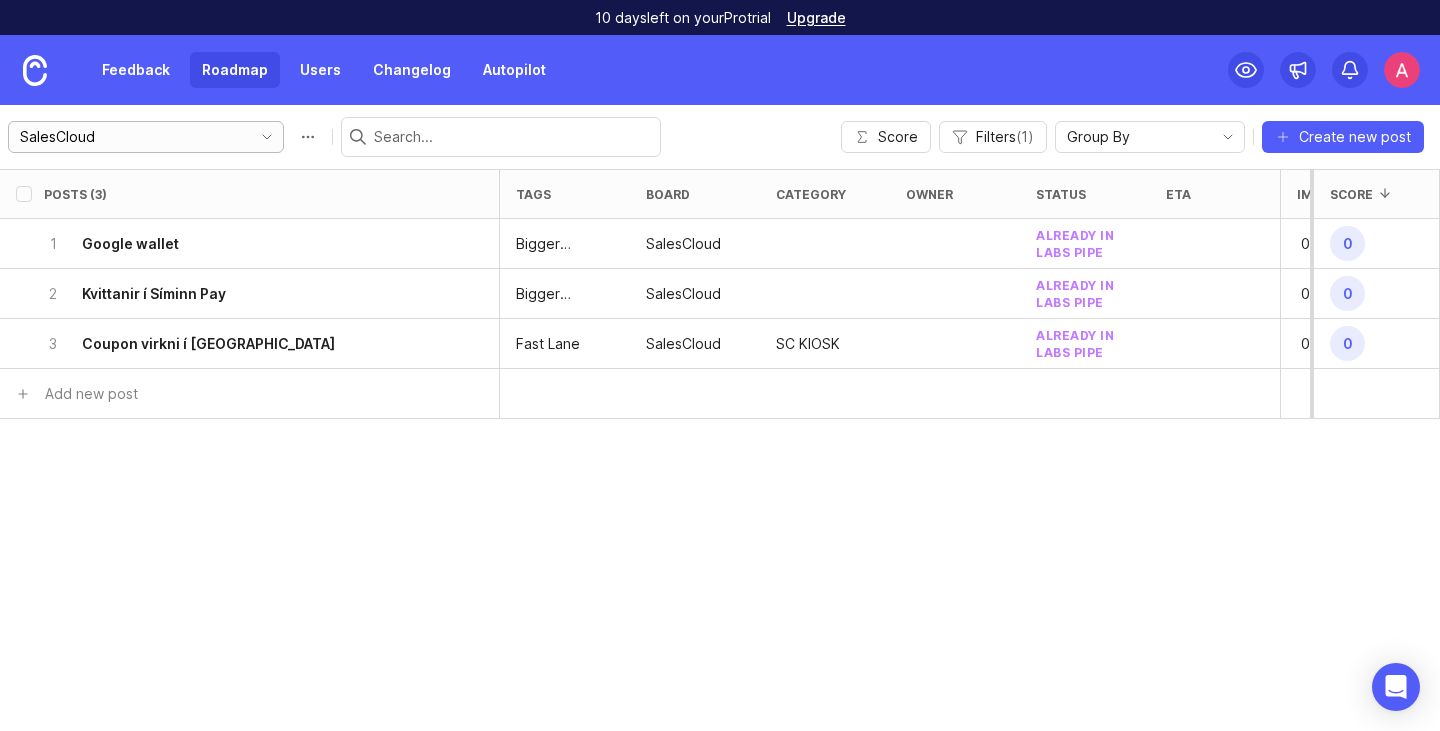 click on "SalesCloud" at bounding box center (130, 137) 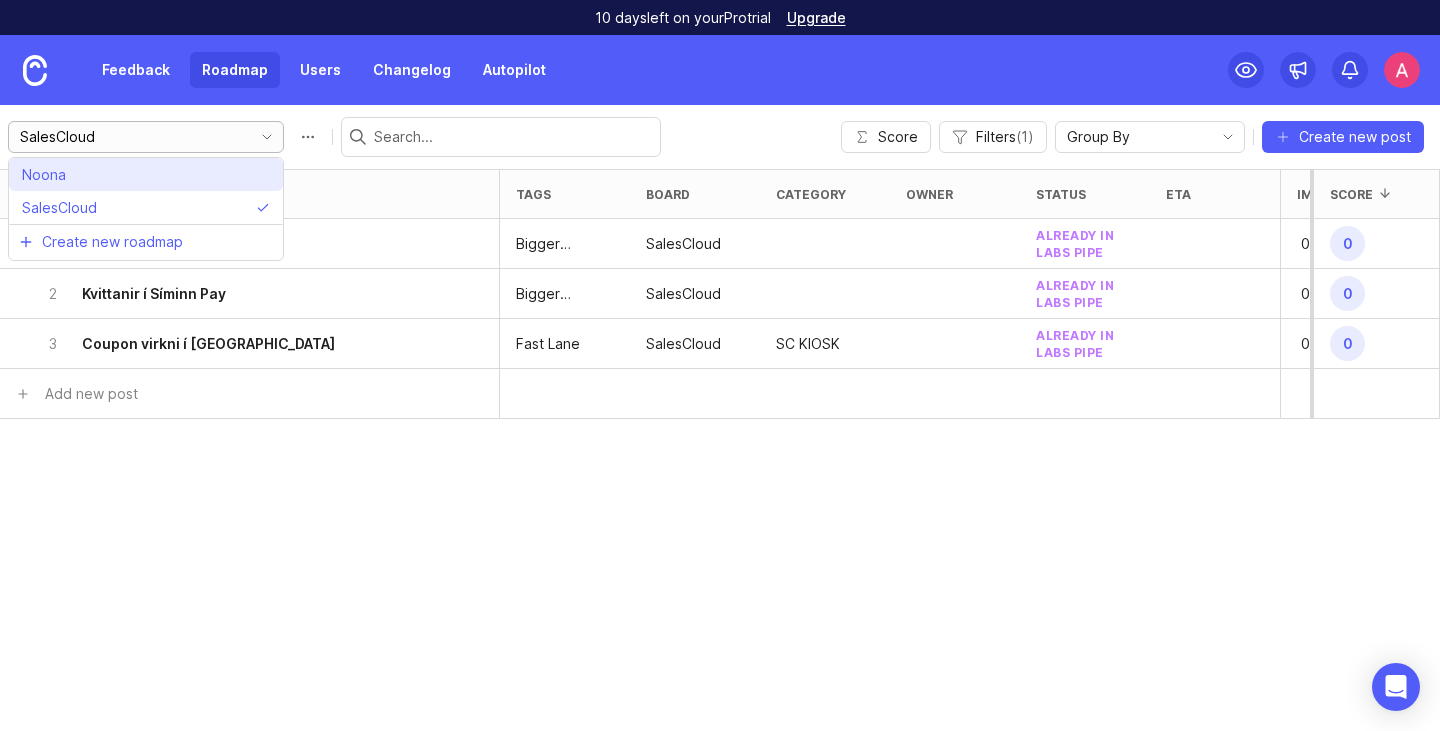 click on "Noona" at bounding box center (146, 174) 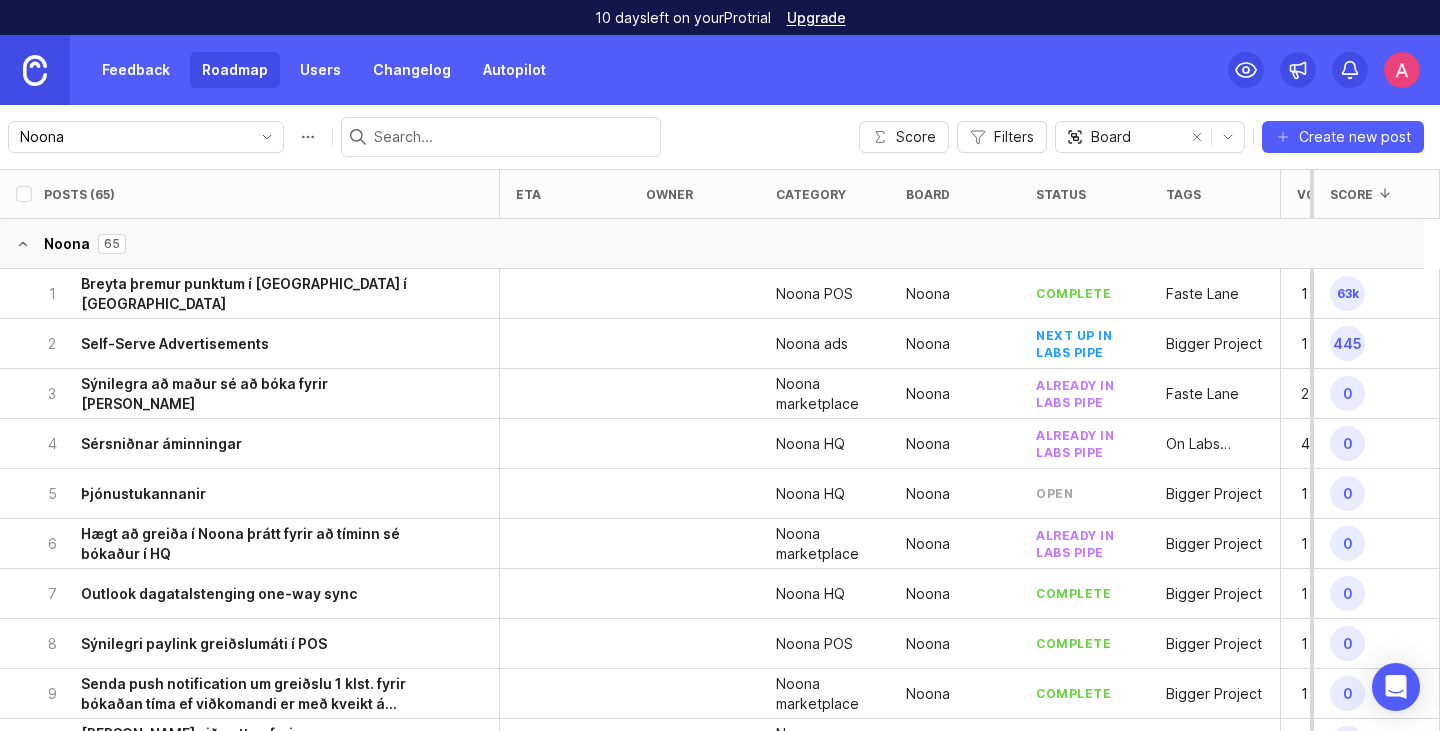 click at bounding box center [35, 70] 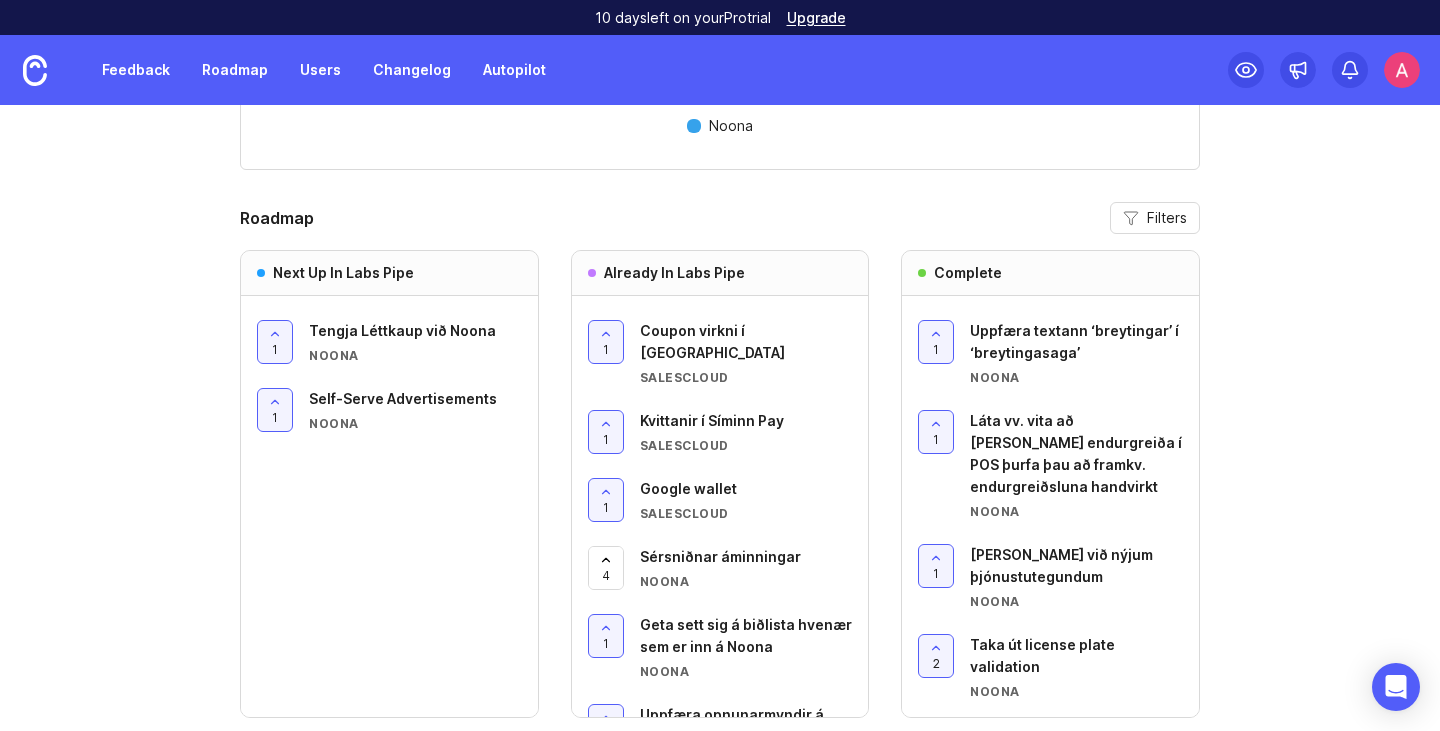 scroll, scrollTop: 1895, scrollLeft: 0, axis: vertical 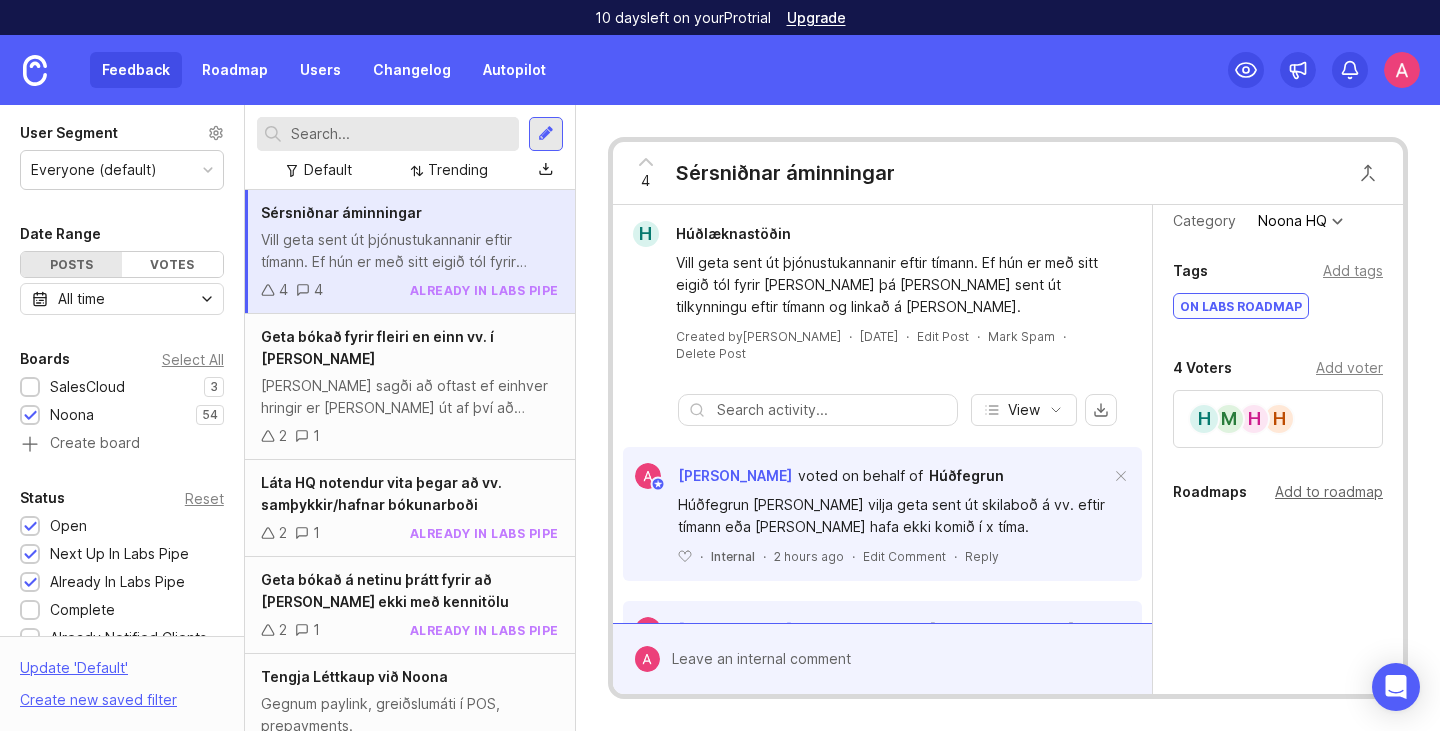 click on "Add to roadmap" at bounding box center (1329, 492) 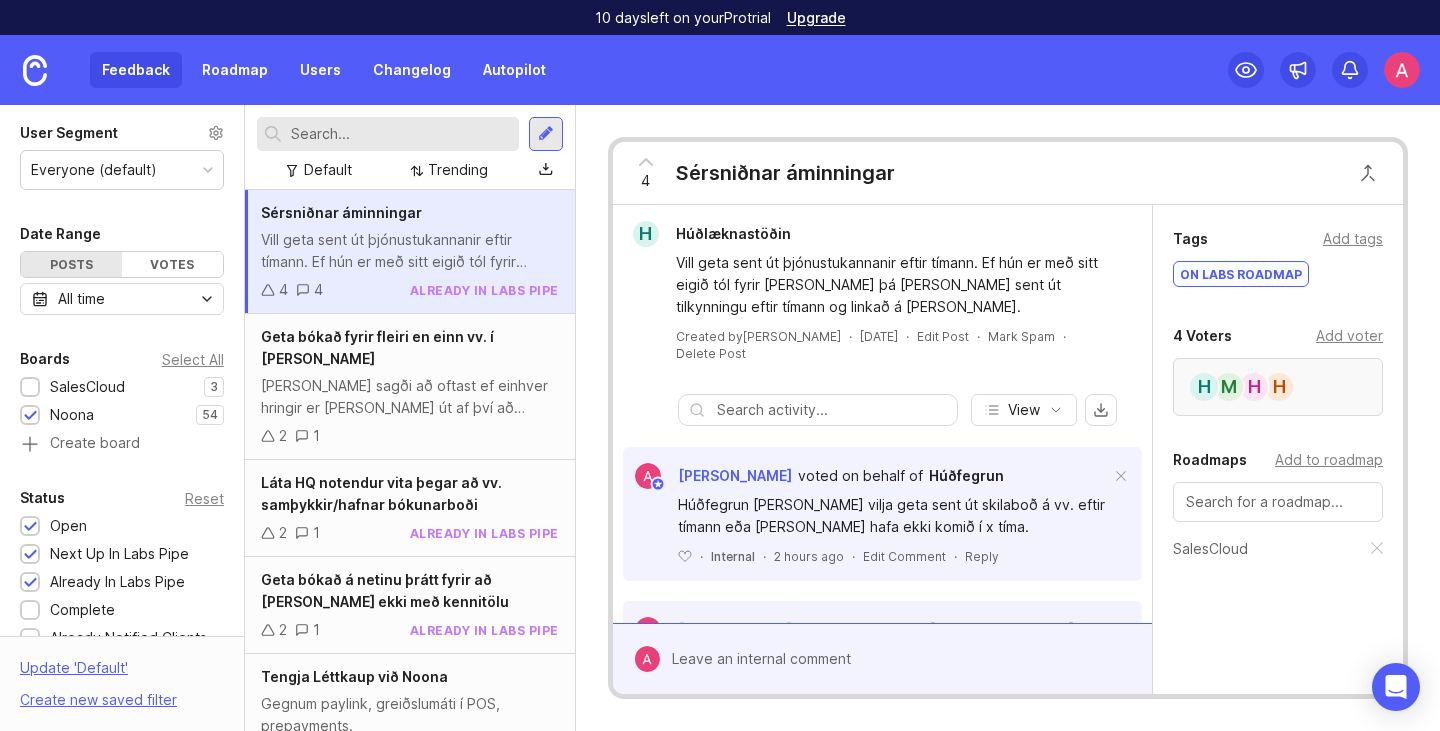 scroll, scrollTop: 0, scrollLeft: 0, axis: both 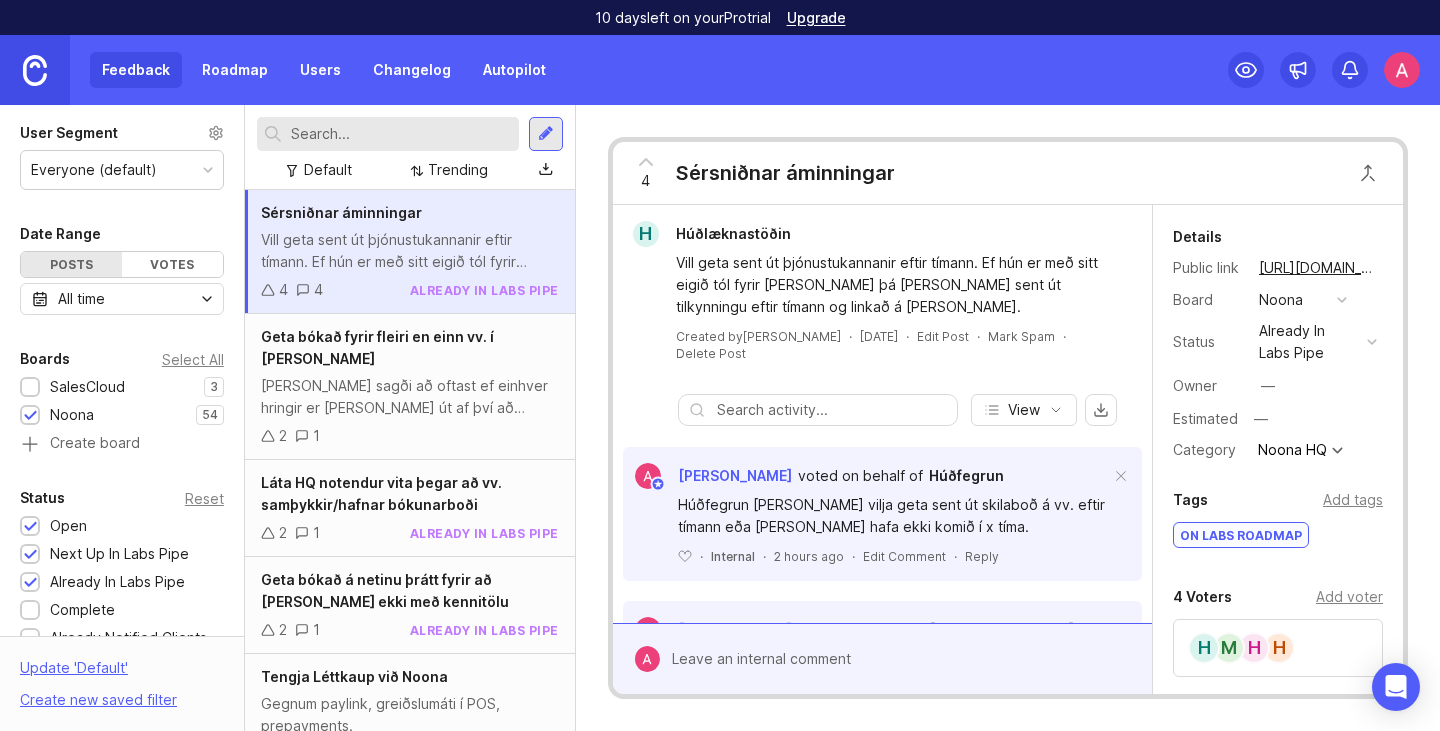 click at bounding box center [35, 70] 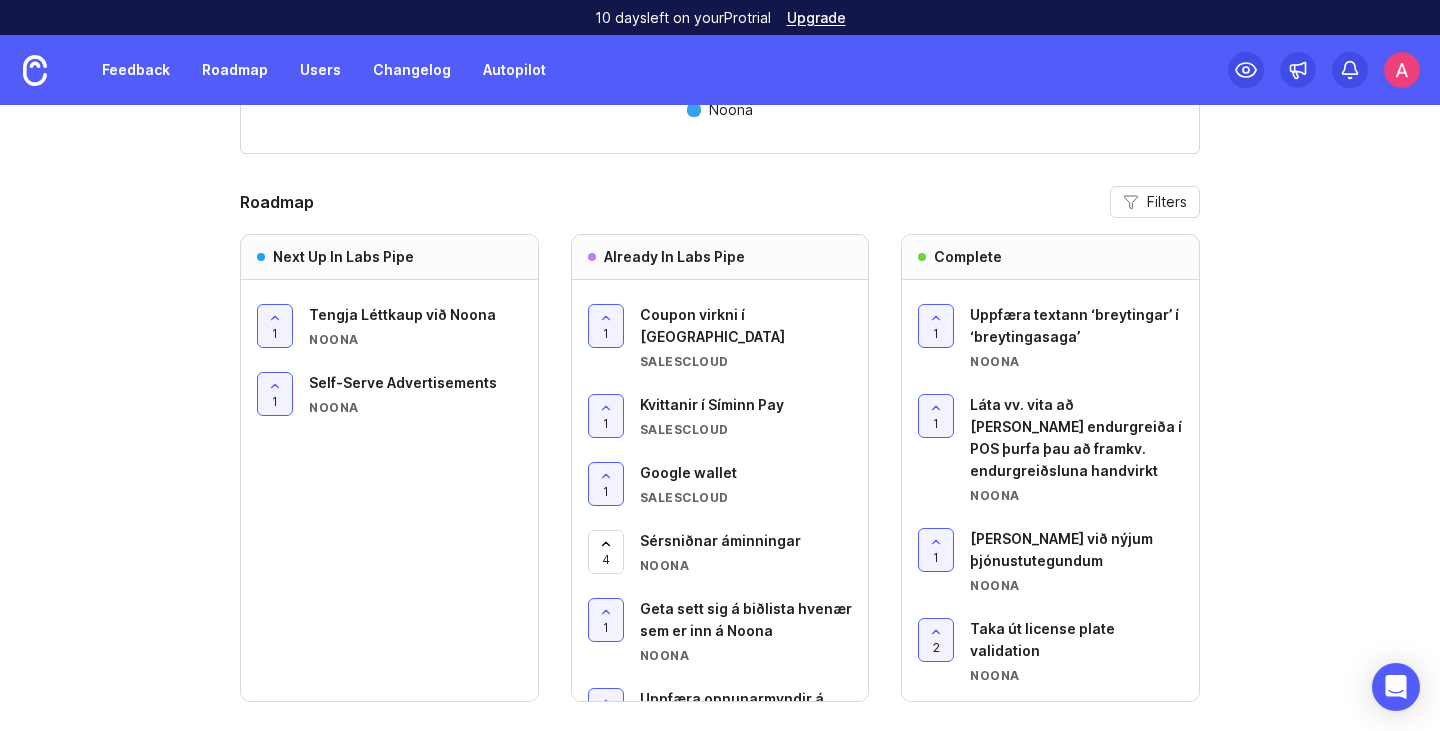 scroll, scrollTop: 1879, scrollLeft: 0, axis: vertical 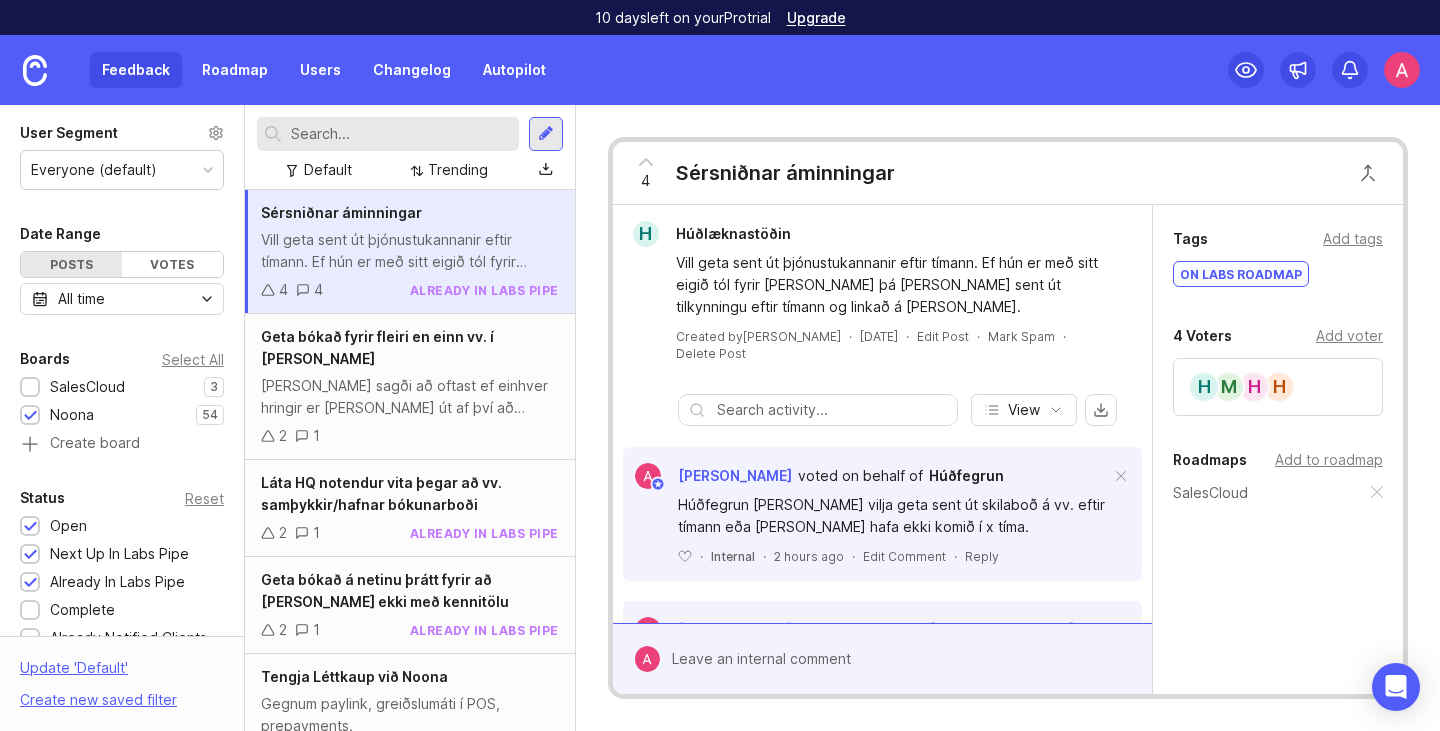 click on "SalesCloud" at bounding box center (1278, 493) 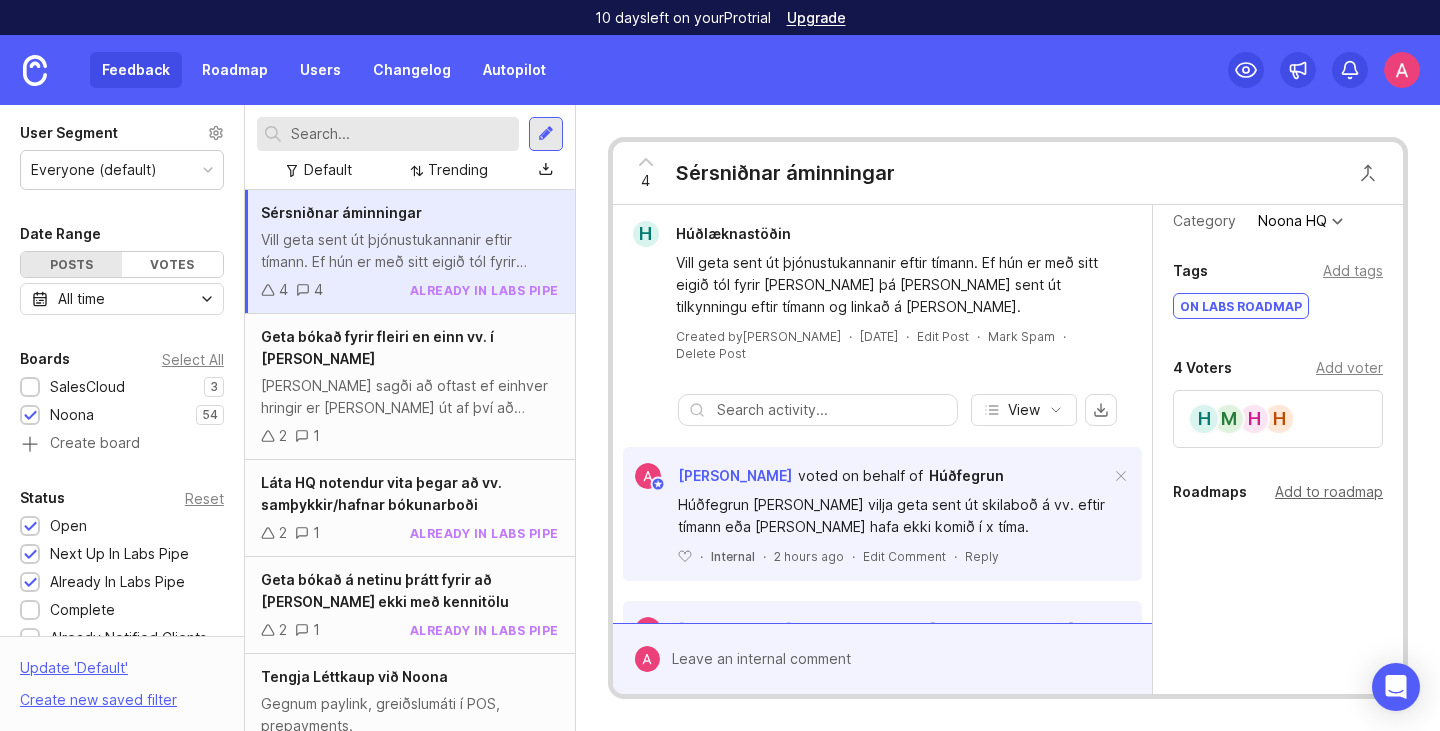 click on "Add to roadmap" at bounding box center [1329, 492] 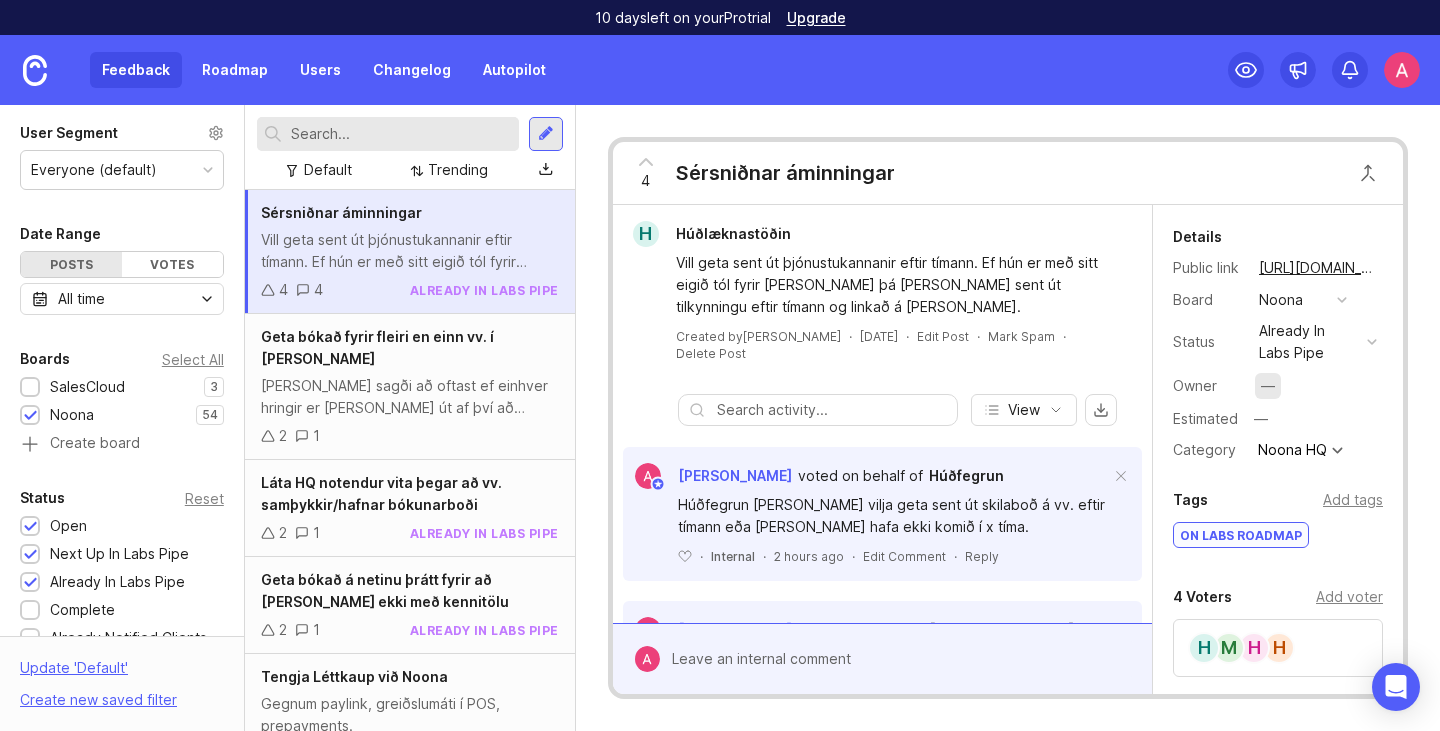 scroll, scrollTop: 317, scrollLeft: 0, axis: vertical 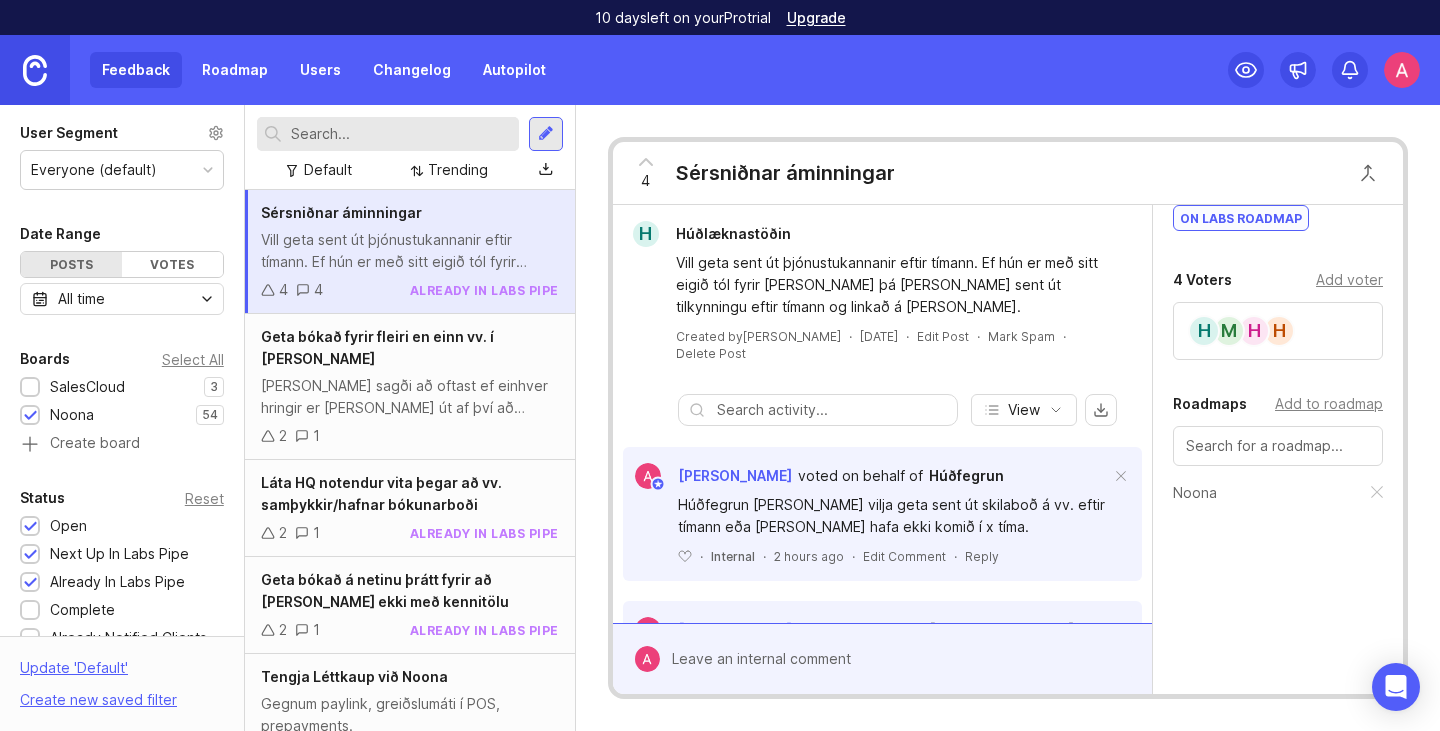 click at bounding box center (35, 70) 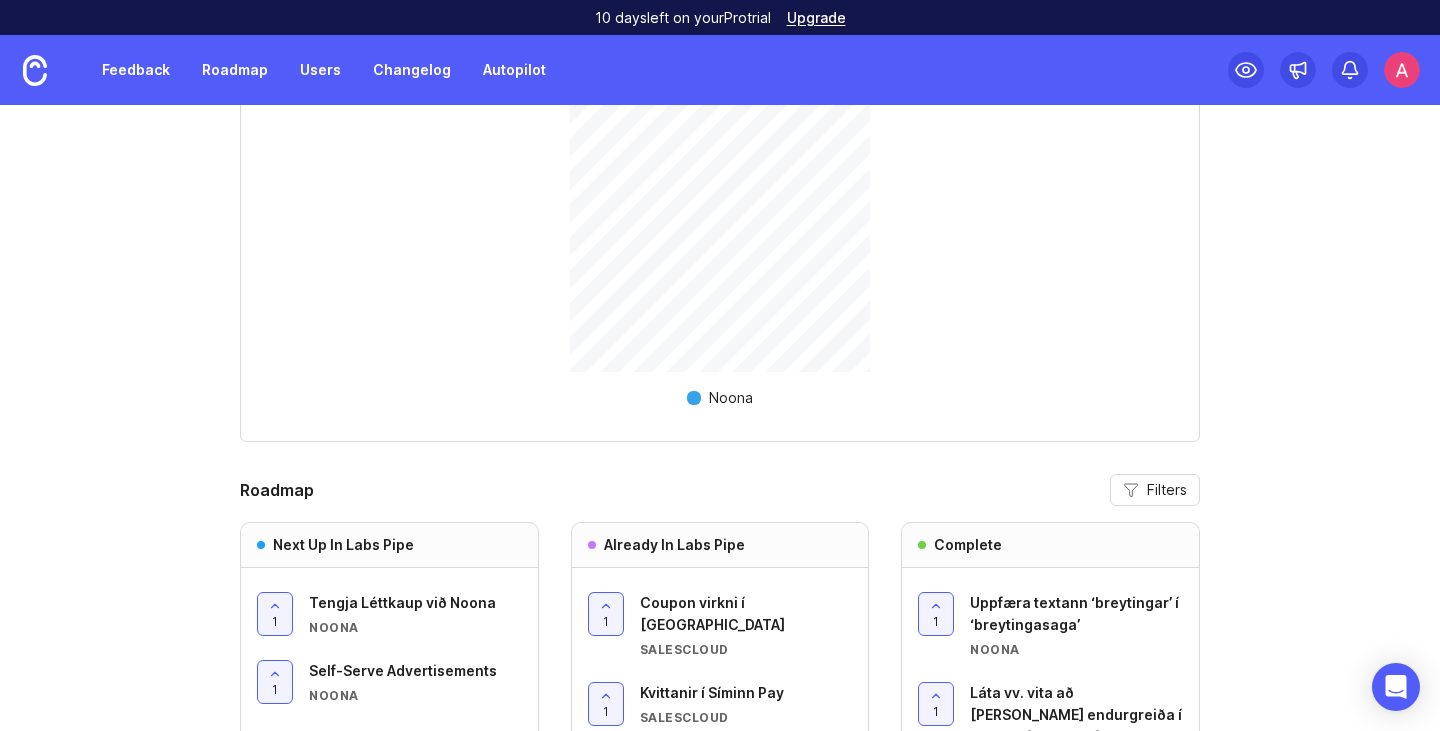 scroll, scrollTop: 1895, scrollLeft: 0, axis: vertical 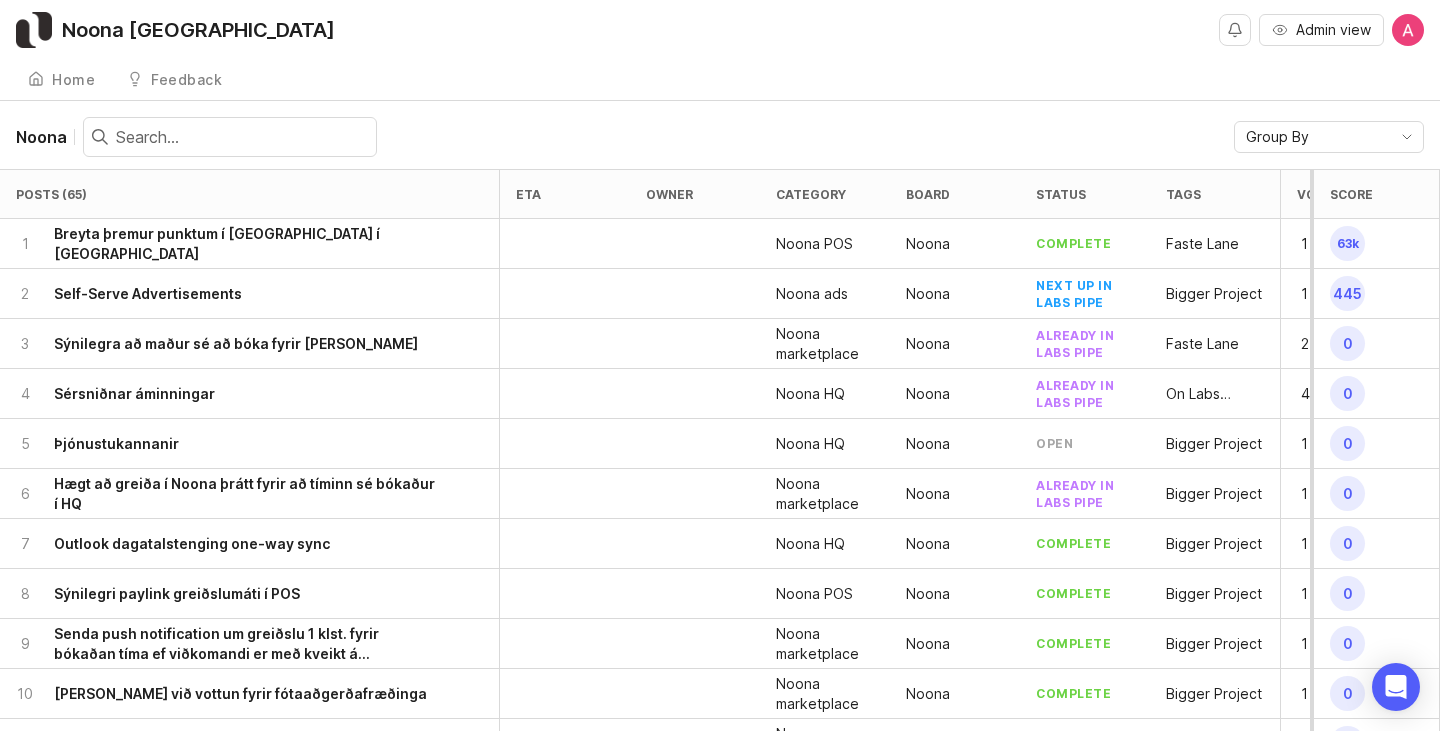 click on "Noona" at bounding box center (45, 137) 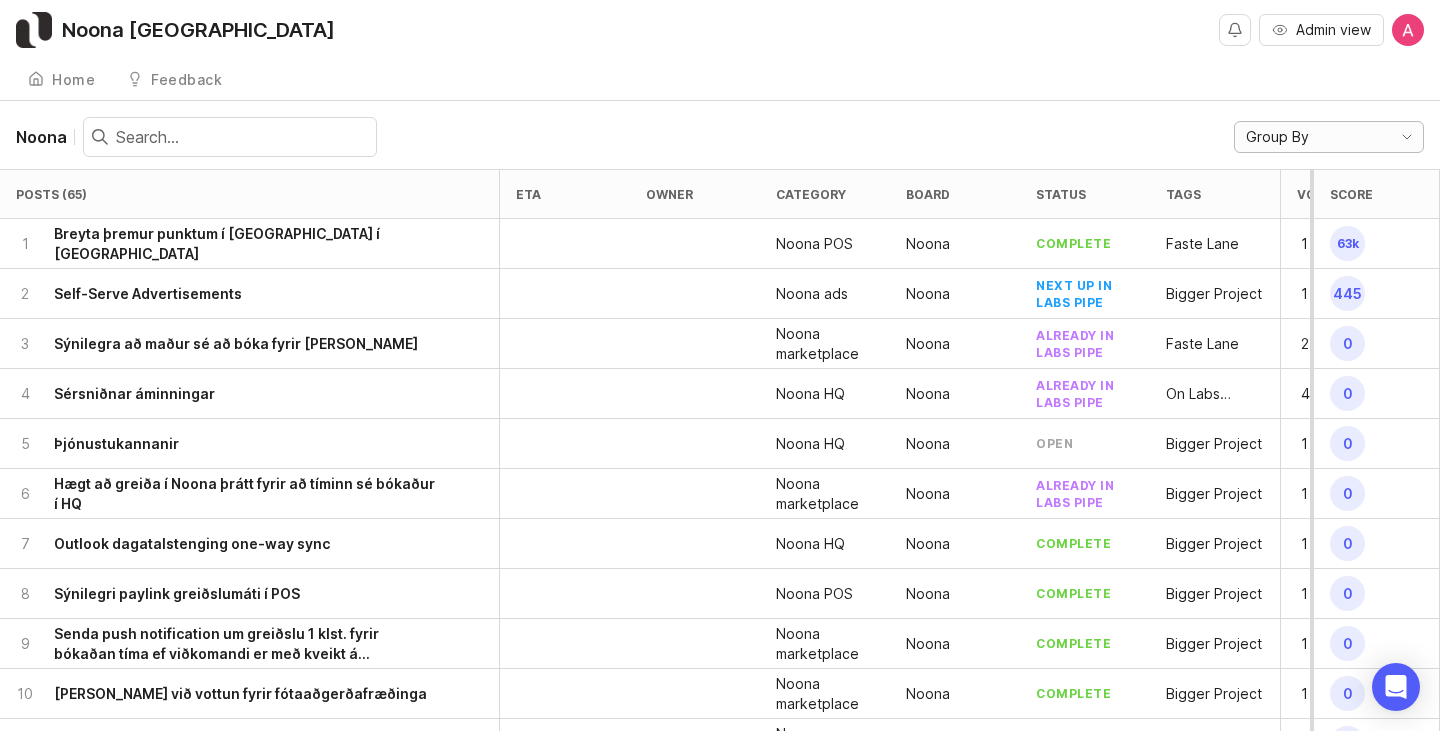 click on "Group By" at bounding box center [1309, 137] 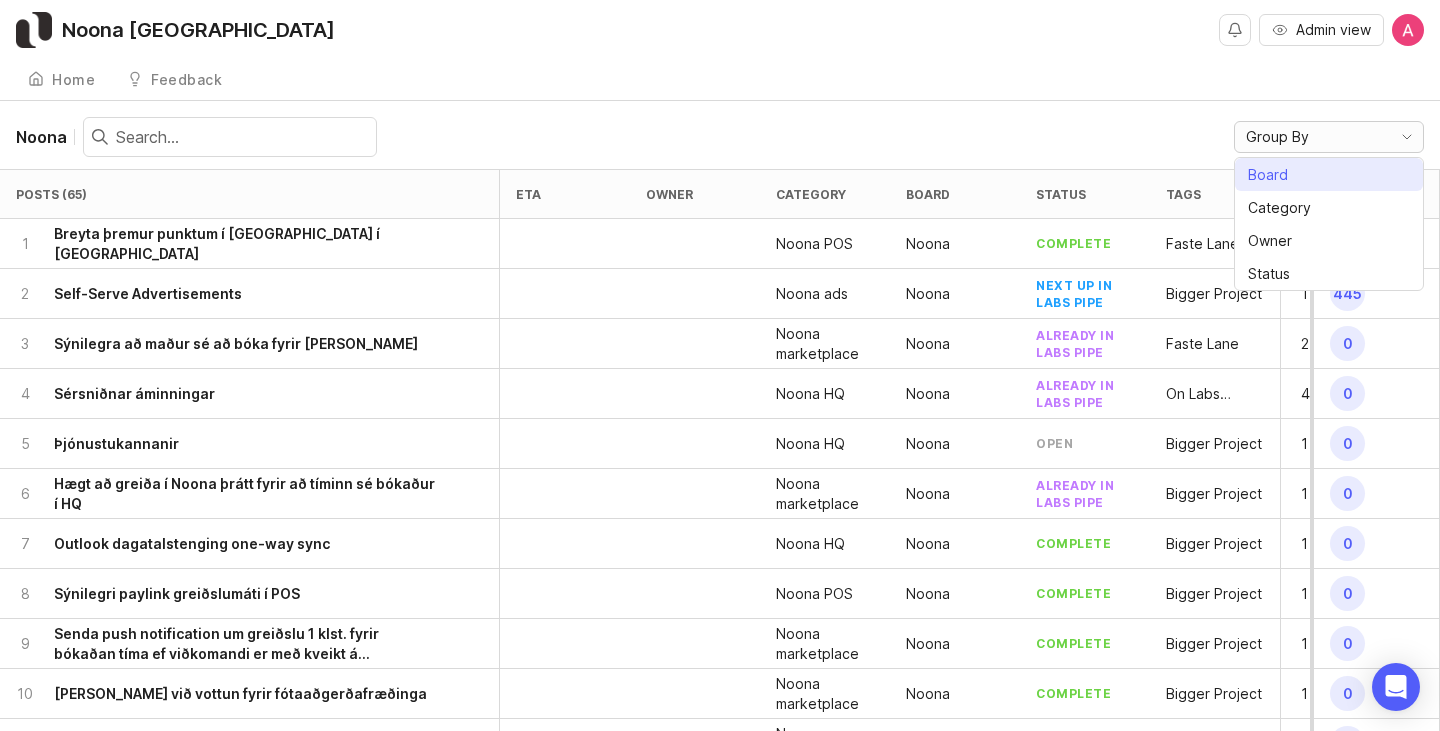 click on "Board" at bounding box center [1329, 174] 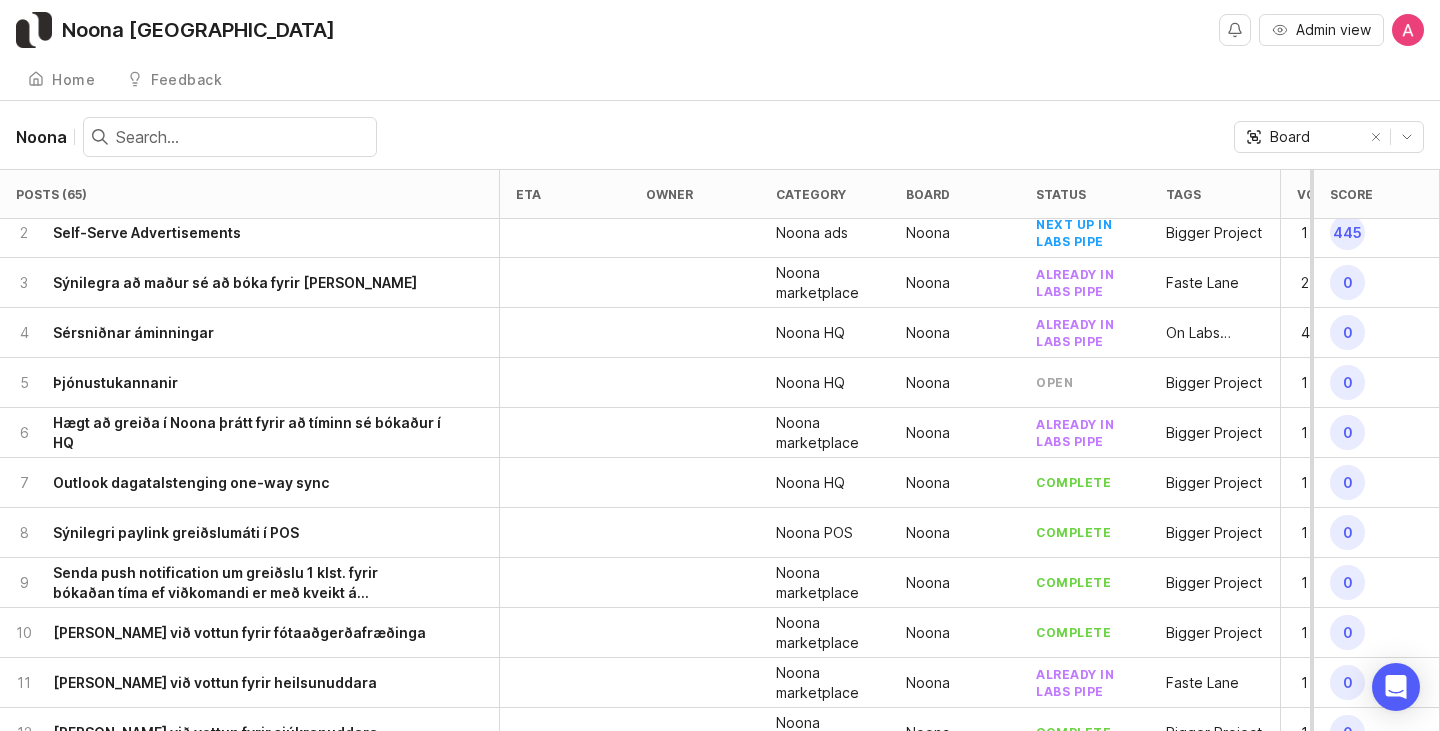 scroll, scrollTop: 0, scrollLeft: 0, axis: both 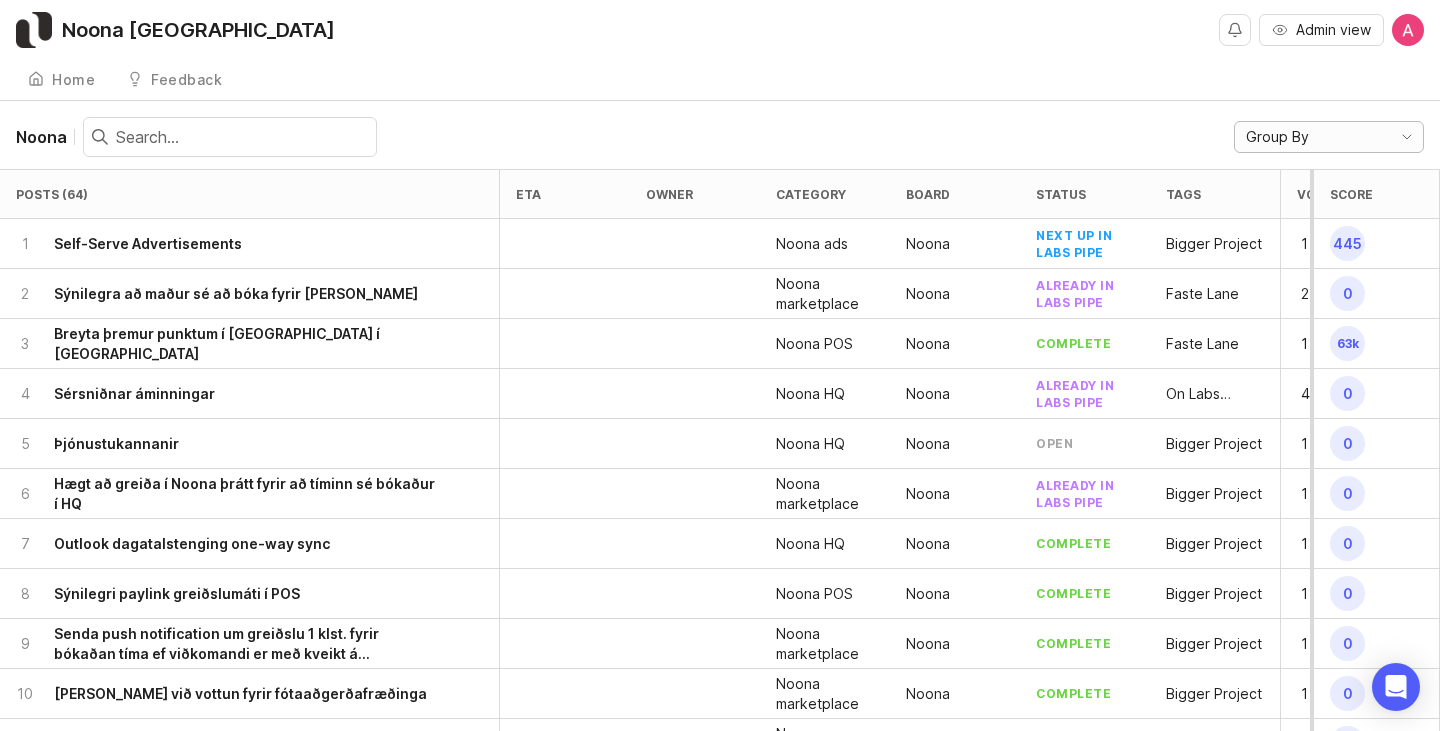 click on "Group By" at bounding box center (1277, 137) 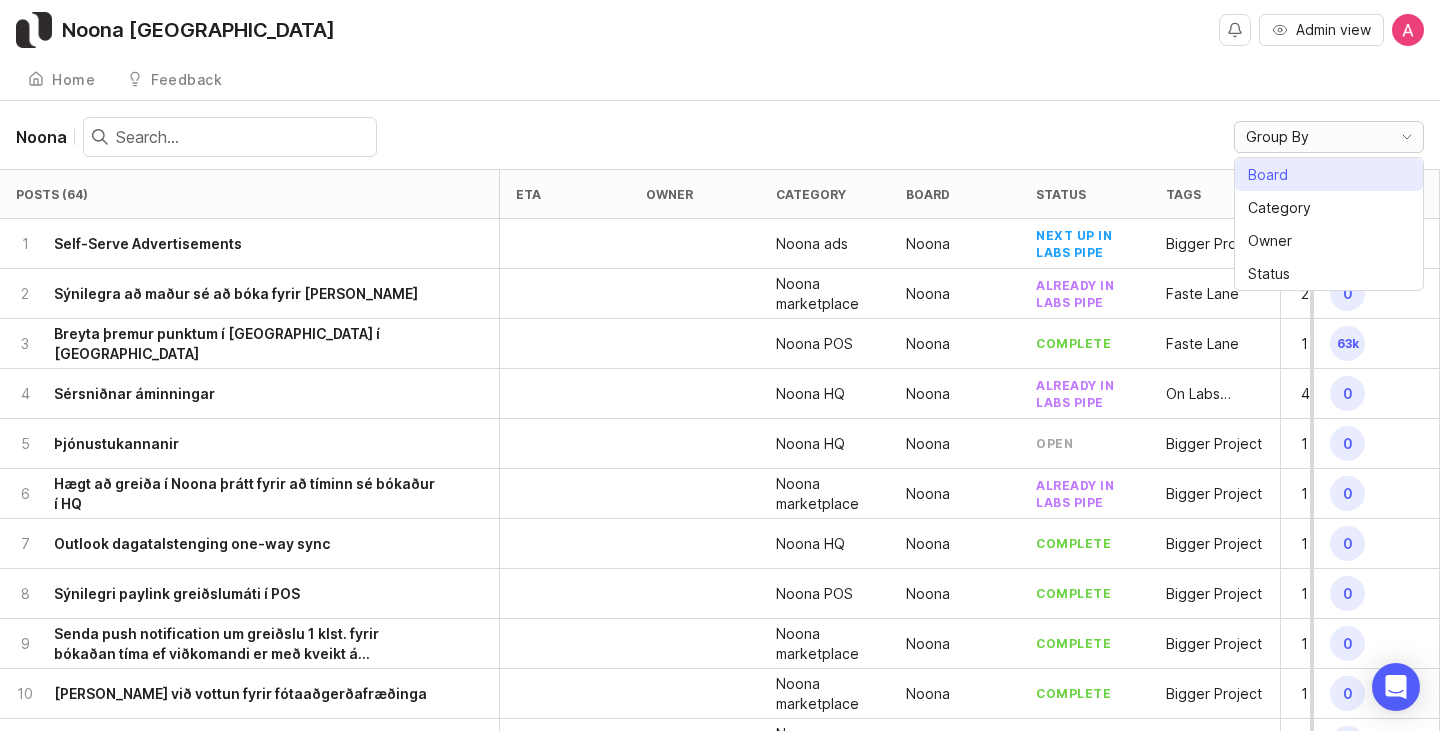 click on "Board" at bounding box center [1268, 175] 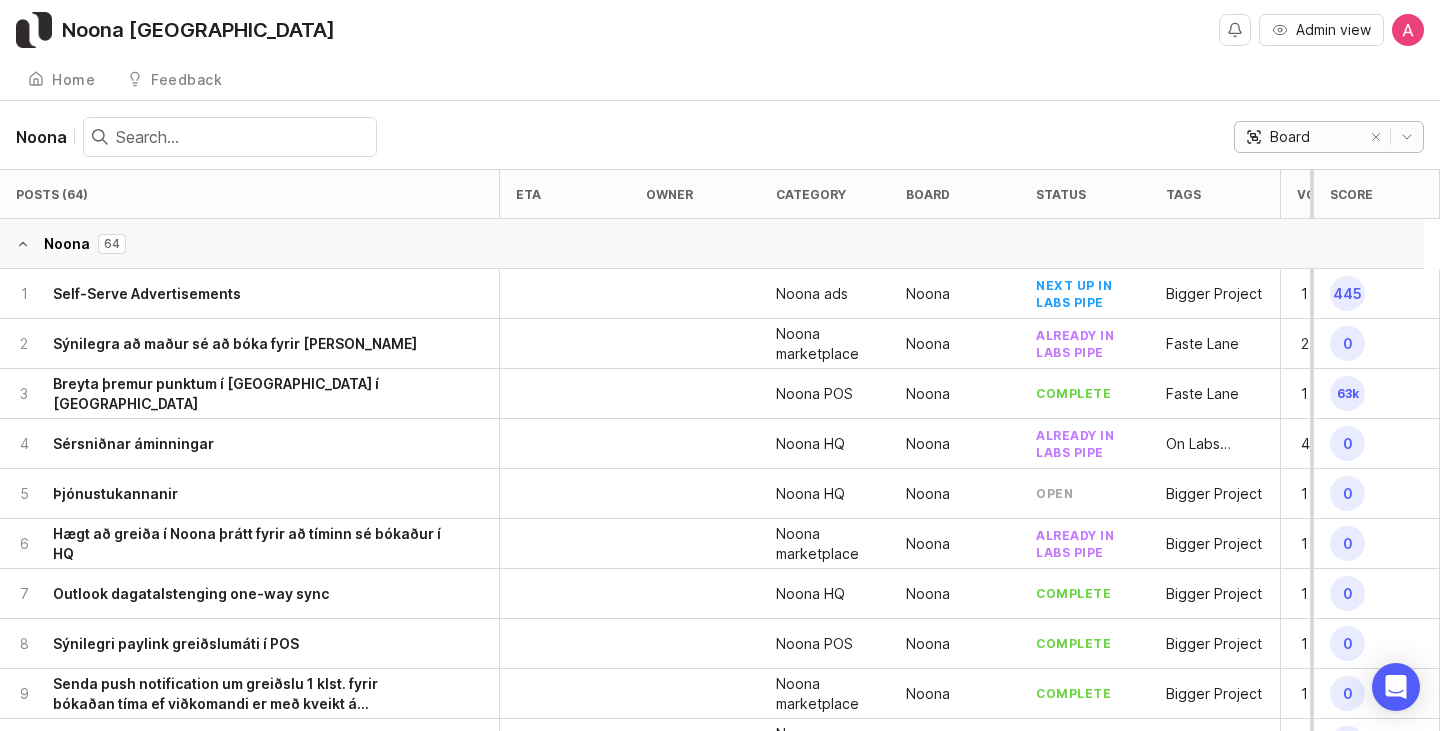 click on "Board" at bounding box center [1290, 137] 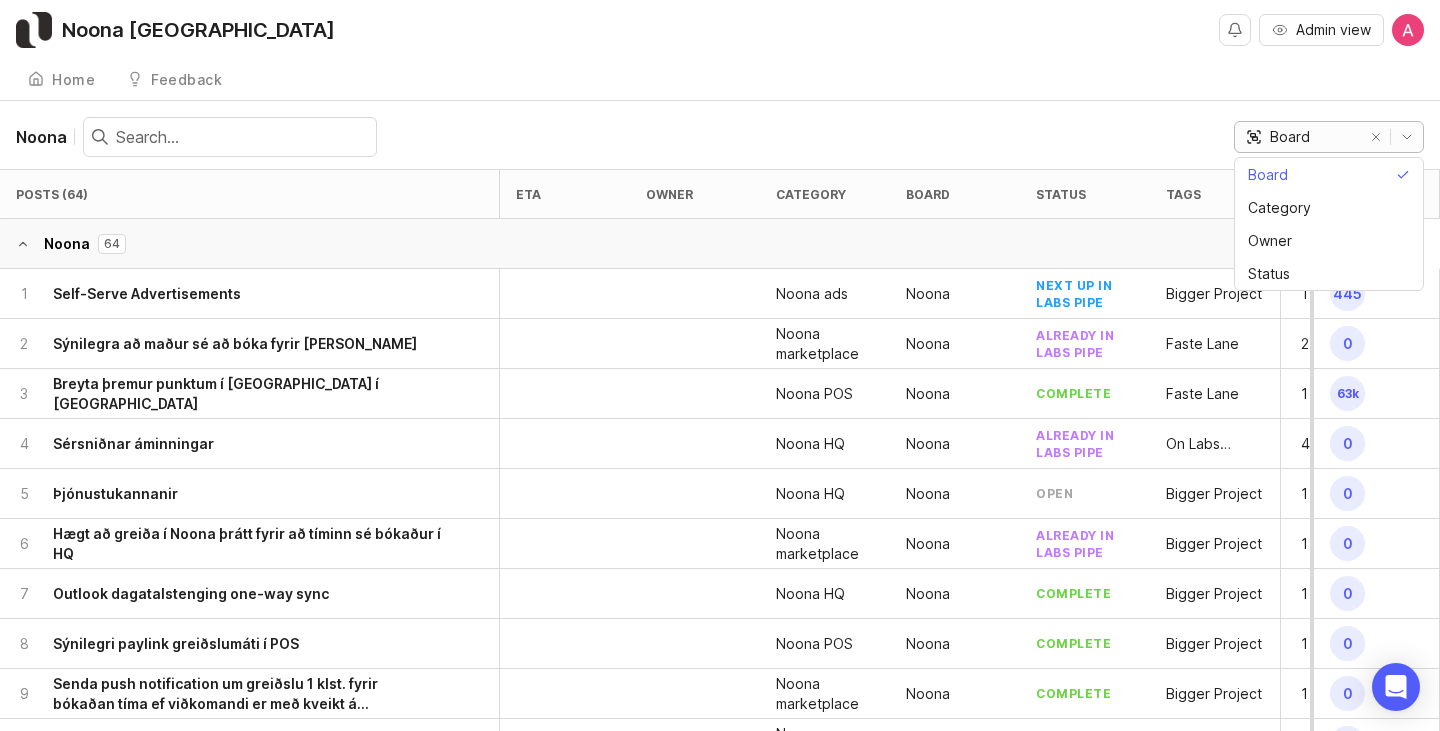 click on "Board" at bounding box center (1290, 137) 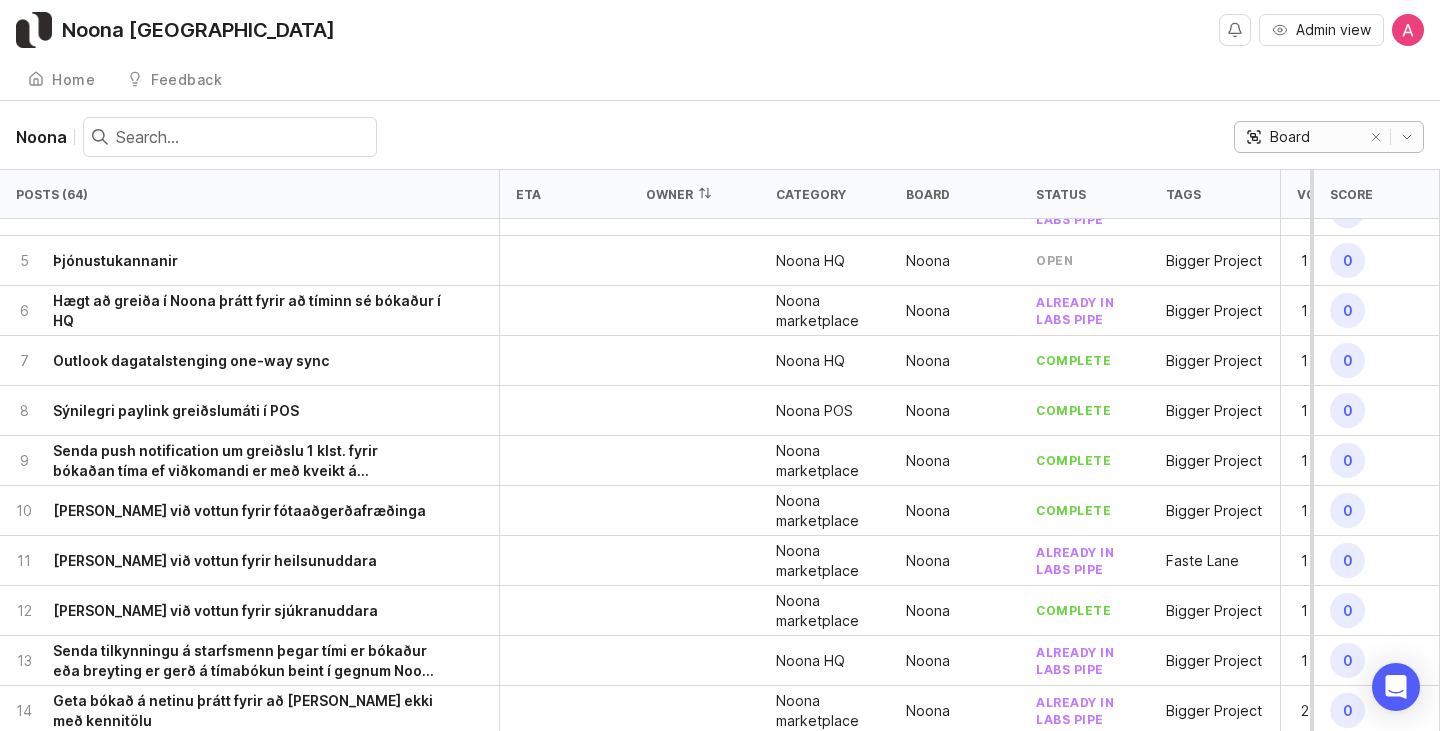 scroll, scrollTop: 0, scrollLeft: 0, axis: both 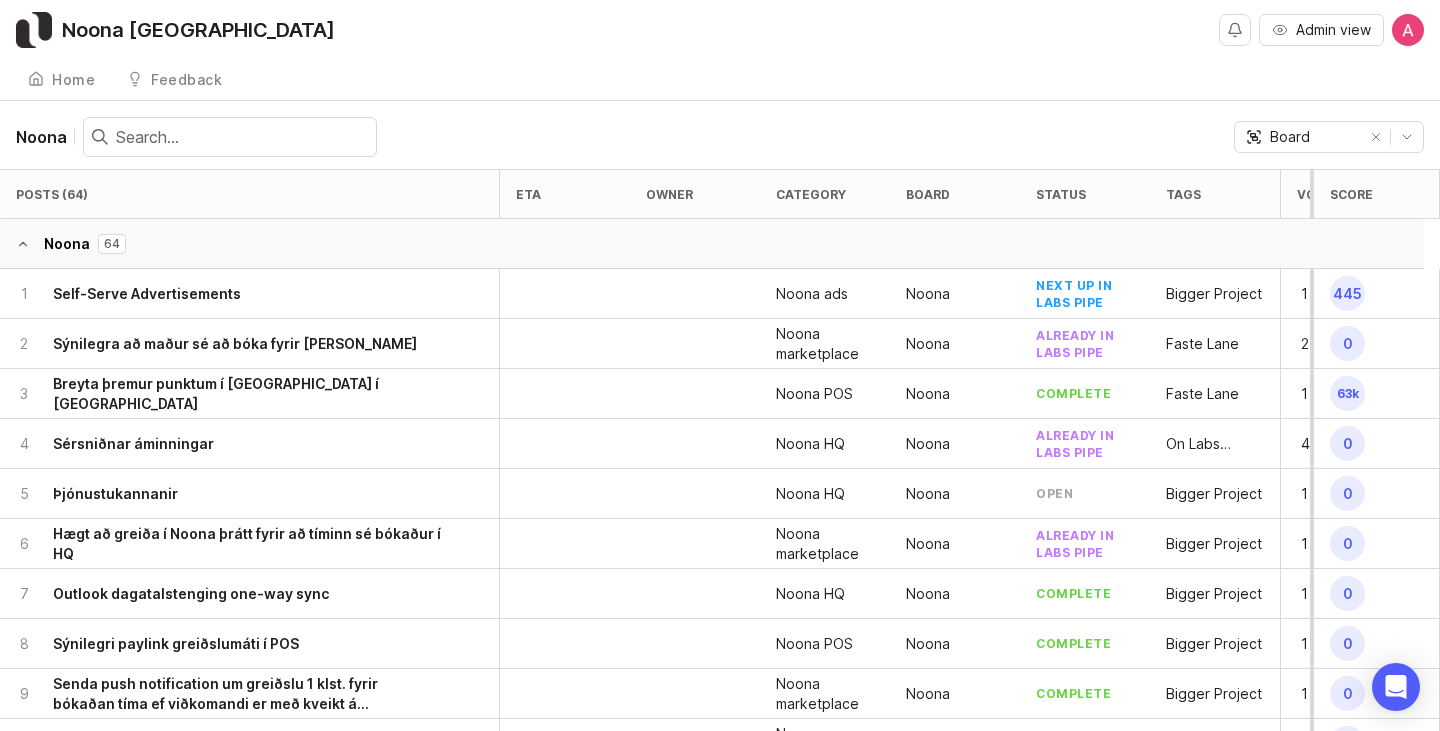 click on "Noona" at bounding box center [45, 137] 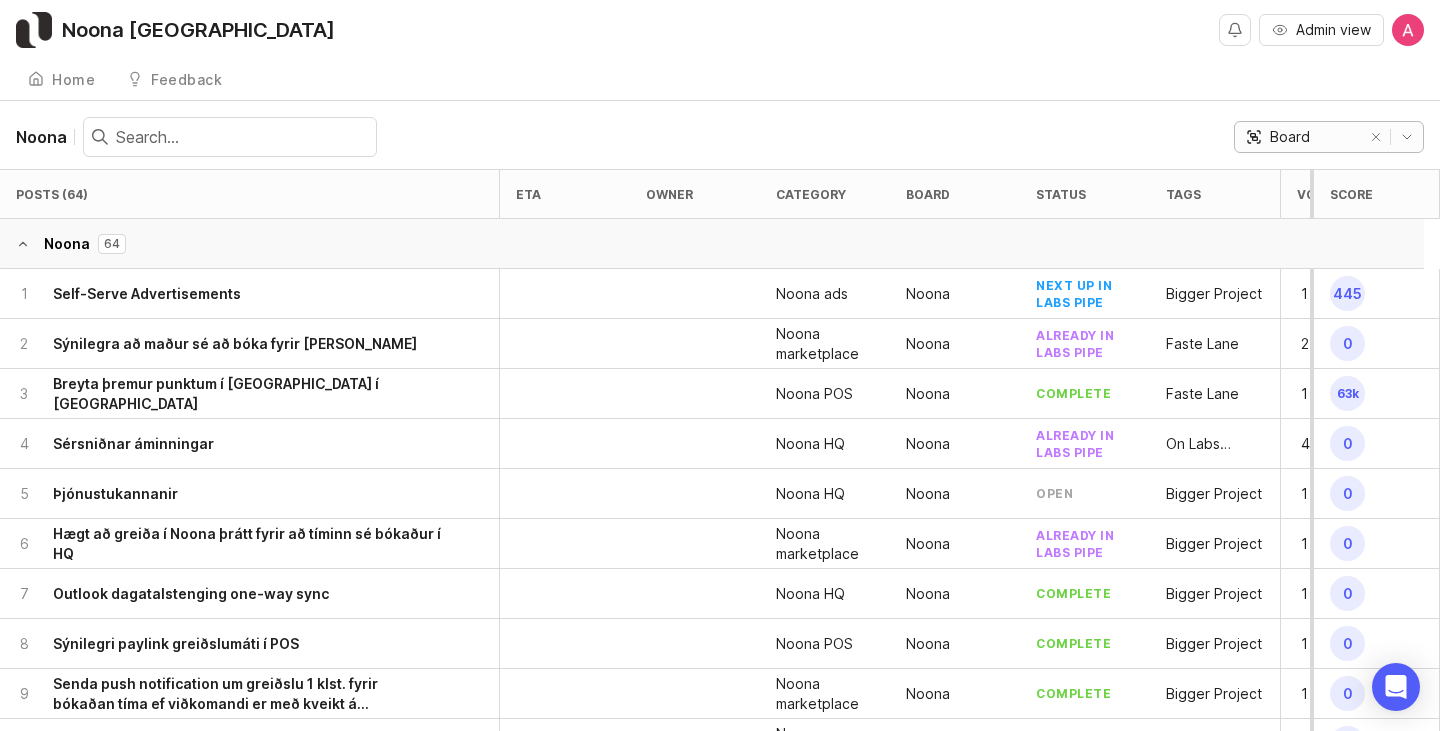 click on "Board" at bounding box center [1290, 137] 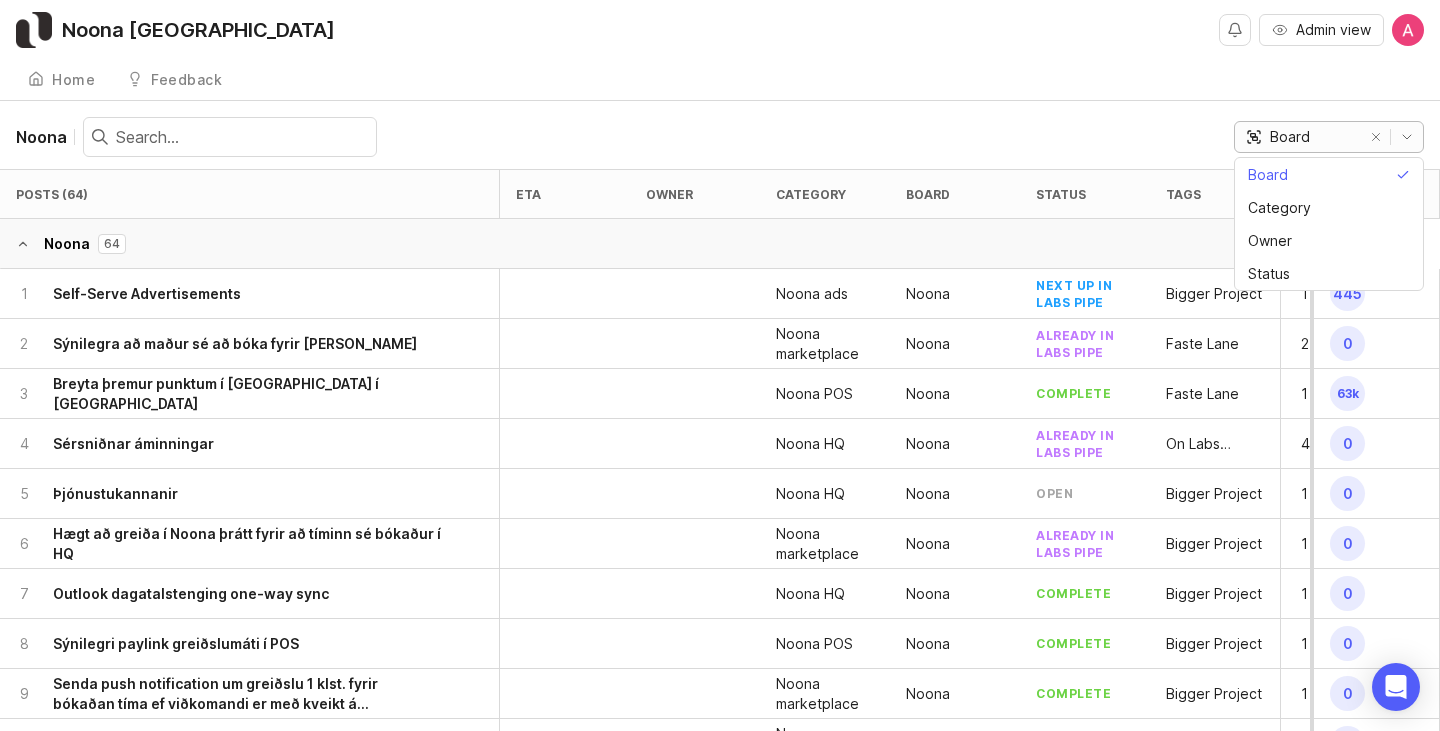 click on "Board" at bounding box center [1290, 137] 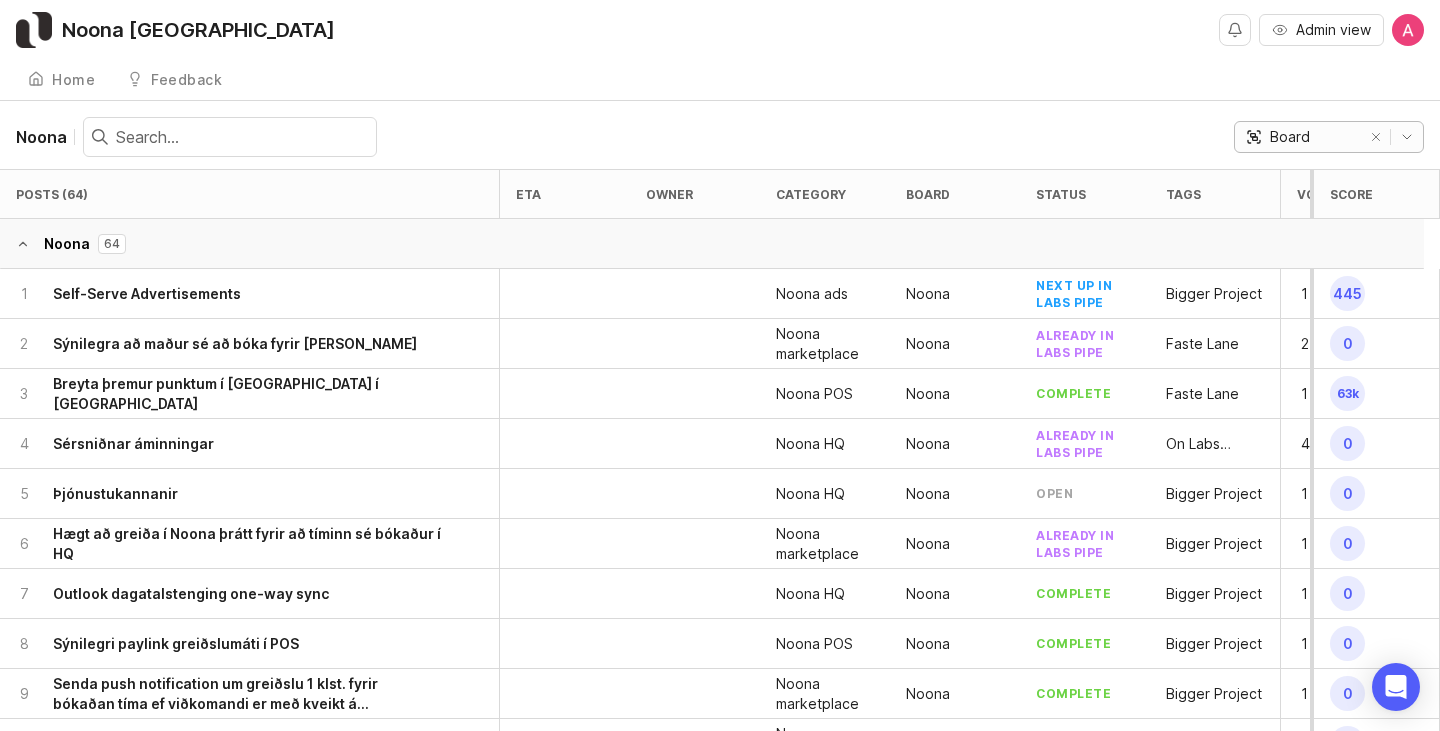 click on "Board" at bounding box center (1290, 137) 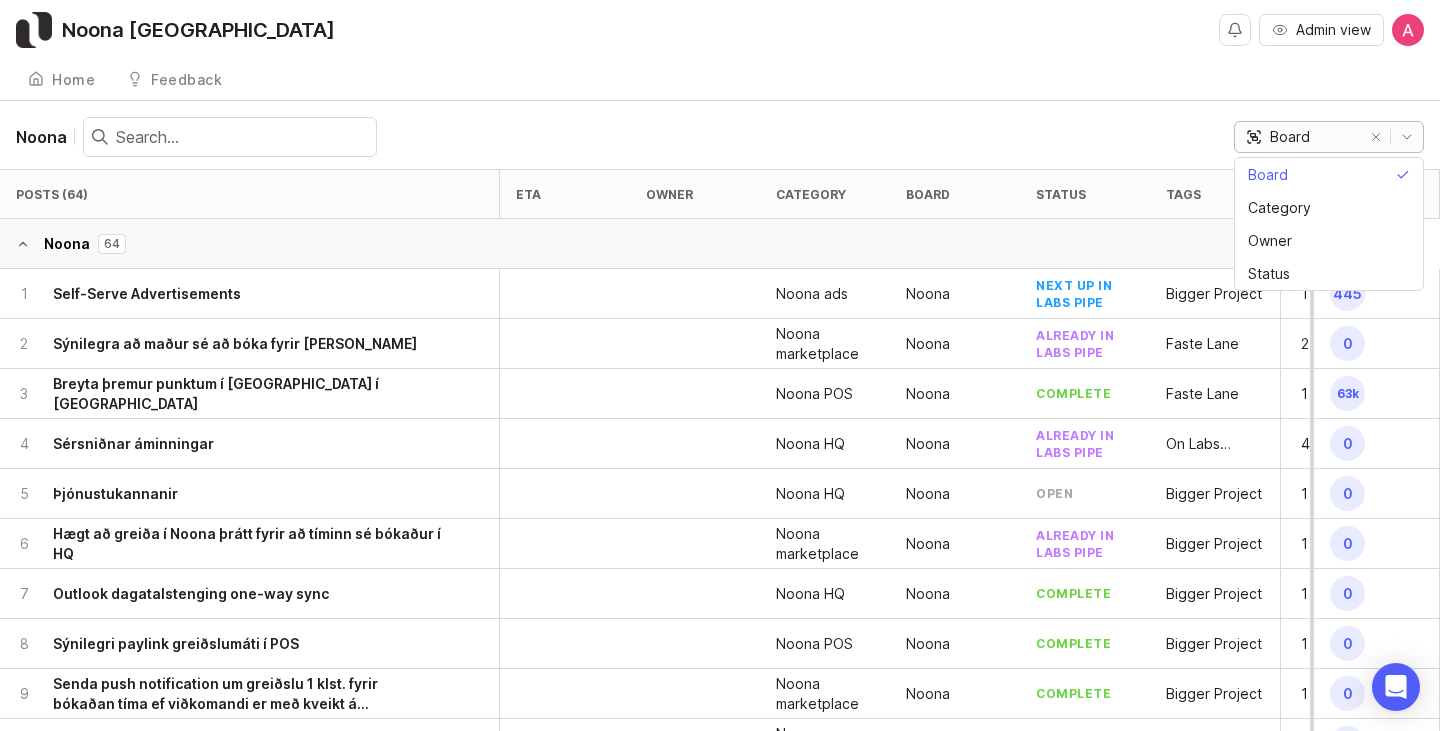 click on "Board" at bounding box center (1290, 137) 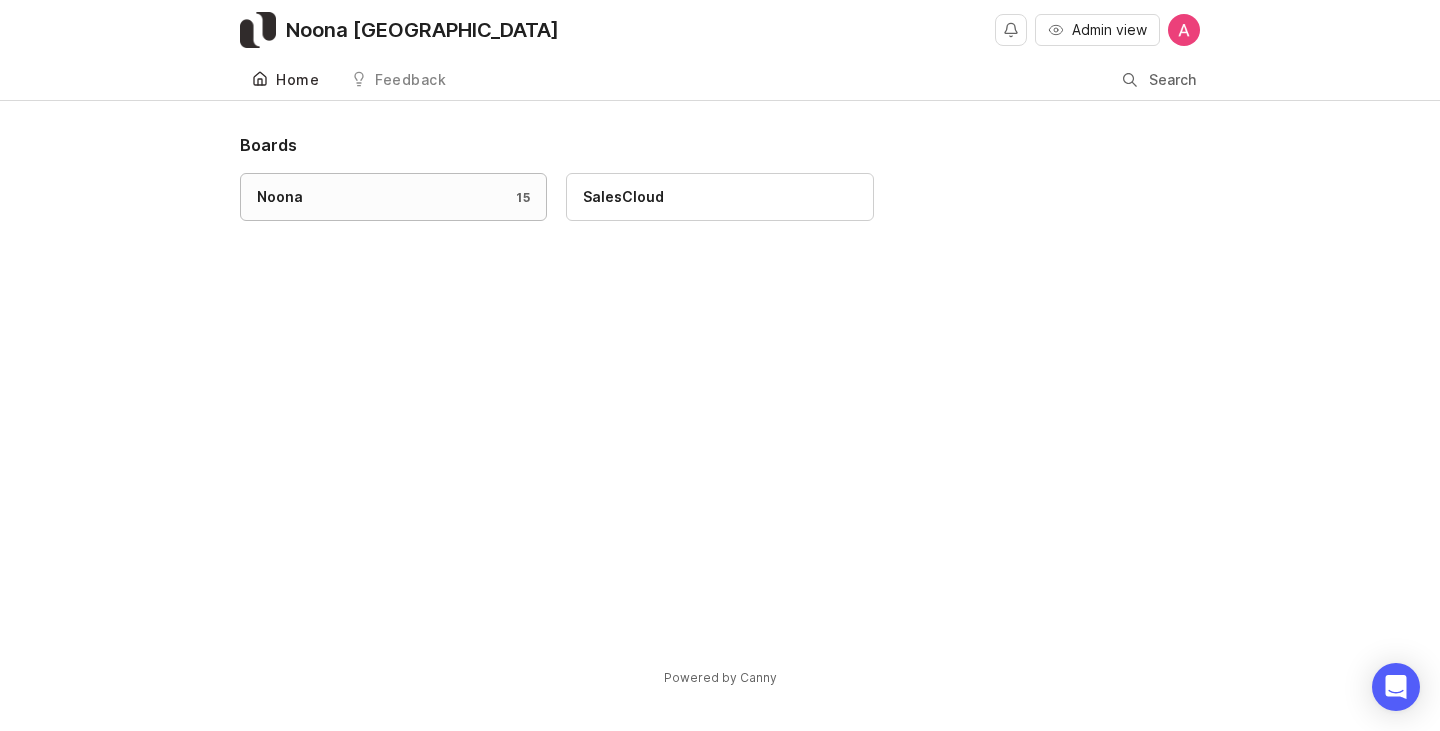 scroll, scrollTop: 0, scrollLeft: 0, axis: both 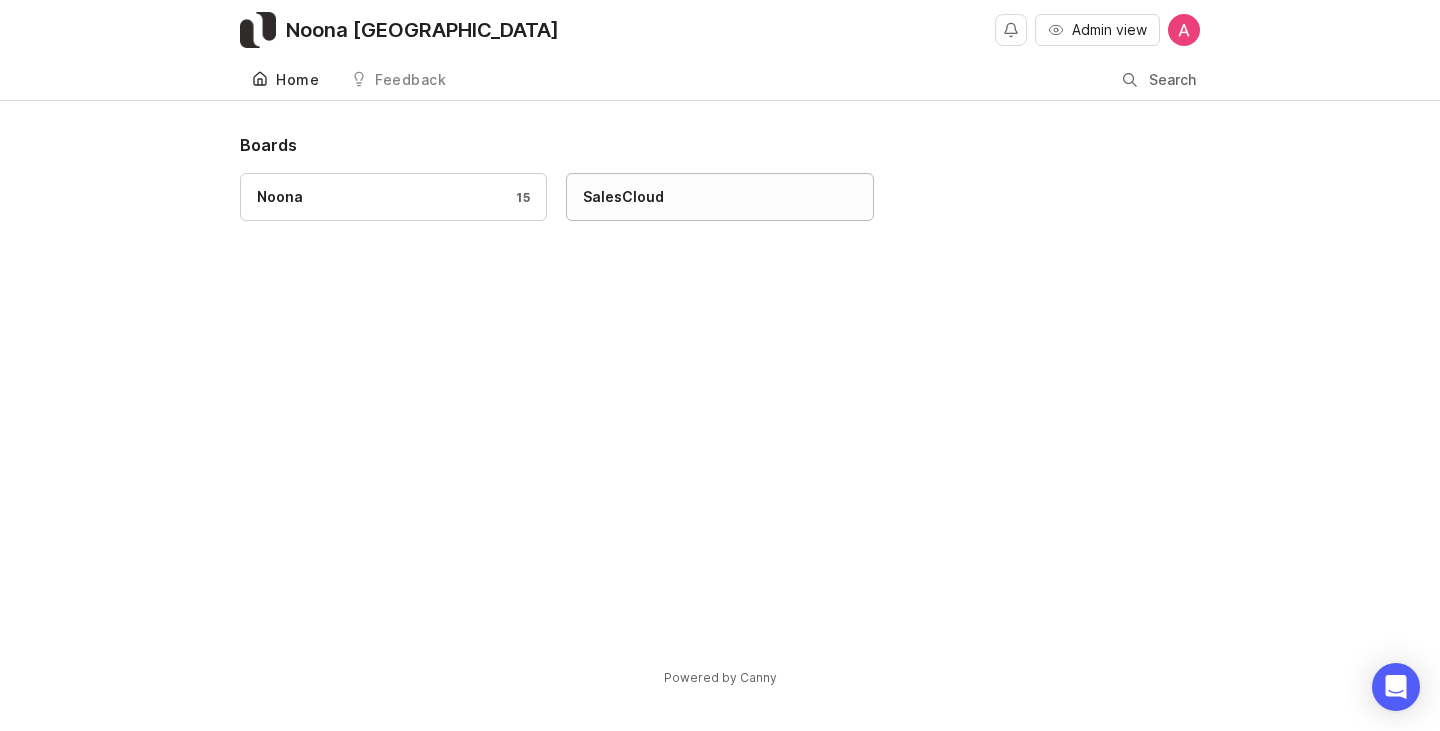 click on "SalesCloud" at bounding box center (719, 197) 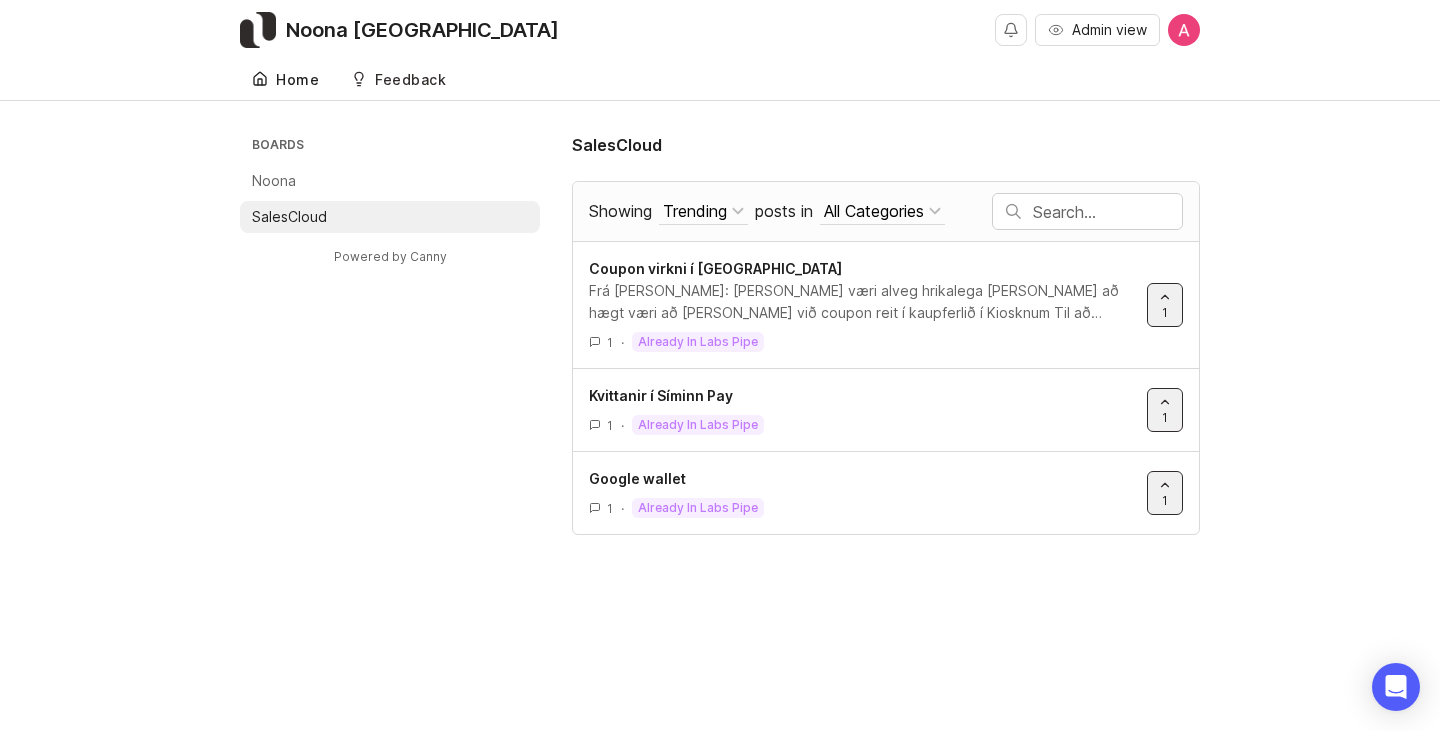 click on "Home" at bounding box center [297, 80] 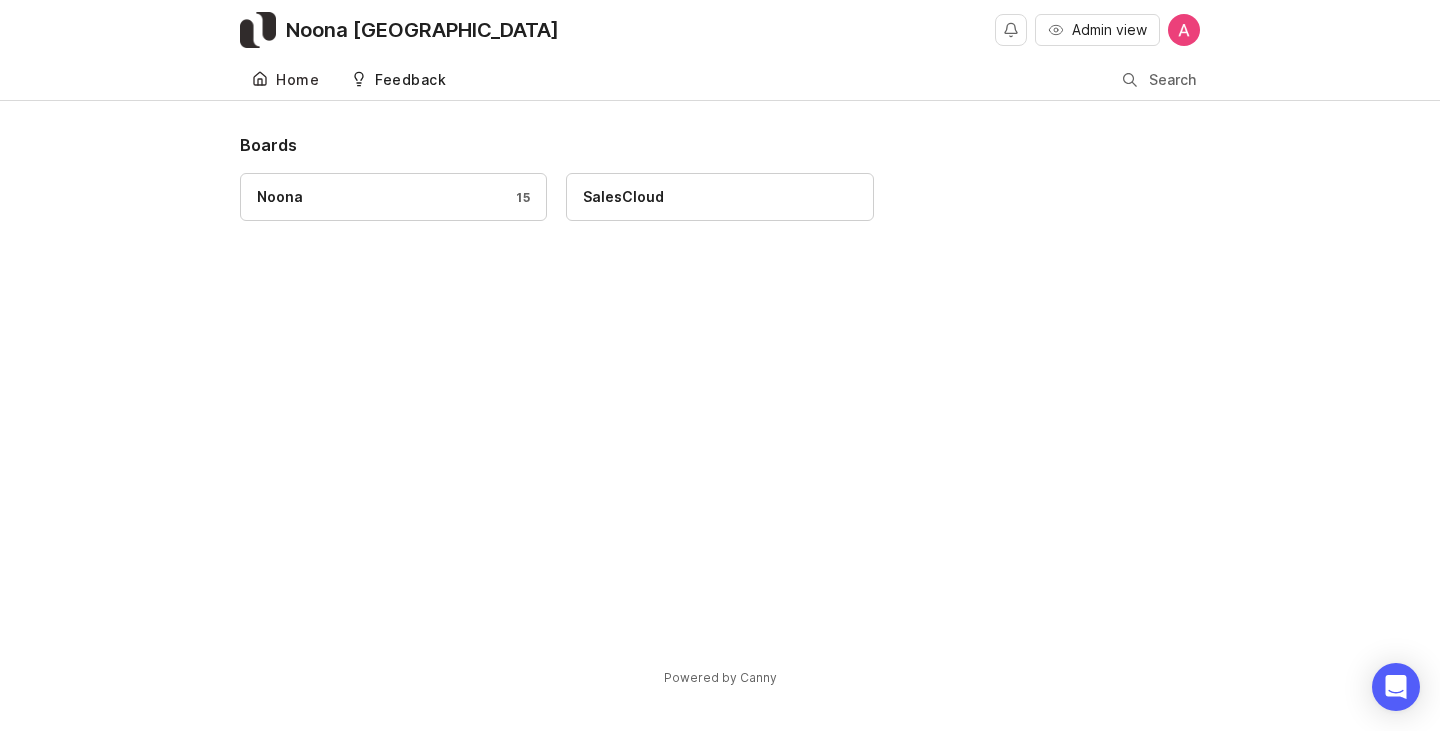 click on "Feedback" at bounding box center [410, 80] 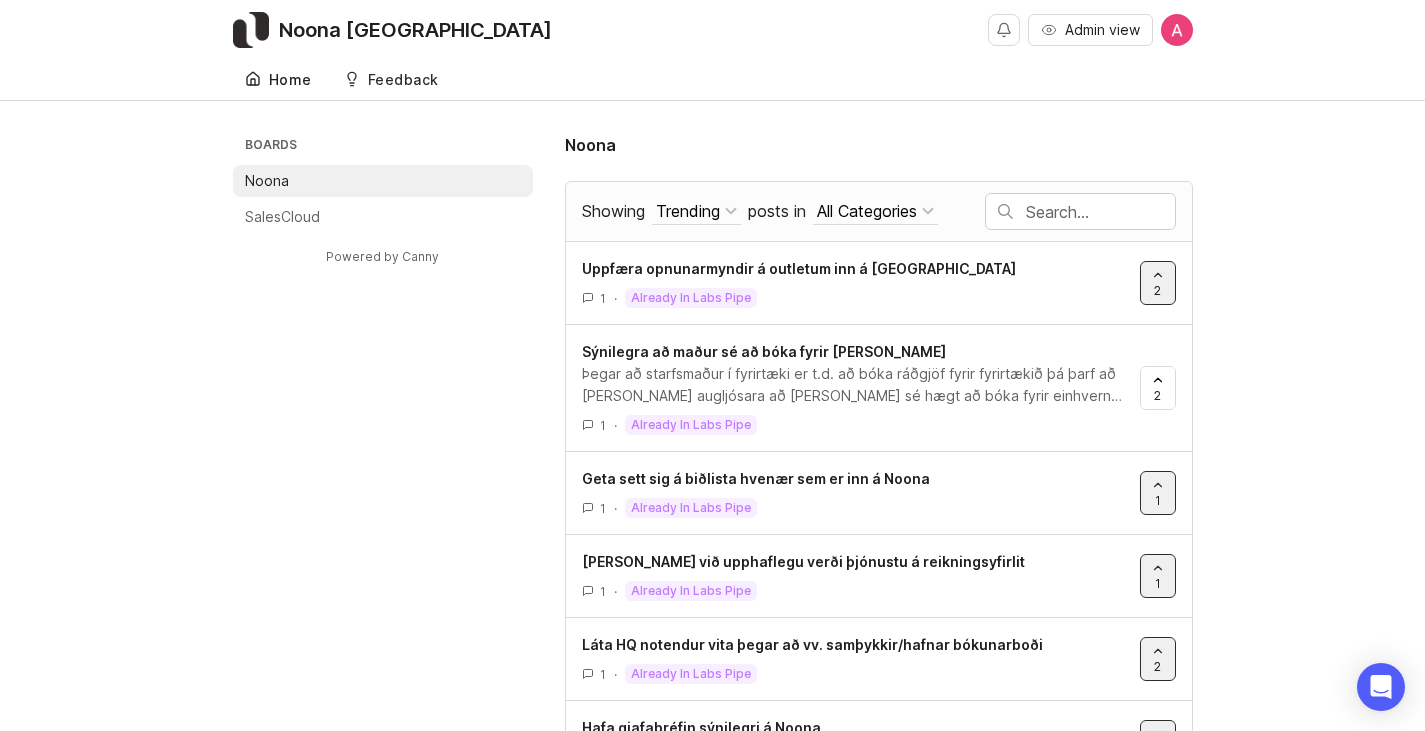 click on "Home" at bounding box center [290, 80] 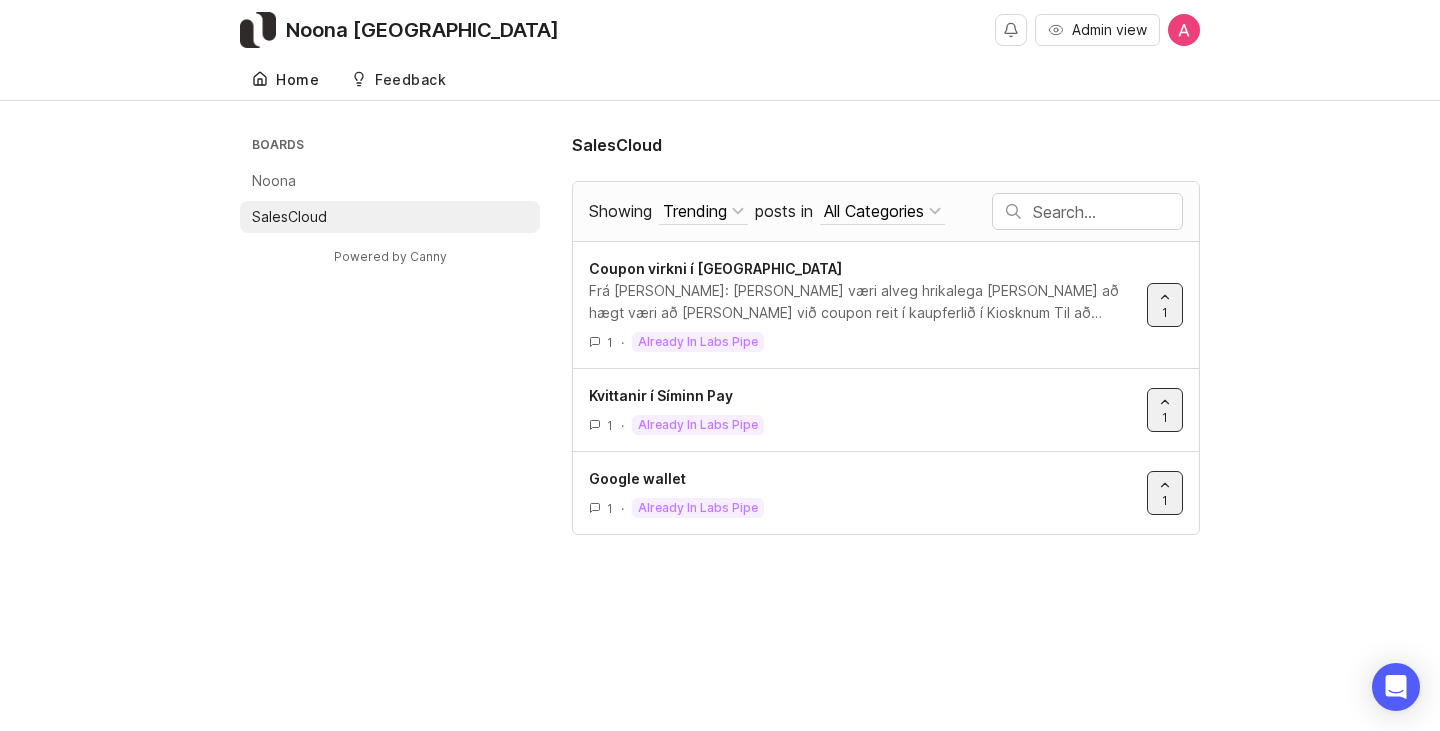 click on "Home" at bounding box center [285, 80] 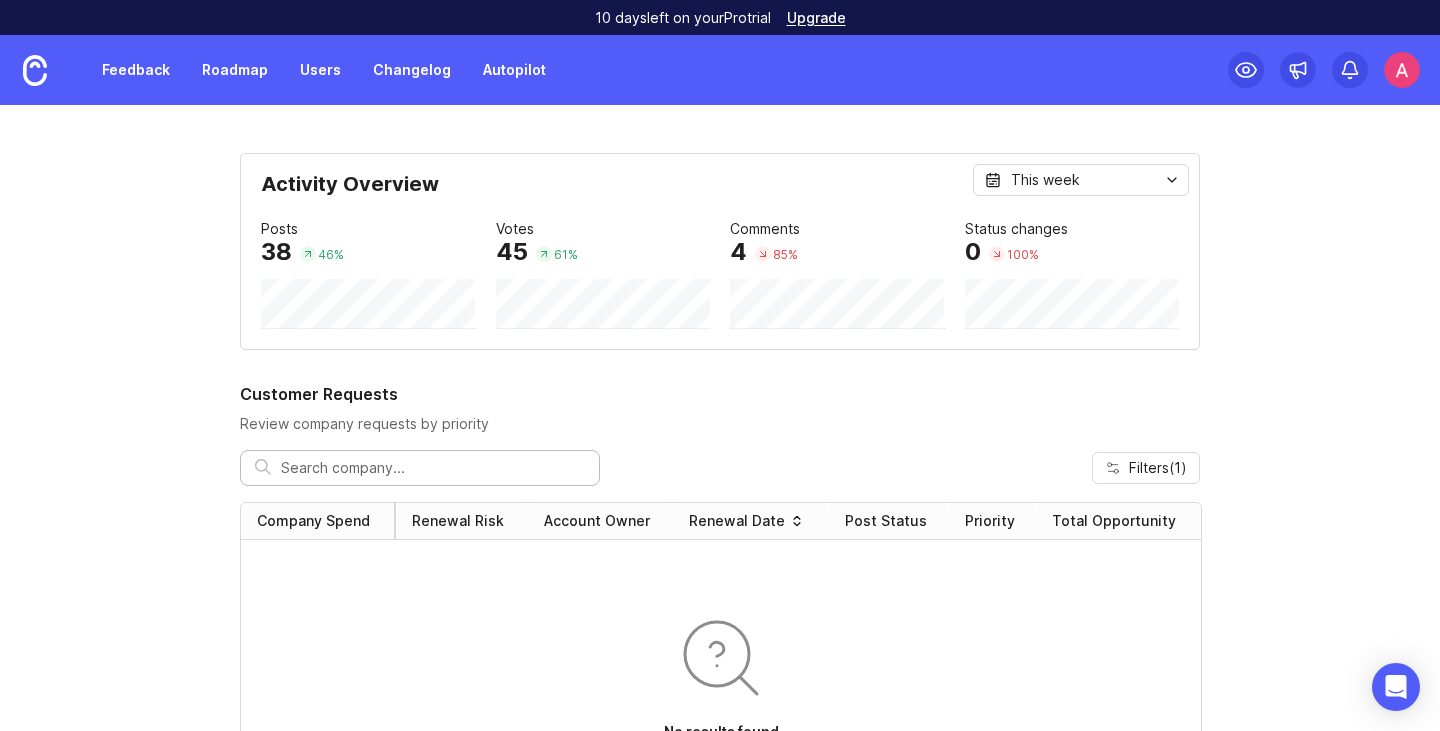 click at bounding box center [1402, 70] 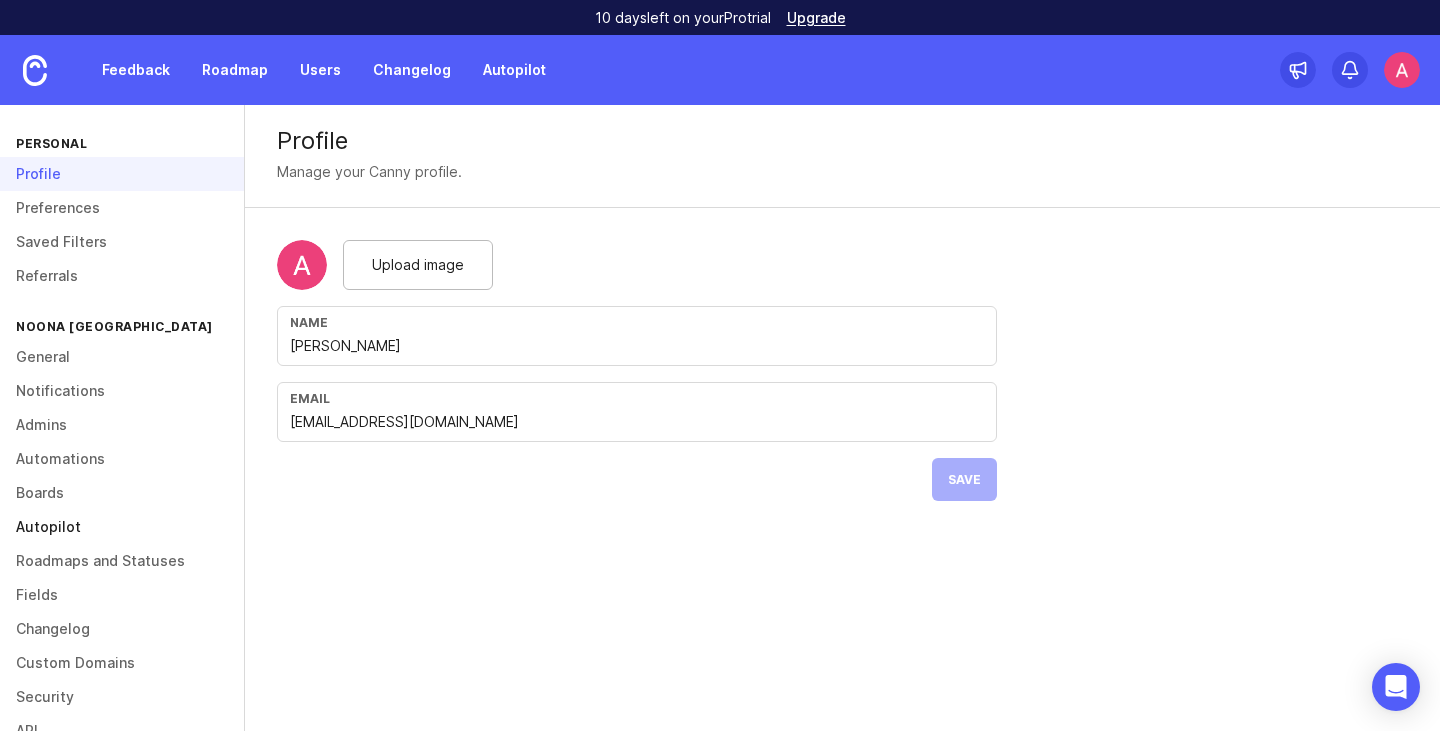 scroll, scrollTop: 20, scrollLeft: 0, axis: vertical 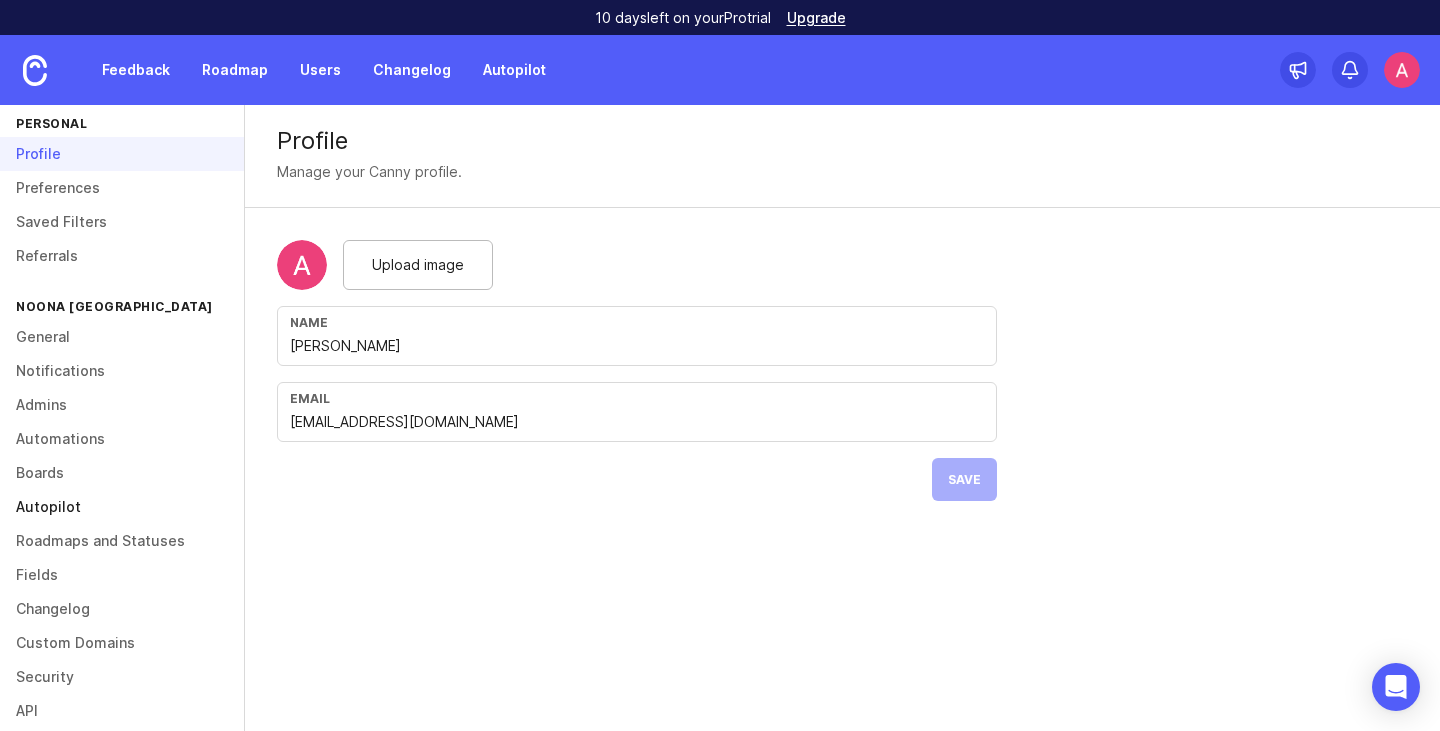click on "Roadmaps and Statuses" at bounding box center (122, 541) 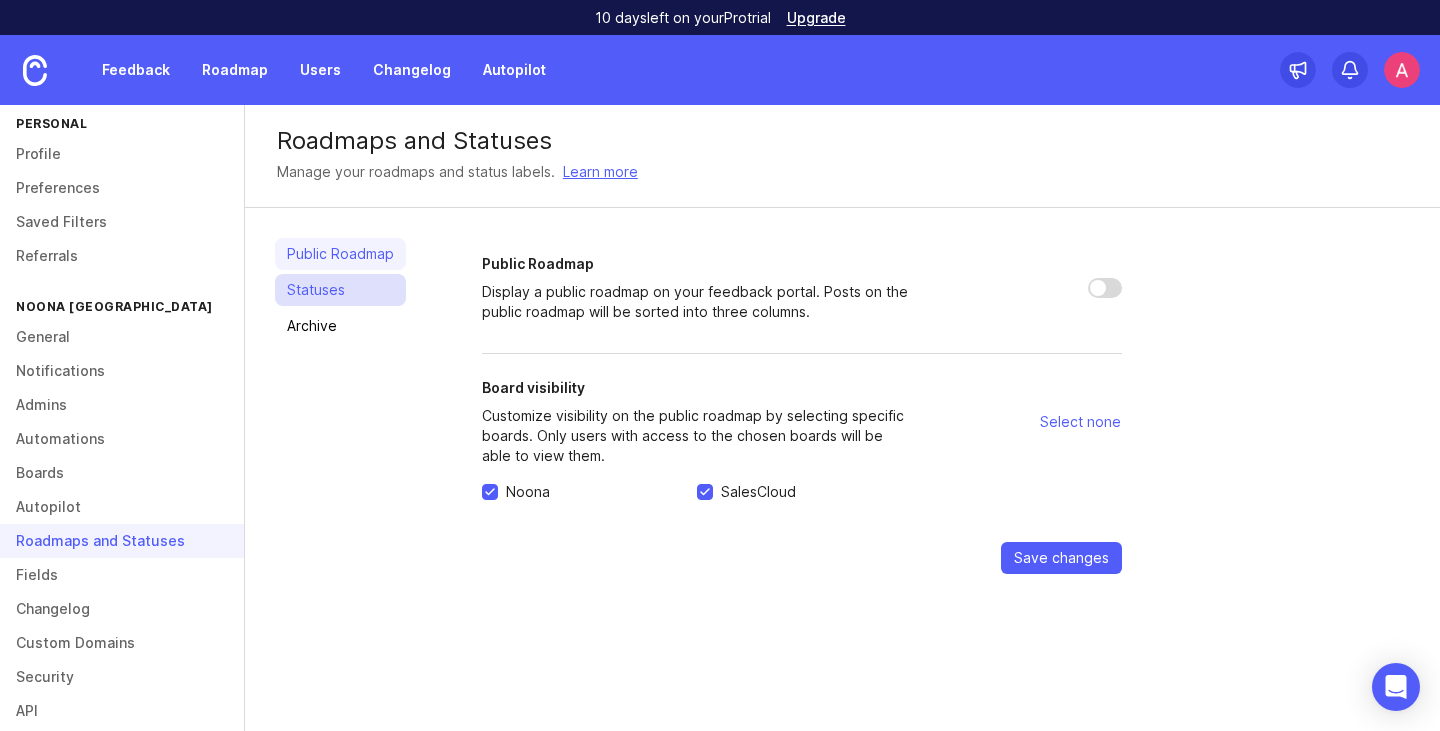click on "Statuses" at bounding box center [340, 290] 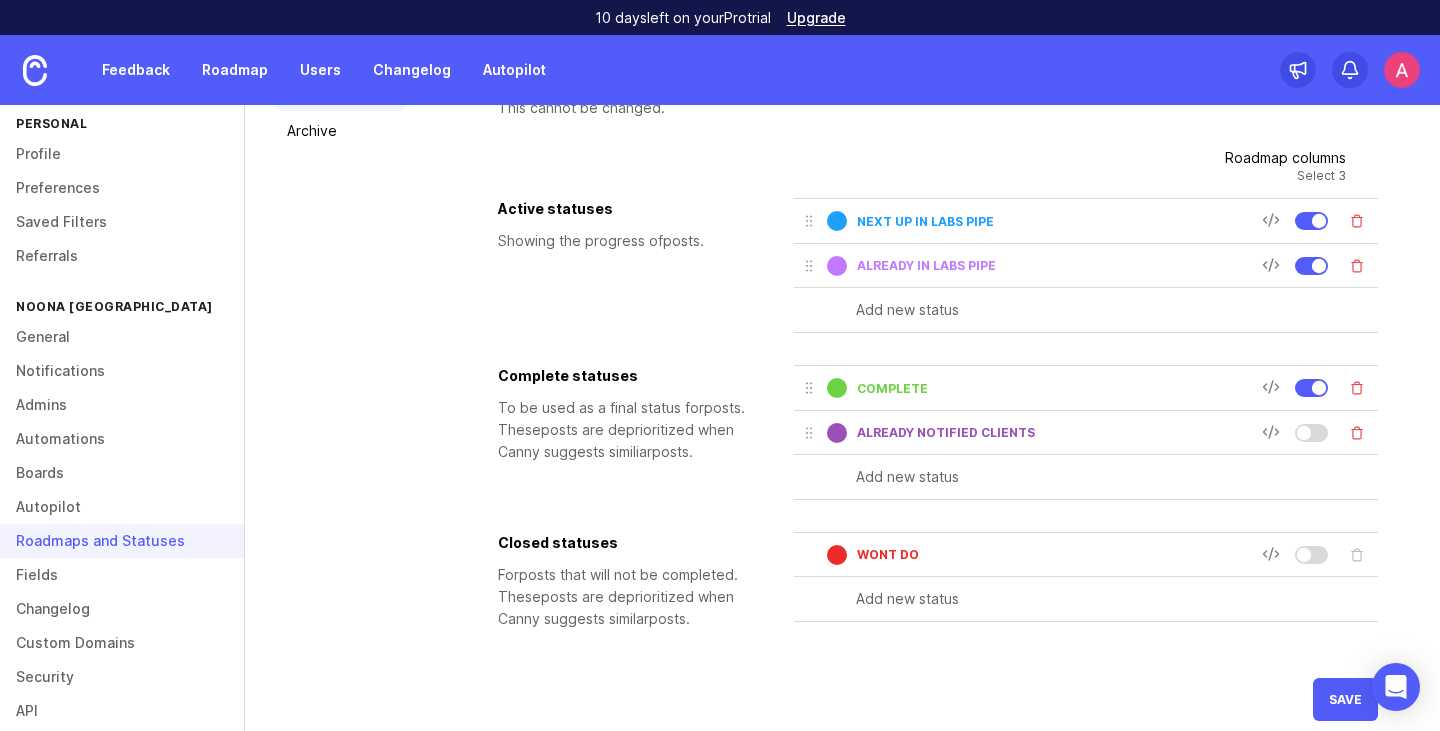 scroll, scrollTop: 0, scrollLeft: 0, axis: both 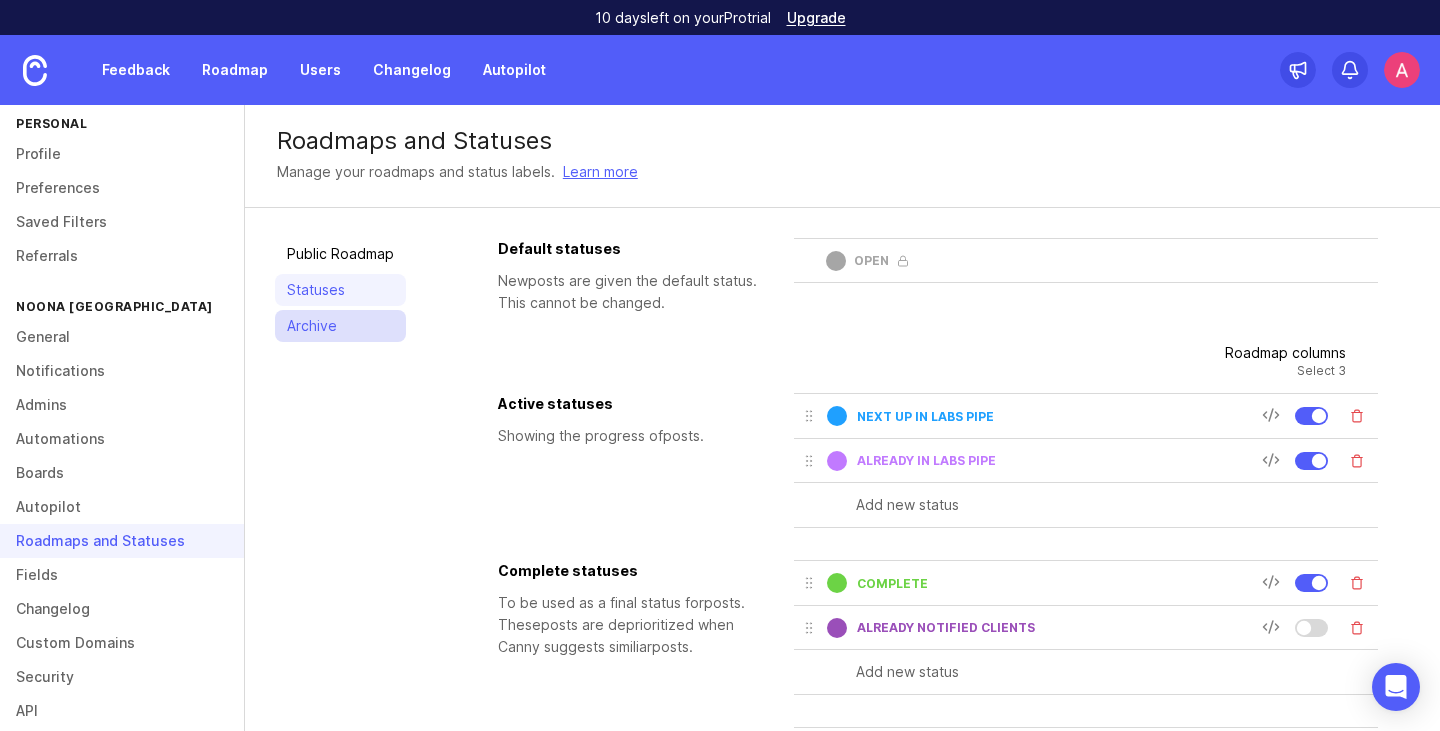 click on "Archive" at bounding box center [340, 326] 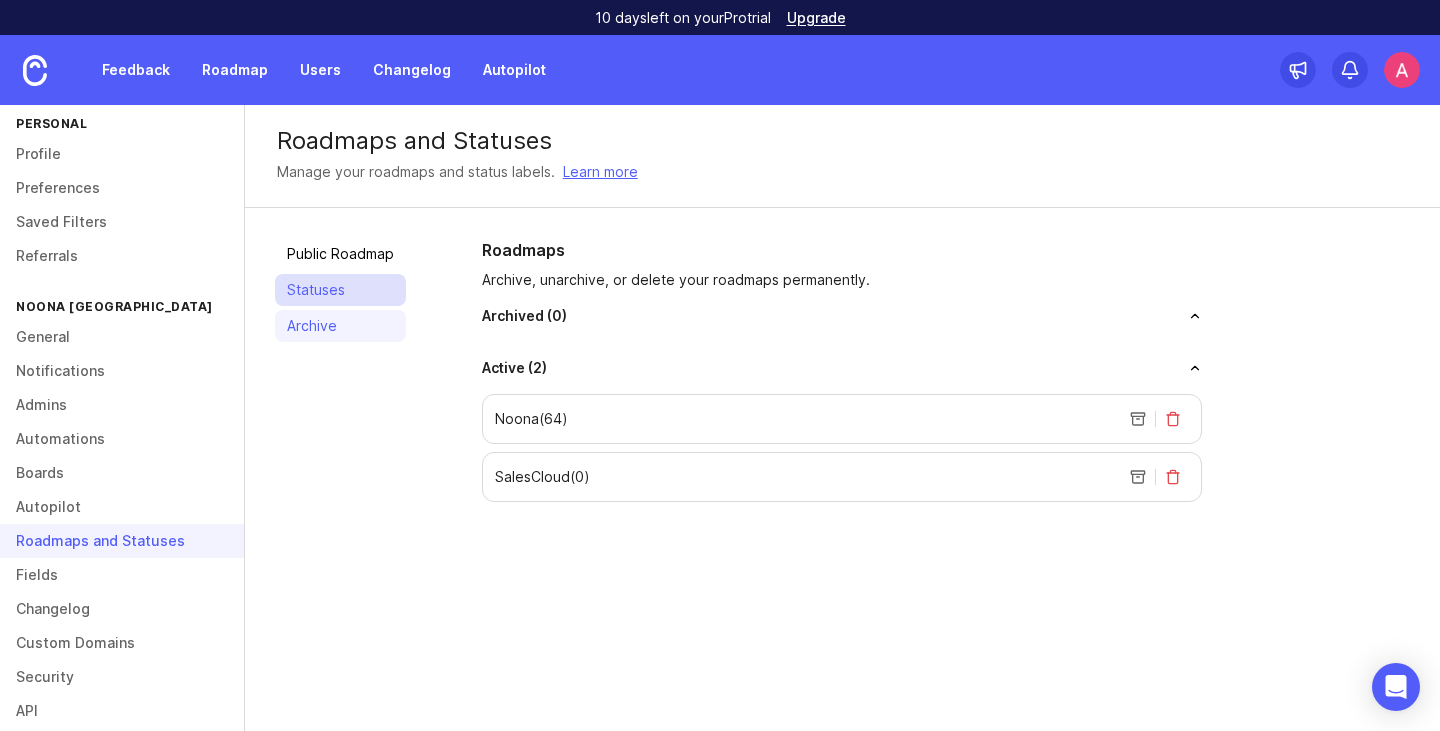 click on "Statuses" at bounding box center (340, 290) 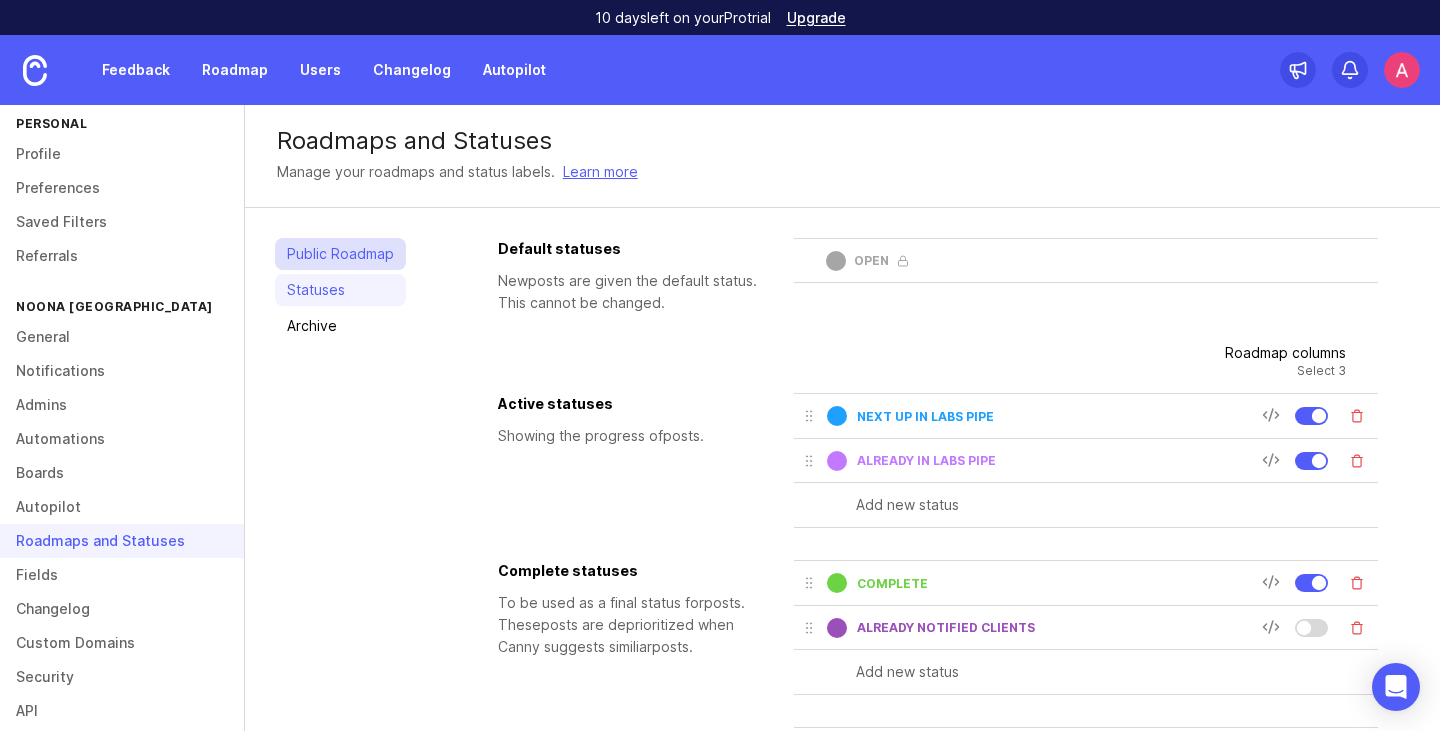 click on "Public Roadmap" at bounding box center [340, 254] 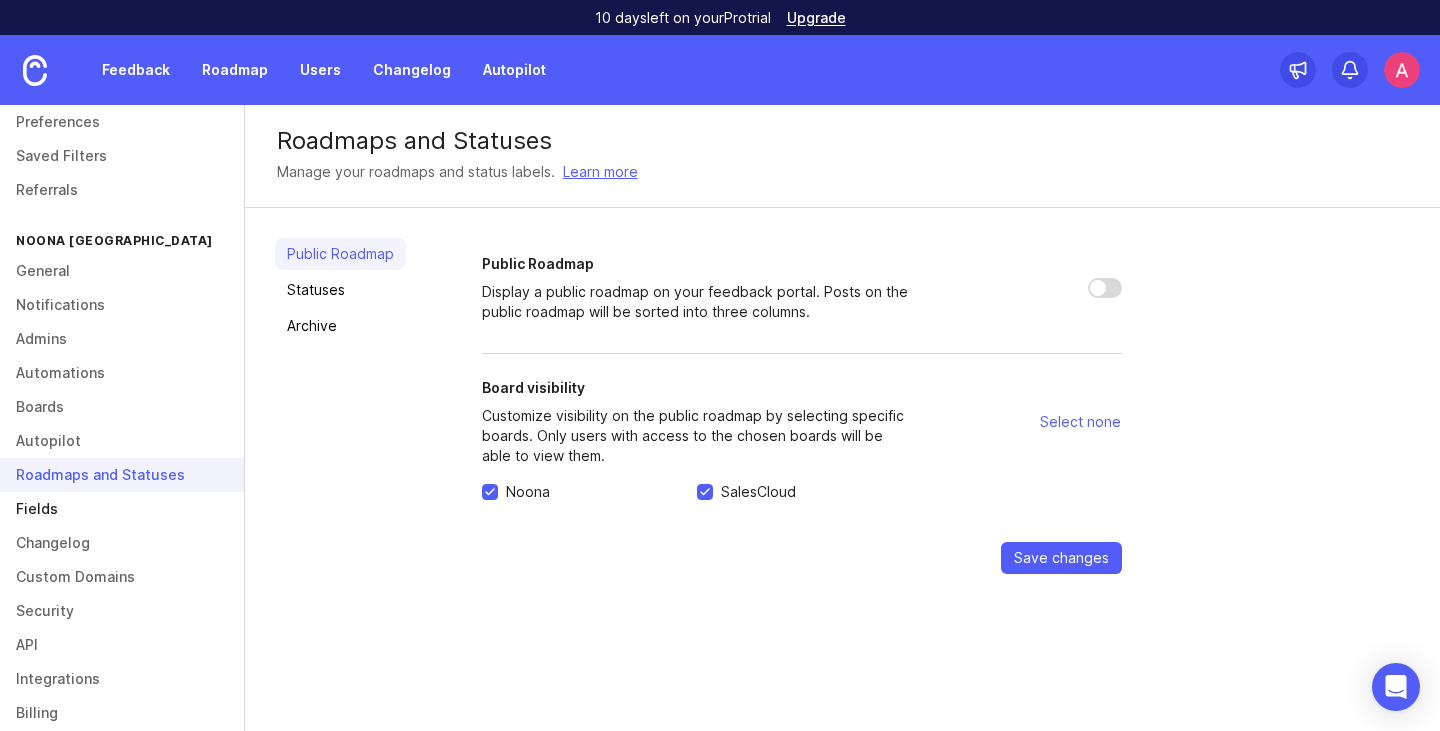 scroll, scrollTop: 0, scrollLeft: 0, axis: both 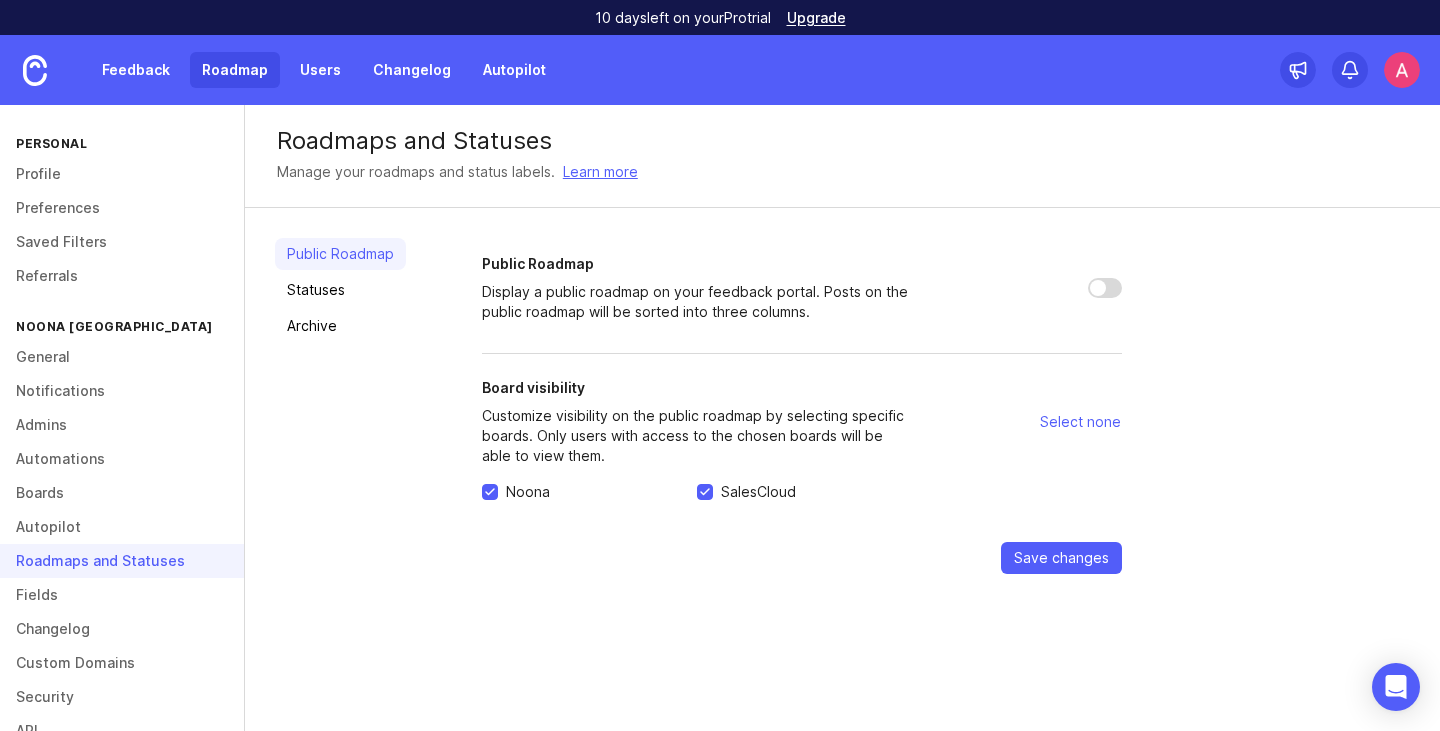 click on "Roadmap" at bounding box center [235, 70] 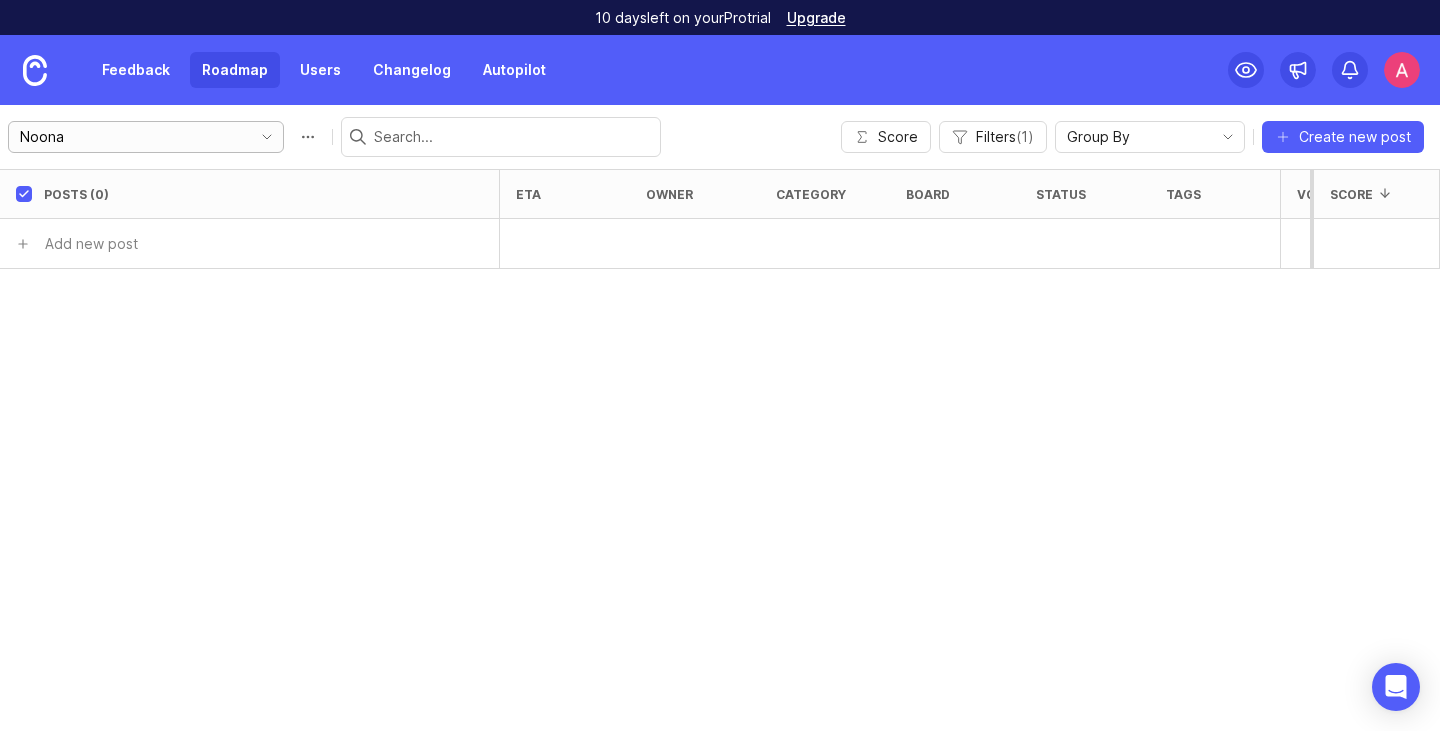 click on "Noona" at bounding box center [126, 137] 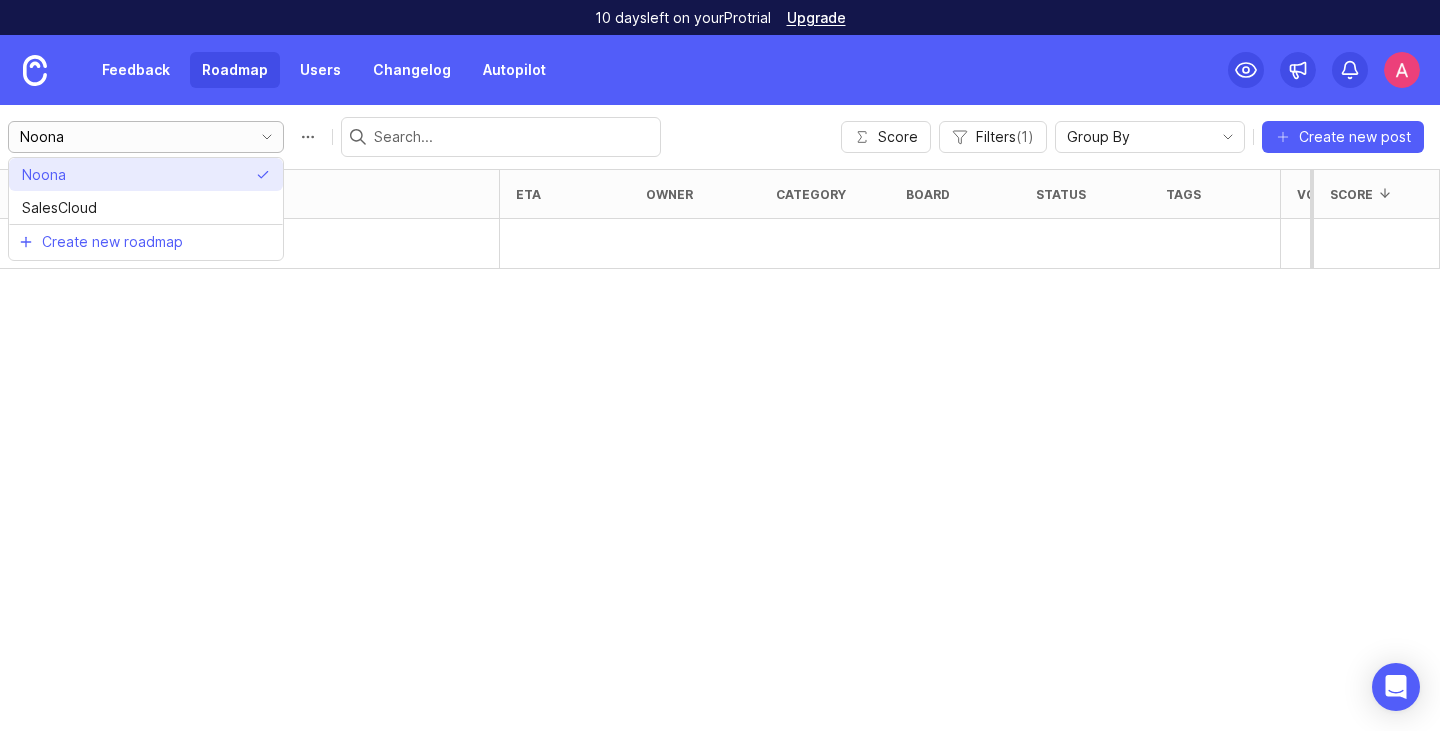 click on "Noona" at bounding box center [146, 174] 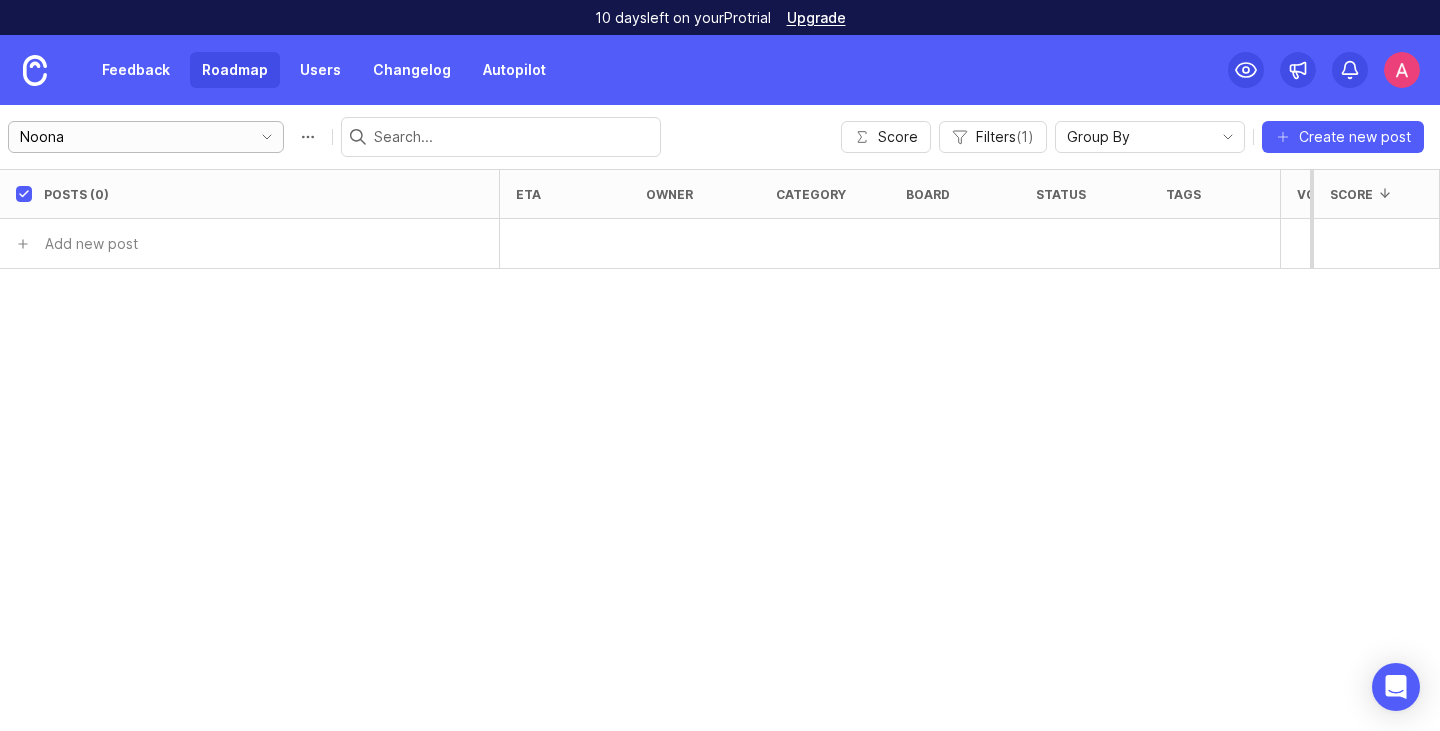 click 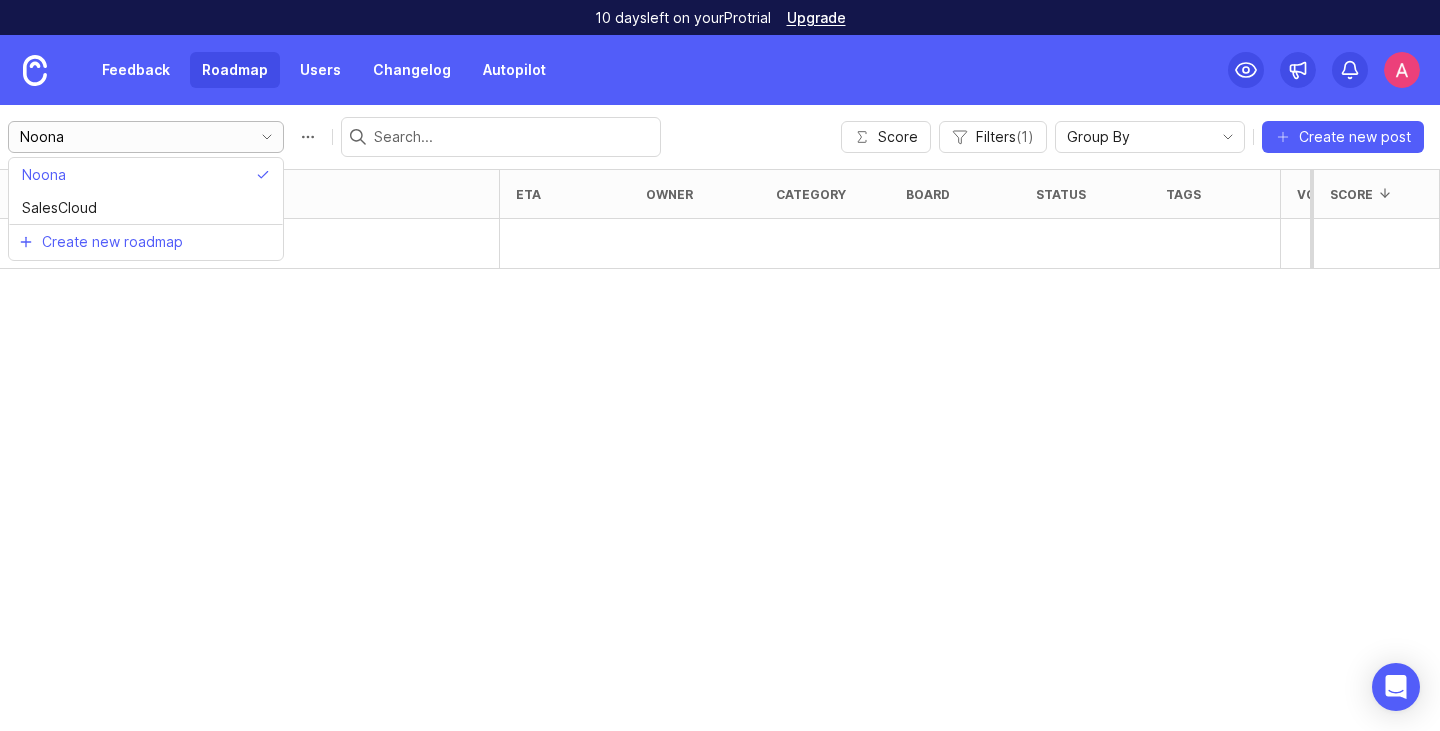 click 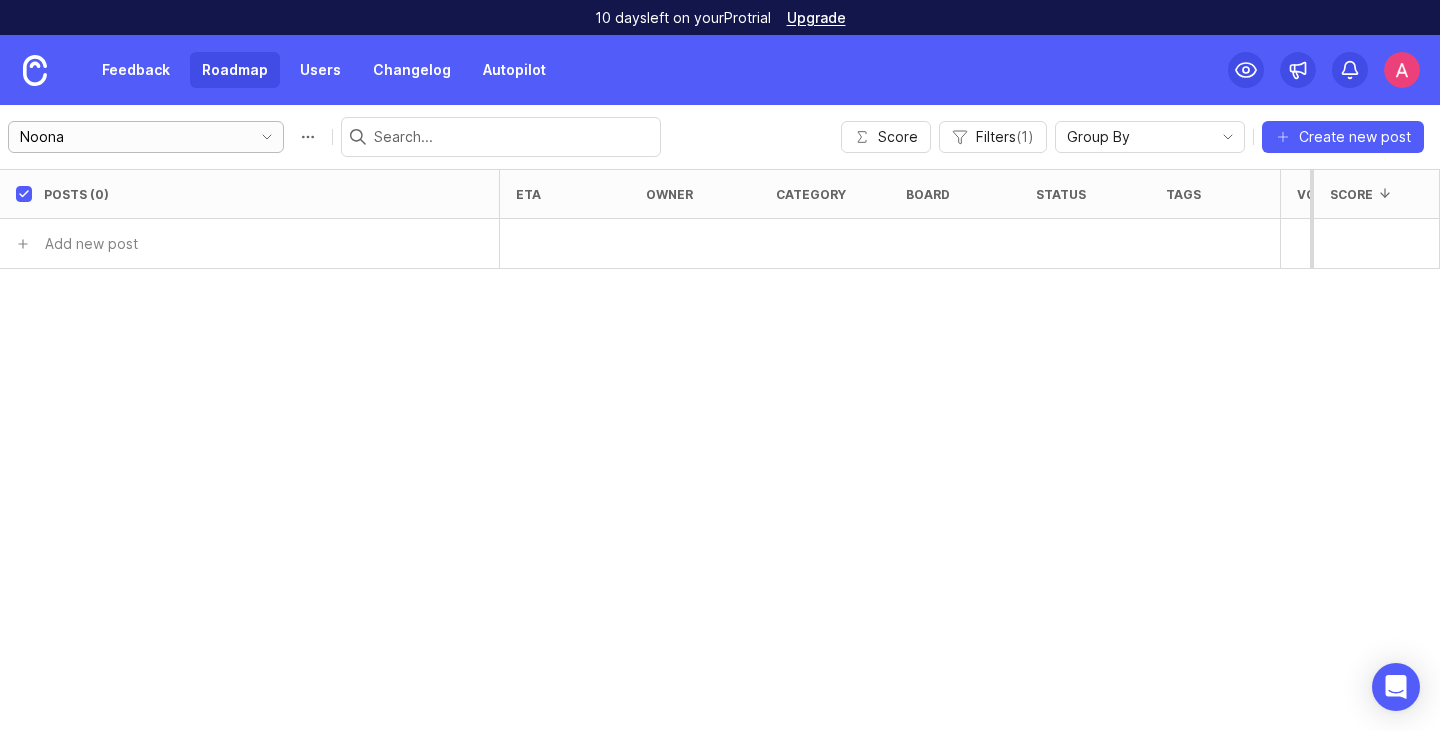 click on "Noona" at bounding box center [130, 137] 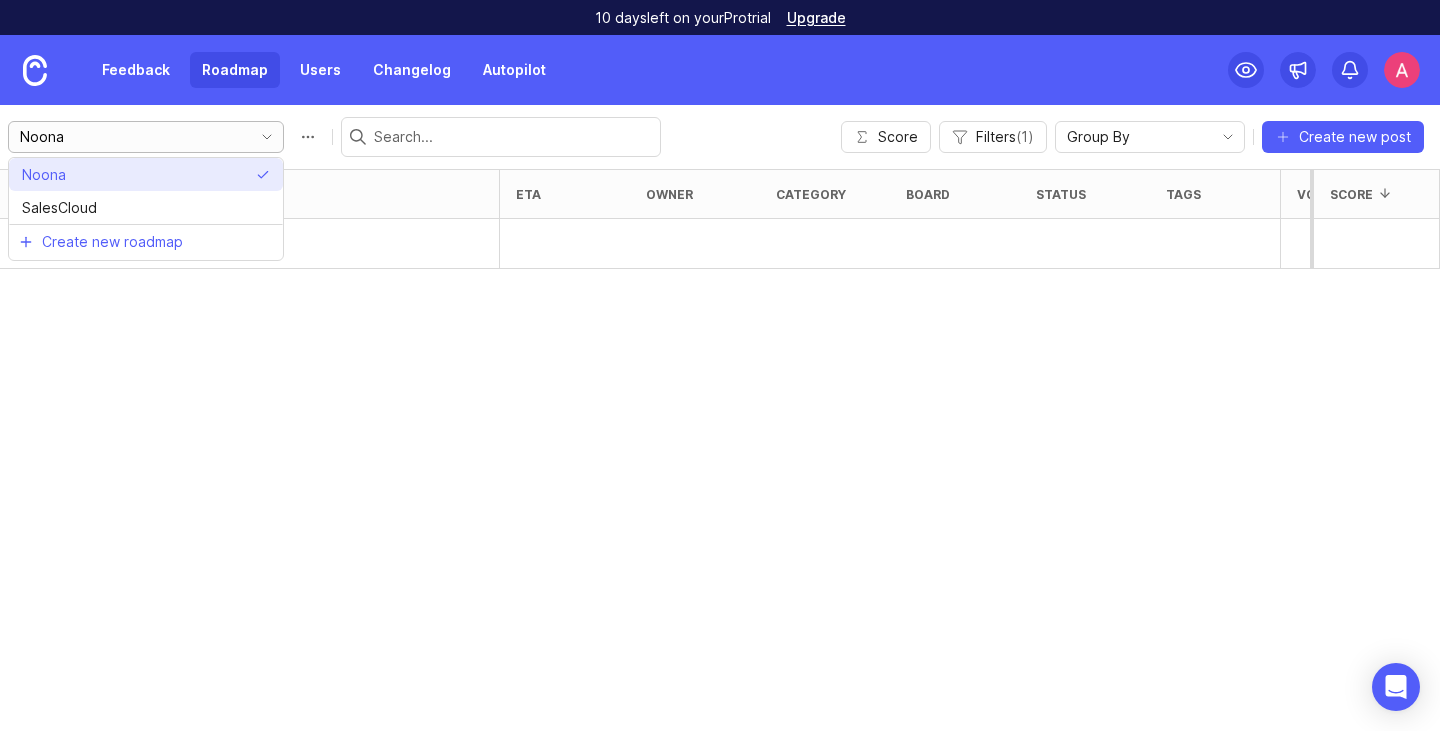 click on "SalesCloud" at bounding box center (146, 207) 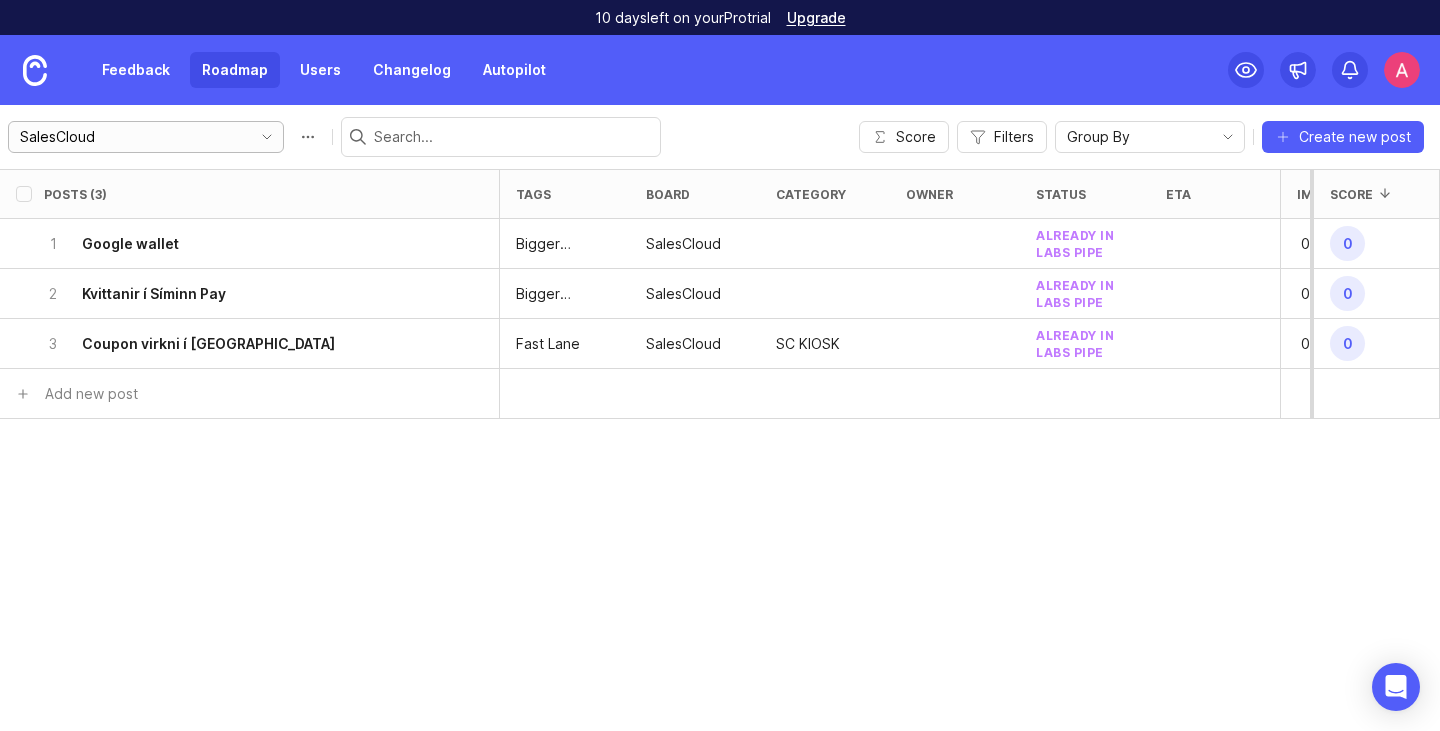 click on "SalesCloud" at bounding box center (130, 137) 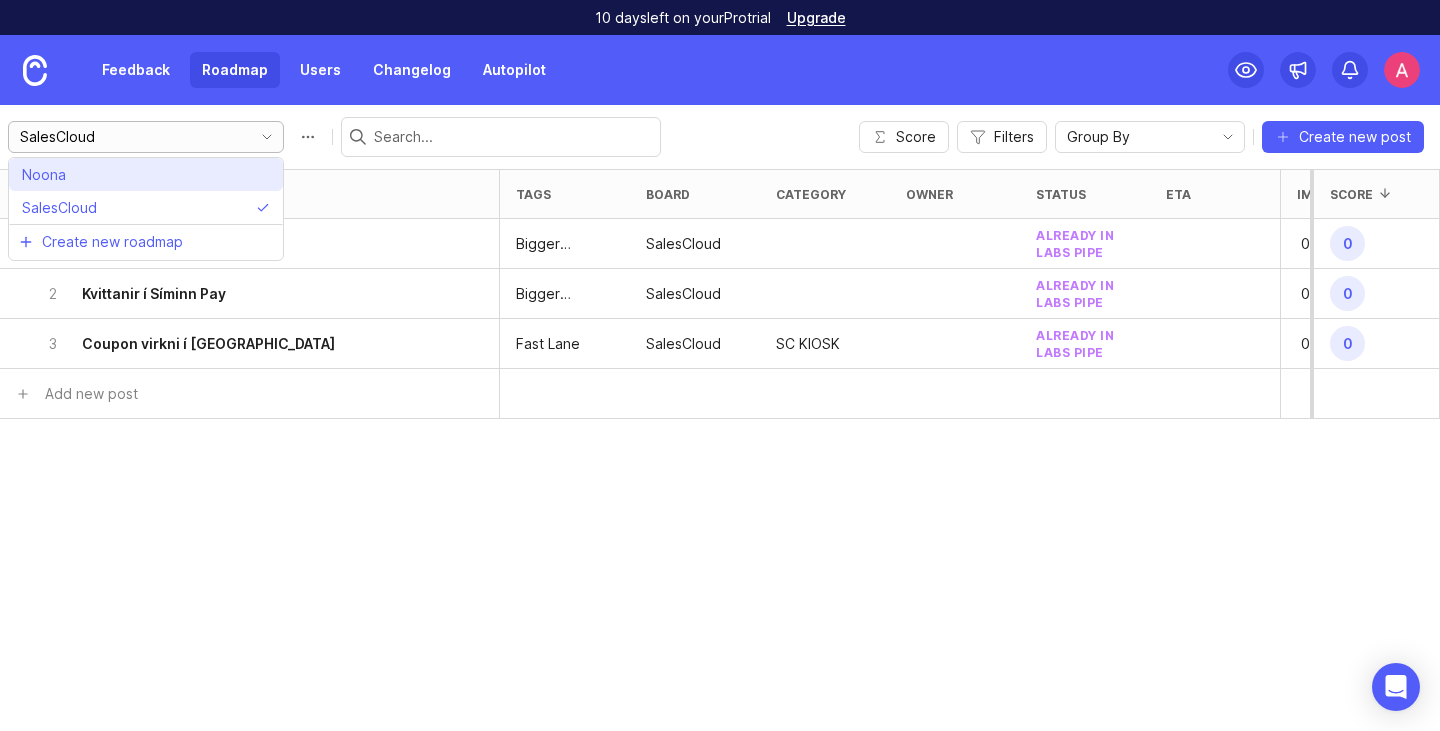 click on "Noona" at bounding box center (146, 174) 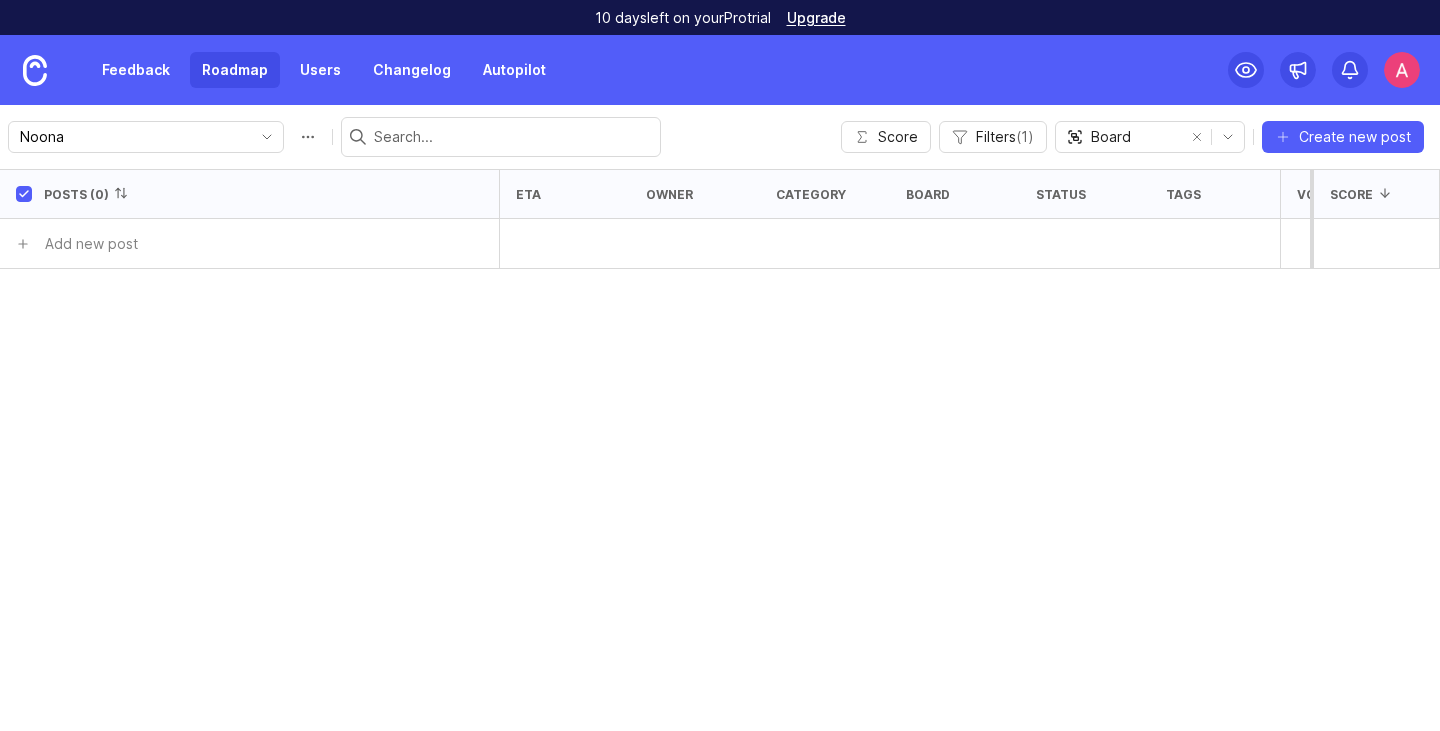 scroll, scrollTop: 0, scrollLeft: 0, axis: both 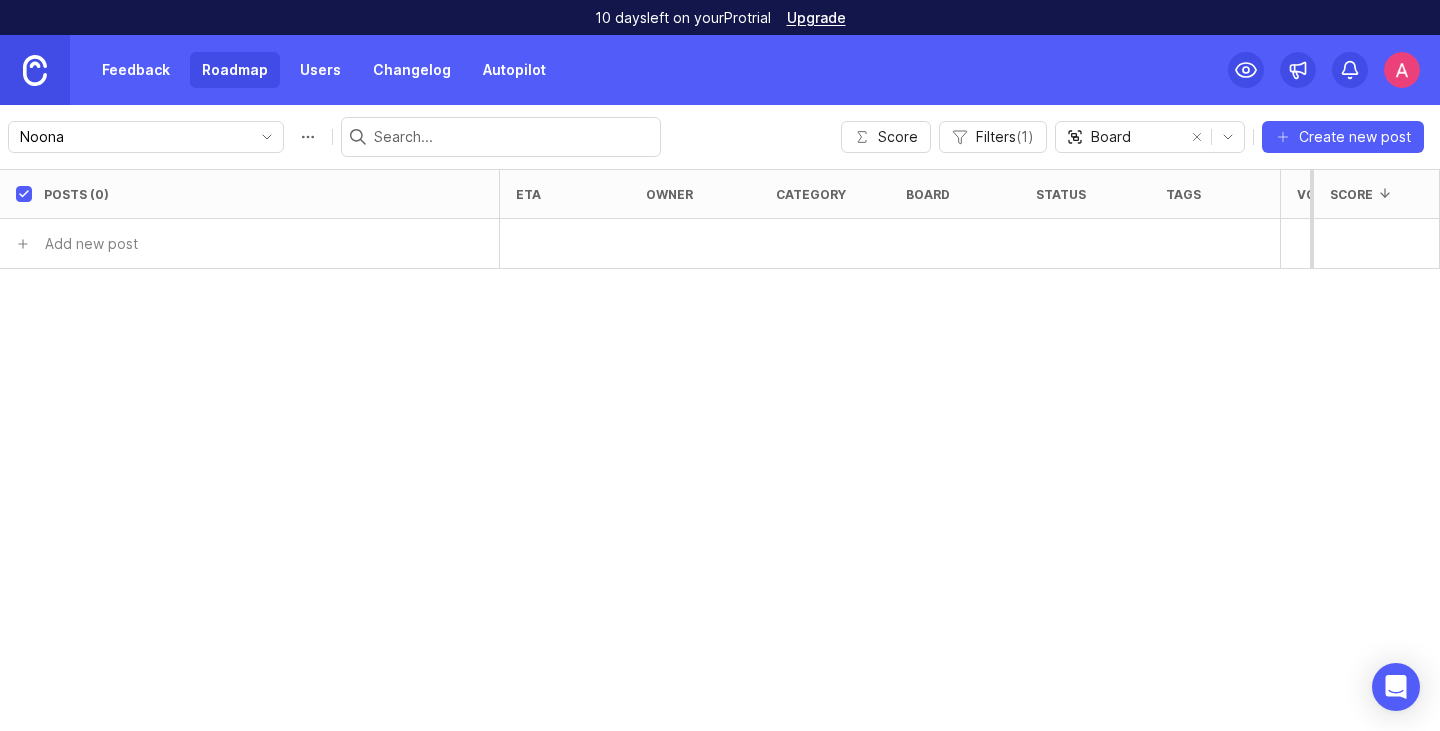 click at bounding box center (35, 70) 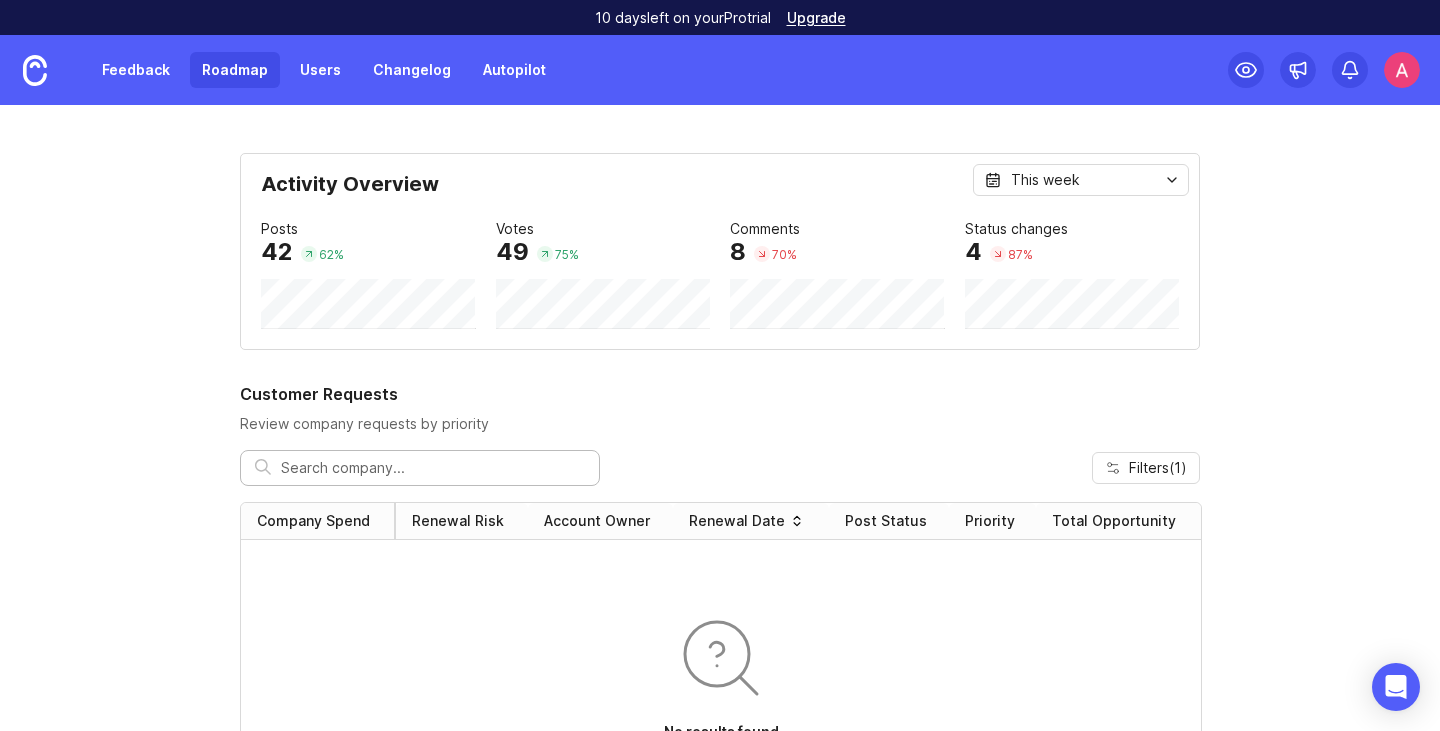 click on "Roadmap" at bounding box center [235, 70] 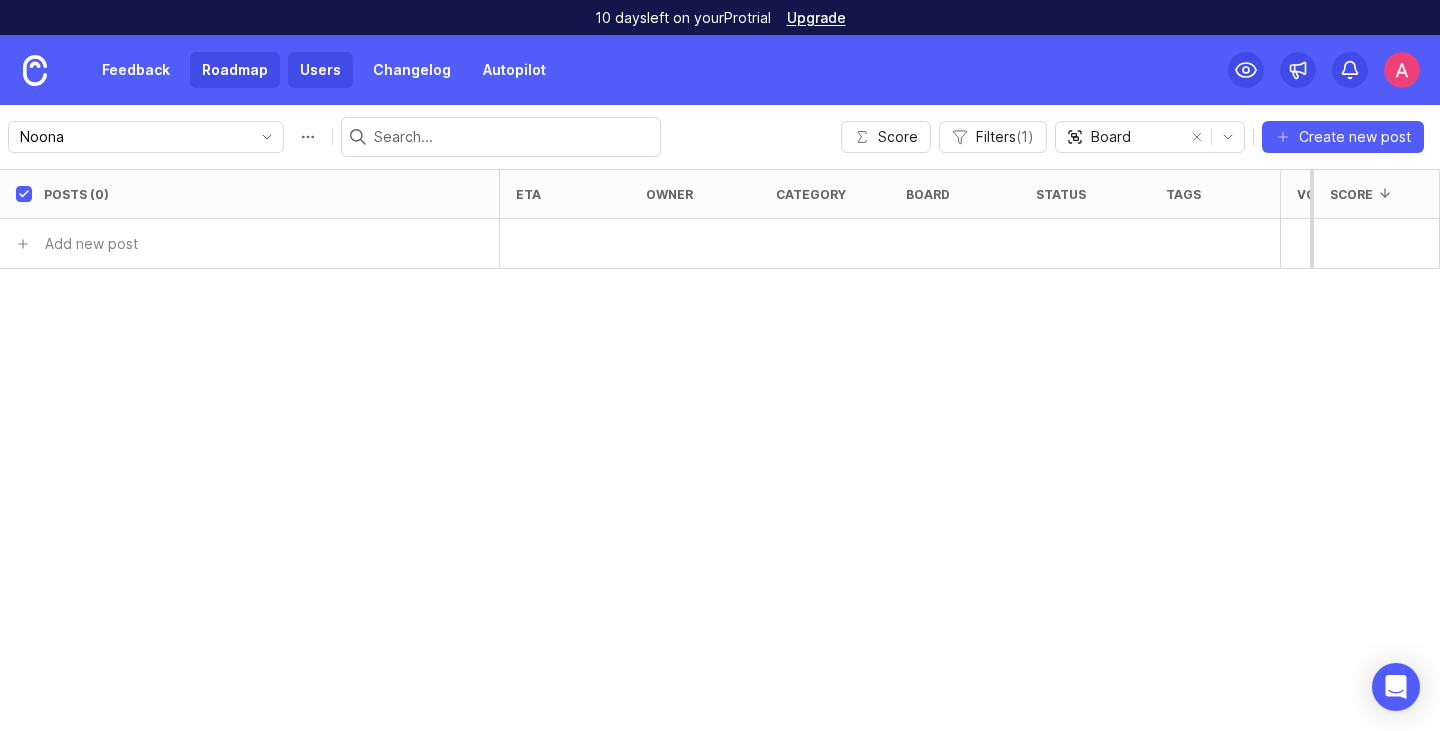 click on "Users" at bounding box center (320, 70) 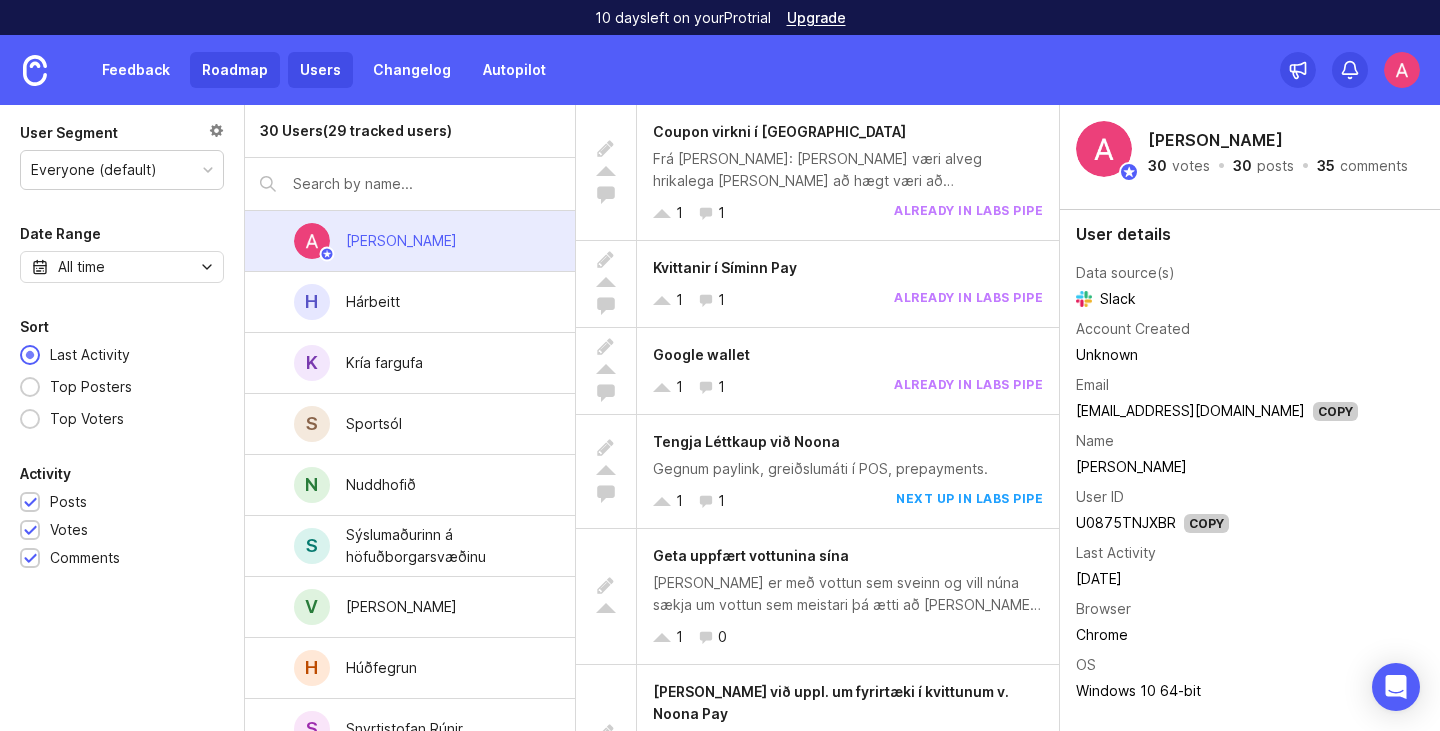 click on "Roadmap" at bounding box center (235, 70) 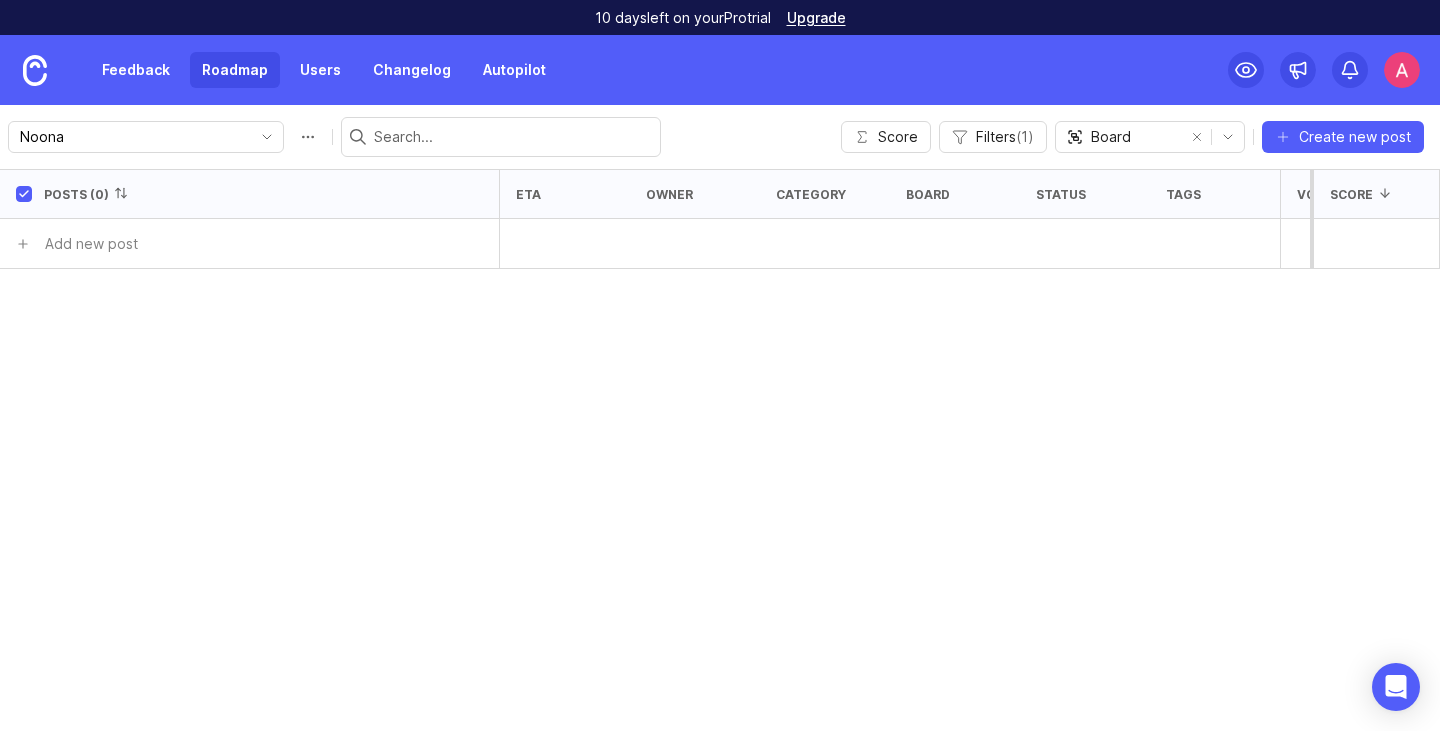 click at bounding box center [24, 194] 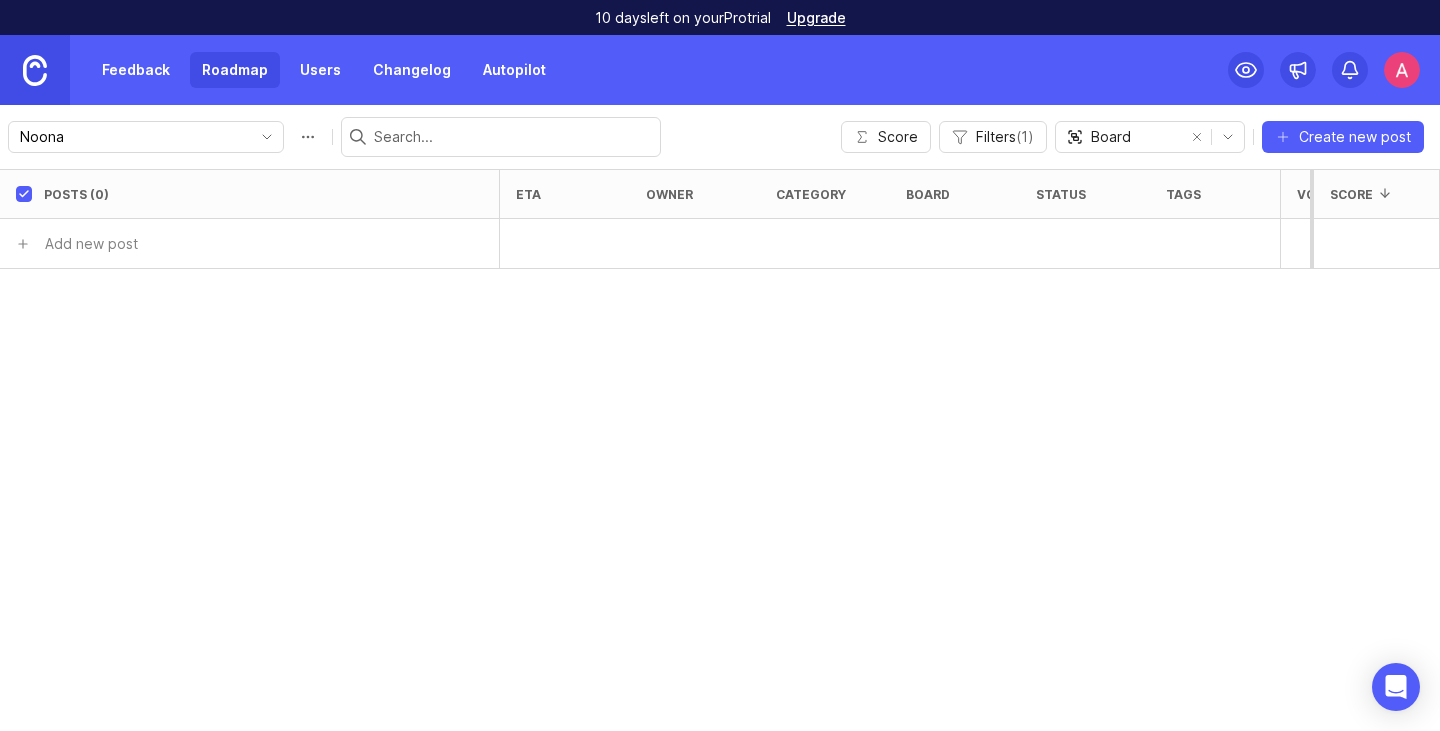 click at bounding box center (35, 70) 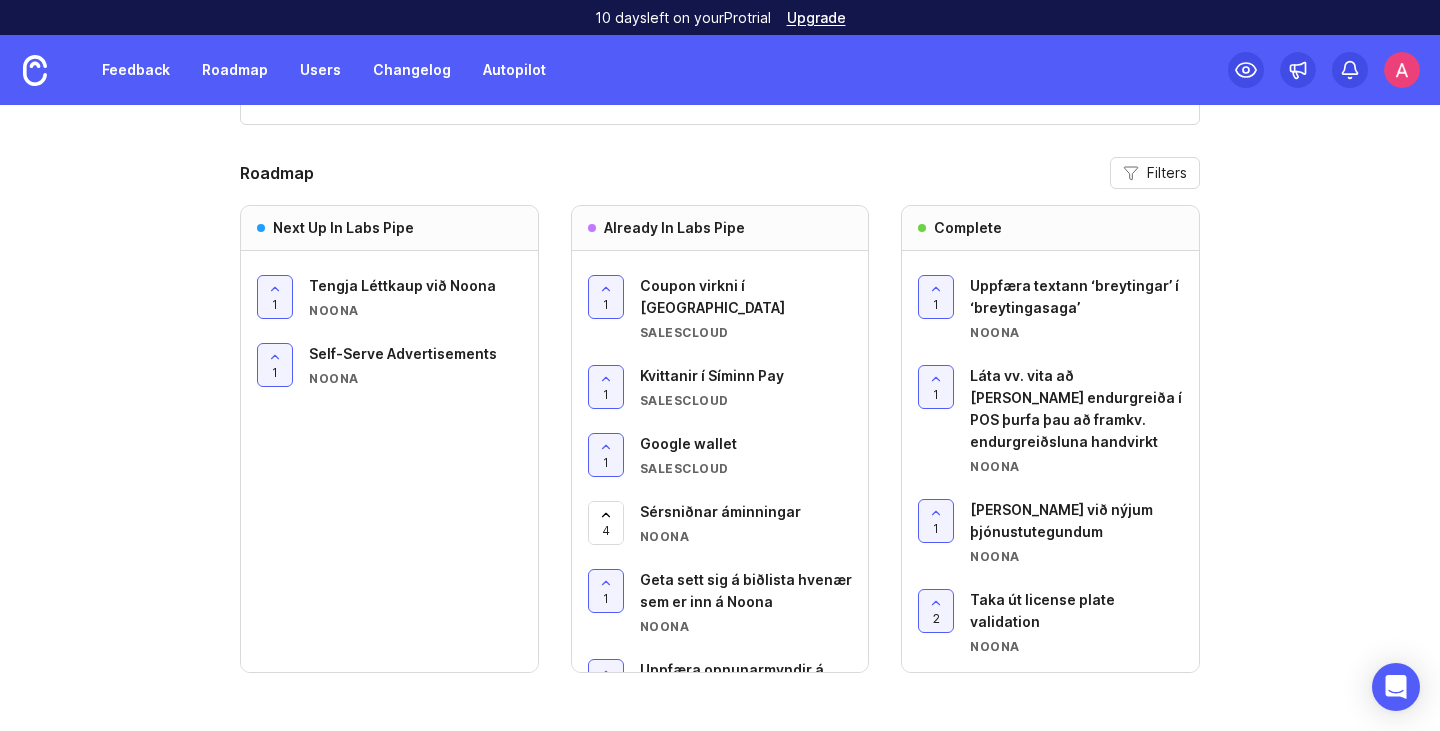 scroll, scrollTop: 1895, scrollLeft: 0, axis: vertical 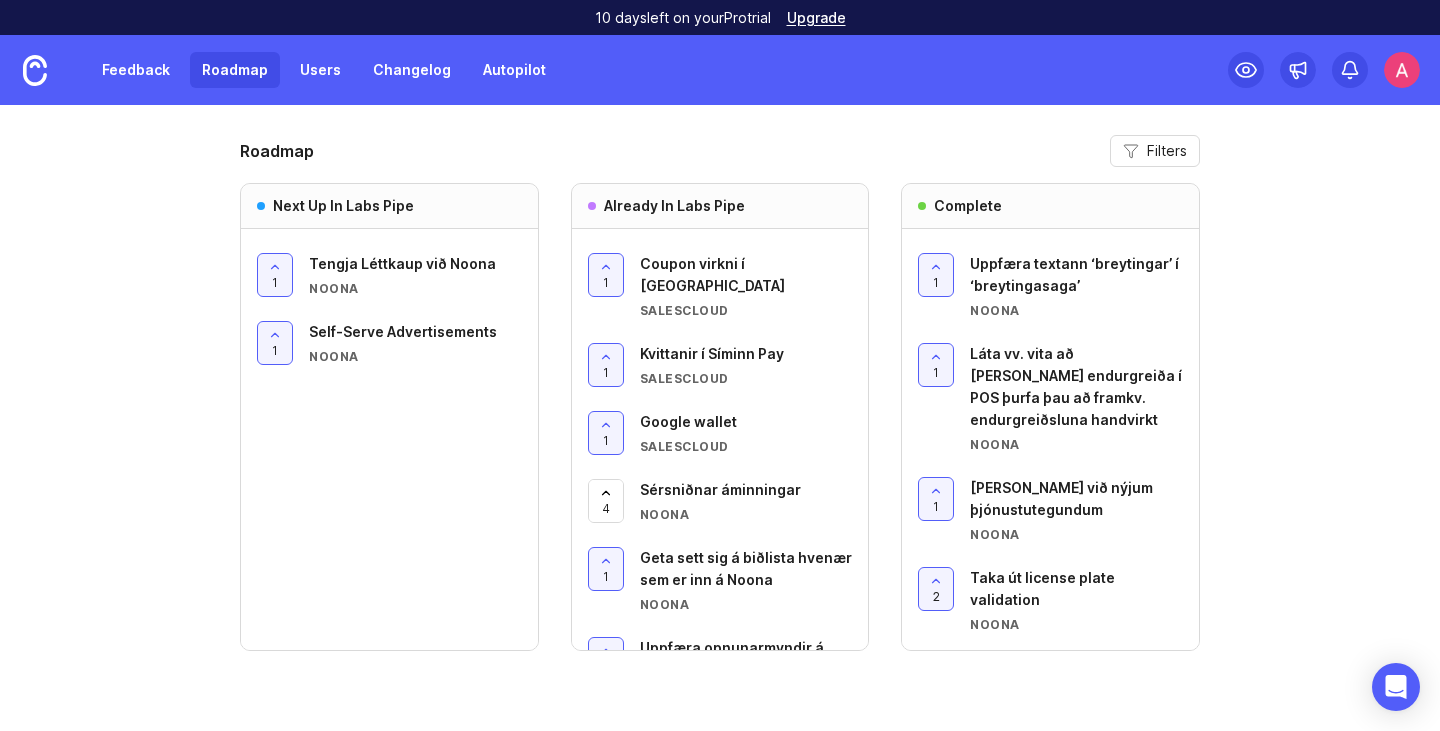 click on "Roadmap" at bounding box center [235, 70] 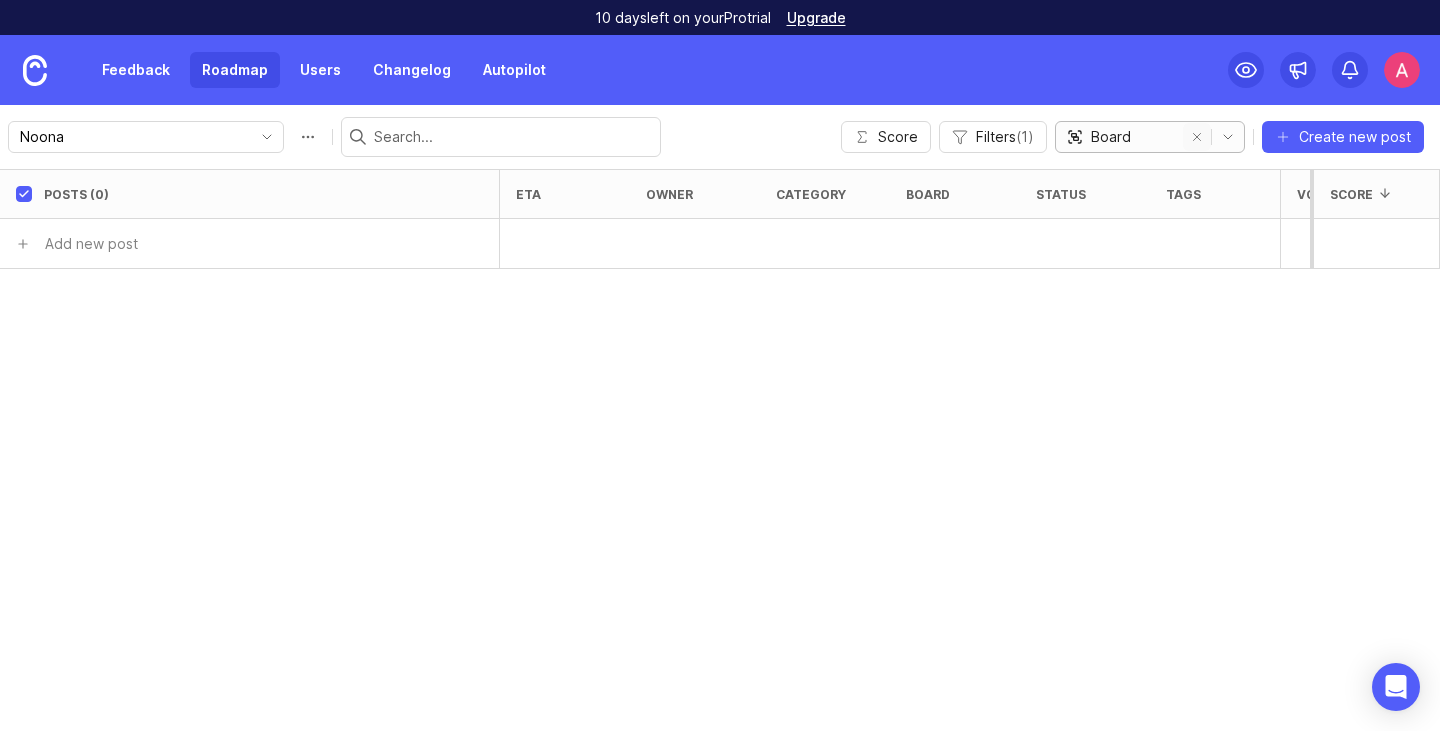 click at bounding box center (1197, 137) 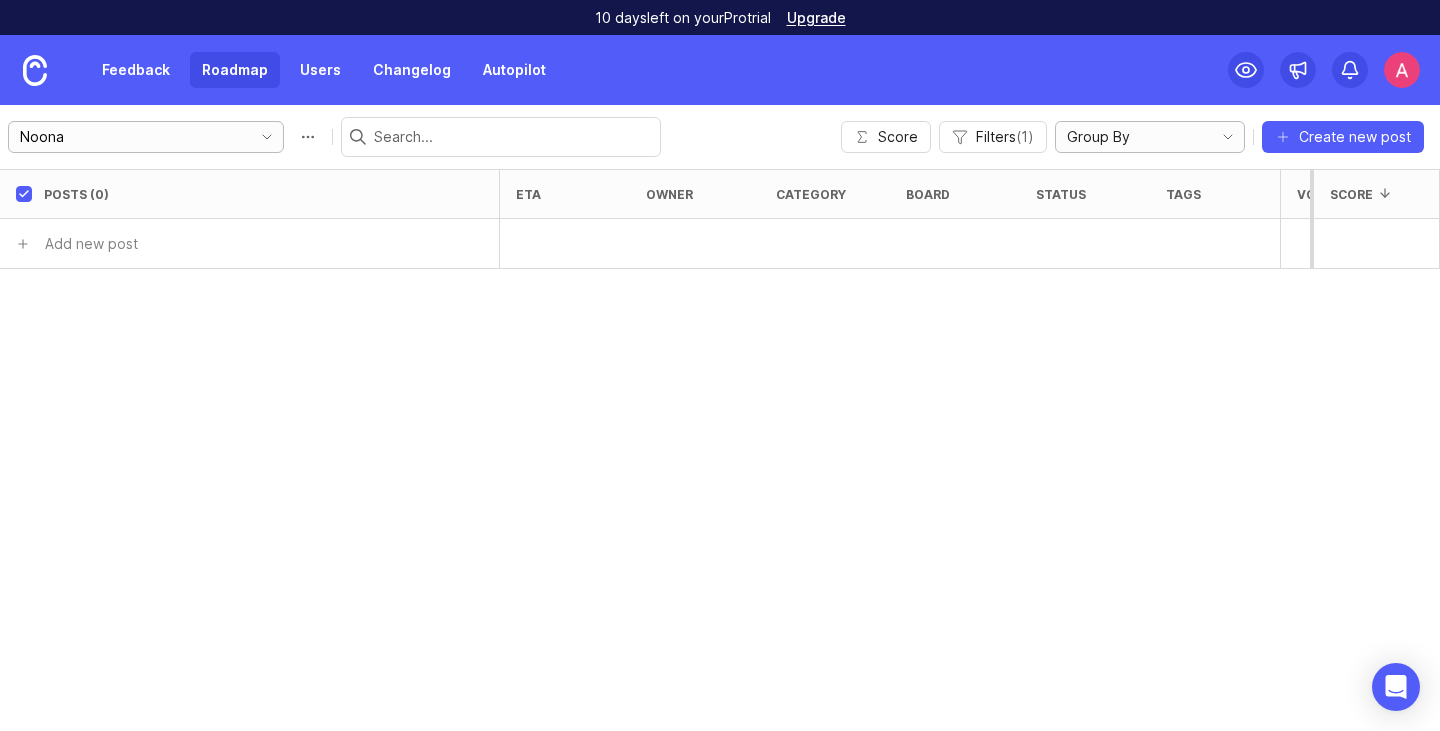 click 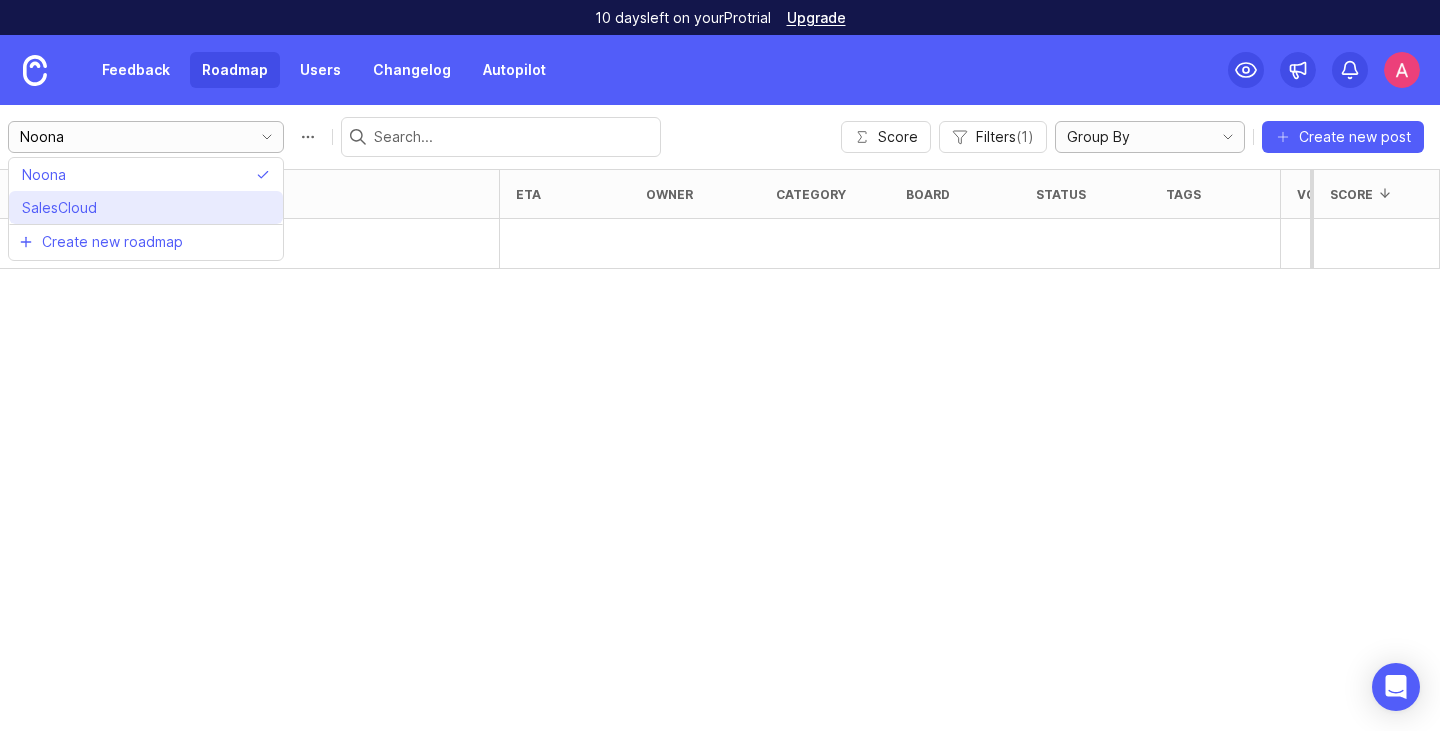 click on "SalesCloud" at bounding box center [146, 207] 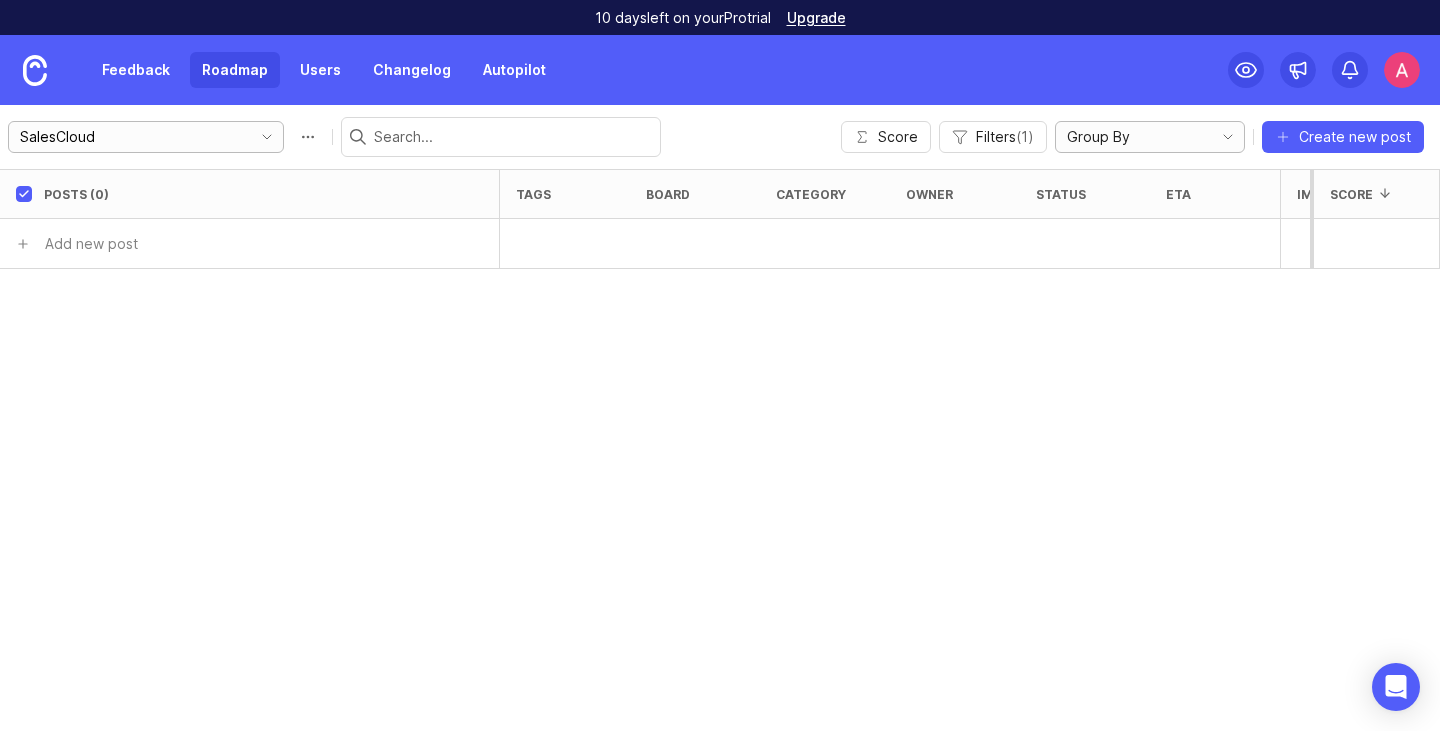 click on "SalesCloud" at bounding box center (130, 137) 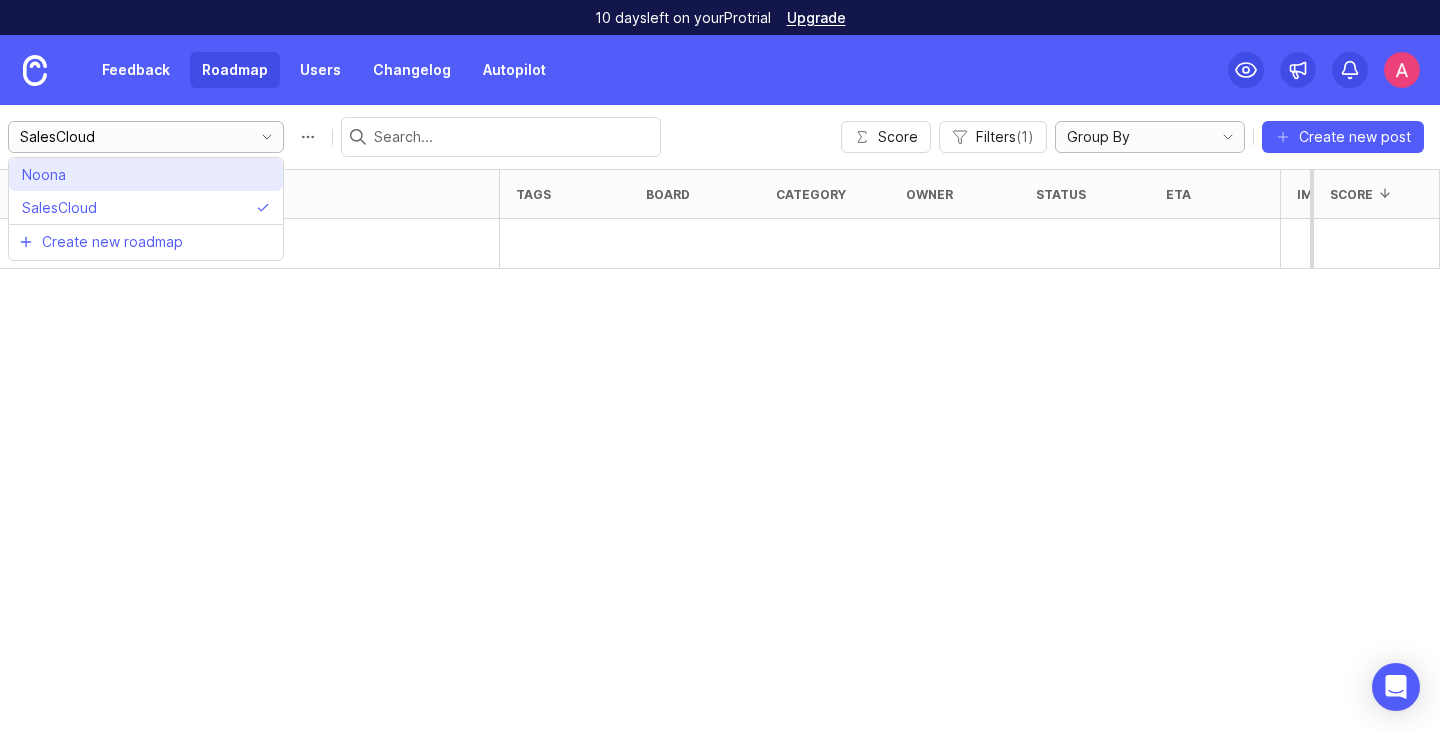 click on "Noona" at bounding box center (146, 174) 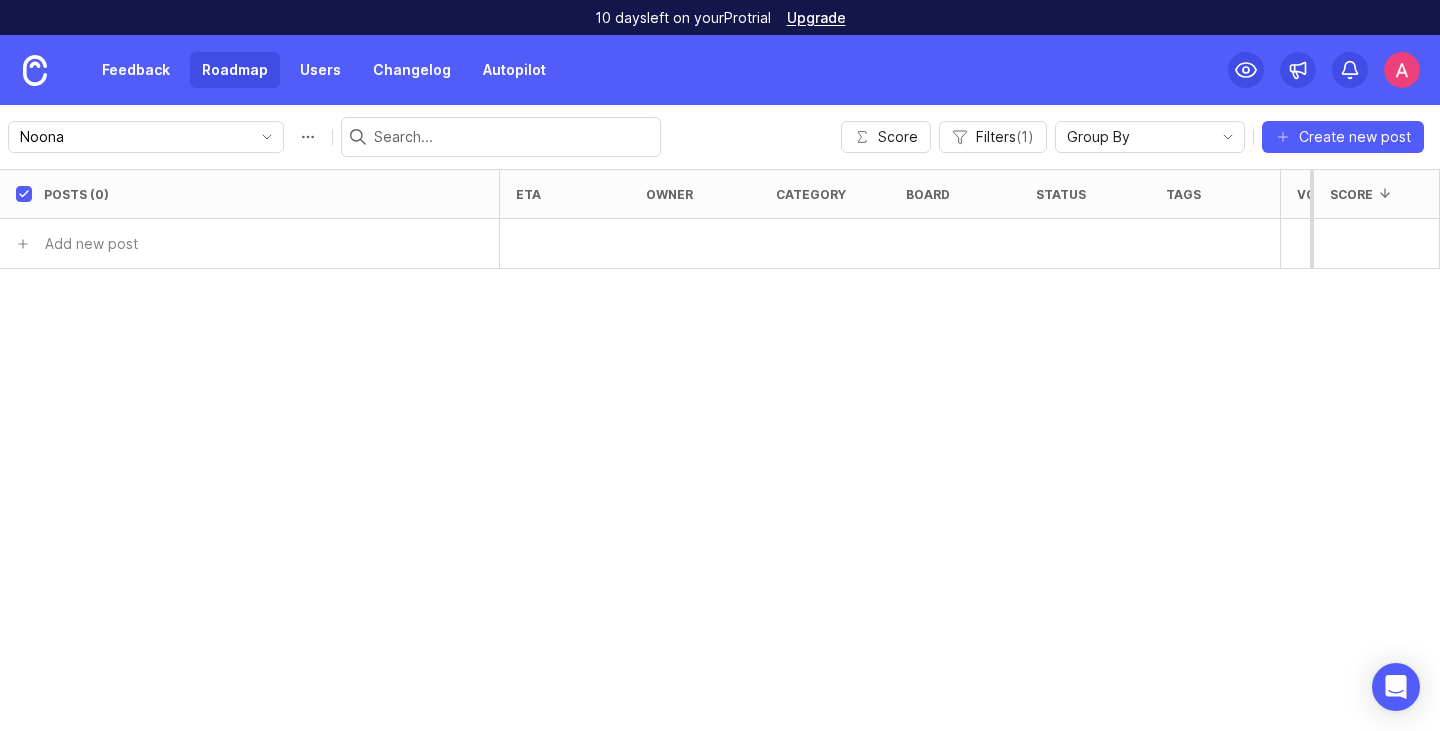scroll, scrollTop: 0, scrollLeft: 0, axis: both 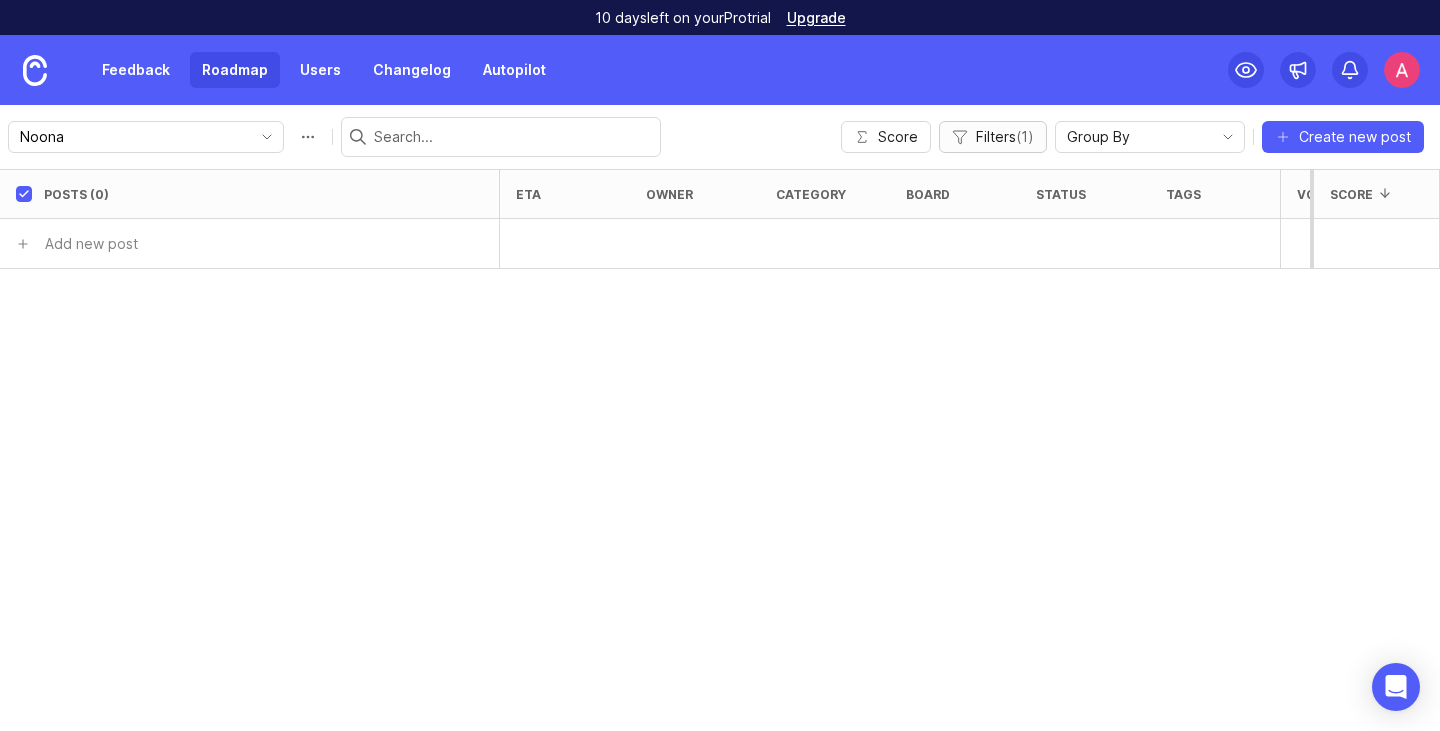 click on "Filters  ( 1 )" at bounding box center (1005, 137) 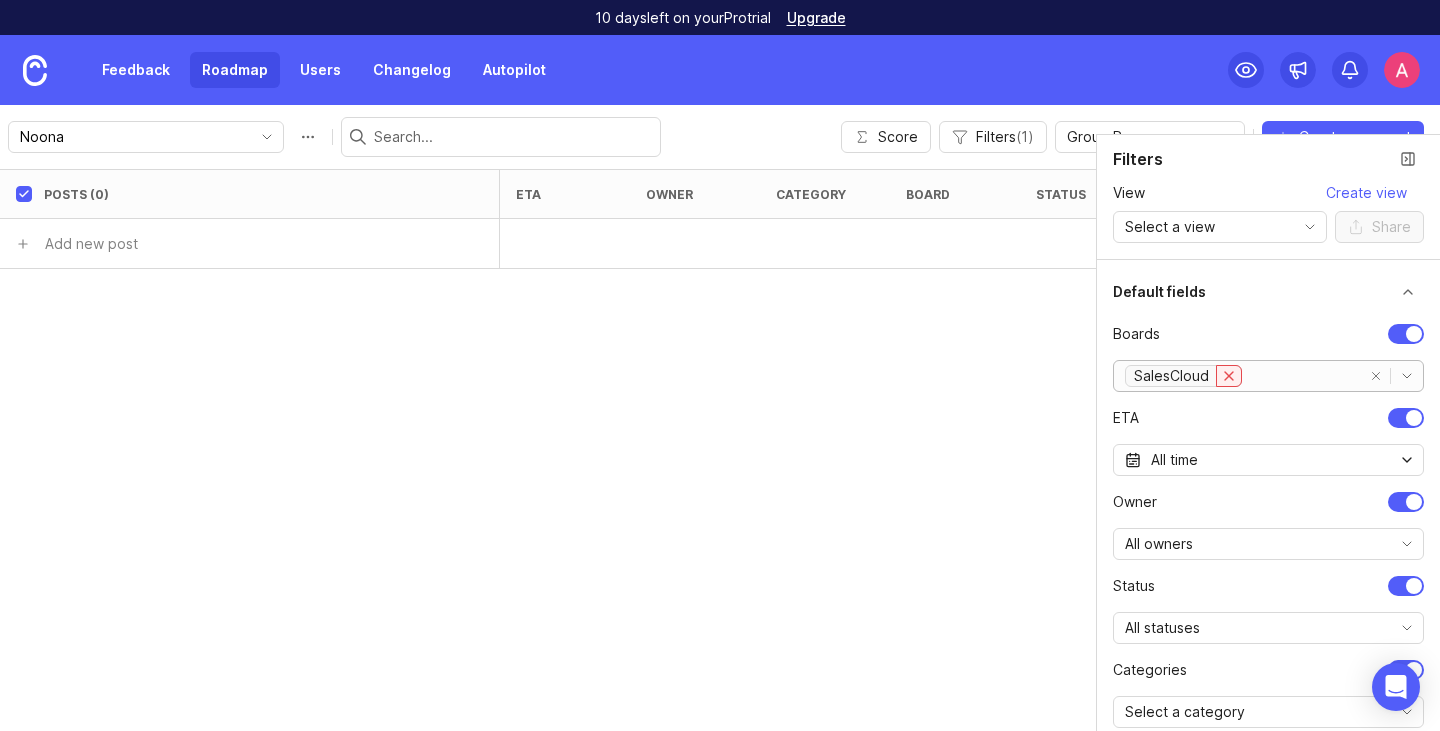 click 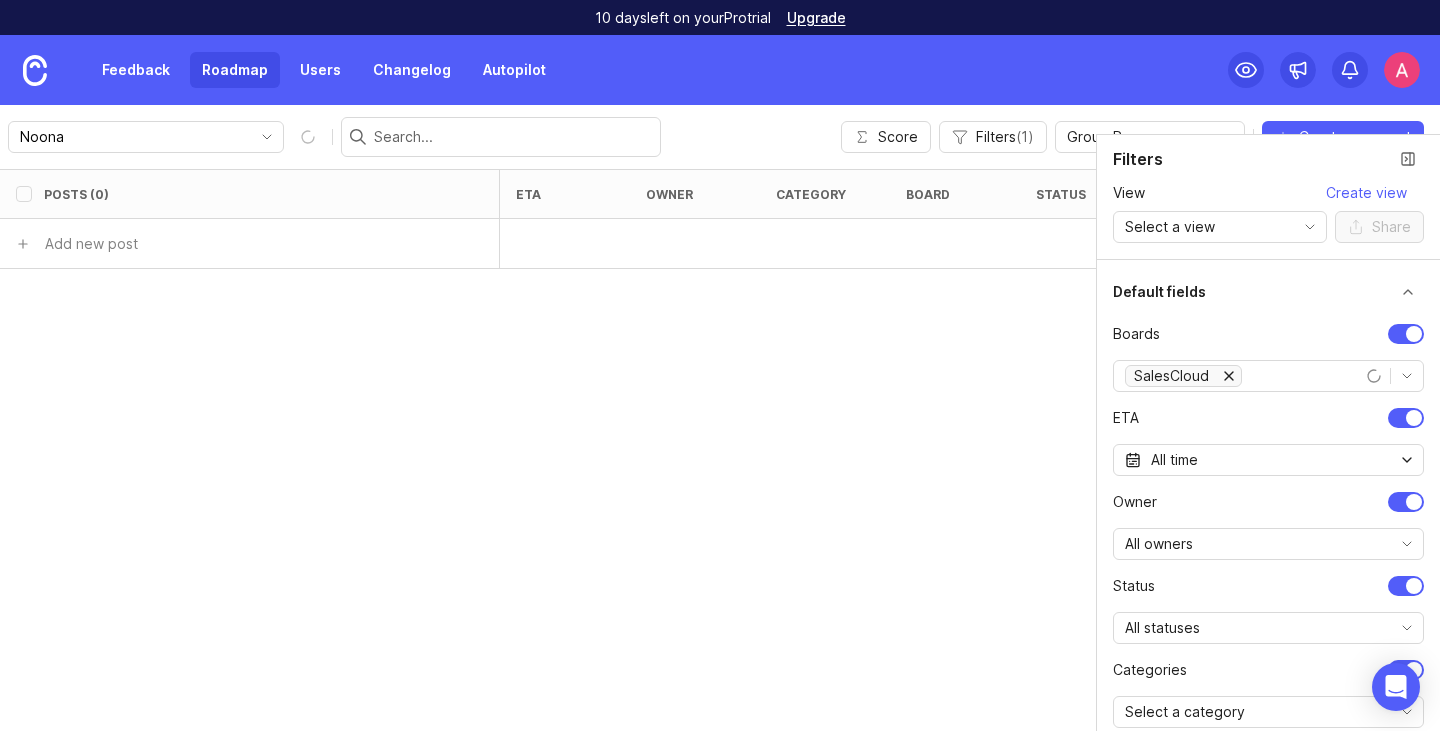 checkbox on "false" 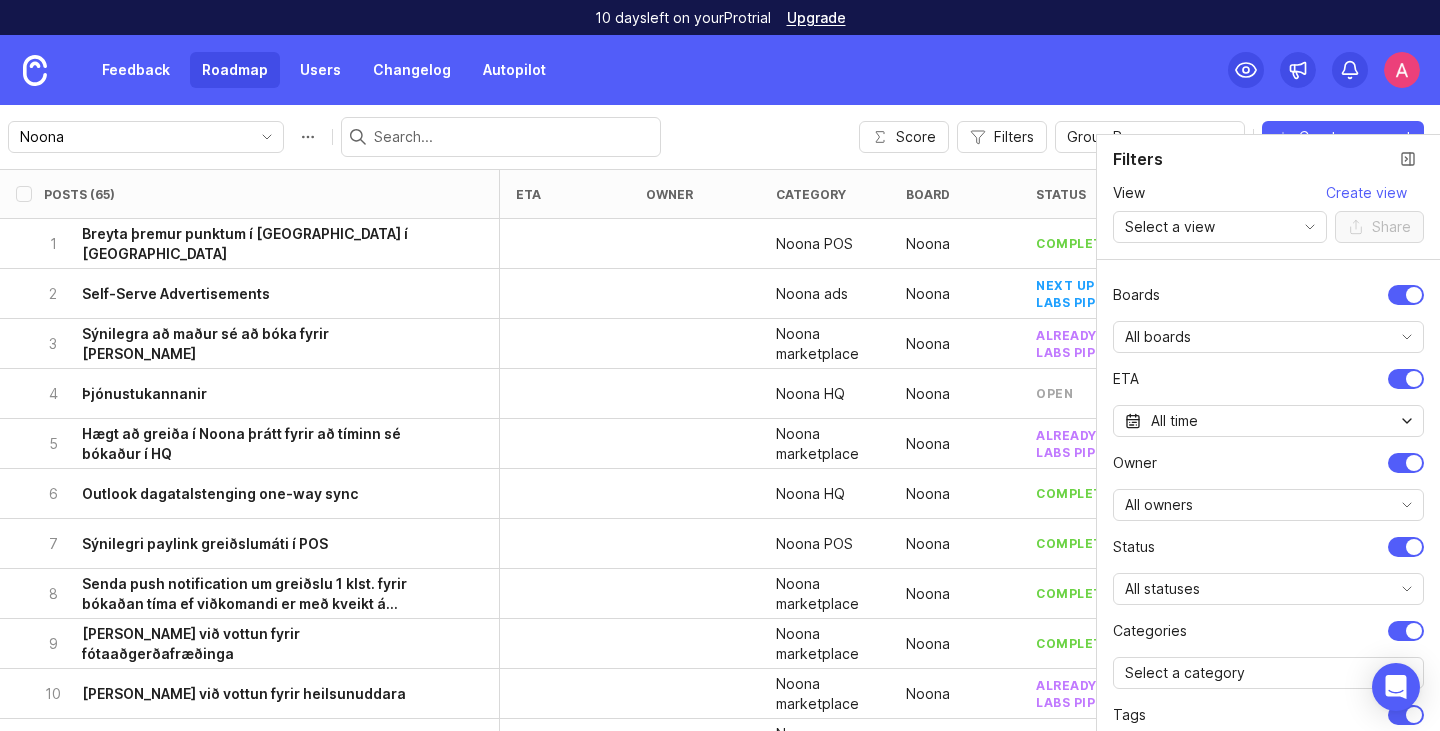 scroll, scrollTop: 0, scrollLeft: 0, axis: both 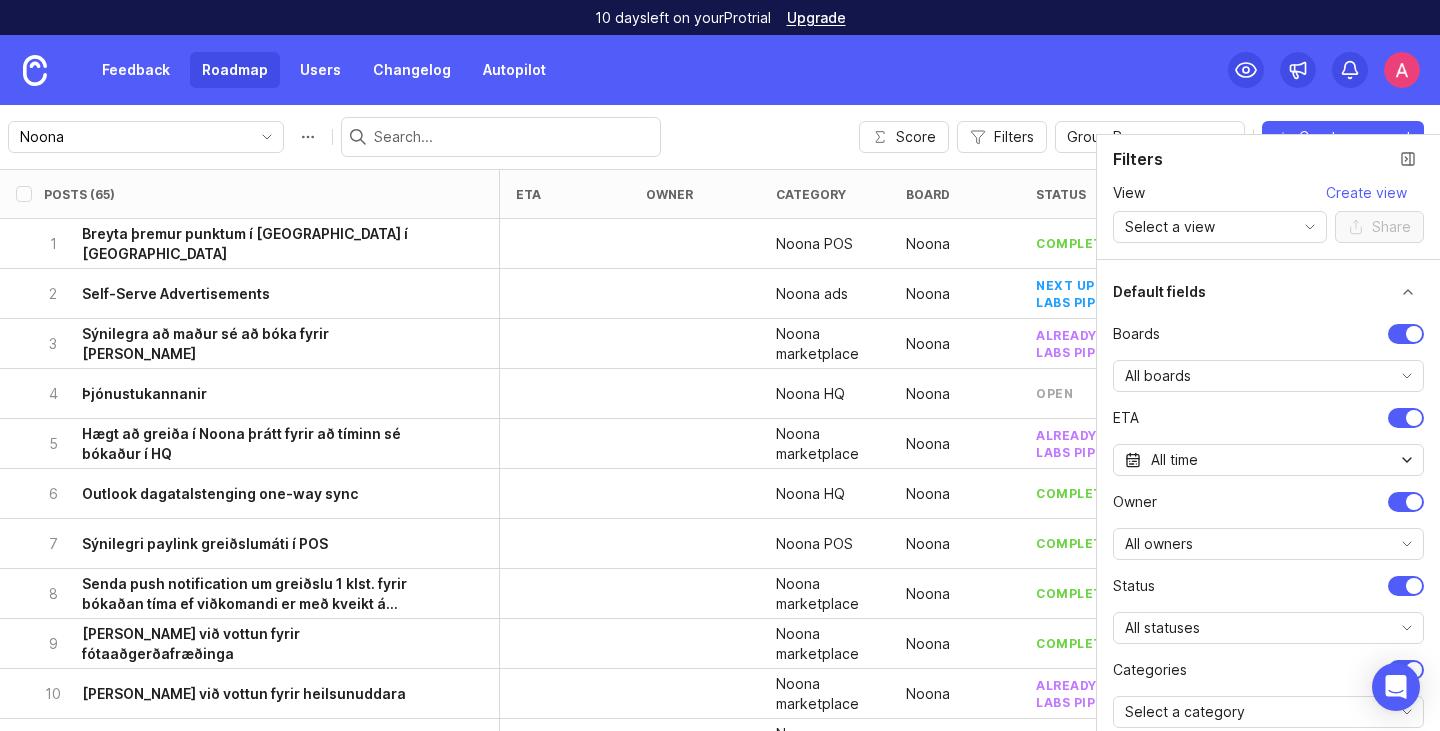 click on "Feedback Roadmap Users Changelog Autopilot" at bounding box center [720, 70] 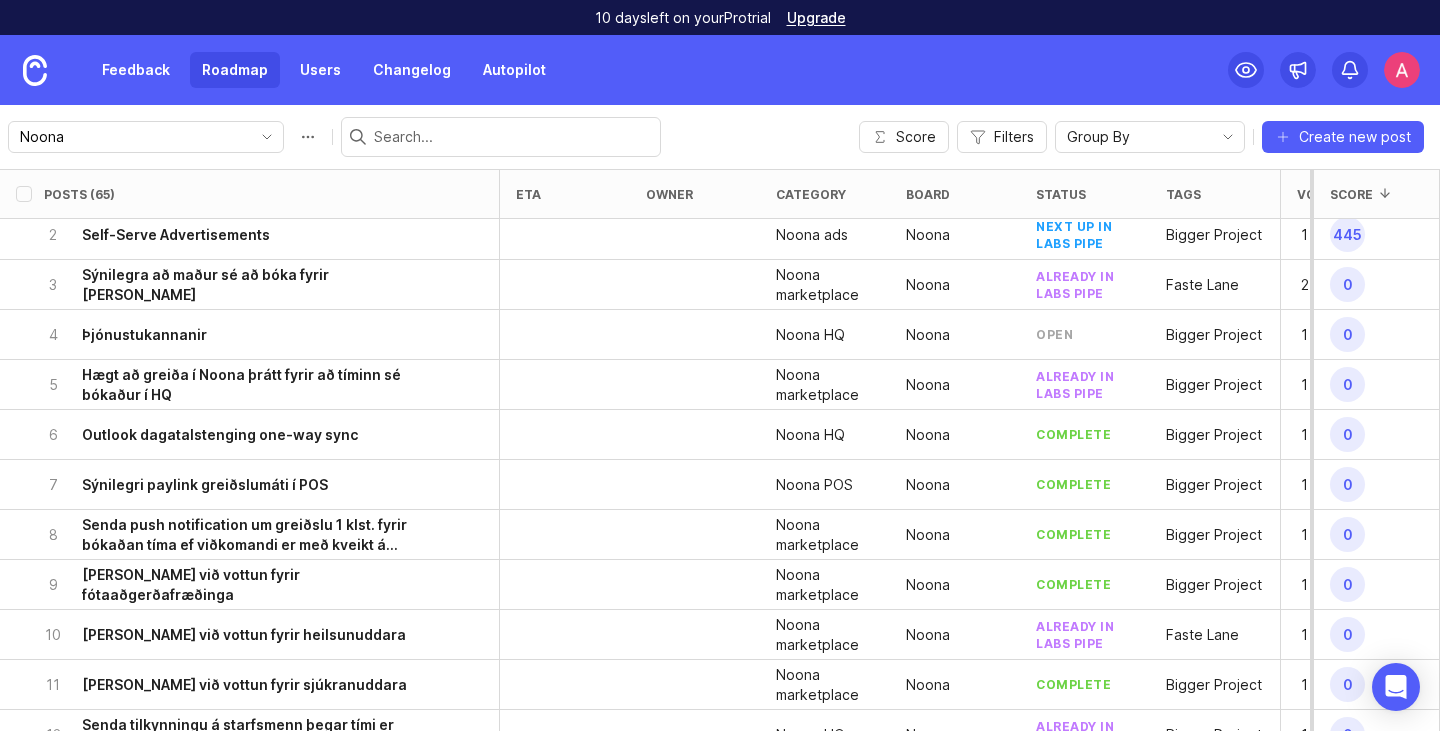 scroll, scrollTop: 0, scrollLeft: 0, axis: both 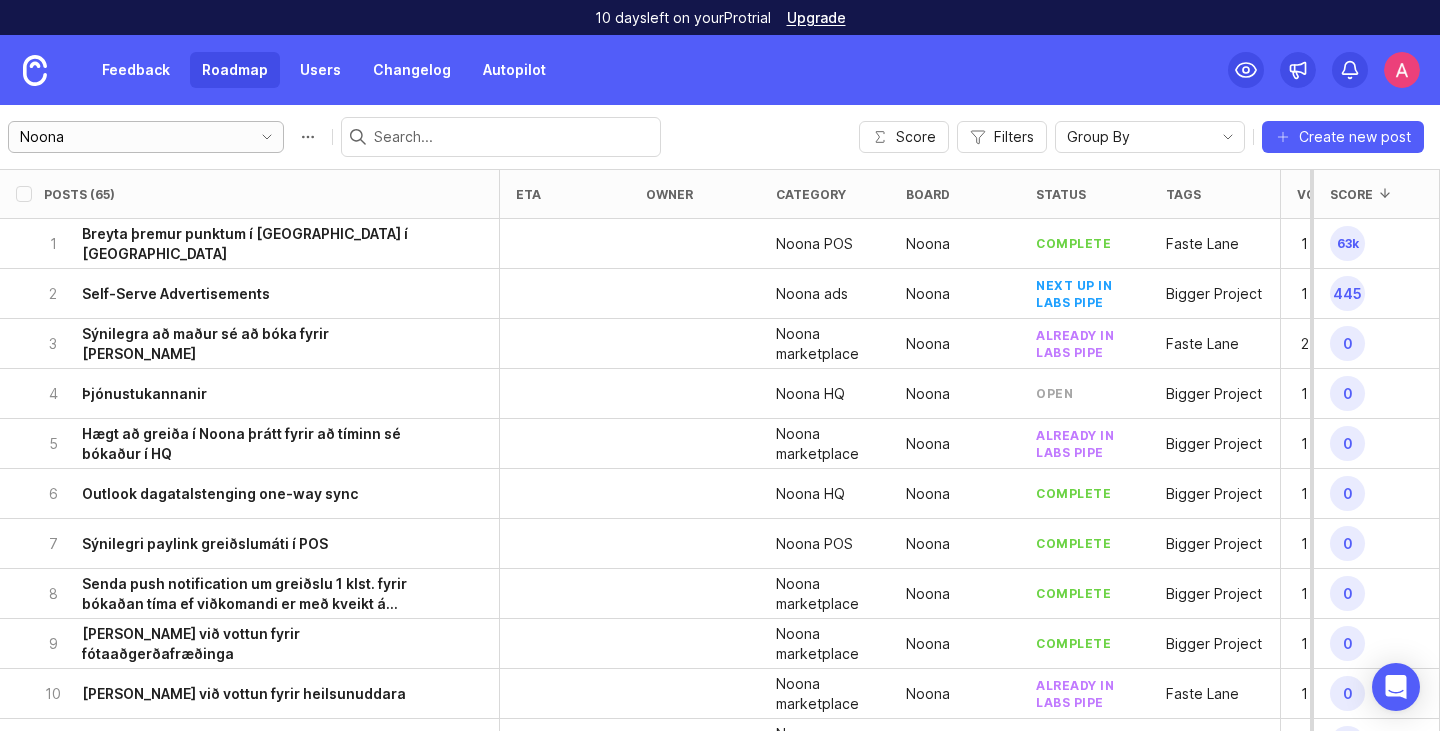 click on "Noona" at bounding box center (130, 137) 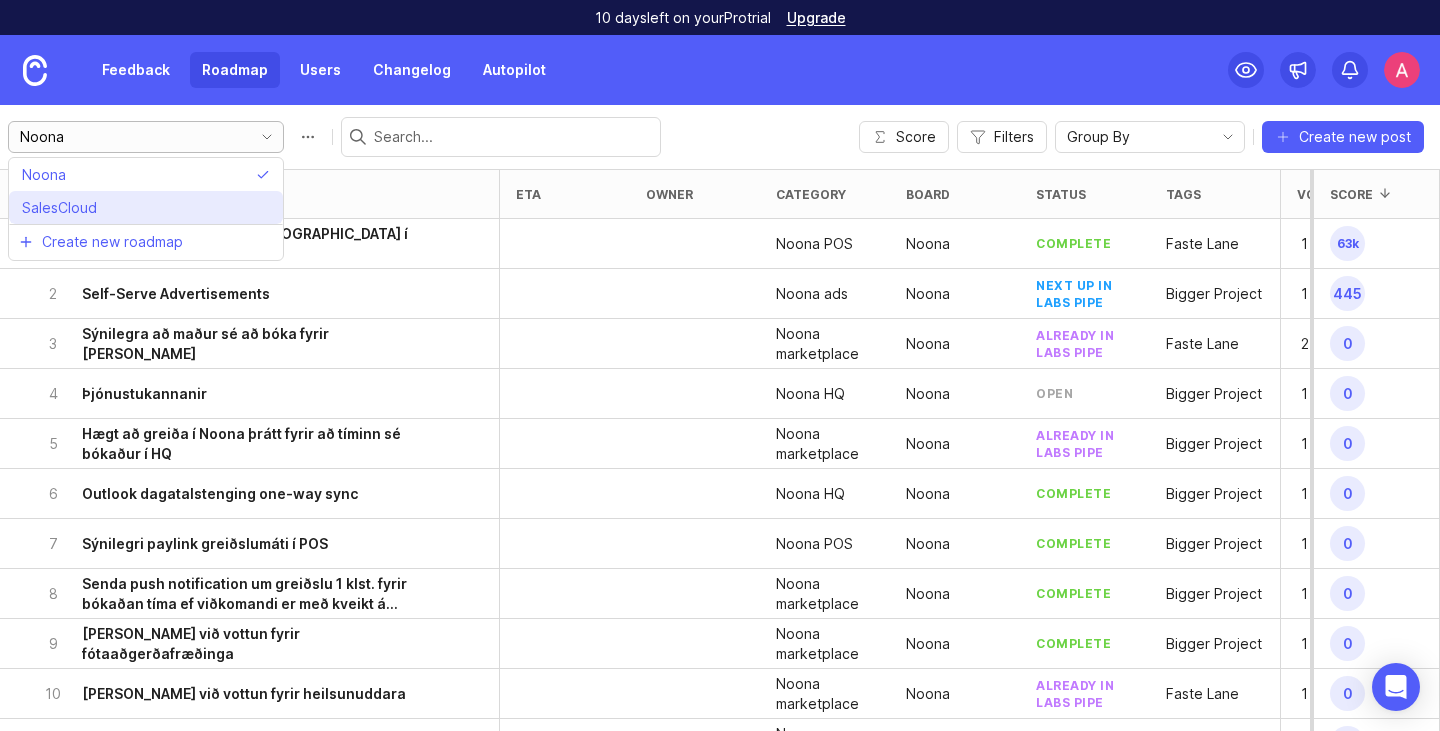click on "SalesCloud" at bounding box center [146, 207] 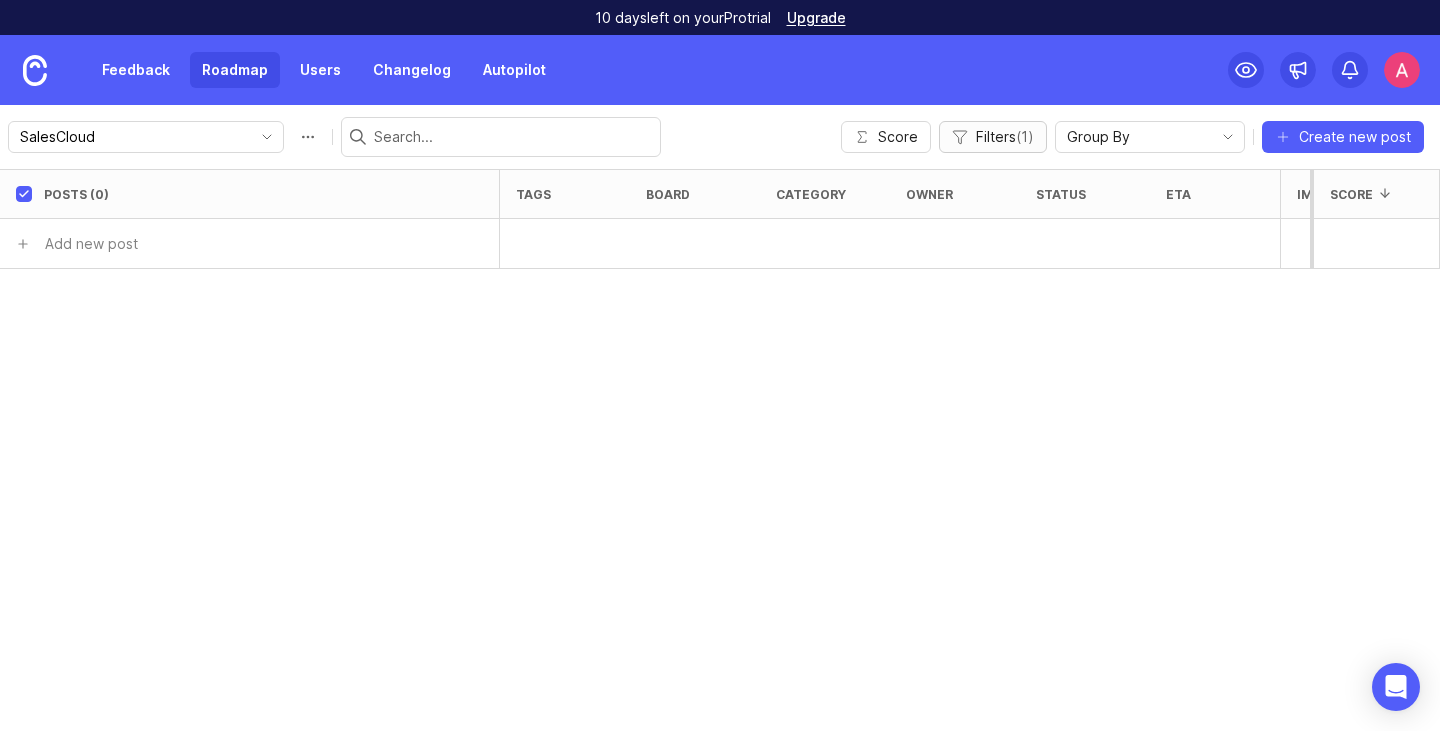 click on "Filters  ( 1 )" at bounding box center (1005, 137) 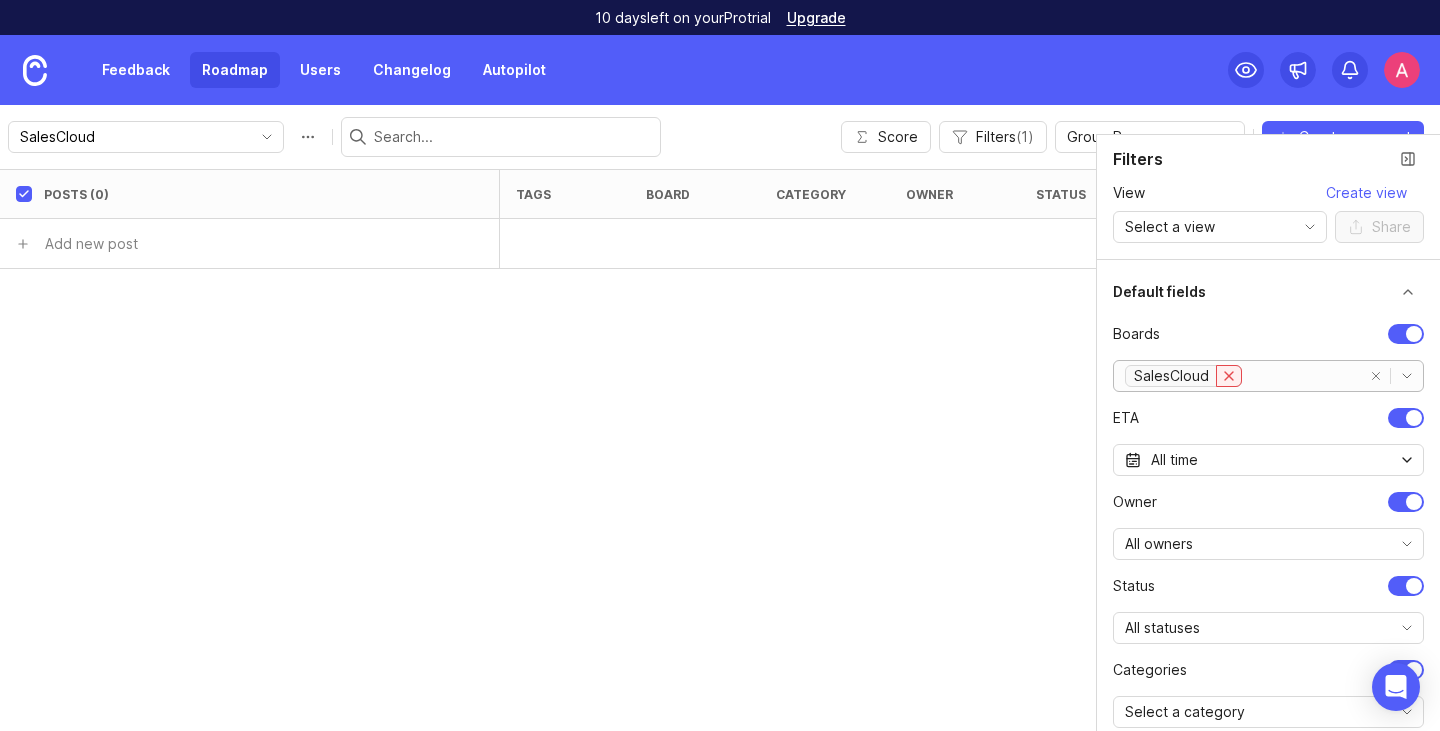 click 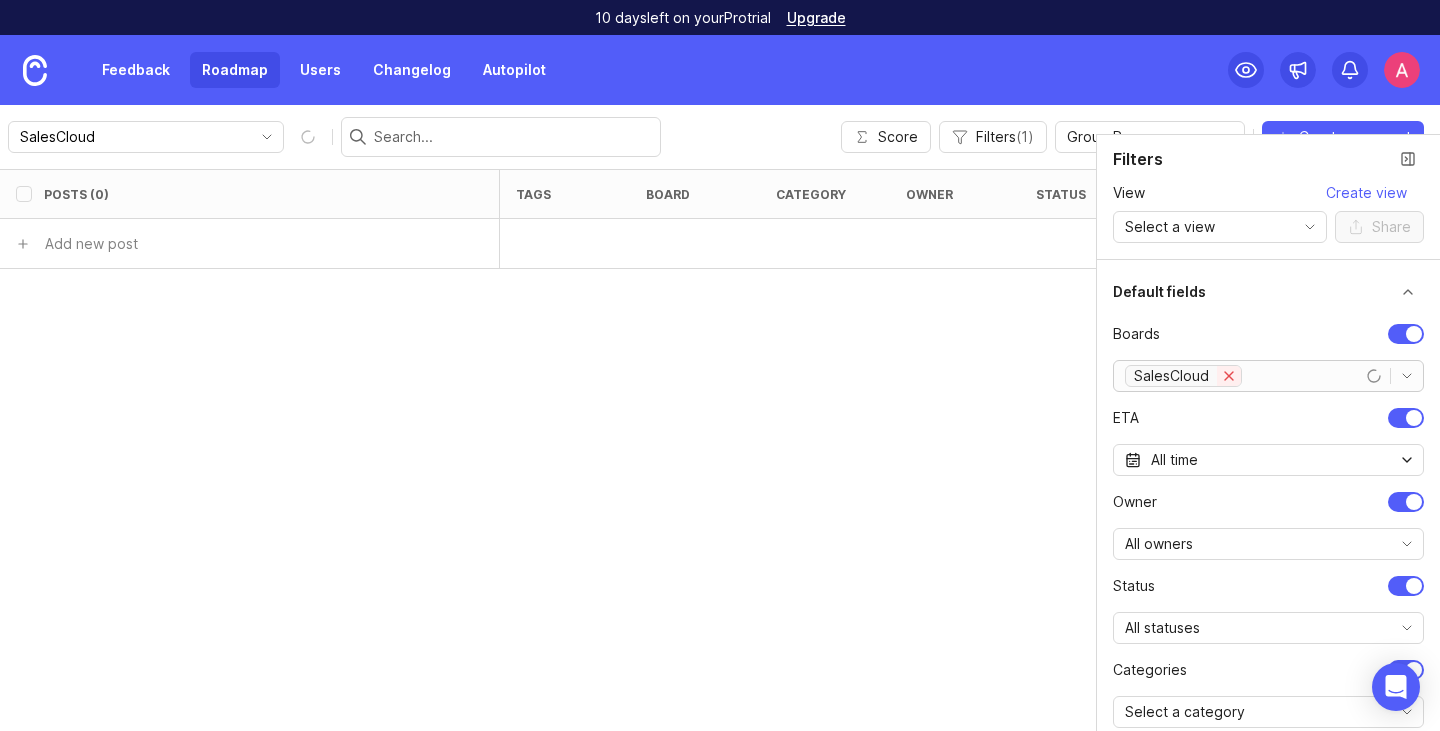 checkbox on "false" 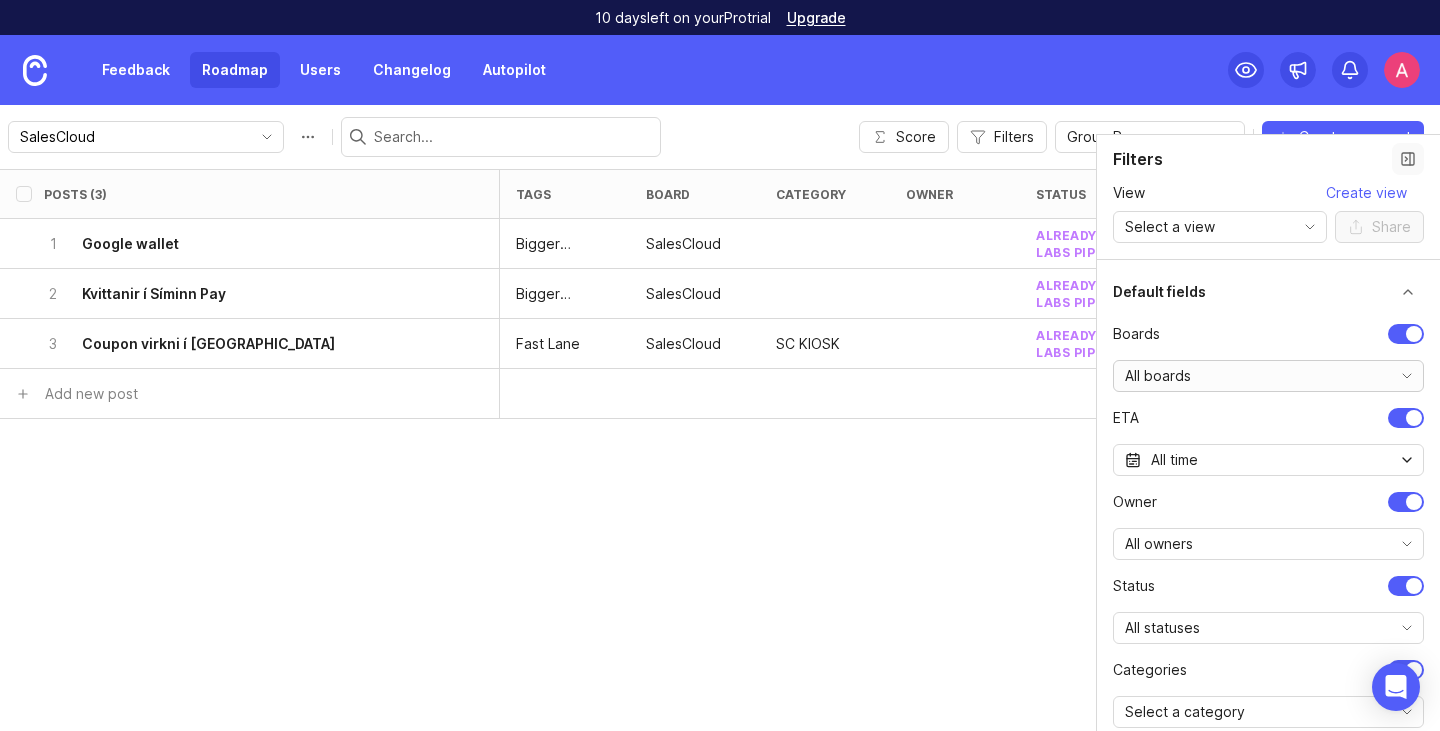 click at bounding box center (1408, 159) 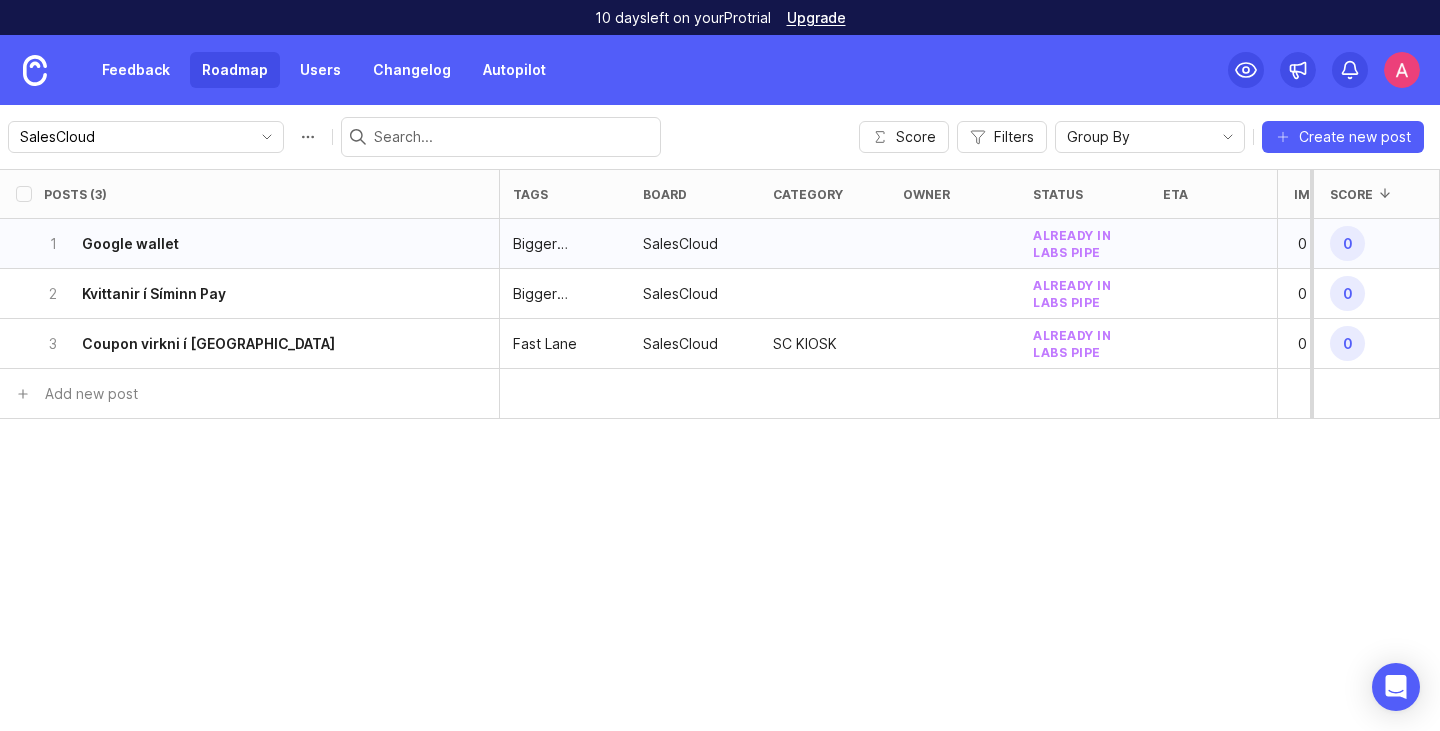 scroll, scrollTop: 0, scrollLeft: 0, axis: both 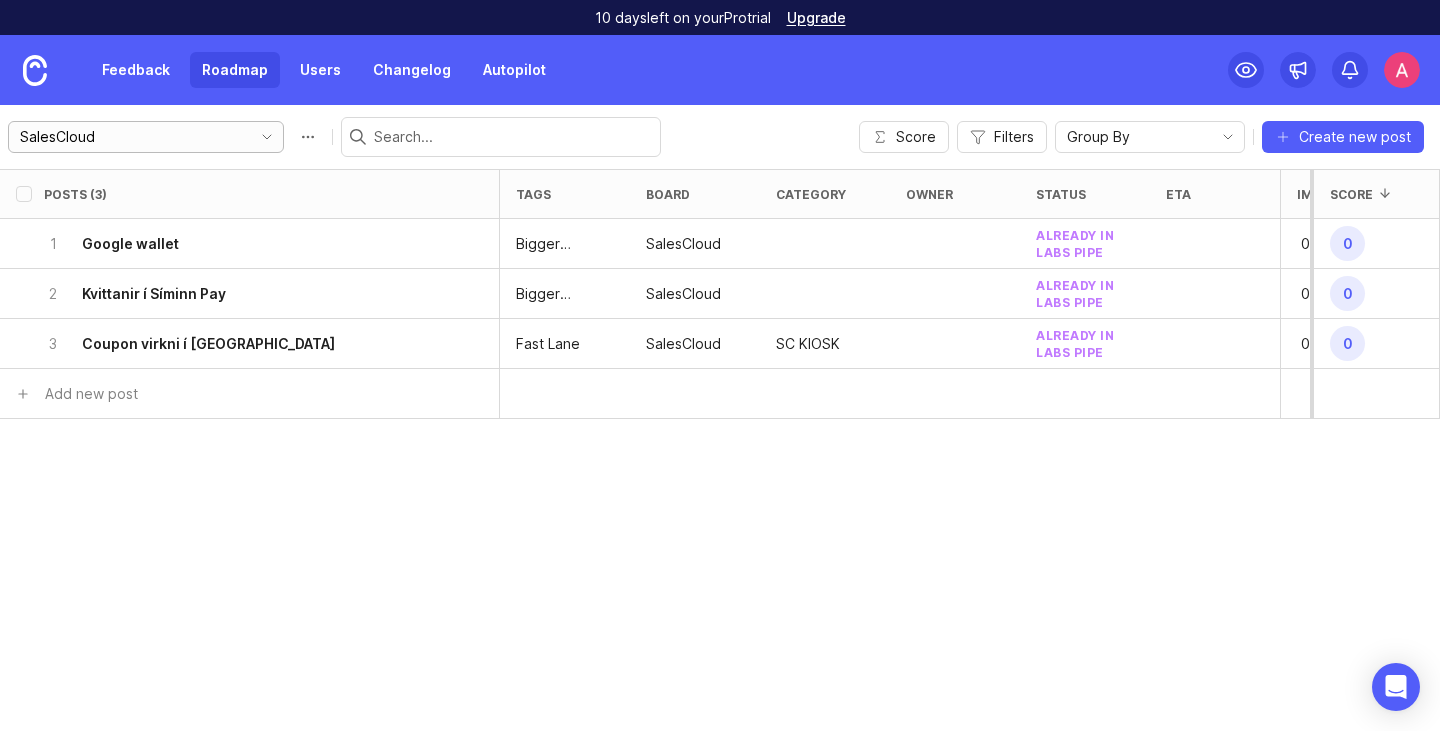 click on "SalesCloud" at bounding box center [126, 137] 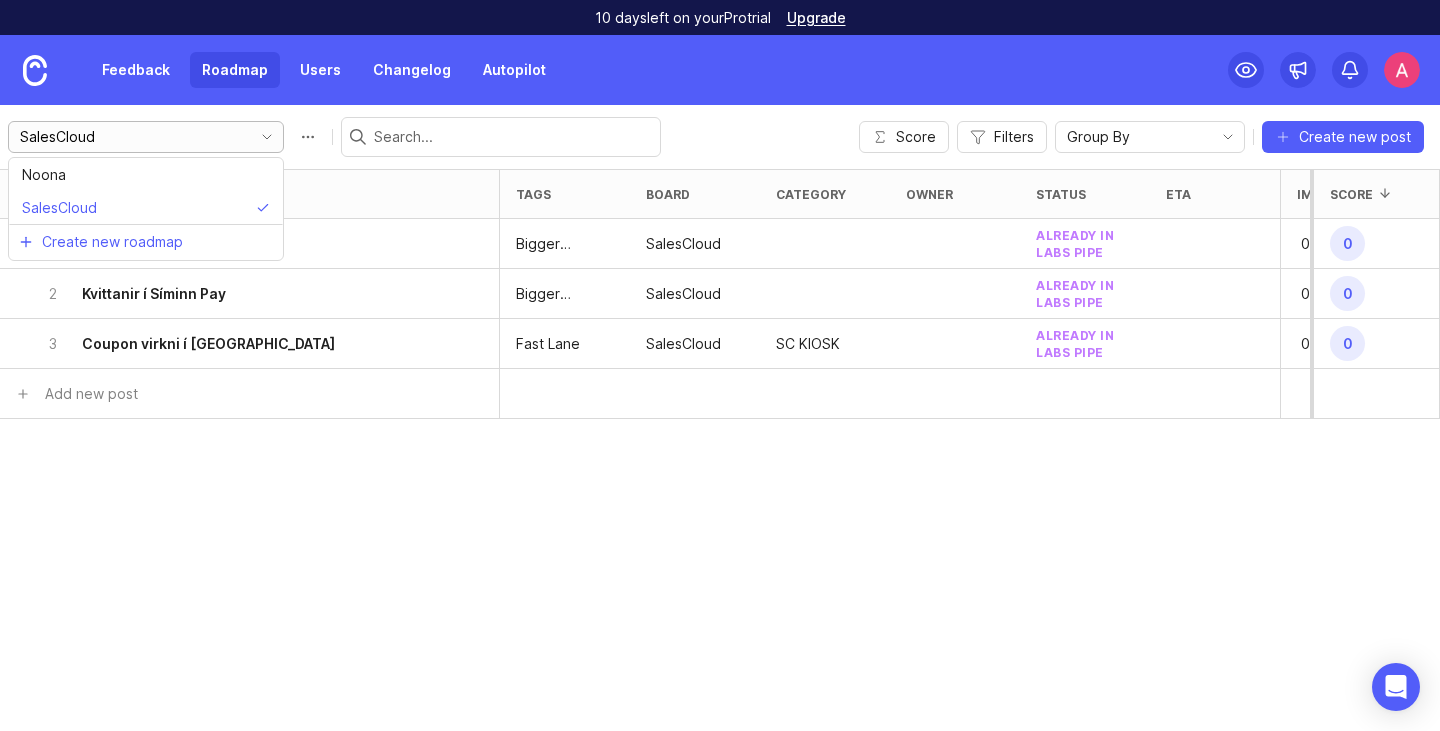 click on "SalesCloud" at bounding box center [126, 137] 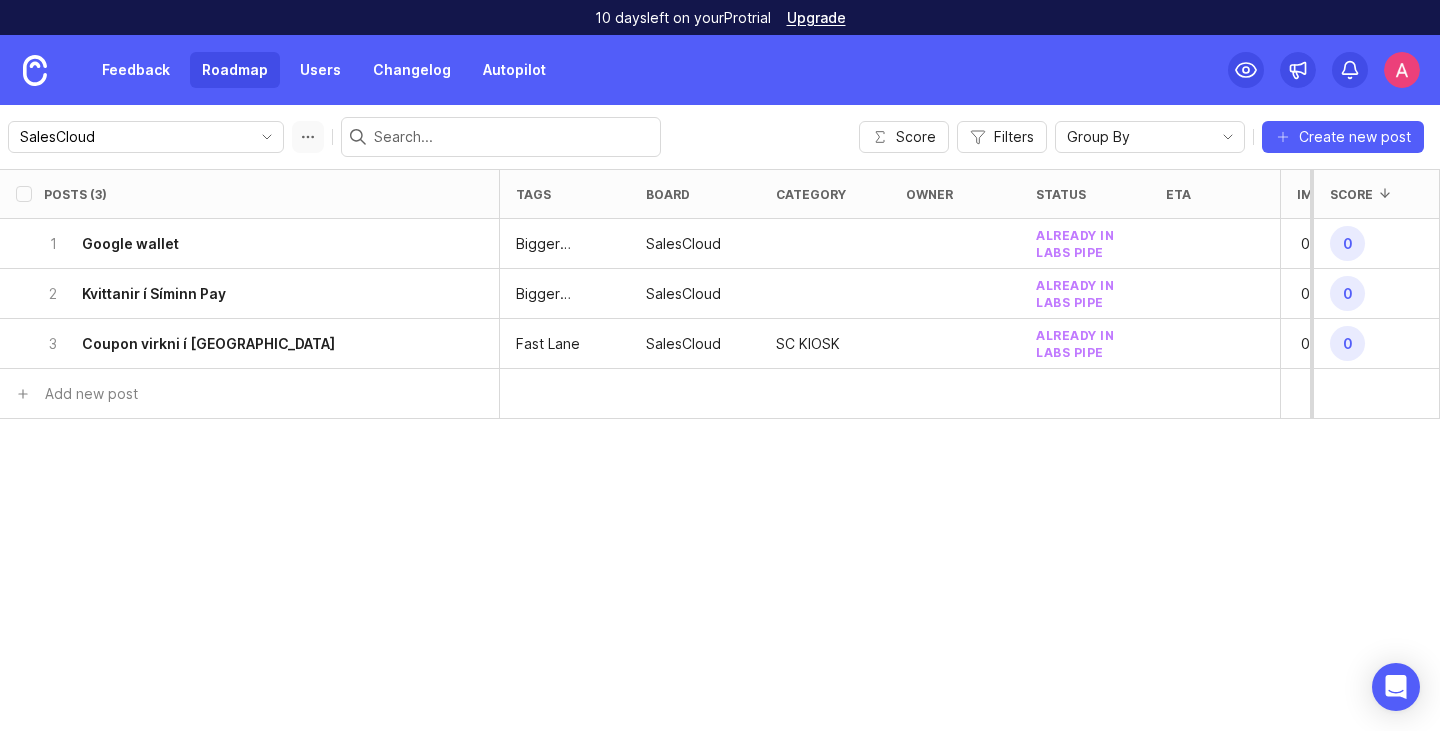 click at bounding box center (308, 137) 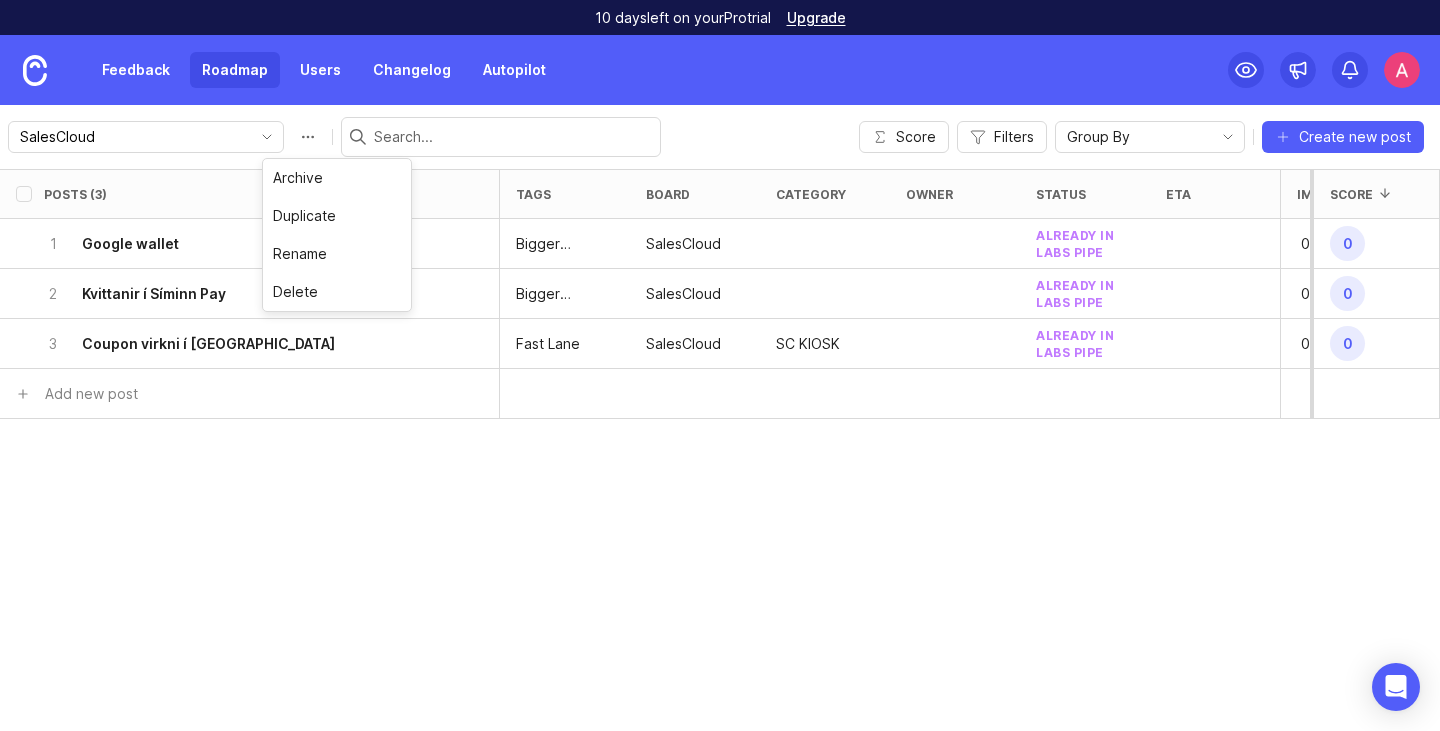 drag, startPoint x: 275, startPoint y: 138, endPoint x: 291, endPoint y: 116, distance: 27.202942 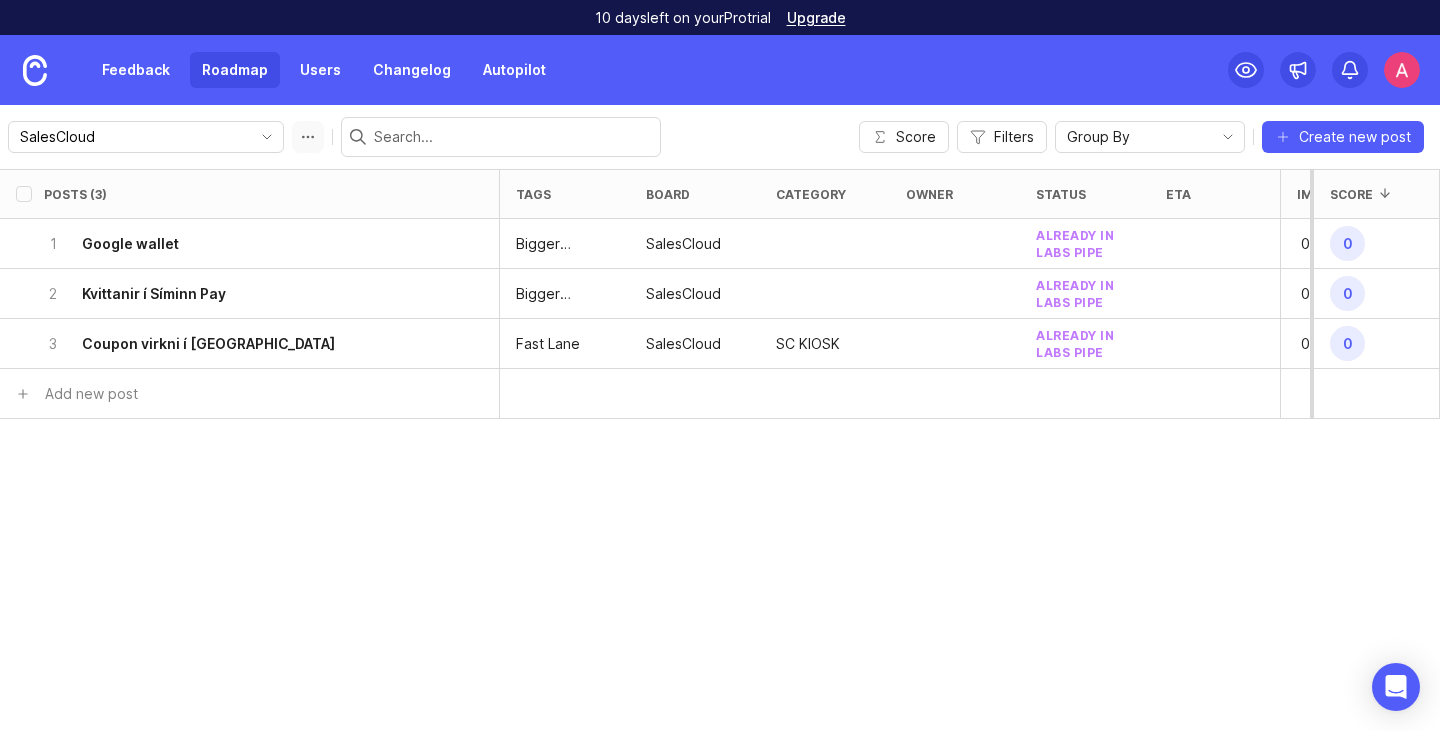 click at bounding box center [308, 137] 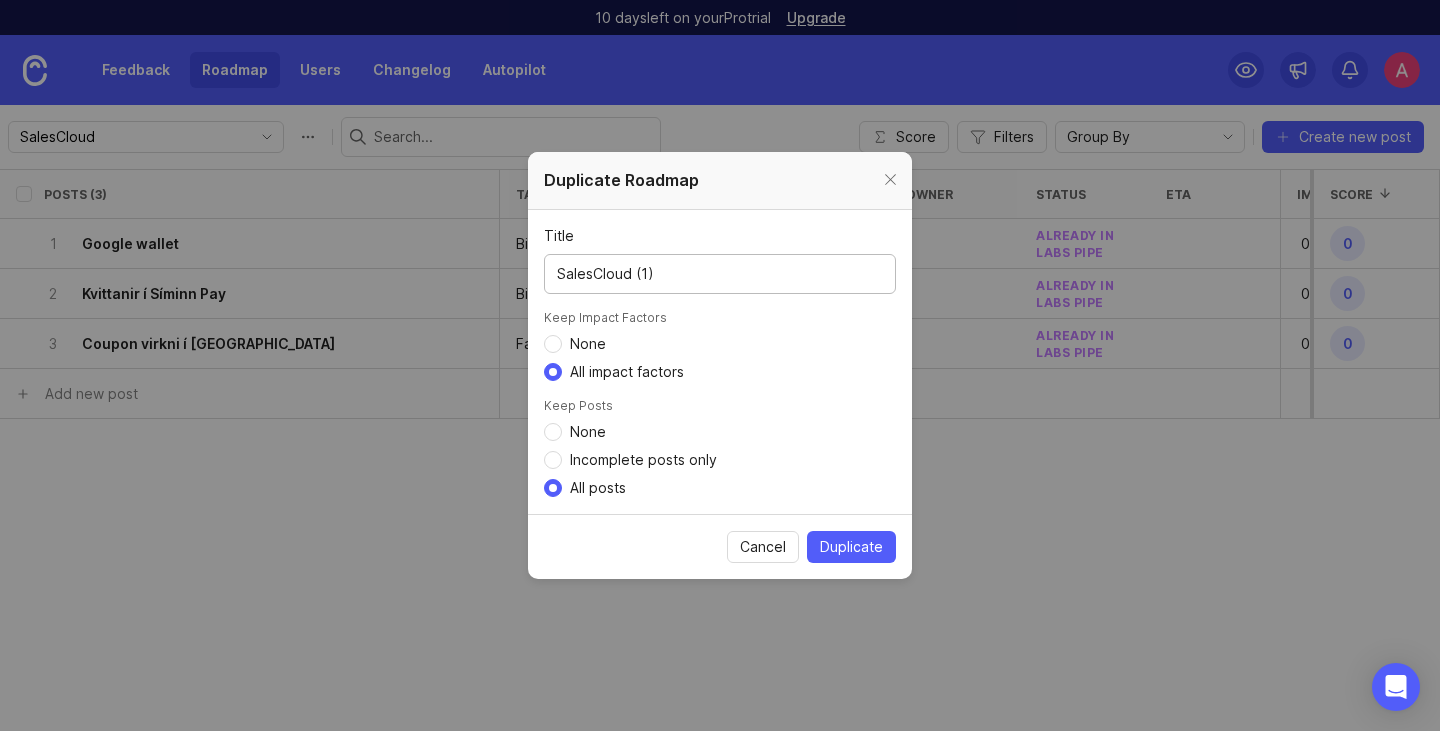 click on "SalesCloud (1)" at bounding box center (720, 274) 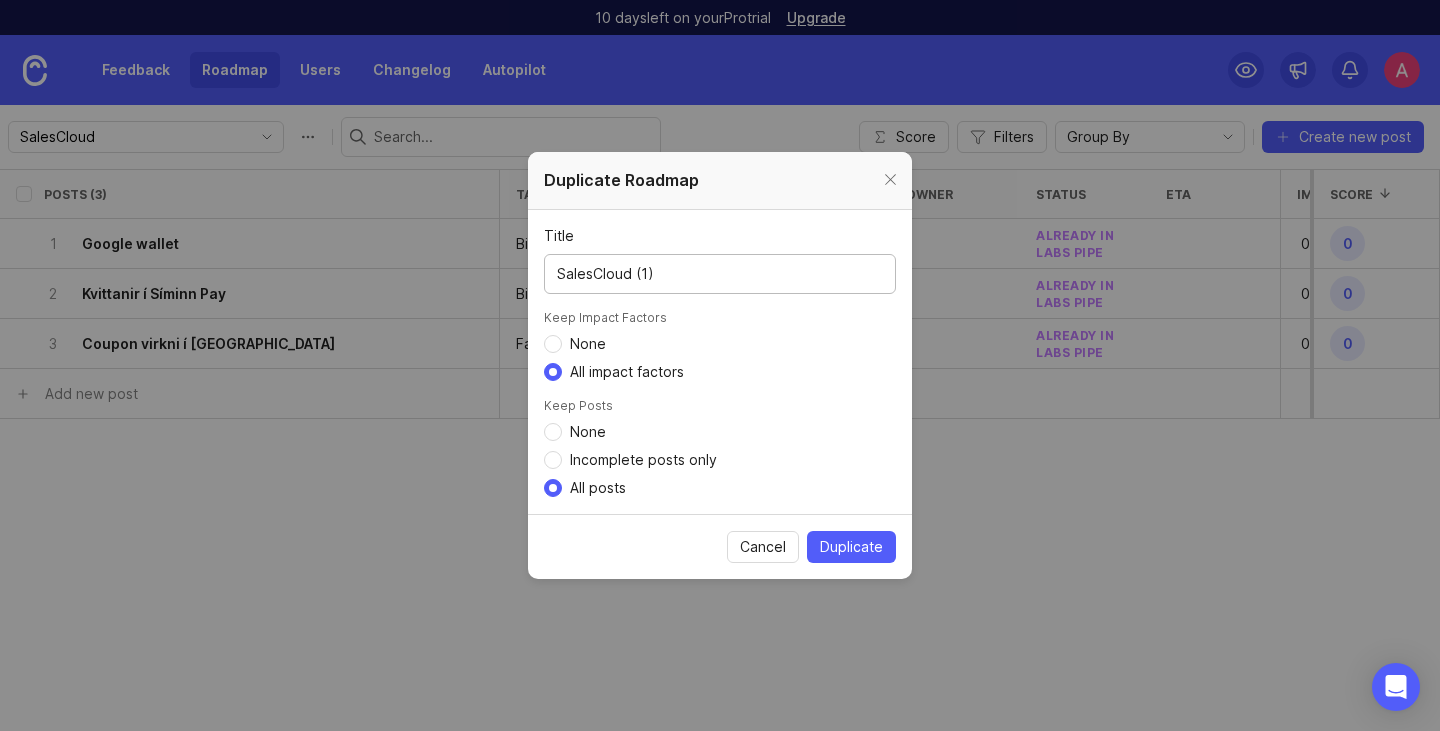 drag, startPoint x: 699, startPoint y: 272, endPoint x: 539, endPoint y: 260, distance: 160.44937 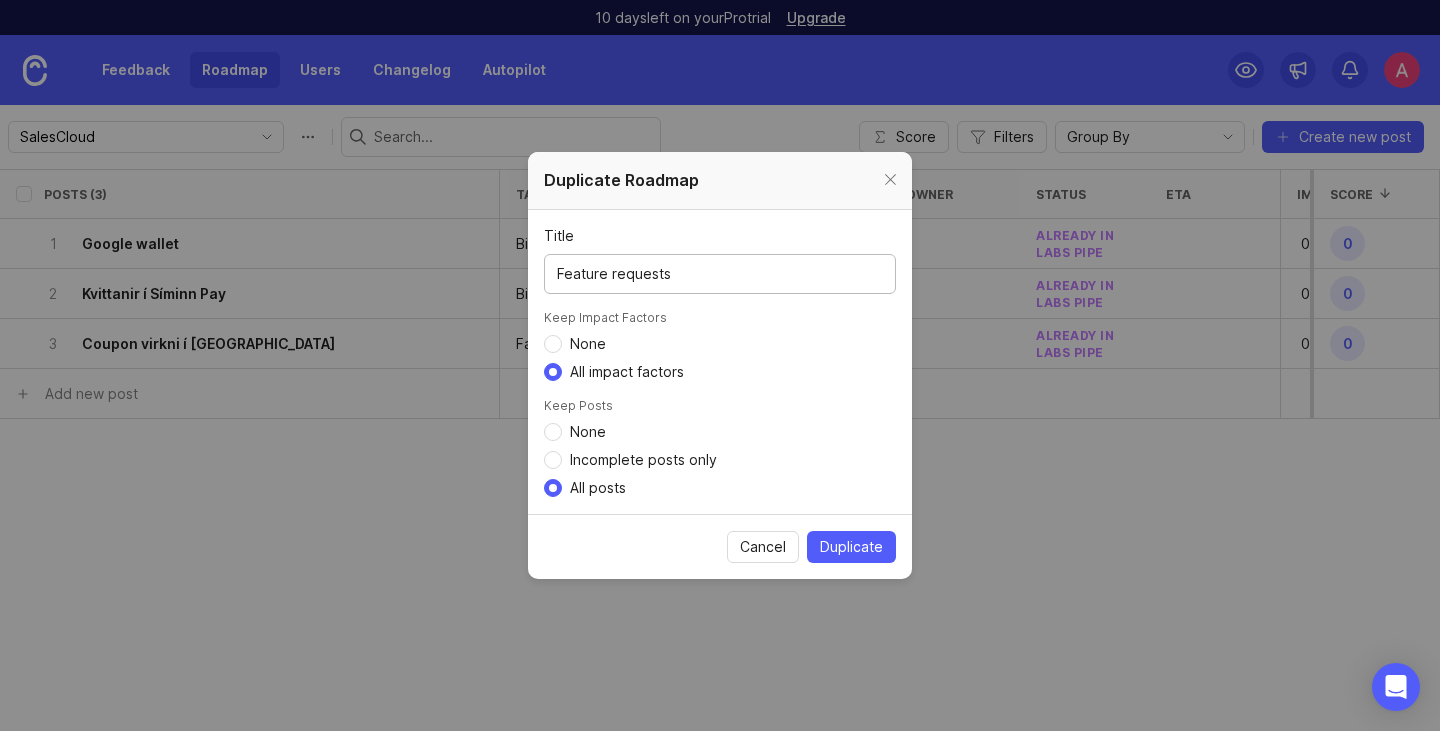 drag, startPoint x: 675, startPoint y: 284, endPoint x: 544, endPoint y: 275, distance: 131.30879 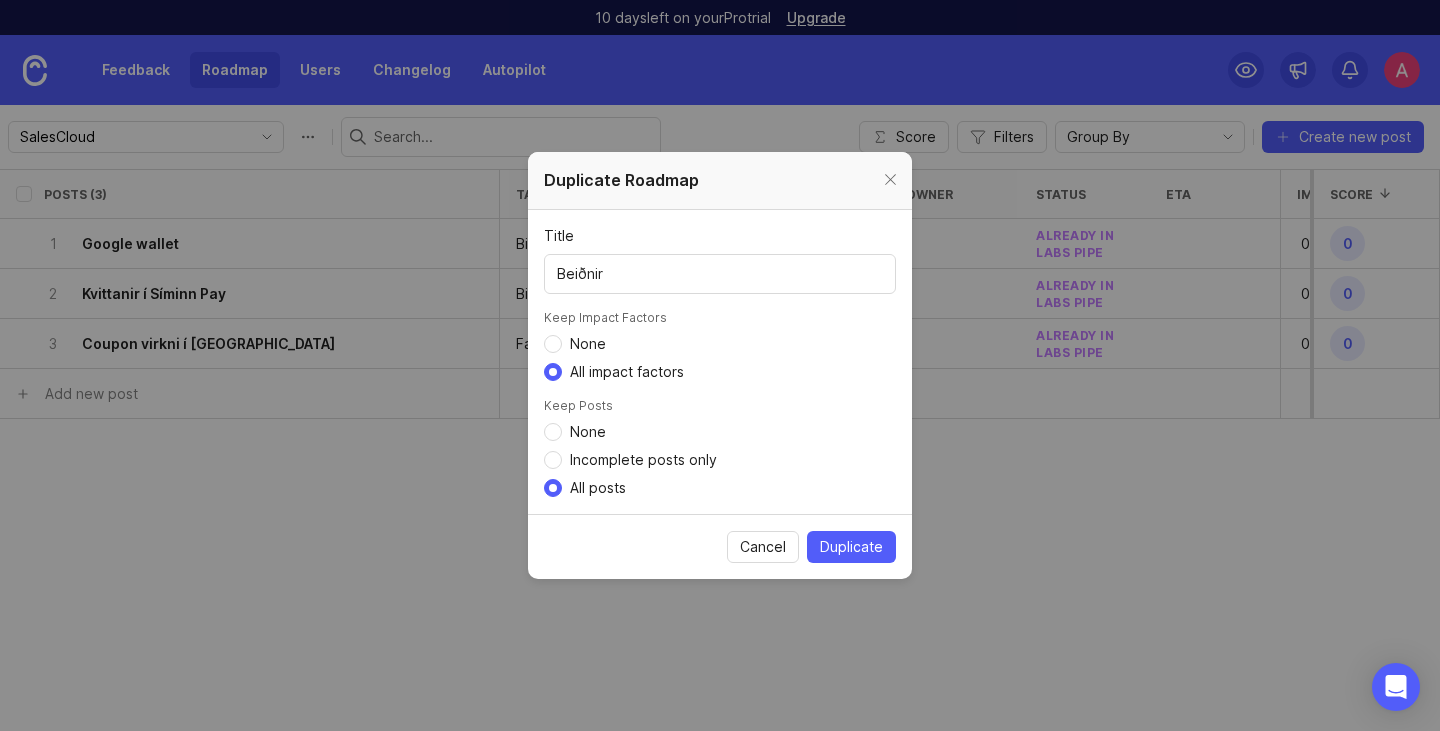click on "Beiðnir" at bounding box center [720, 274] 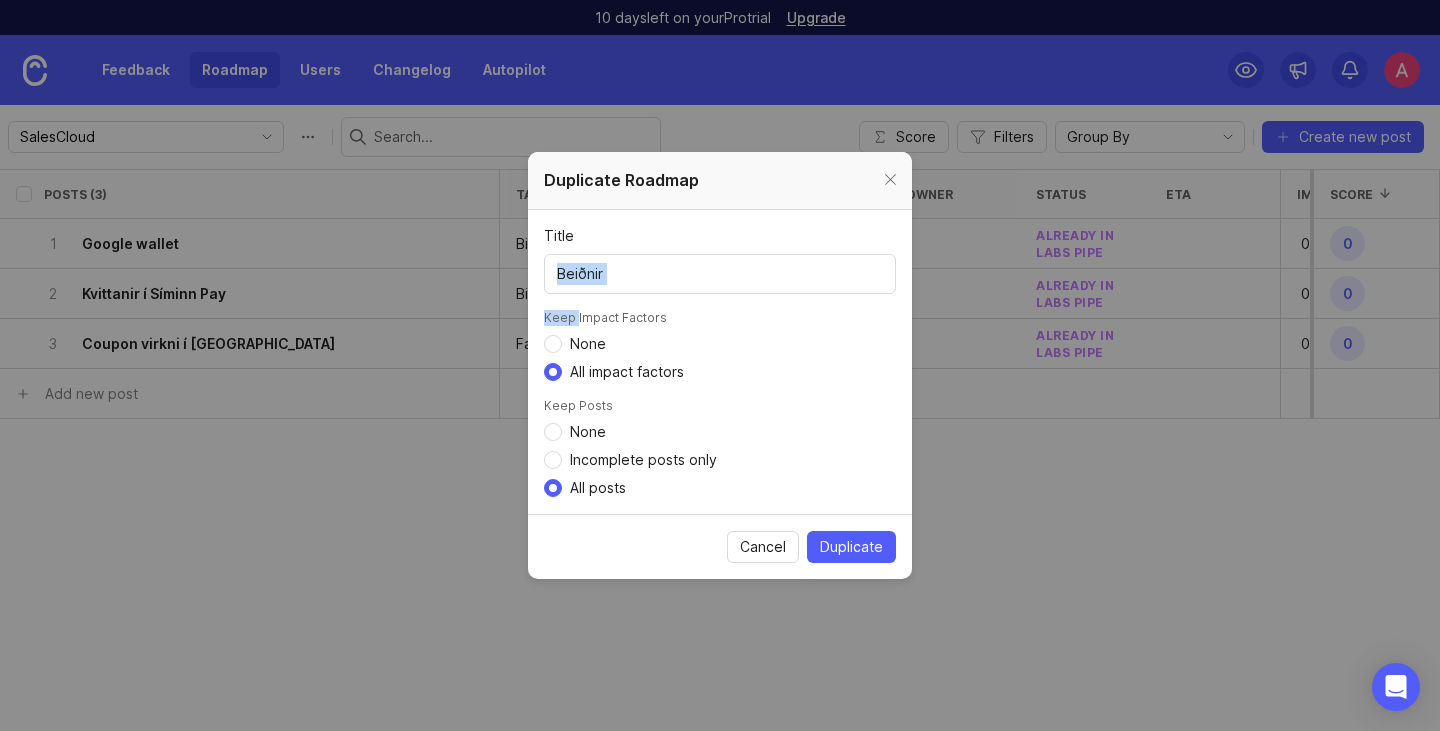 click on "Beiðnir" at bounding box center (720, 274) 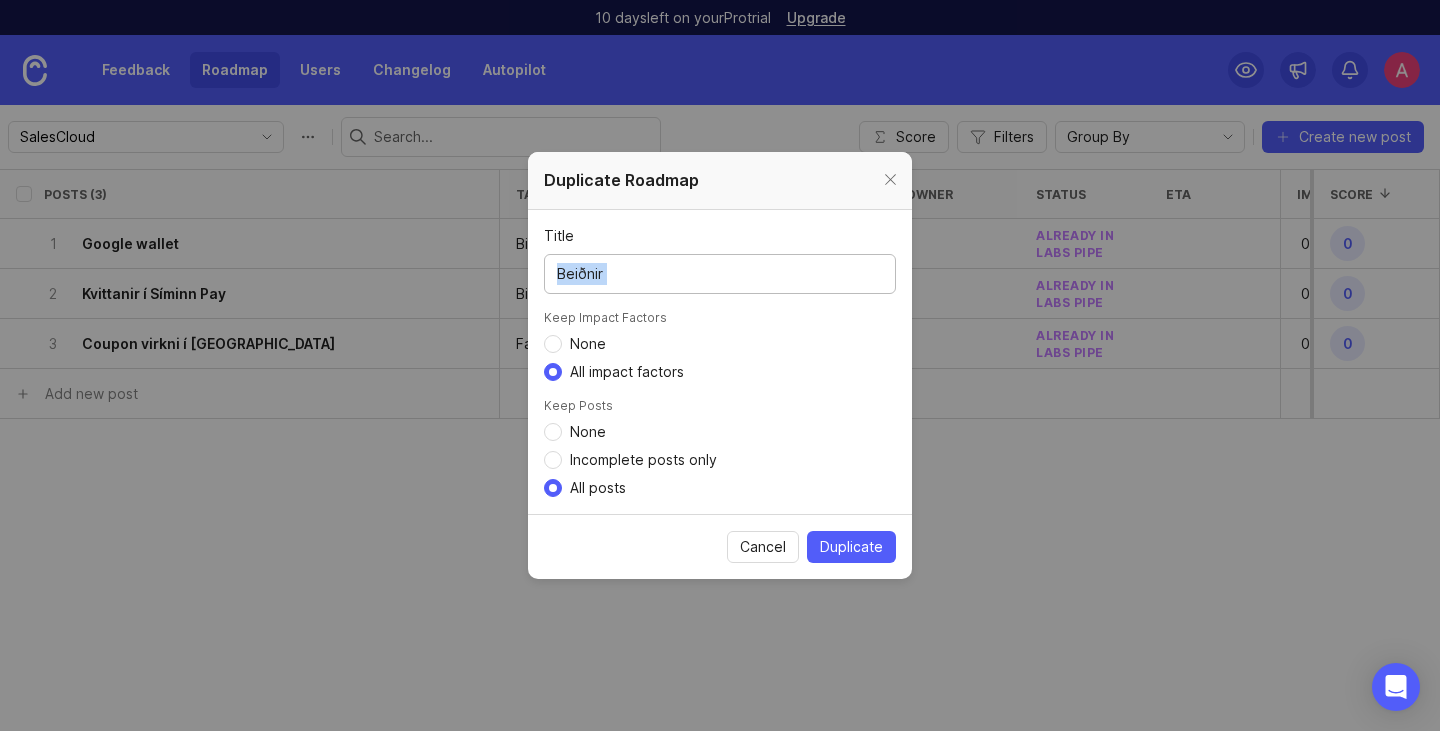 click on "Beiðnir" at bounding box center [720, 274] 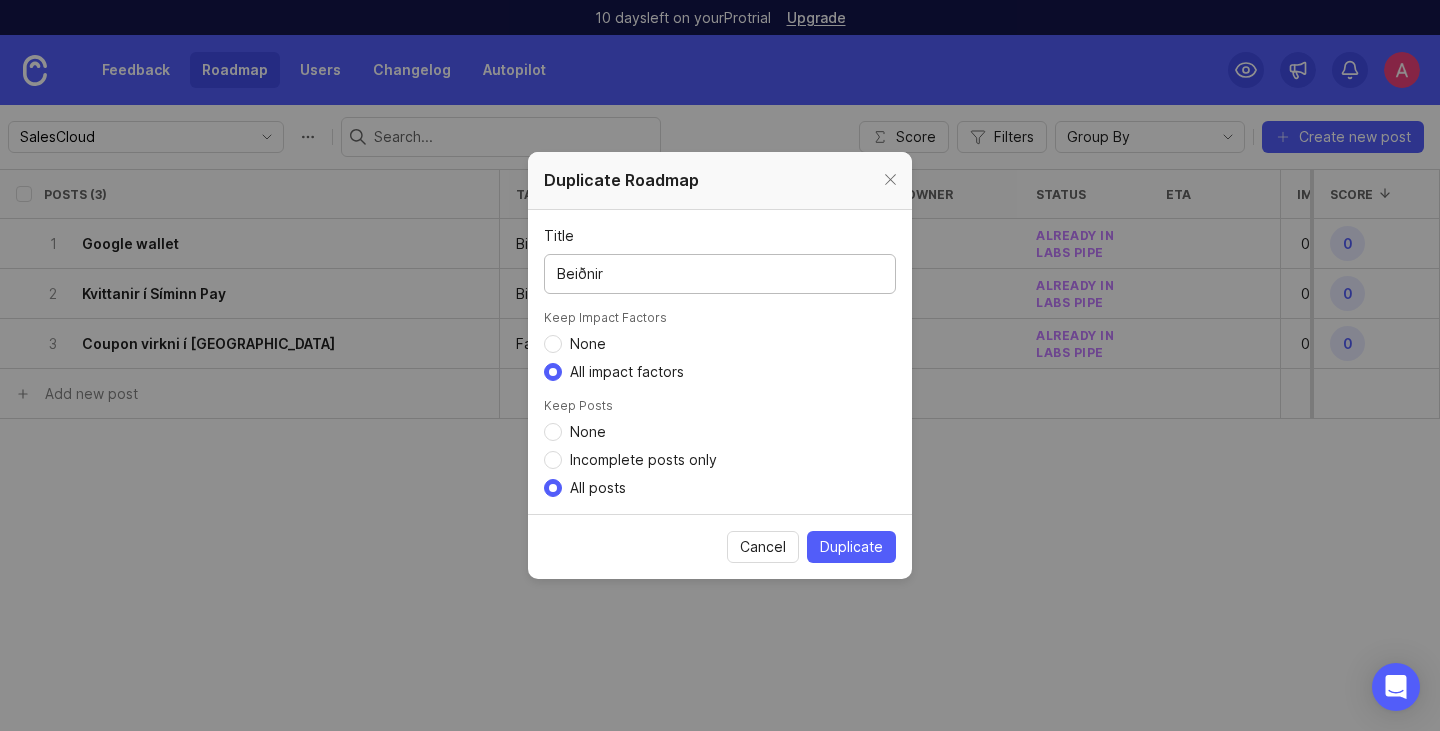 click on "Beiðnir" at bounding box center (720, 274) 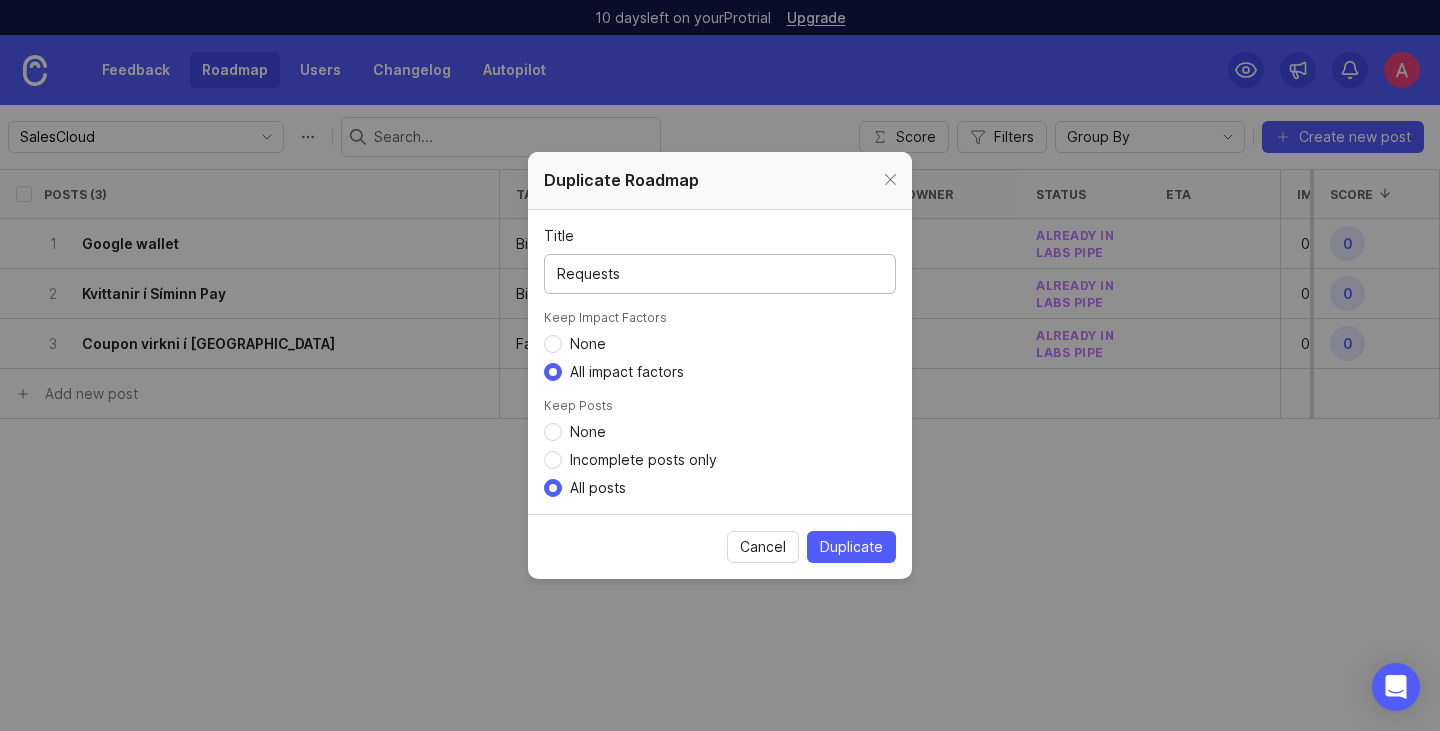 click on "Requests" at bounding box center [720, 274] 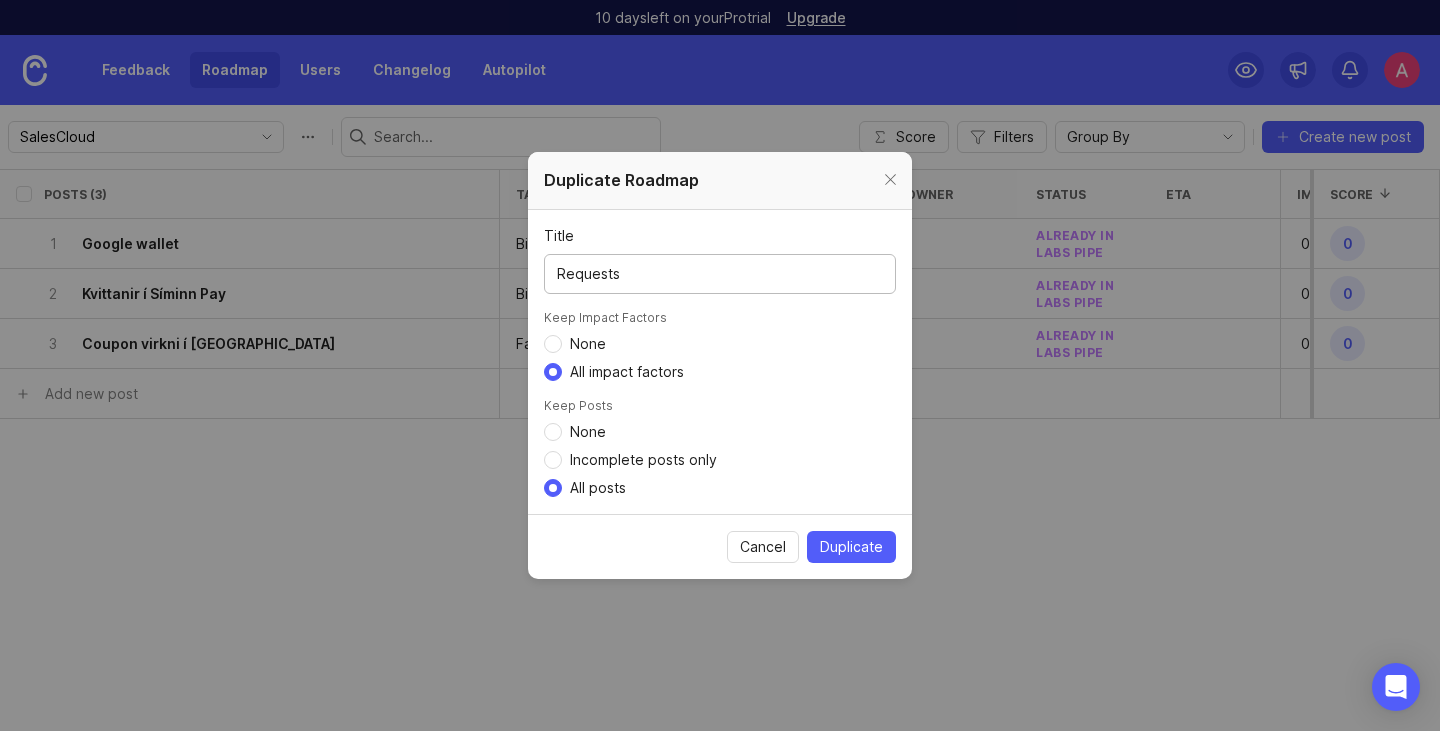 click on "Requests" at bounding box center (720, 274) 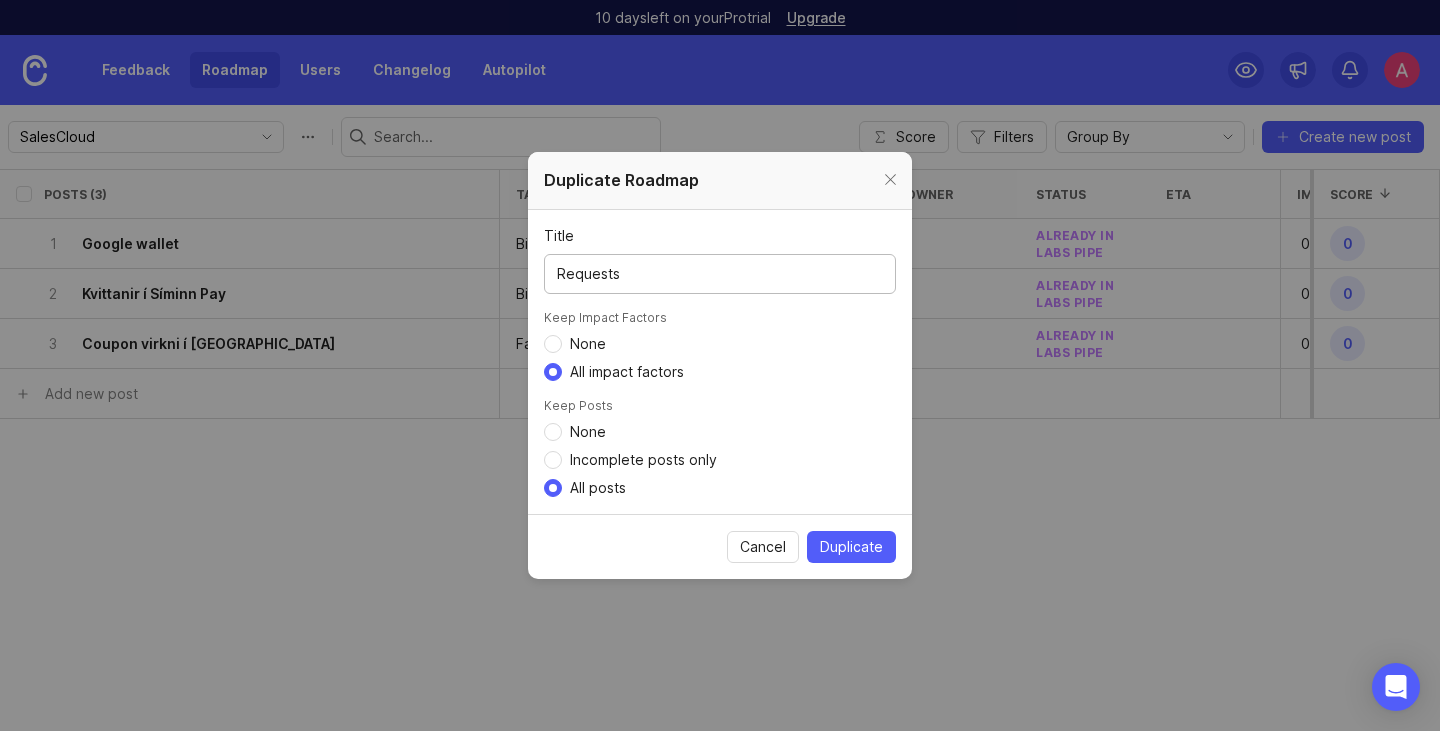click on "Requests" at bounding box center (720, 274) 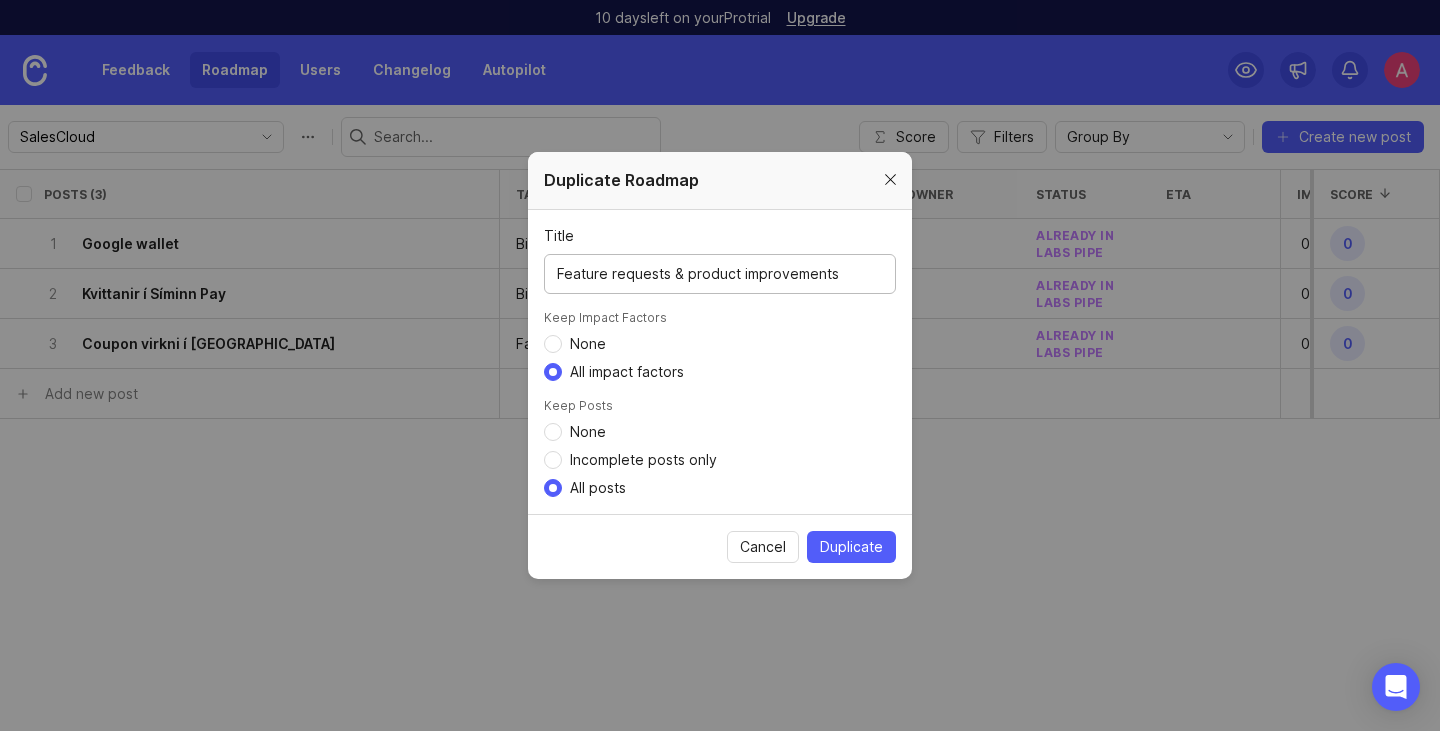 type on "Feature requests & product improvements" 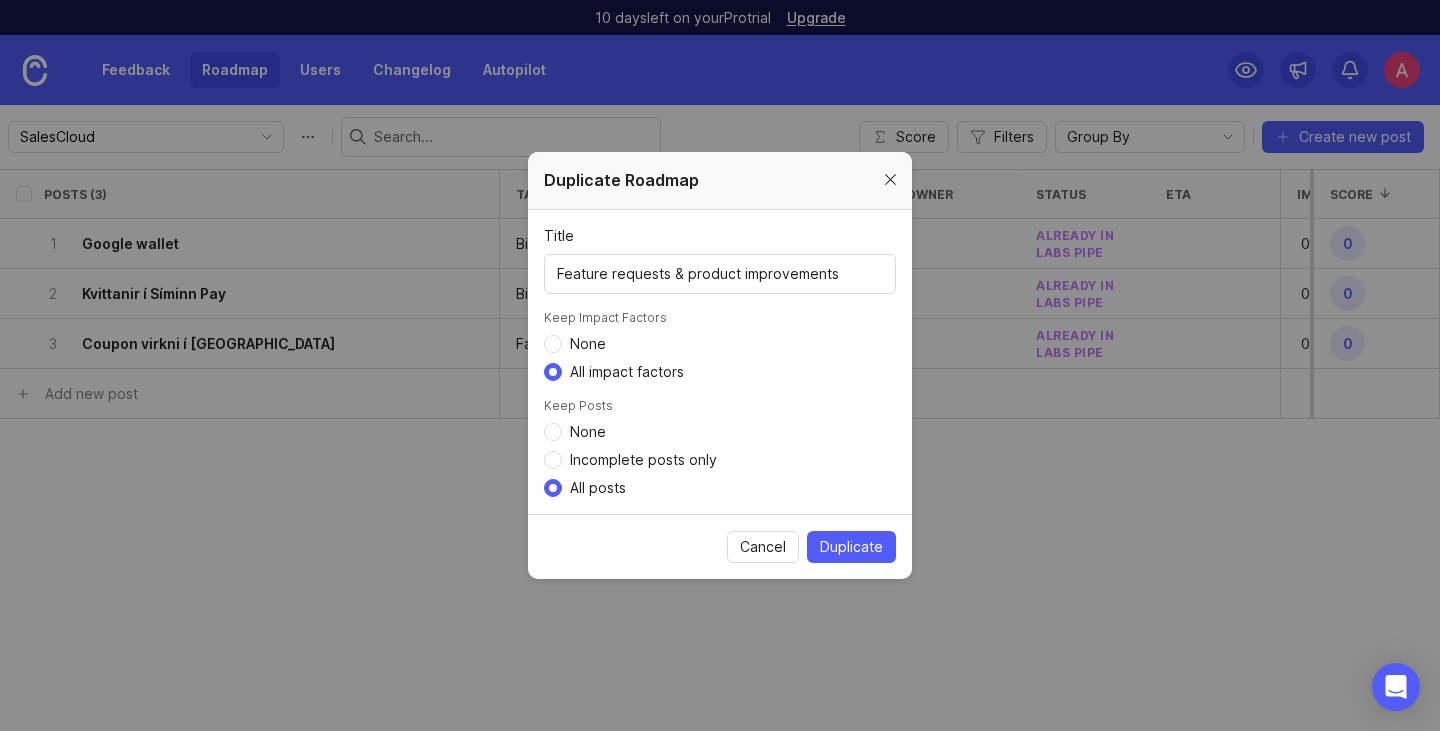 click at bounding box center (890, 180) 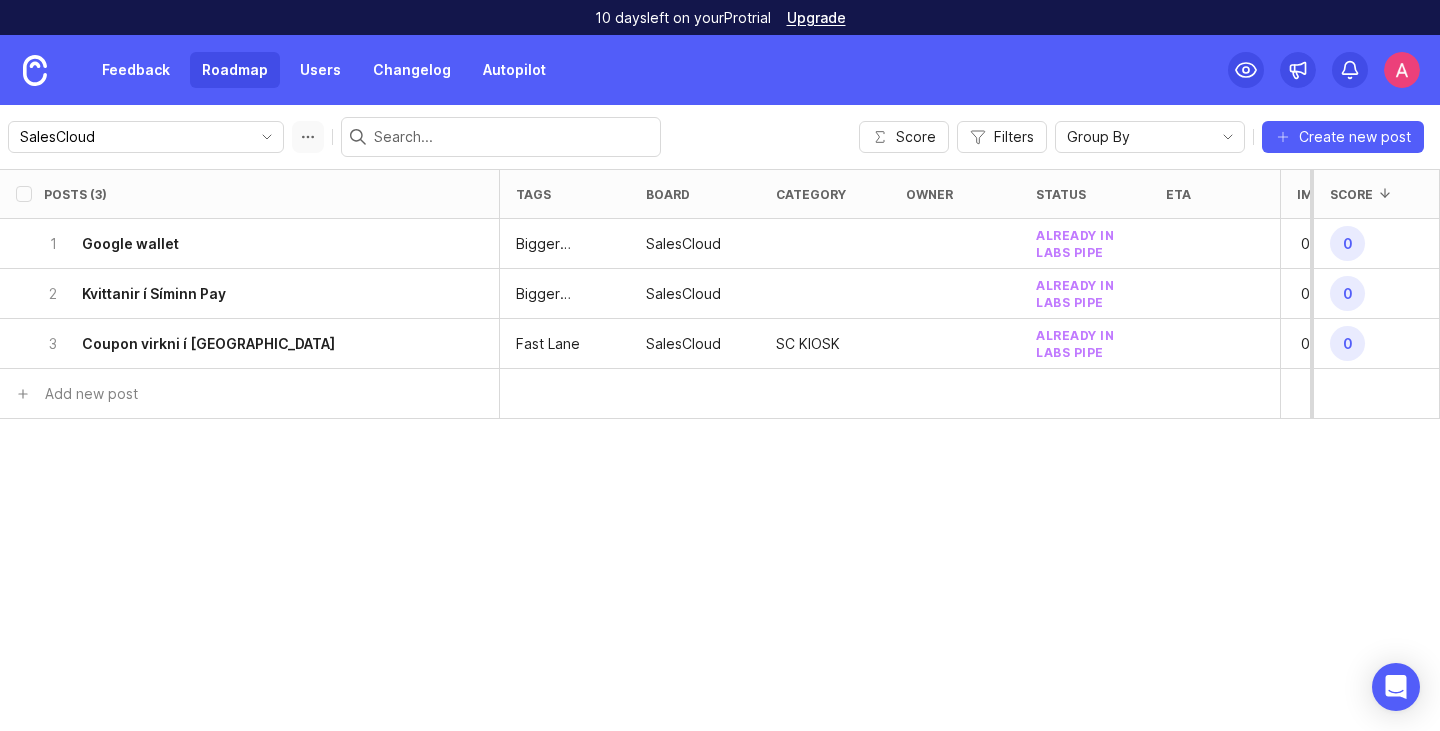 click at bounding box center (308, 137) 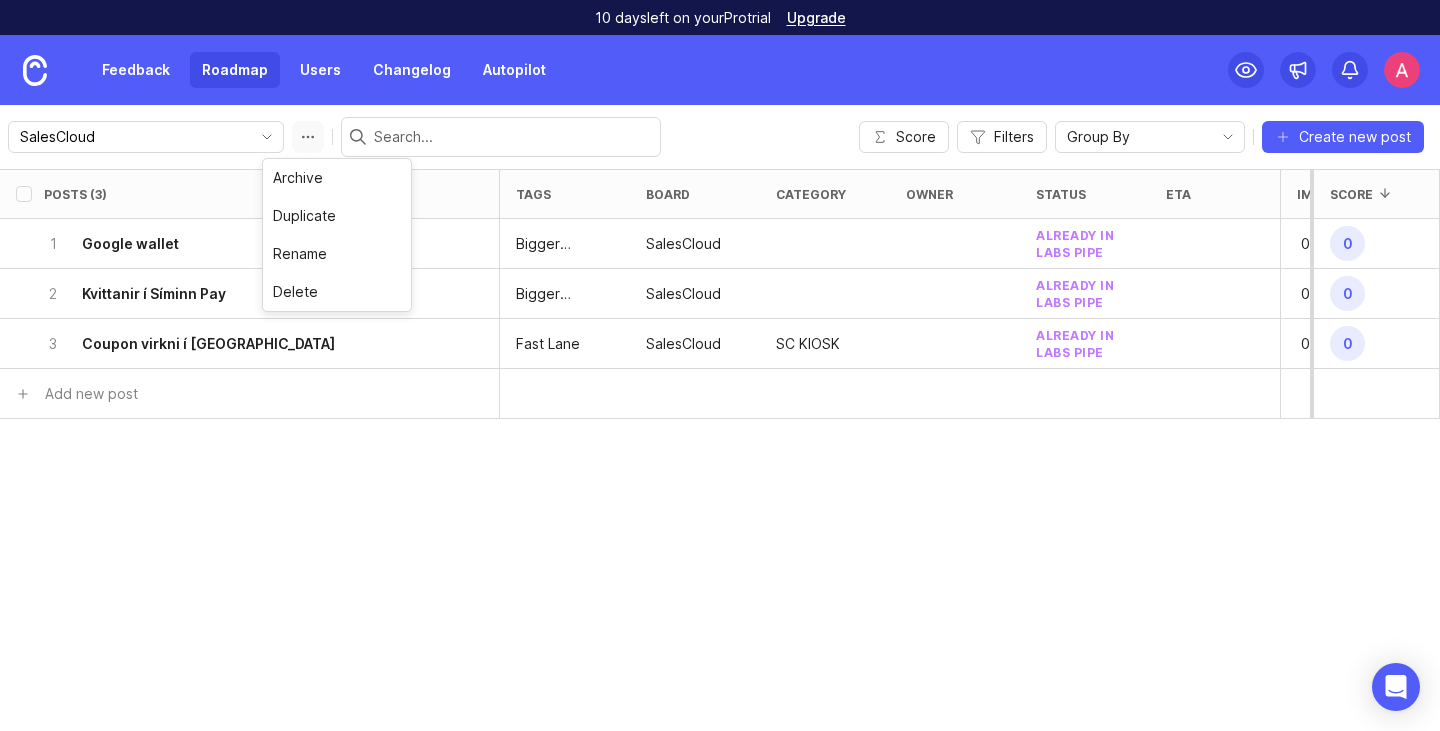 click at bounding box center (308, 137) 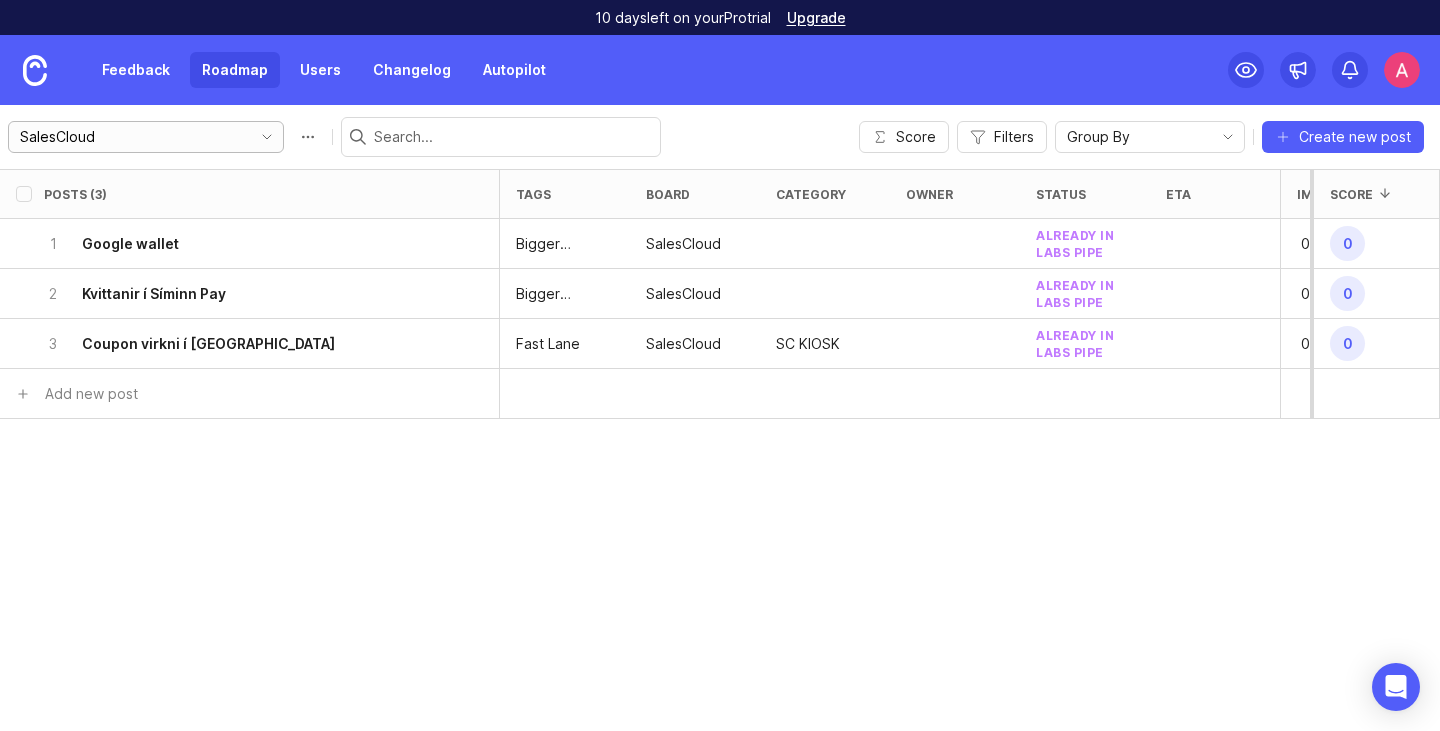 click on "SalesCloud" at bounding box center [126, 137] 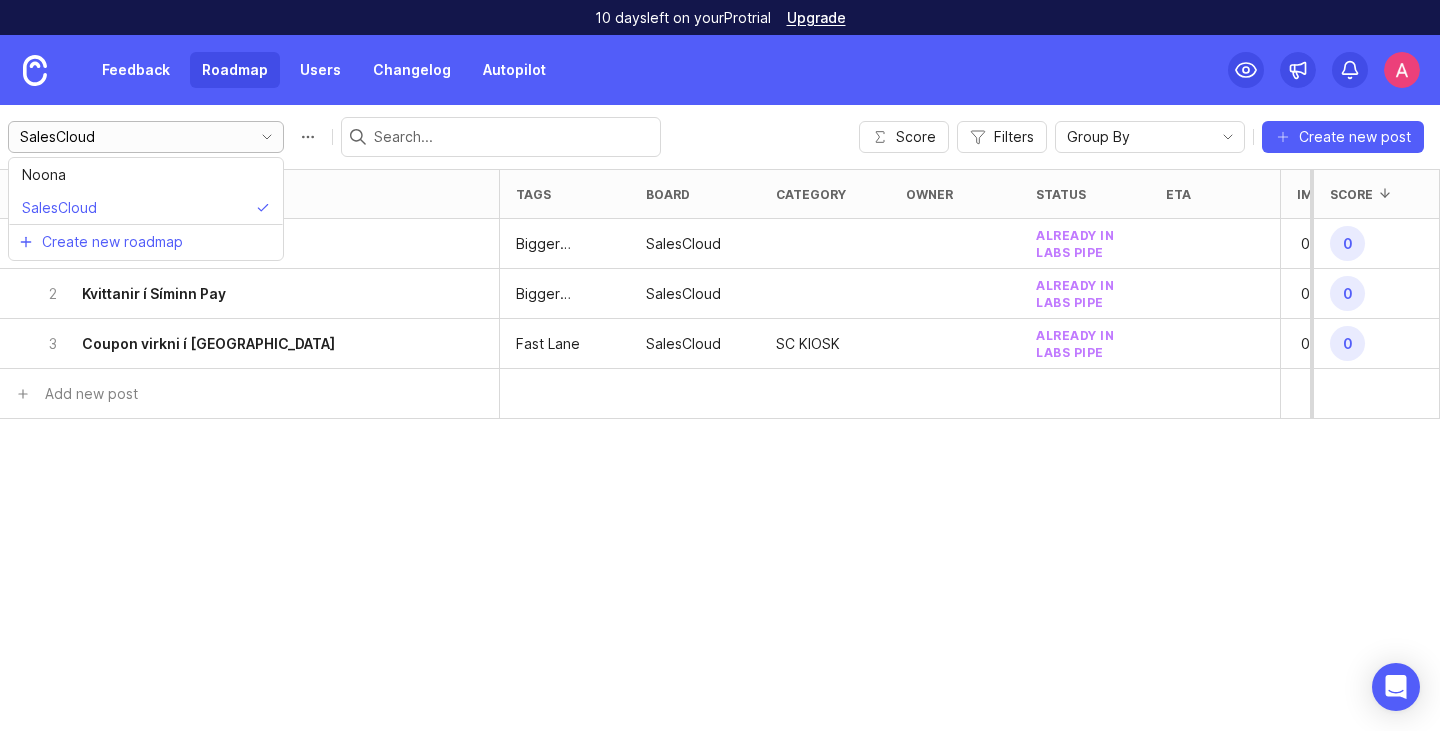 click on "SalesCloud" at bounding box center (126, 137) 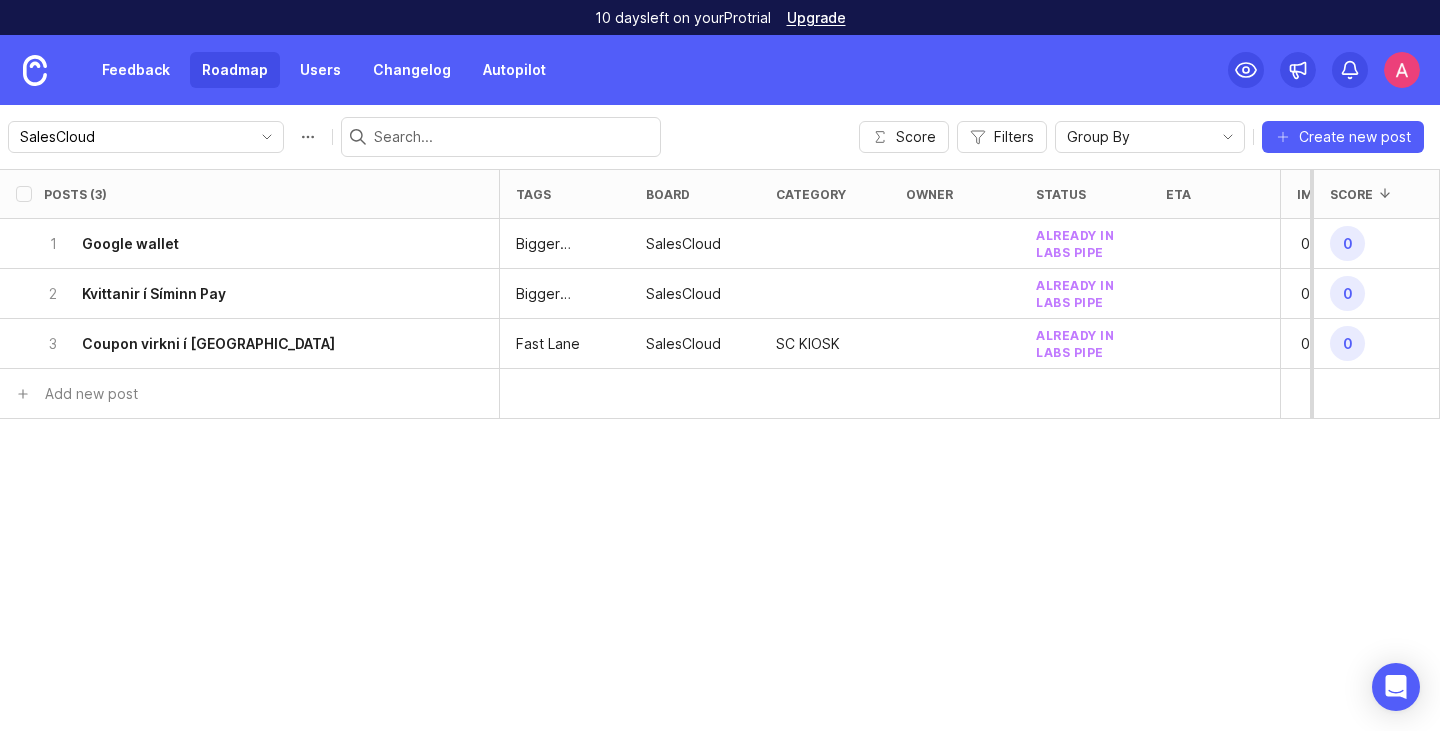 click at bounding box center [1402, 70] 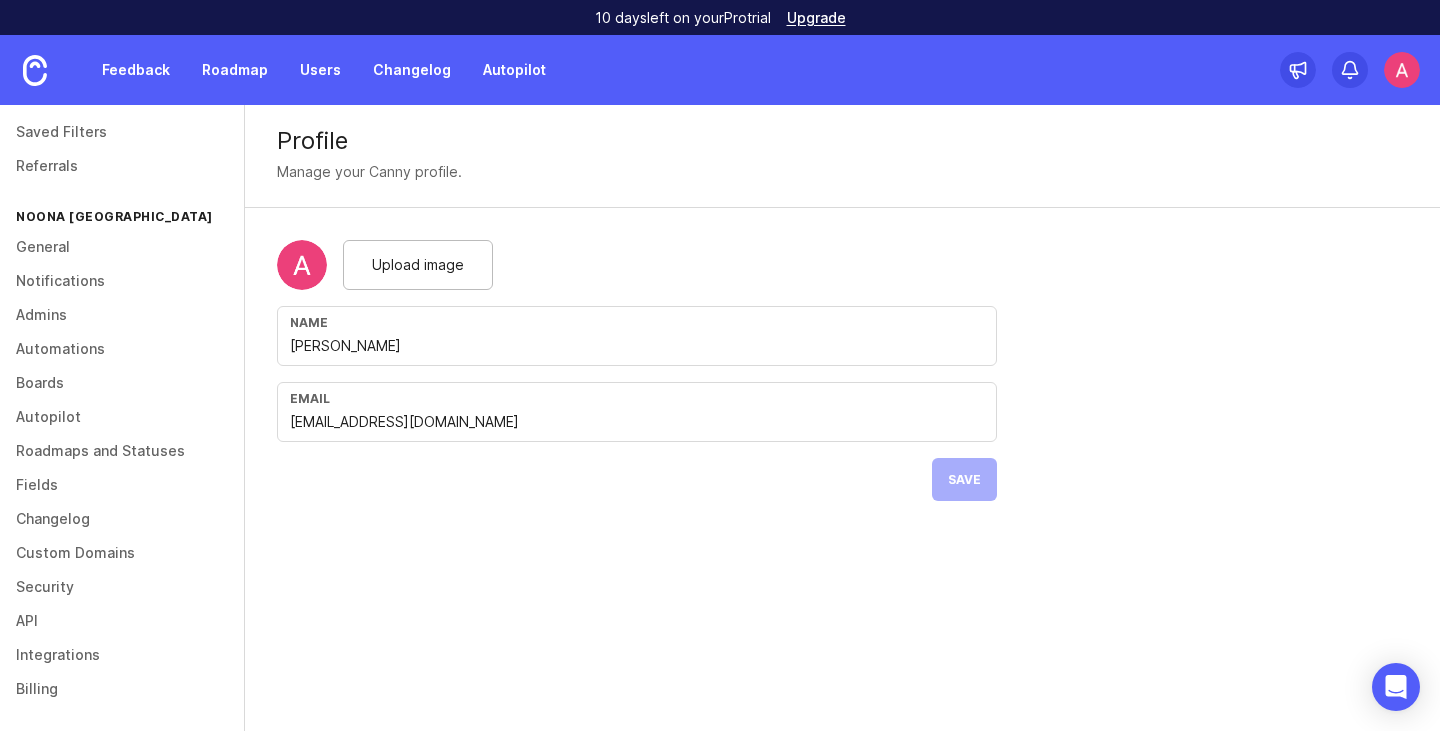 scroll, scrollTop: 0, scrollLeft: 0, axis: both 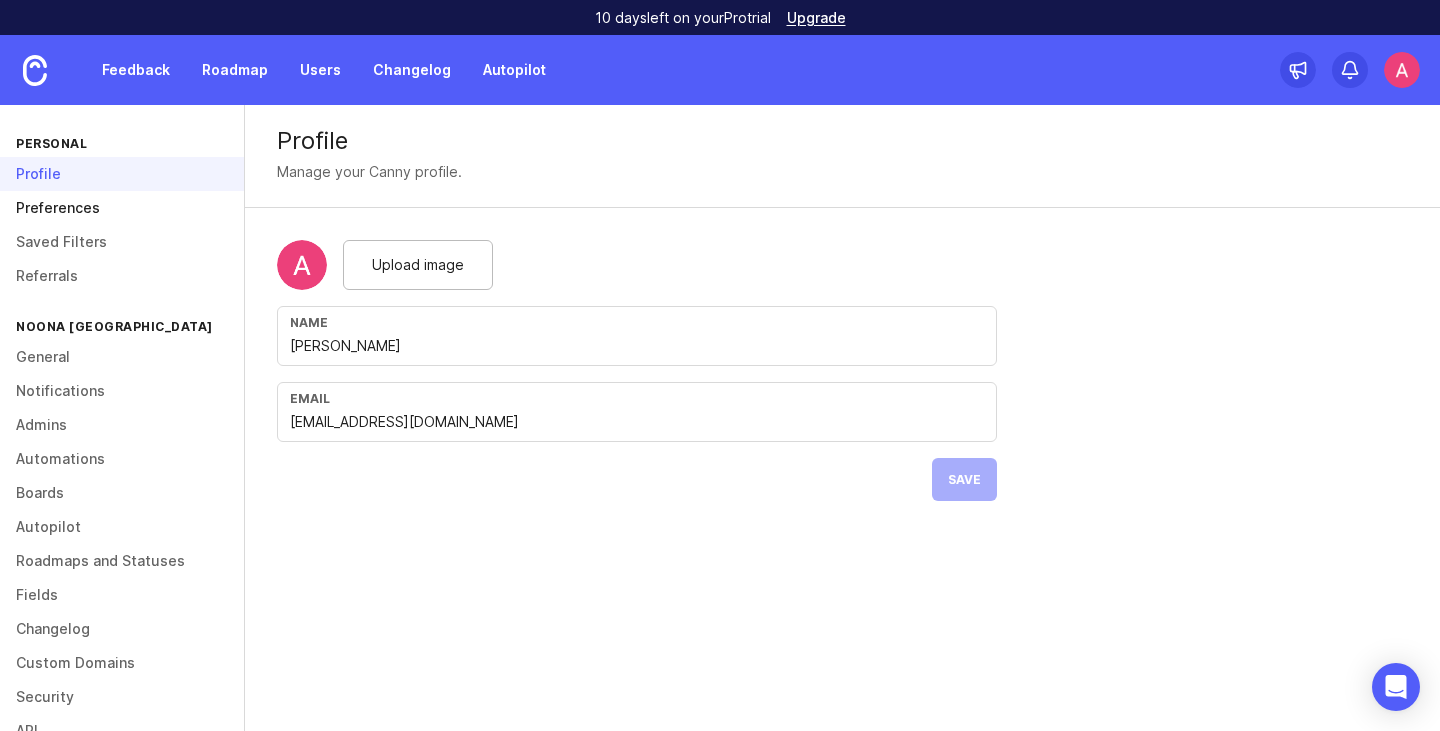 click on "Preferences" at bounding box center (122, 208) 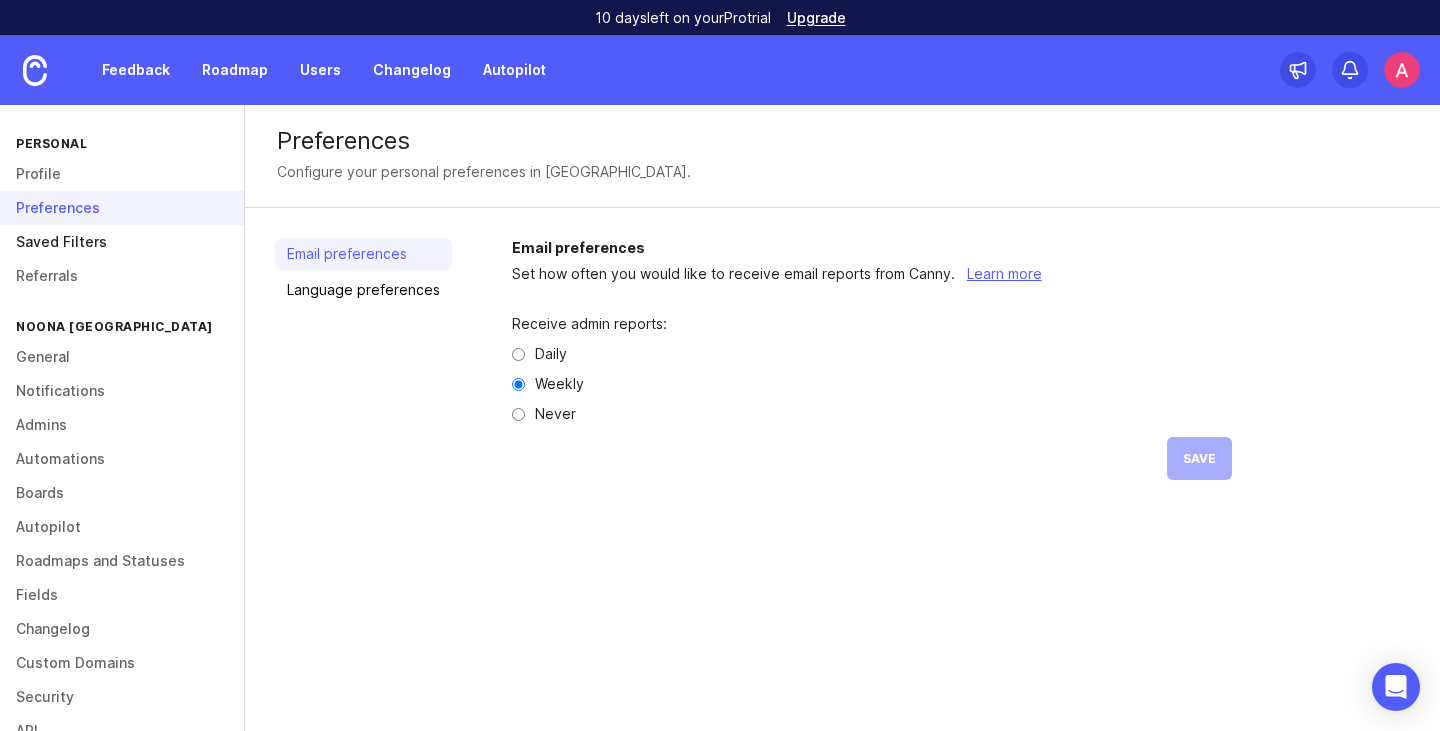 click on "Saved Filters" at bounding box center [122, 242] 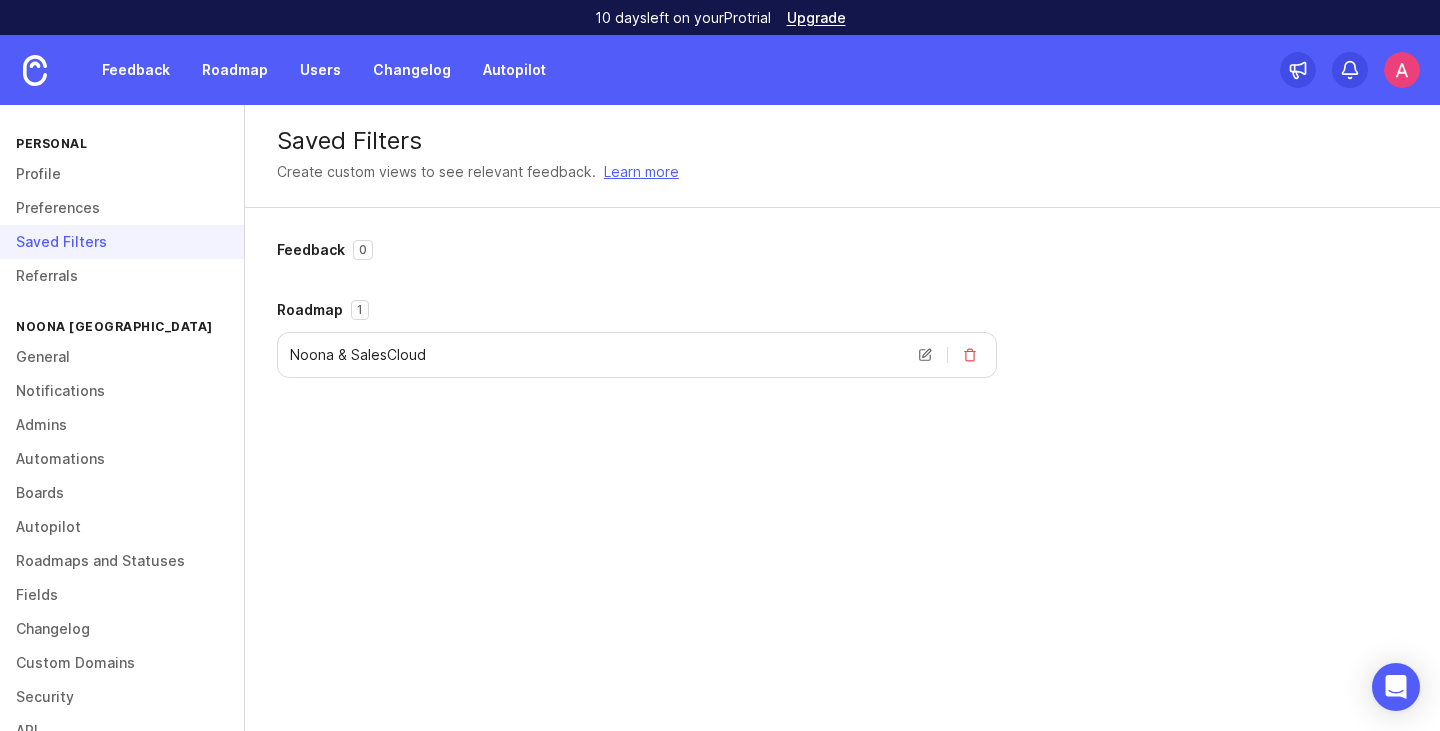 click on "Noona & SalesCloud" at bounding box center (637, 355) 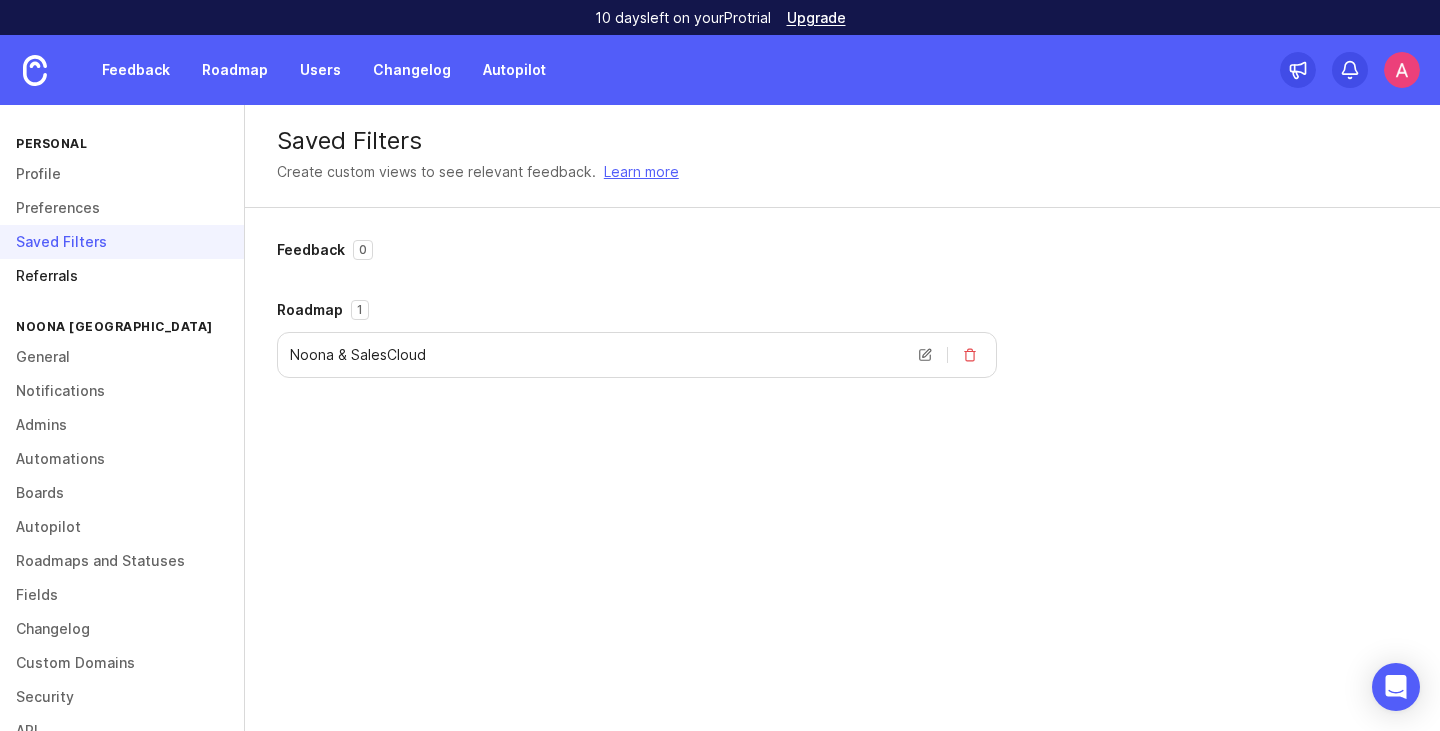 click on "Referrals" at bounding box center [122, 276] 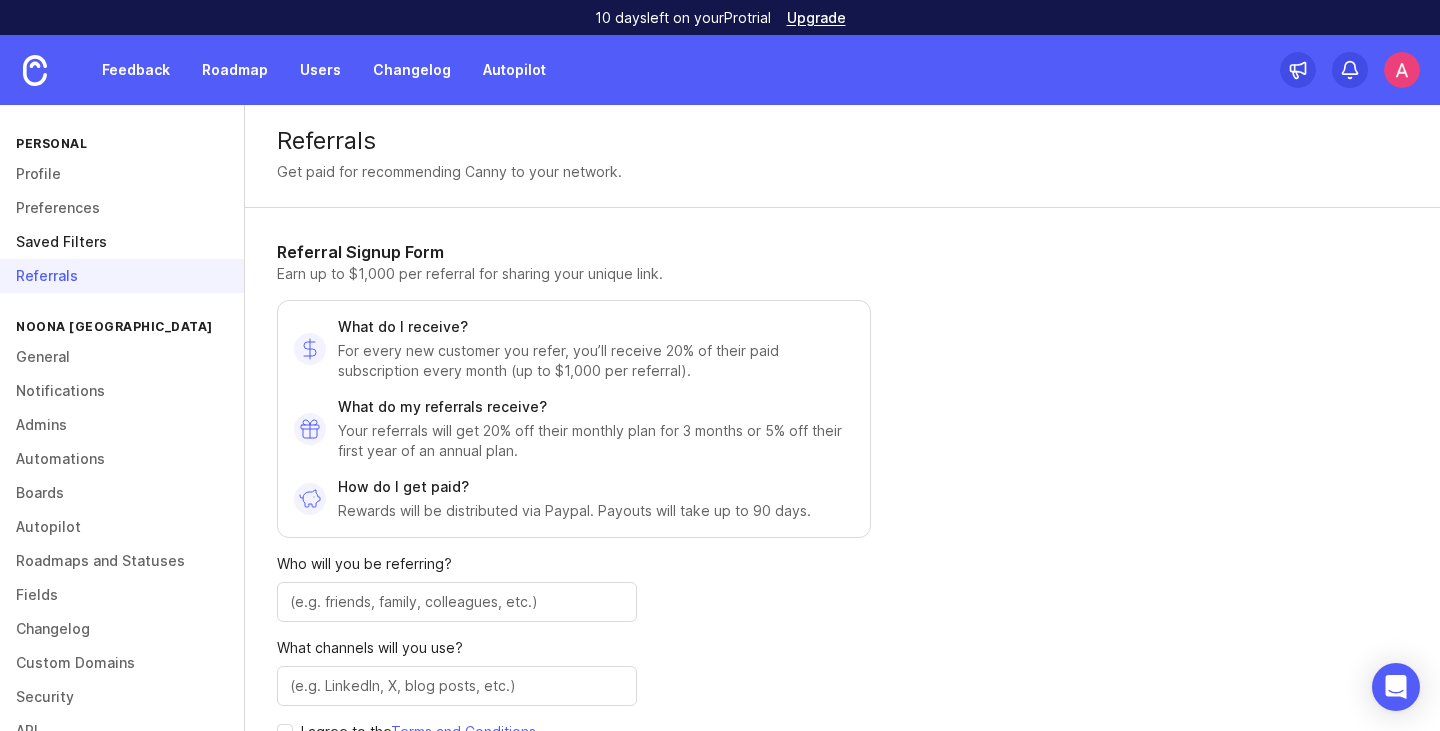 click on "Saved Filters" at bounding box center [122, 242] 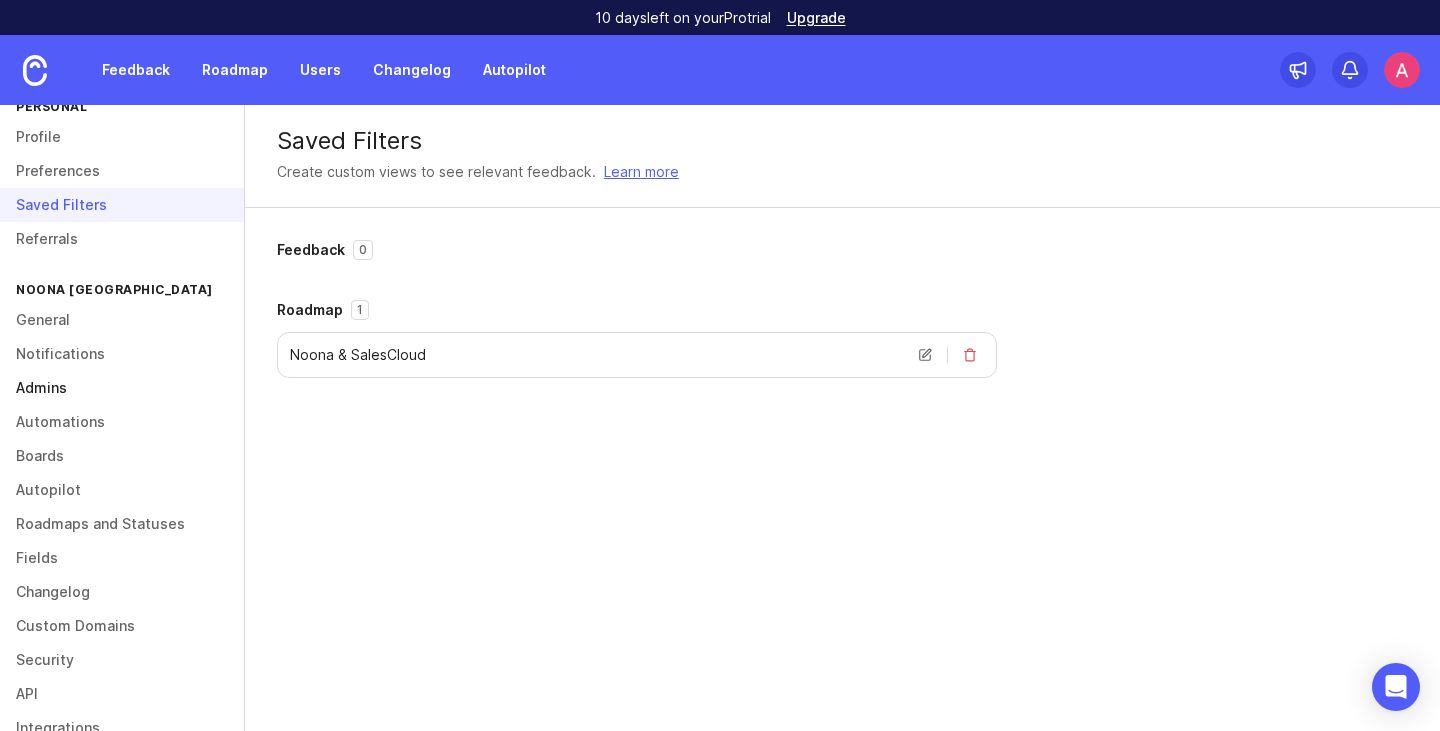 scroll, scrollTop: 39, scrollLeft: 0, axis: vertical 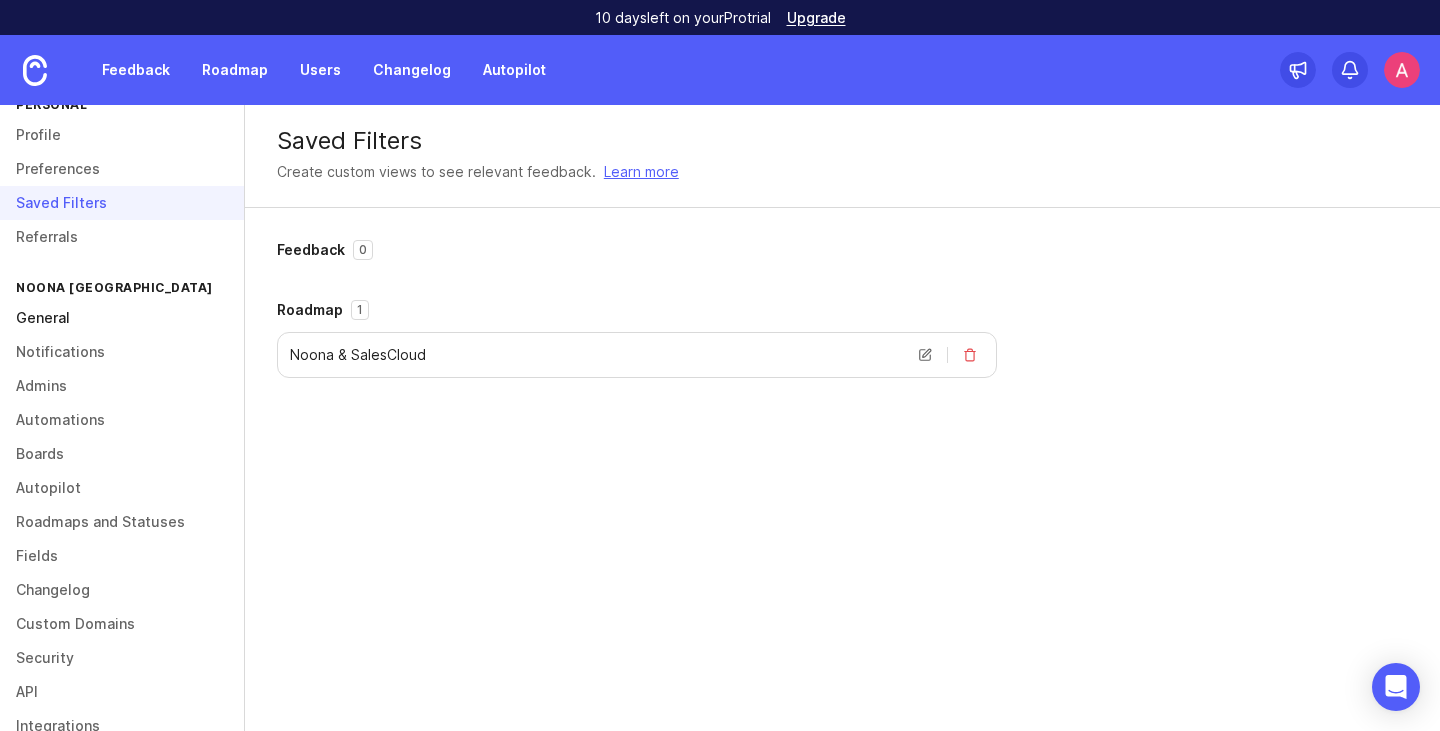 click on "General" at bounding box center [122, 318] 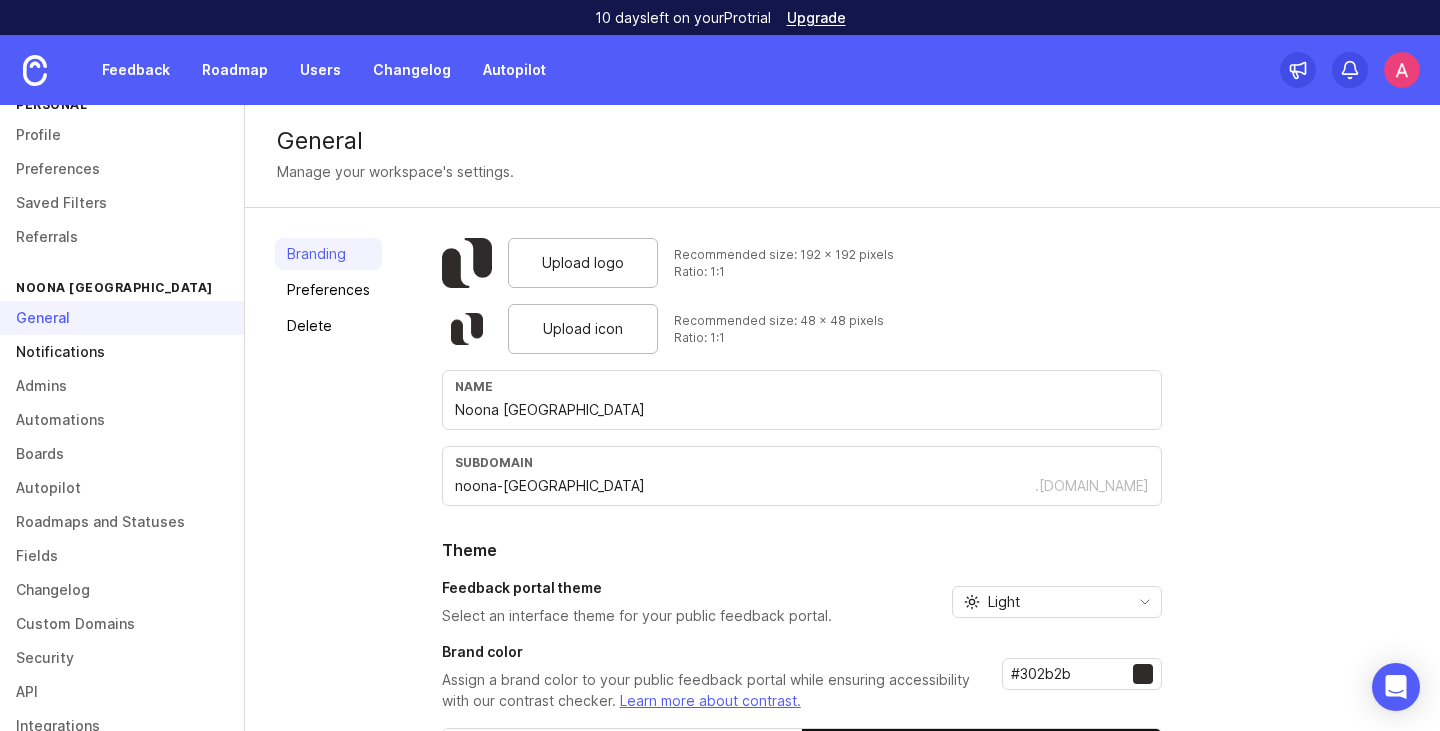 click on "Notifications" at bounding box center (122, 352) 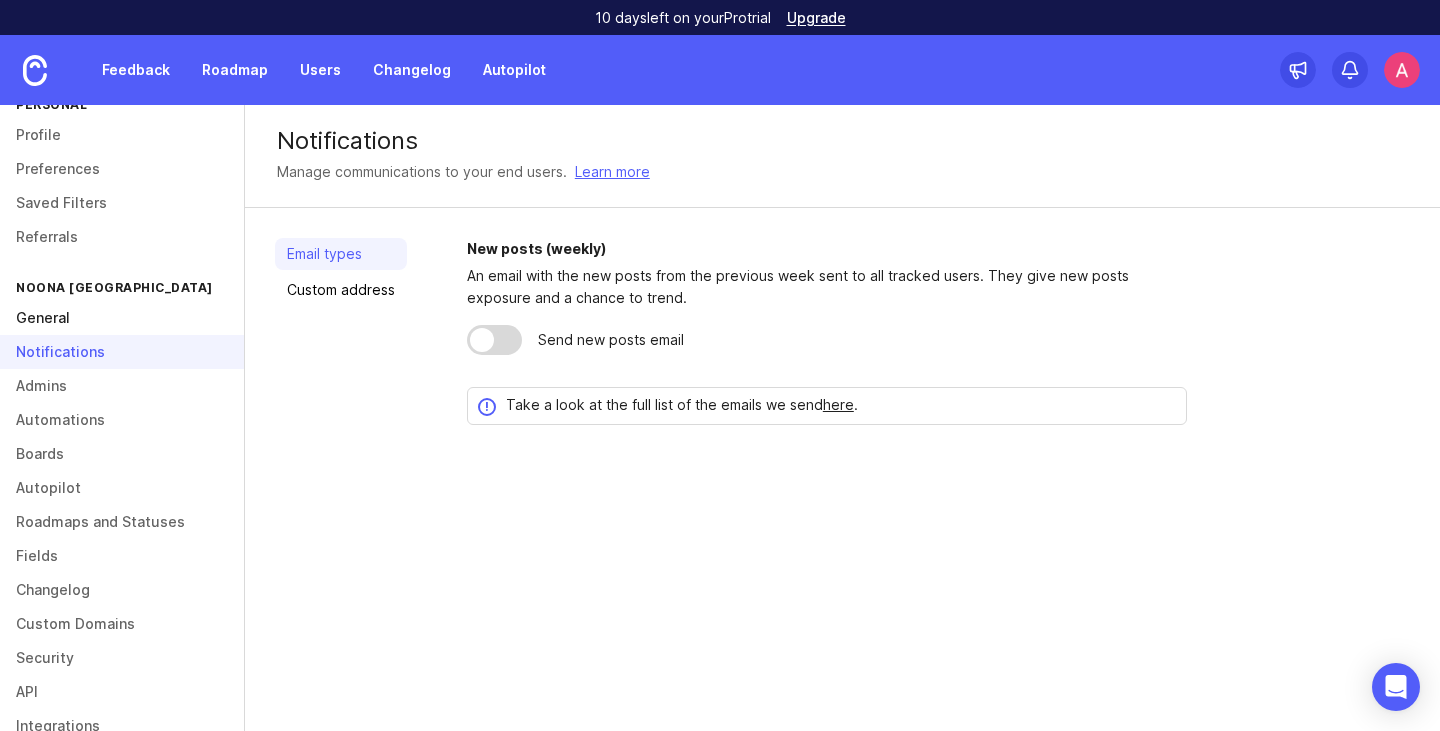 click on "General" at bounding box center [122, 318] 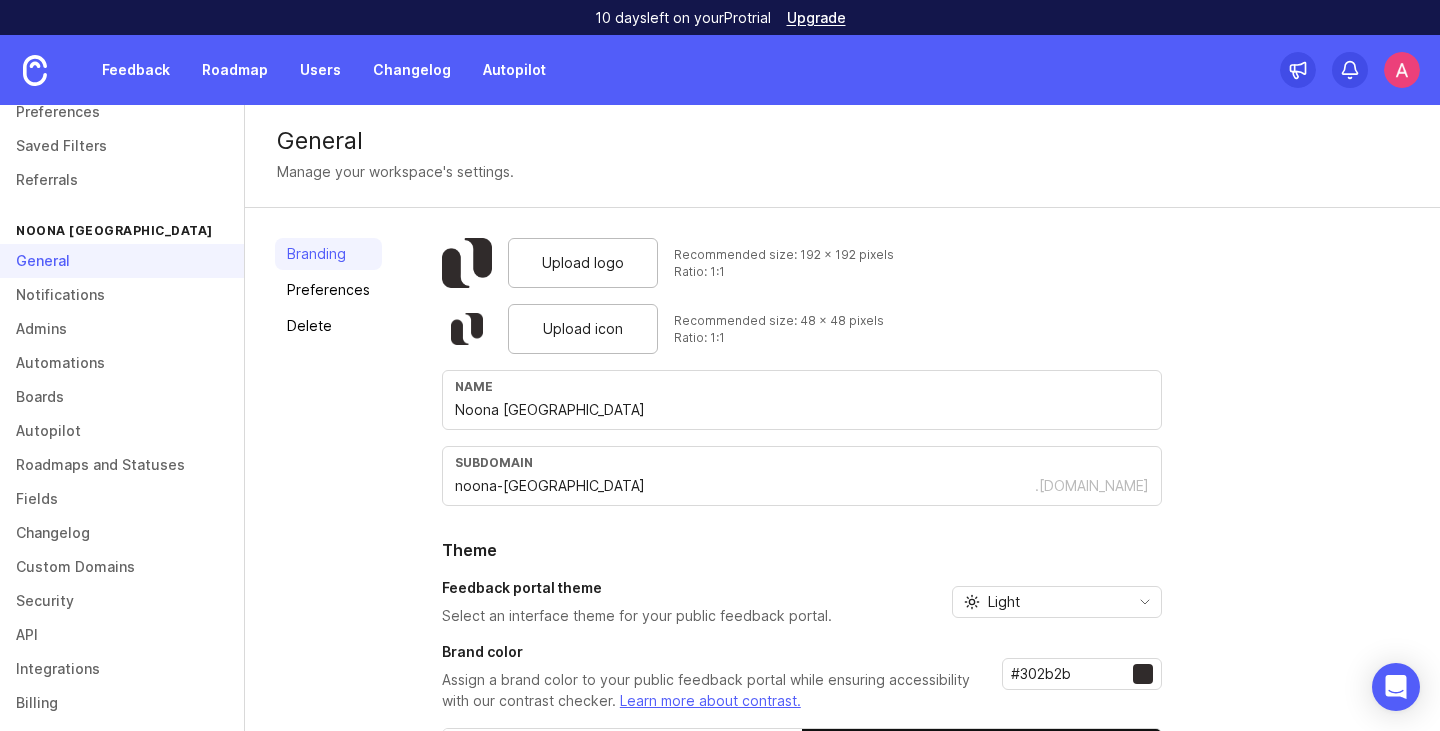 scroll, scrollTop: 110, scrollLeft: 0, axis: vertical 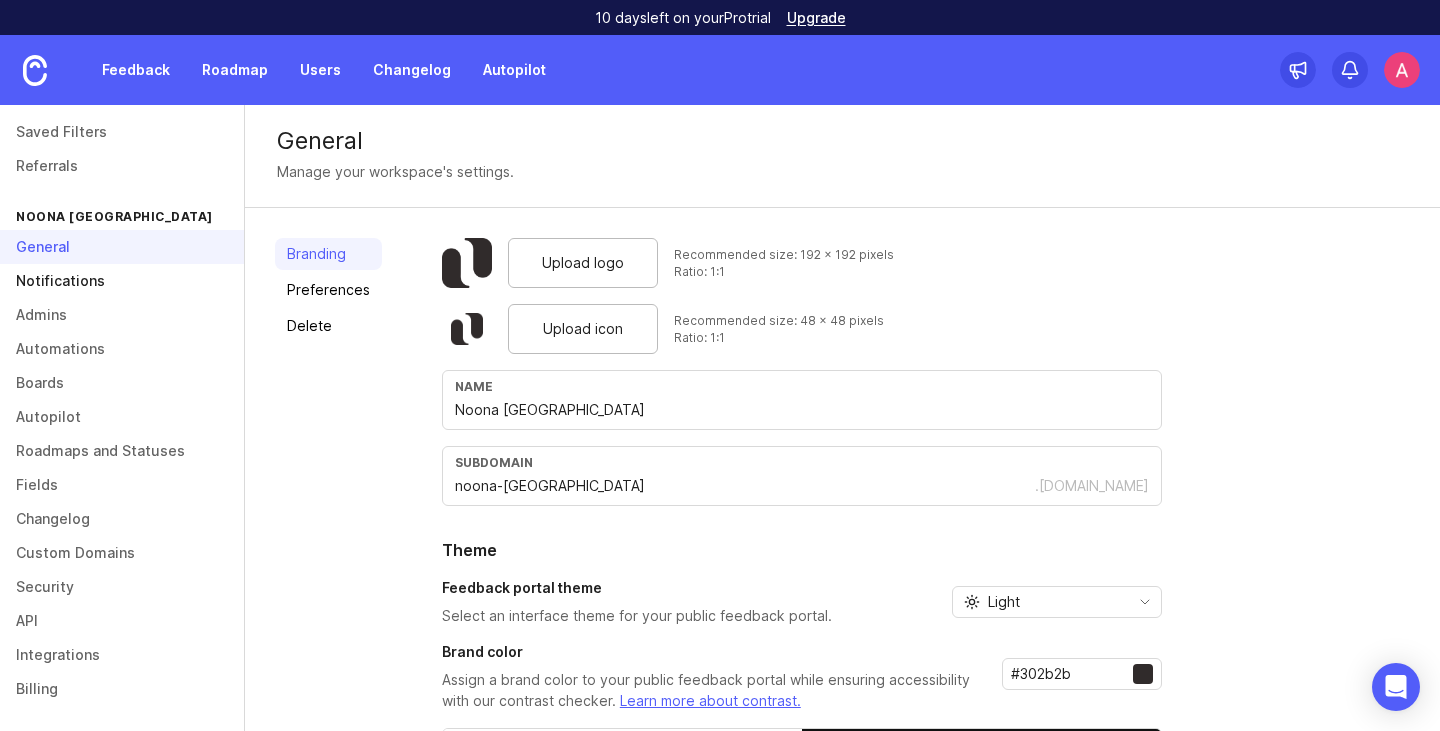 click on "Notifications" at bounding box center [122, 281] 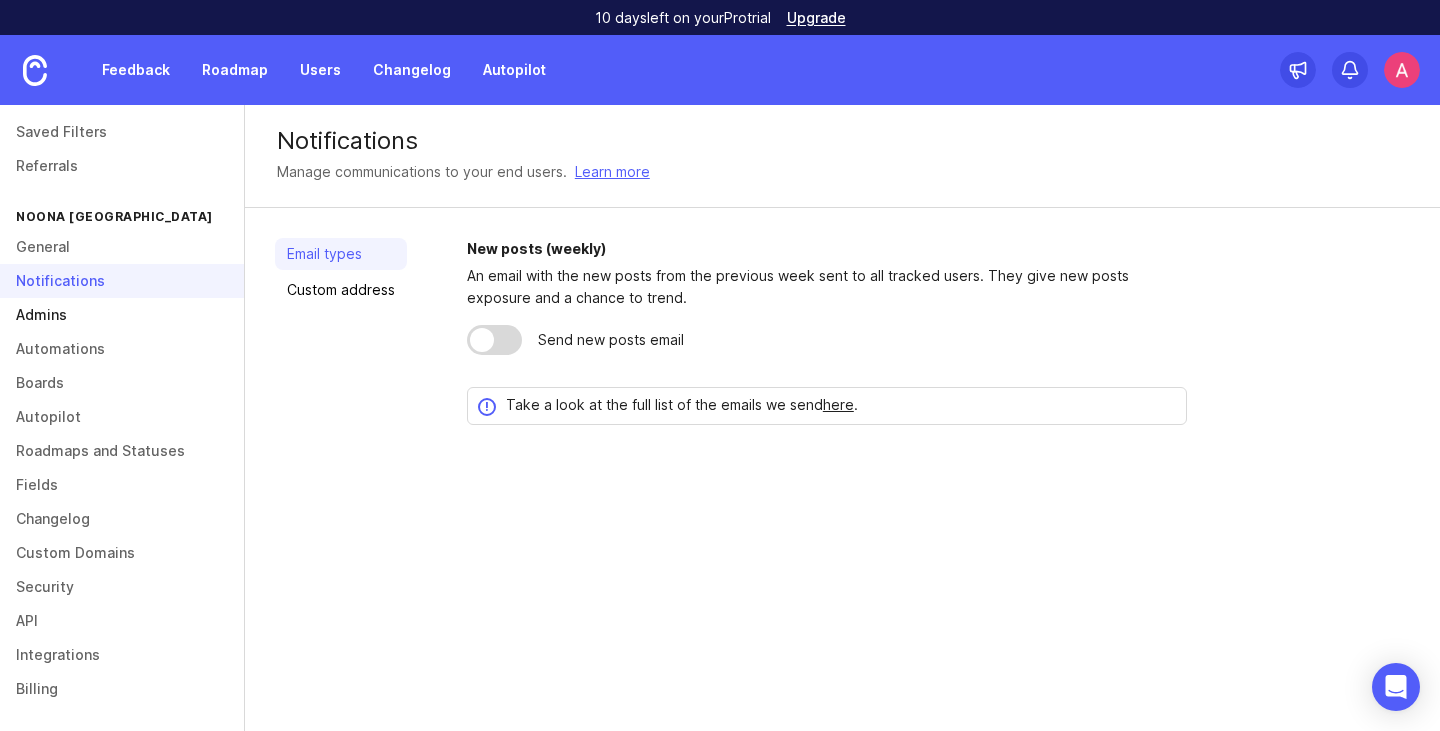 click on "Admins" at bounding box center [122, 315] 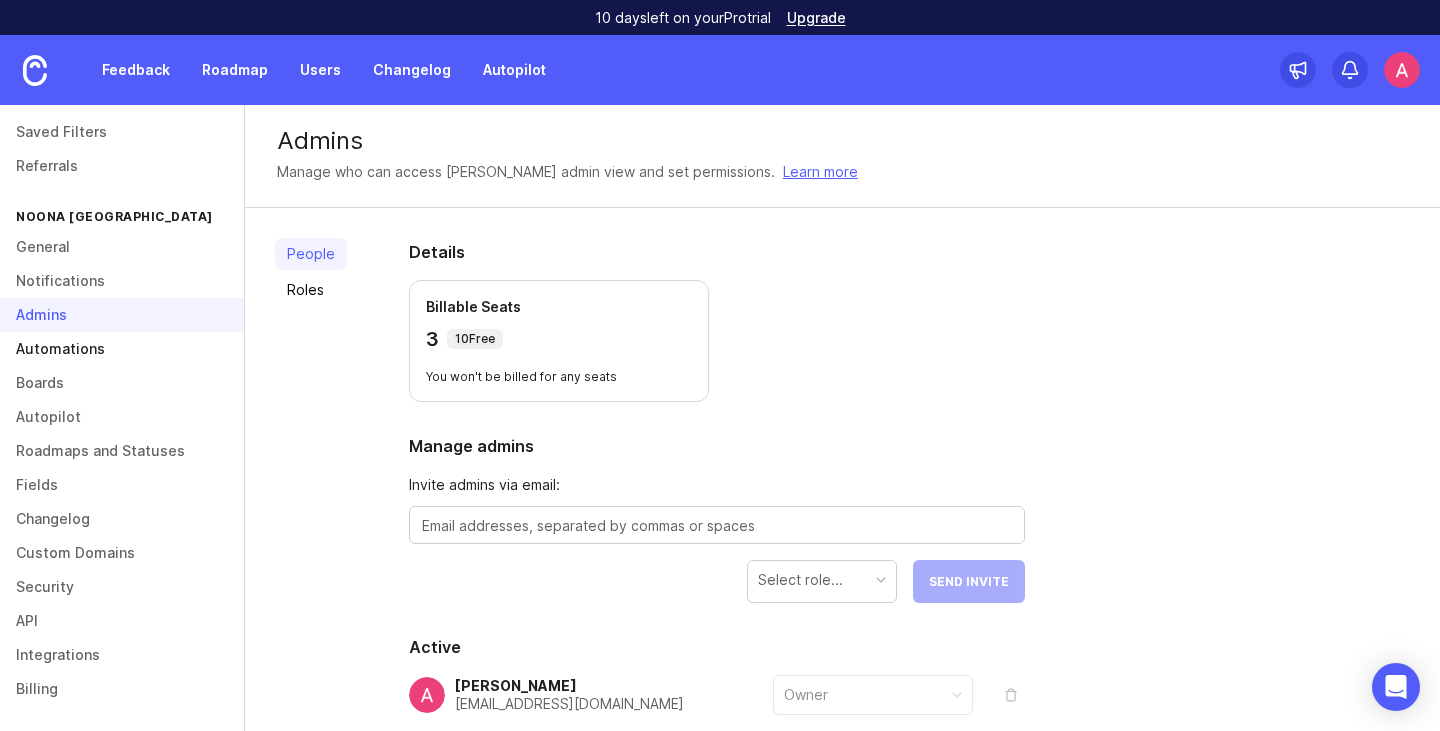 click on "Automations" at bounding box center (122, 349) 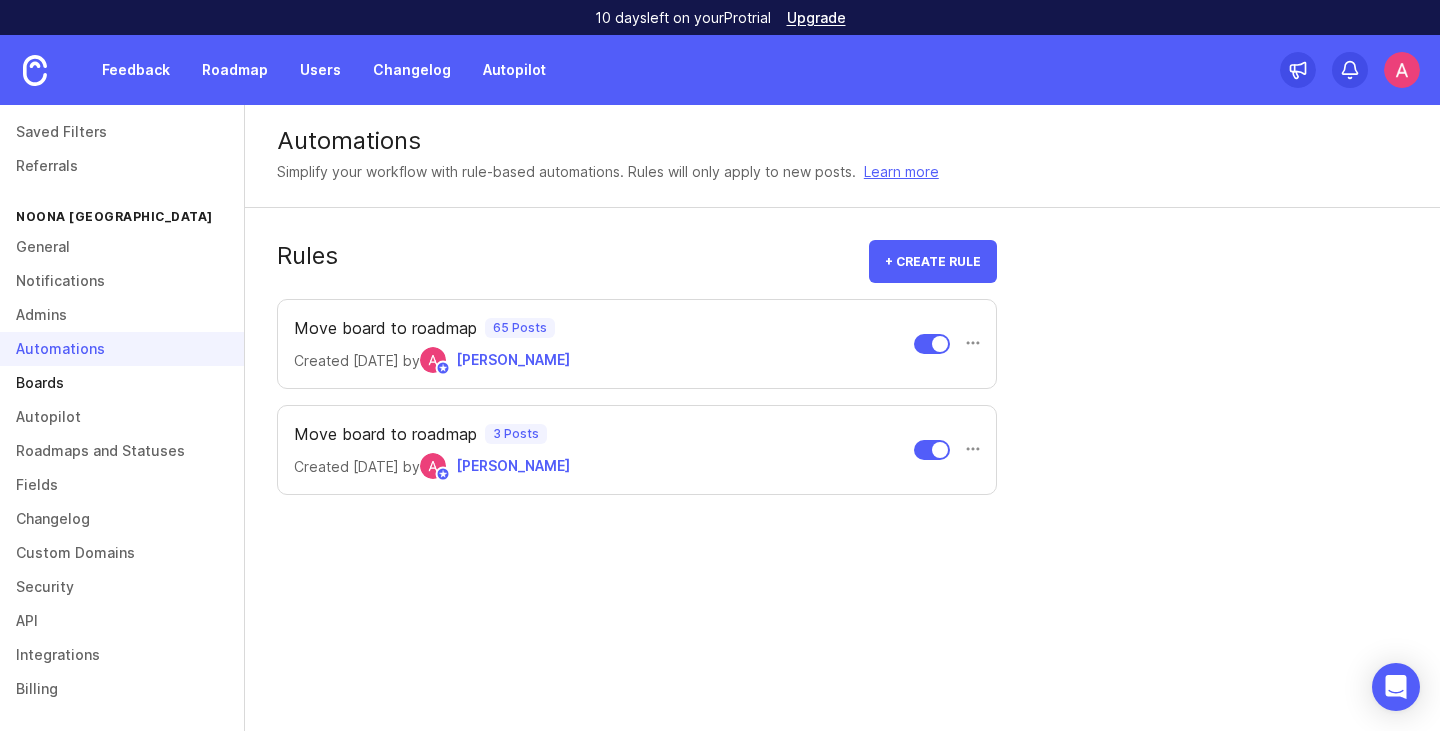 click on "Boards" at bounding box center (122, 383) 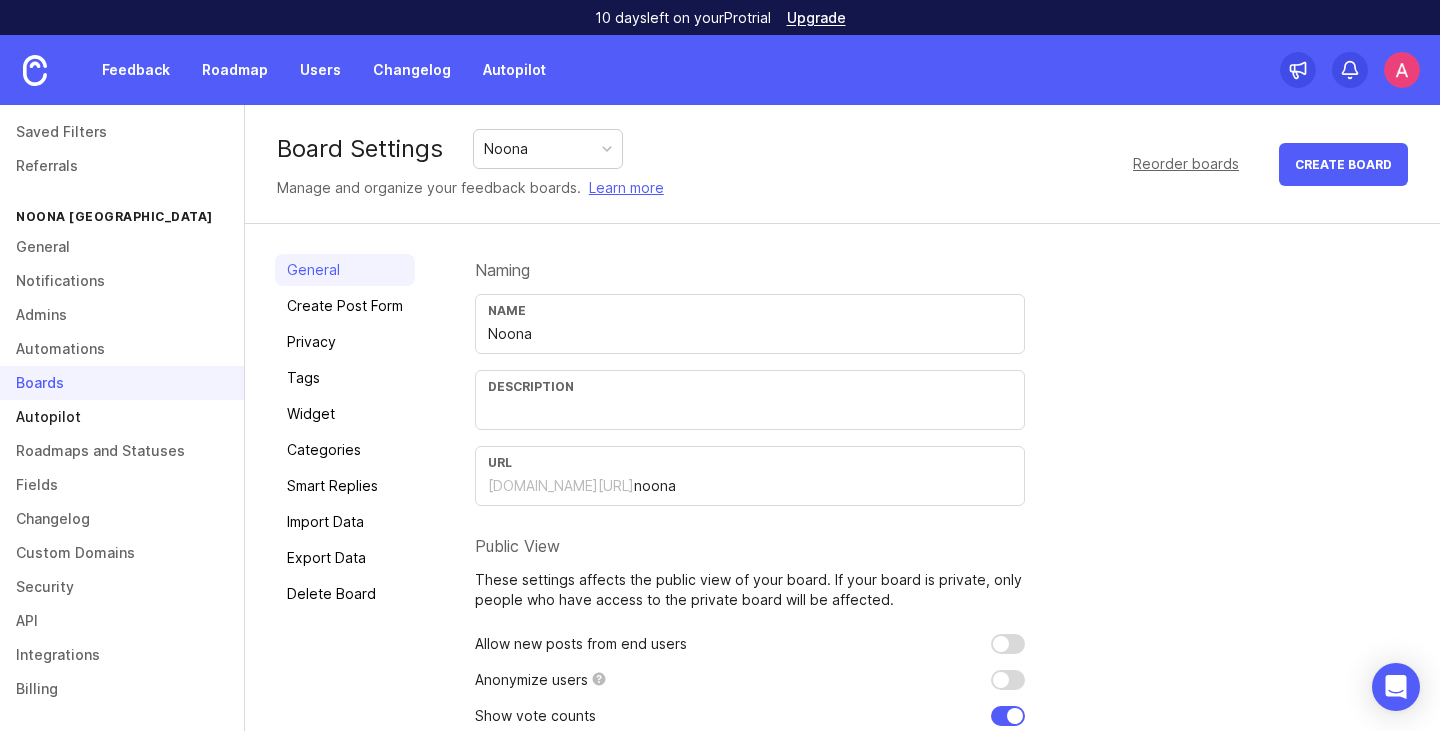 click on "Autopilot" at bounding box center [122, 417] 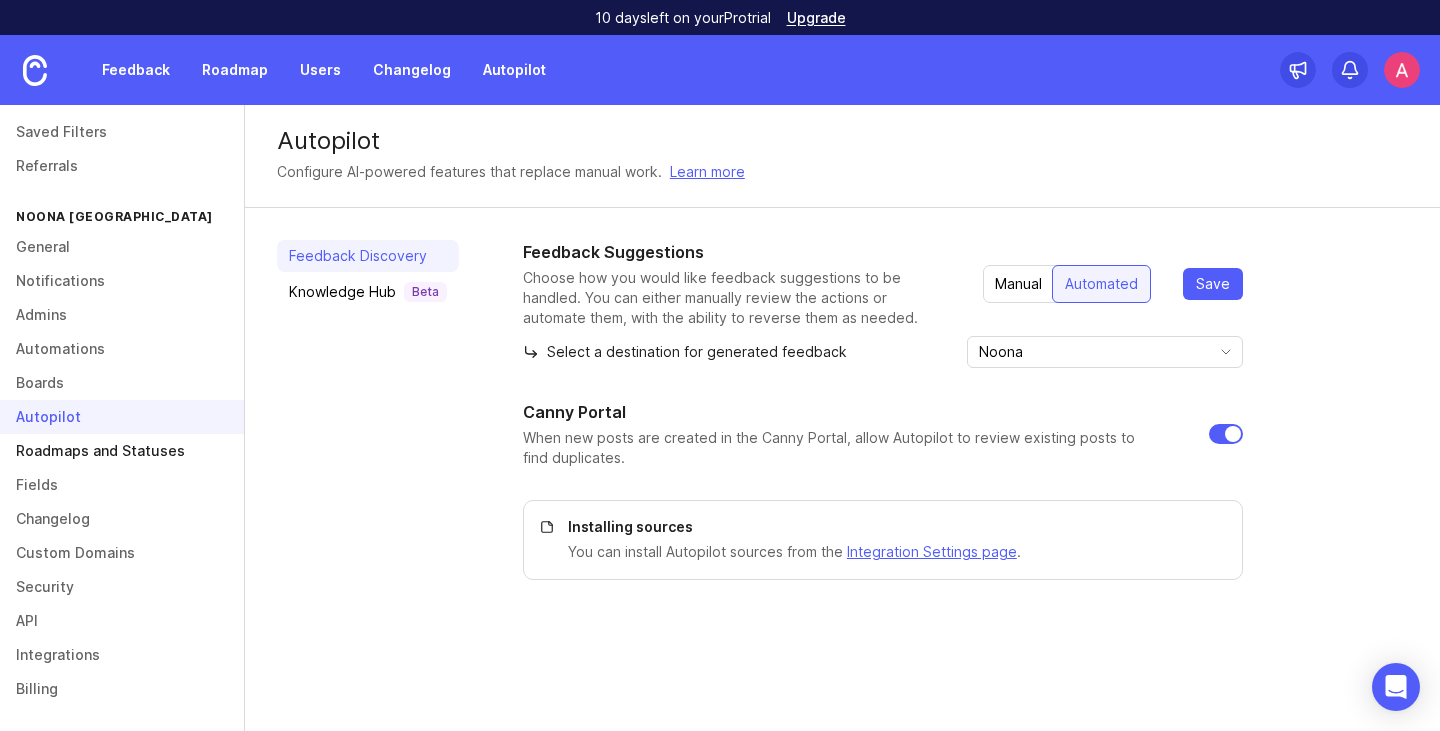 click on "Roadmaps and Statuses" at bounding box center [122, 451] 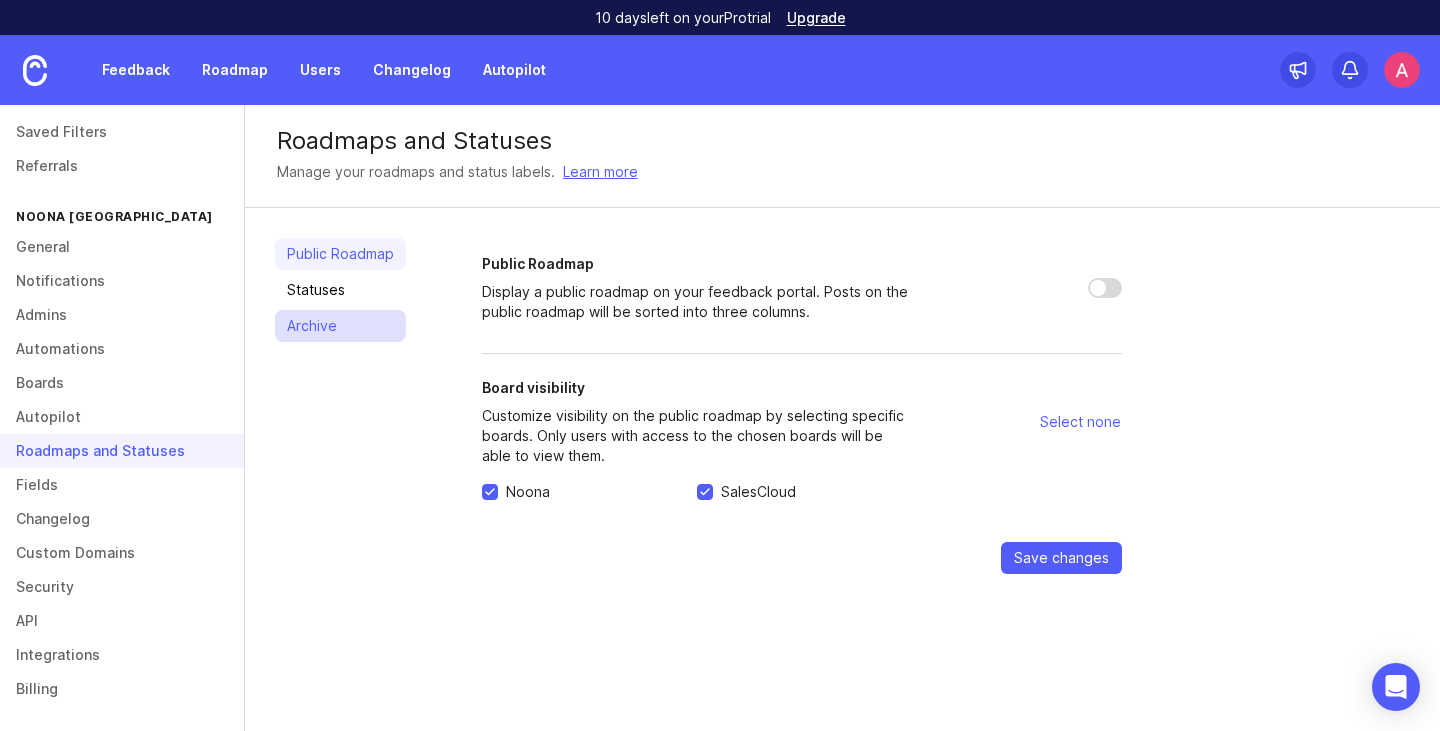 click on "Archive" at bounding box center [340, 326] 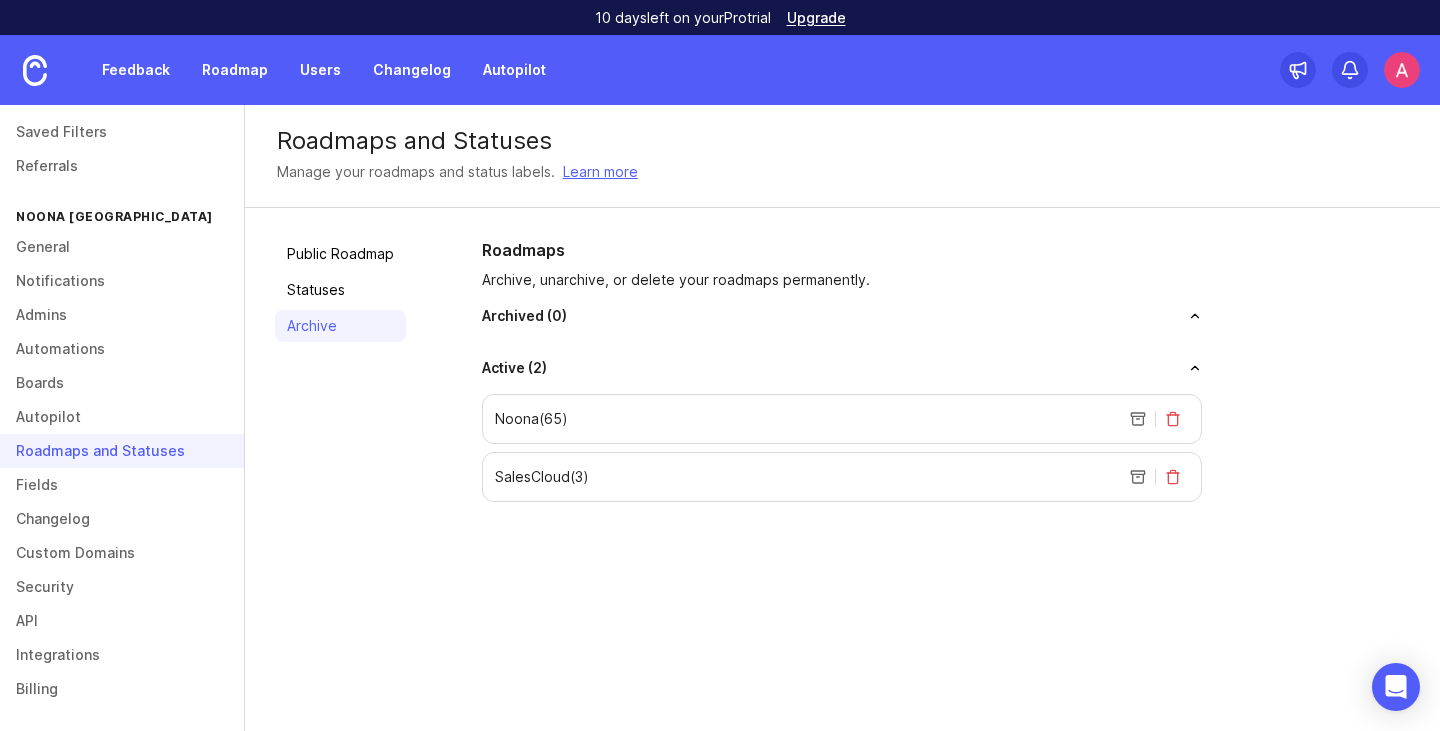 click on "Noona  ( 65 )" at bounding box center [531, 419] 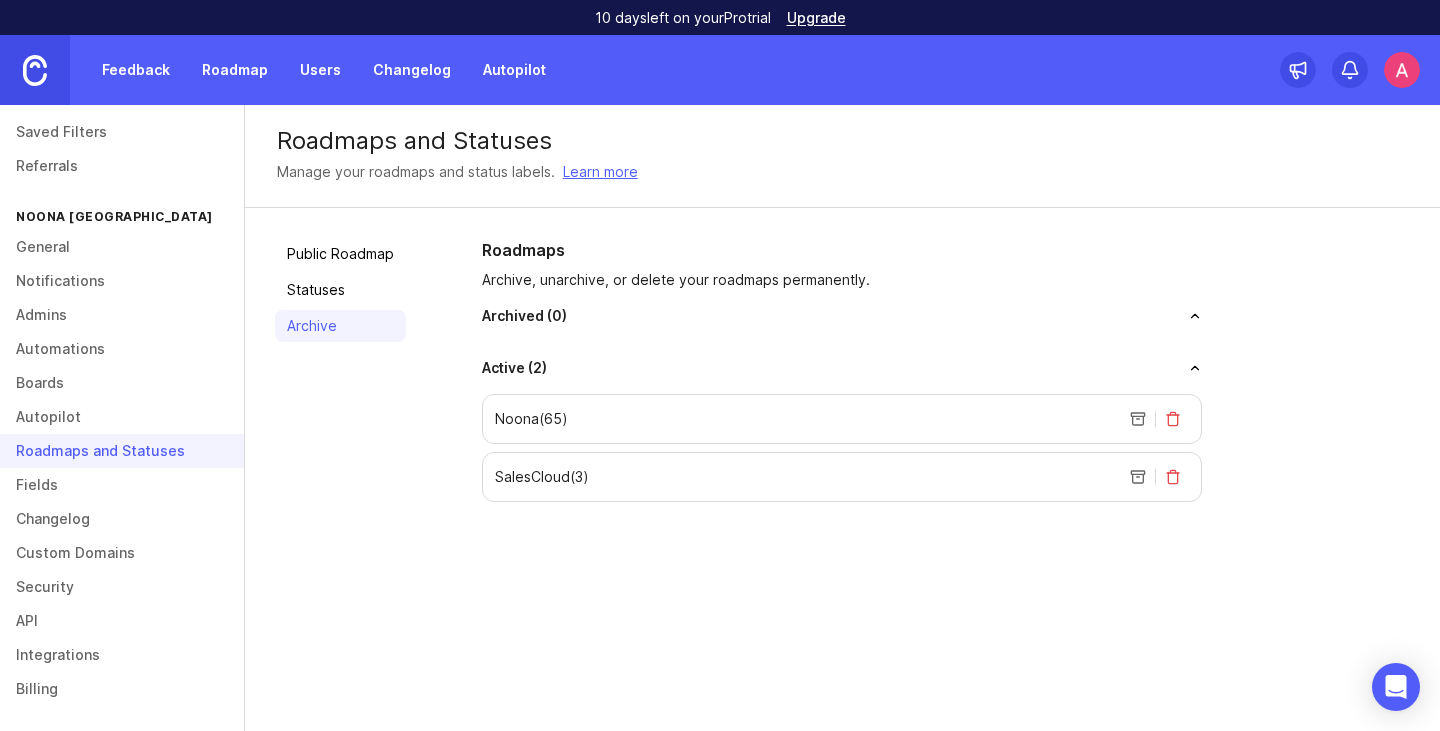 click at bounding box center [35, 70] 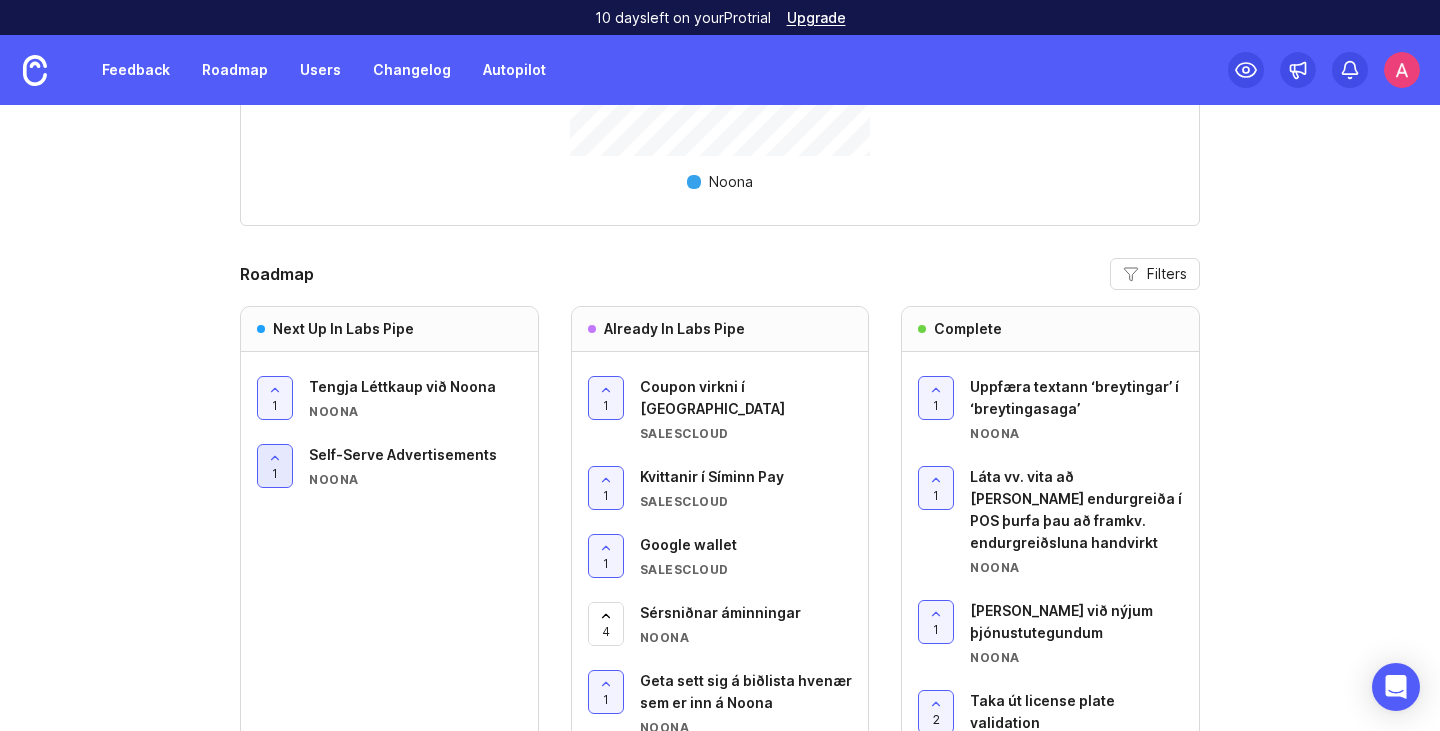scroll, scrollTop: 1895, scrollLeft: 0, axis: vertical 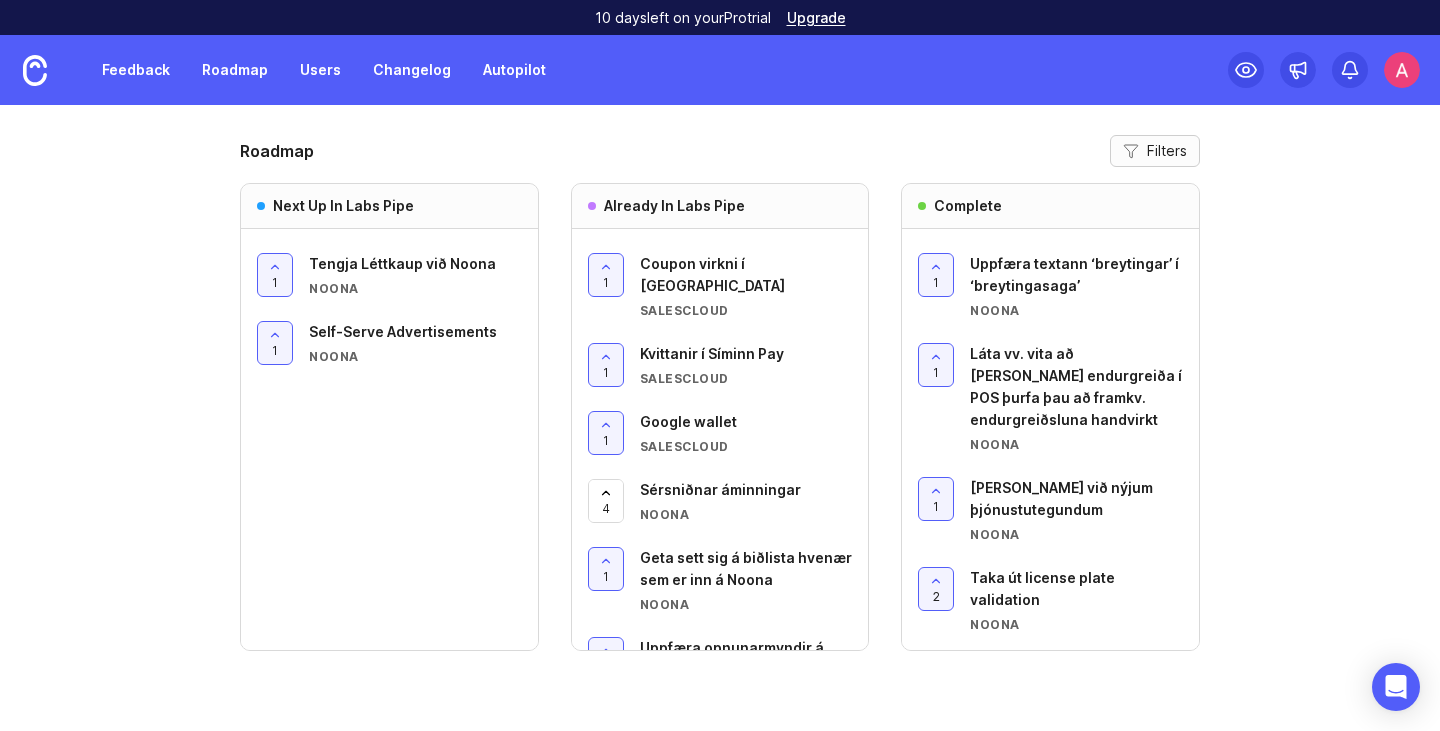 click on "Filters" at bounding box center (1167, 151) 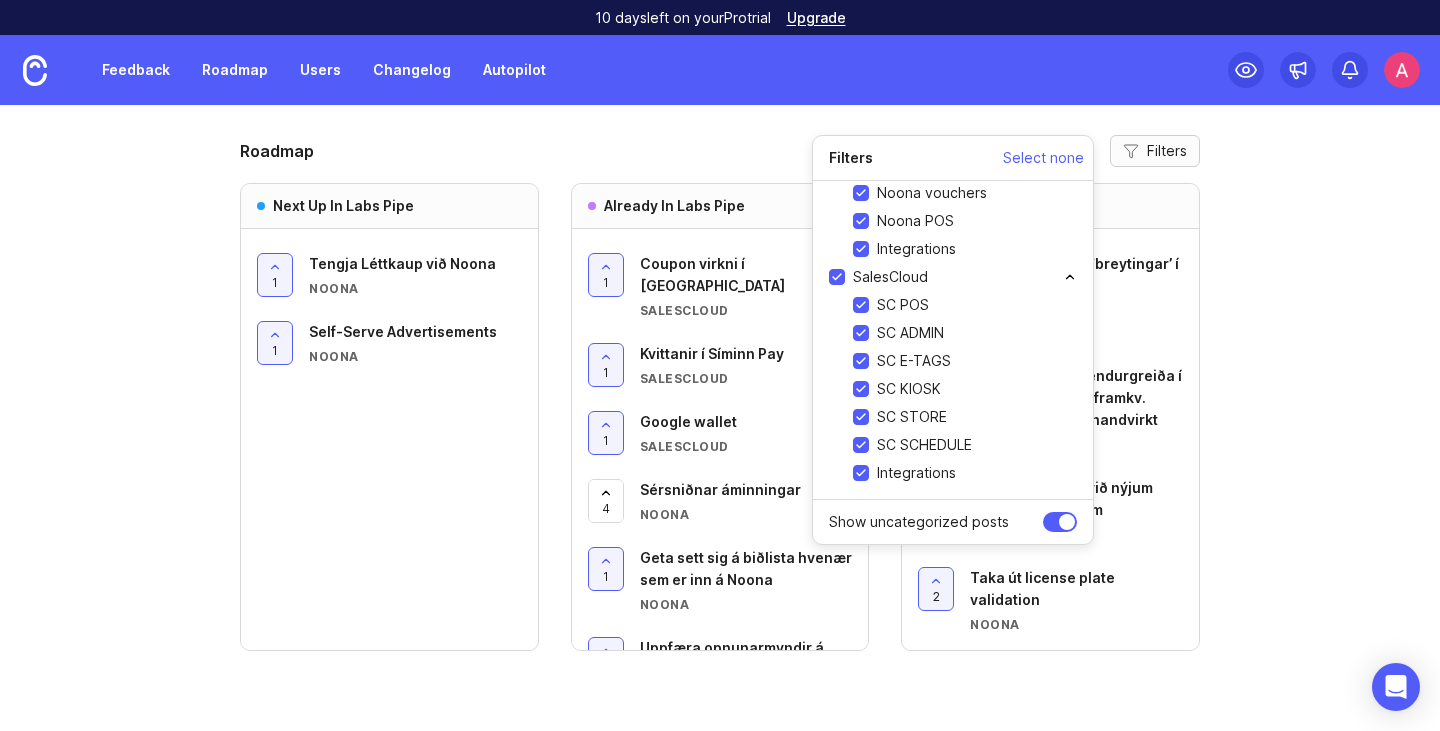 scroll, scrollTop: 0, scrollLeft: 0, axis: both 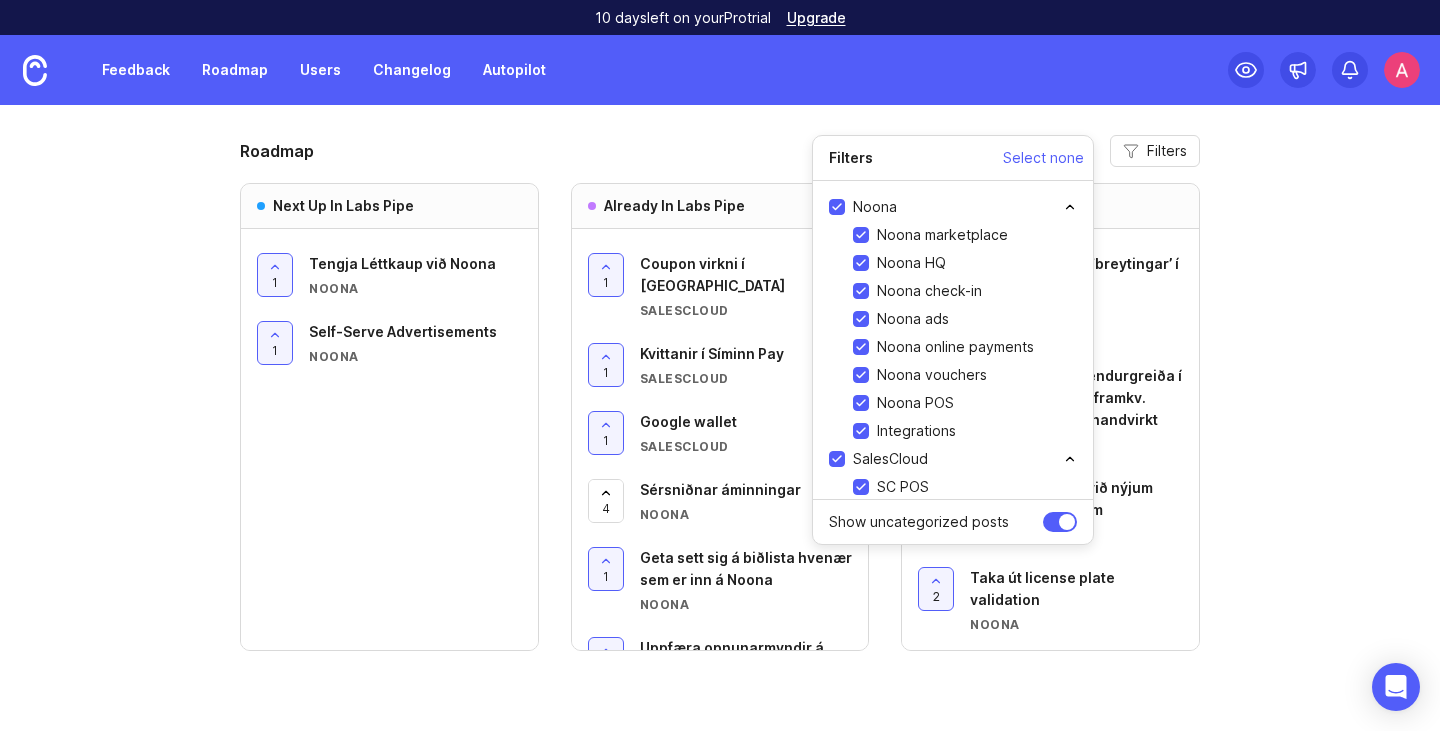 click on "Activity Overview This week Posts 42 62 % Votes 49 75 % Comments 8 70 % Status changes 4 87 % Customer Requests Review company requests by priority Filters  ( 1 ) Company Spend Renewal Risk Account Owner Renewal Date Post Status Priority Total Opportunity No results found Ensure you have sufficient data or try different filters. Learn more New posts 1 Coupon virkni í Kiosk already in labs pipe 1 Kvittanir í Síminn Pay already in labs pipe 1 Google wallet already in labs pipe Stale posts None of your posts are stale. Show activity for This week Admins Votes Posts Comments [PERSON_NAME] [EMAIL_ADDRESS][DOMAIN_NAME] 49 42 8 — [PERSON_NAME] [PERSON_NAME][EMAIL_ADDRESS][DOMAIN_NAME] — — — — [PERSON_NAME] [EMAIL_ADDRESS][DOMAIN_NAME] — — — —  Posts Overview View distribution of all  posts  across your boards. All boards Everyone Categories This week Noona Roadmap Filters Next Up In Labs Pipe 1 Tengja Léttkaup við Noona Noona 1 Self-Serve Advertisements Noona Already In Labs Pipe 1 Coupon virkni í Kiosk" at bounding box center (720, -530) 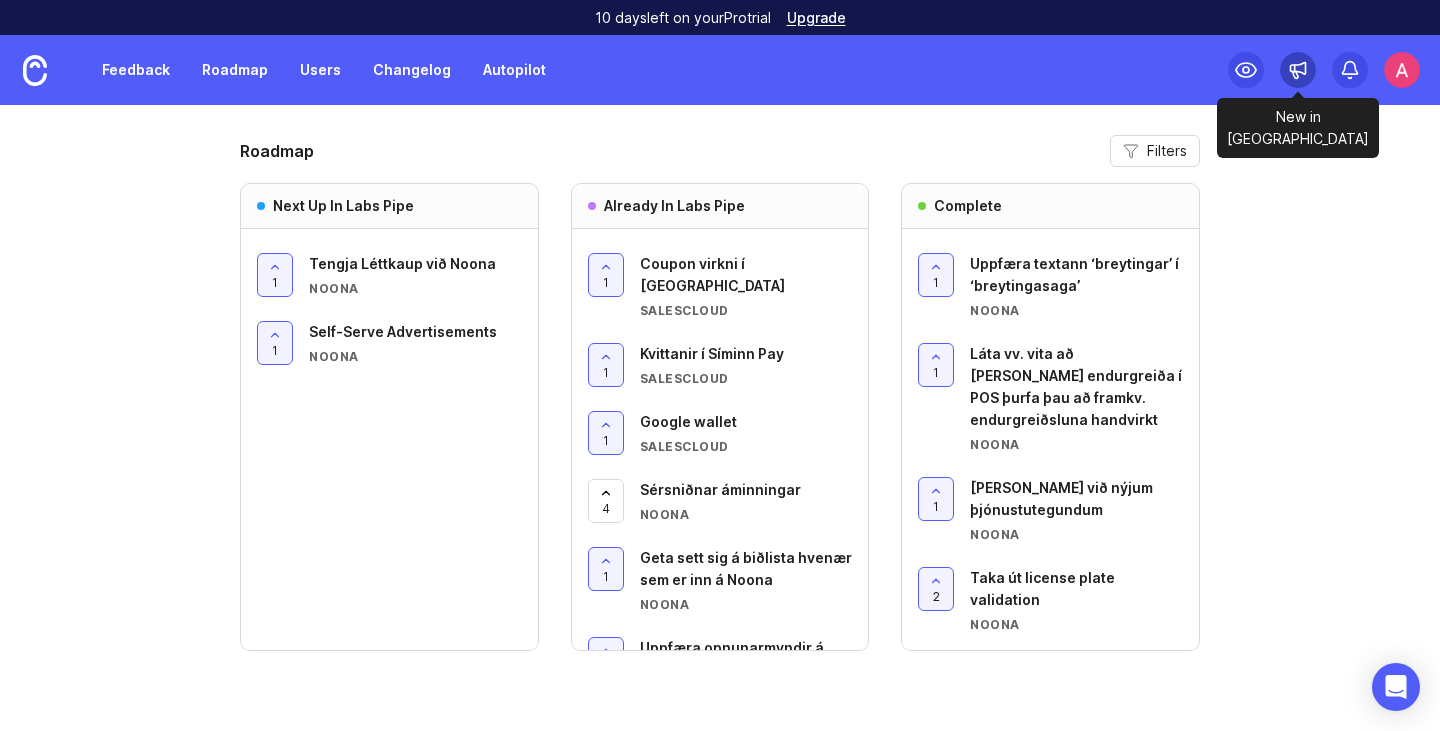 click 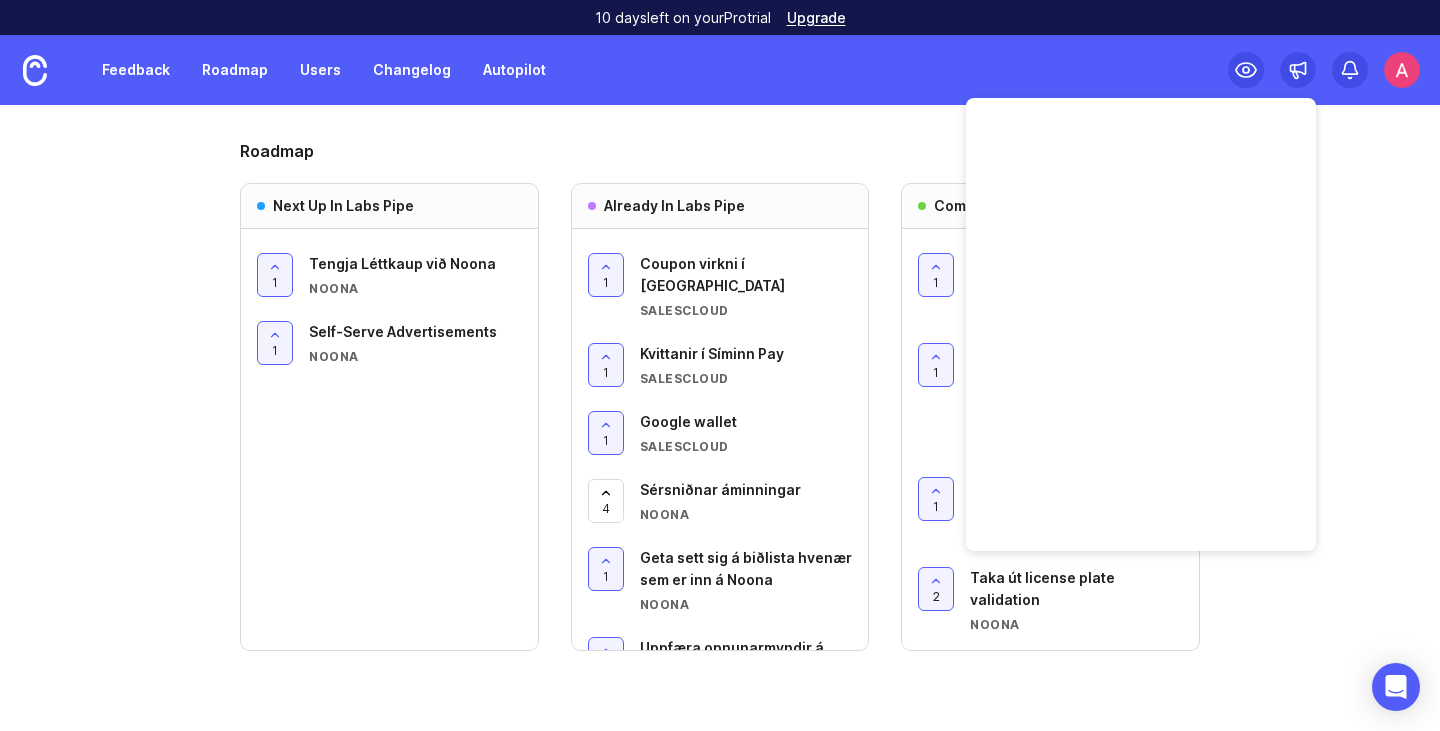drag, startPoint x: 1383, startPoint y: 332, endPoint x: 1373, endPoint y: 149, distance: 183.27303 